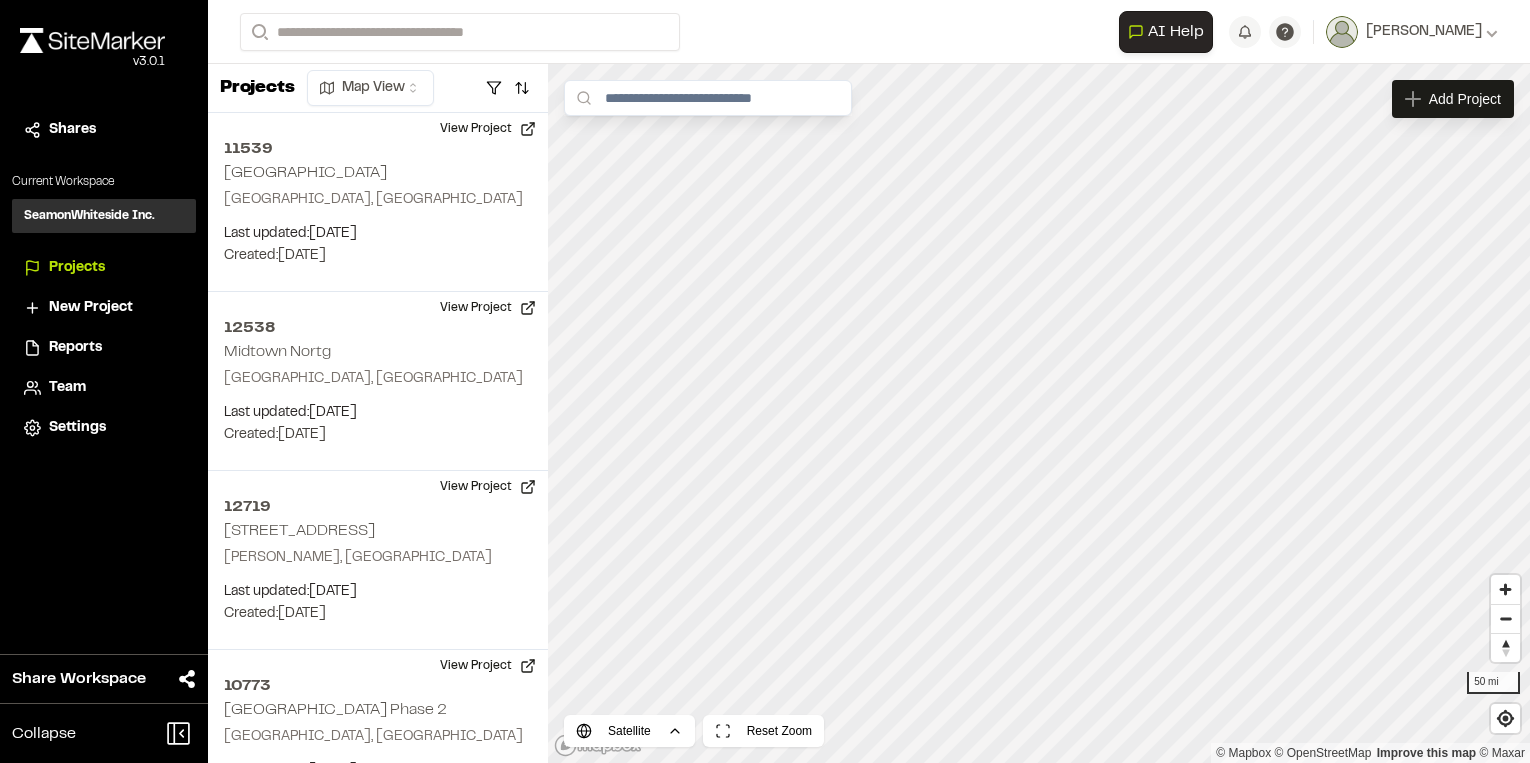 scroll, scrollTop: 0, scrollLeft: 0, axis: both 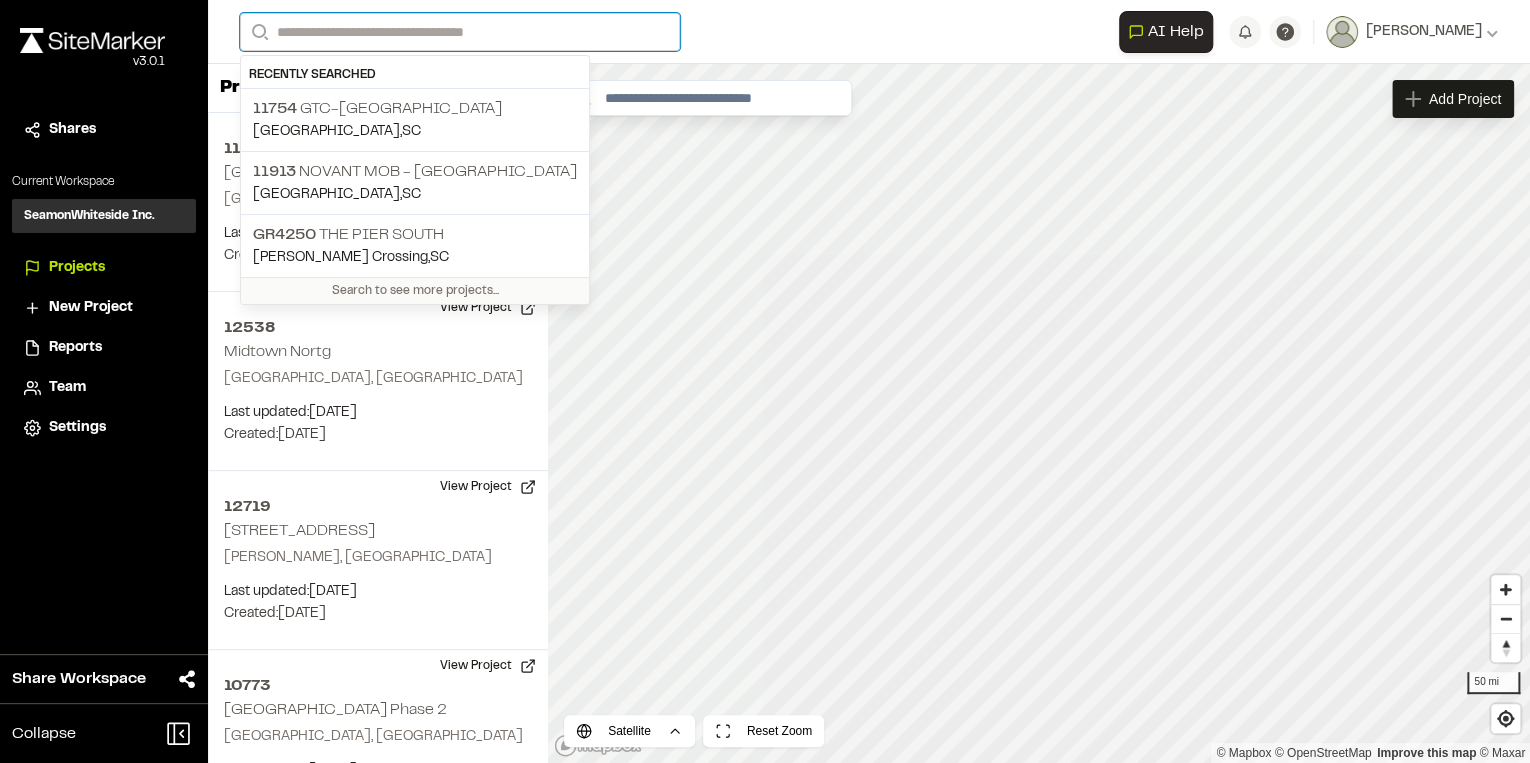 click on "Search" at bounding box center [460, 32] 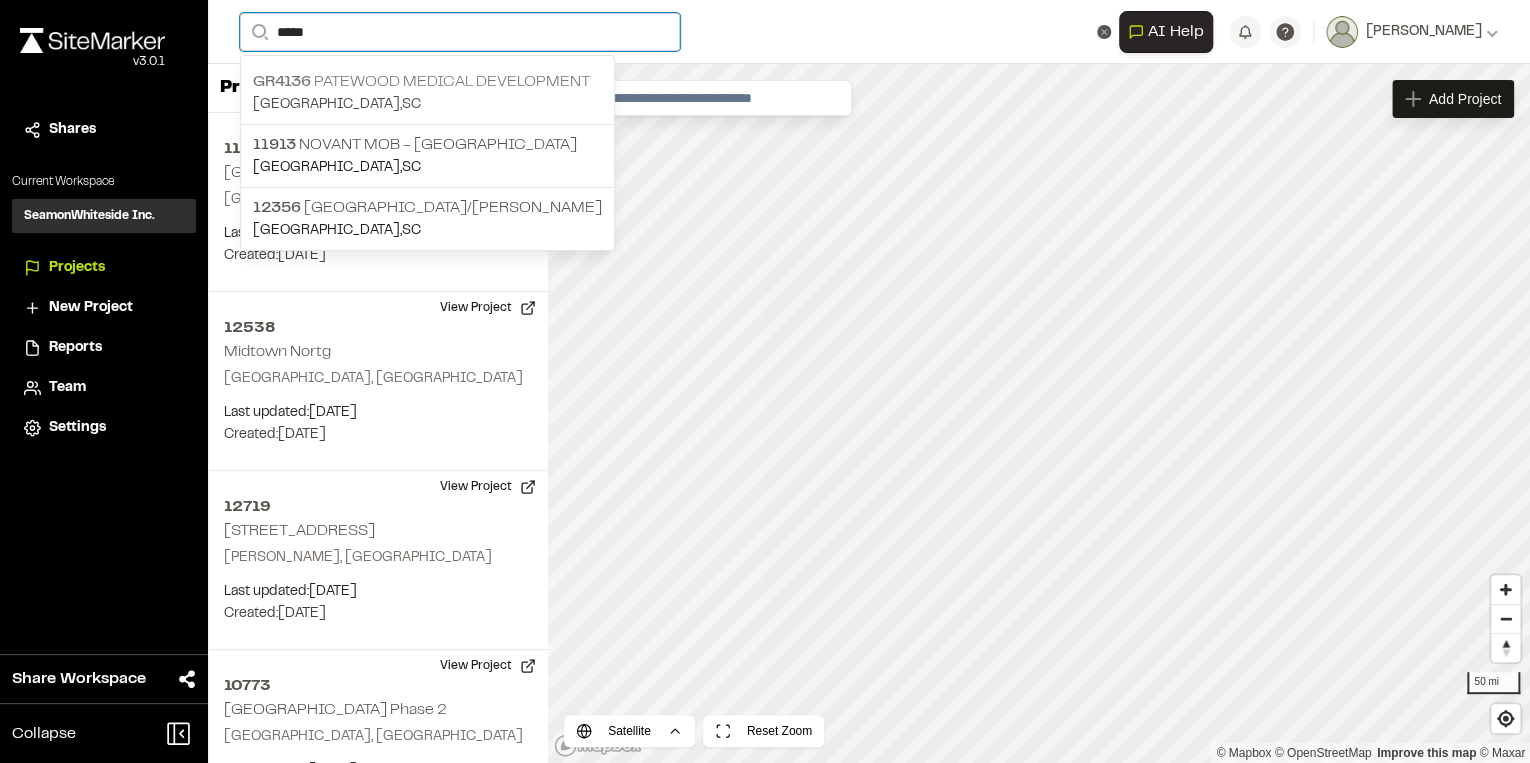 type on "*****" 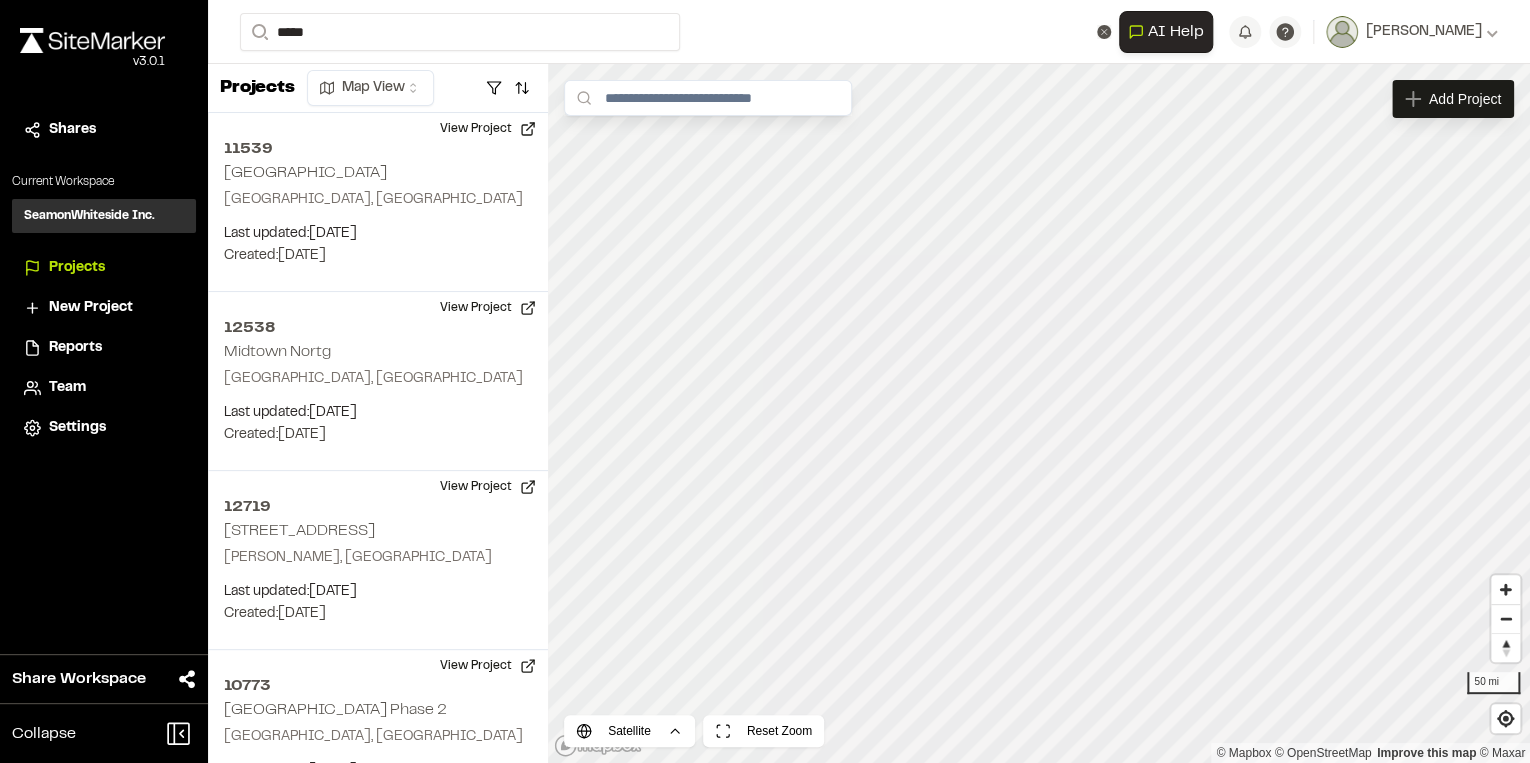 click on "GR4136   Patewood Medical Development" at bounding box center [427, 82] 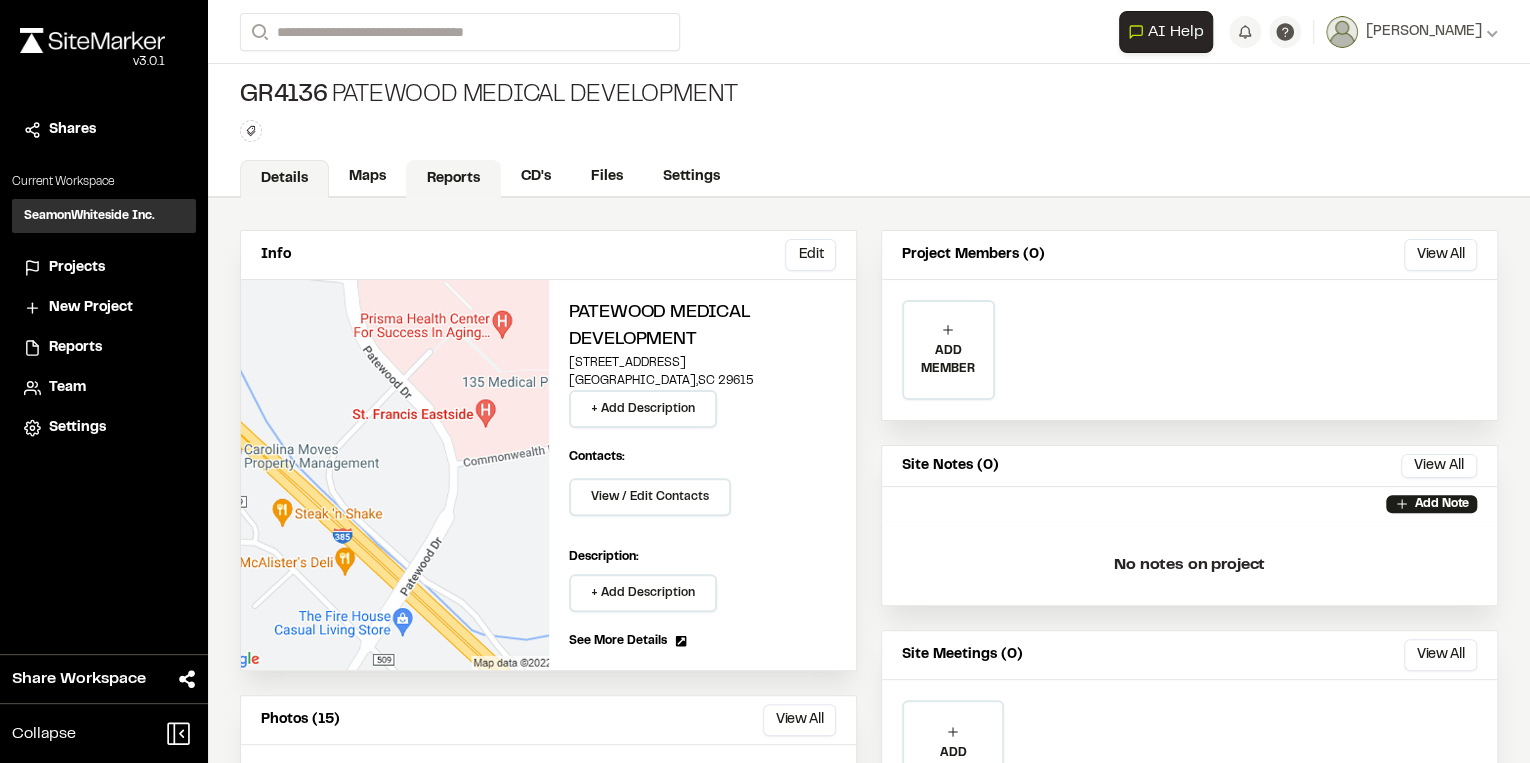 click on "Reports" at bounding box center (453, 179) 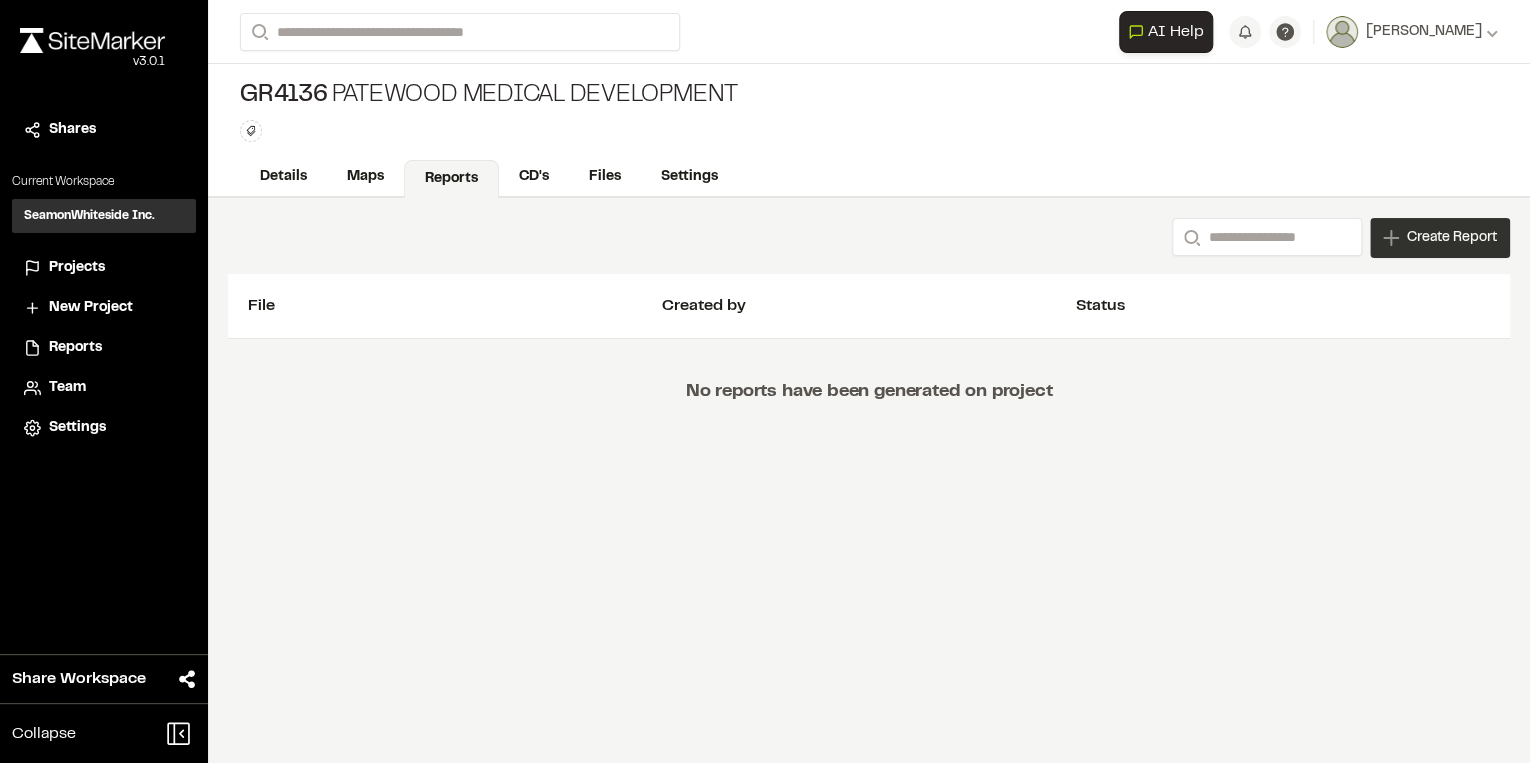 click on "Create Report" at bounding box center (1452, 238) 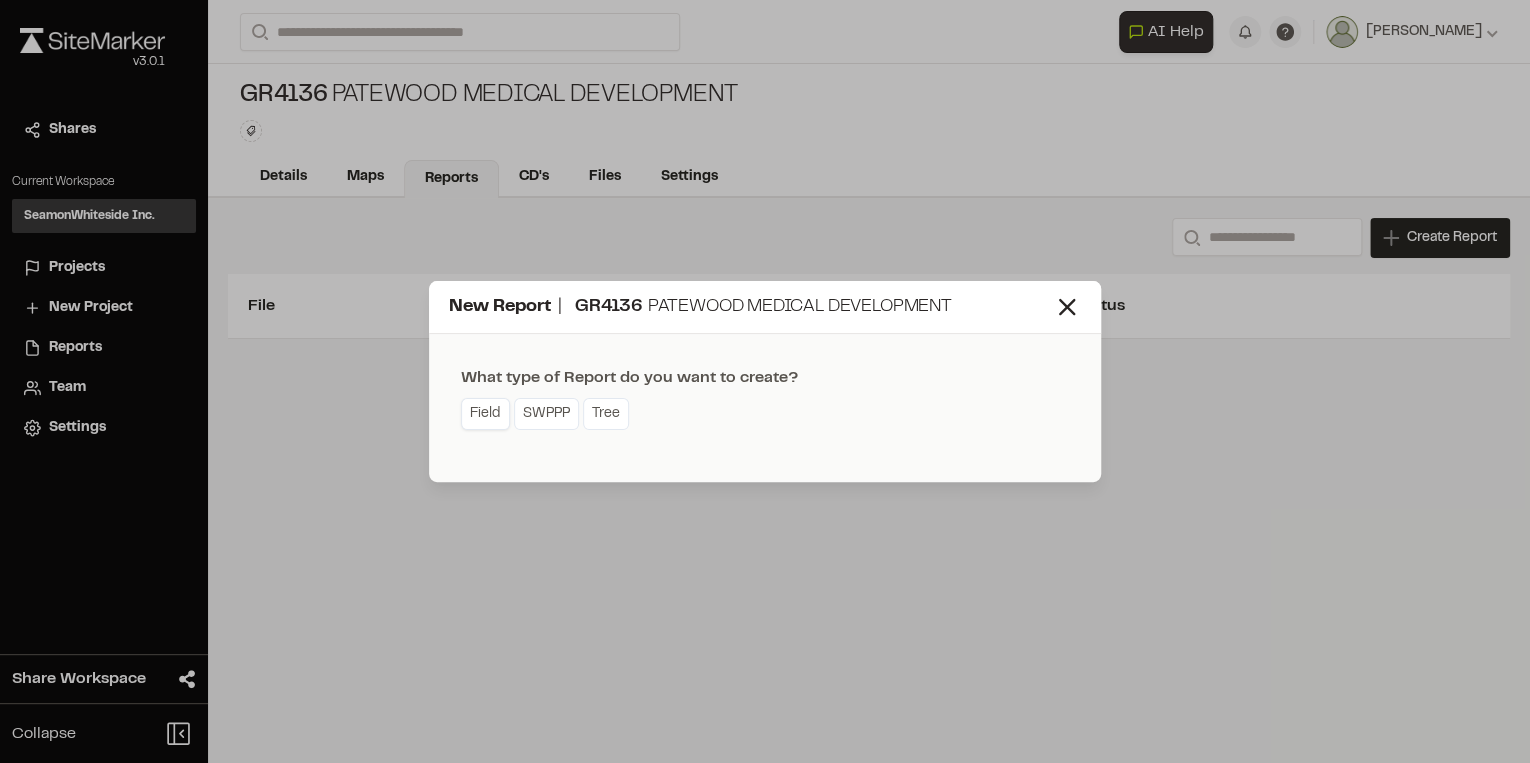 click on "Field" at bounding box center [485, 414] 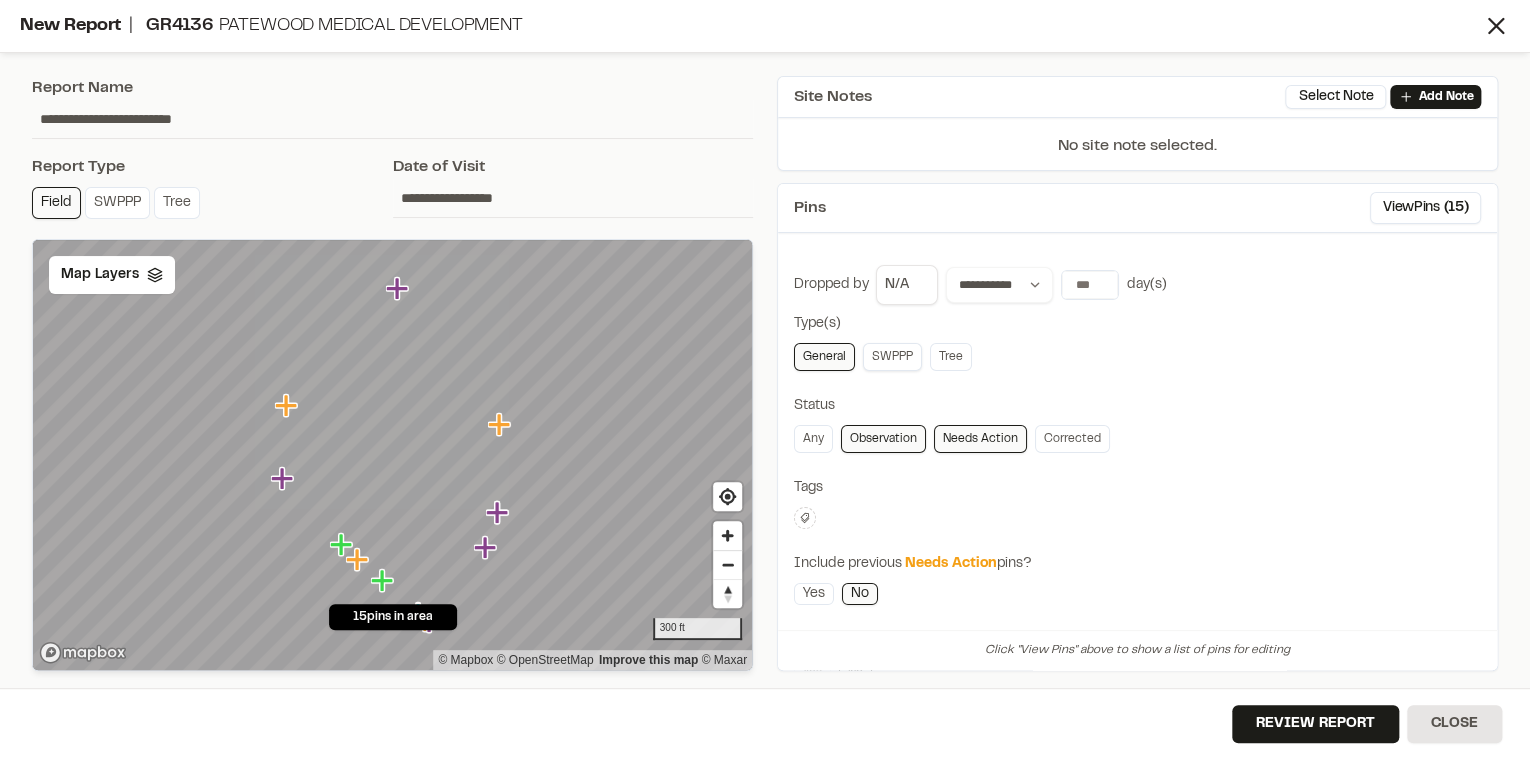 click on "SWPPP" at bounding box center [892, 357] 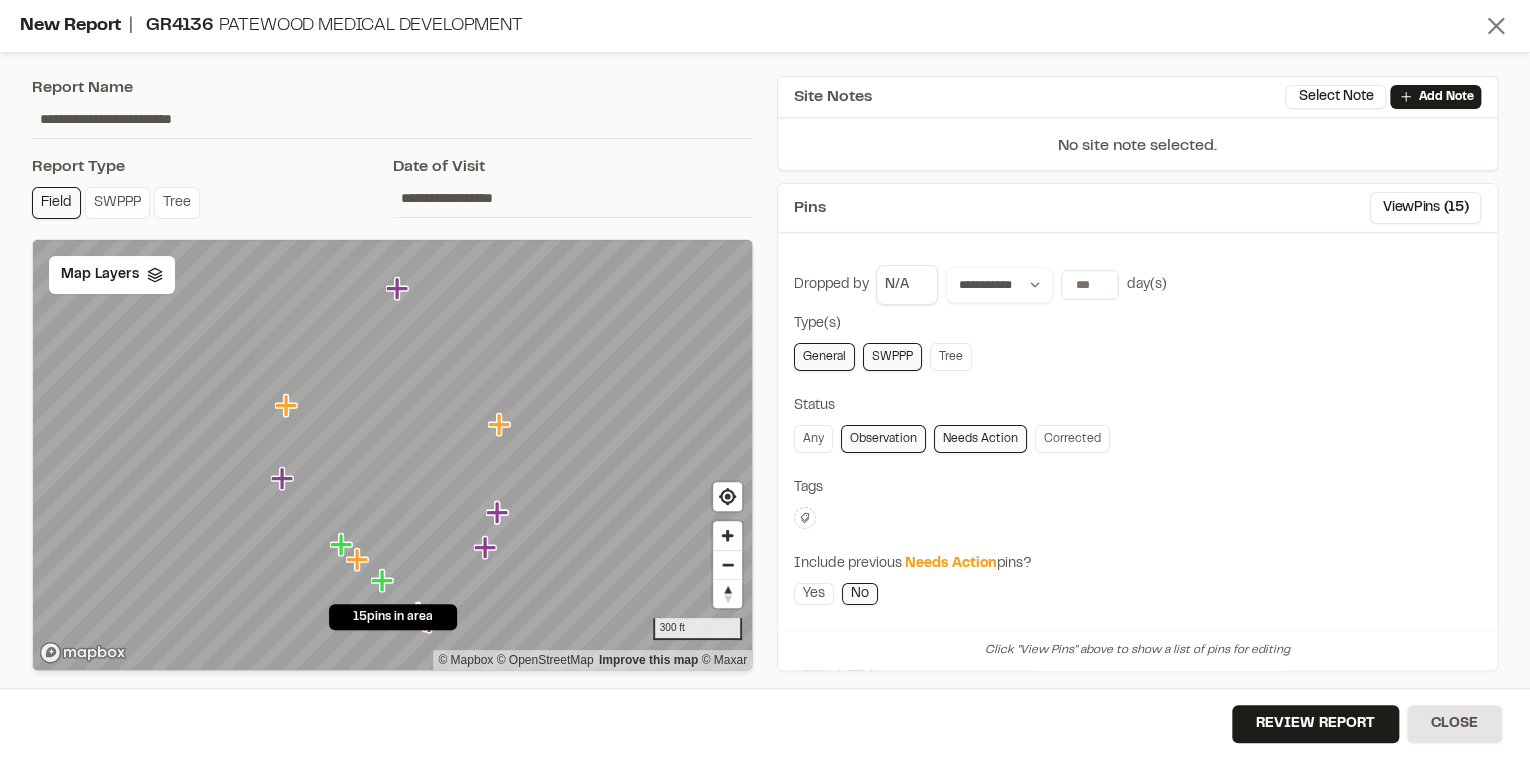 click 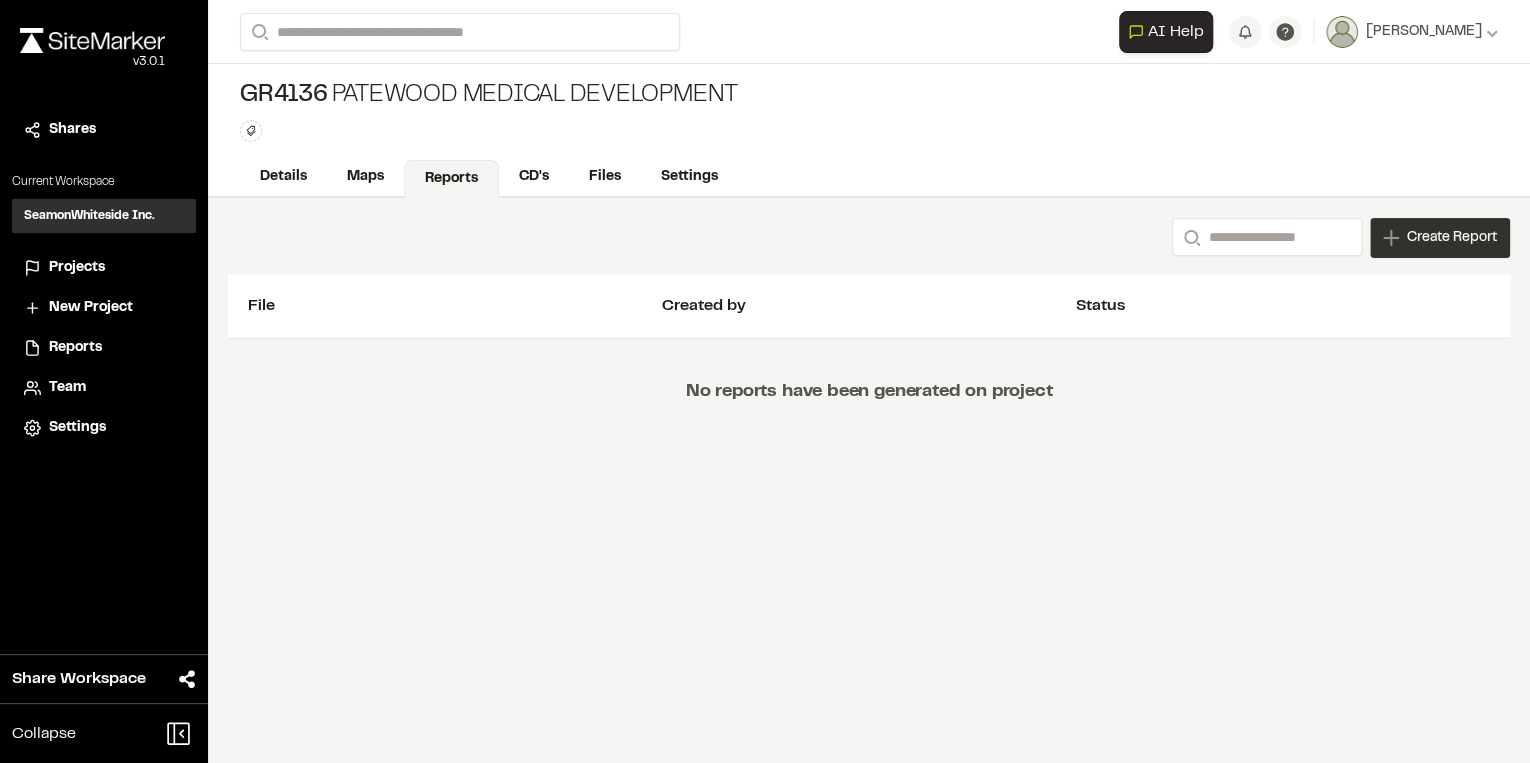 click on "Create Report" at bounding box center (1452, 238) 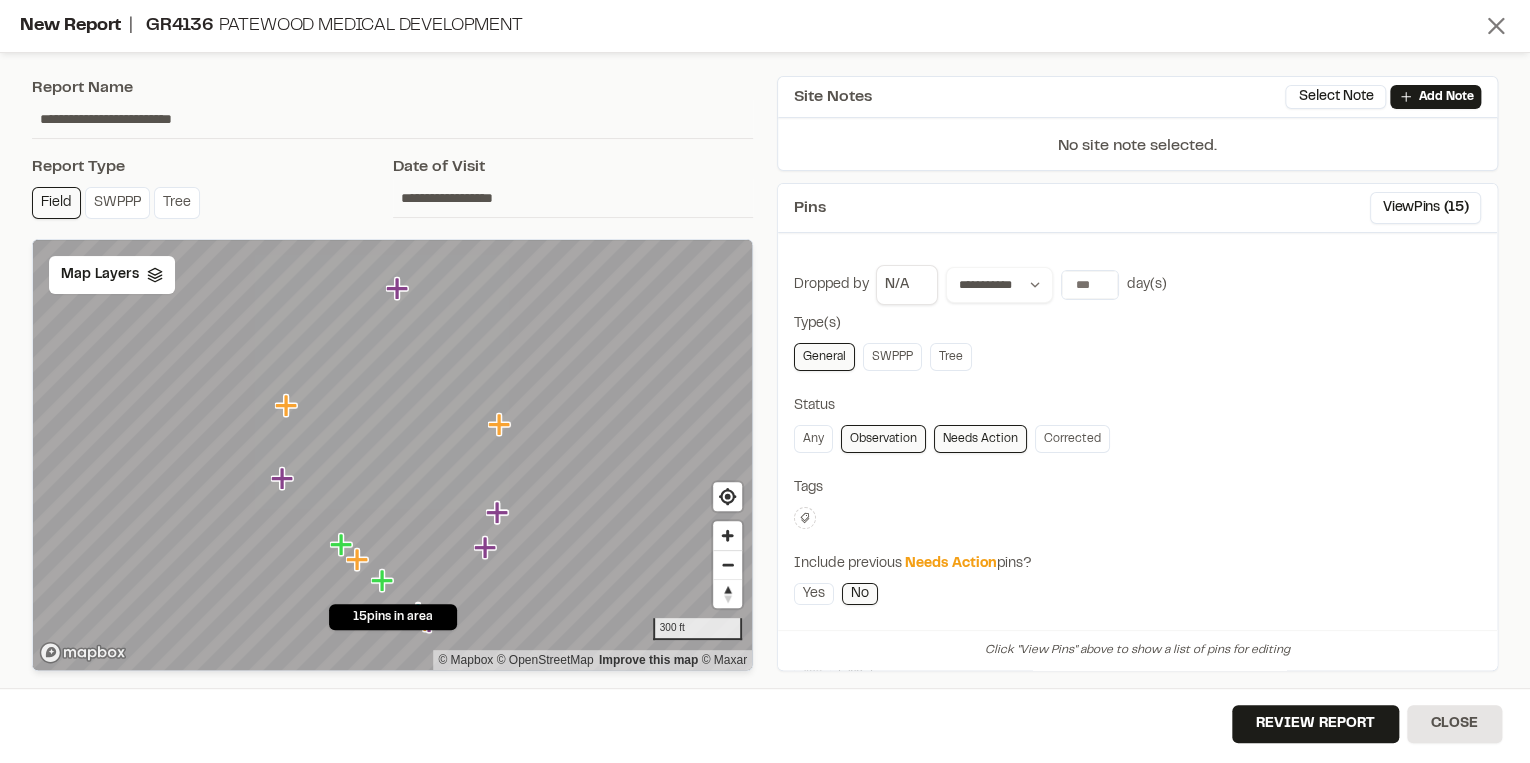 drag, startPoint x: 1488, startPoint y: 30, endPoint x: 1500, endPoint y: 28, distance: 12.165525 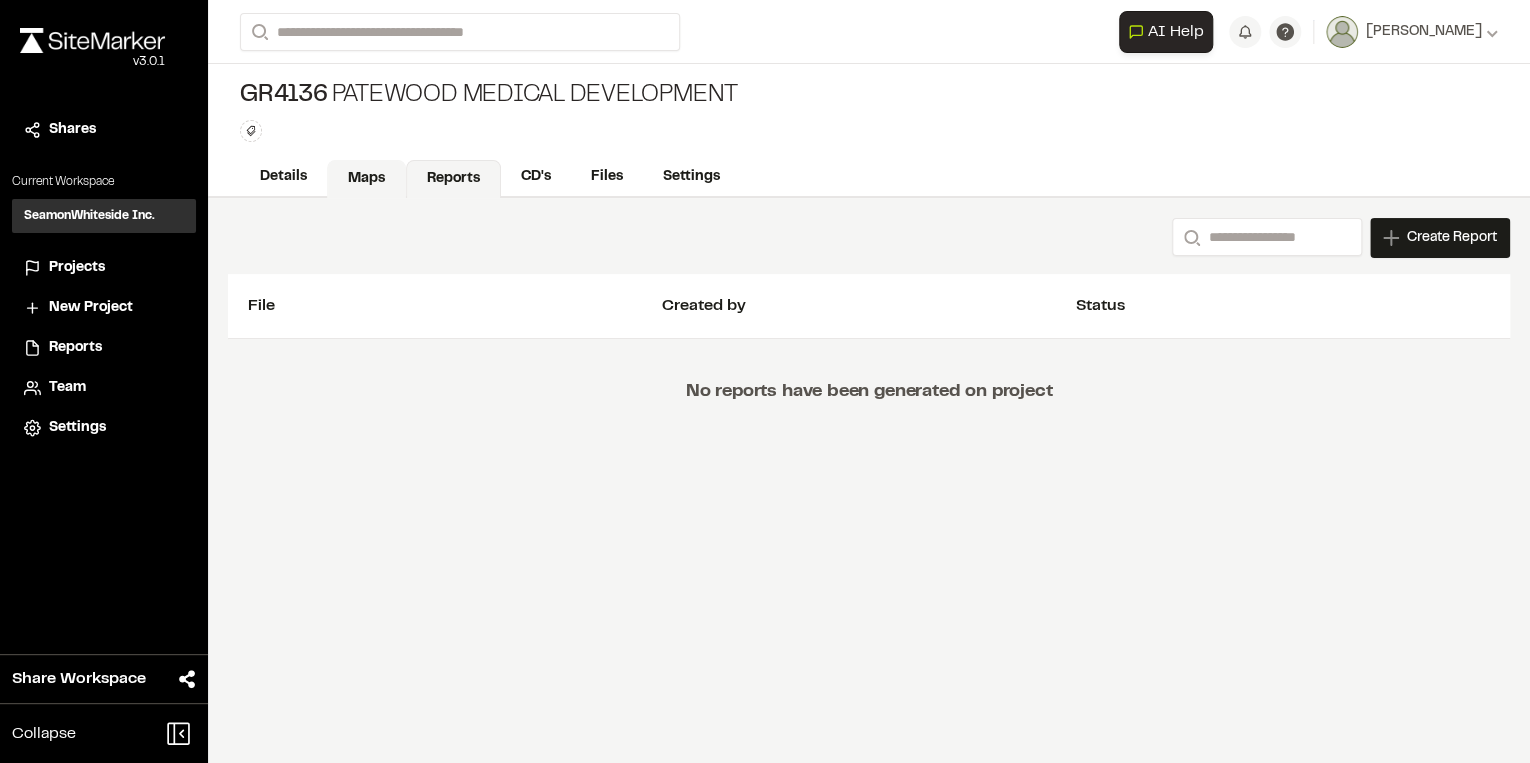 click on "Maps" at bounding box center (366, 179) 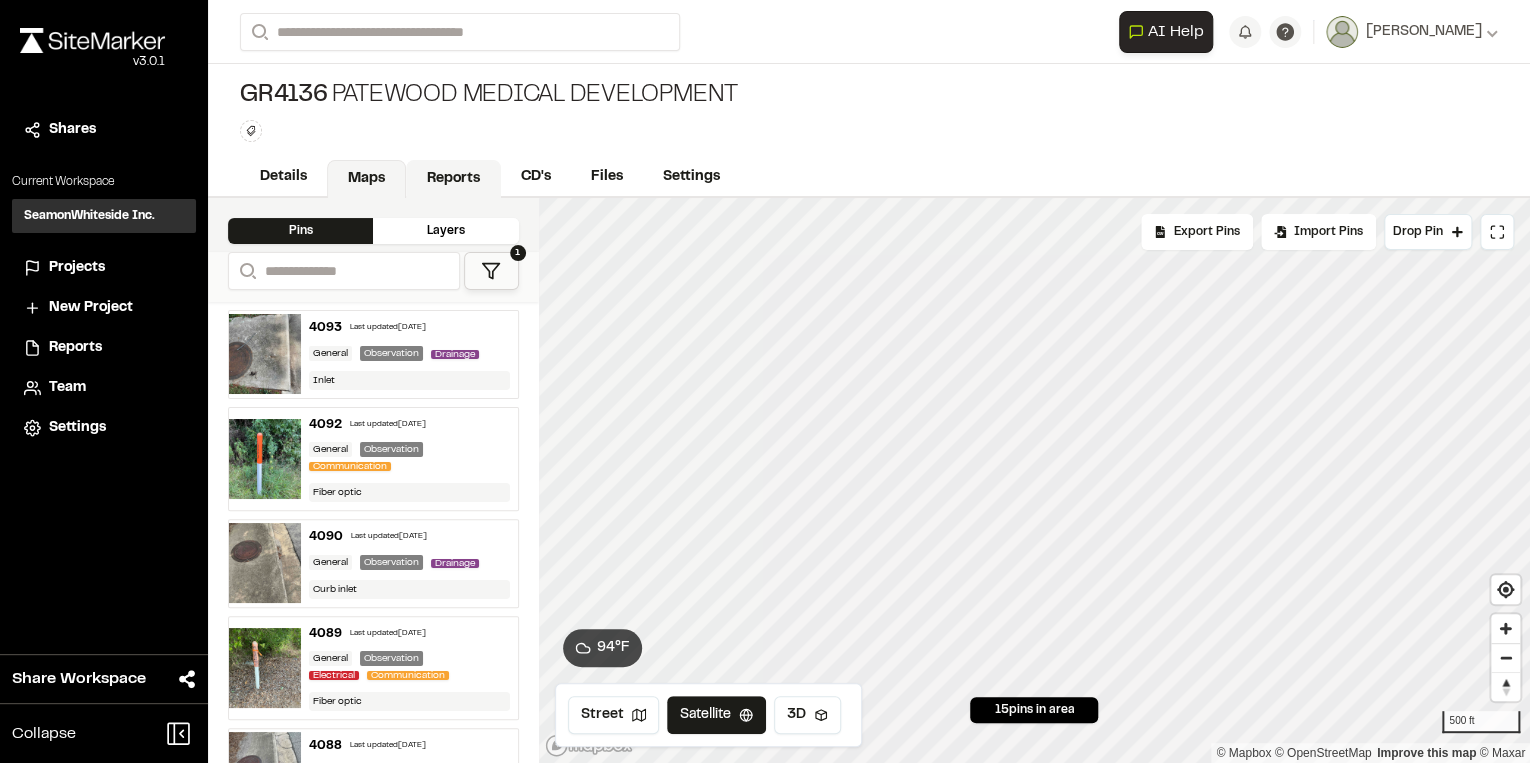 click on "Reports" at bounding box center (453, 179) 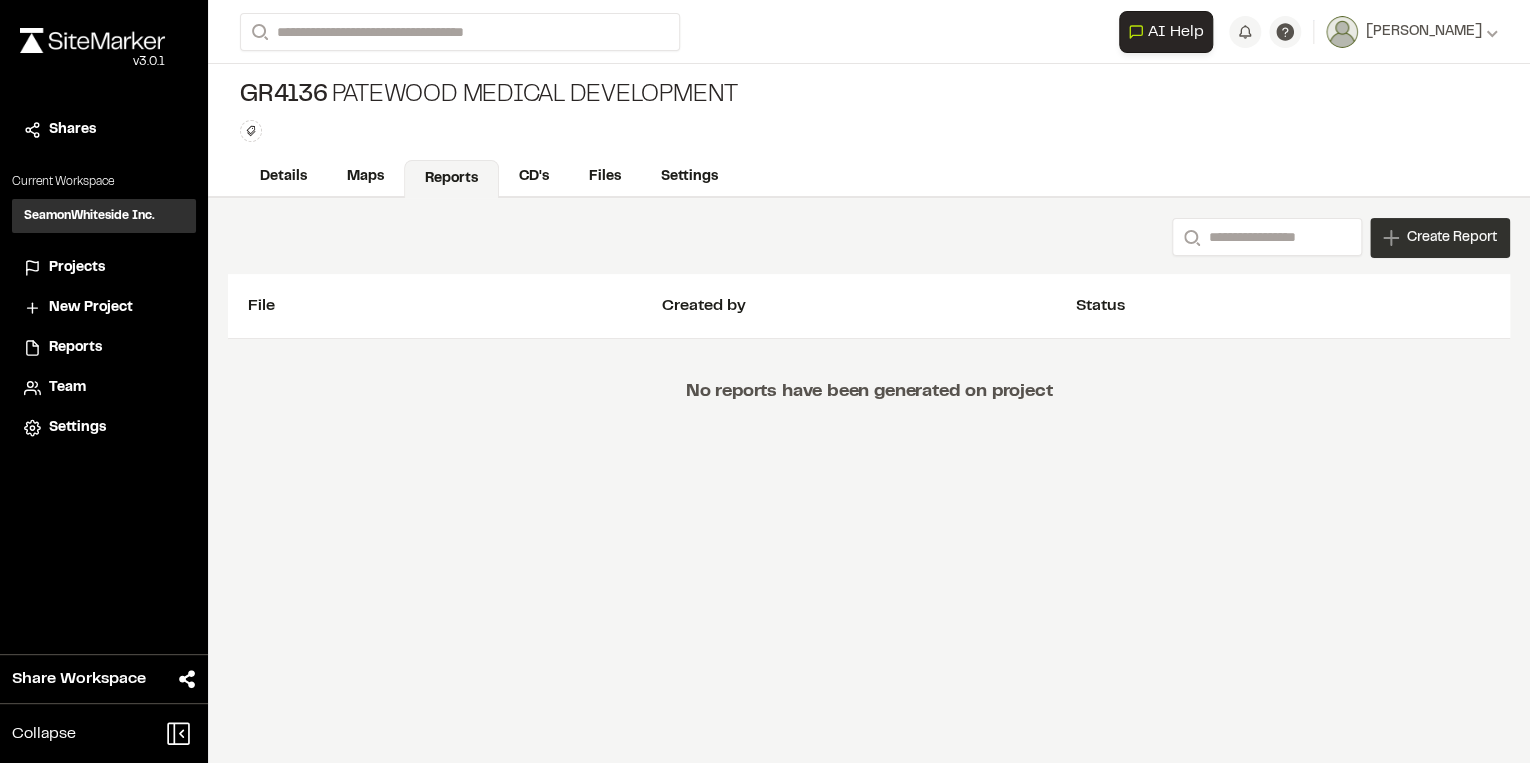 click on "Create Report" at bounding box center [1452, 238] 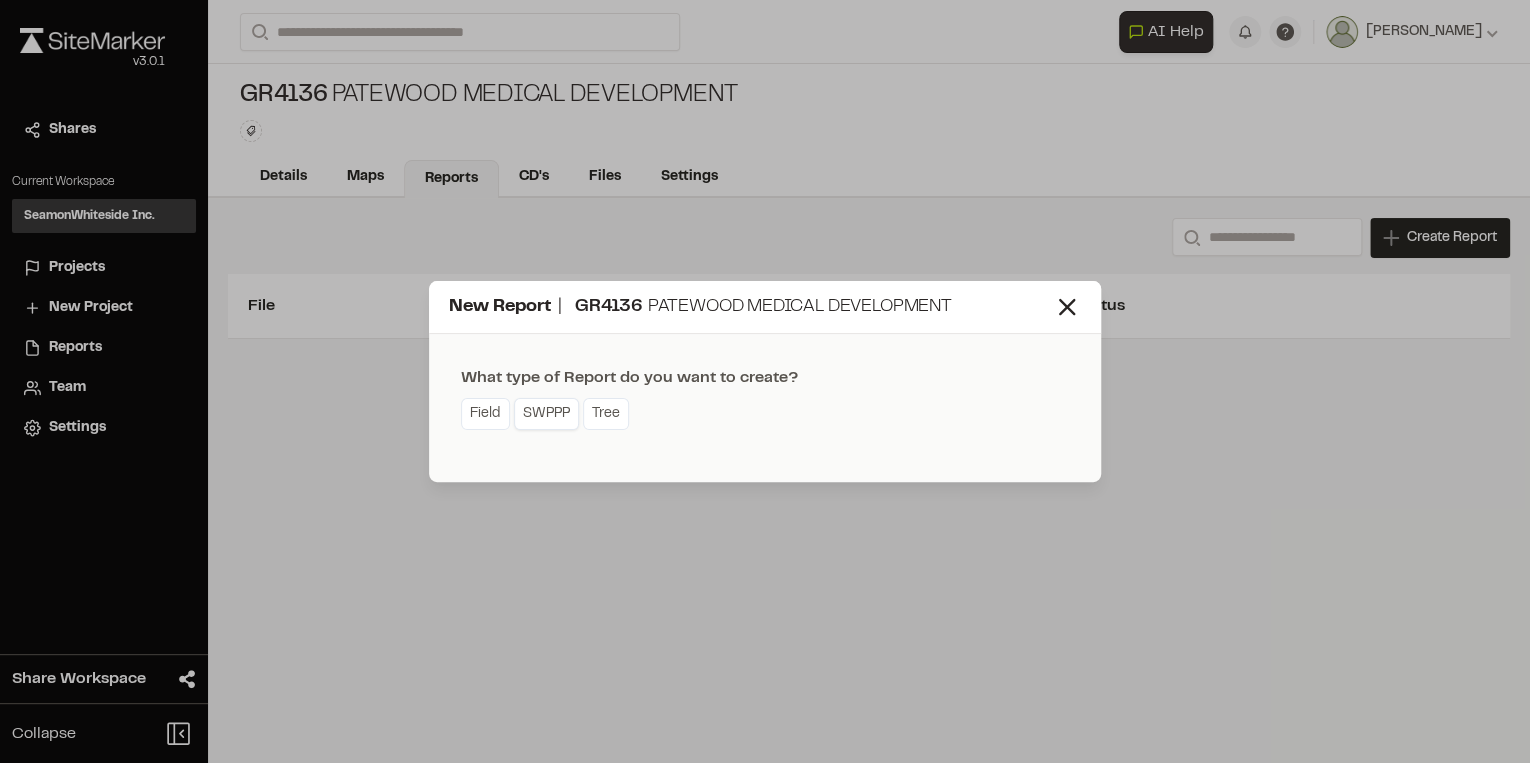click on "SWPPP" at bounding box center [546, 414] 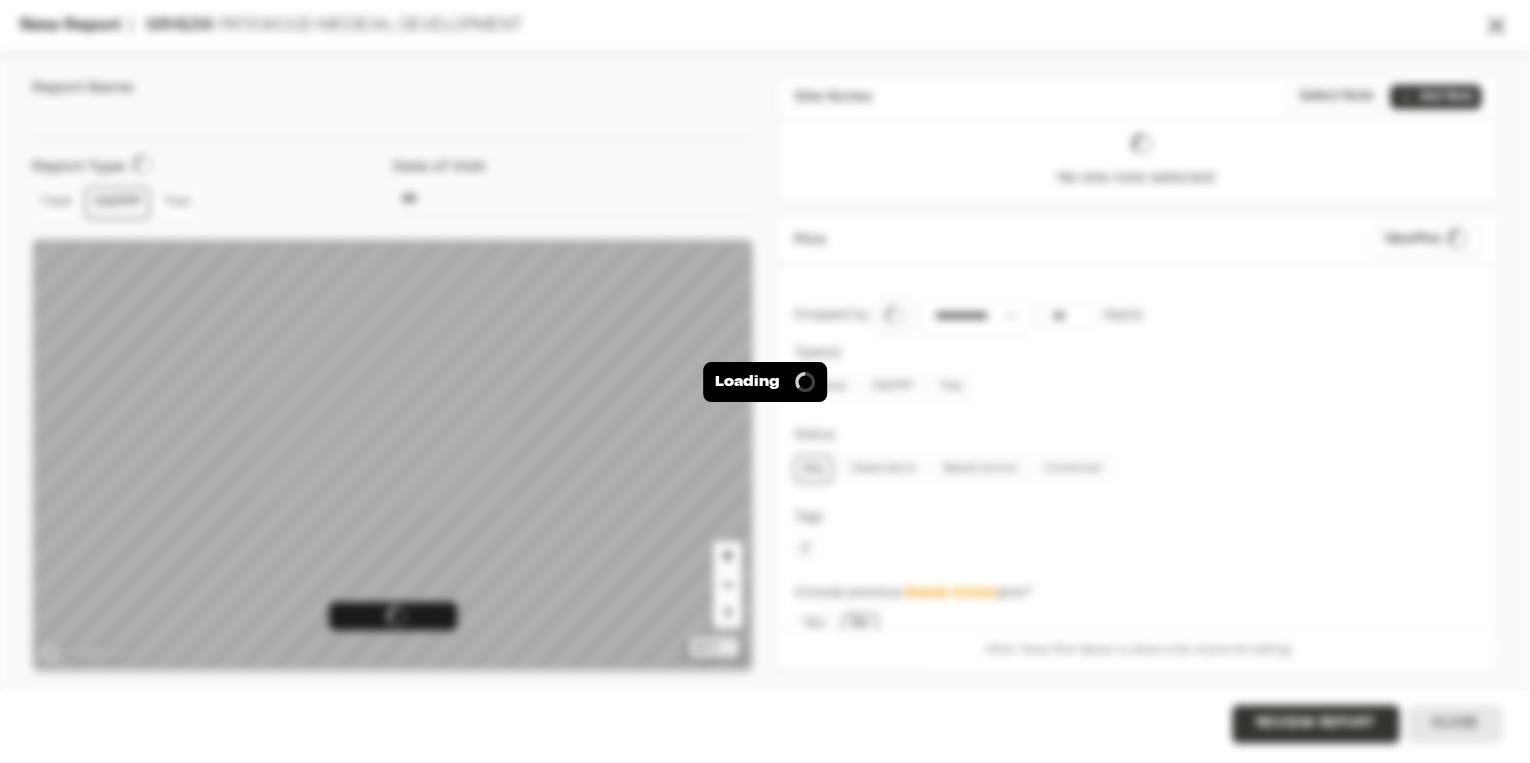 type on "**********" 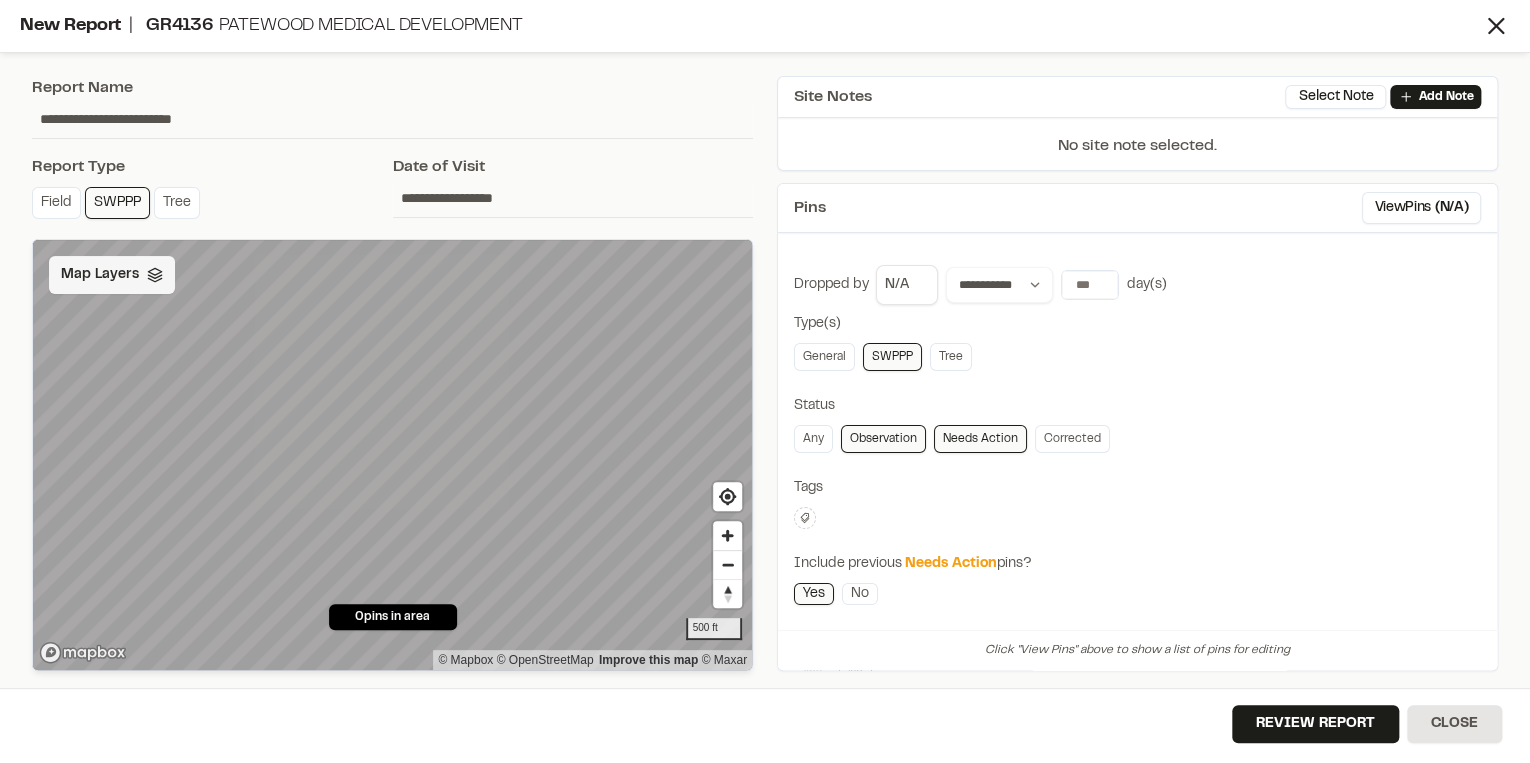 click on "Map Layers" at bounding box center (100, 275) 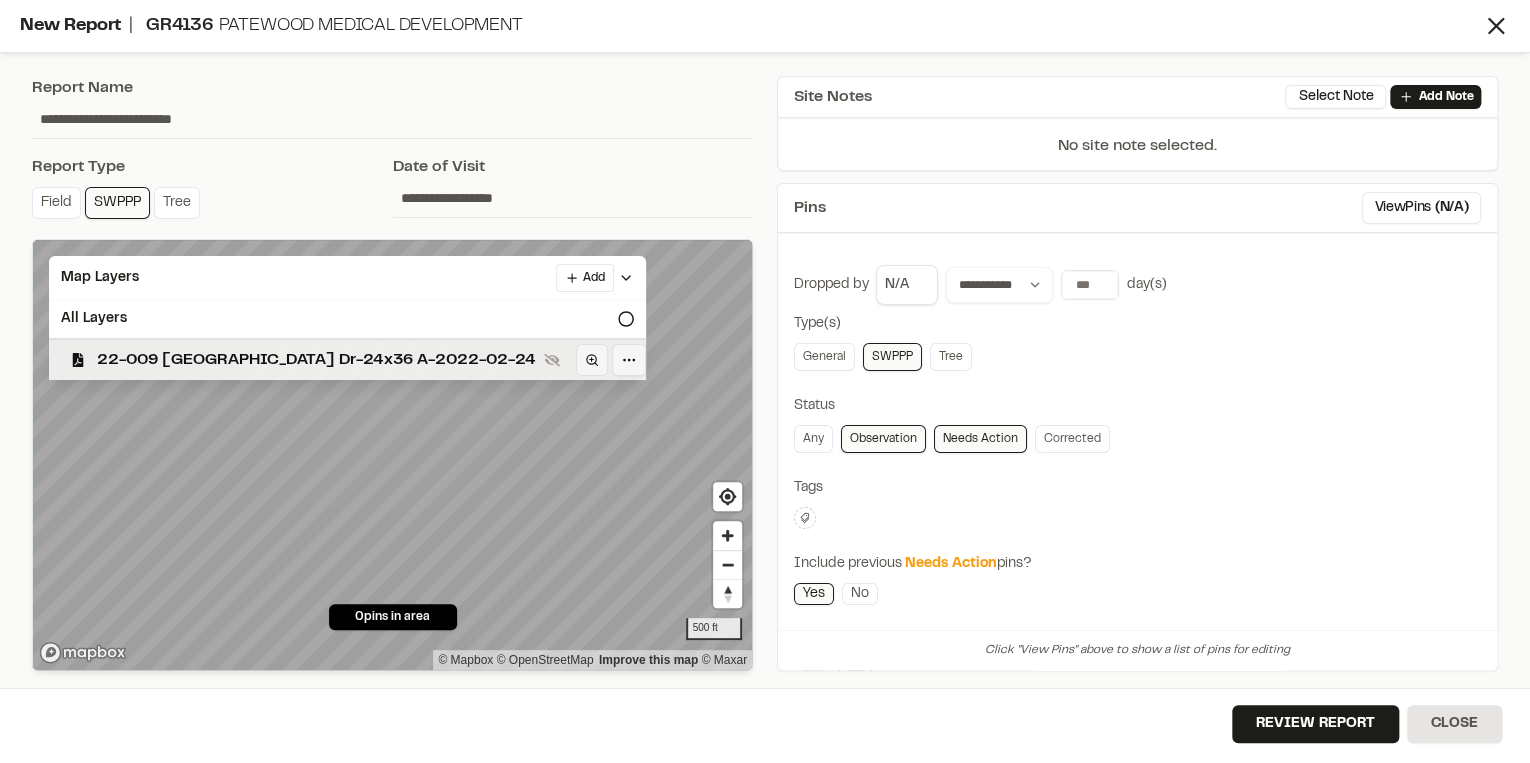 click on "22-009 [GEOGRAPHIC_DATA] Dr-24x36 A-2022-02-24" at bounding box center [316, 360] 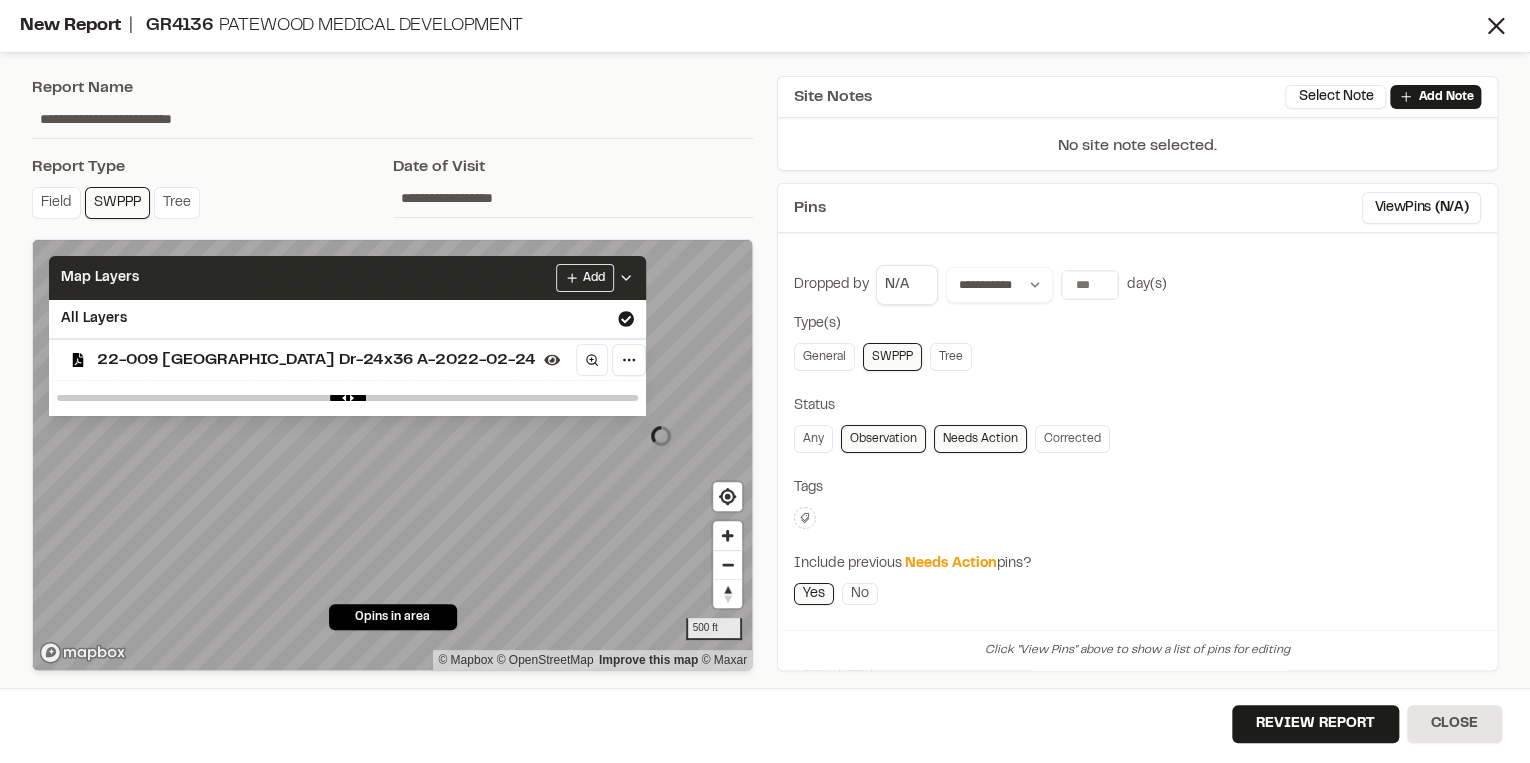 click on "Map Layers Add" at bounding box center [347, 278] 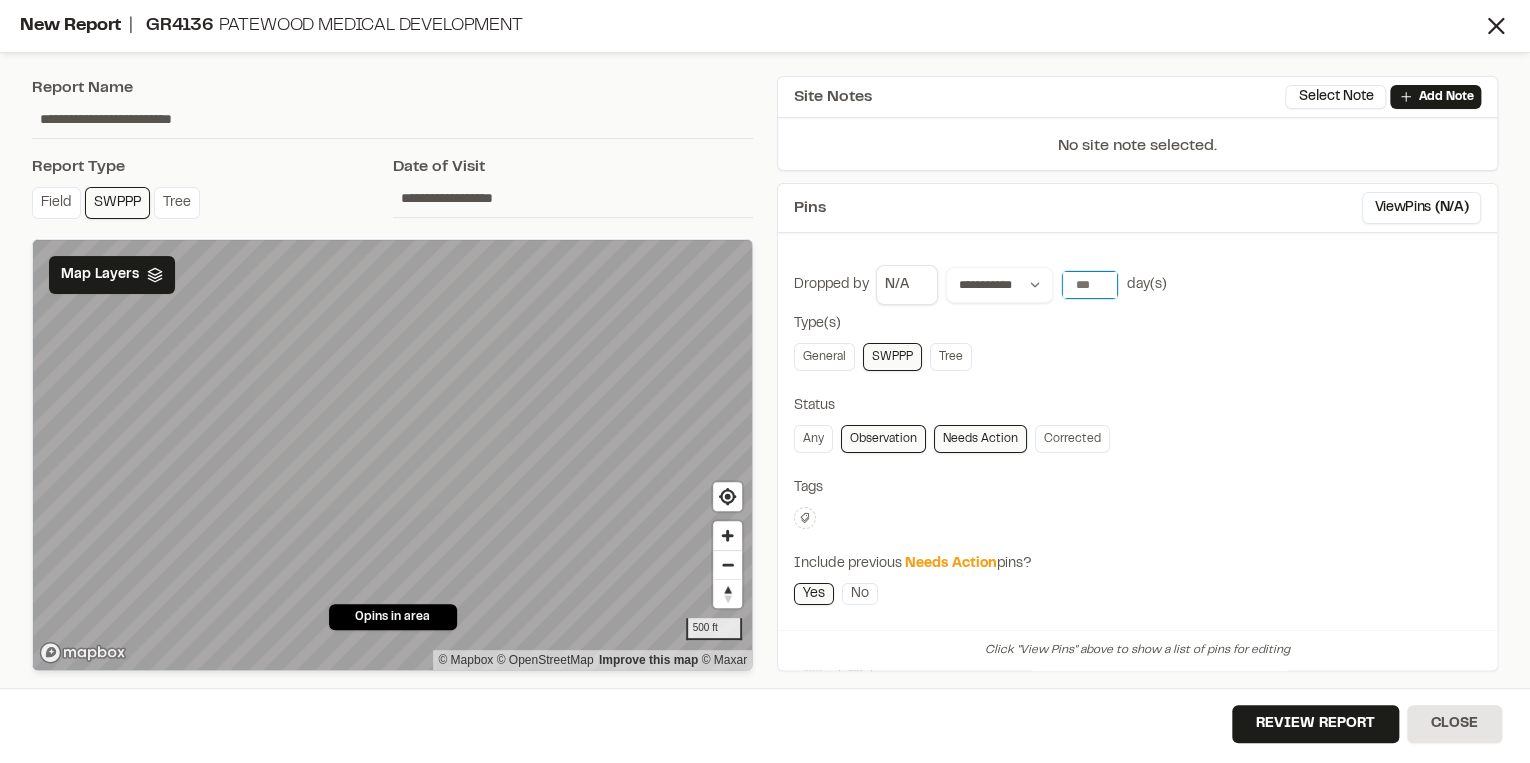 scroll, scrollTop: 0, scrollLeft: 4, axis: horizontal 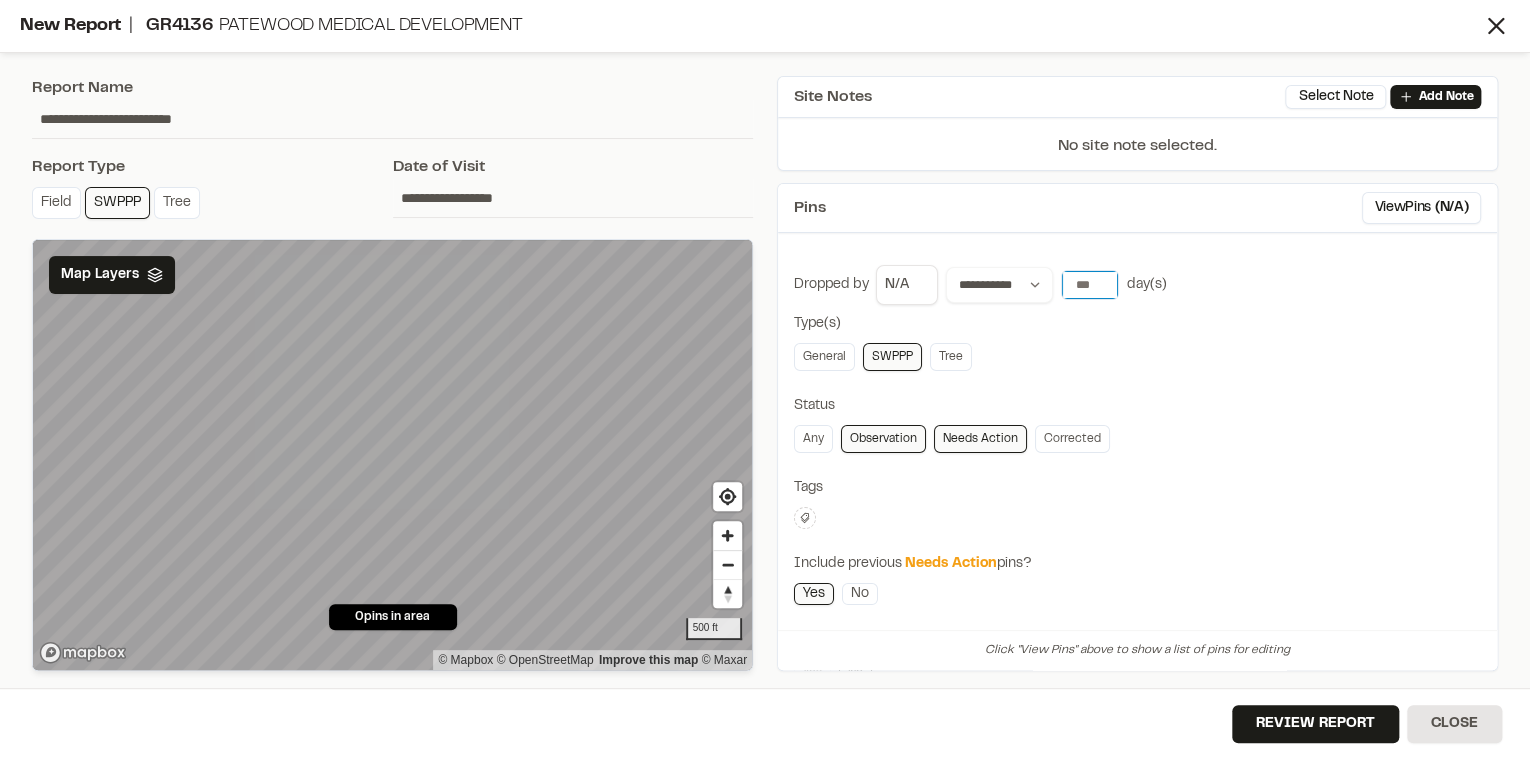 drag, startPoint x: 1068, startPoint y: 276, endPoint x: 1239, endPoint y: 266, distance: 171.29214 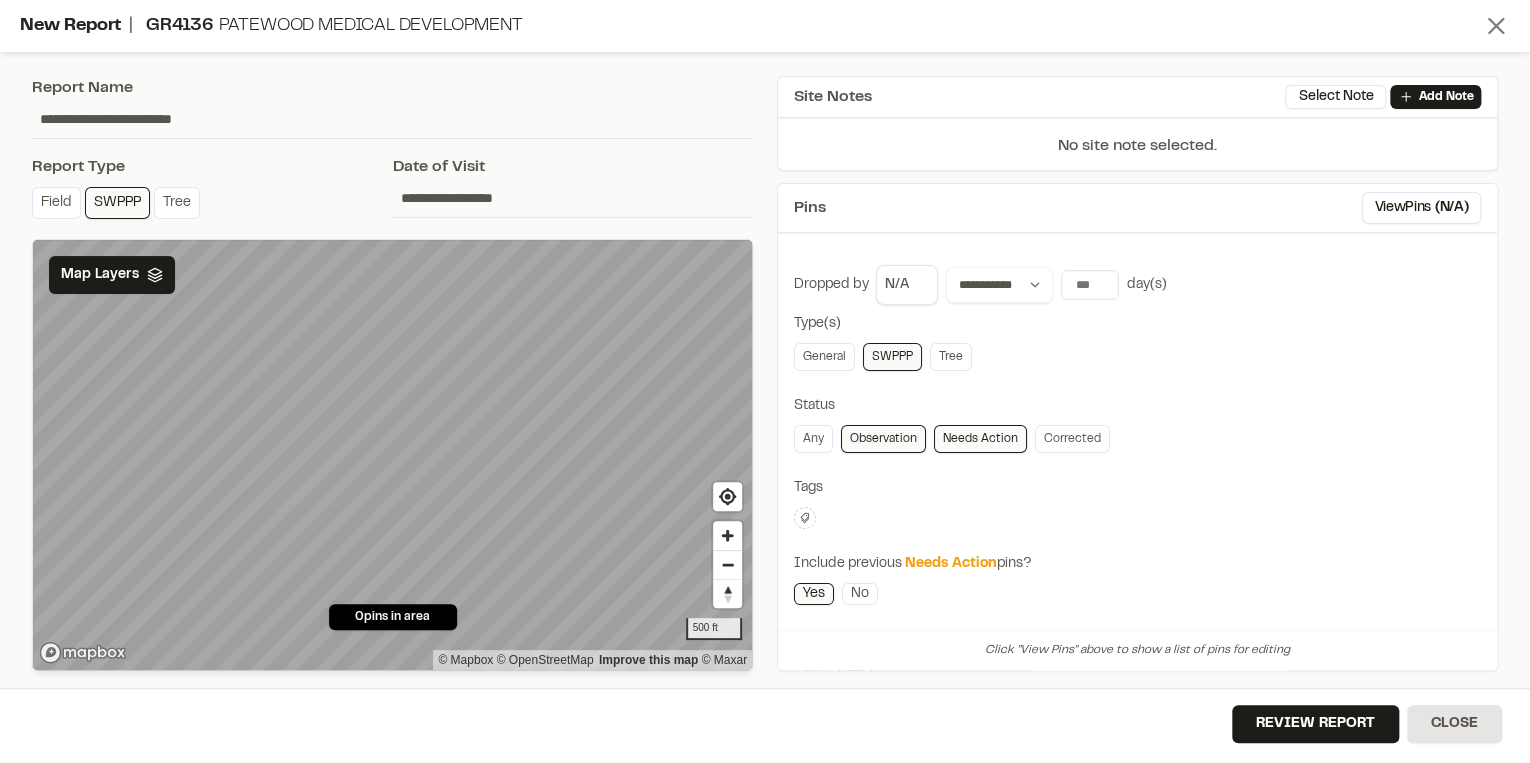 click 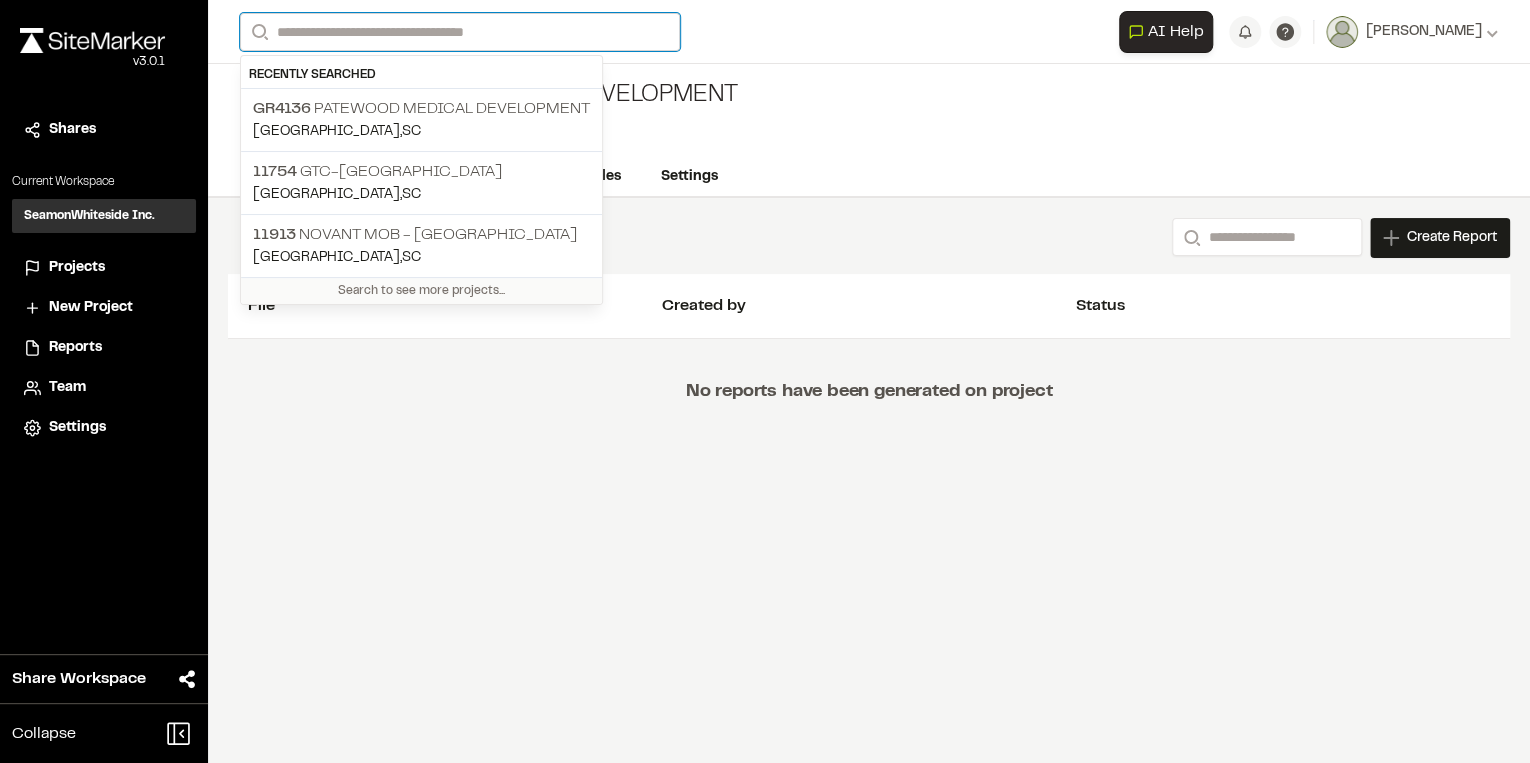 click on "Search" at bounding box center [460, 32] 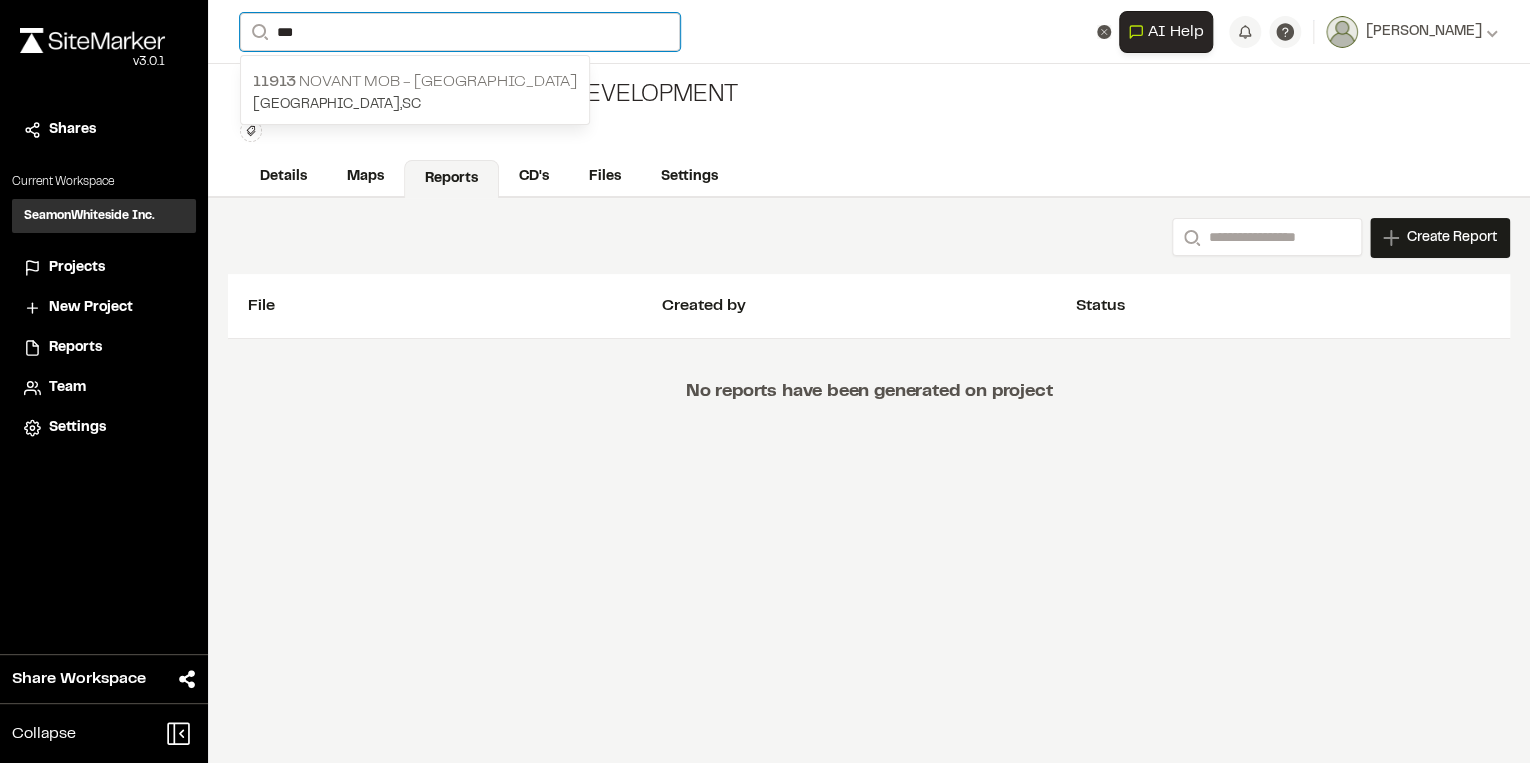 type on "***" 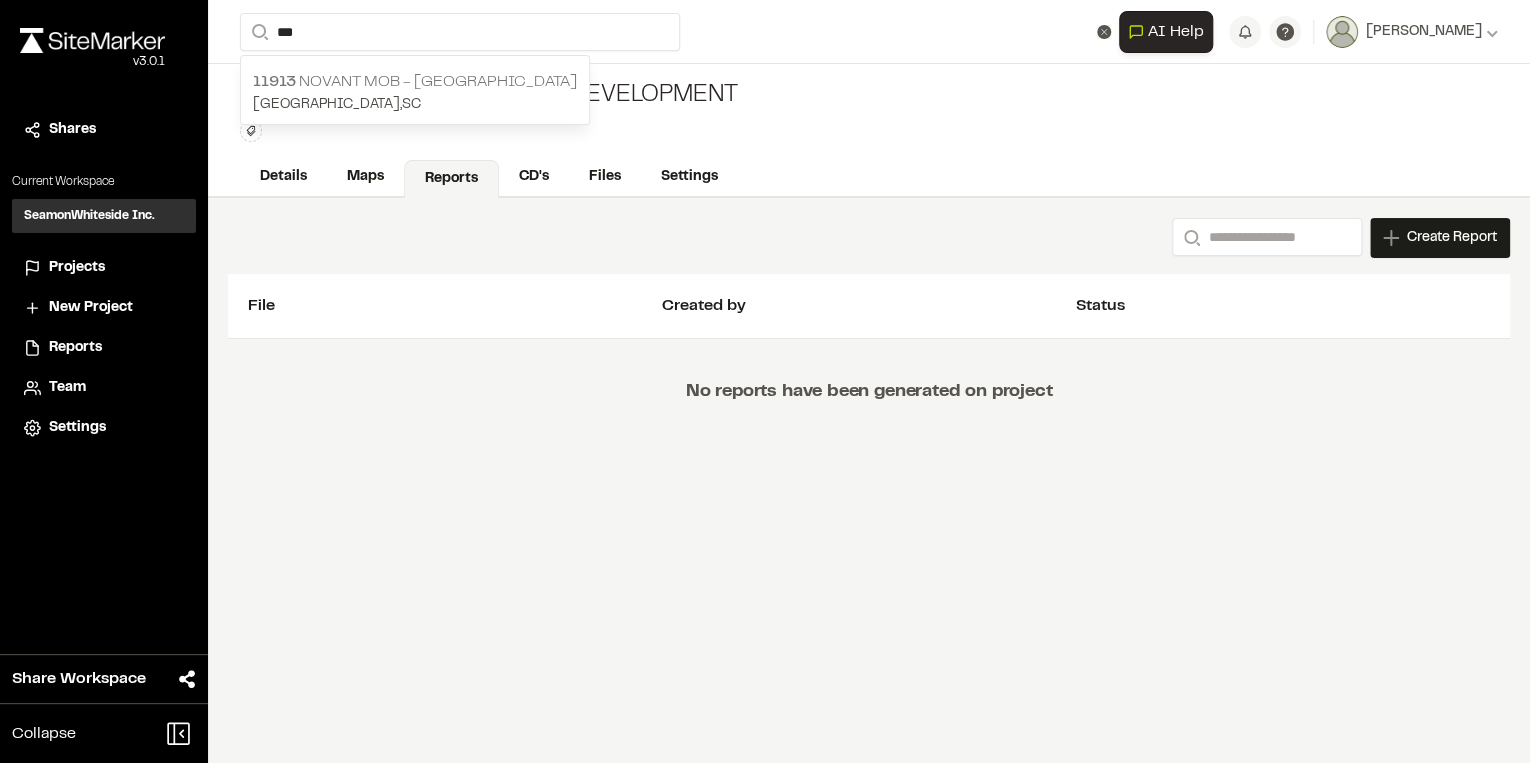 click on "11913   Novant MOB - [GEOGRAPHIC_DATA]" at bounding box center (415, 82) 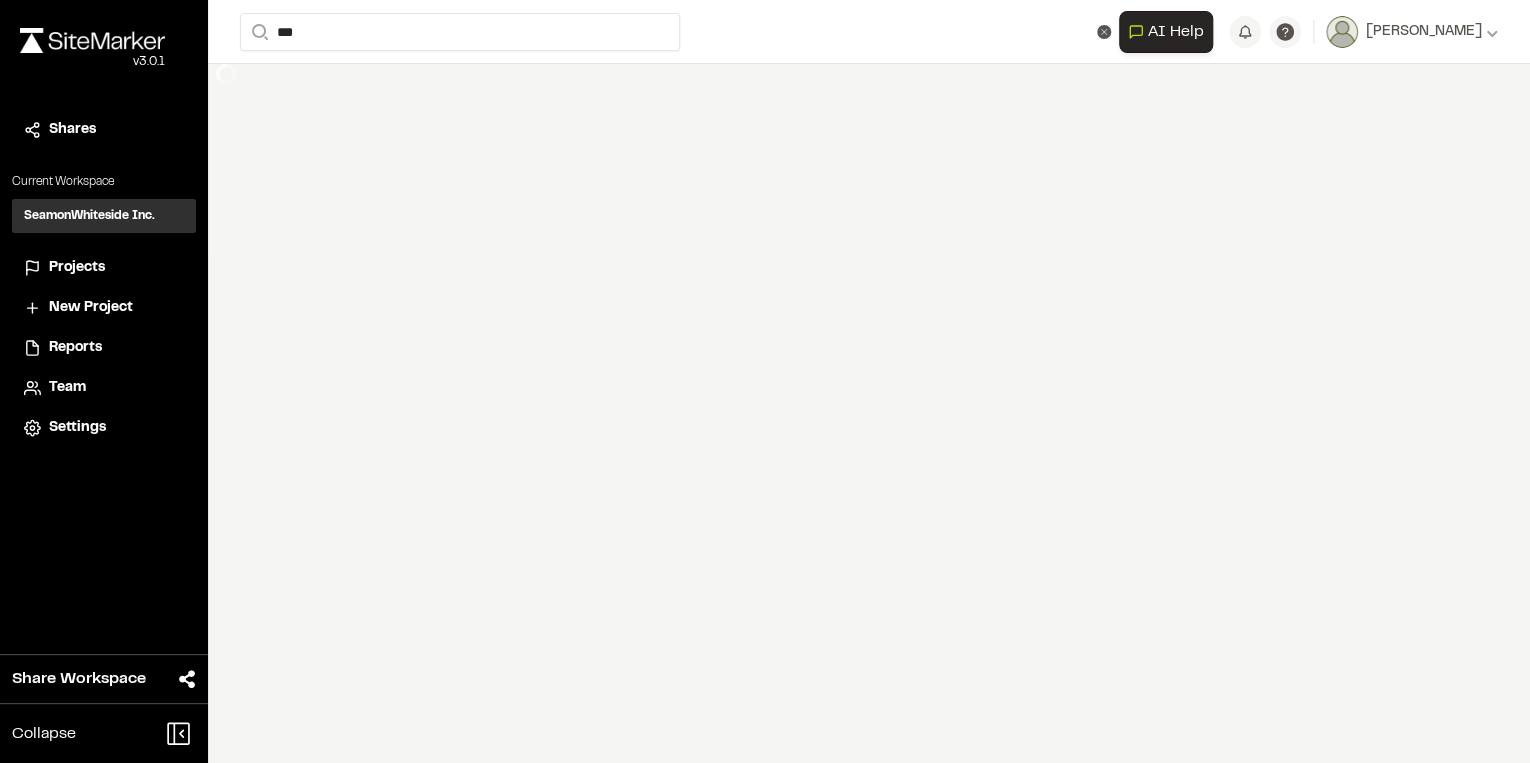type 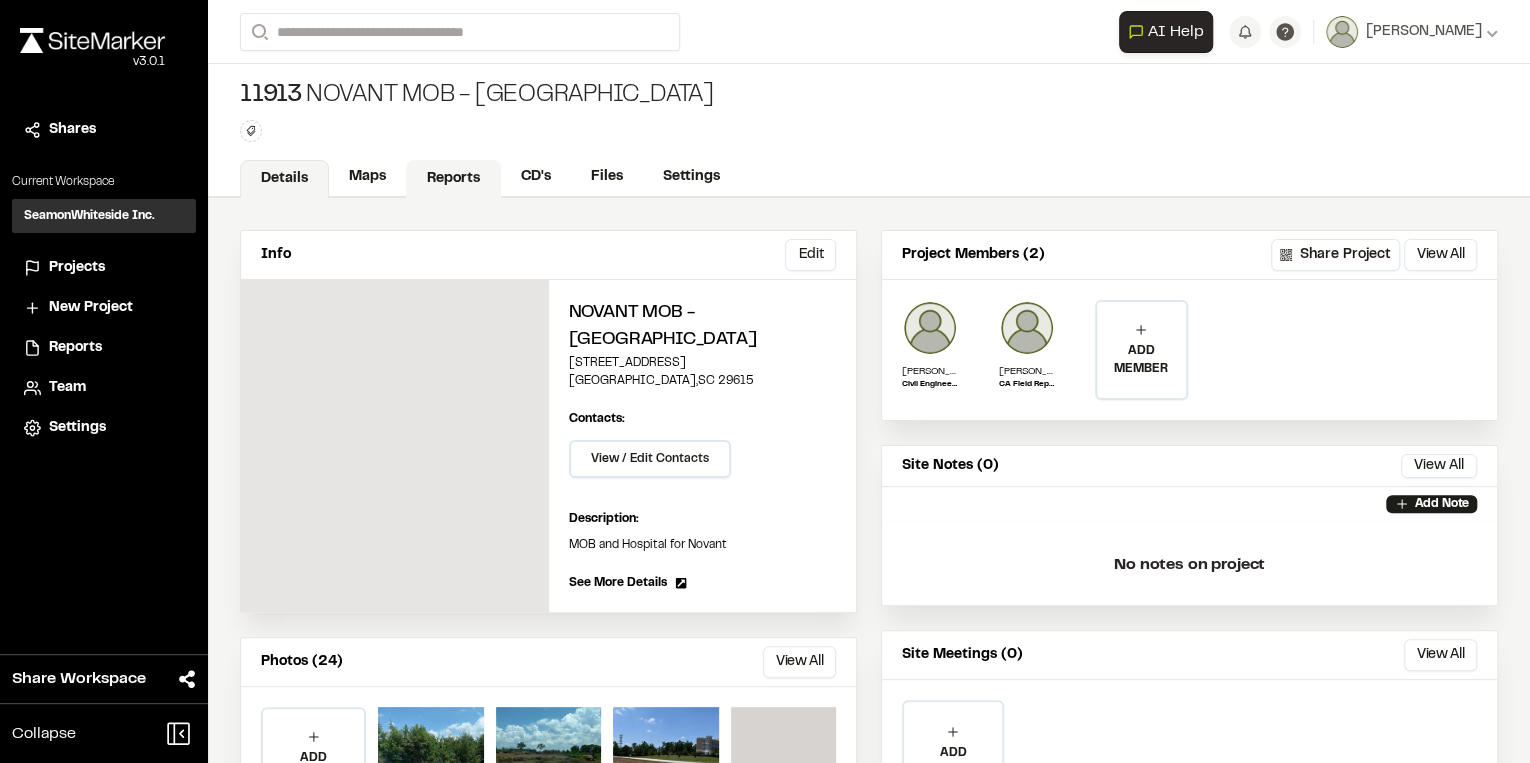click on "Reports" at bounding box center [453, 179] 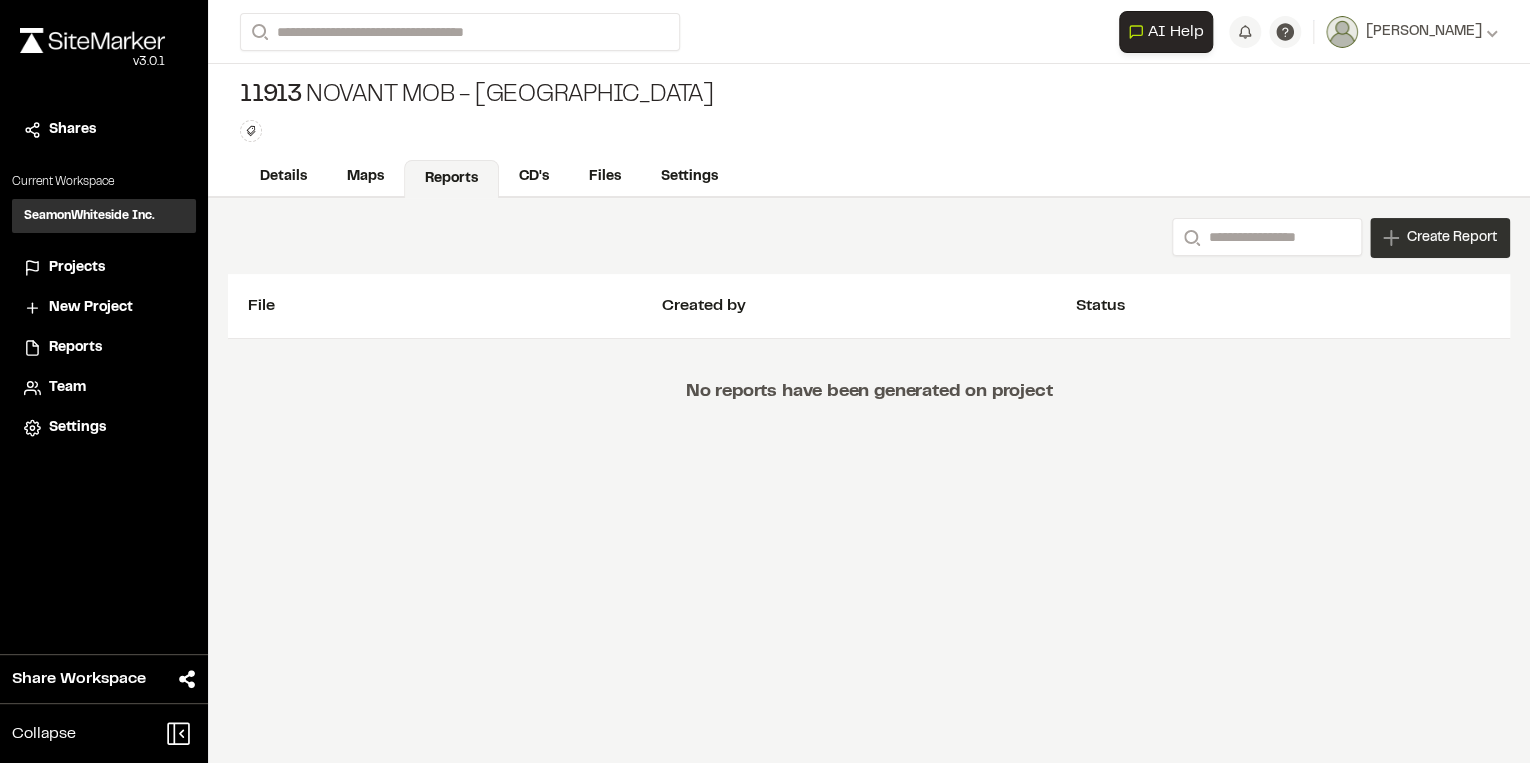 click on "Create Report" at bounding box center (1440, 238) 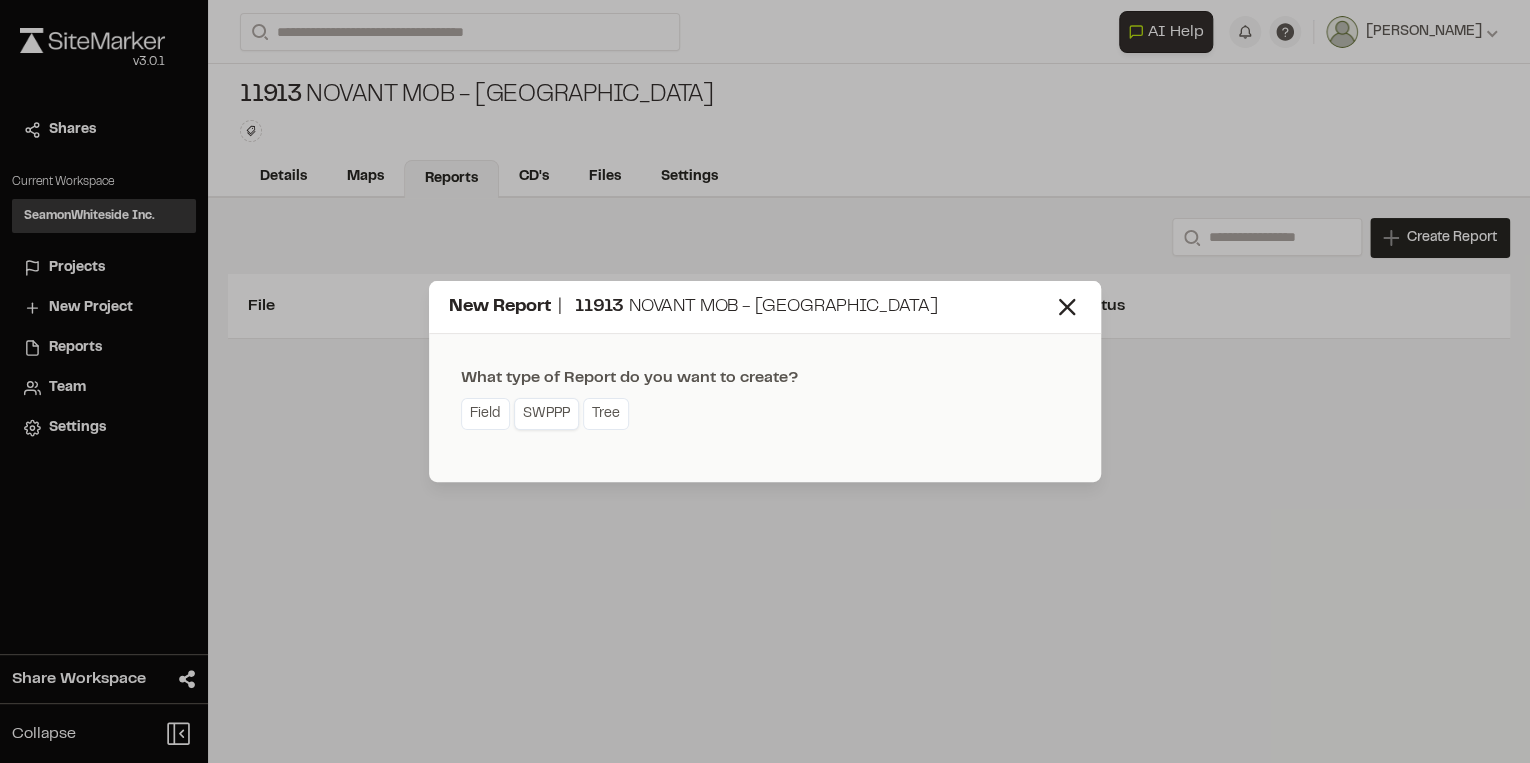 click on "SWPPP" at bounding box center [546, 414] 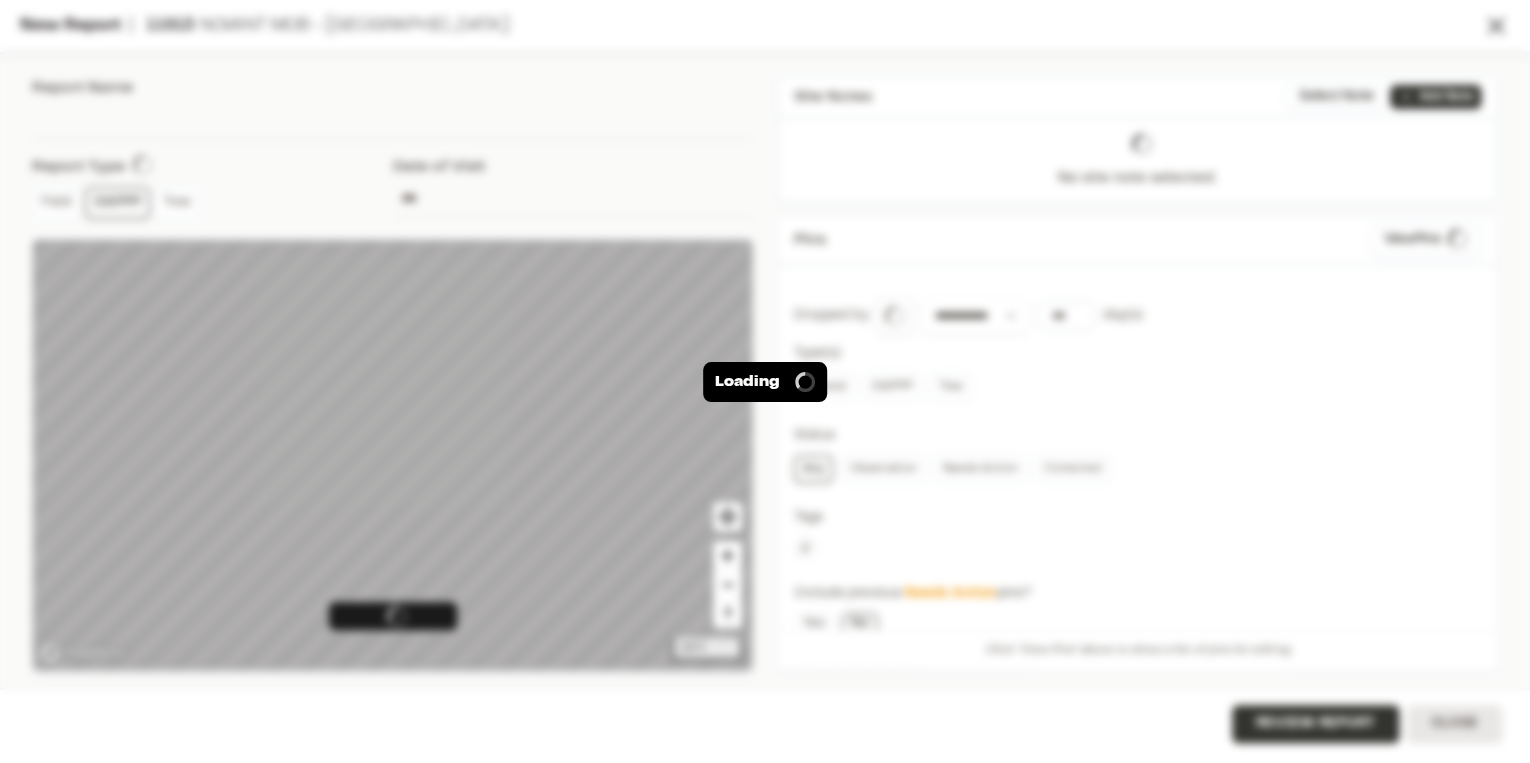 type on "**********" 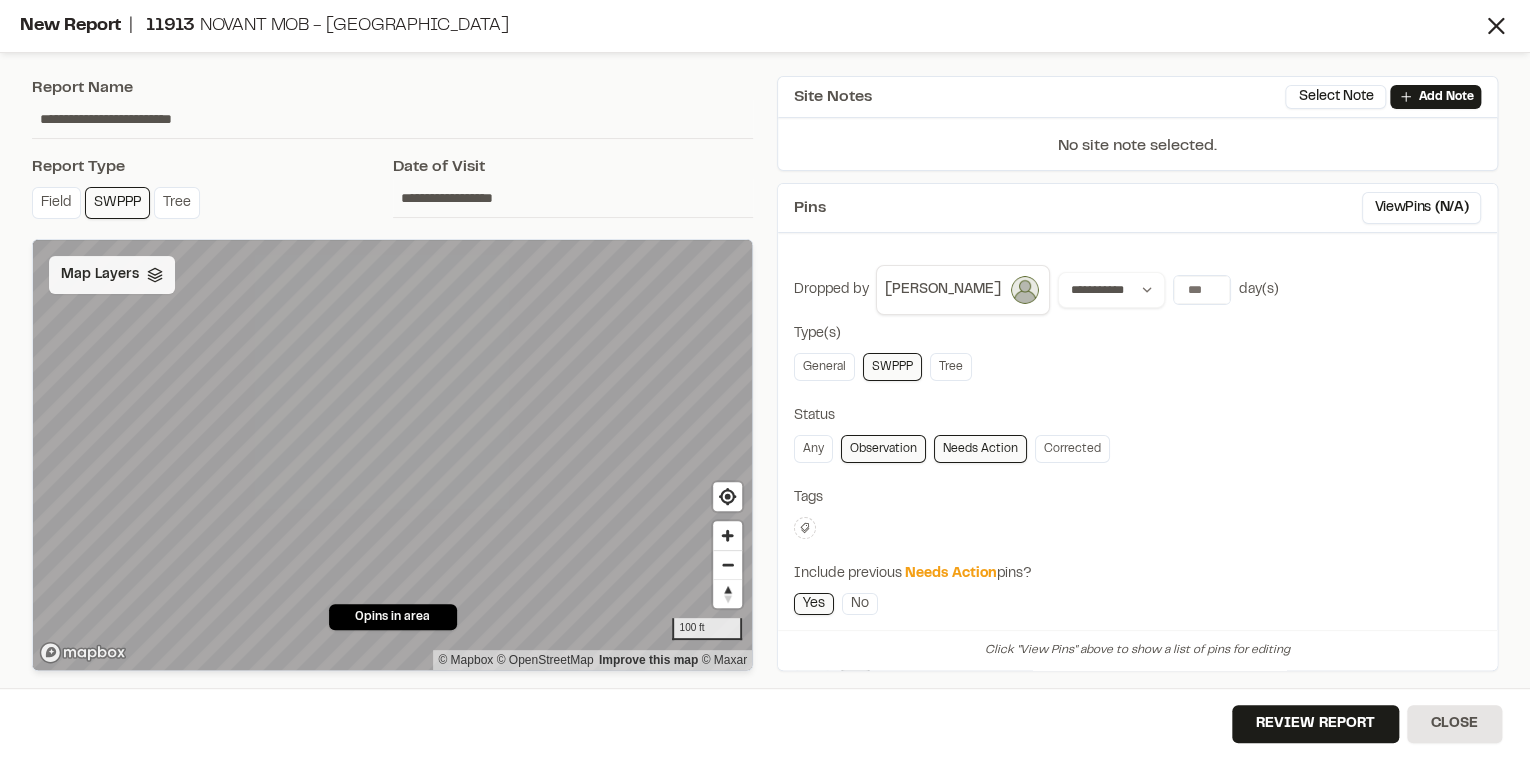 click on "Map Layers" at bounding box center (112, 275) 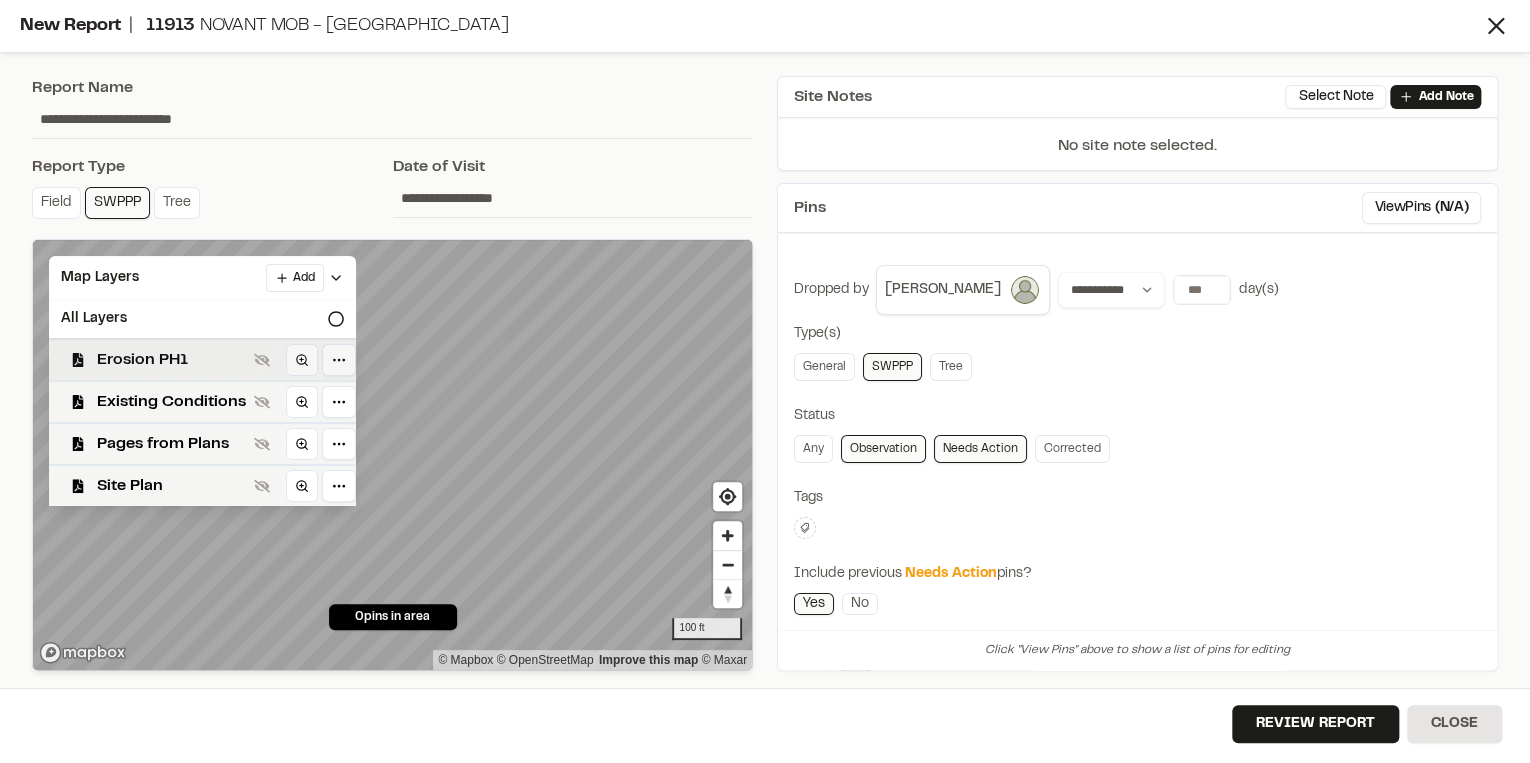 click on "Erosion PH1" at bounding box center (171, 360) 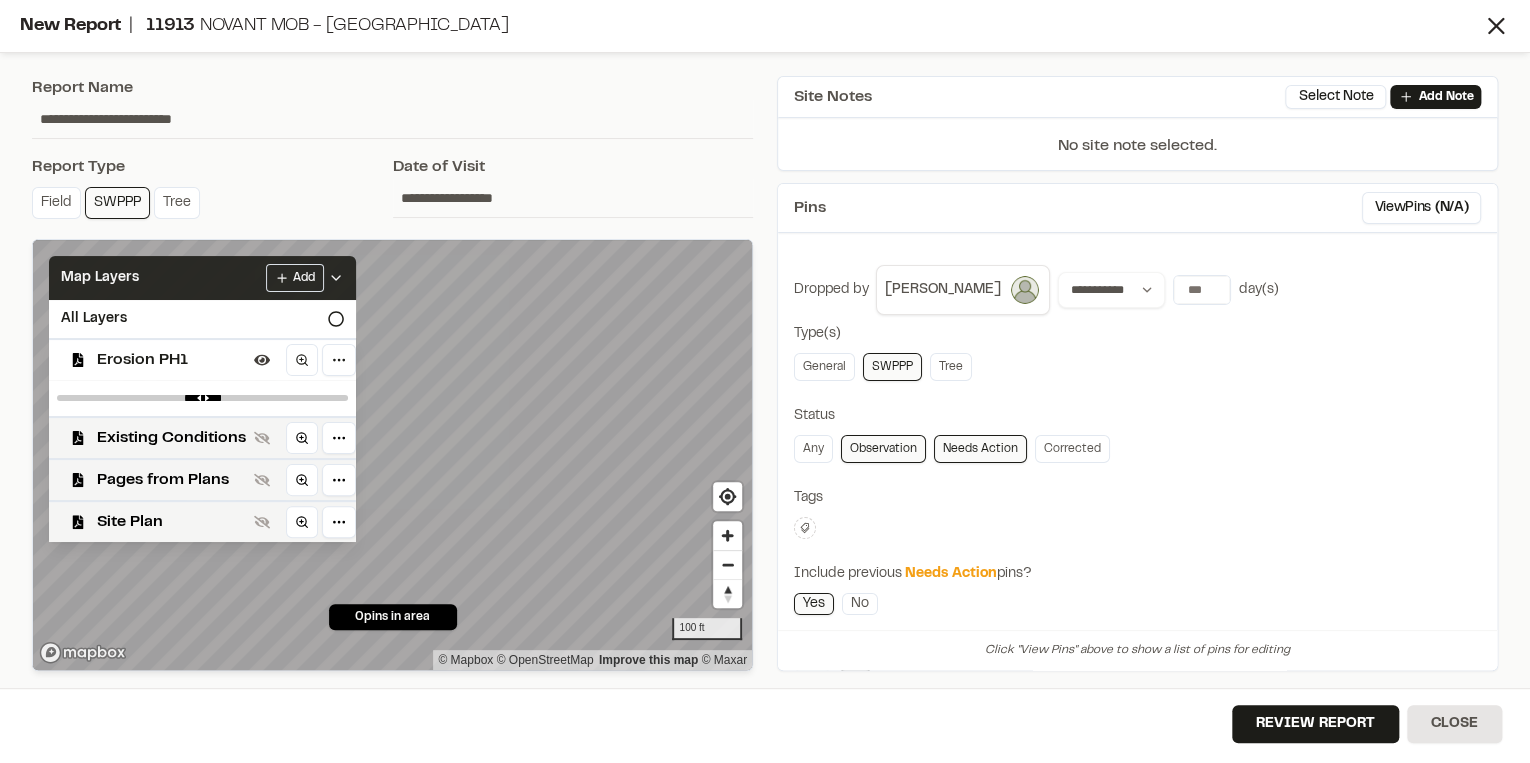 click on "Map Layers Add" at bounding box center (202, 278) 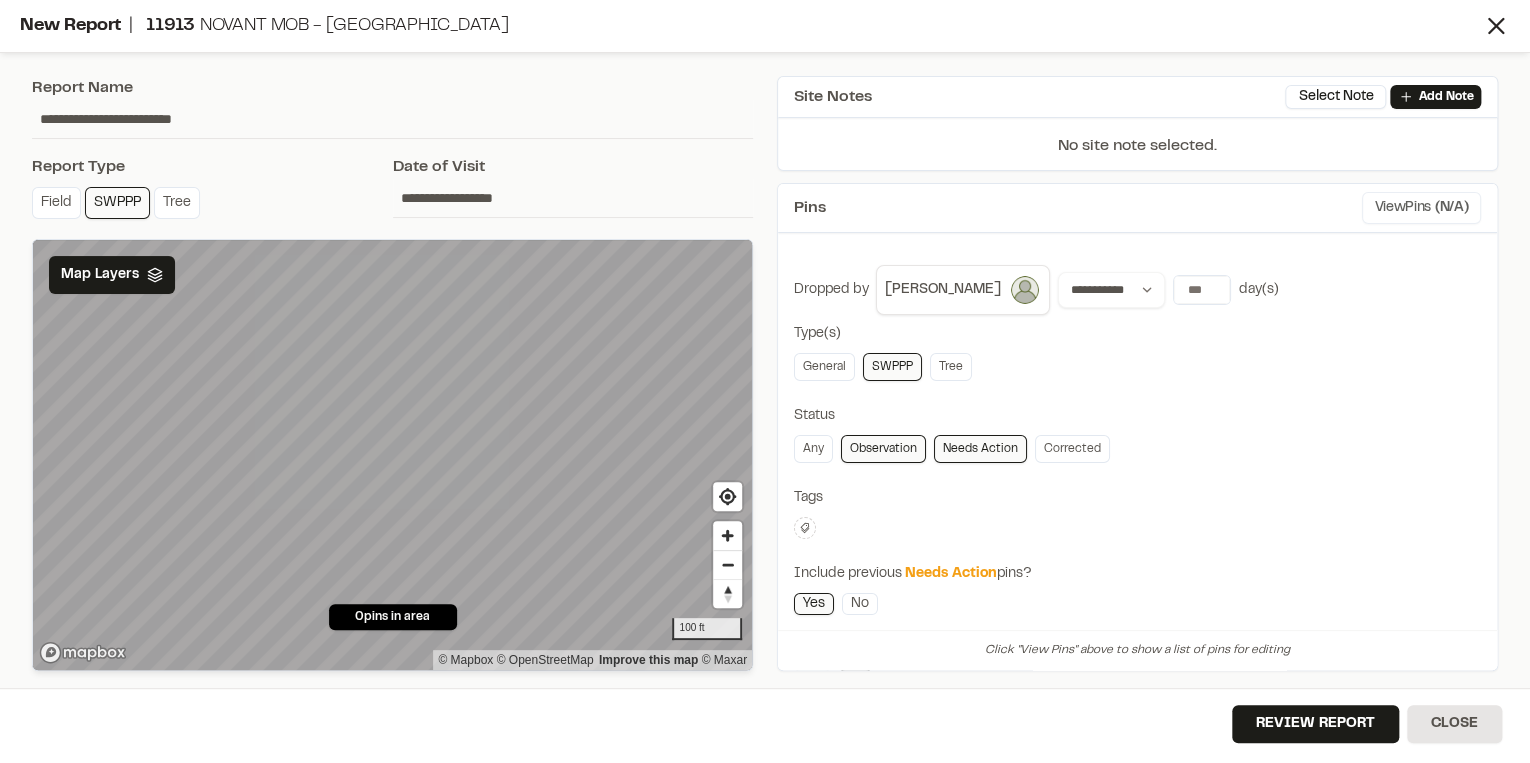 click on "( N/A )" at bounding box center [1451, 208] 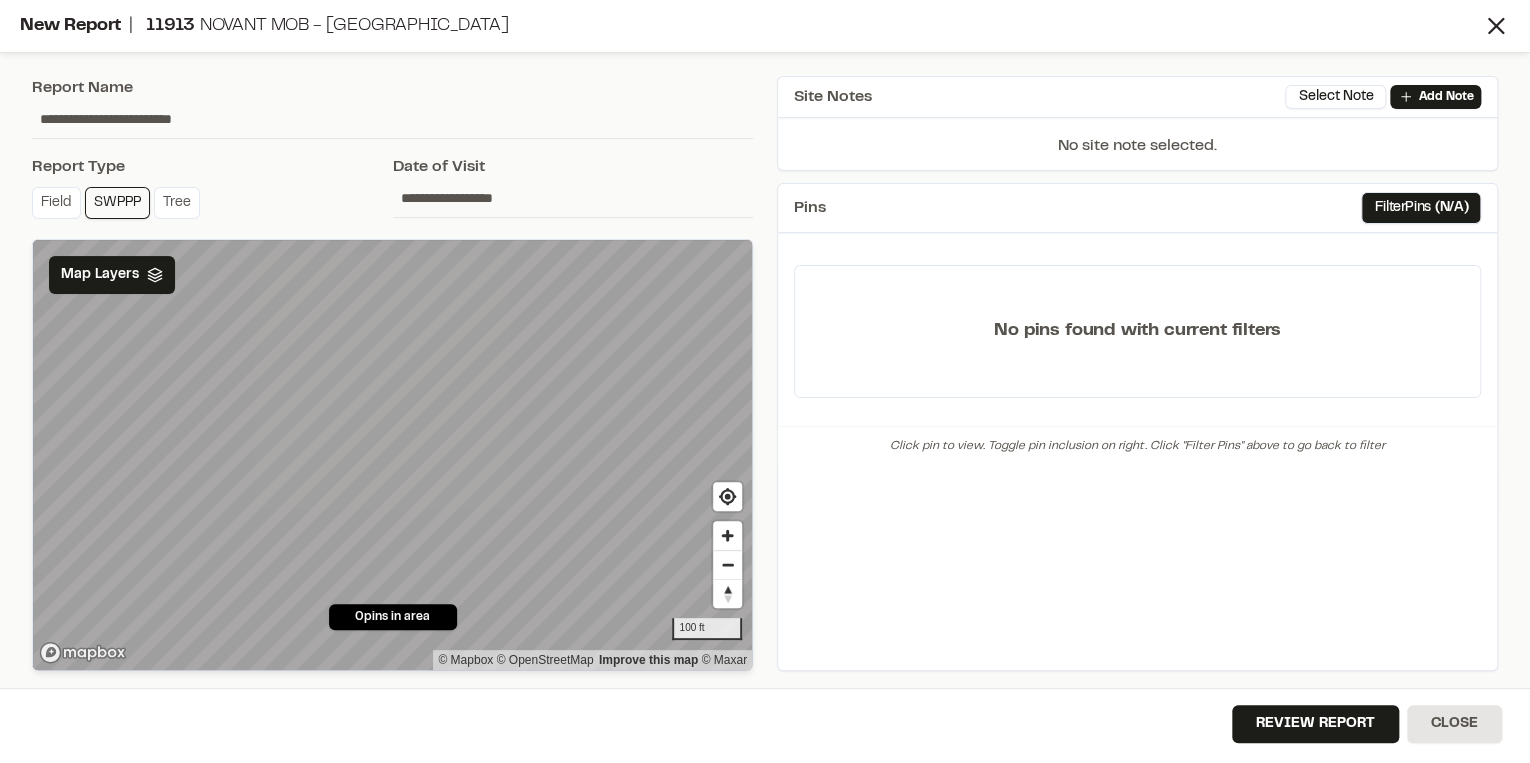 click on "No pins found with current filters" at bounding box center [1137, 331] 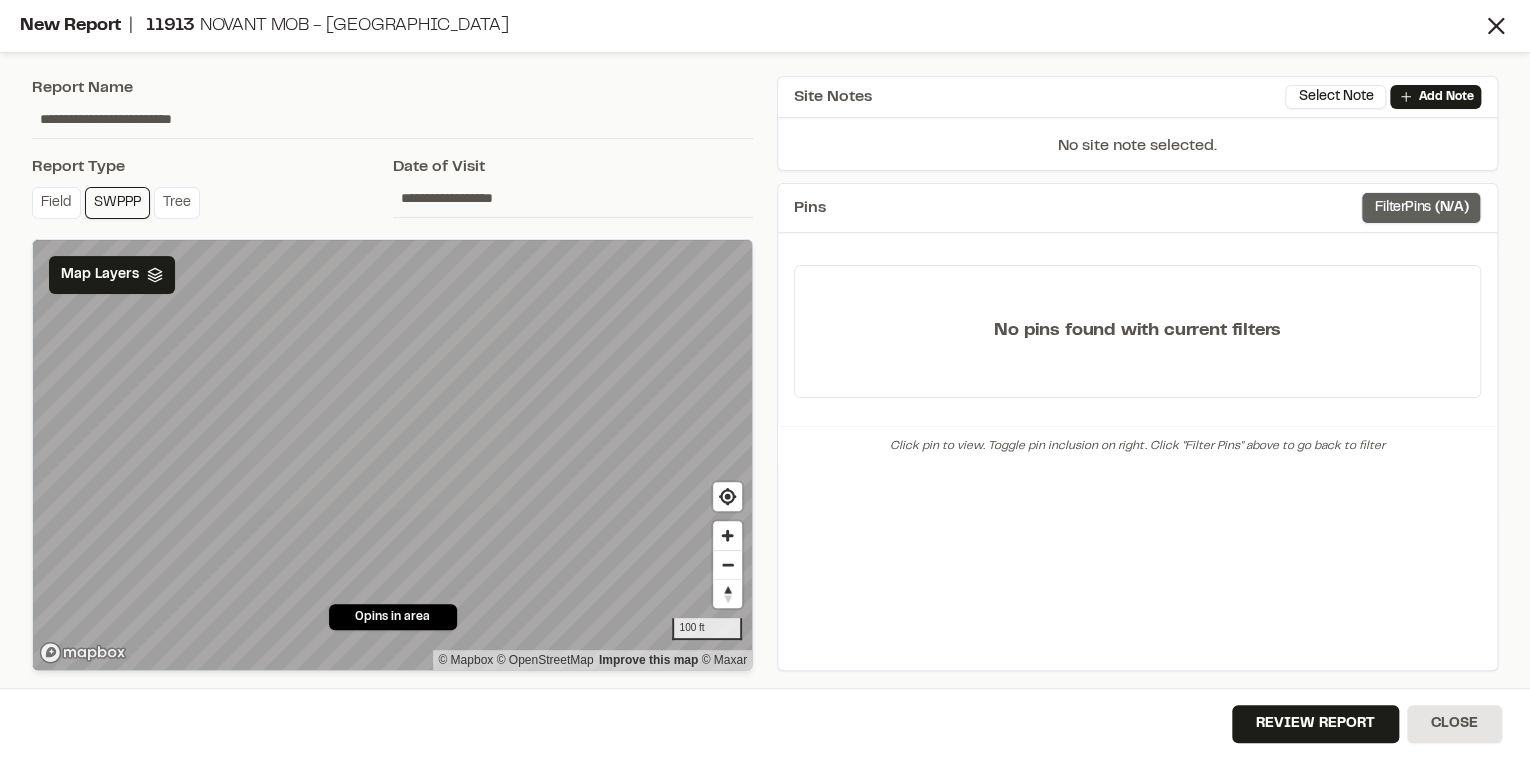 click on "Filter  Pins   ( N/A )" at bounding box center [1421, 208] 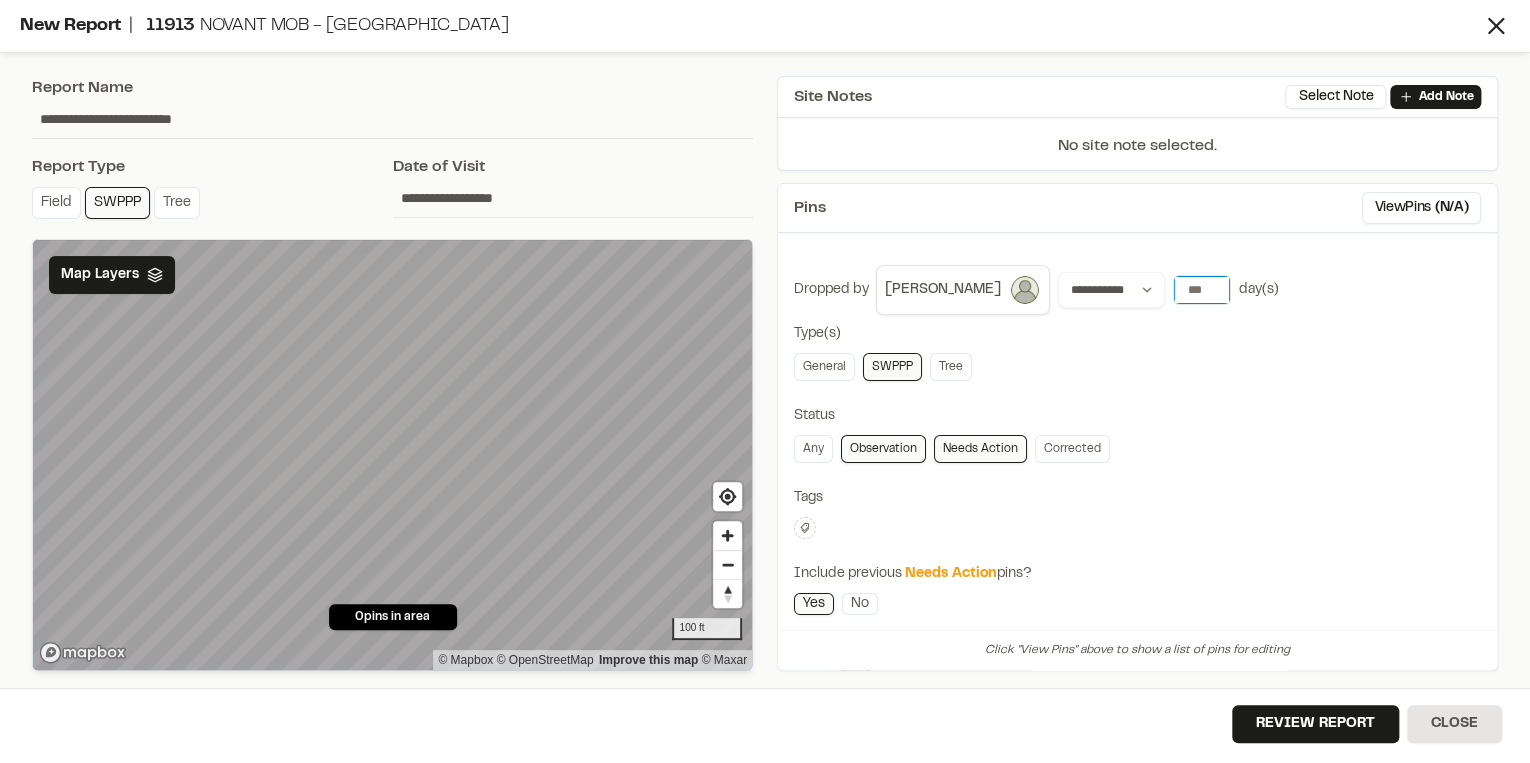 drag, startPoint x: 1190, startPoint y: 284, endPoint x: 1228, endPoint y: 281, distance: 38.118237 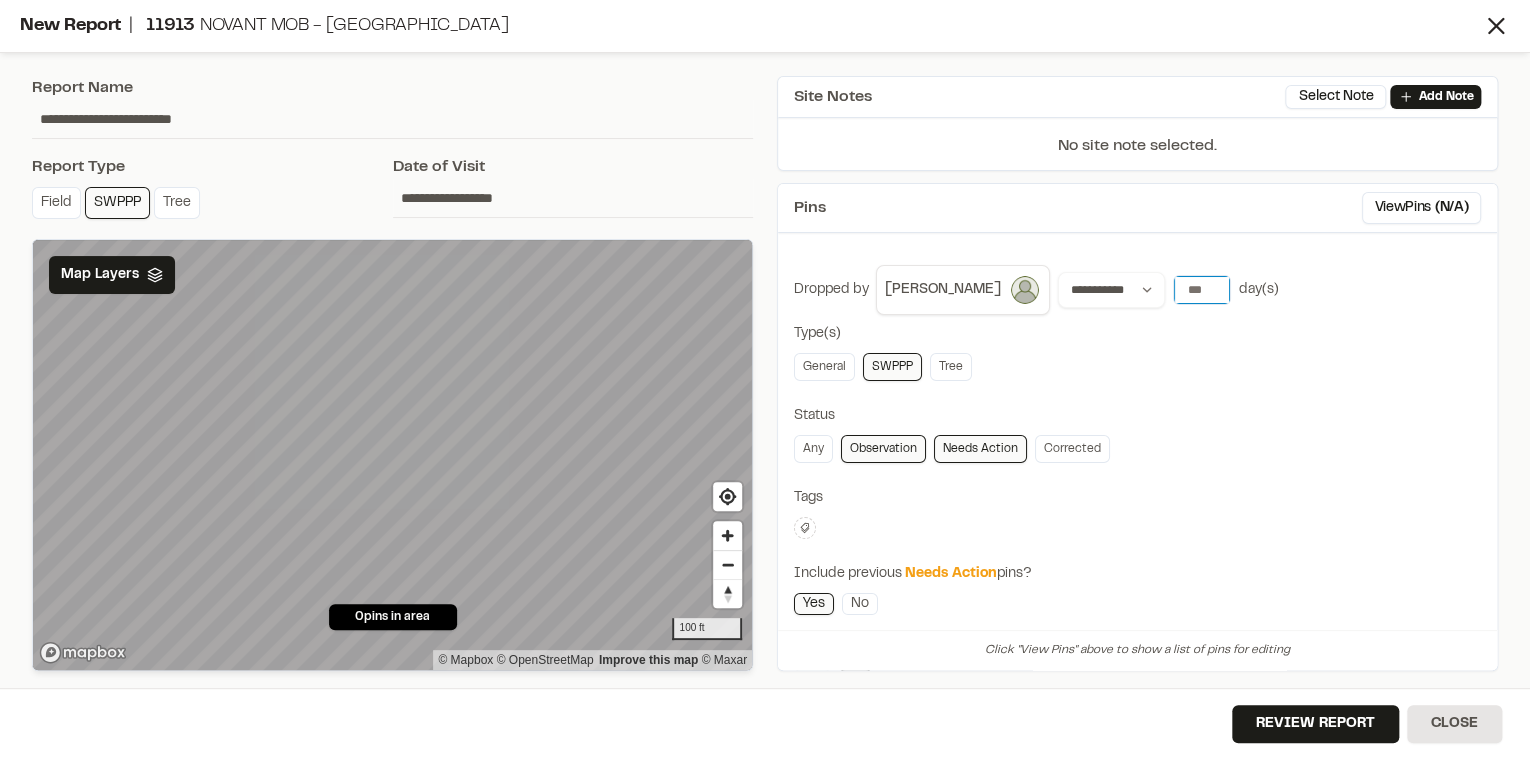 type on "**" 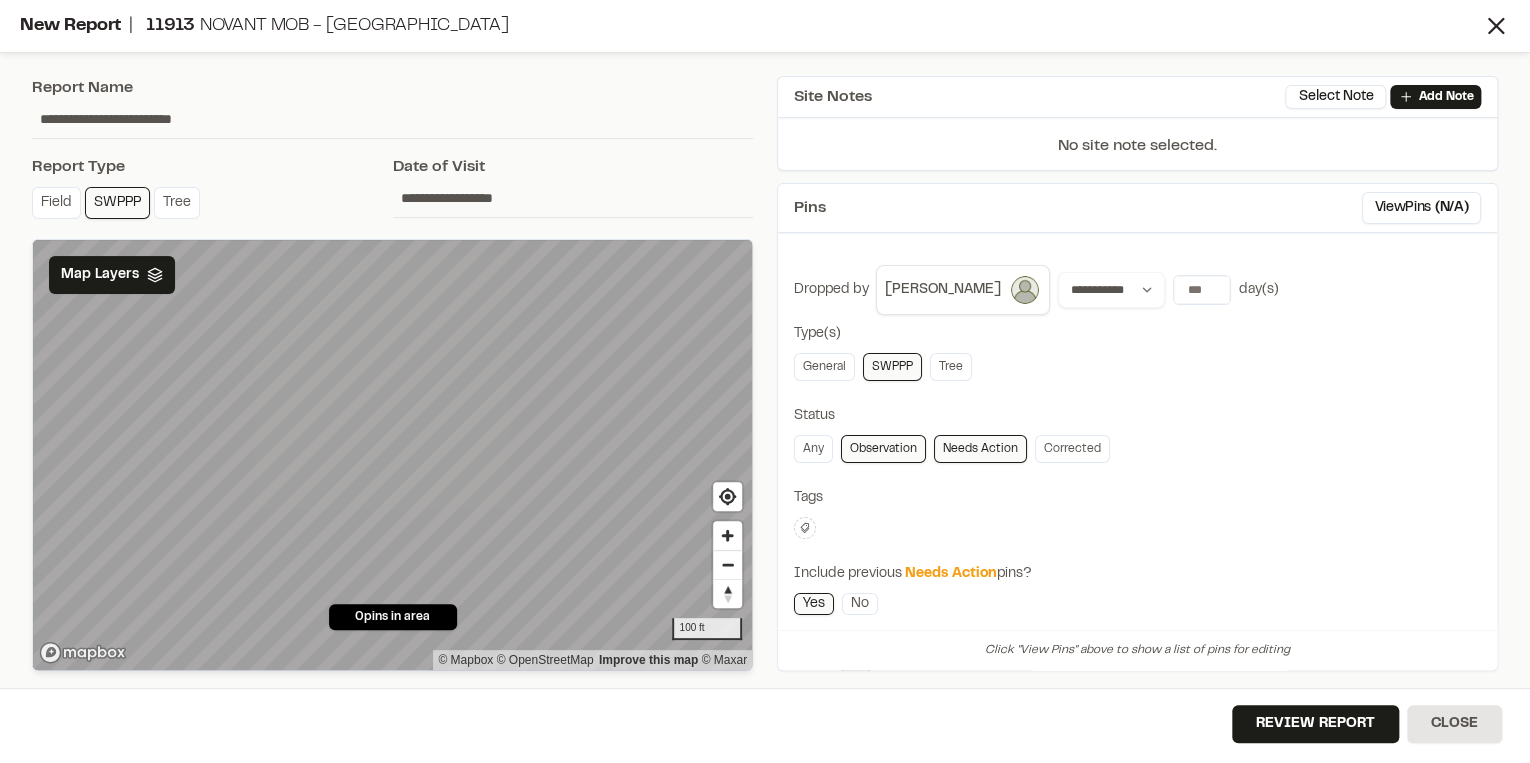 click on "**********" at bounding box center (1137, 550) 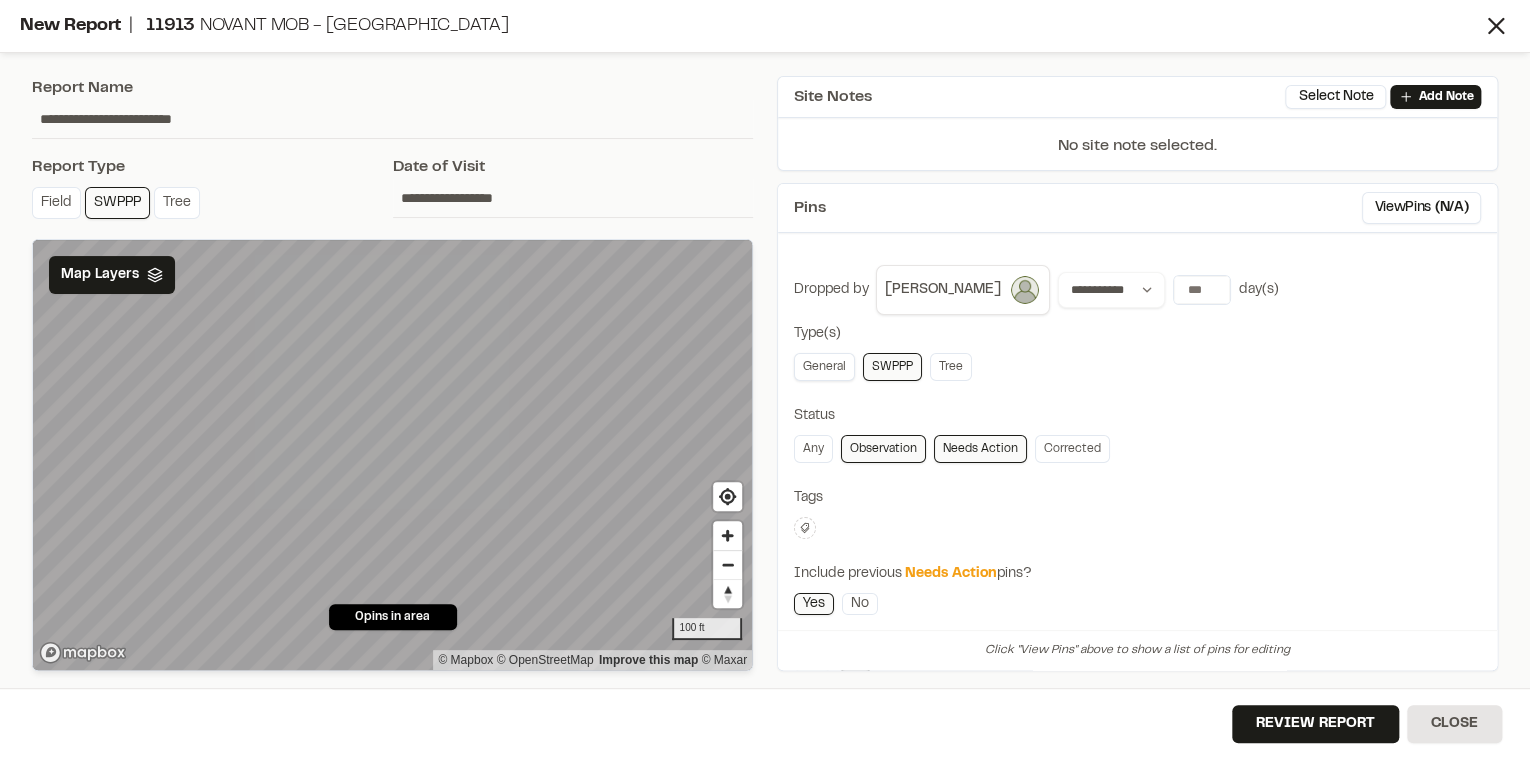 click on "General" at bounding box center (824, 367) 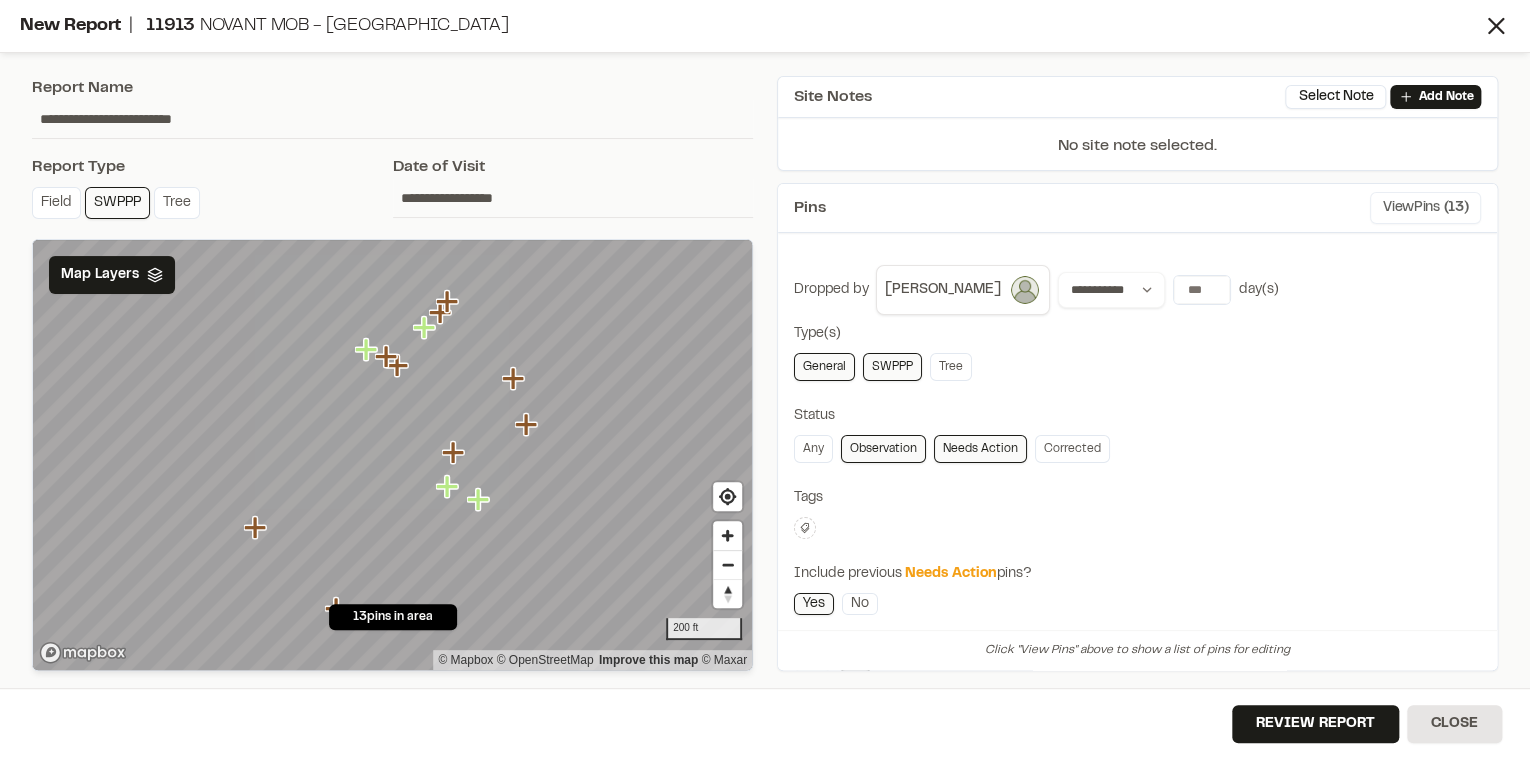 click on "View  Pins   ( 13 )" at bounding box center (1425, 208) 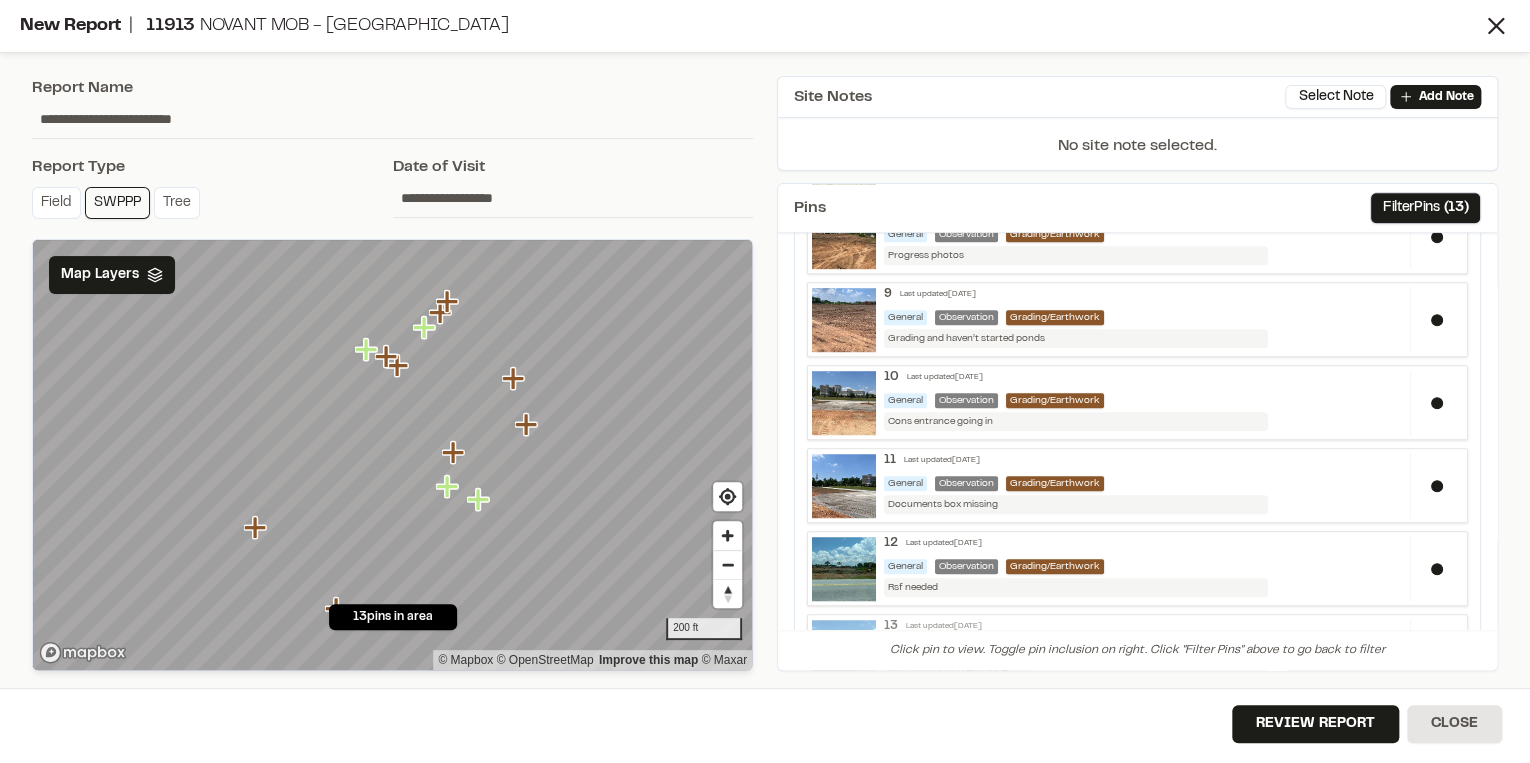 scroll, scrollTop: 760, scrollLeft: 0, axis: vertical 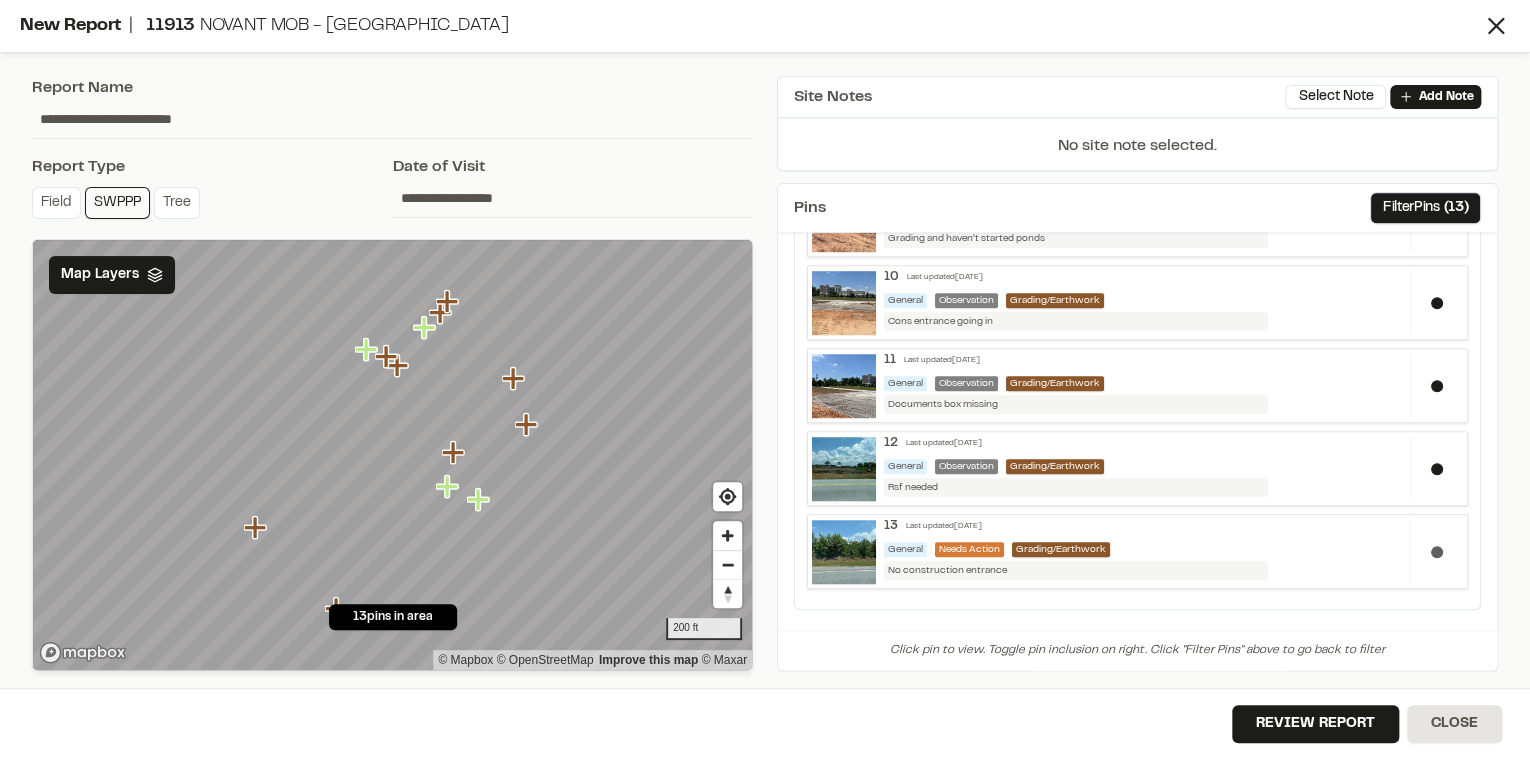 click at bounding box center [1436, 551] 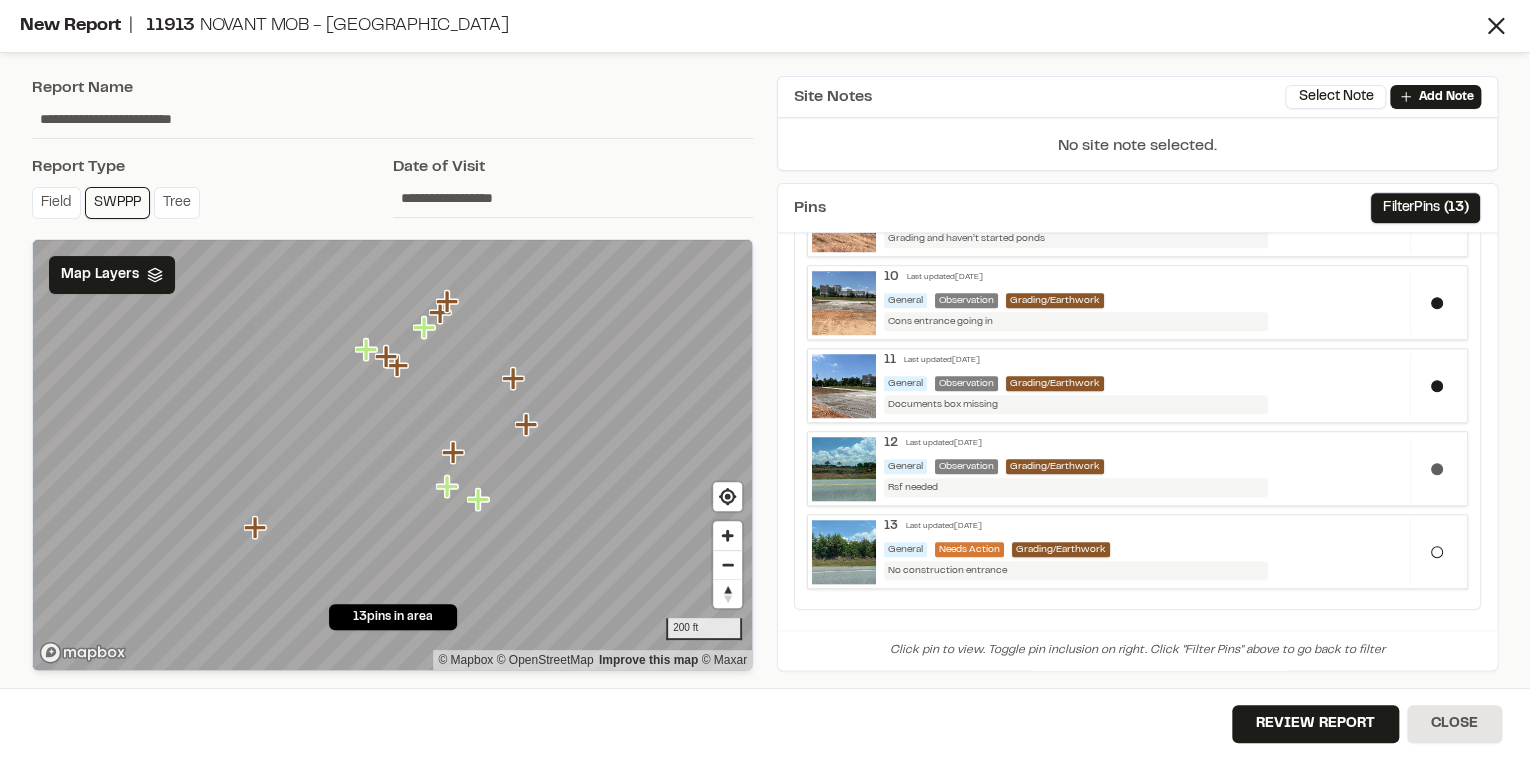 click at bounding box center [1437, 469] 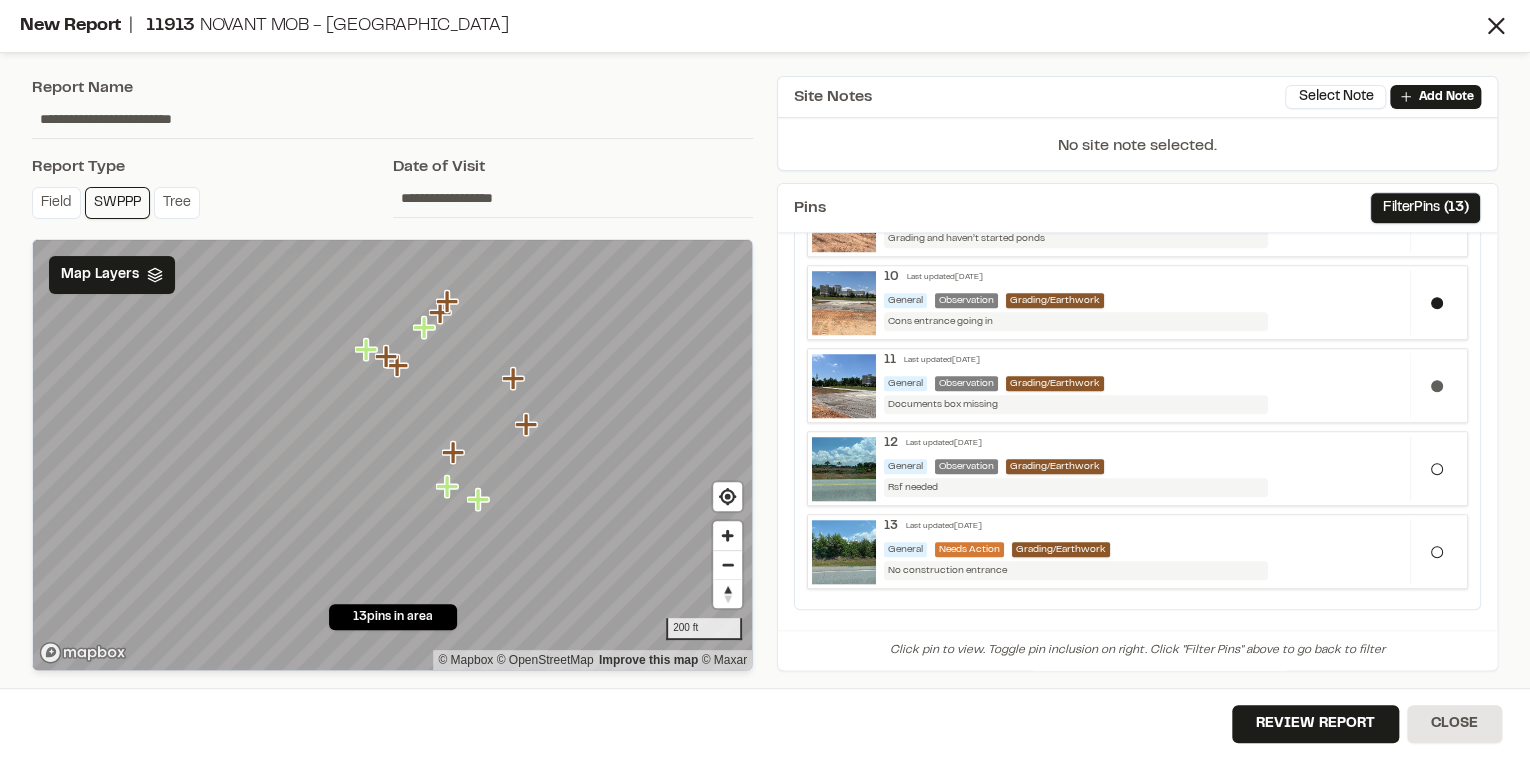 click at bounding box center [1436, 385] 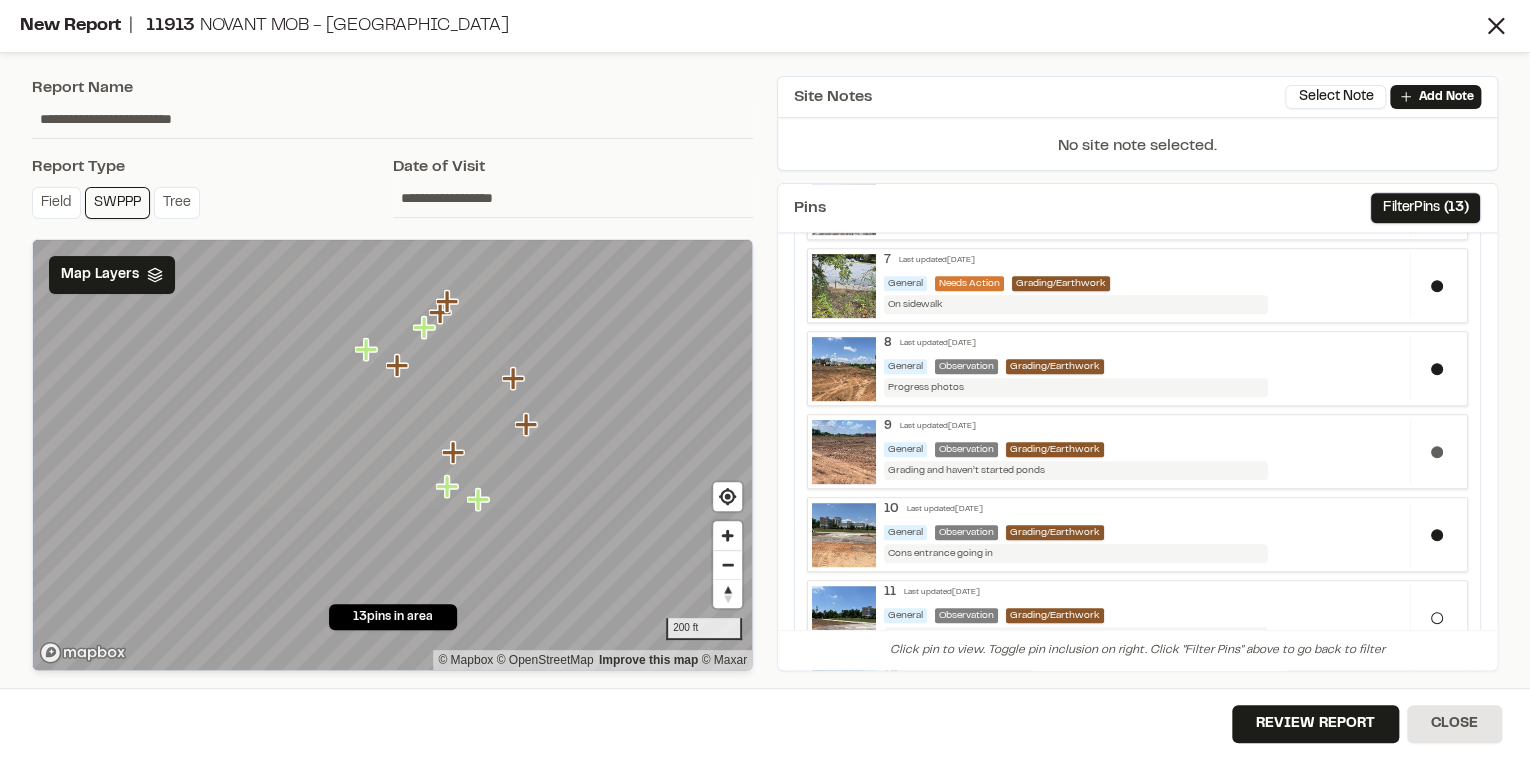 scroll, scrollTop: 520, scrollLeft: 0, axis: vertical 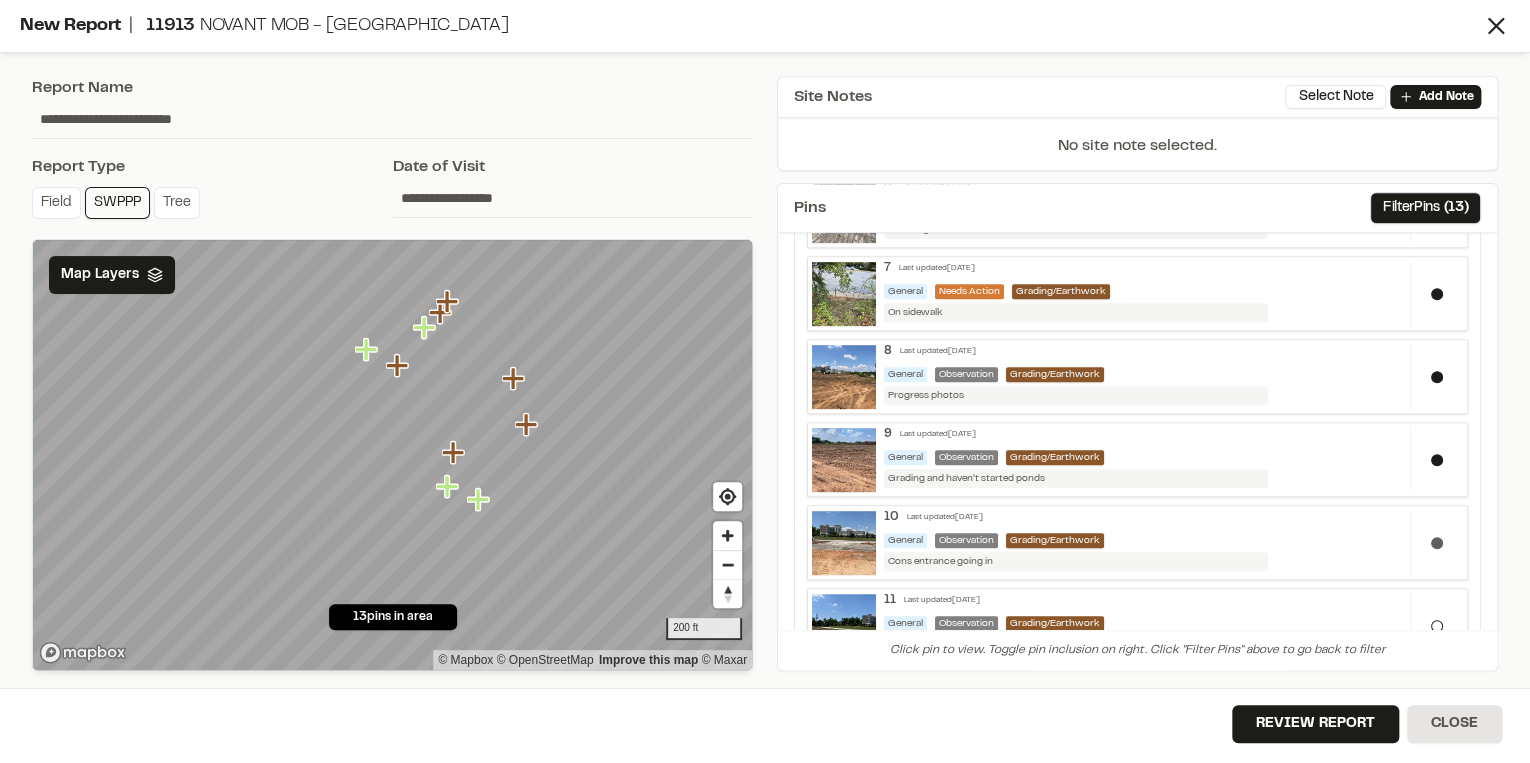 click at bounding box center [1437, 543] 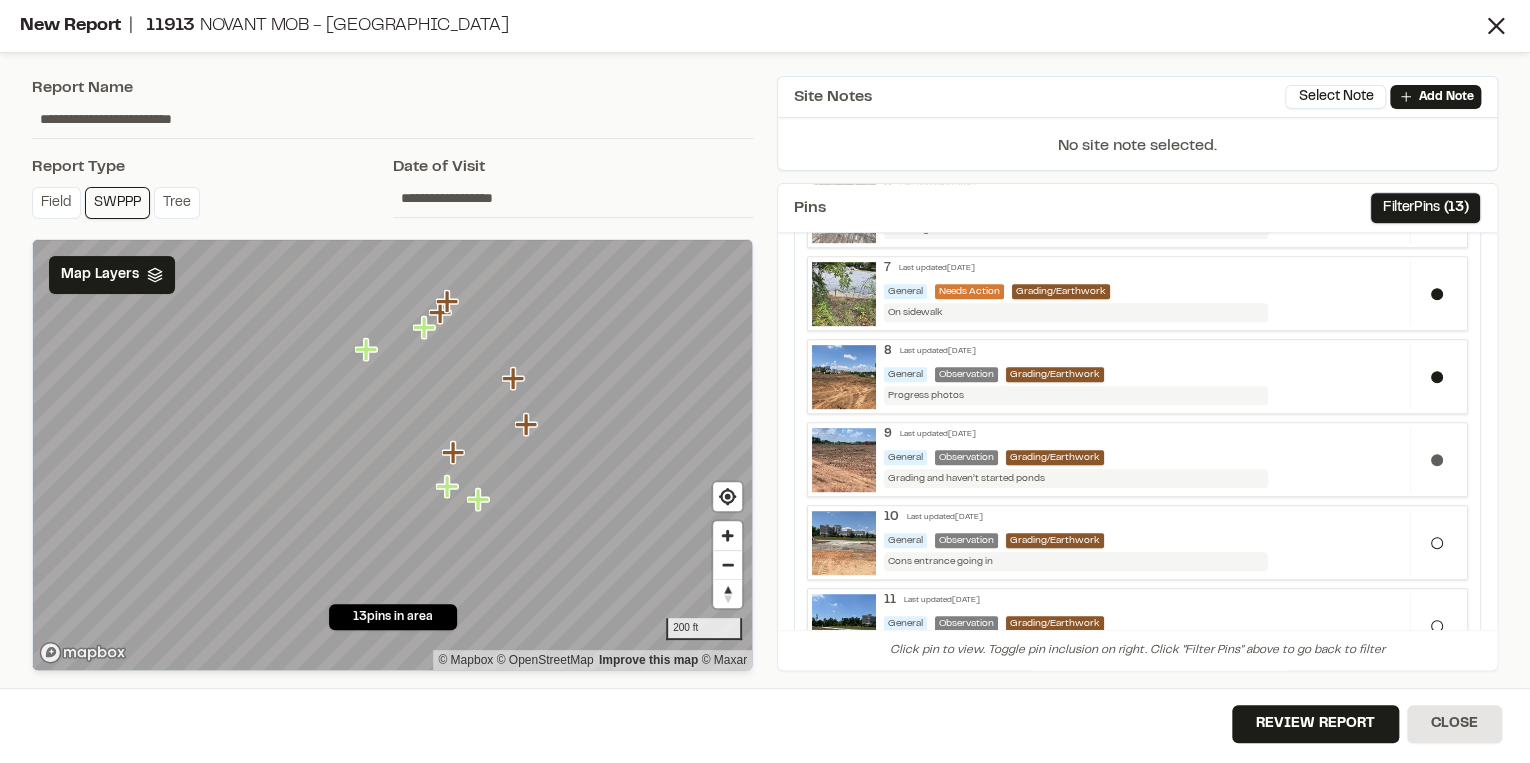 click at bounding box center (1437, 460) 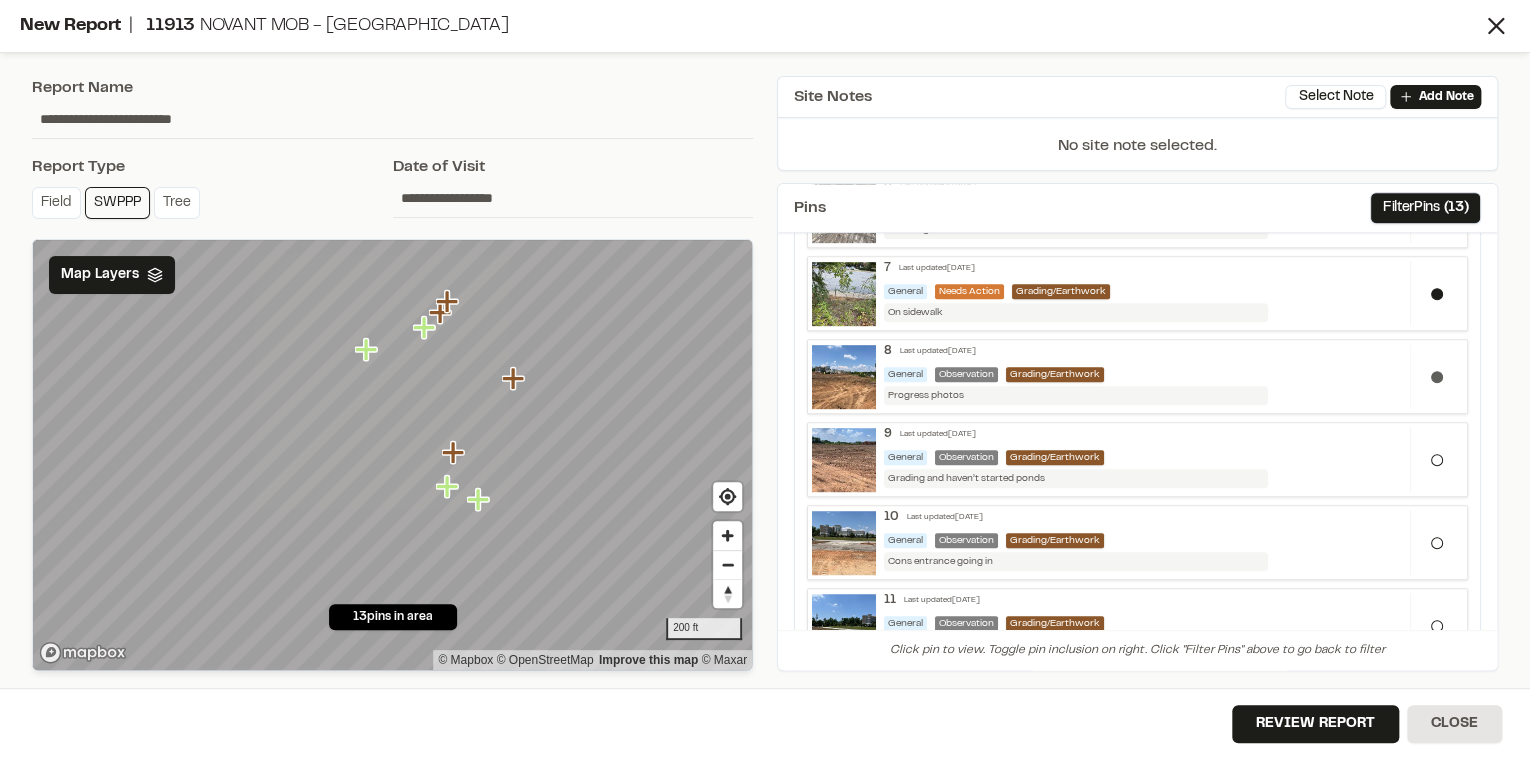 click at bounding box center (1436, 376) 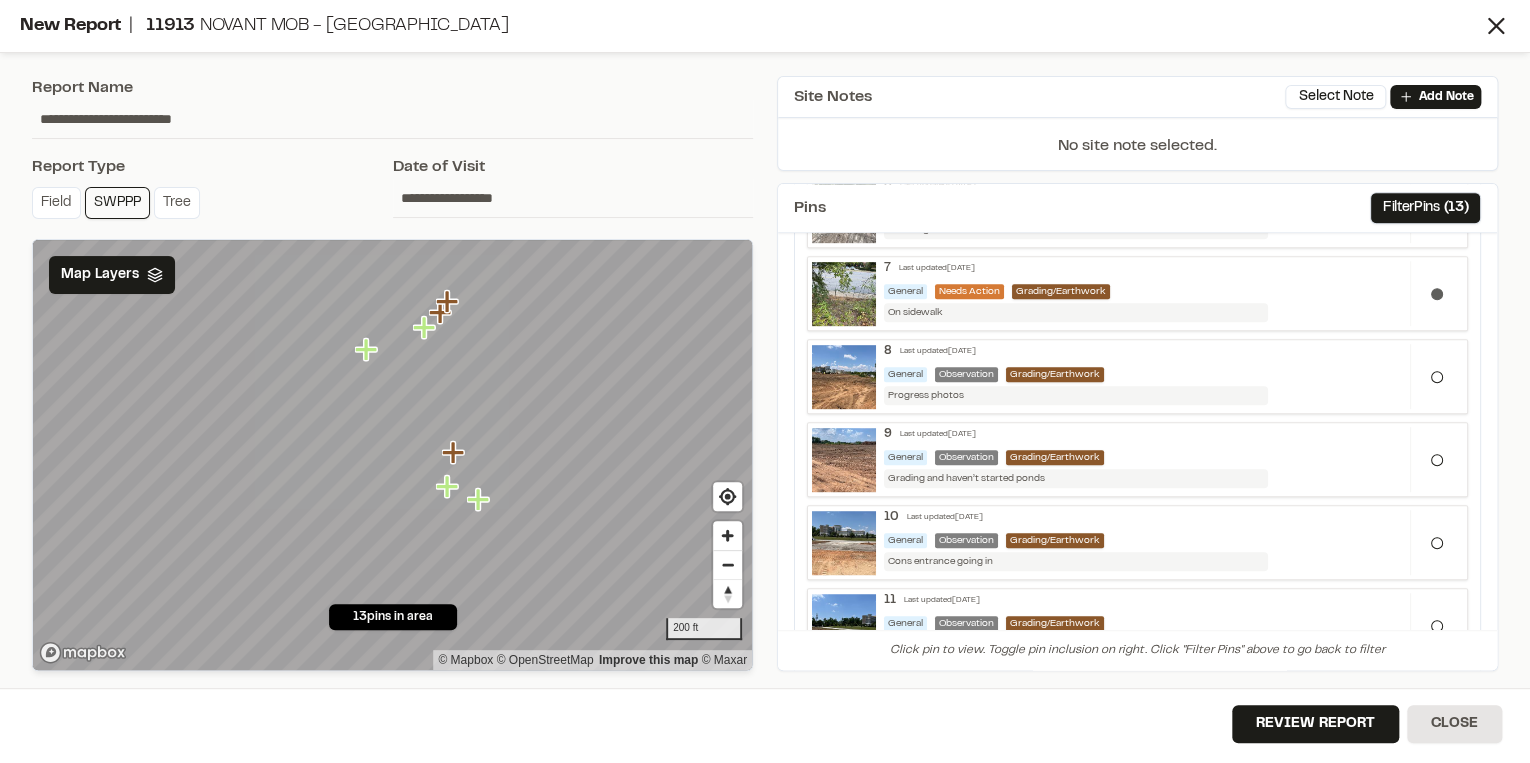 scroll, scrollTop: 440, scrollLeft: 0, axis: vertical 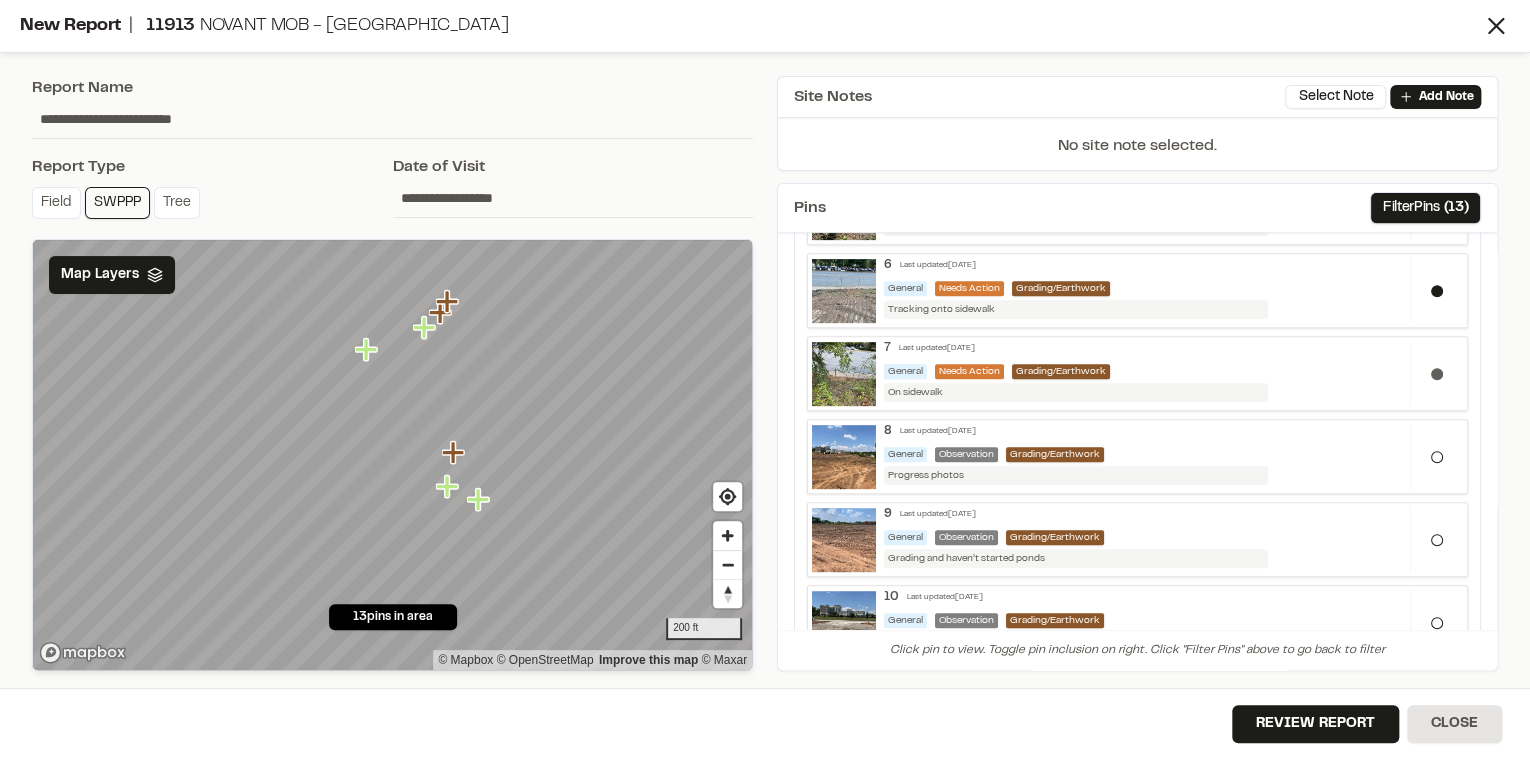 click at bounding box center (1436, 373) 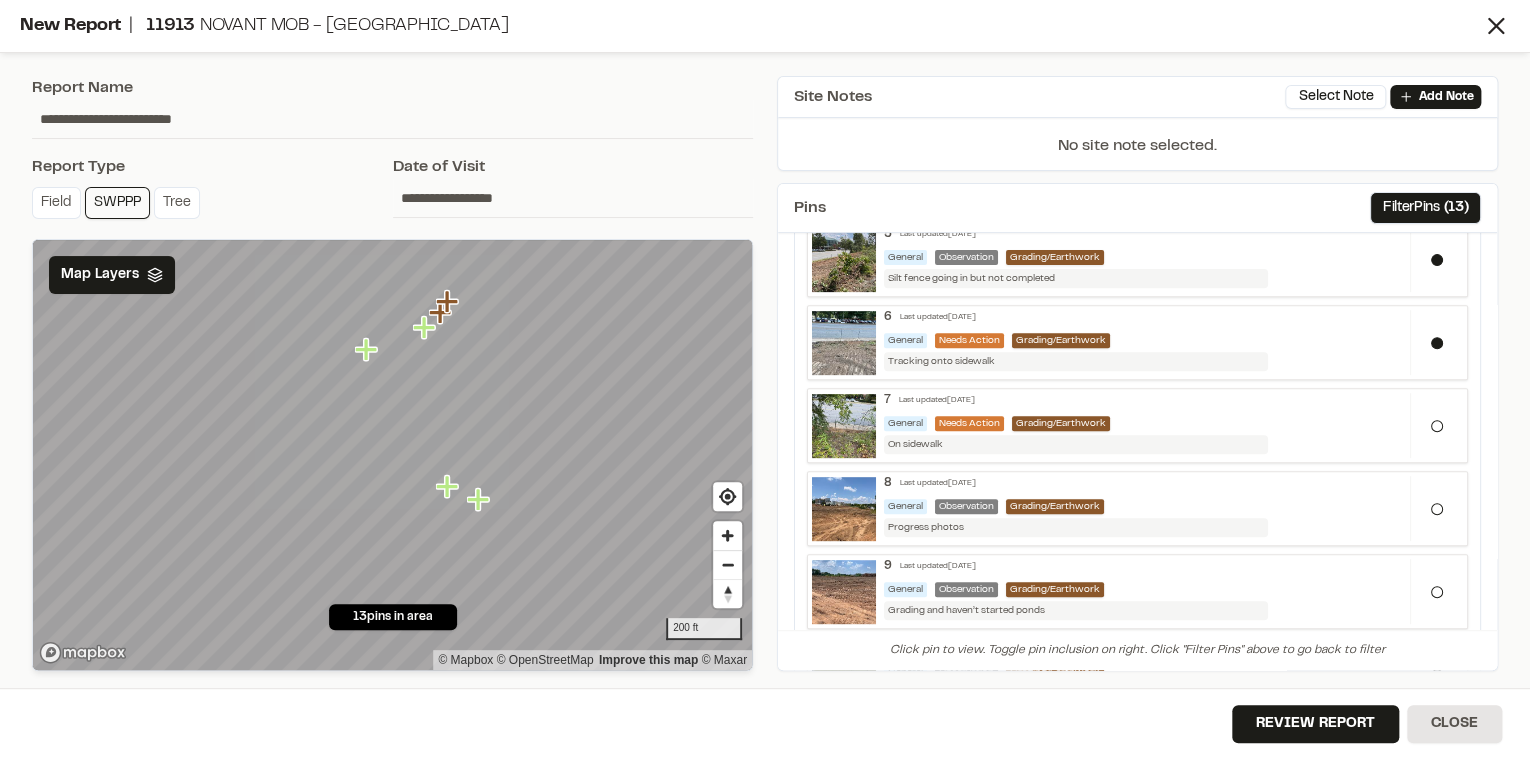 scroll, scrollTop: 360, scrollLeft: 0, axis: vertical 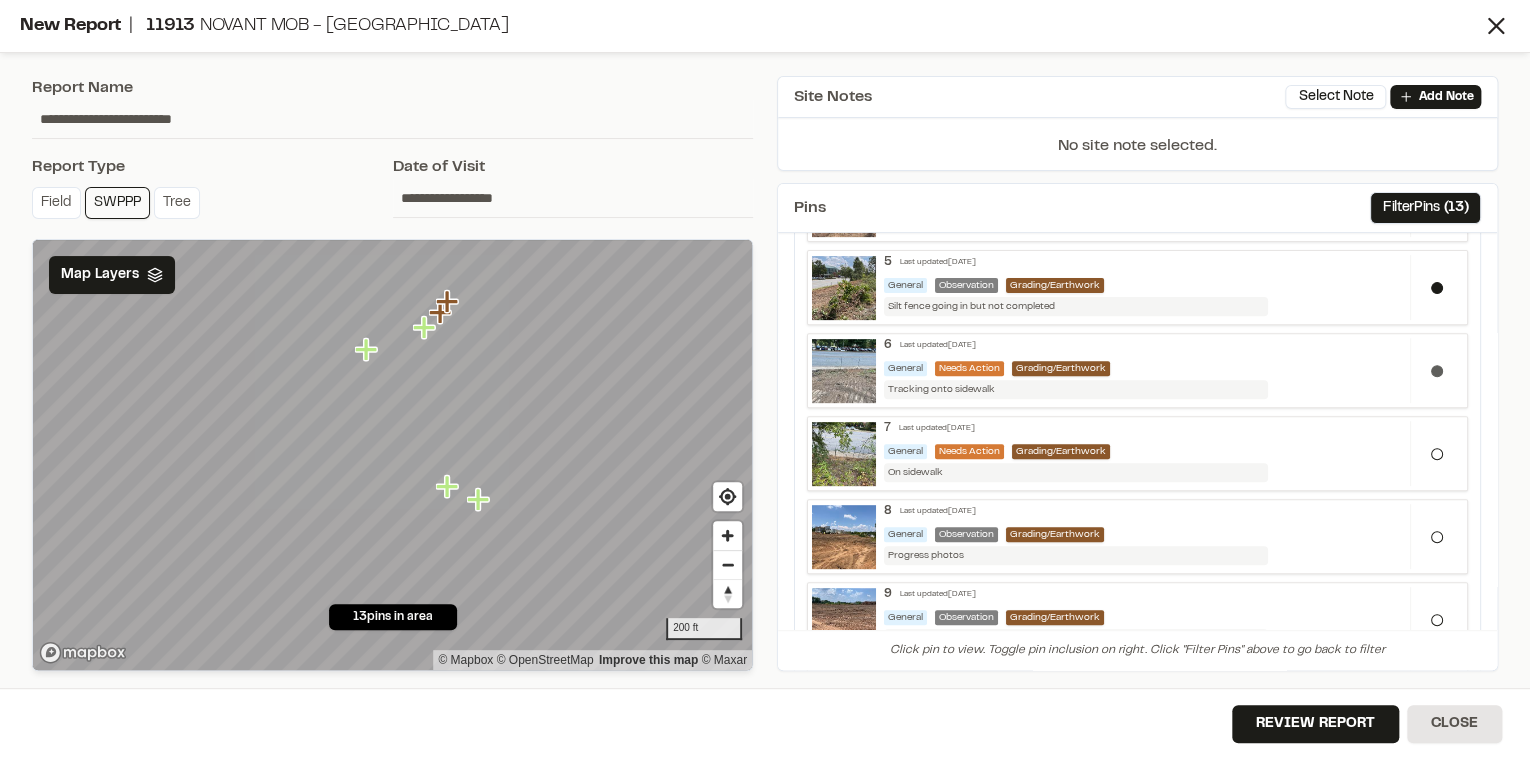 click at bounding box center [1436, 370] 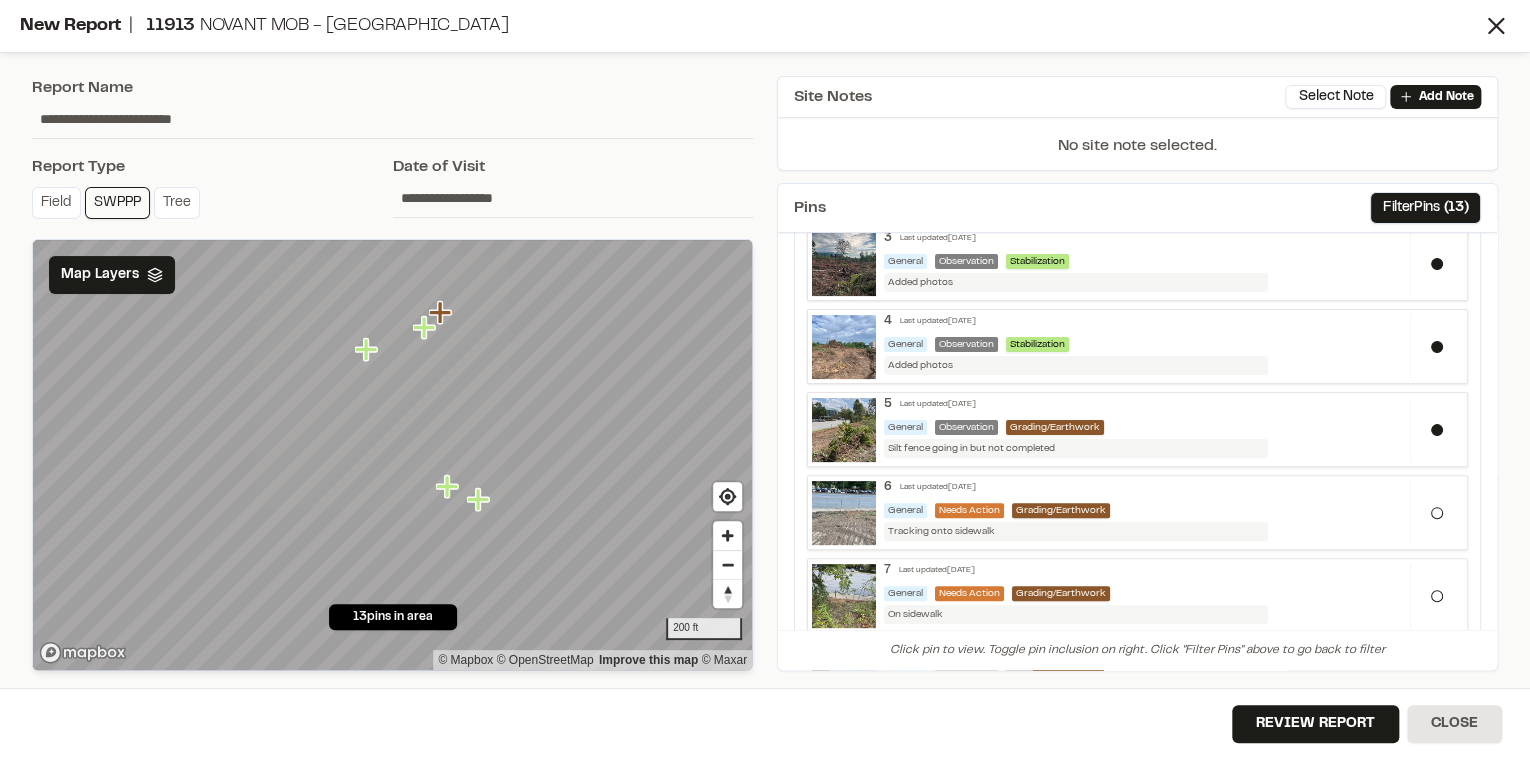 scroll, scrollTop: 200, scrollLeft: 0, axis: vertical 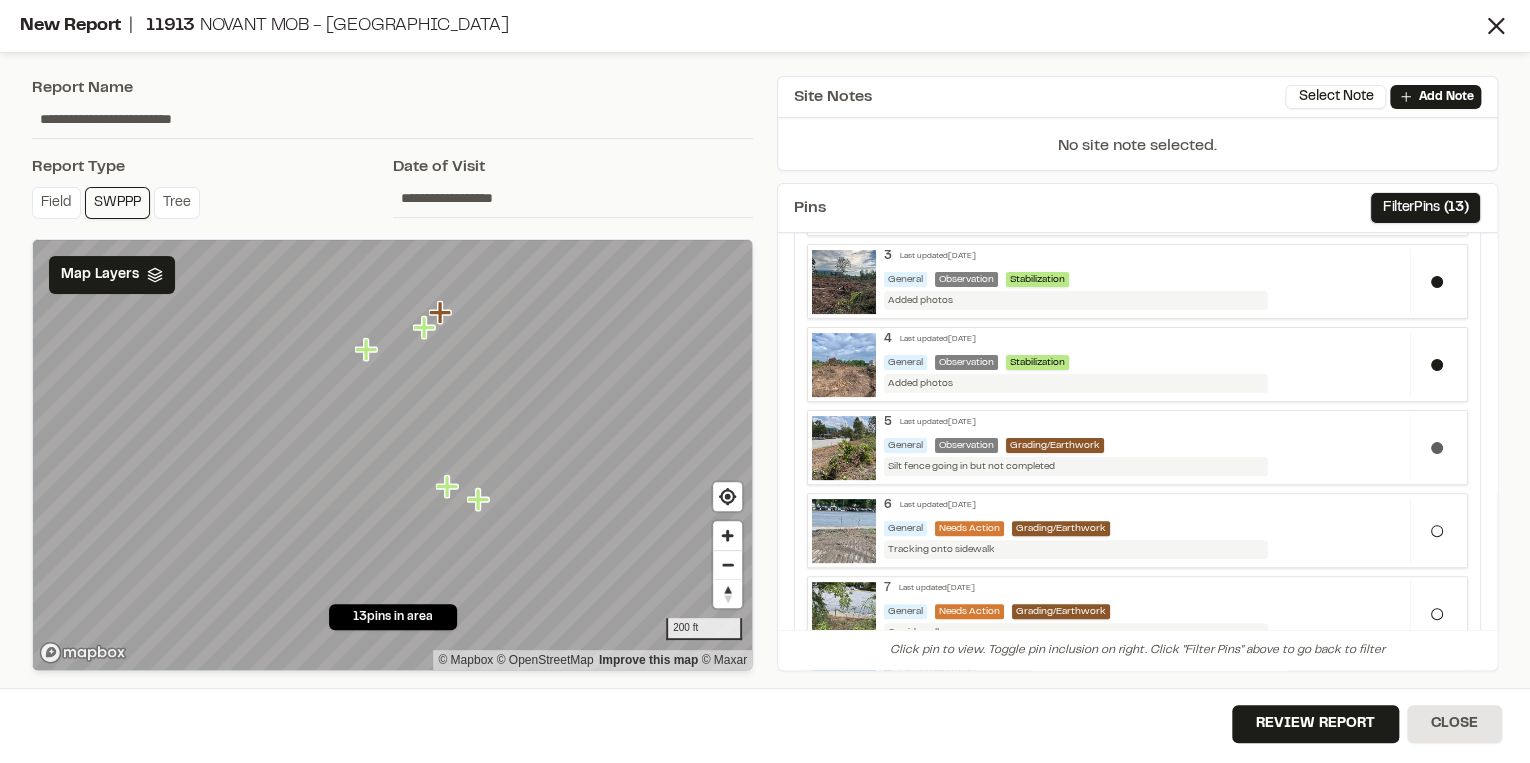 click at bounding box center (1437, 448) 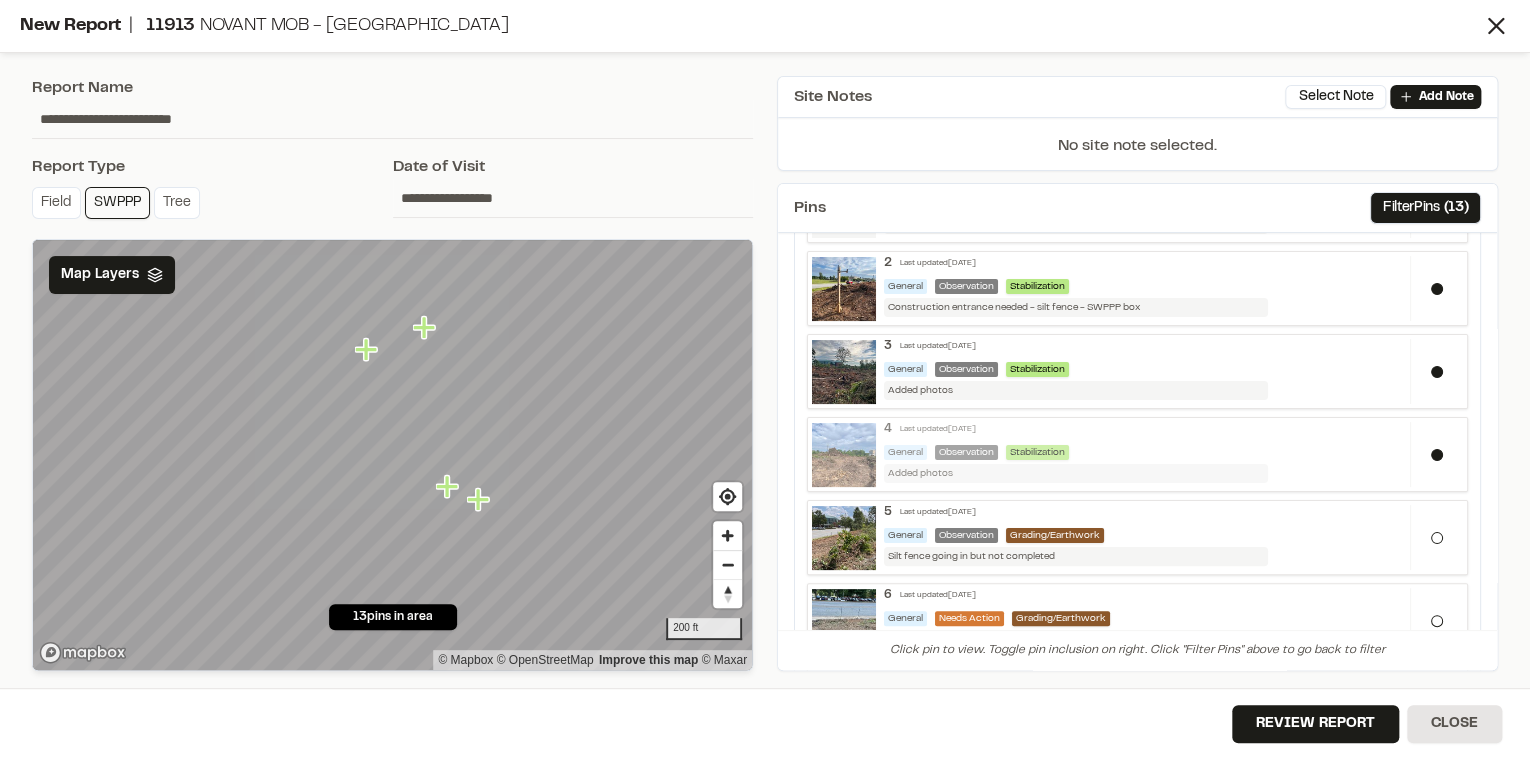 scroll, scrollTop: 0, scrollLeft: 0, axis: both 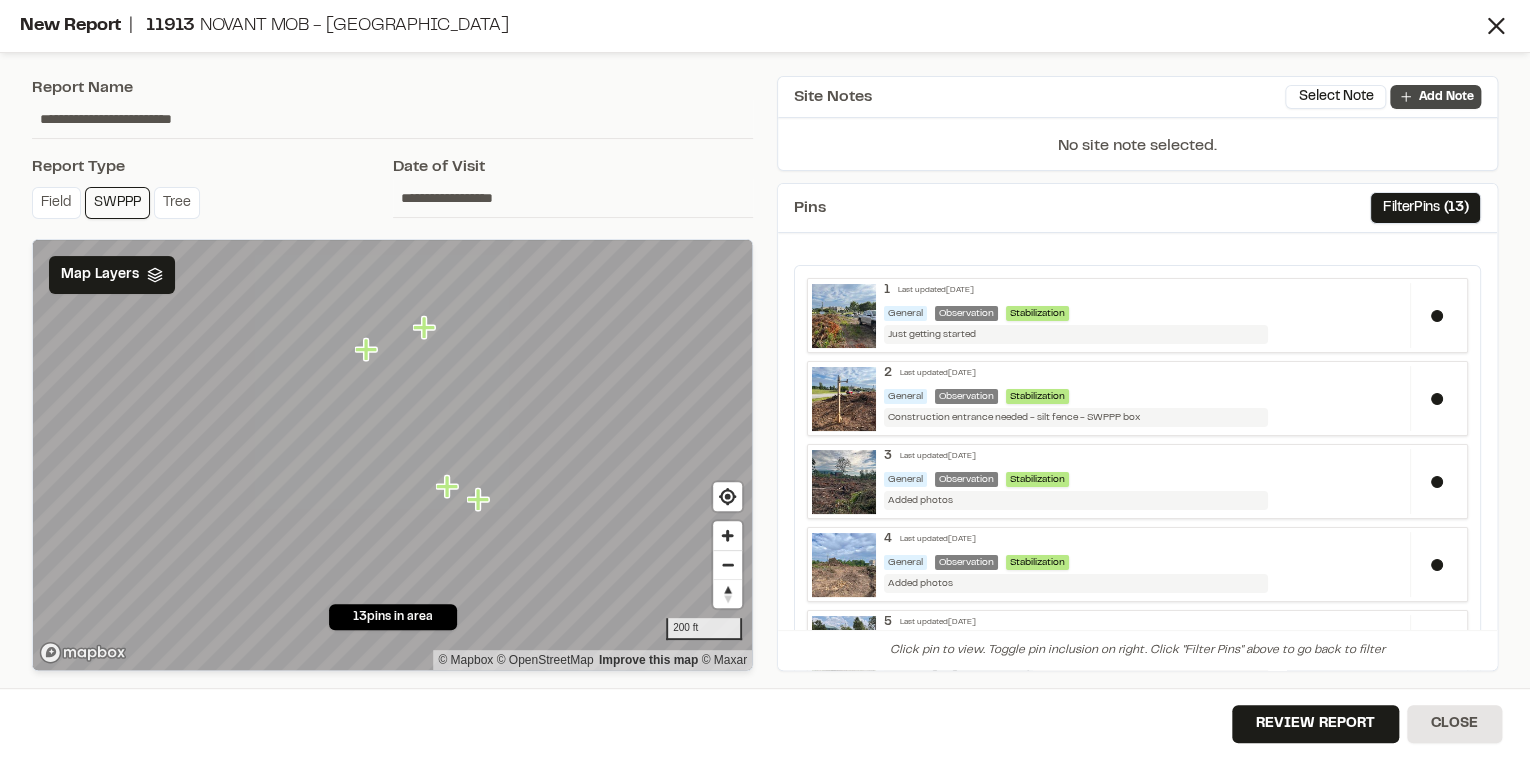 click on "Add Note" at bounding box center (1445, 97) 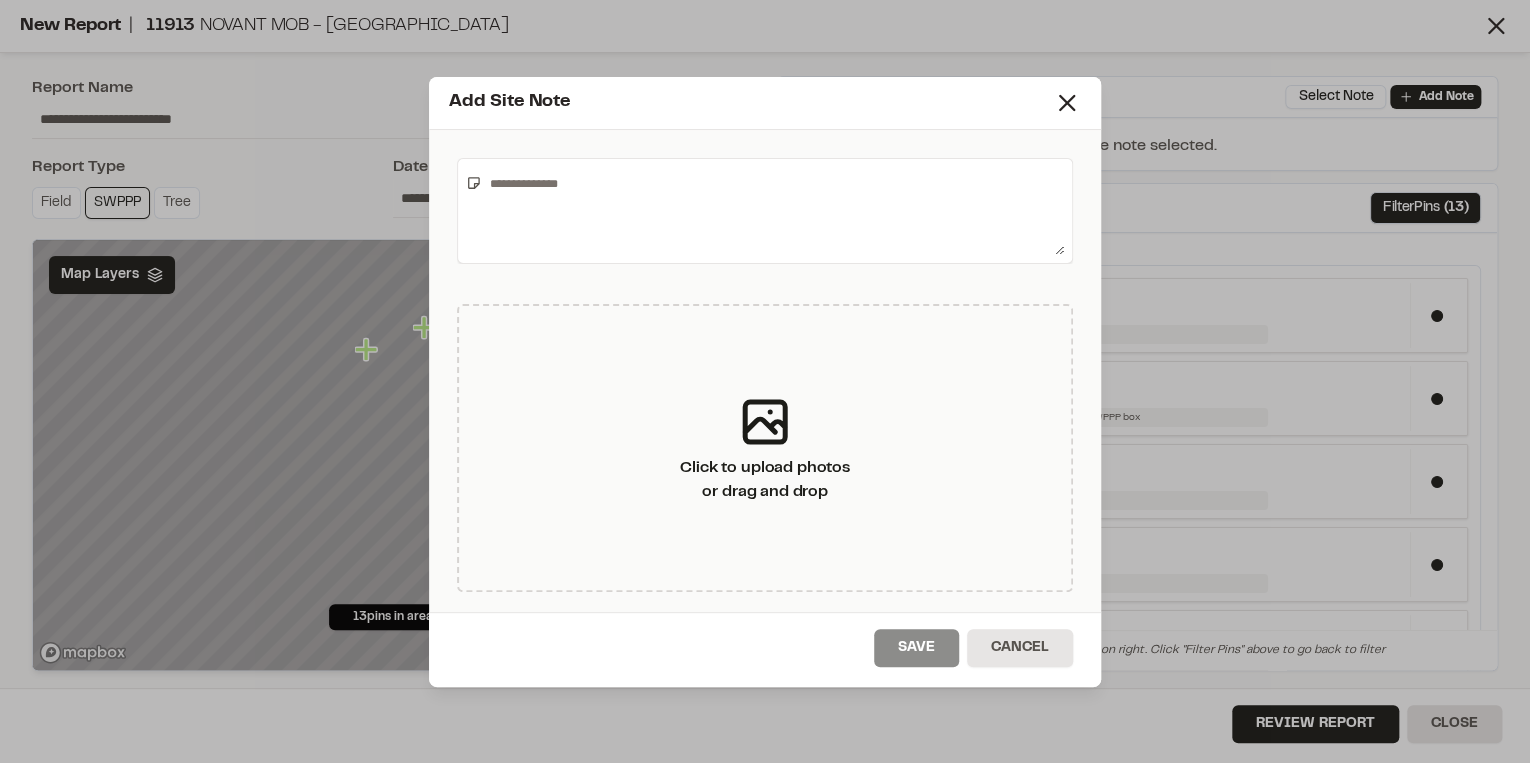 click at bounding box center (773, 211) 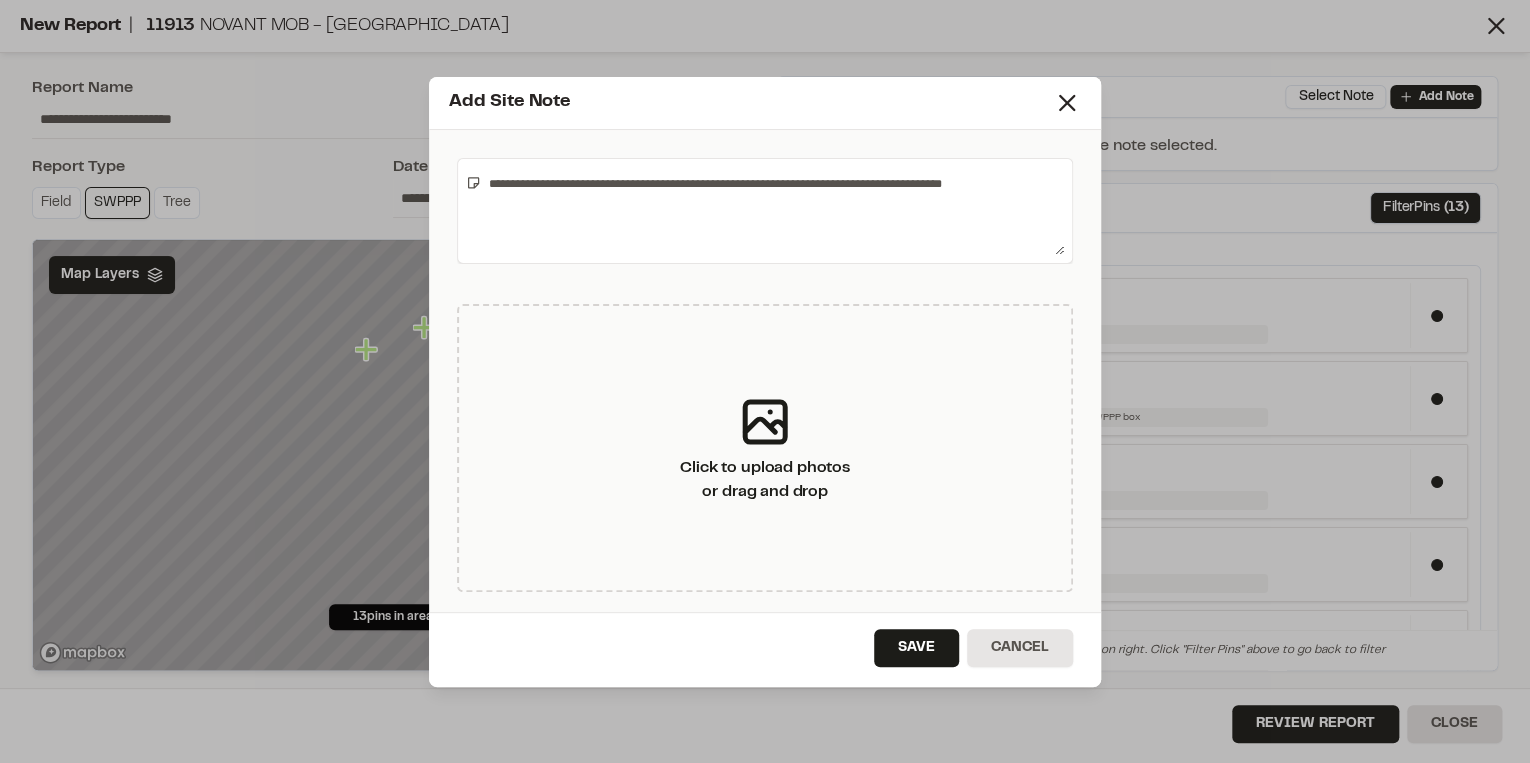 drag, startPoint x: 860, startPoint y: 184, endPoint x: 833, endPoint y: 181, distance: 27.166155 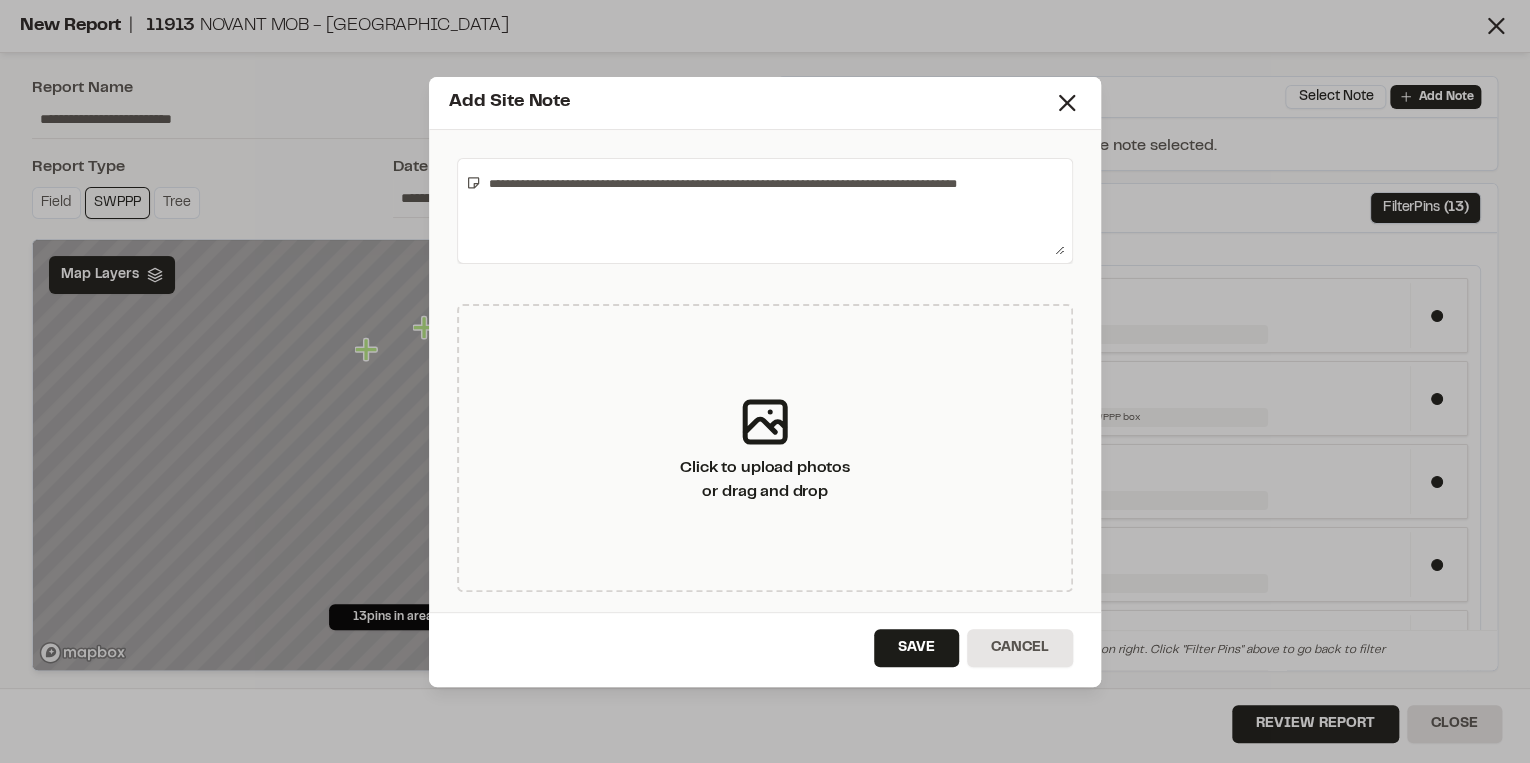 click on "**********" at bounding box center [772, 211] 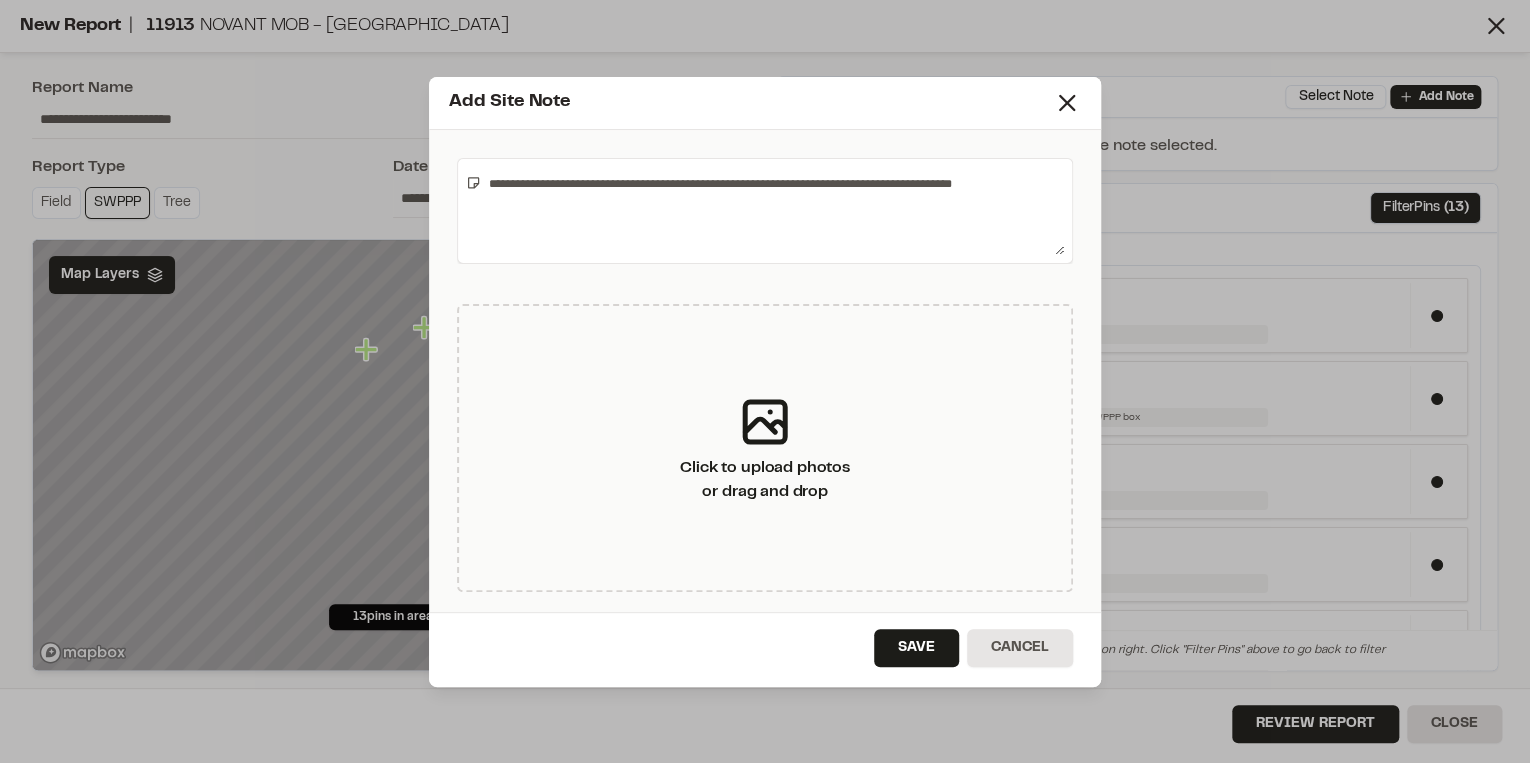 click on "**********" at bounding box center [772, 211] 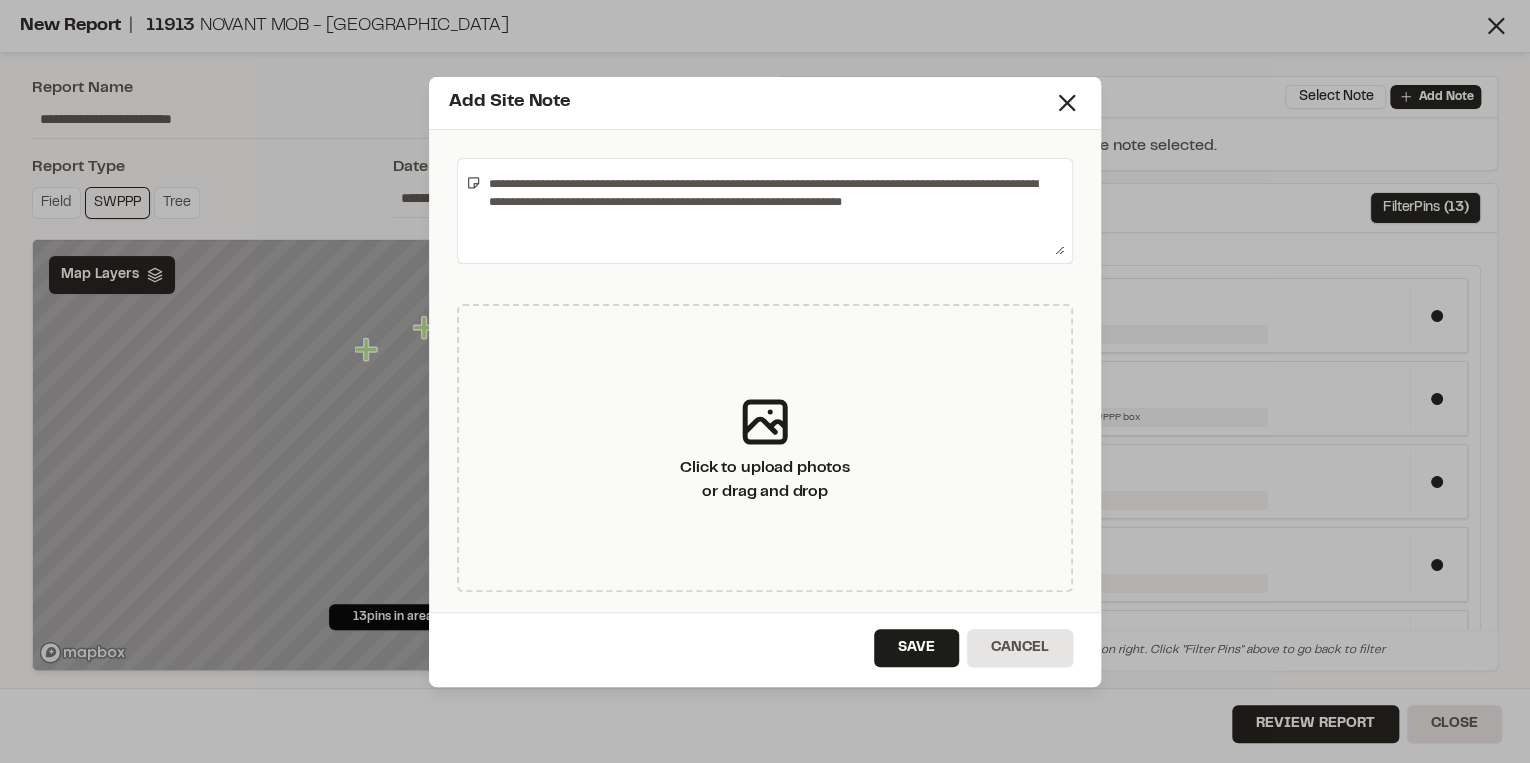 drag, startPoint x: 1038, startPoint y: 175, endPoint x: 965, endPoint y: 201, distance: 77.491936 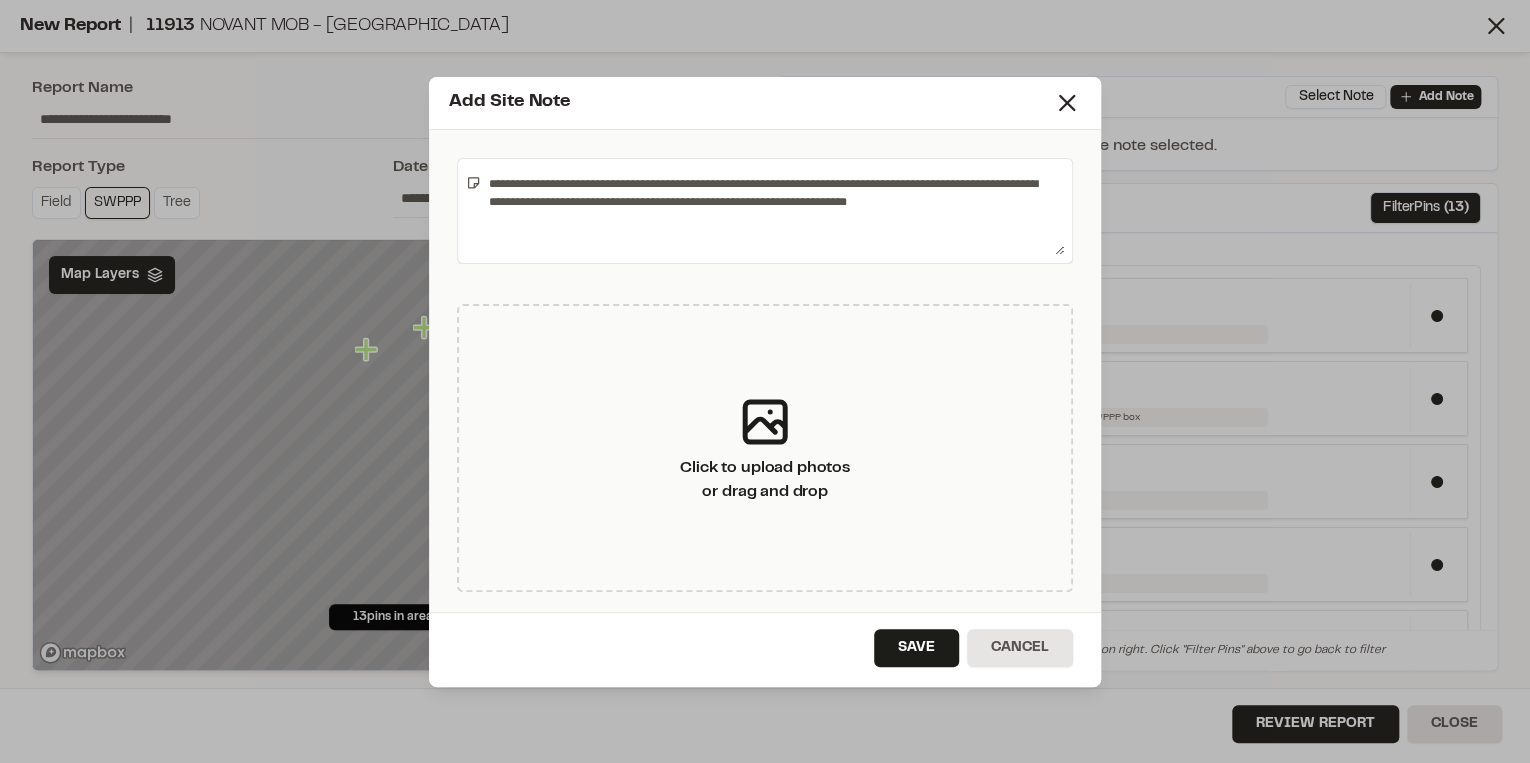 click on "**********" at bounding box center (772, 211) 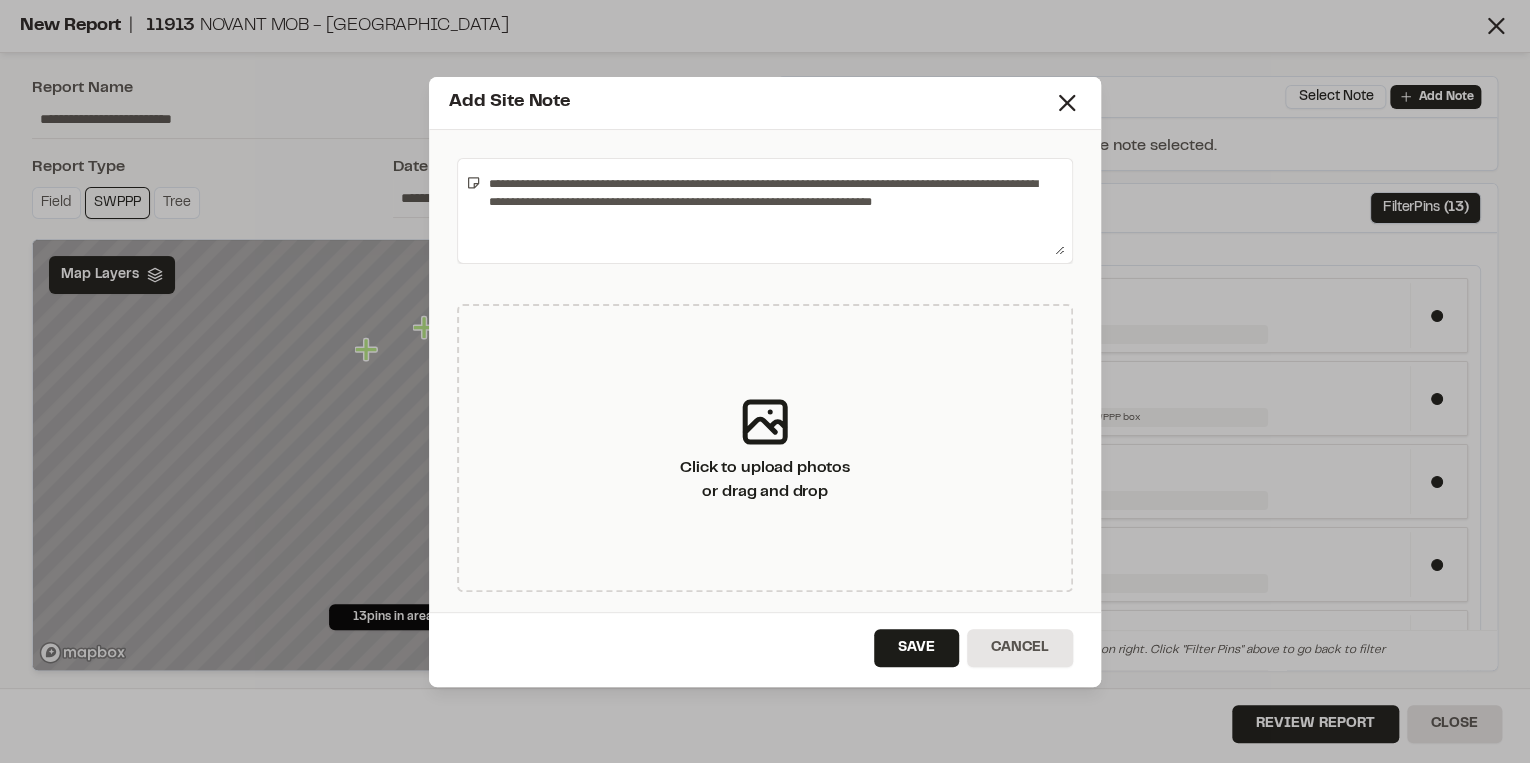 click on "**********" at bounding box center [772, 211] 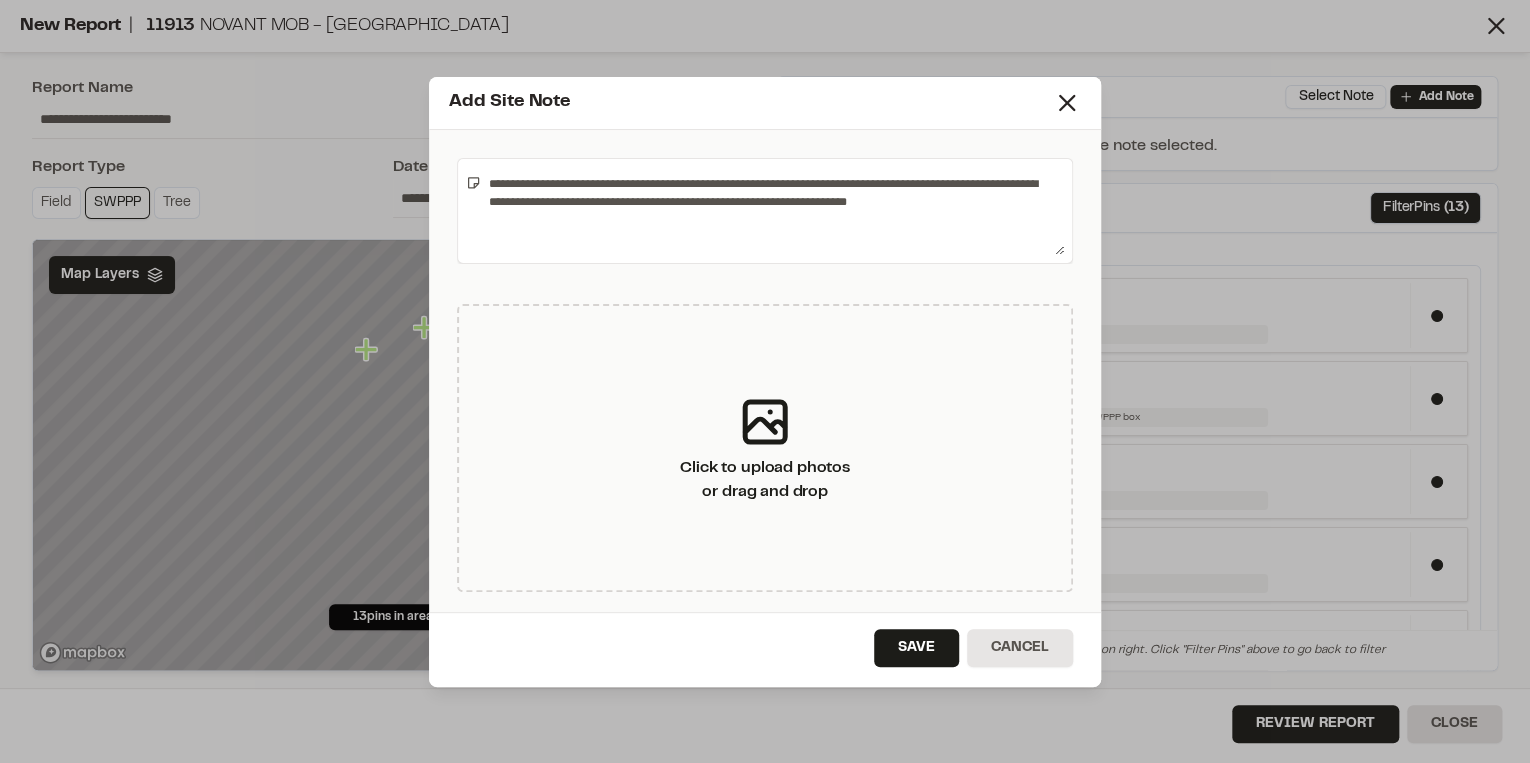 click on "**********" at bounding box center [772, 211] 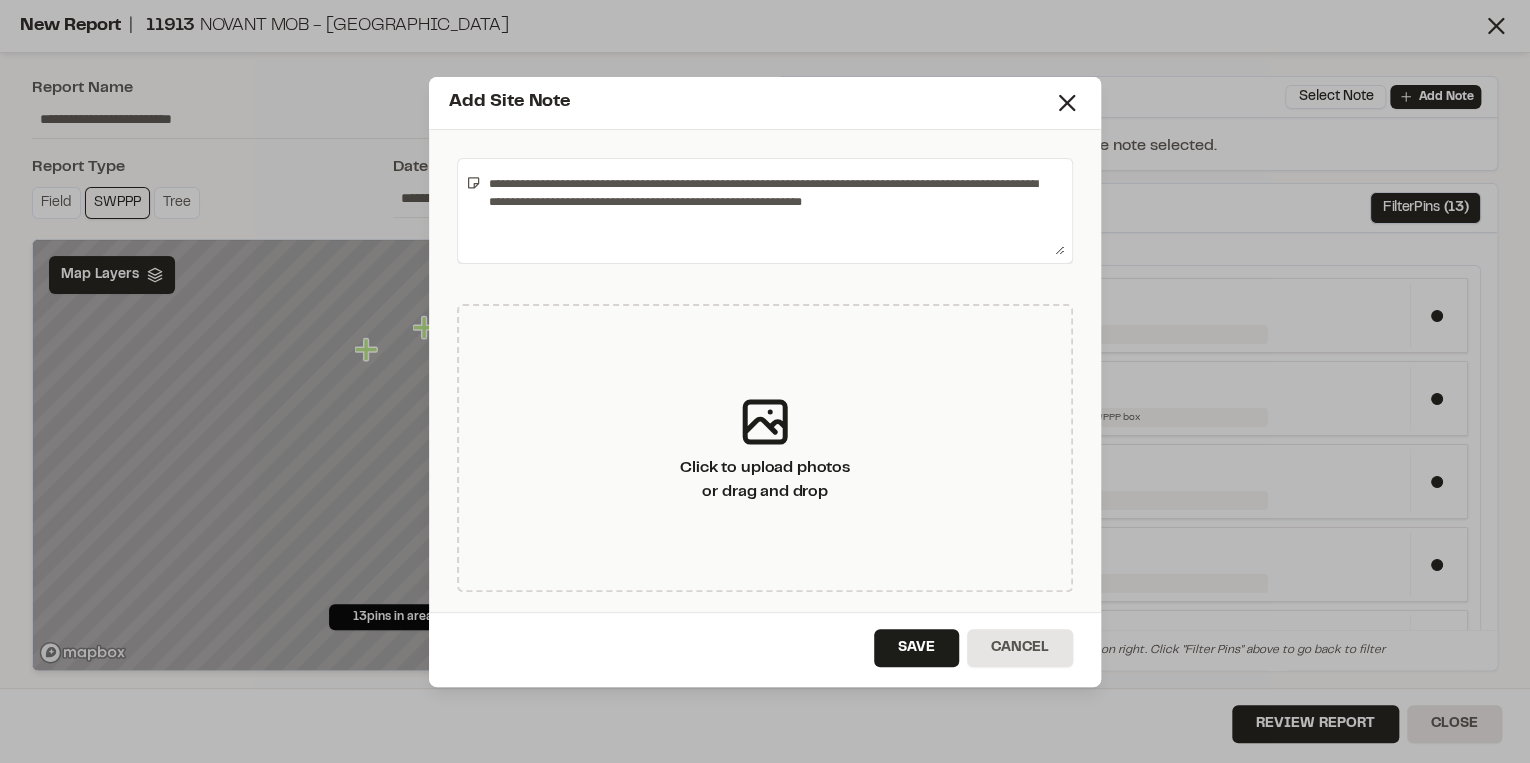 click on "**********" at bounding box center (772, 211) 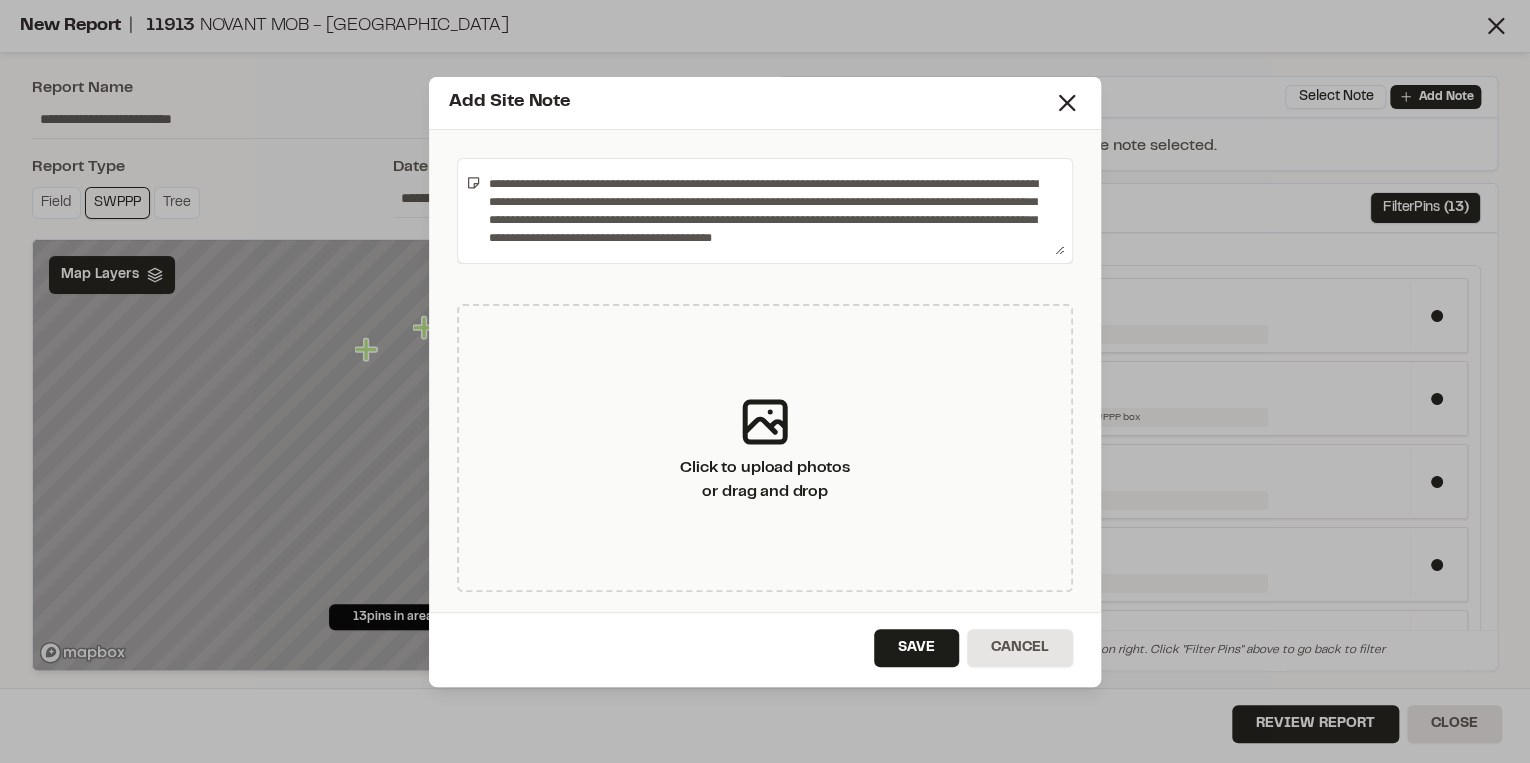 click on "**********" at bounding box center [772, 211] 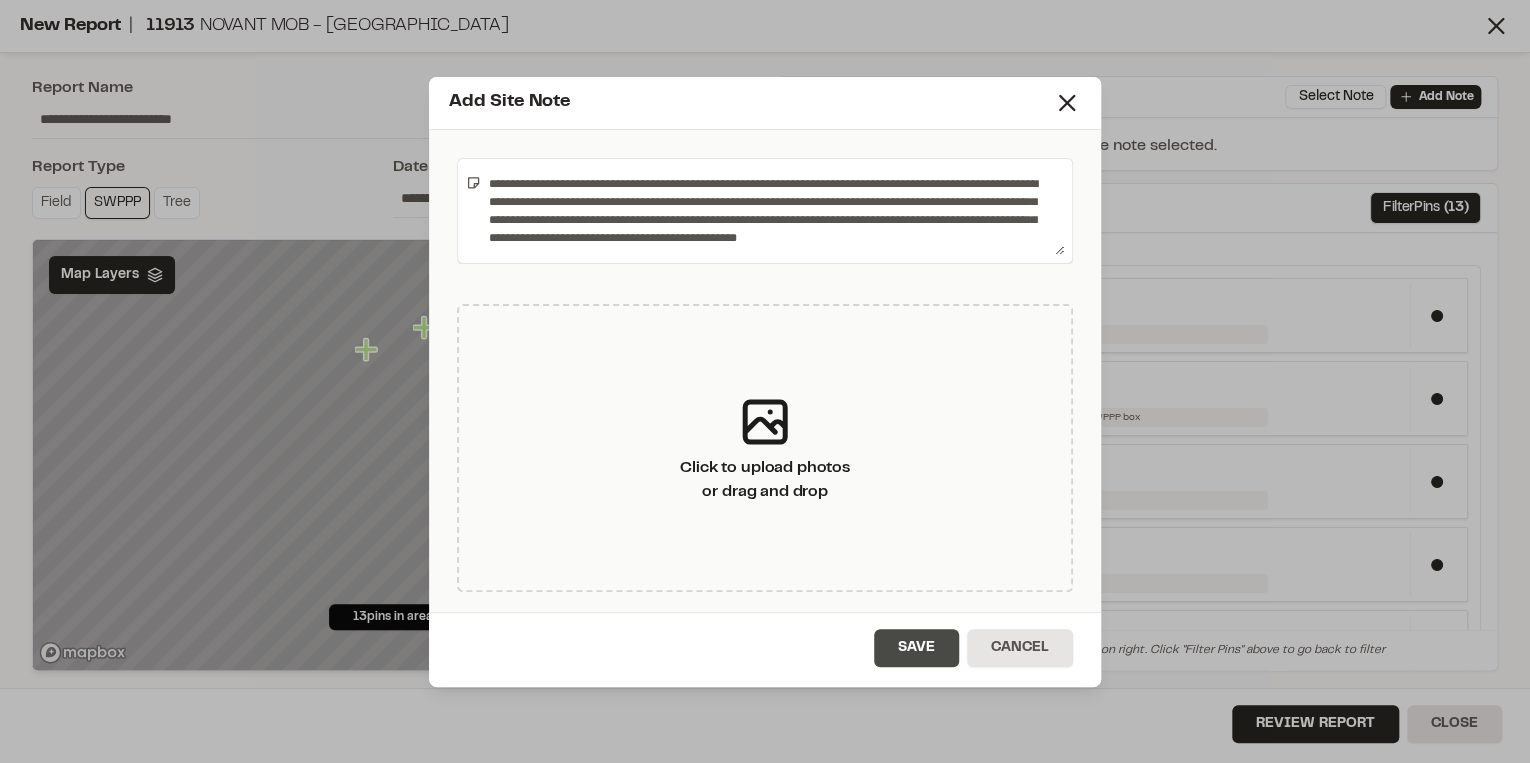 type on "**********" 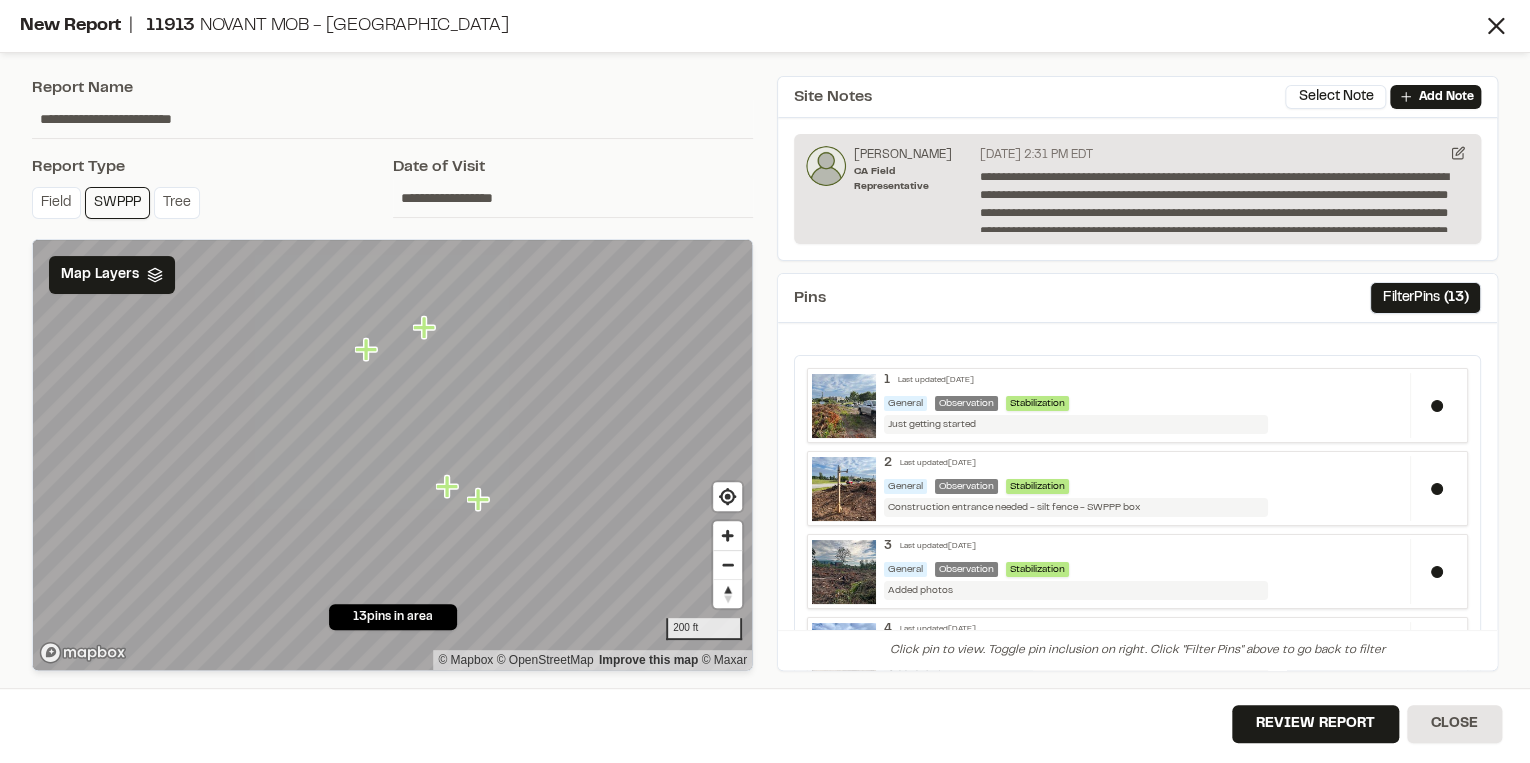 click on "**********" at bounding box center (1137, 373) 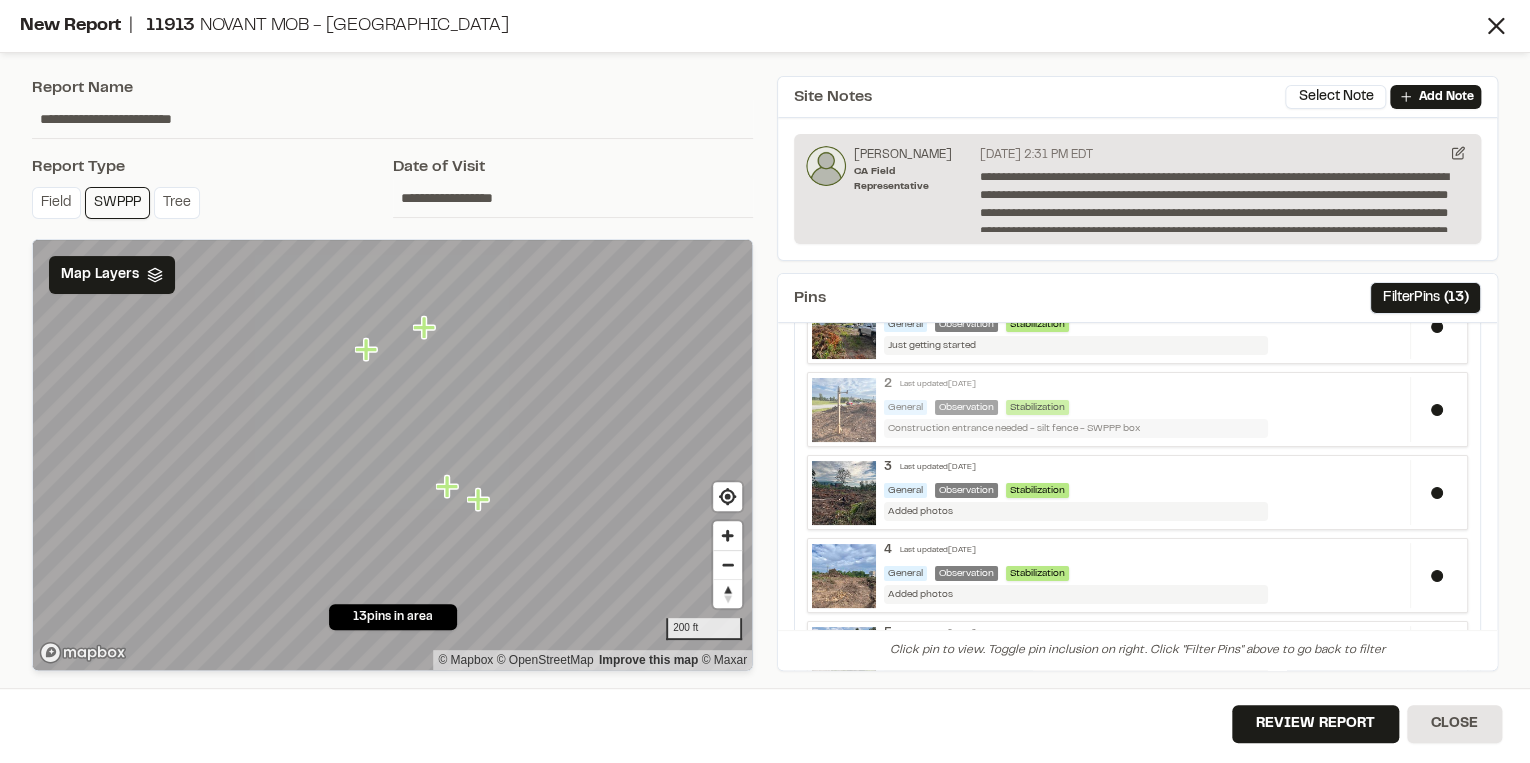 scroll, scrollTop: 80, scrollLeft: 0, axis: vertical 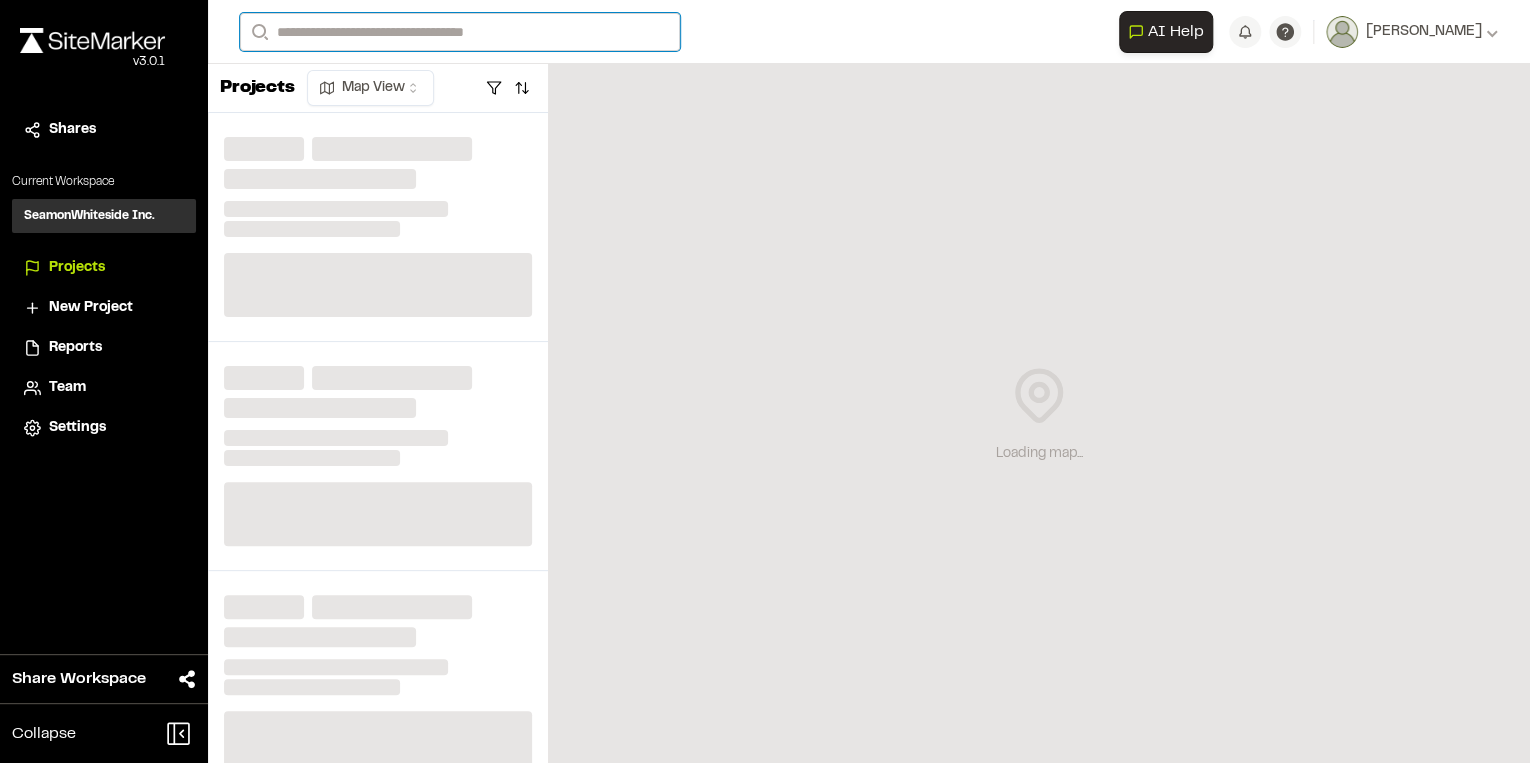 click on "Search" at bounding box center [460, 32] 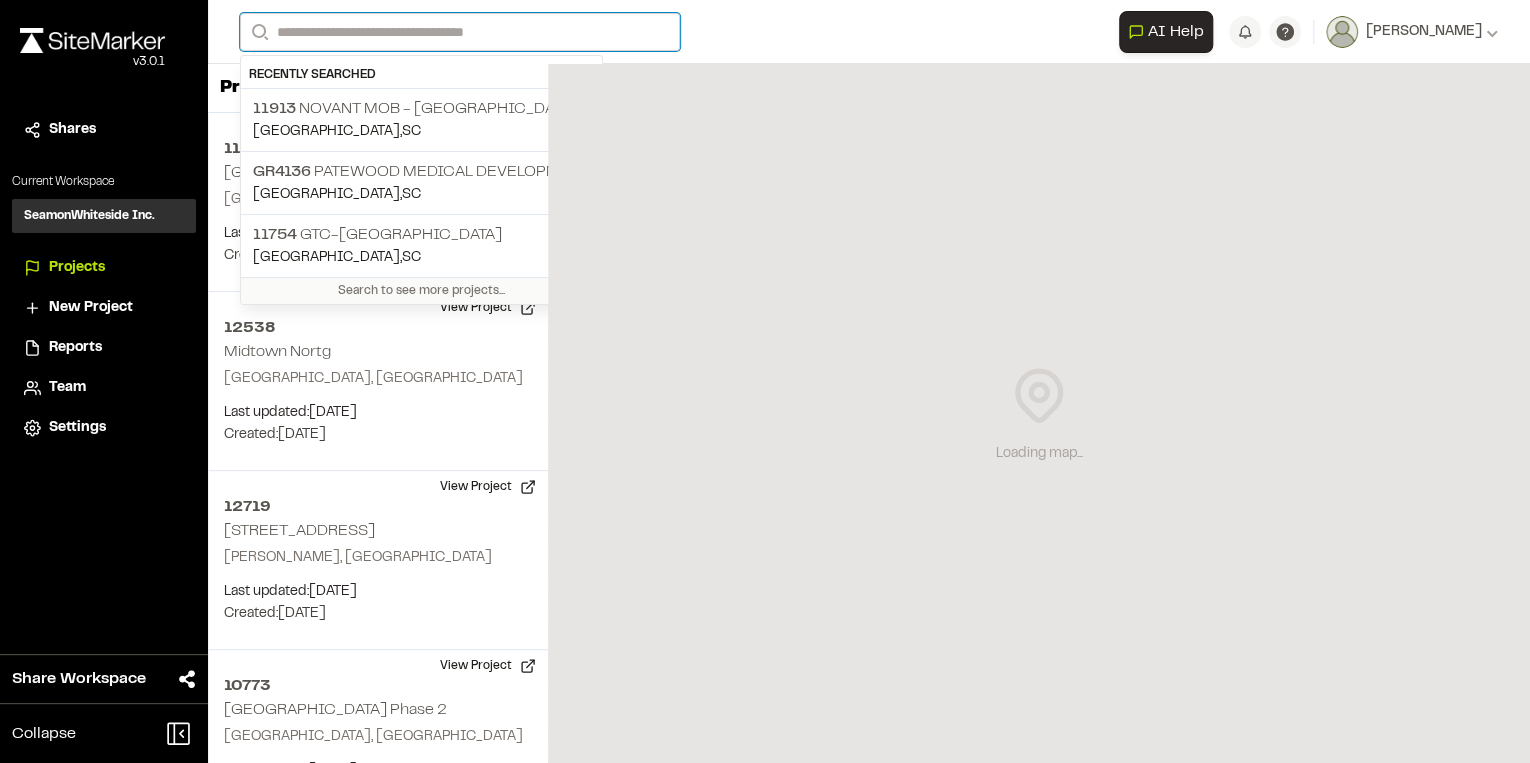 click on "Search" at bounding box center (460, 32) 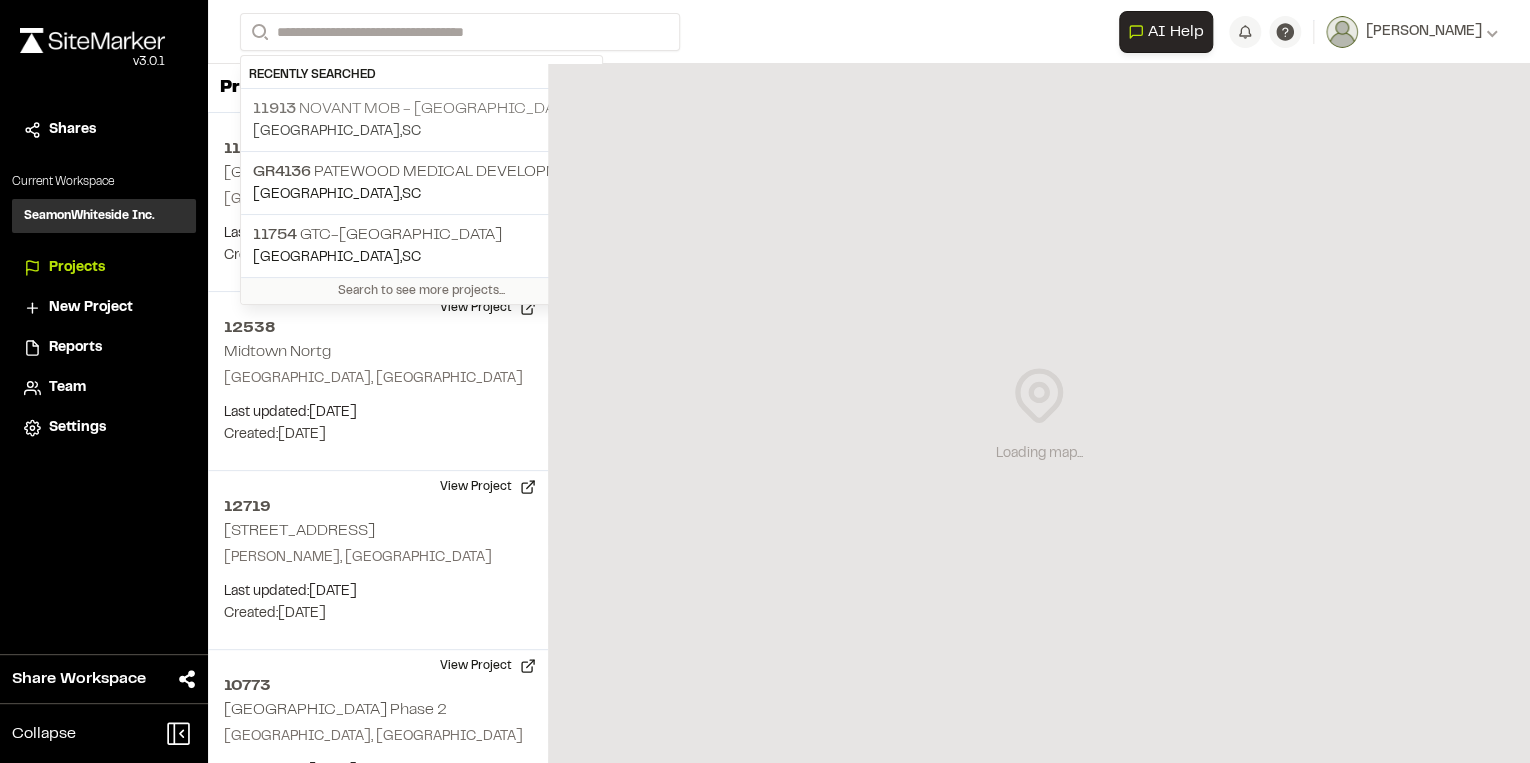 click on "Greenville ,  SC" at bounding box center [421, 132] 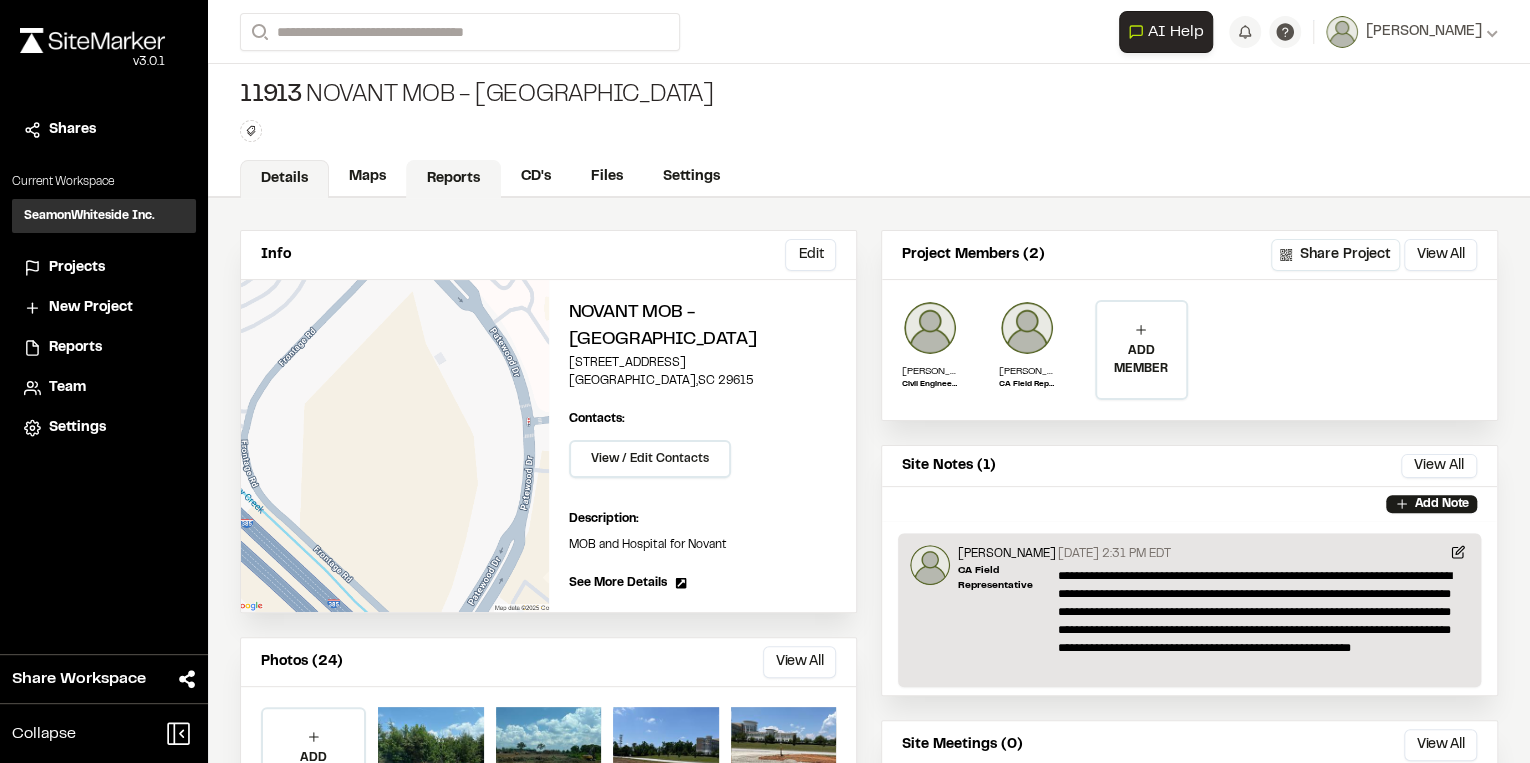 click on "Reports" at bounding box center (453, 179) 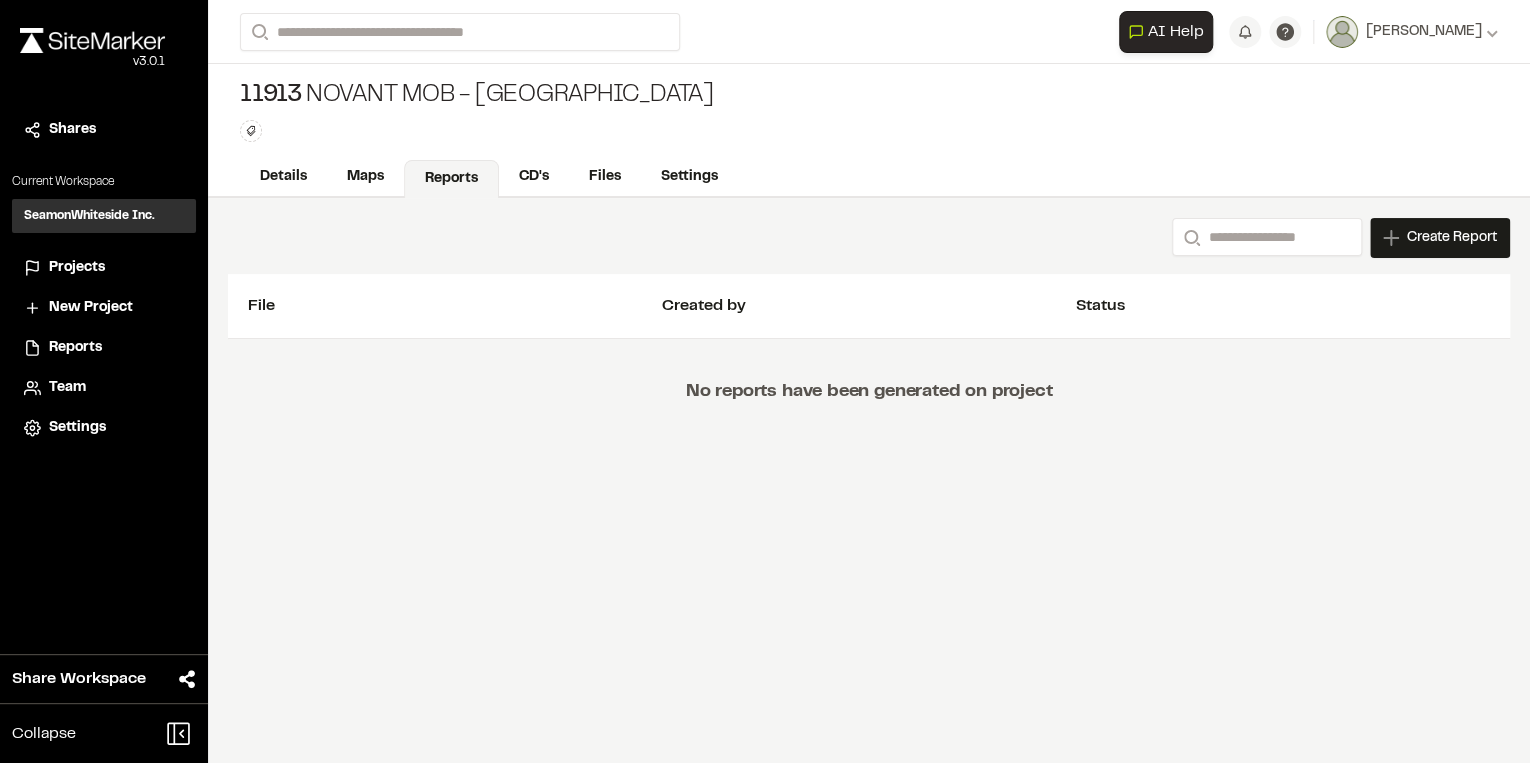 drag, startPoint x: 1427, startPoint y: 230, endPoint x: 1420, endPoint y: 245, distance: 16.552946 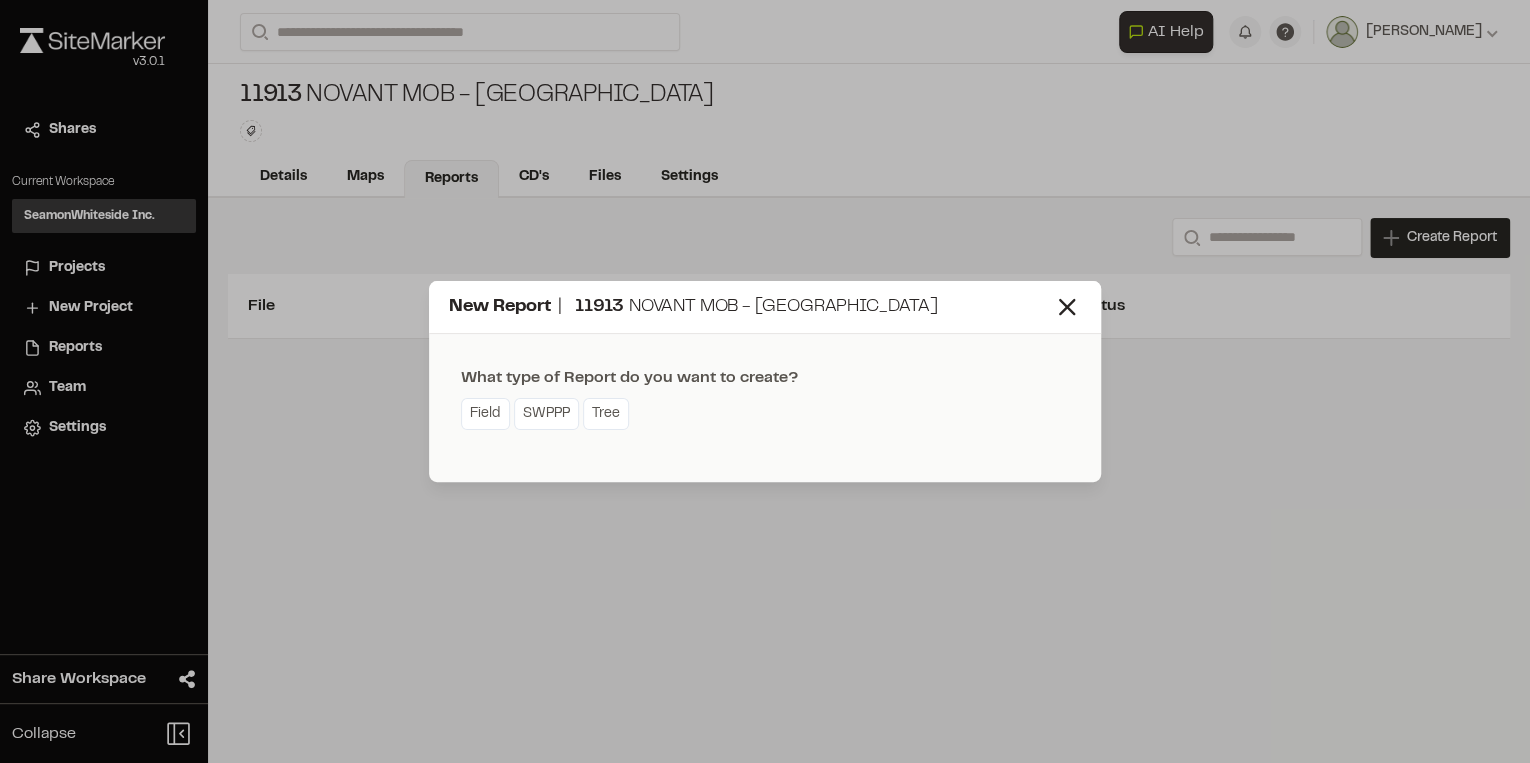 click on "Field SWPPP Tree" at bounding box center [629, 416] 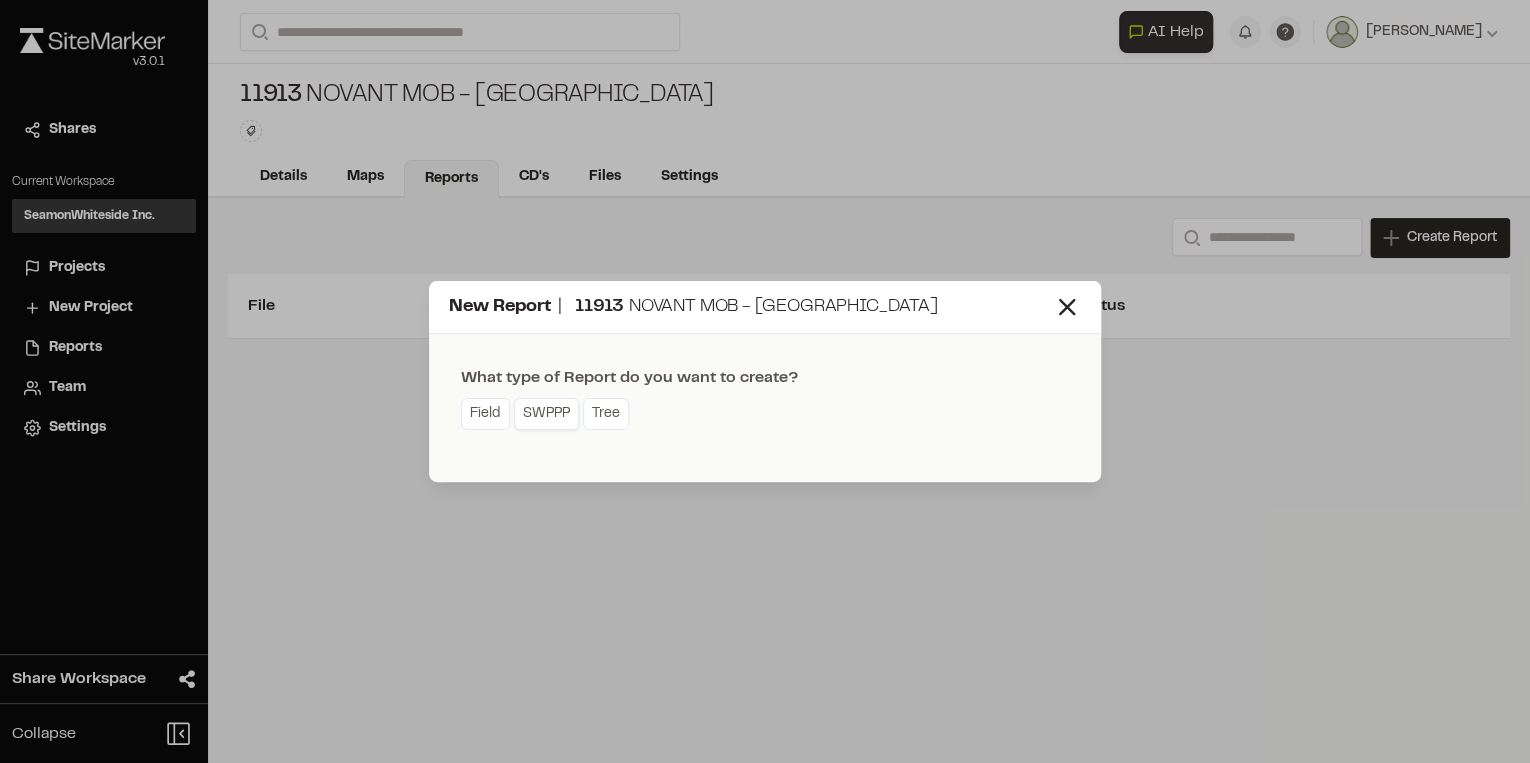 click on "SWPPP" at bounding box center [546, 414] 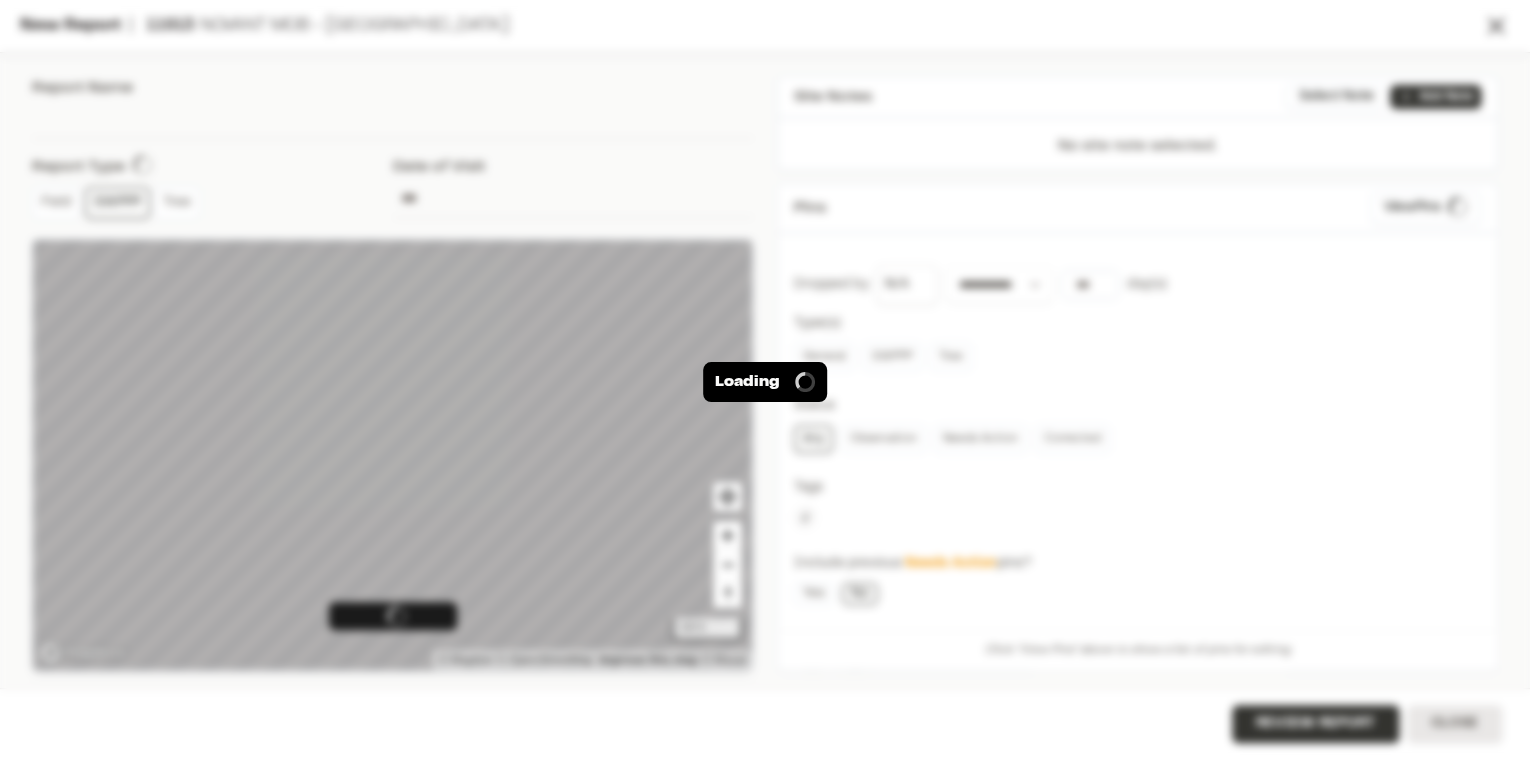 type on "**********" 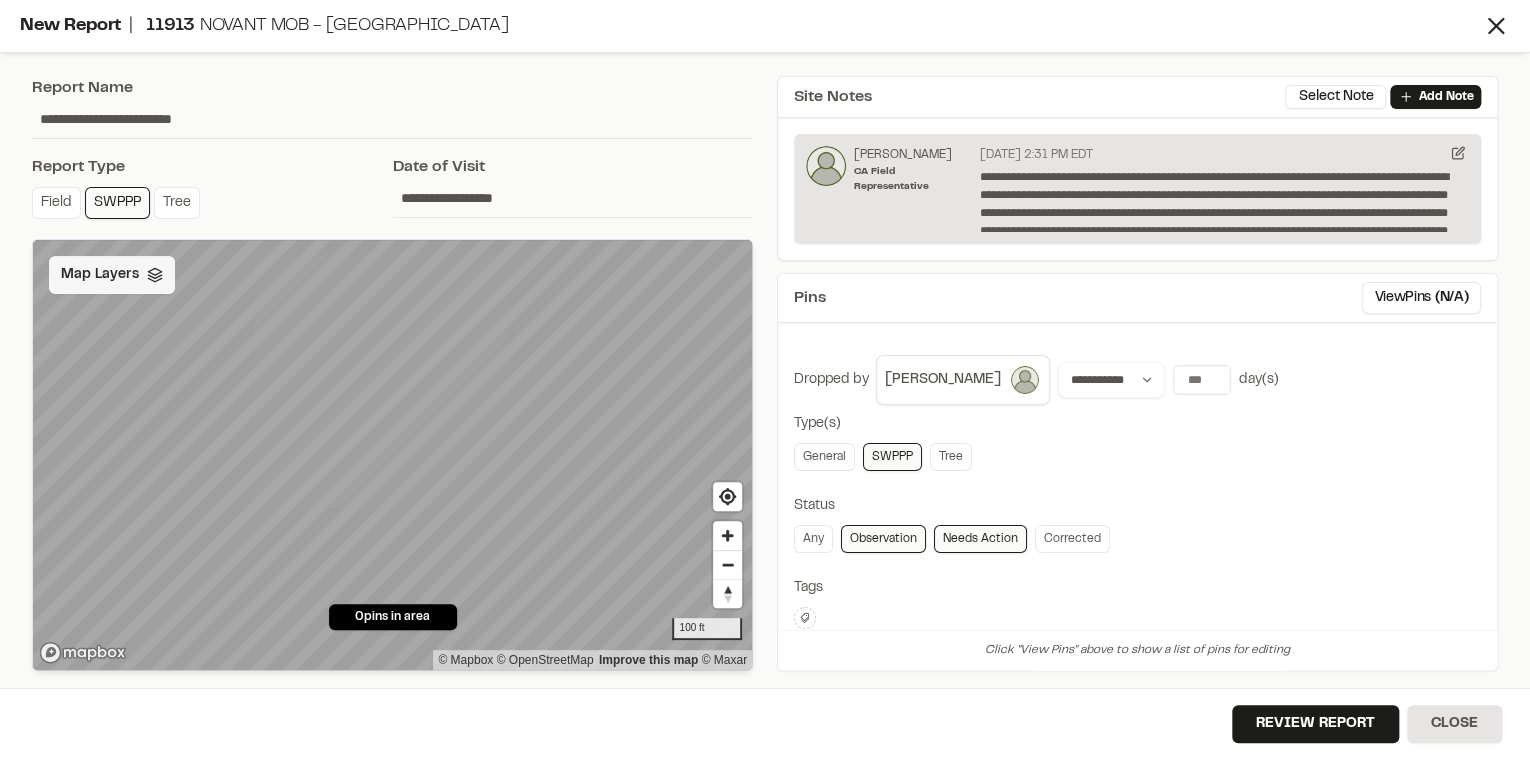 click on "Map Layers" at bounding box center [100, 275] 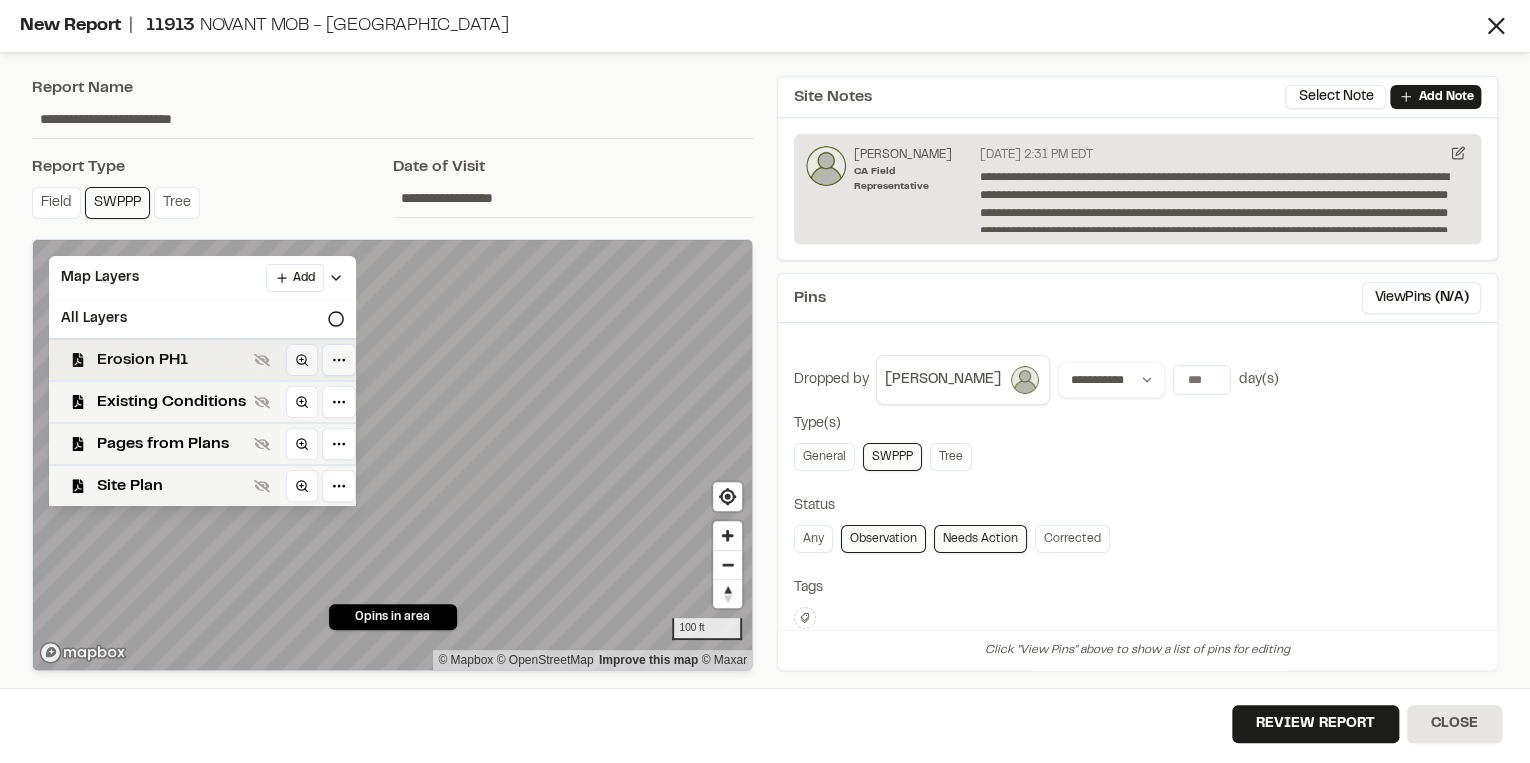click on "Erosion PH1" at bounding box center [171, 360] 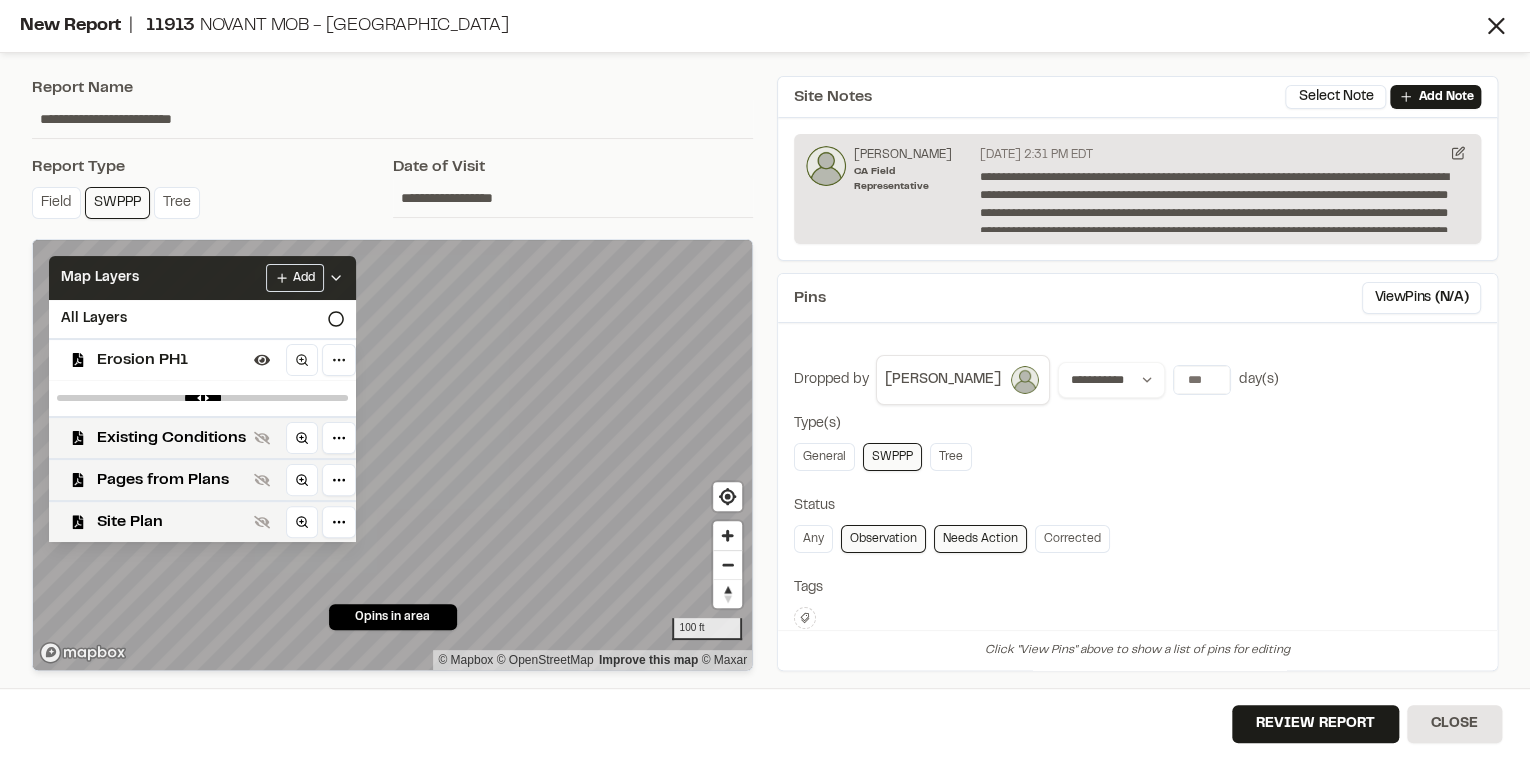 click on "Map Layers Add" at bounding box center [202, 278] 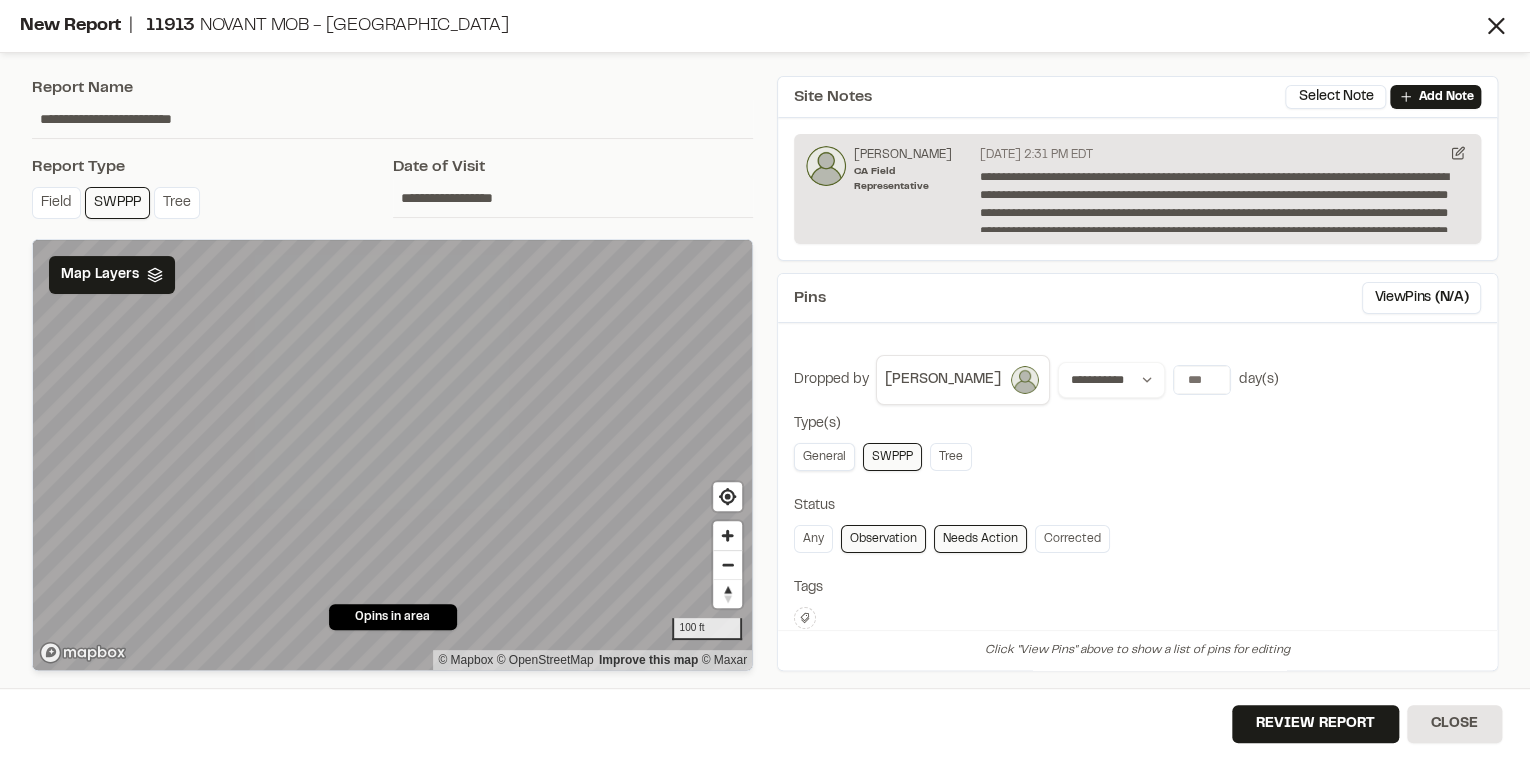 click on "General" at bounding box center (824, 457) 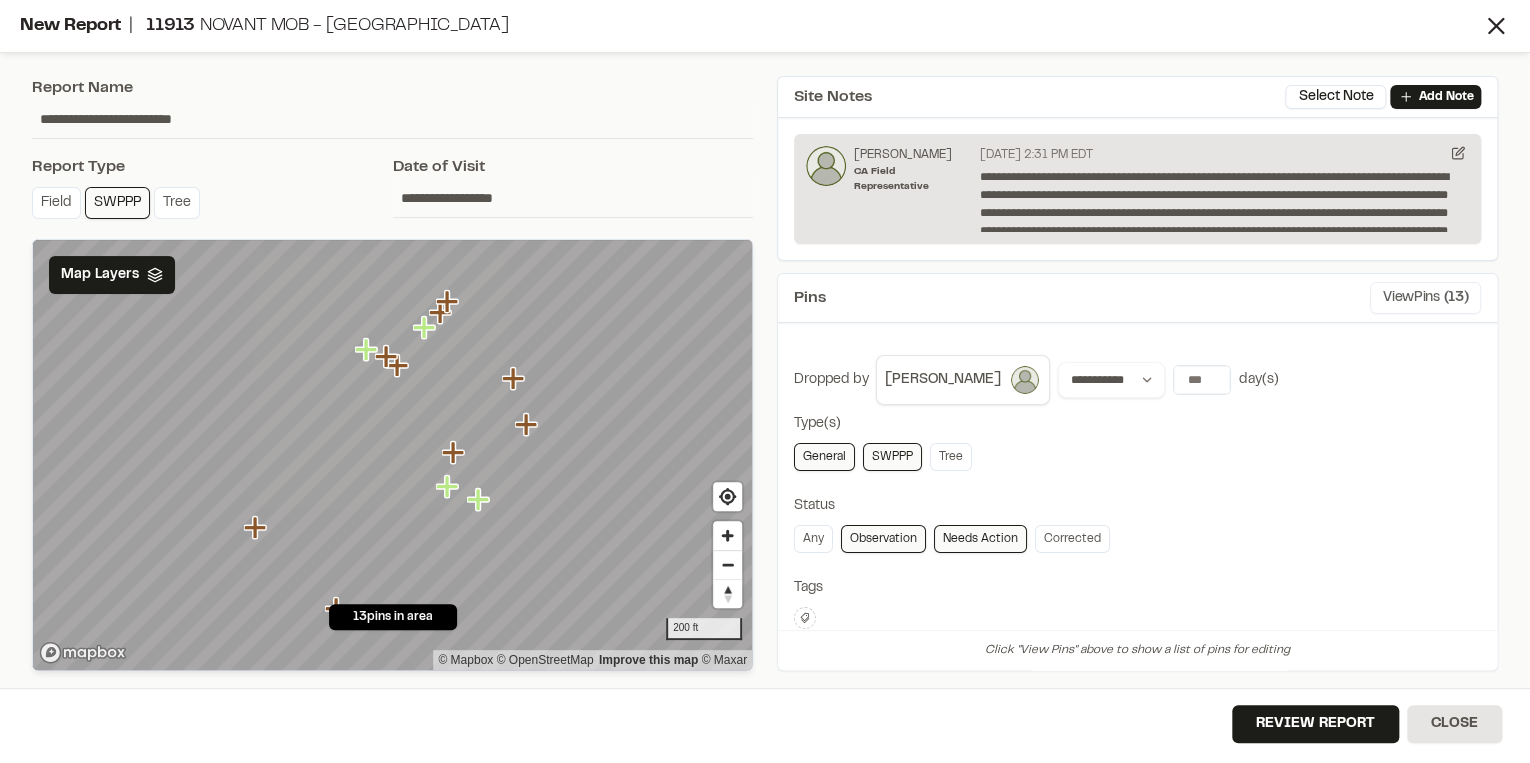 click on "View  Pins   ( 13 )" at bounding box center [1425, 298] 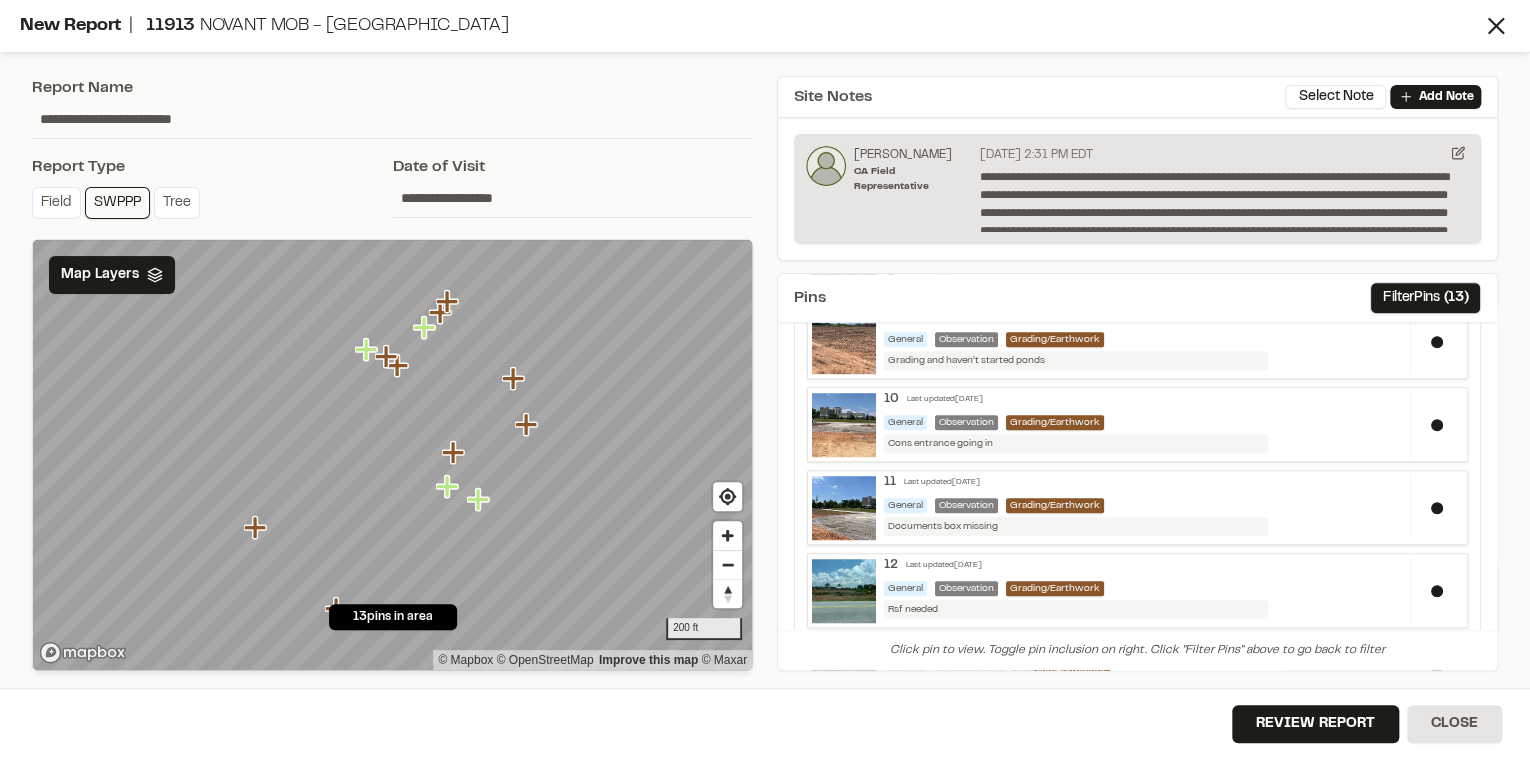 scroll, scrollTop: 850, scrollLeft: 0, axis: vertical 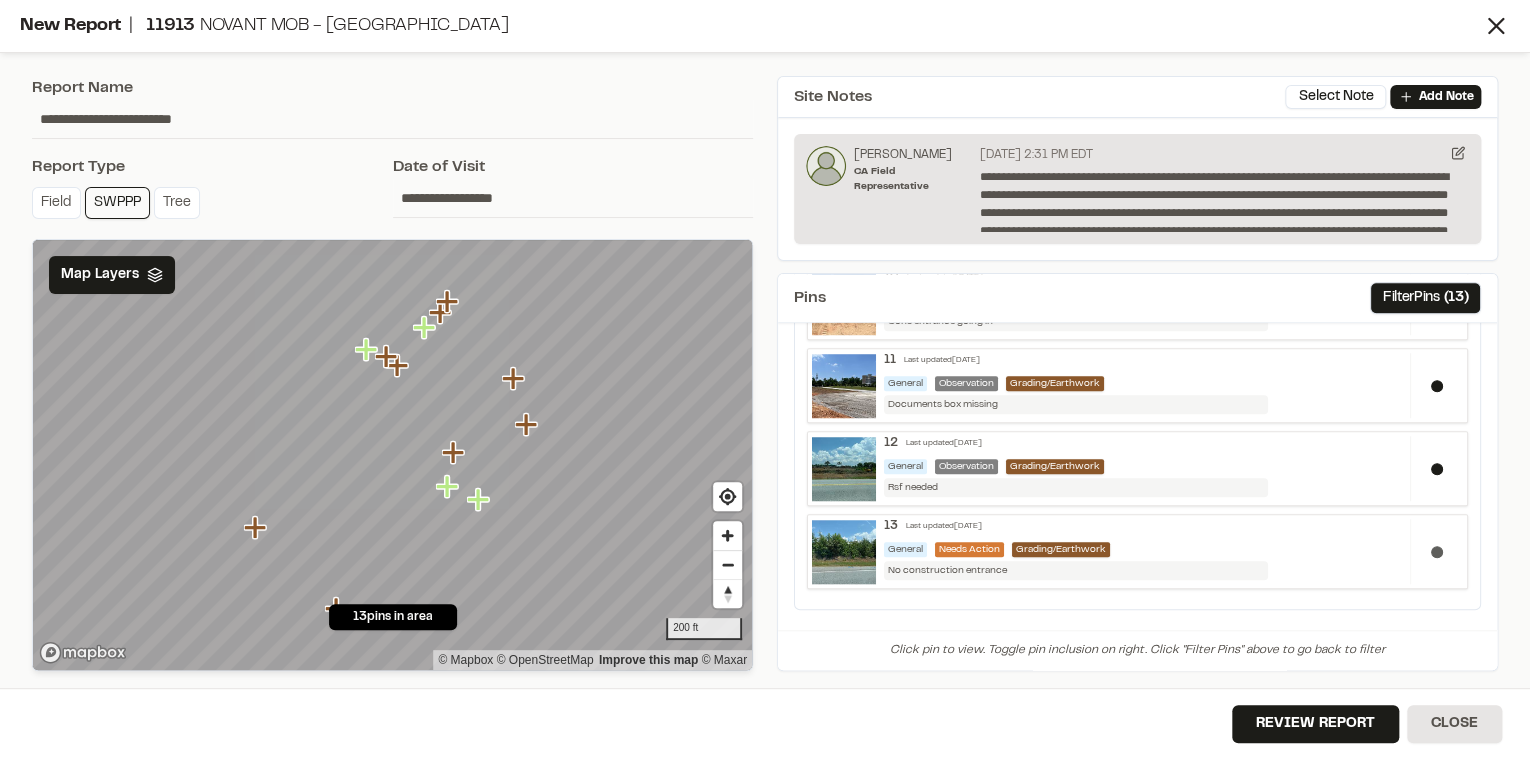 click at bounding box center [1436, 551] 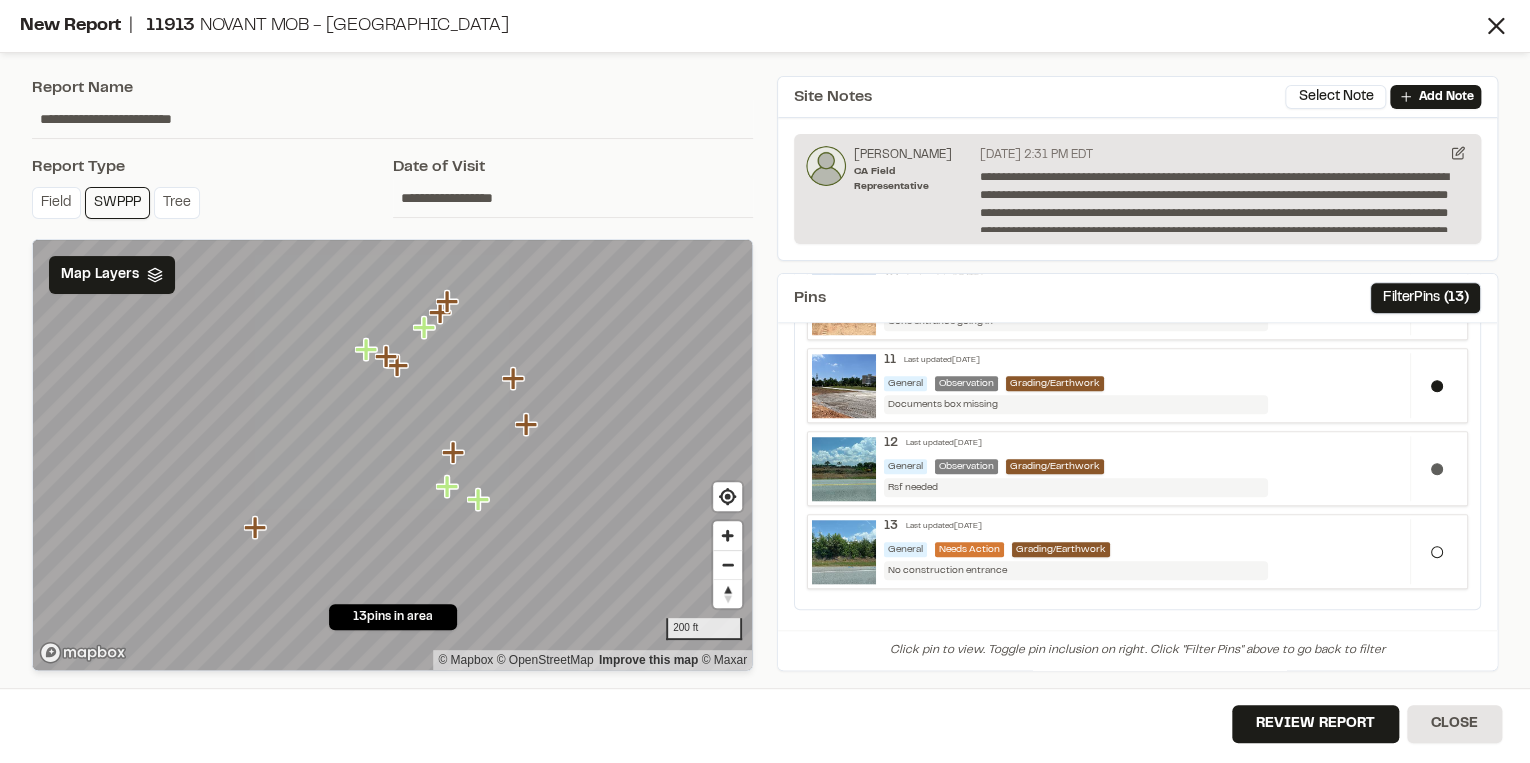 click at bounding box center (1436, 468) 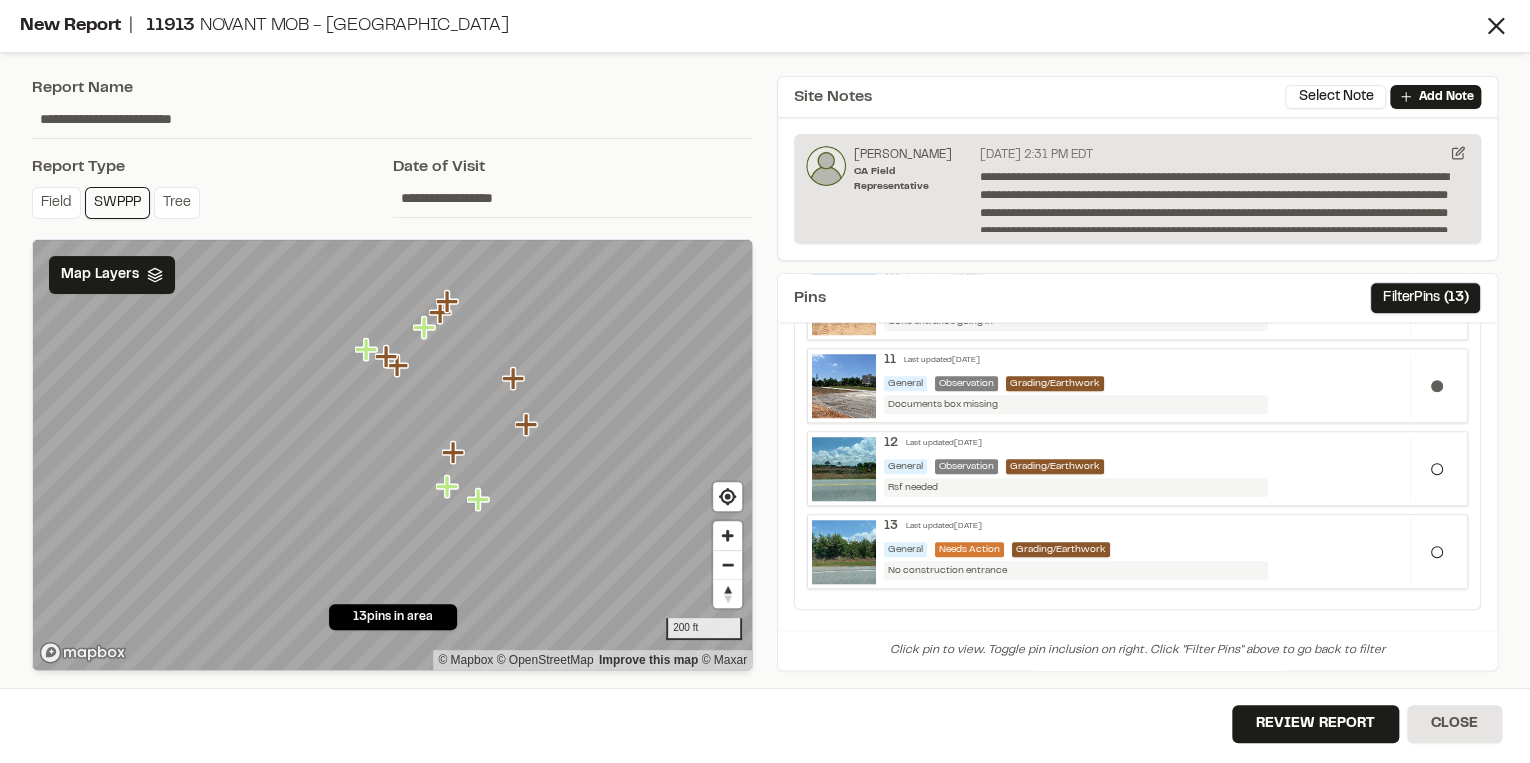 click at bounding box center [1436, 385] 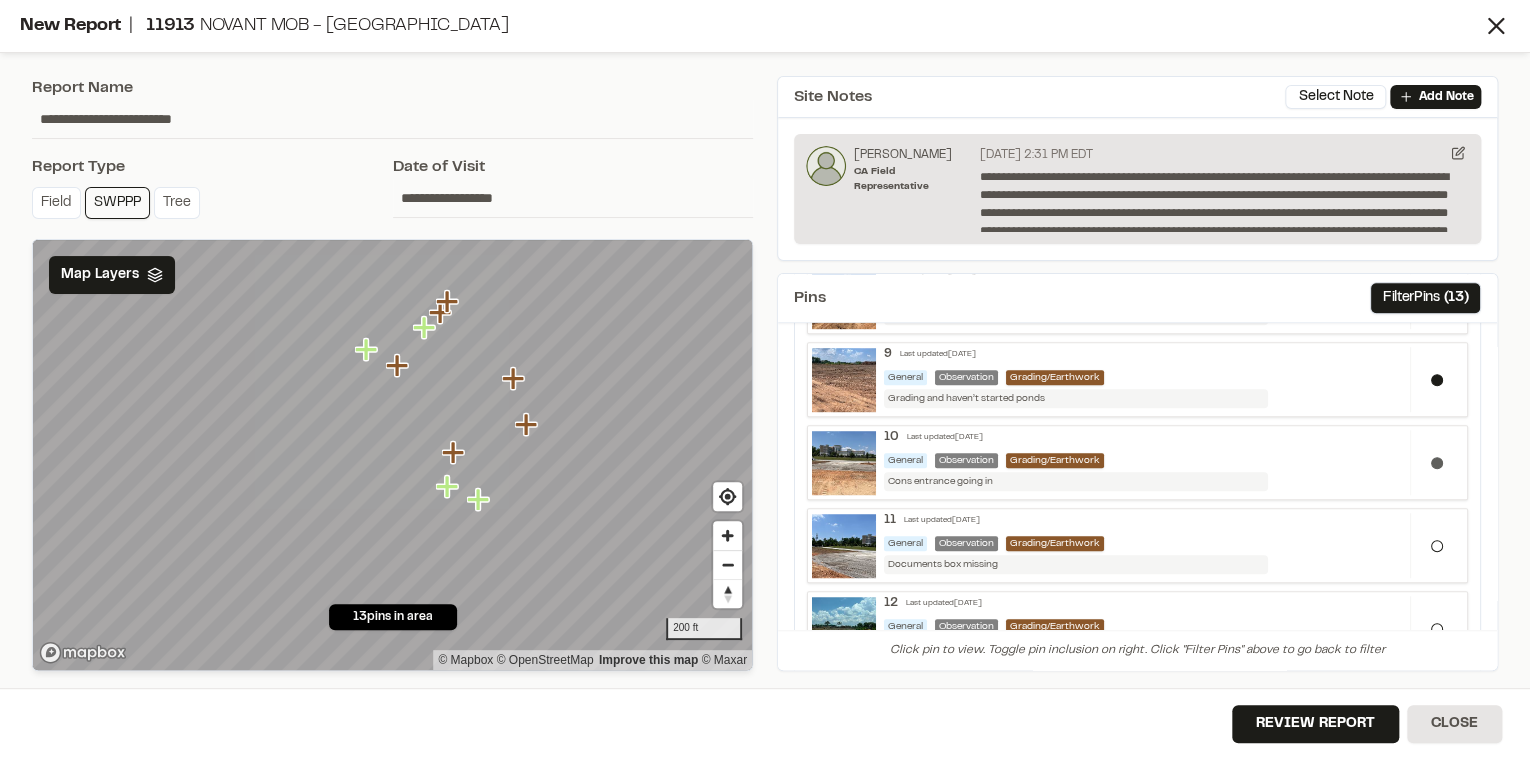 click at bounding box center (1436, 462) 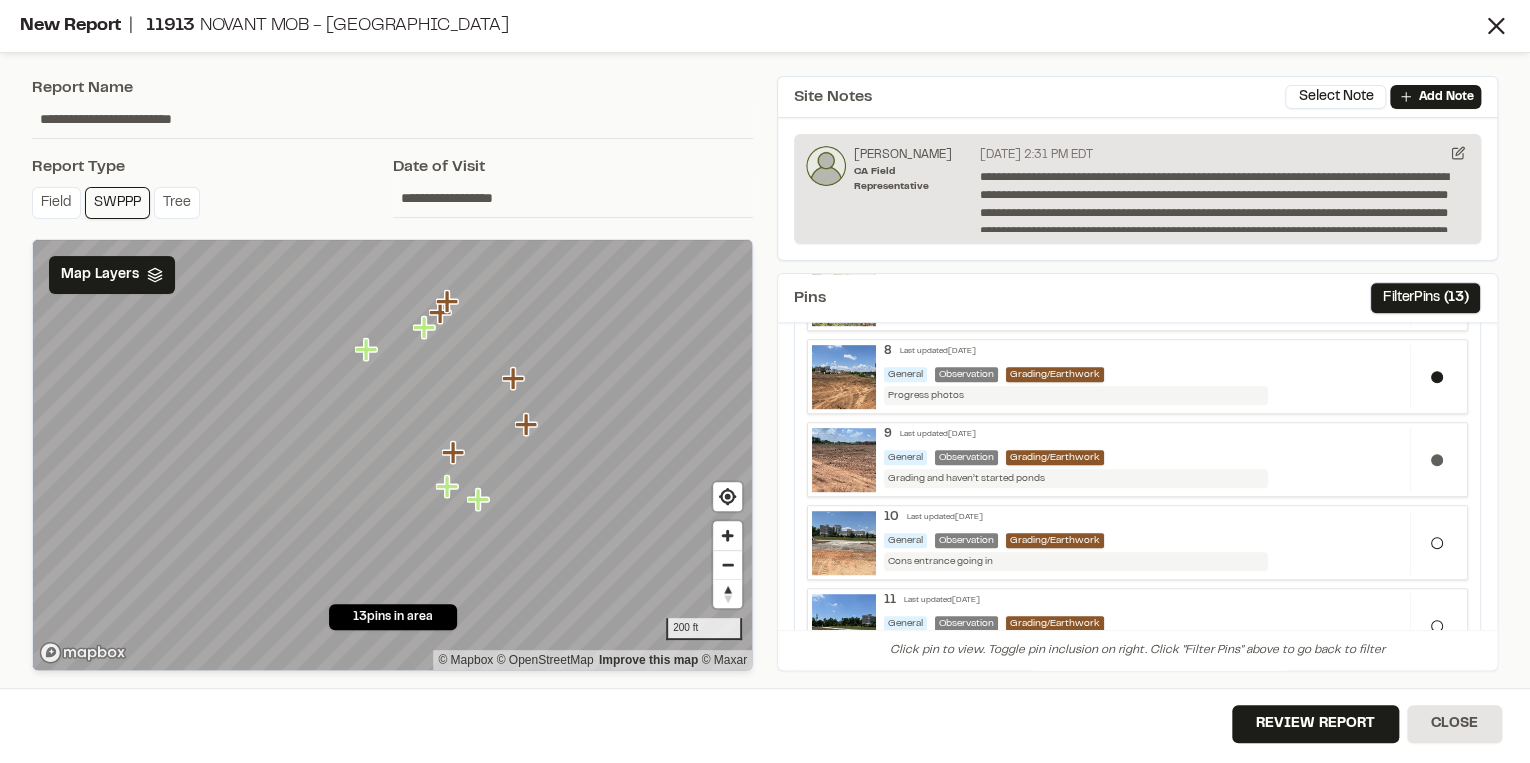 click at bounding box center (1437, 460) 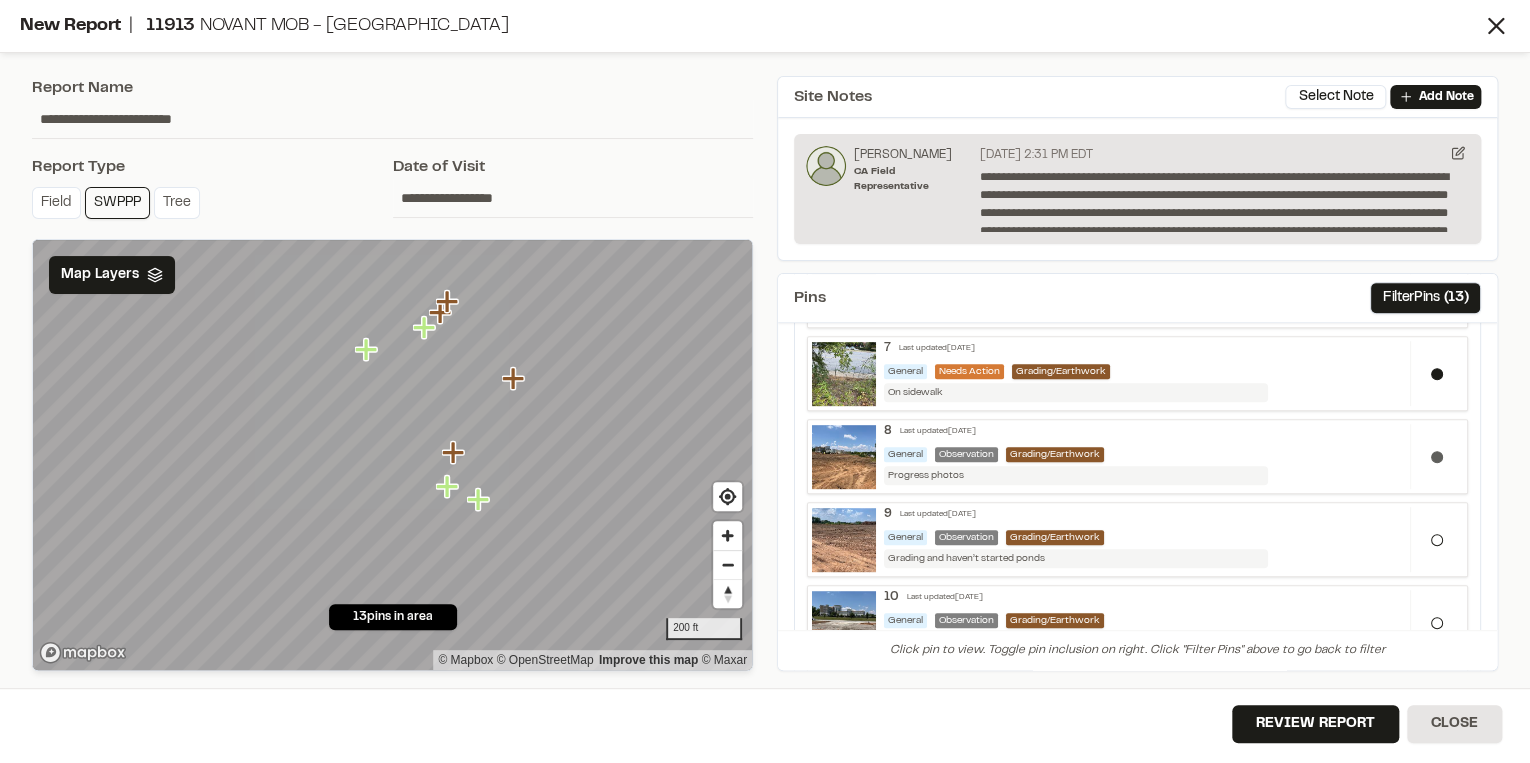 click at bounding box center (1436, 456) 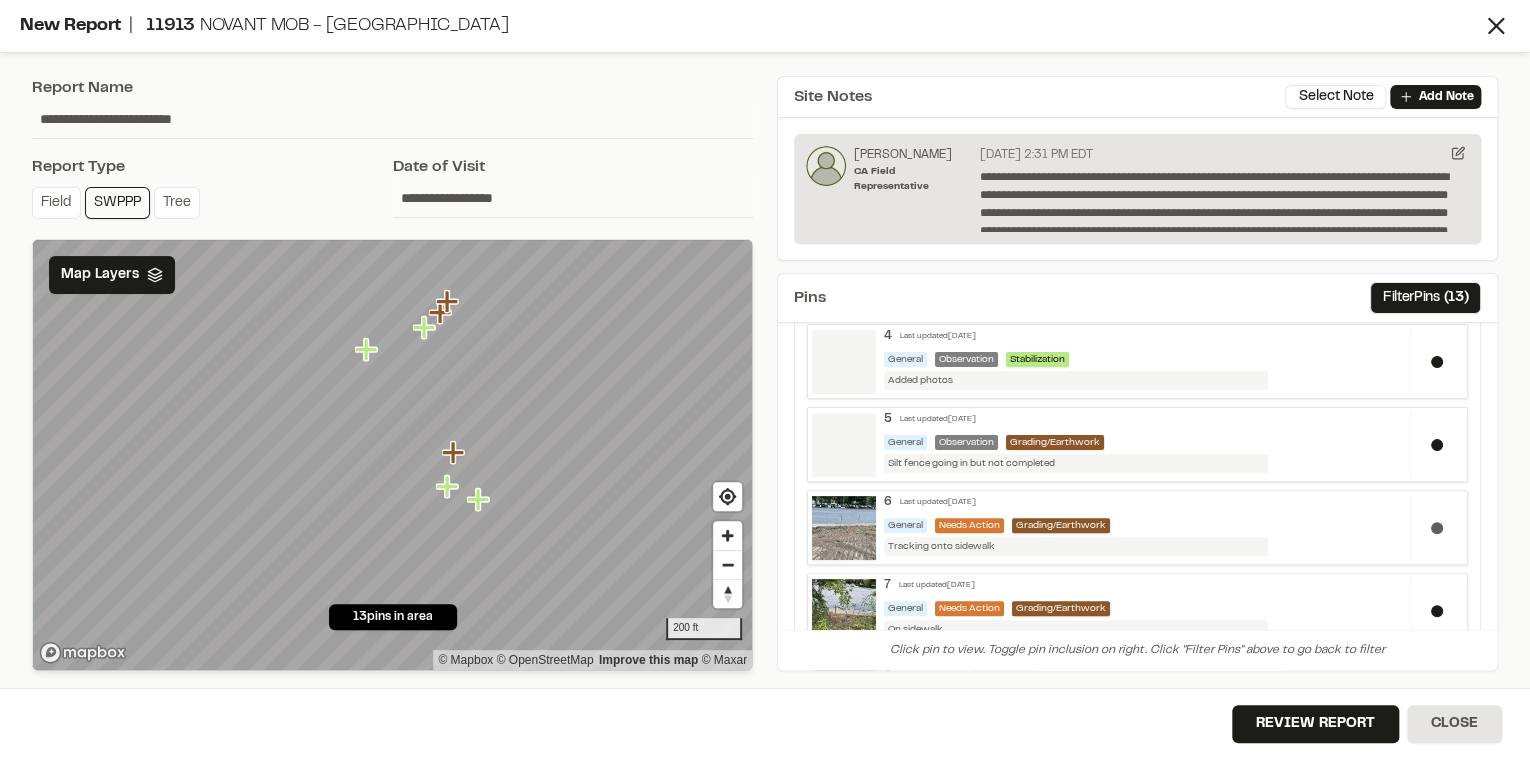 scroll, scrollTop: 290, scrollLeft: 0, axis: vertical 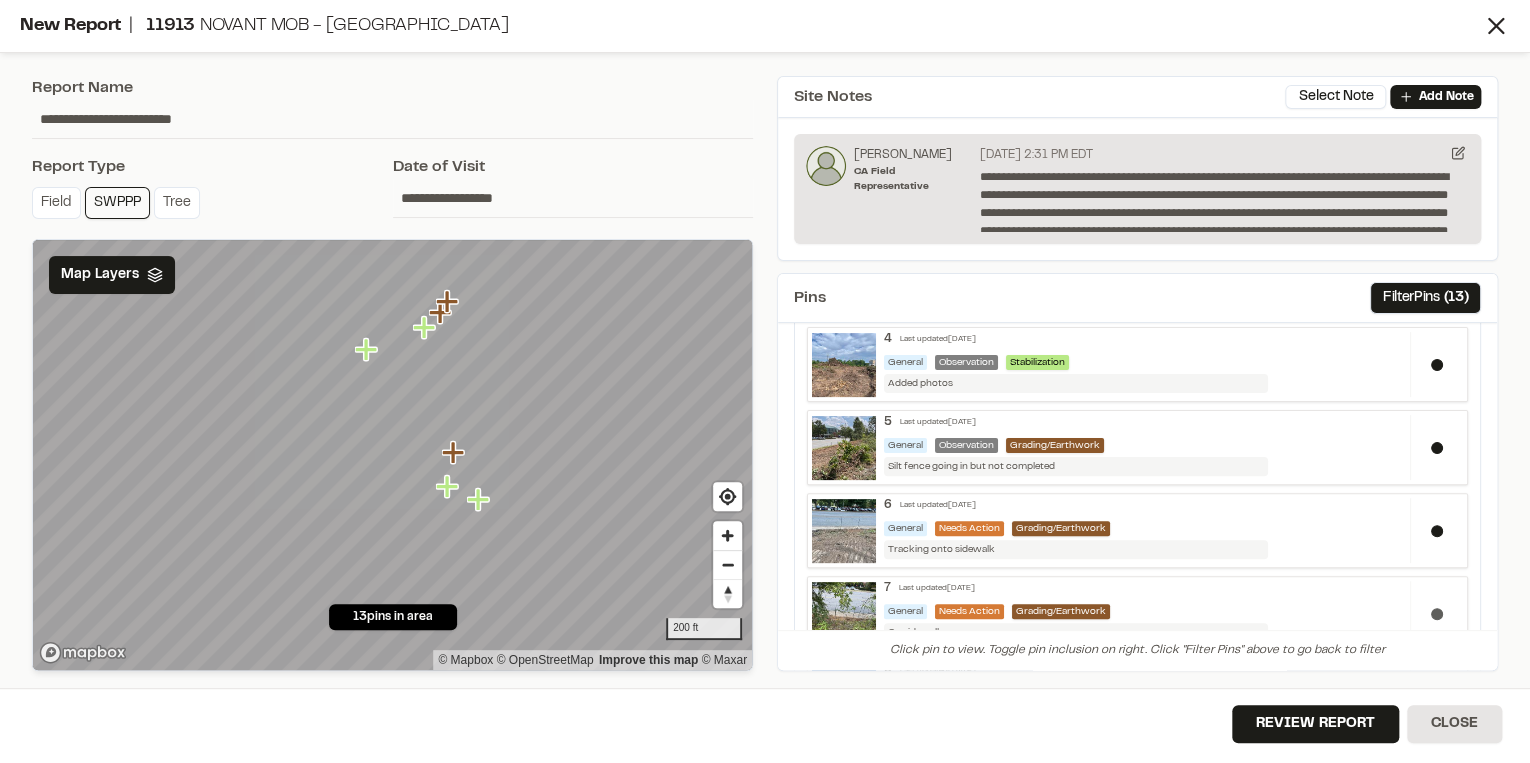 click at bounding box center (1436, 613) 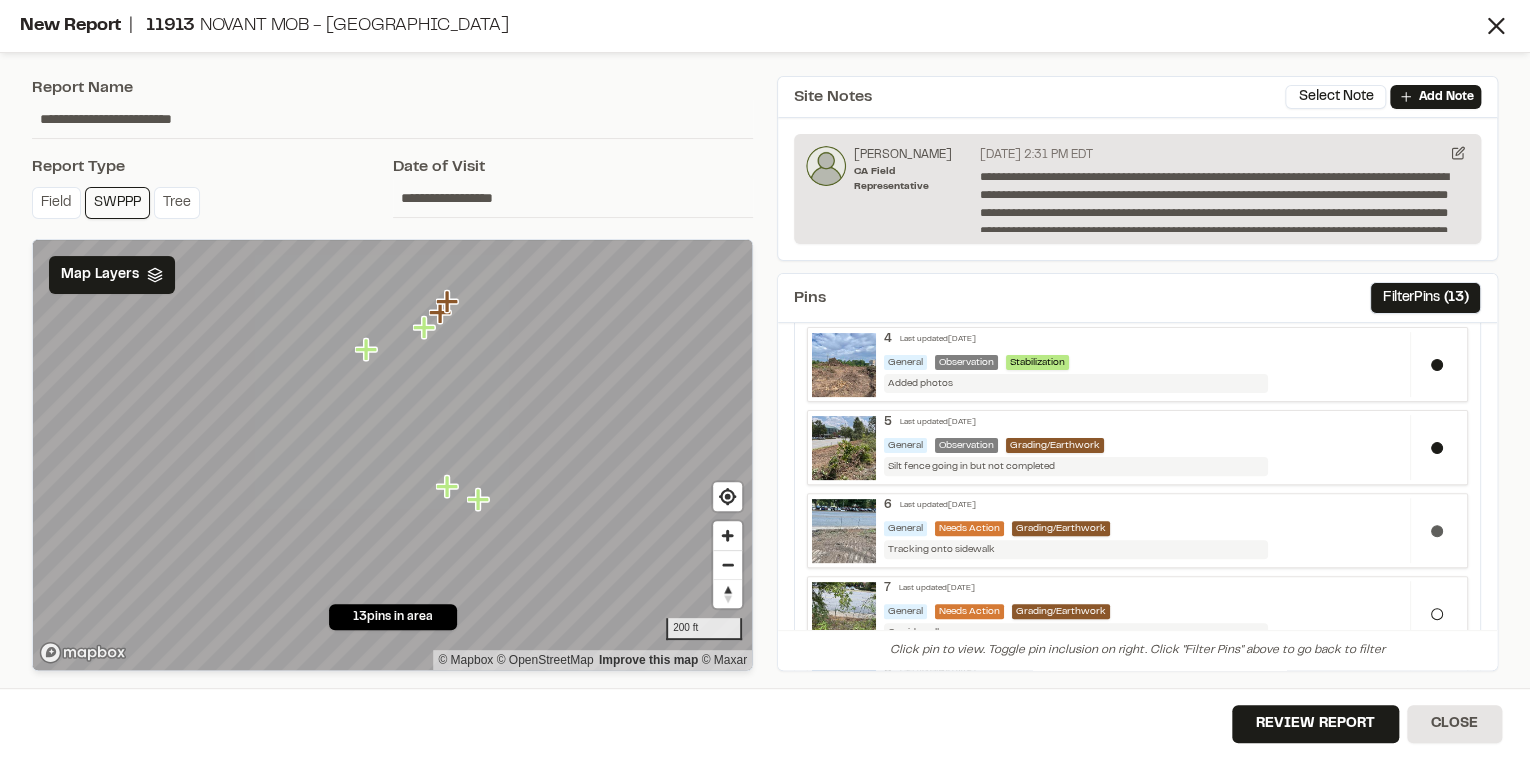 click at bounding box center [1436, 530] 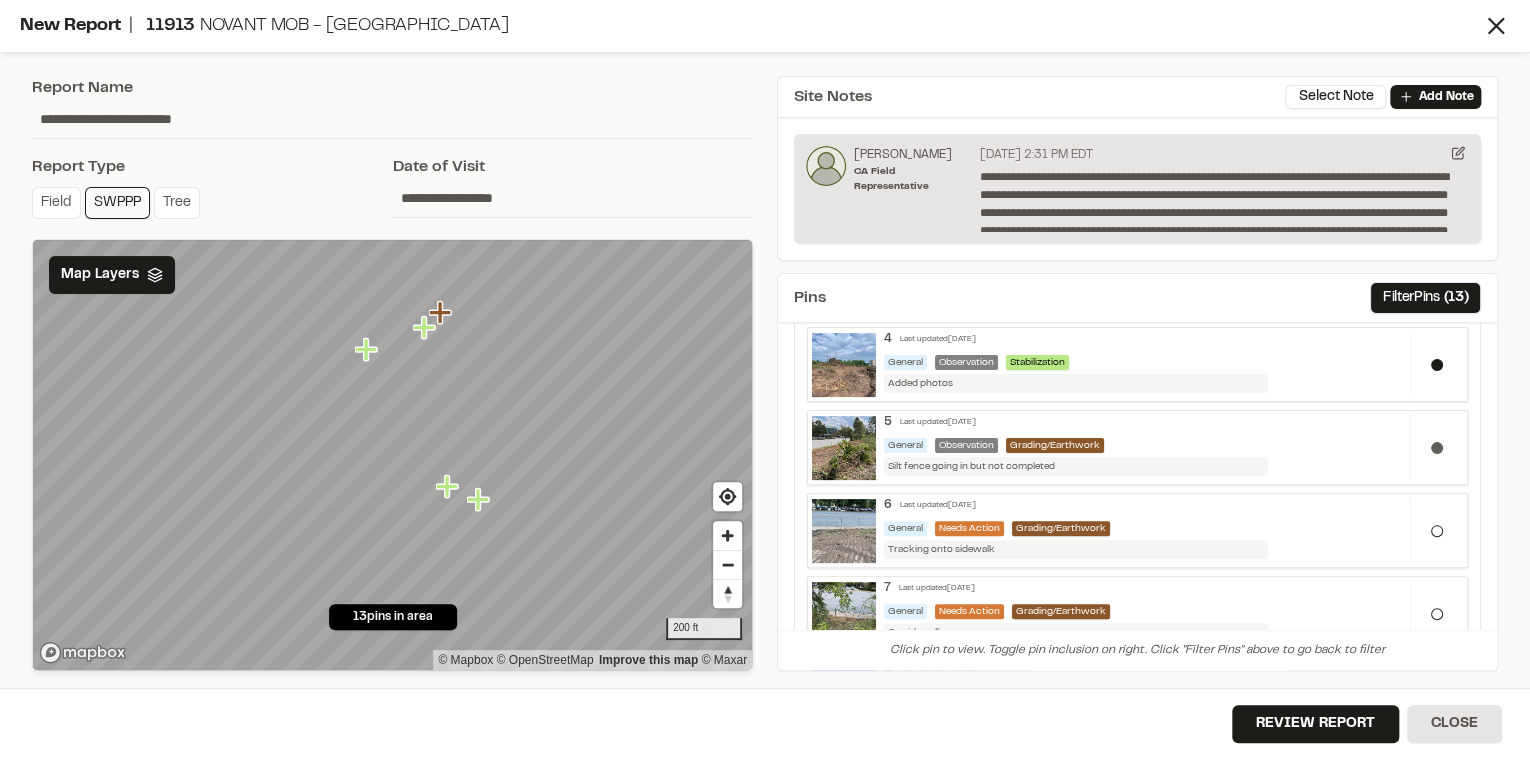 click at bounding box center (1436, 447) 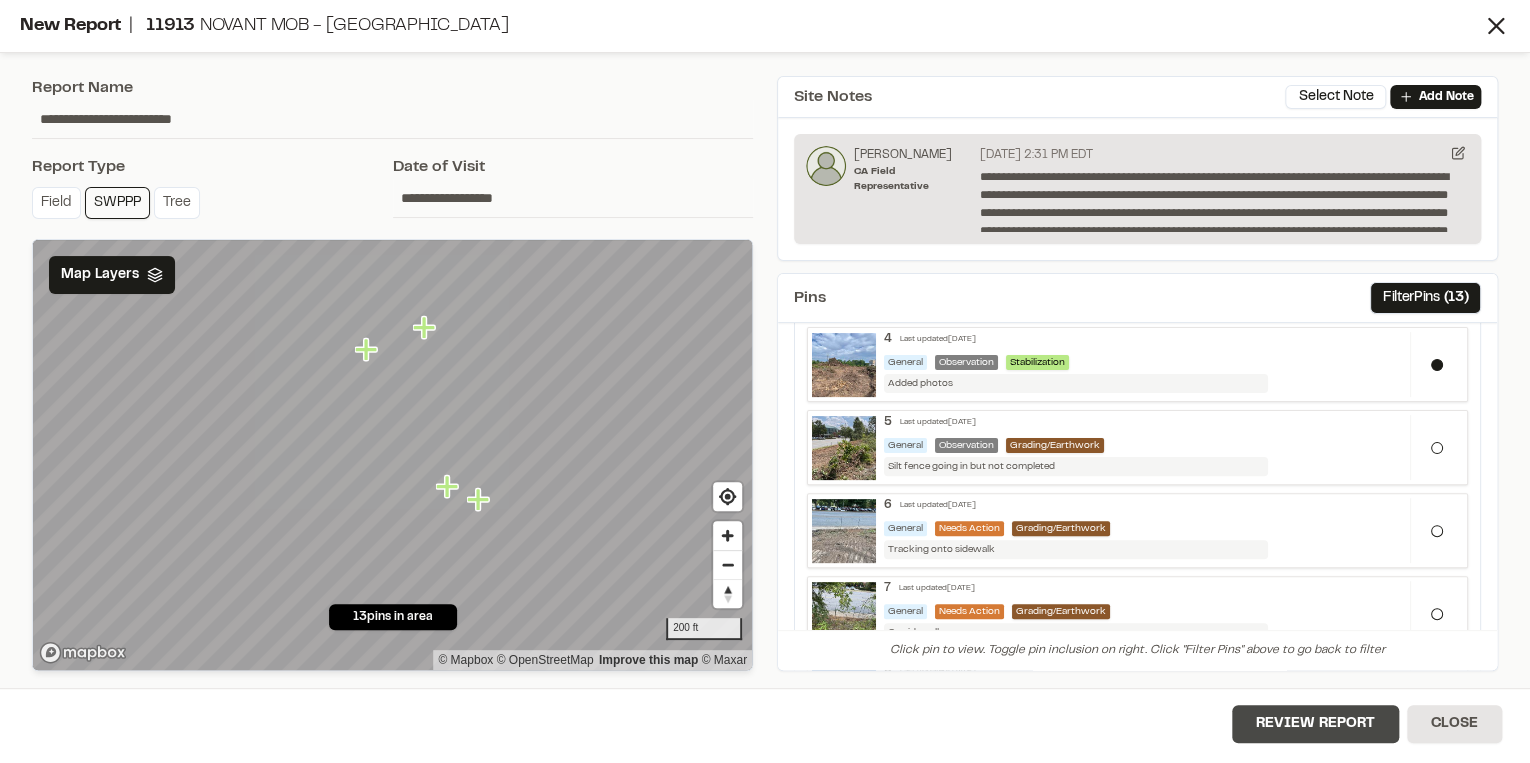 click on "Review Report" at bounding box center (1315, 724) 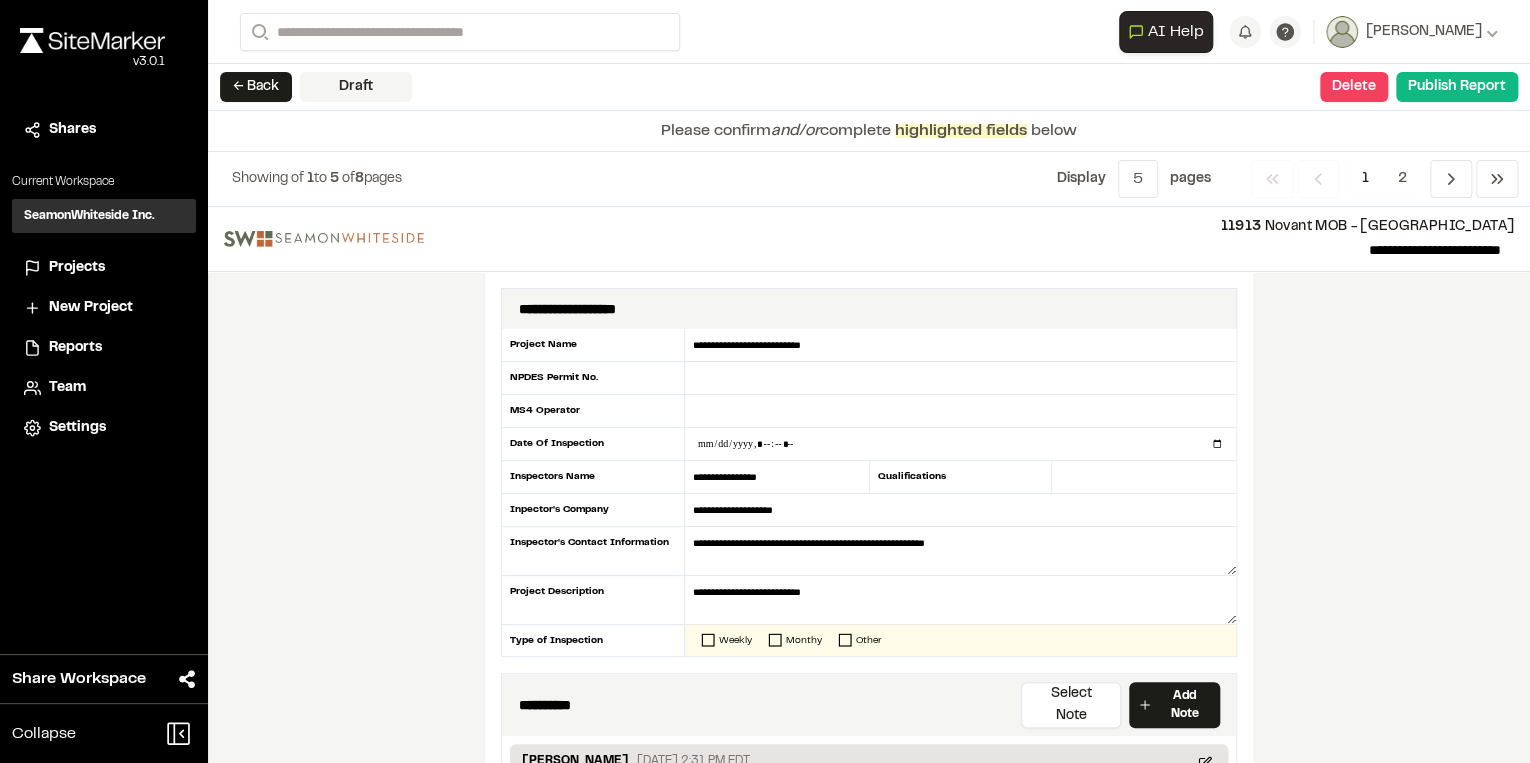 click on "Weekly Monthy Other" at bounding box center (960, 640) 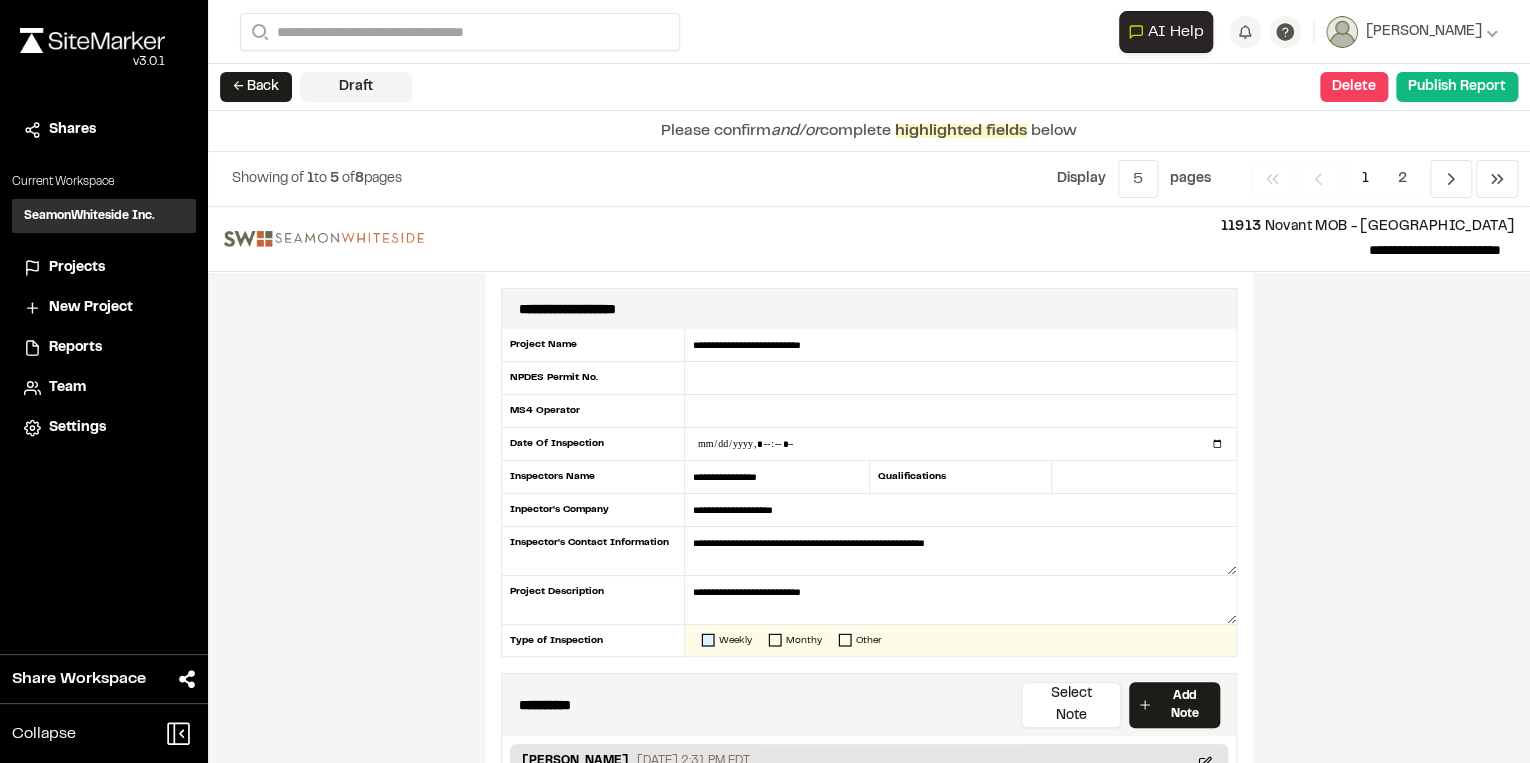 click 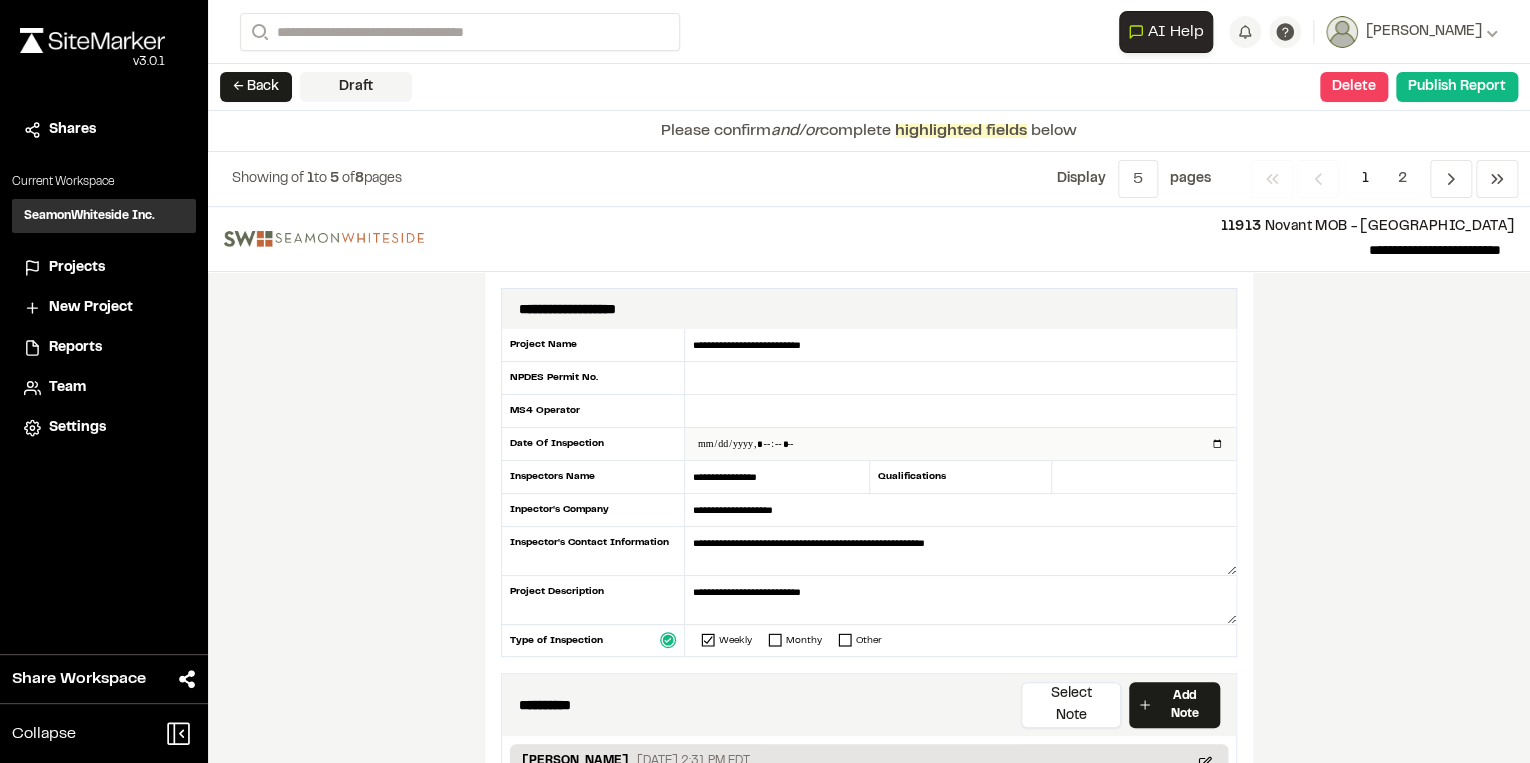 click at bounding box center (960, 444) 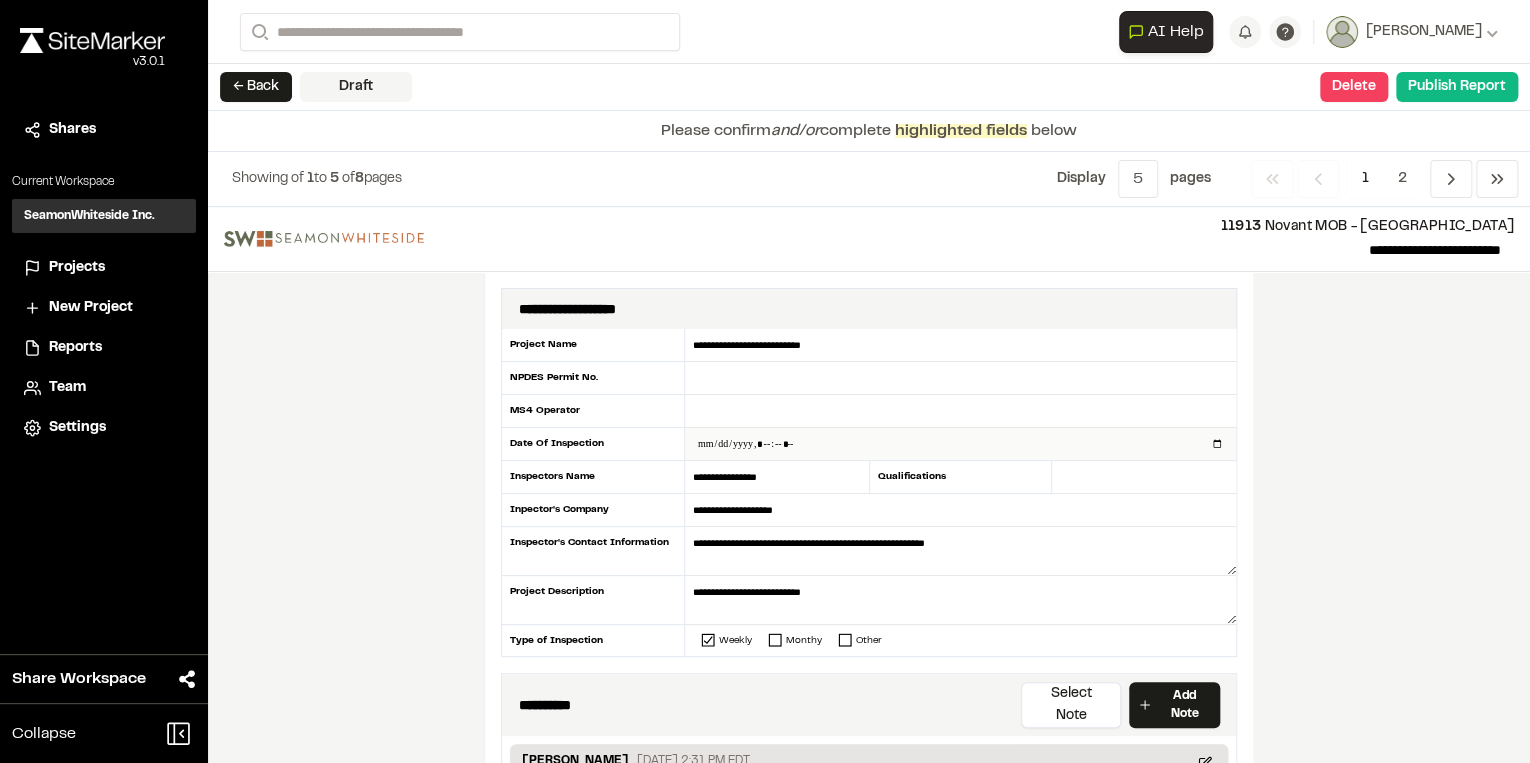click at bounding box center [960, 444] 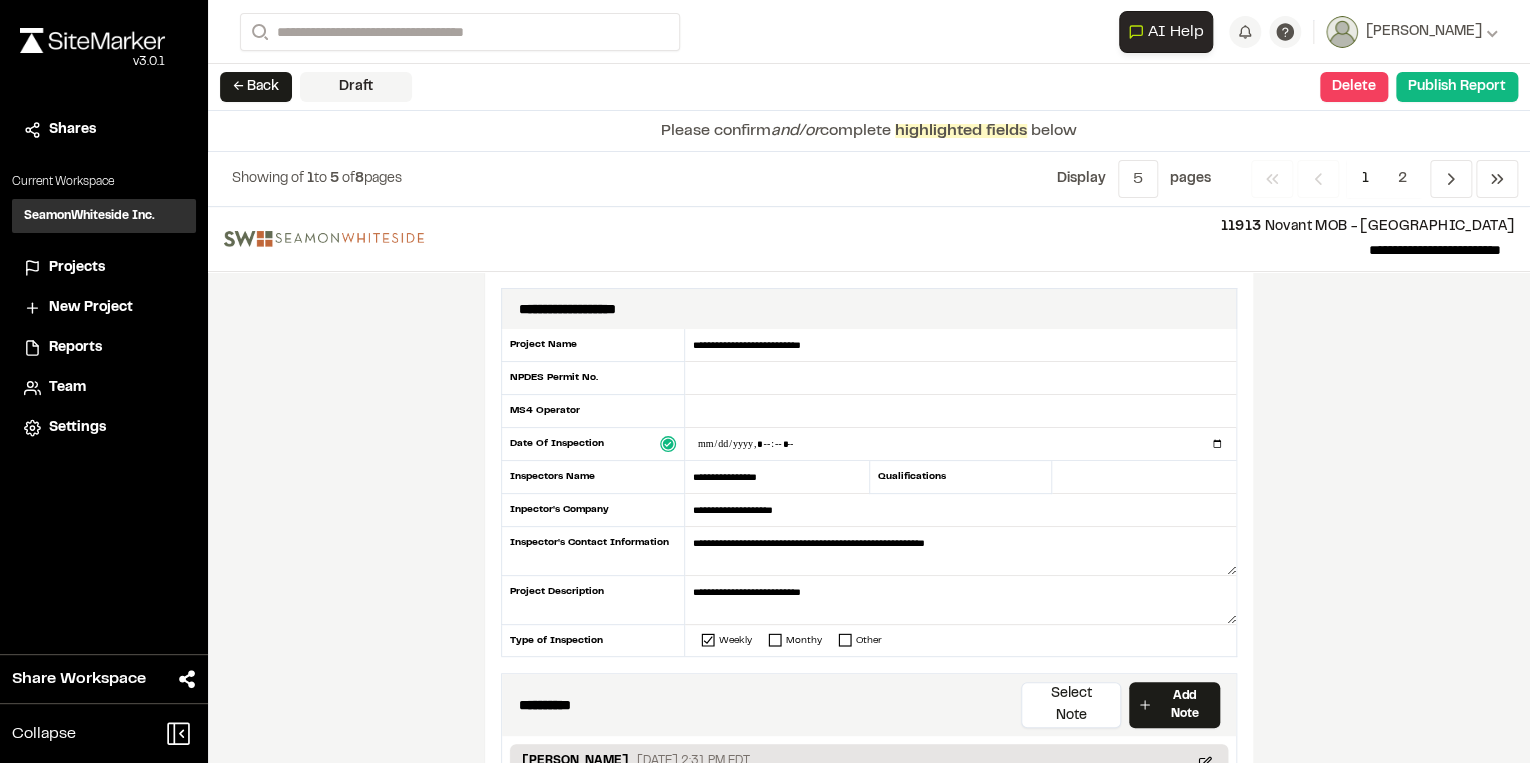 click on "**********" at bounding box center (869, 485) 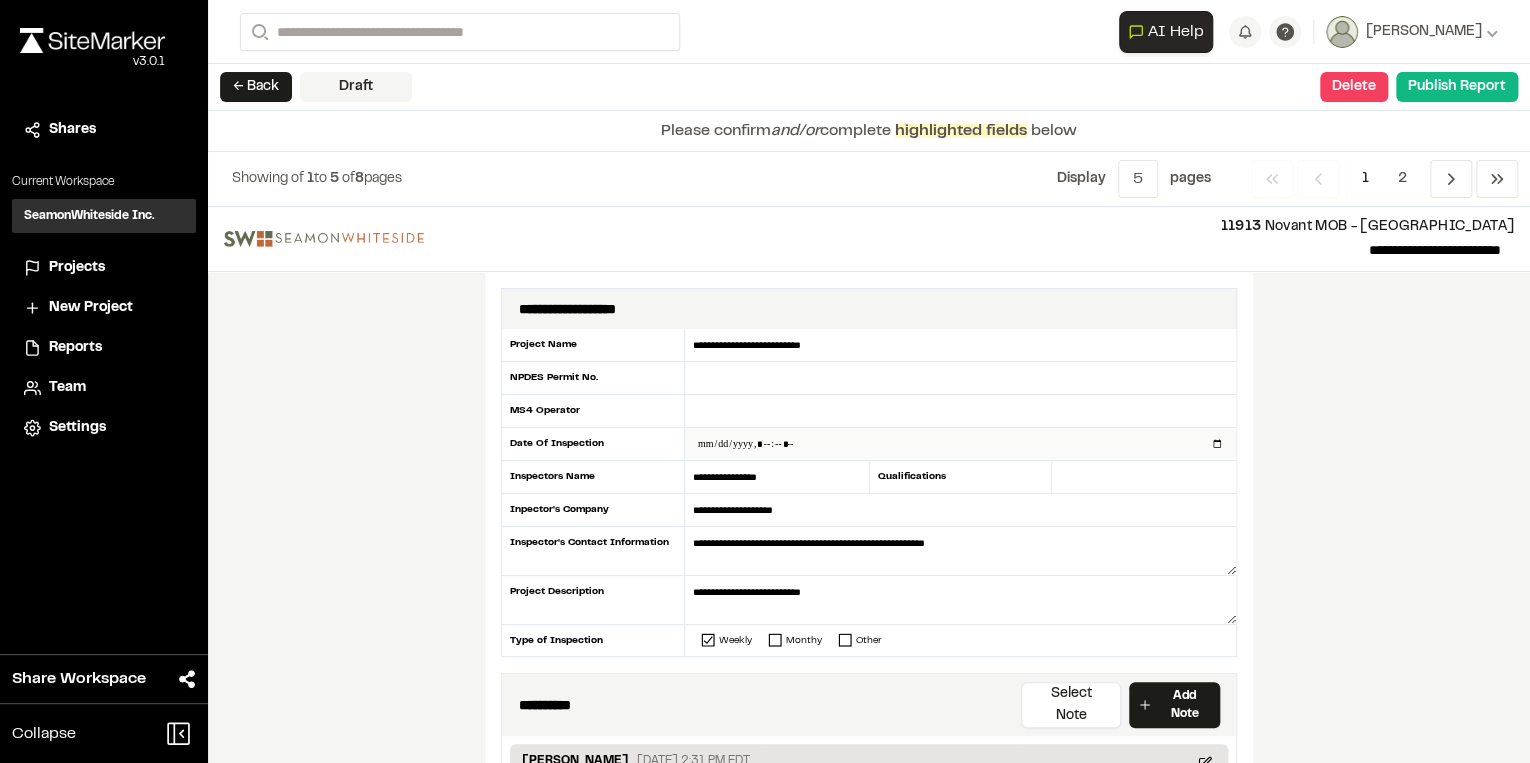 click at bounding box center [960, 444] 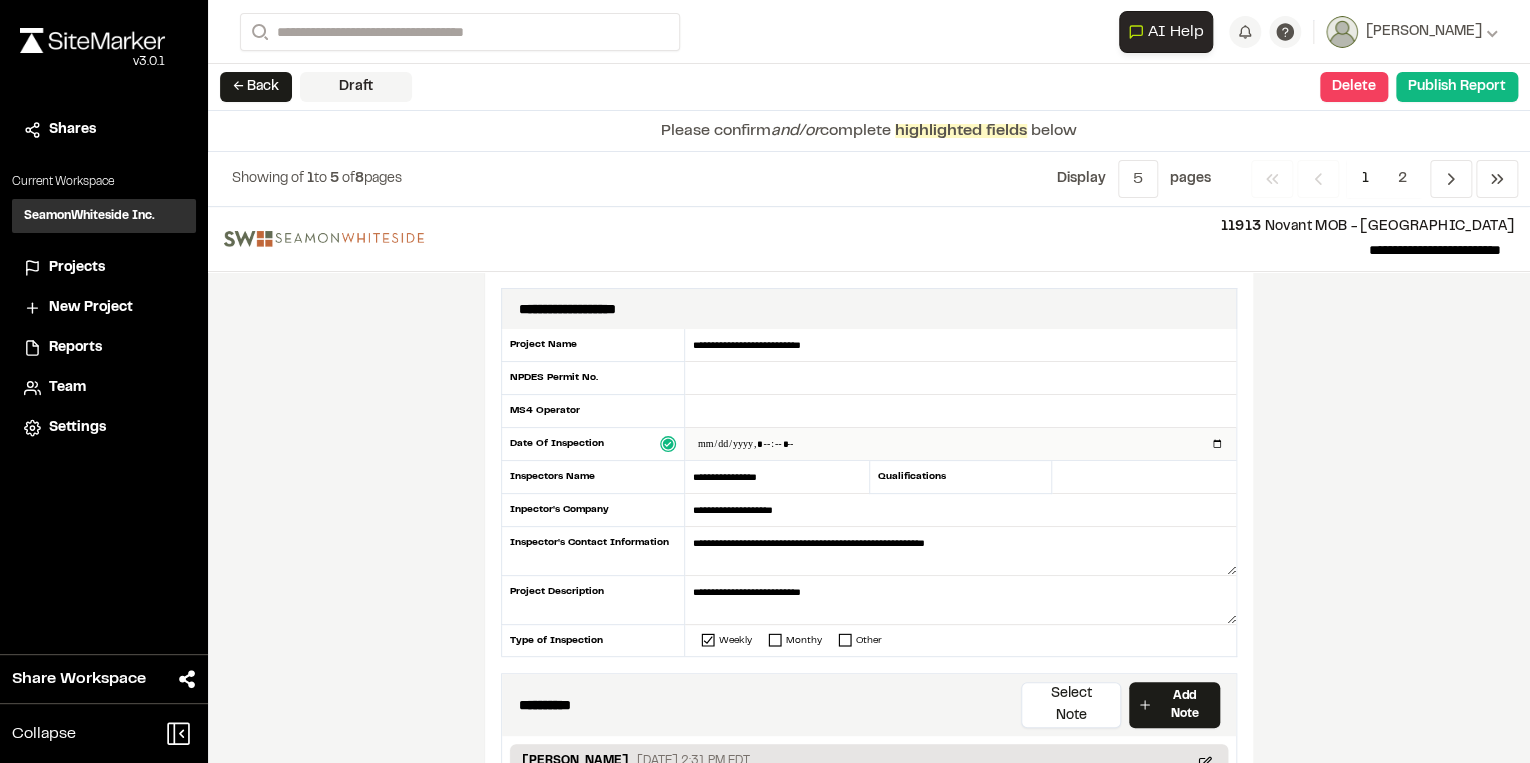 click at bounding box center (960, 444) 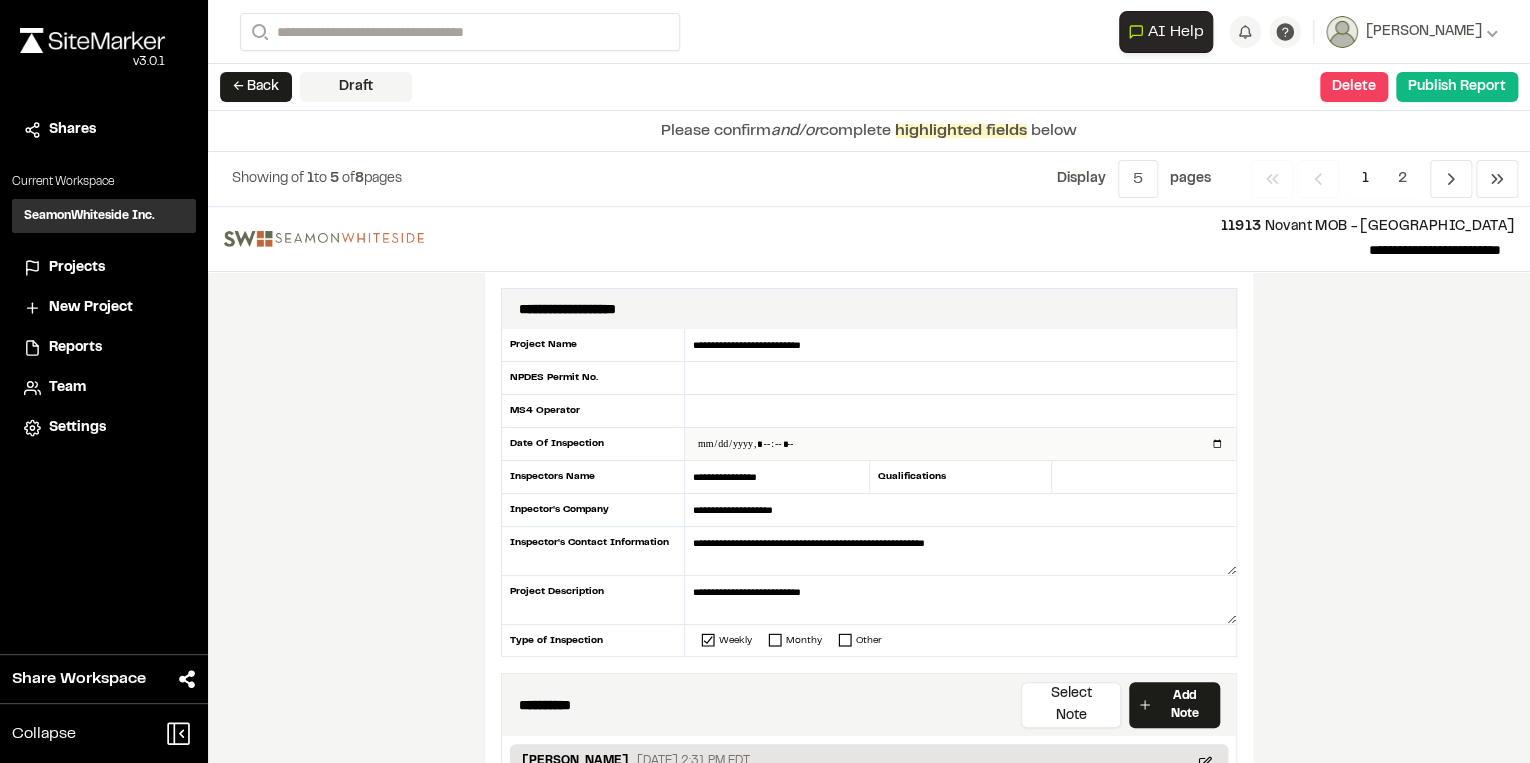 type on "**********" 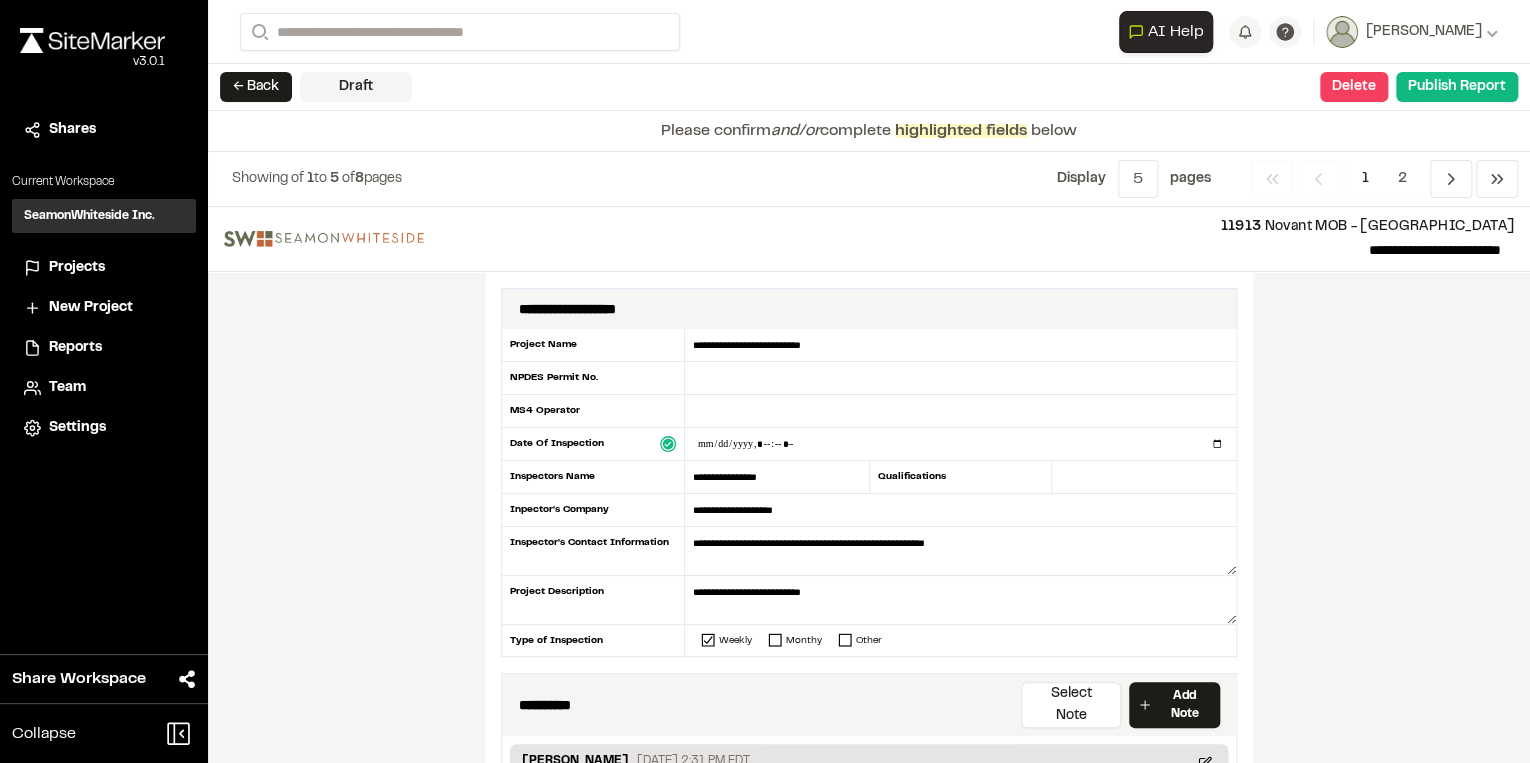 click on "**********" at bounding box center [869, 485] 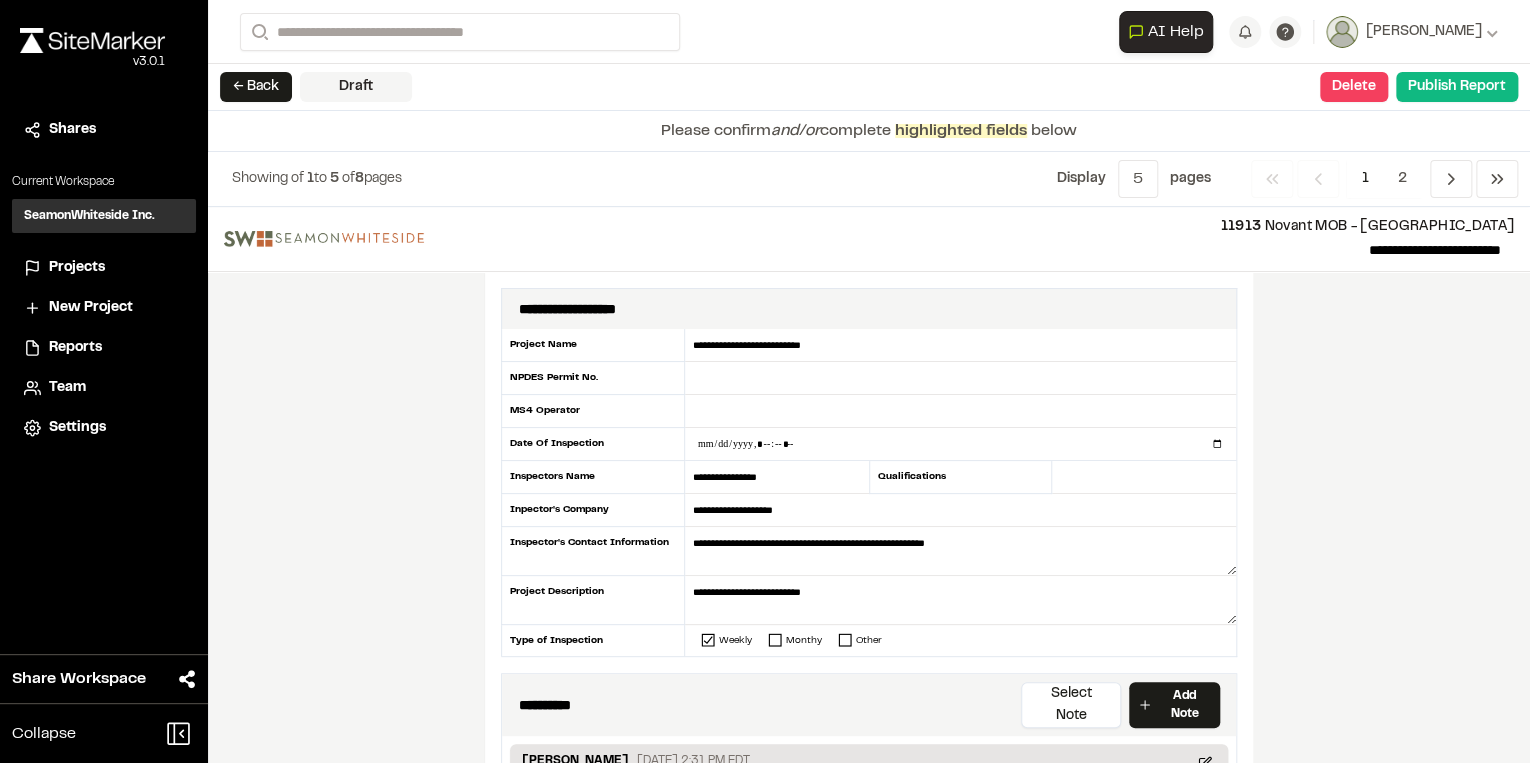 drag, startPoint x: 1008, startPoint y: 541, endPoint x: 629, endPoint y: 573, distance: 380.3485 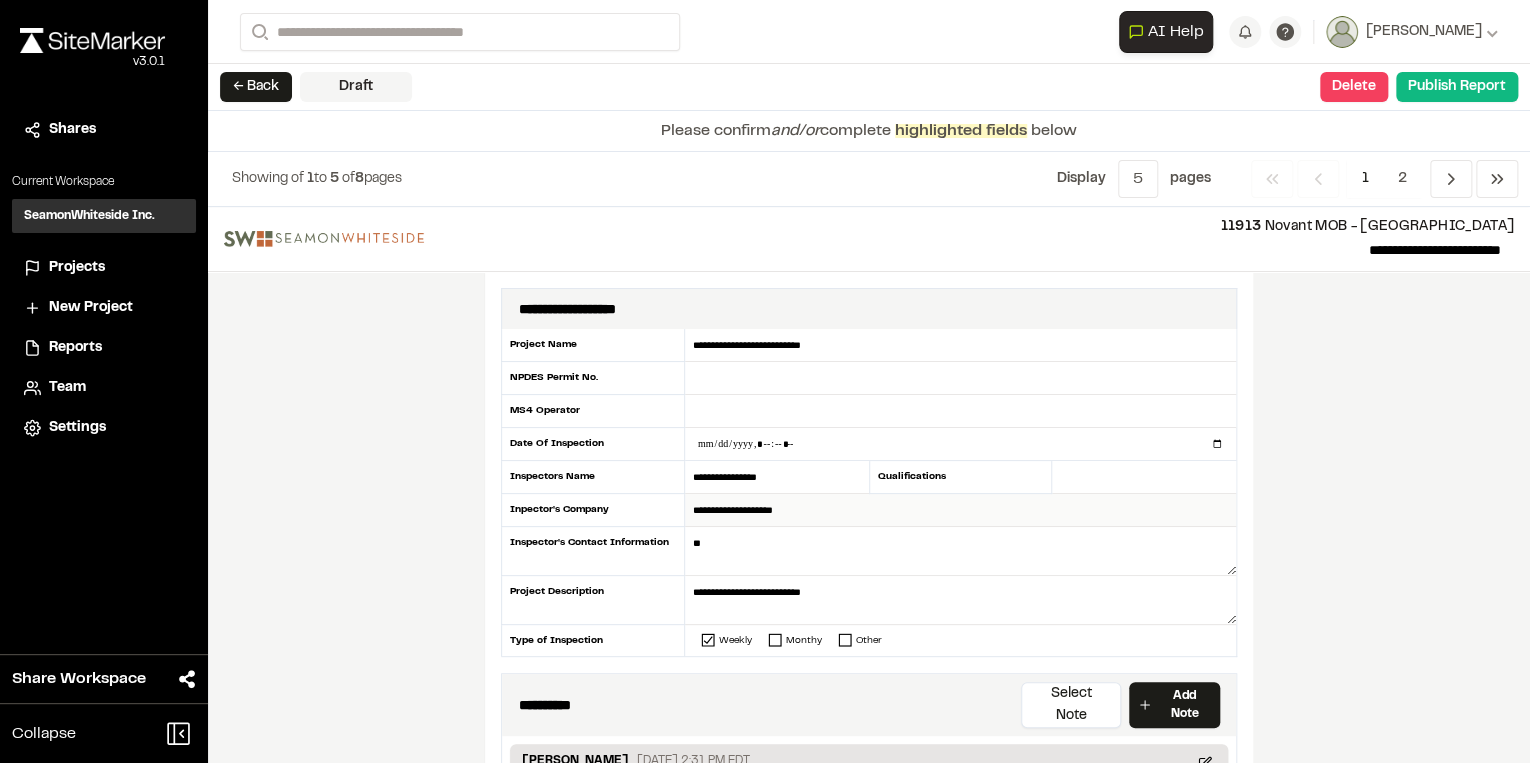 type on "*" 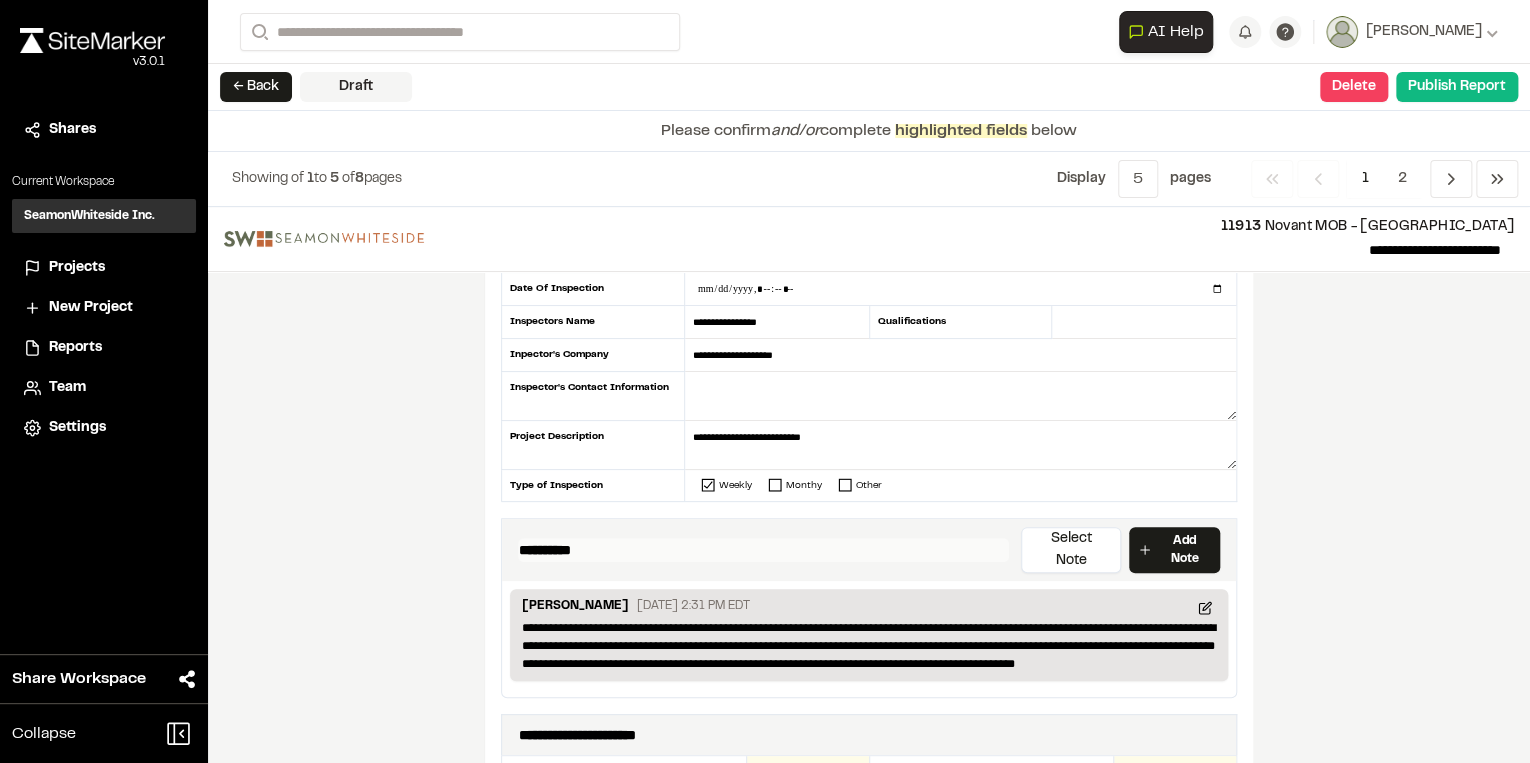 scroll, scrollTop: 0, scrollLeft: 0, axis: both 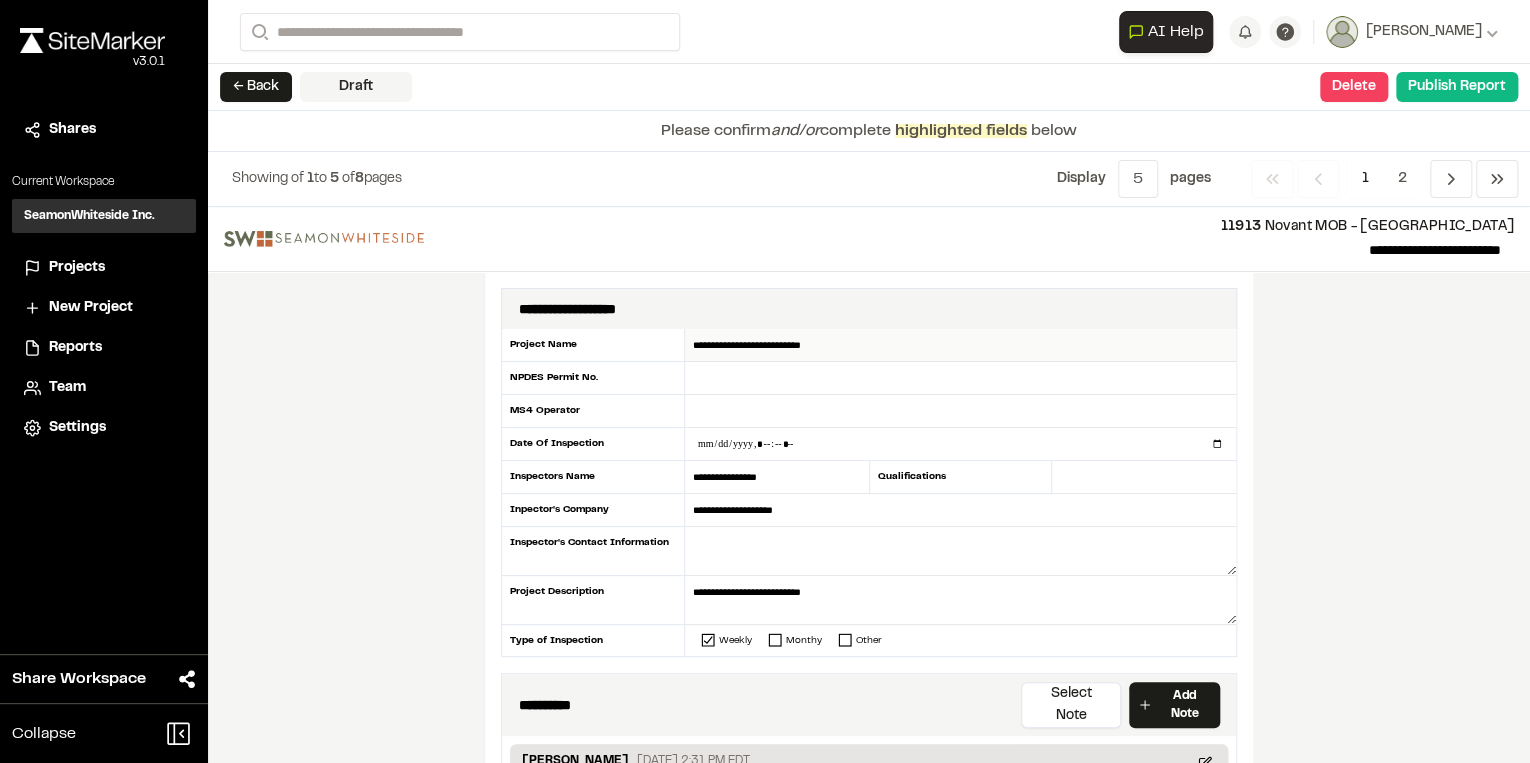 type 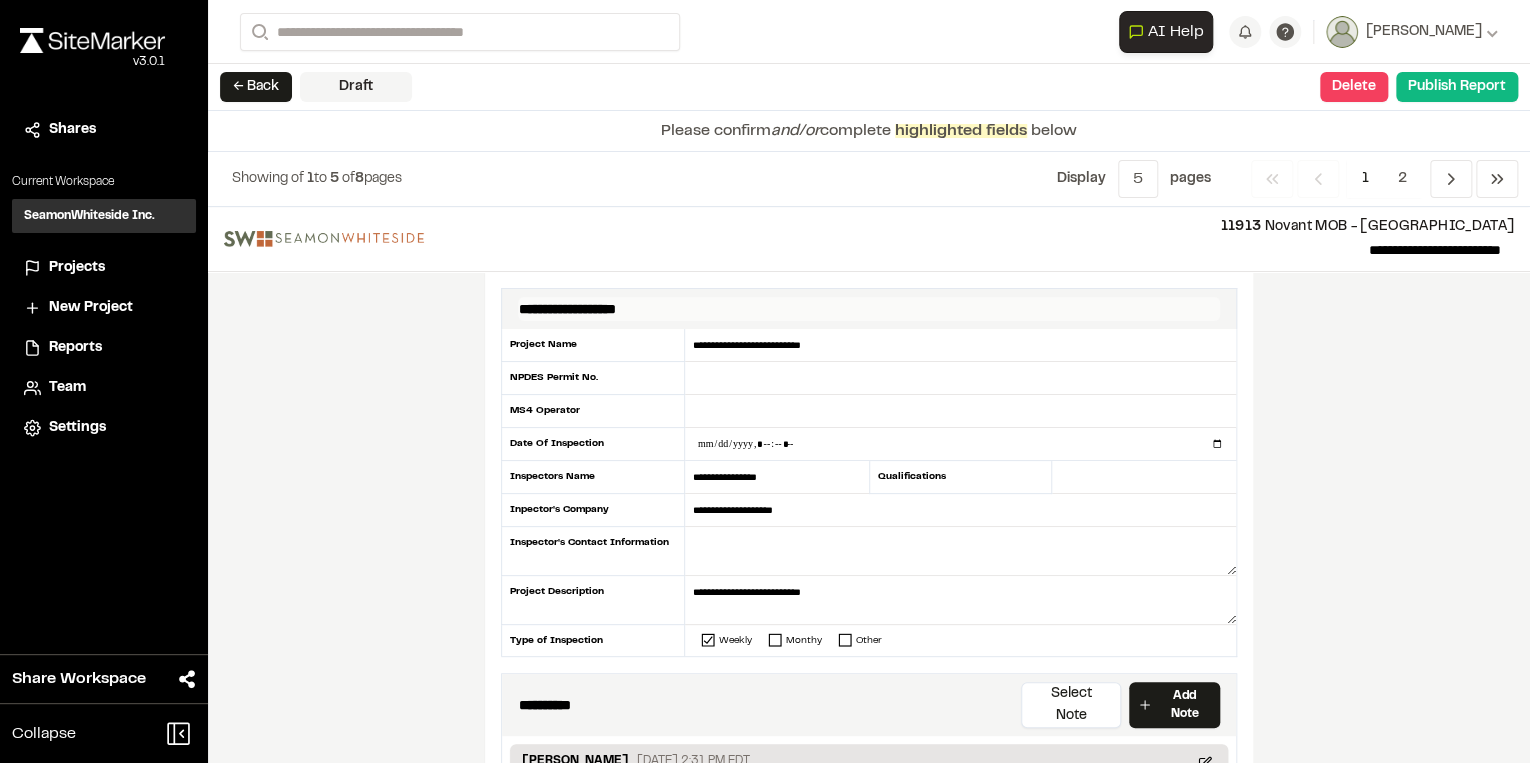 drag, startPoint x: 712, startPoint y: 335, endPoint x: 637, endPoint y: 316, distance: 77.36925 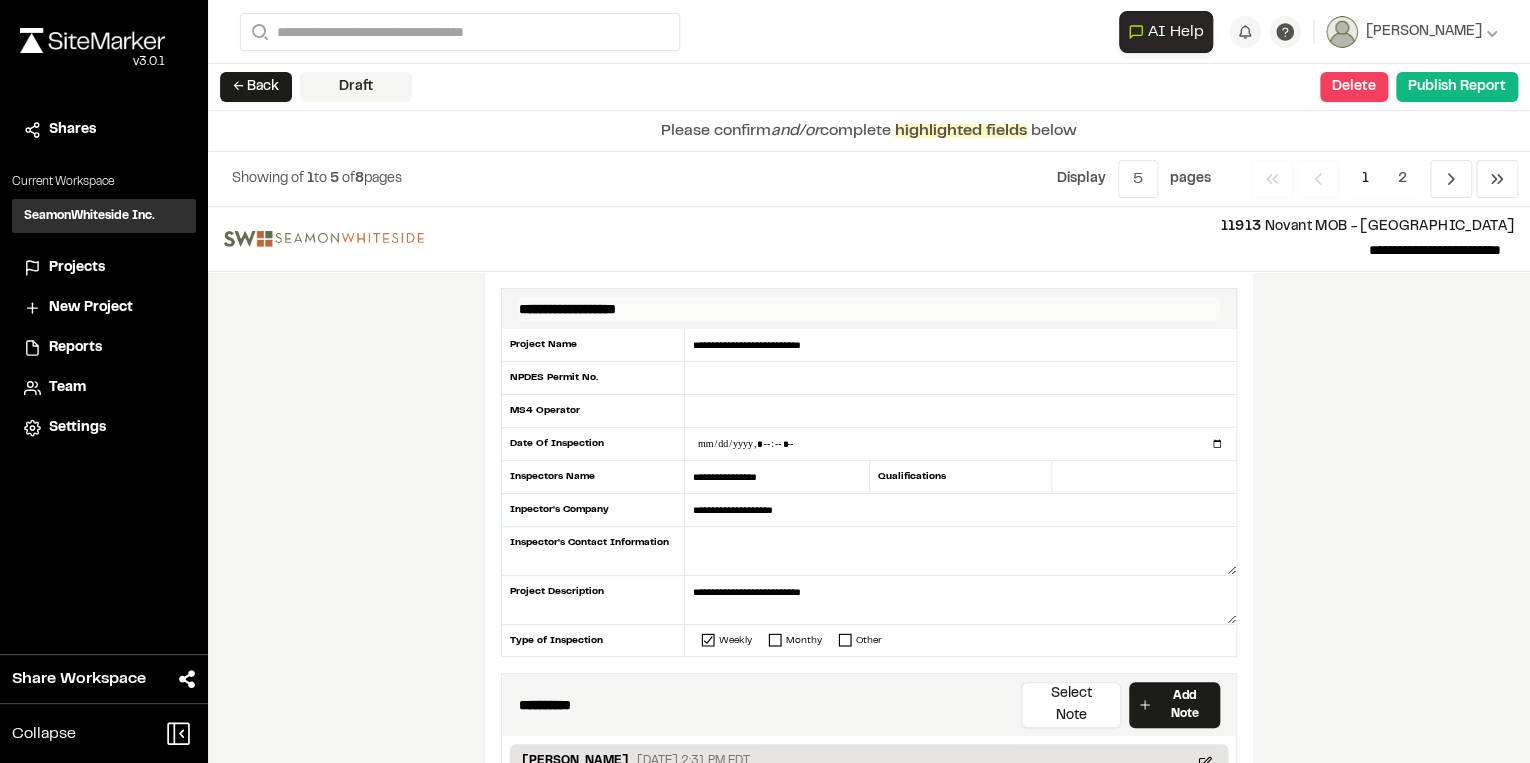 click on "**********" at bounding box center [869, 472] 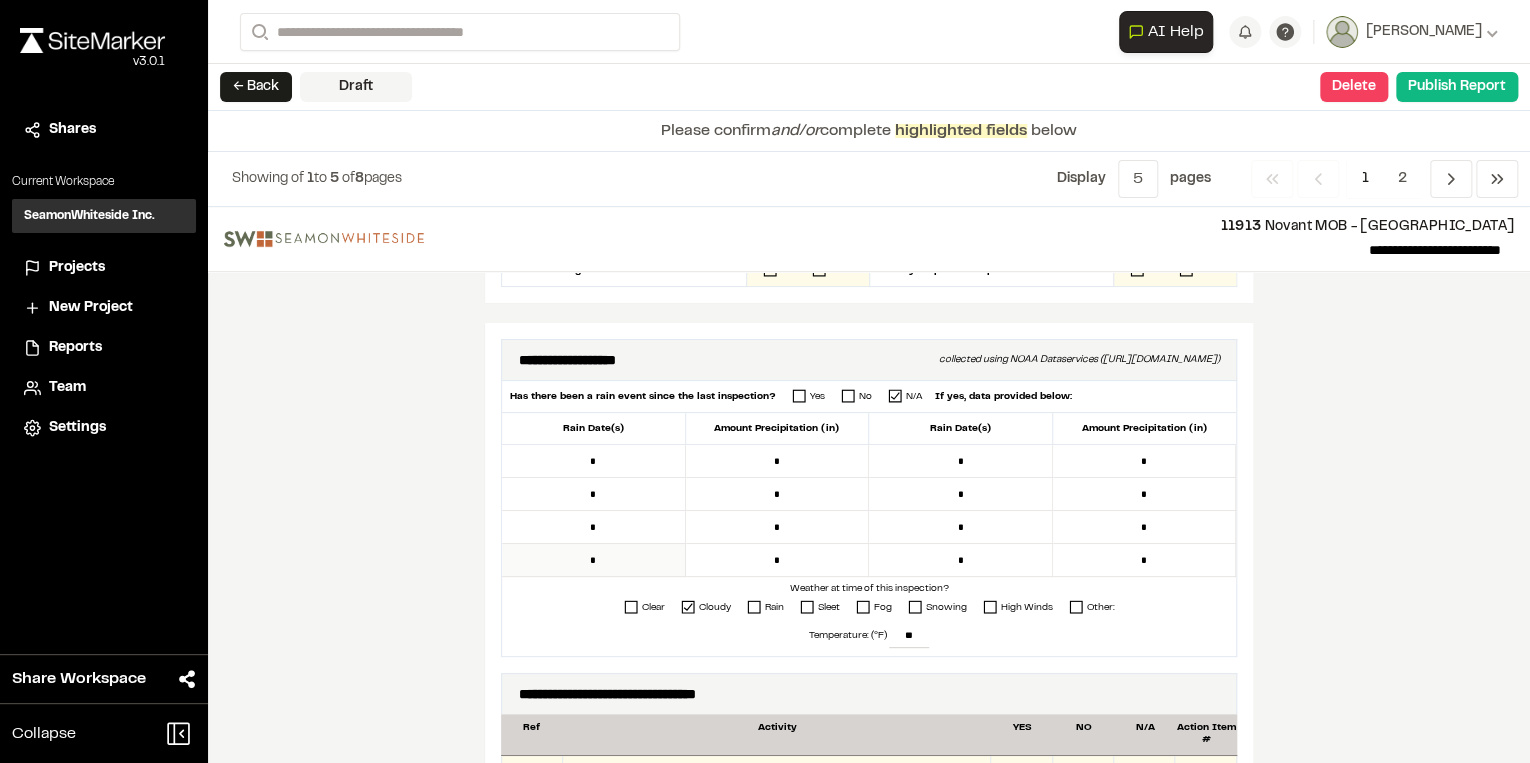 scroll, scrollTop: 400, scrollLeft: 0, axis: vertical 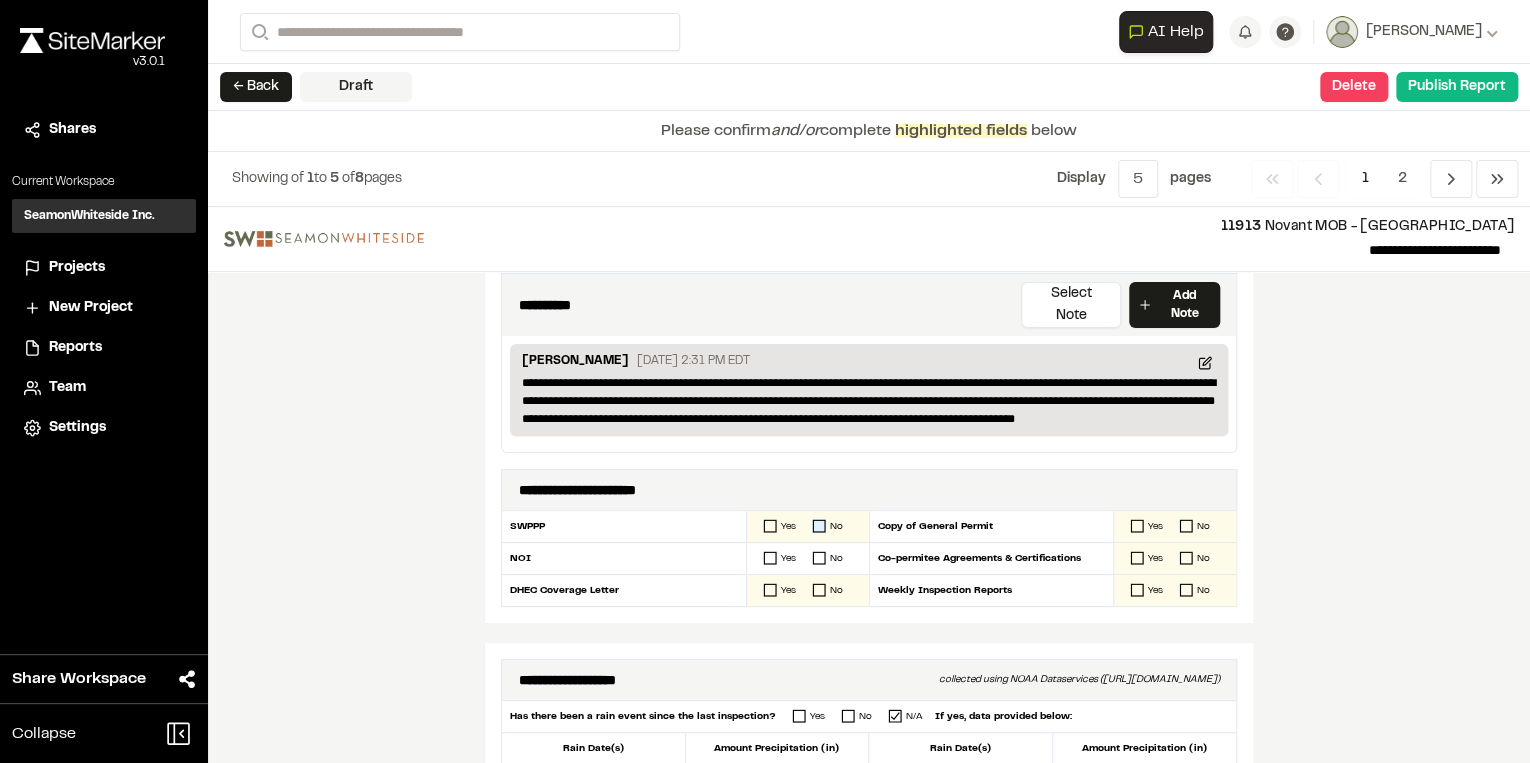 click 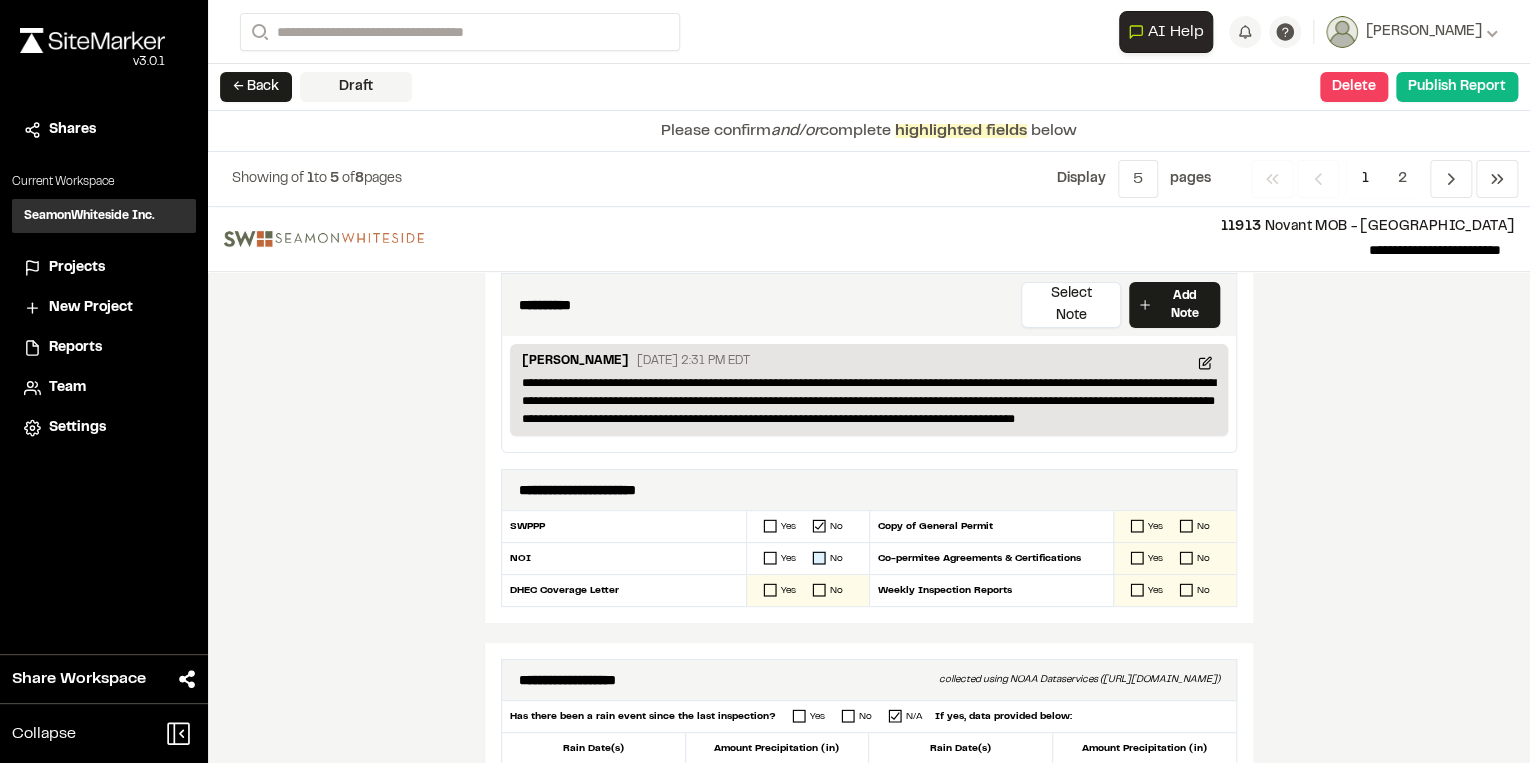 click 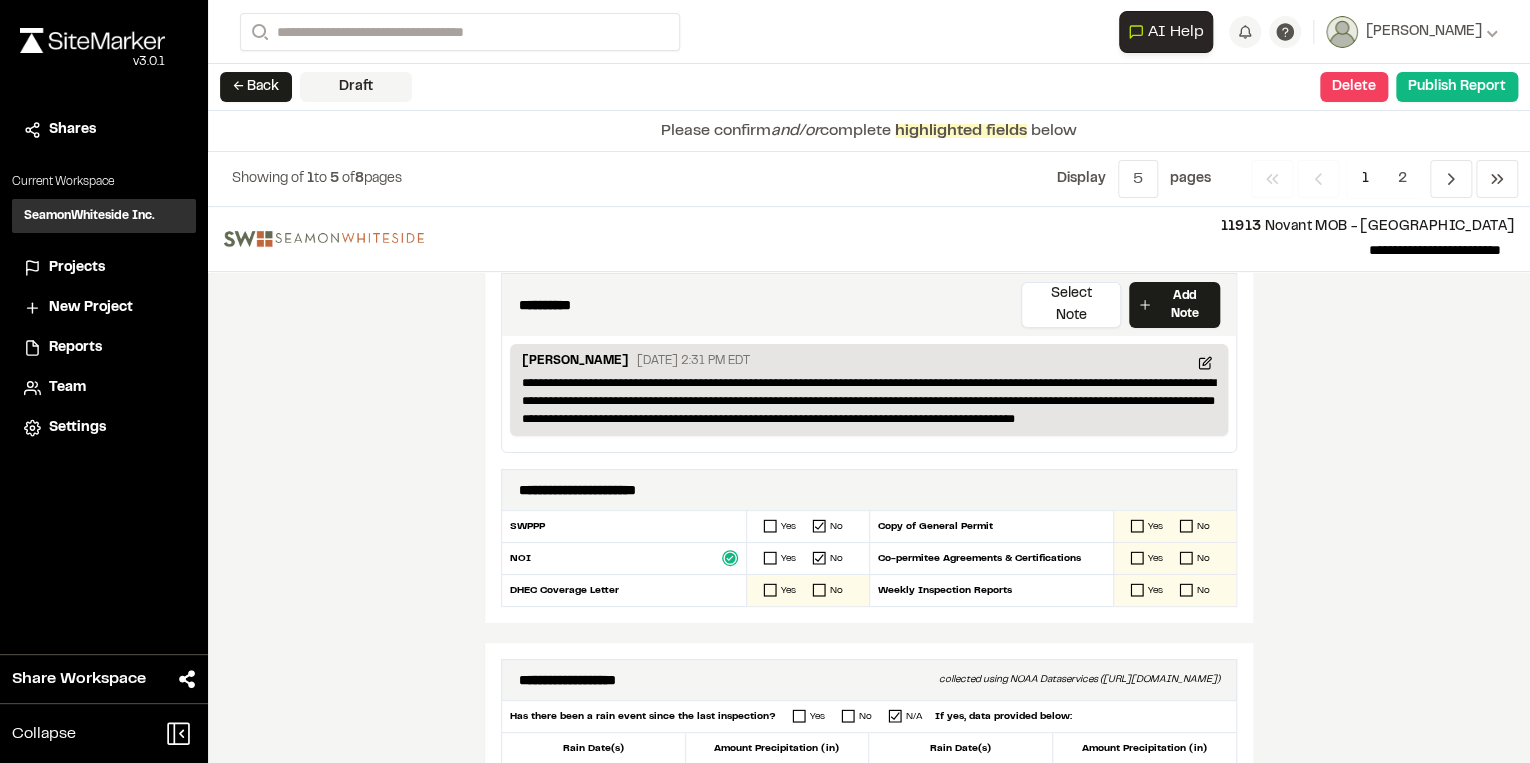 click on "Yes No" at bounding box center (808, 590) 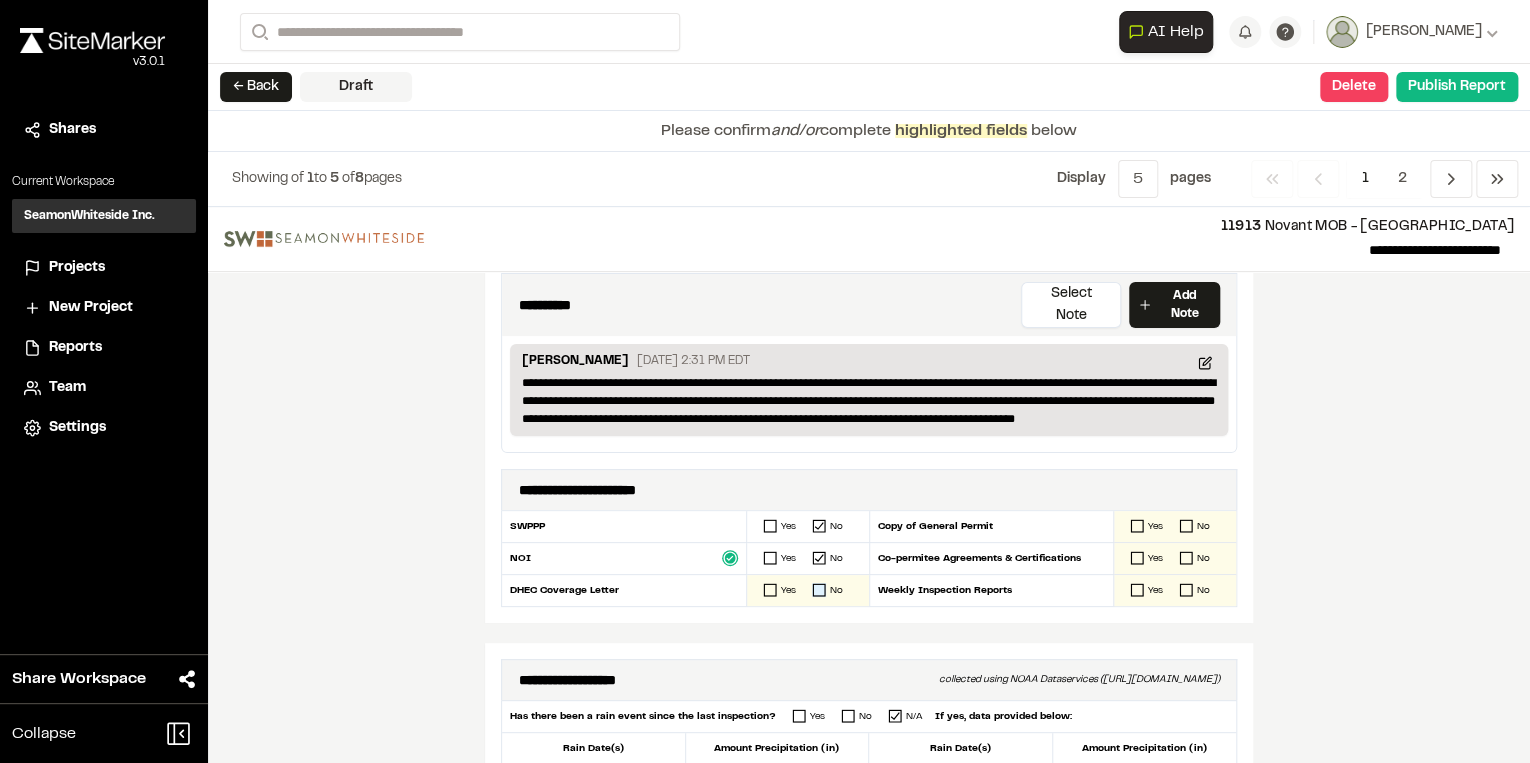 click 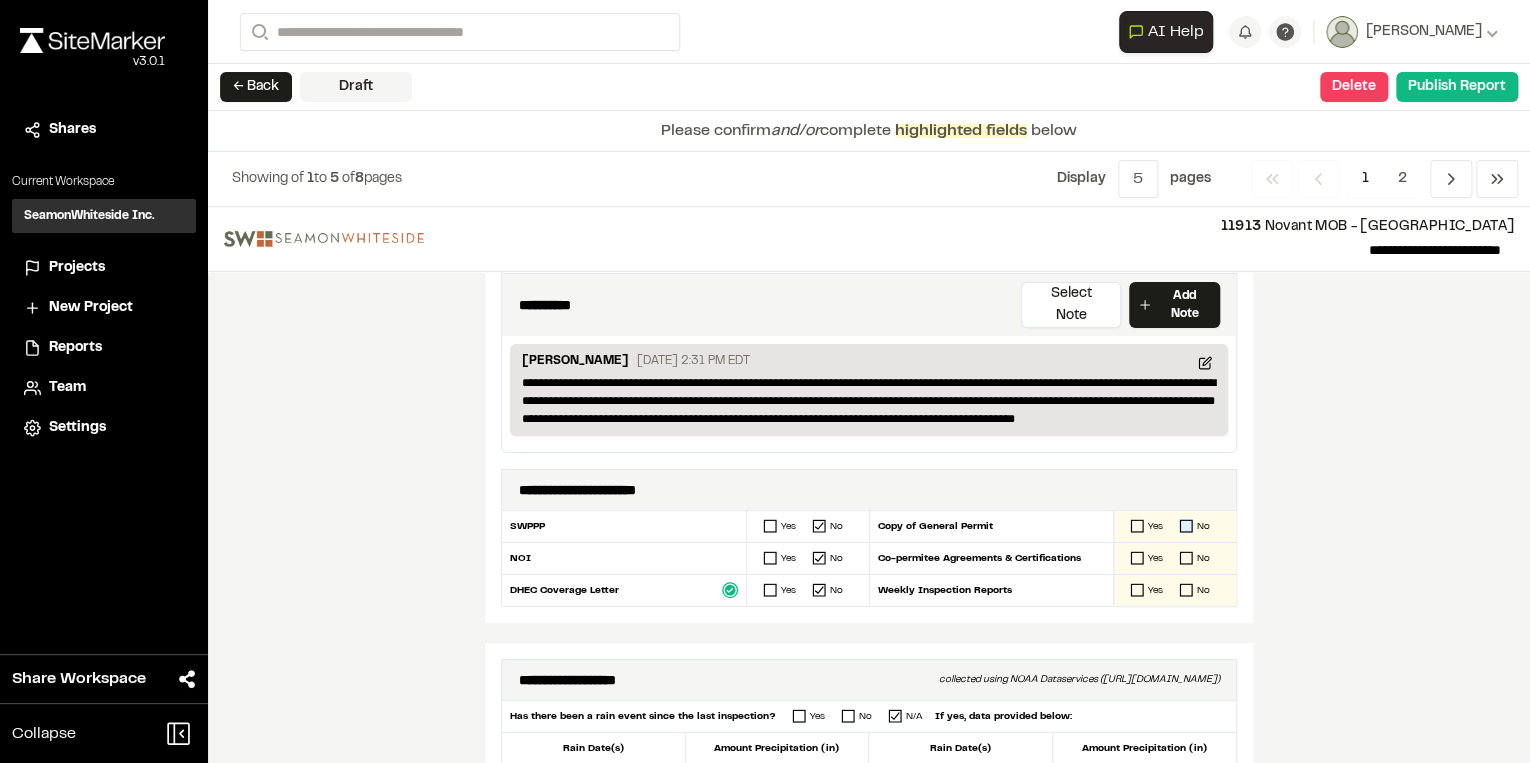 click 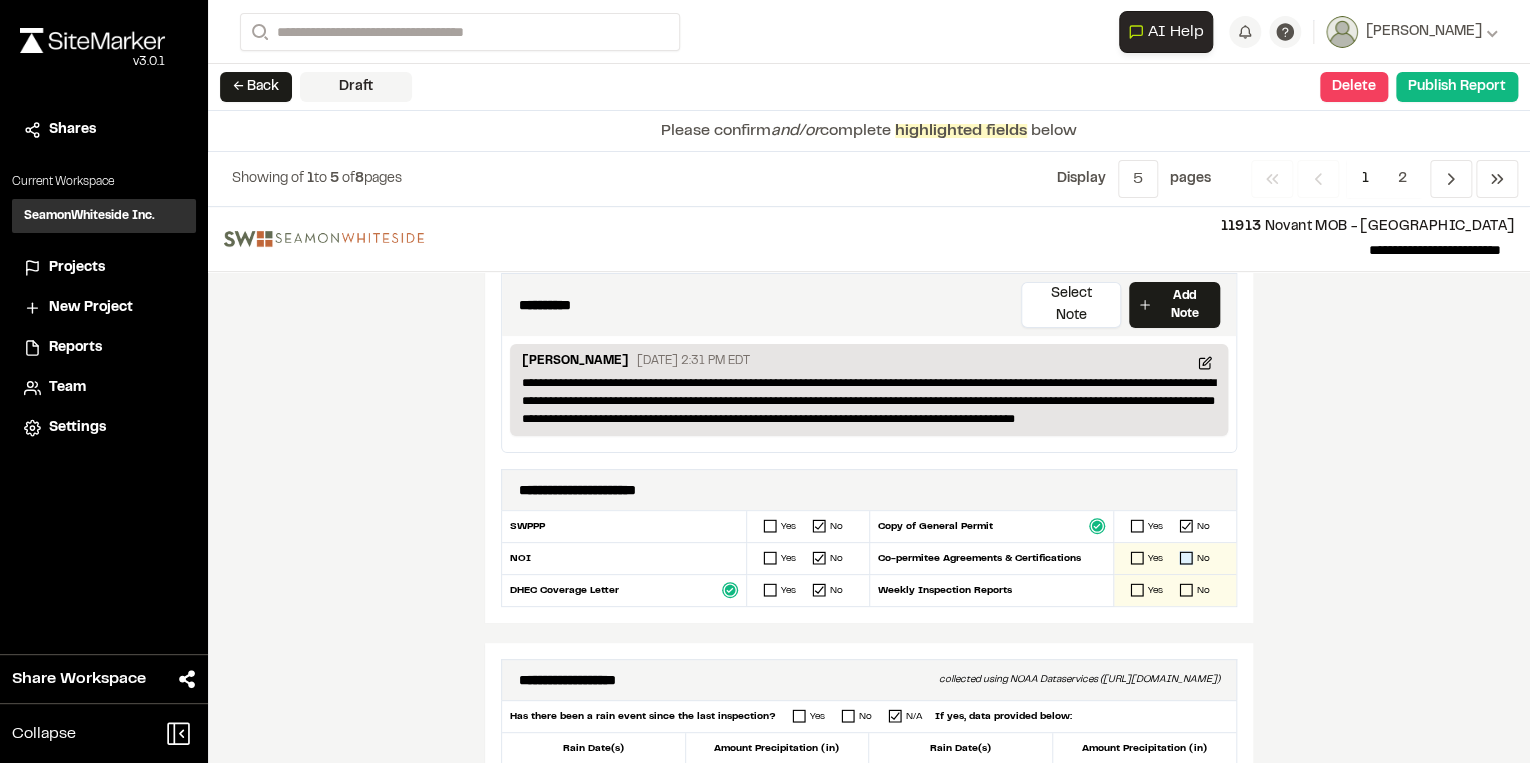 click 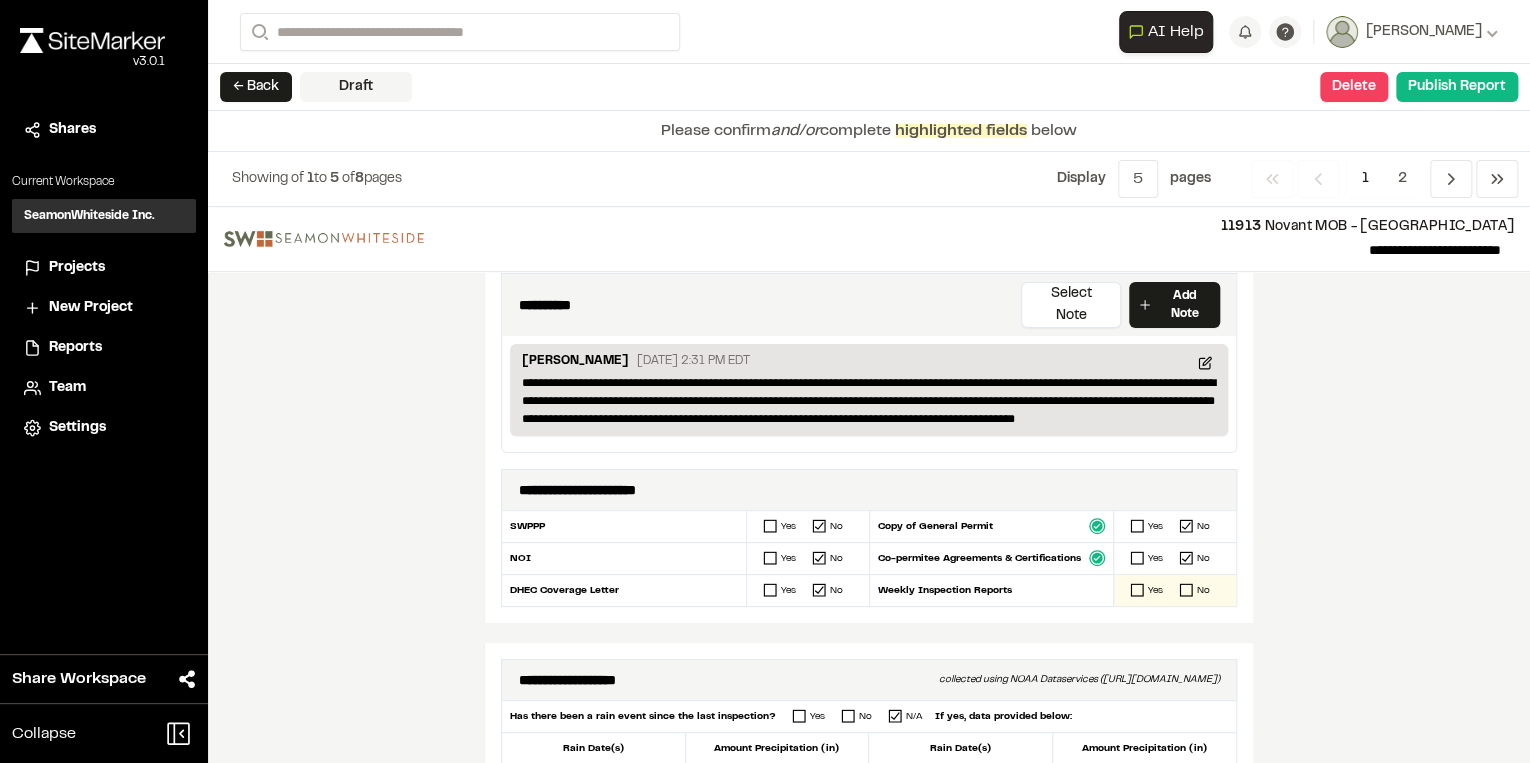 drag, startPoint x: 1178, startPoint y: 566, endPoint x: 1168, endPoint y: 560, distance: 11.661903 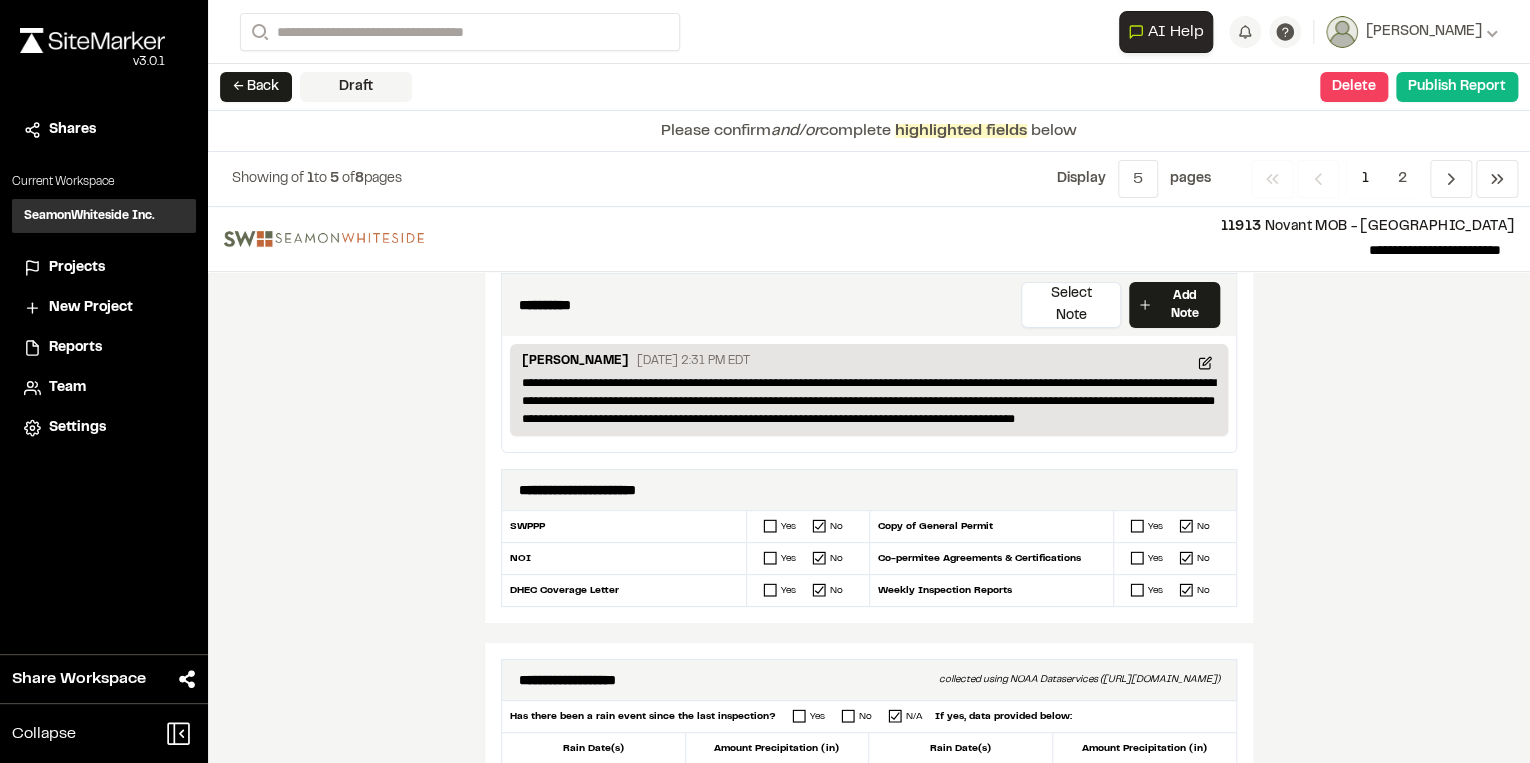 click on "Weekly Inspection Reports" at bounding box center [991, 590] 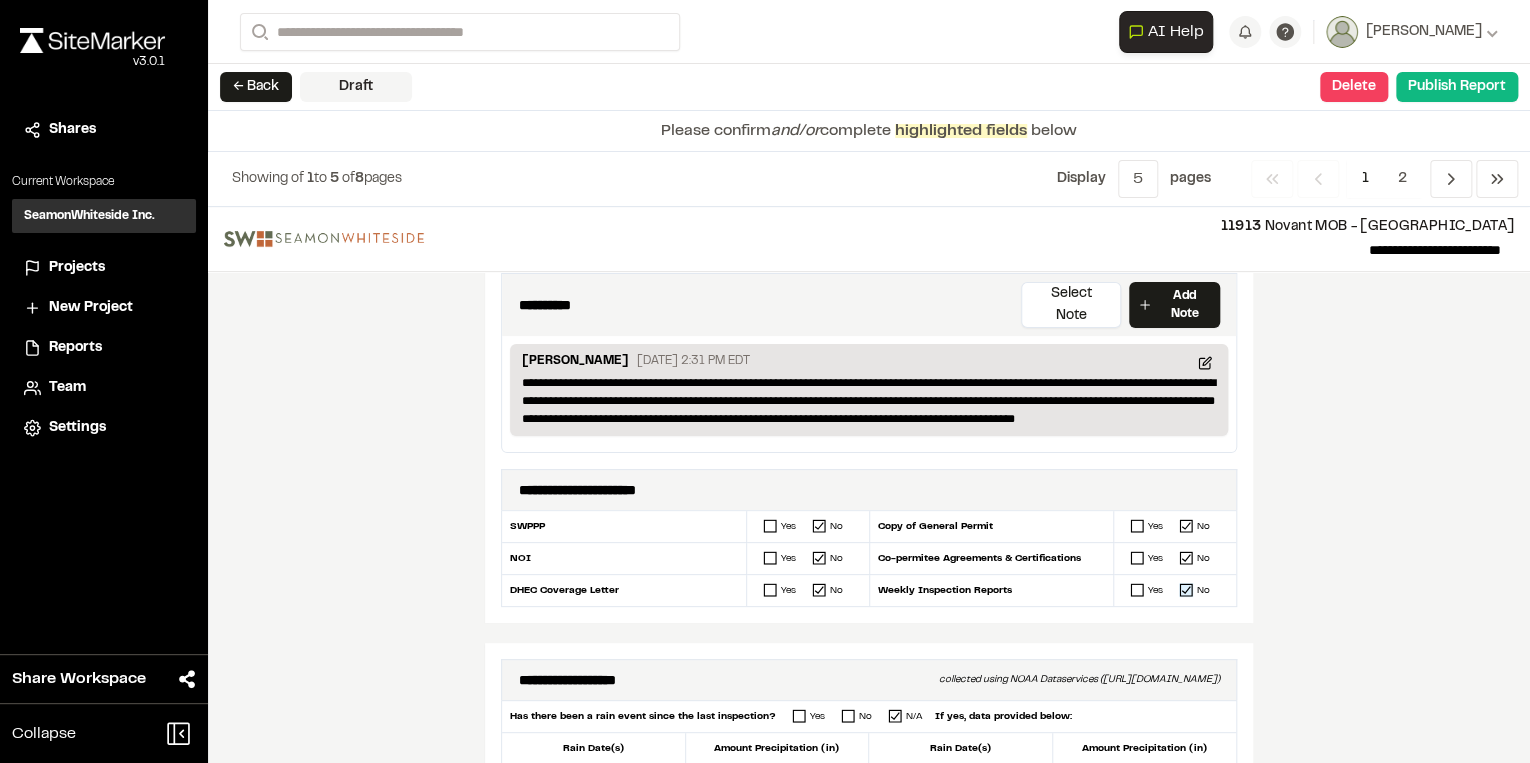 drag, startPoint x: 1168, startPoint y: 559, endPoint x: 1178, endPoint y: 564, distance: 11.18034 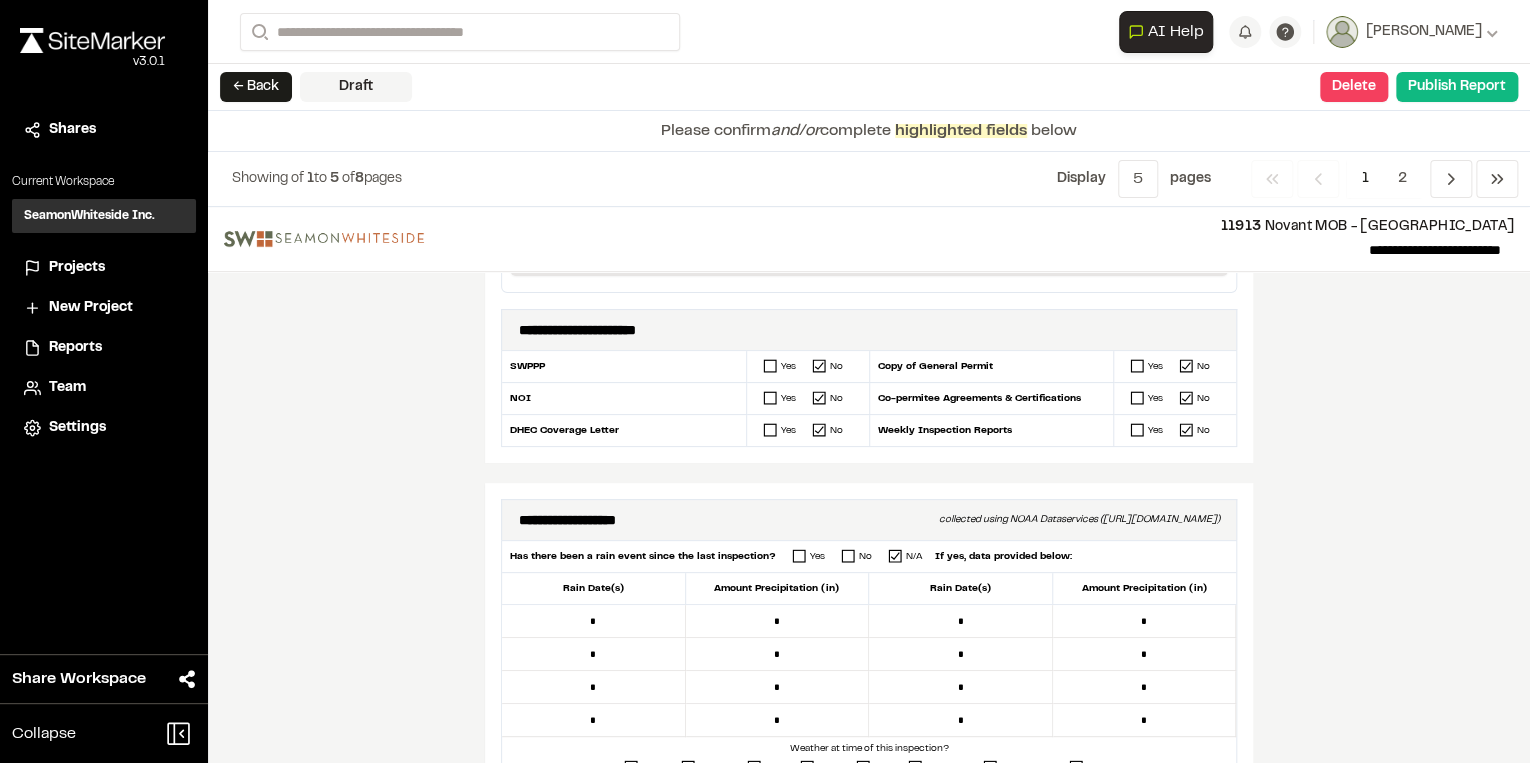 scroll, scrollTop: 400, scrollLeft: 0, axis: vertical 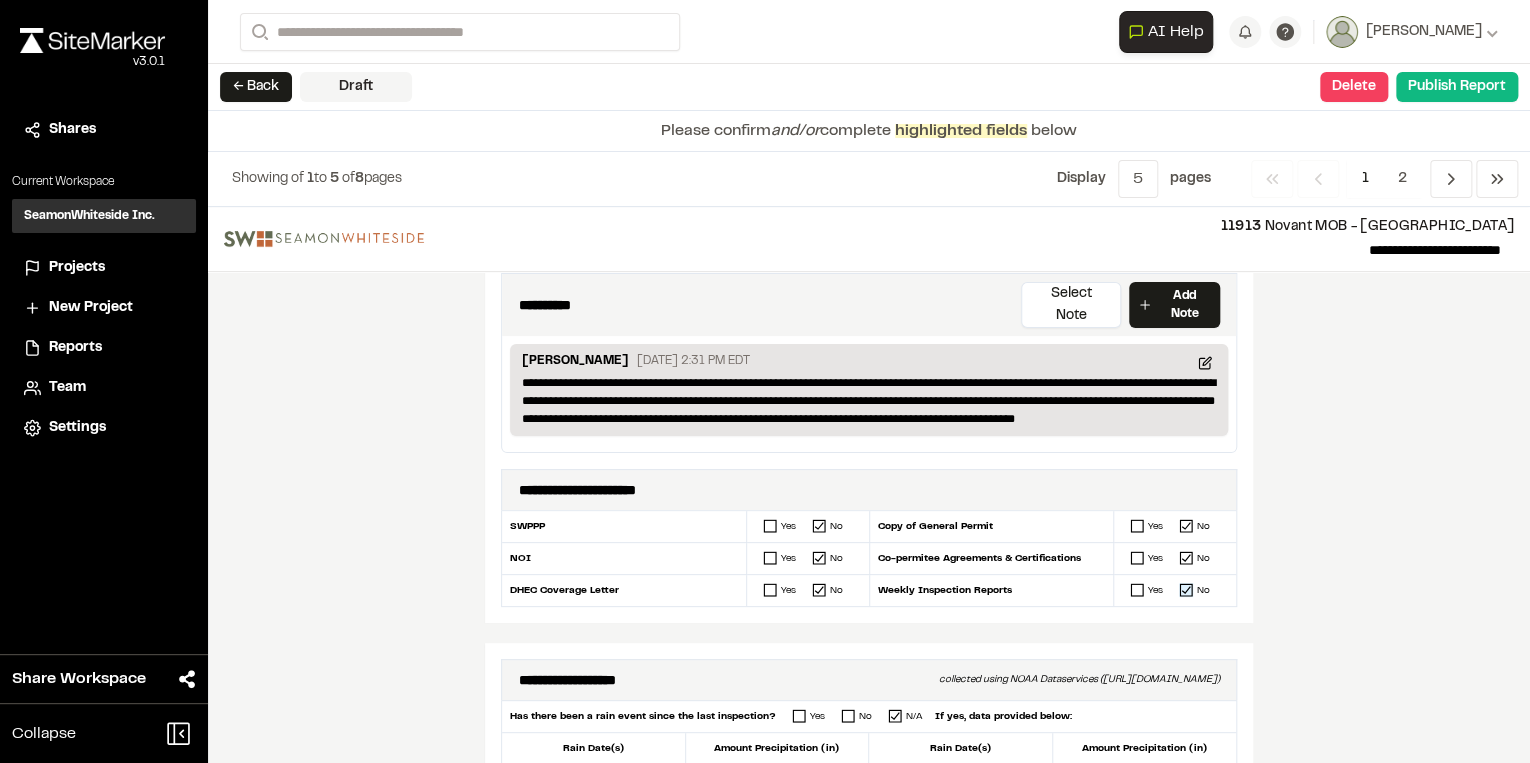 click at bounding box center [1180, 590] 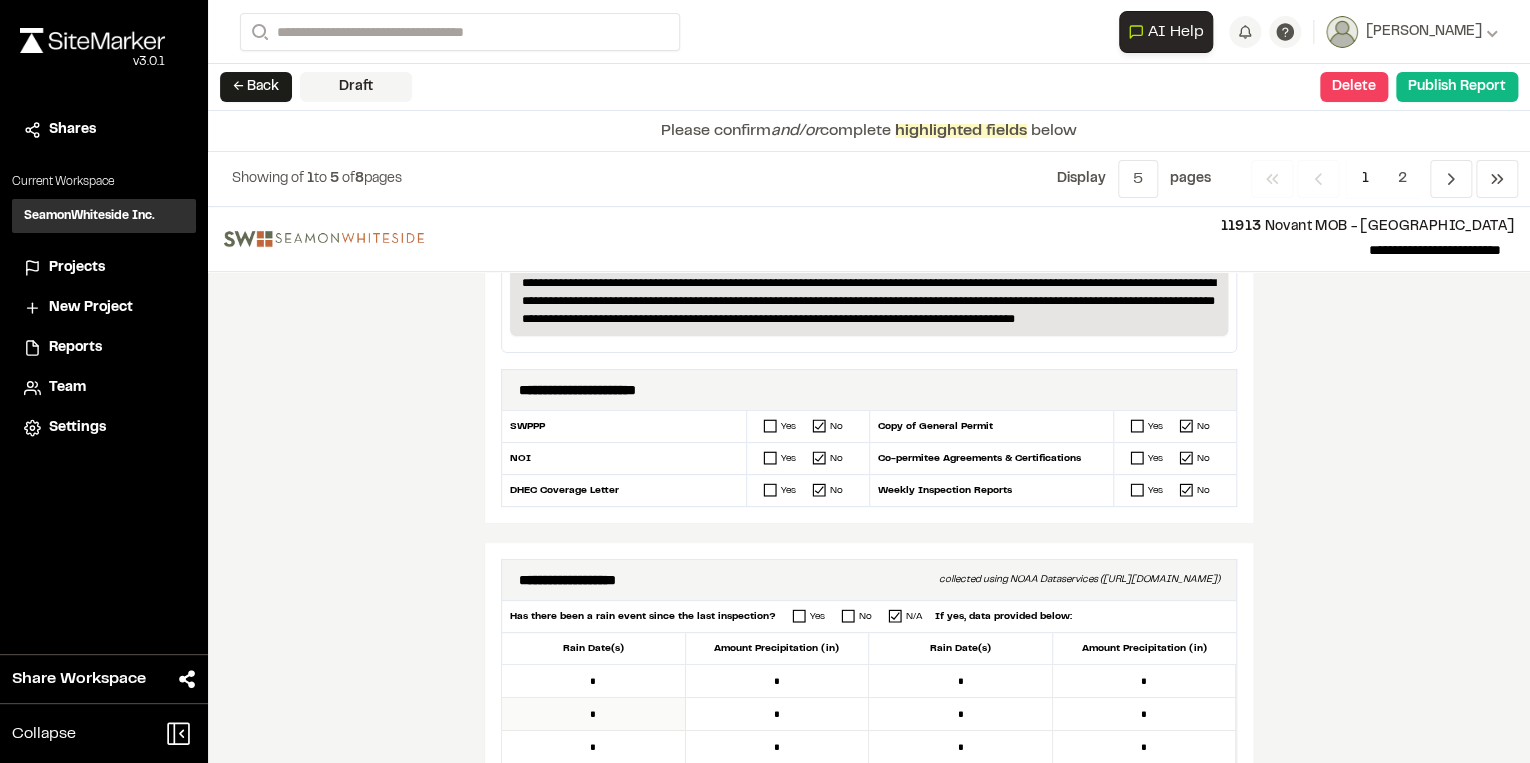 scroll, scrollTop: 560, scrollLeft: 0, axis: vertical 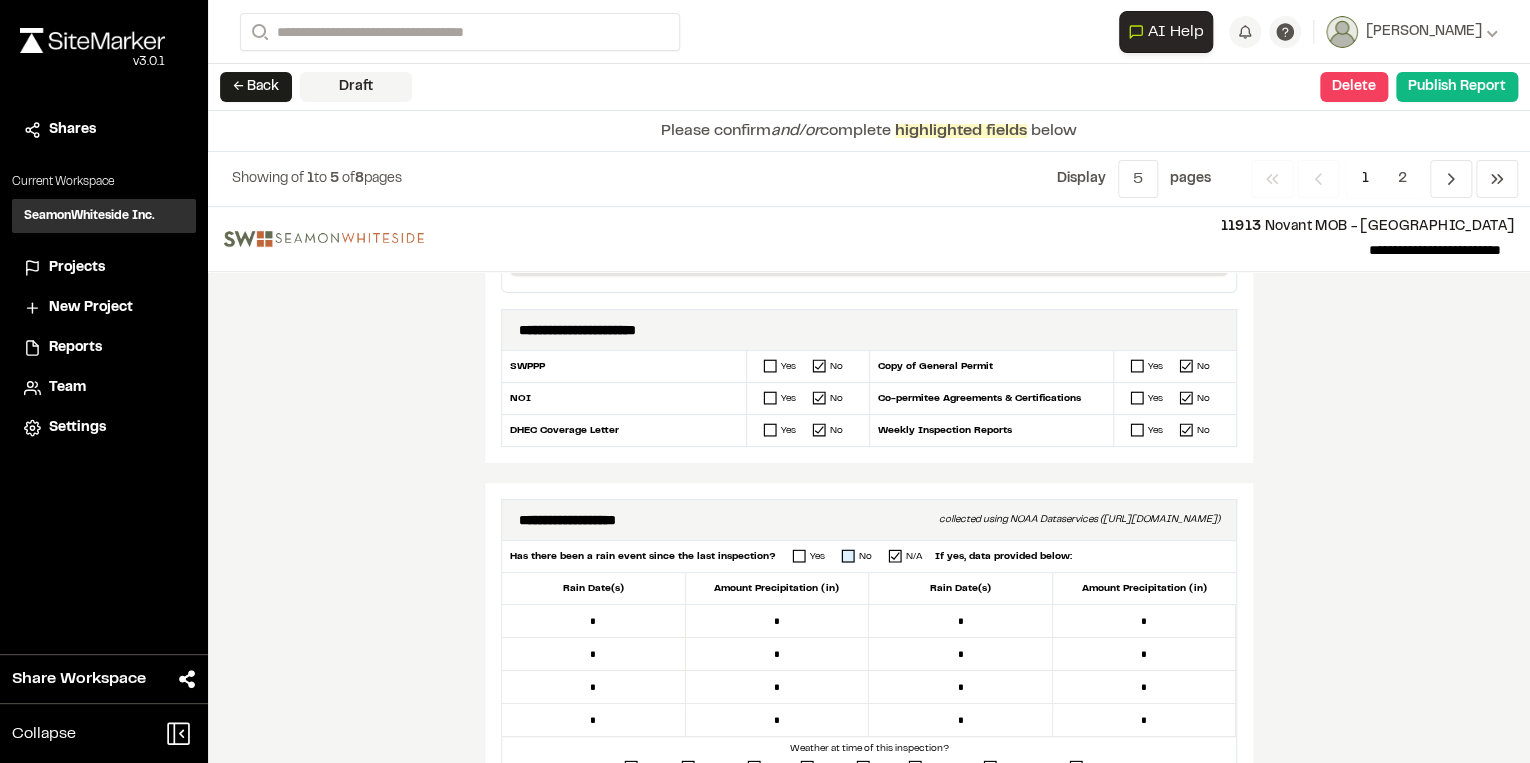 click 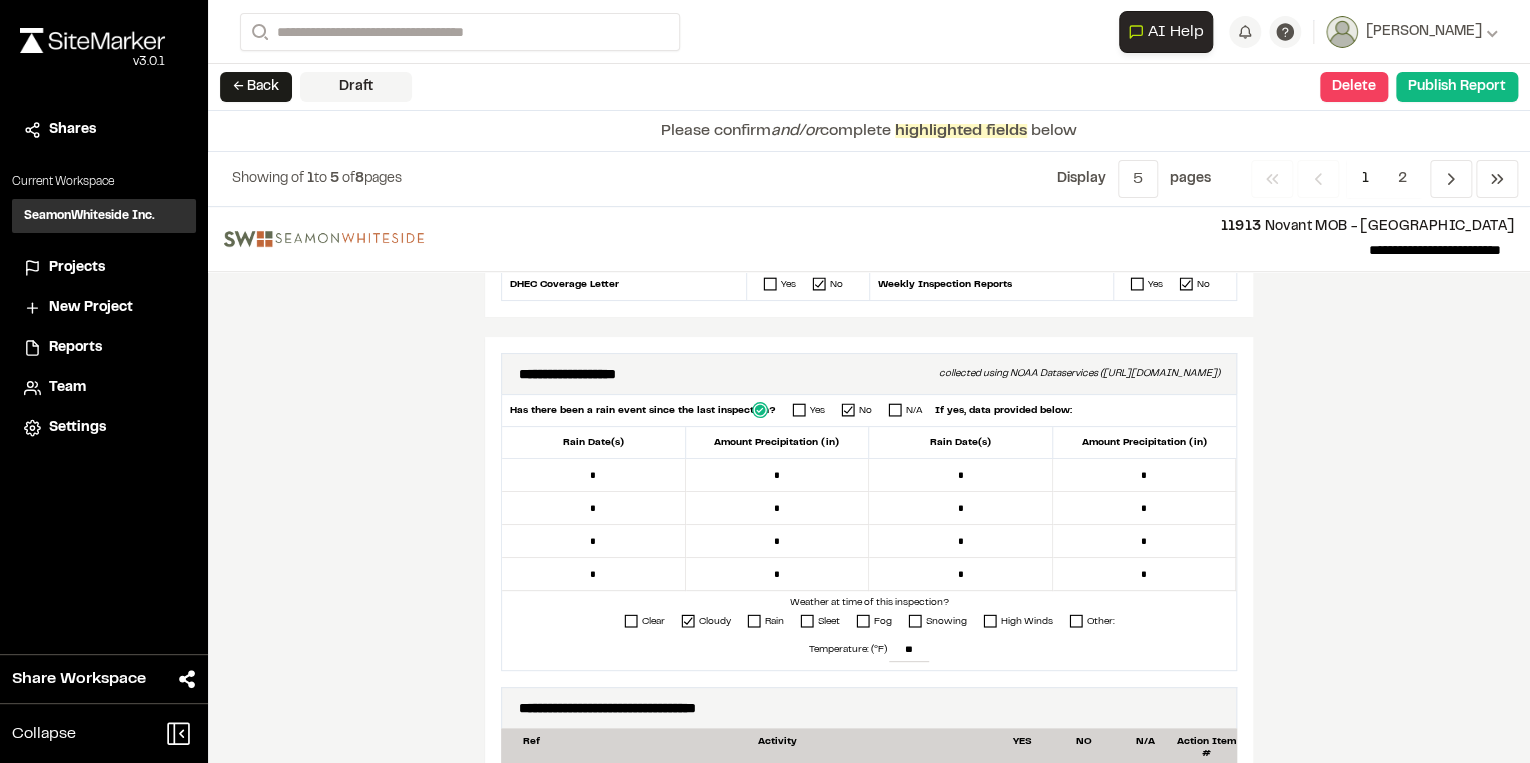 scroll, scrollTop: 720, scrollLeft: 0, axis: vertical 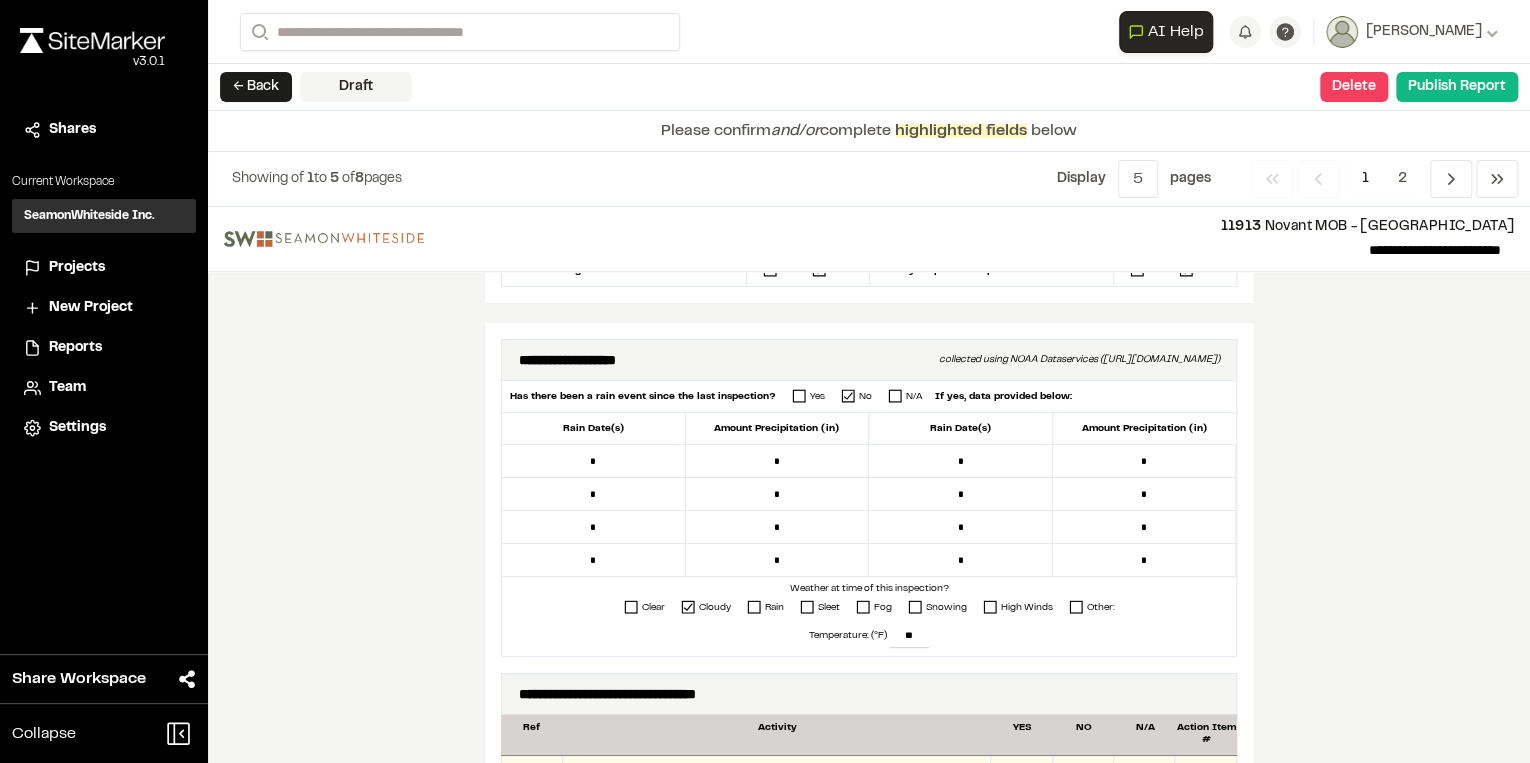 drag, startPoint x: 675, startPoint y: 574, endPoint x: 668, endPoint y: 583, distance: 11.401754 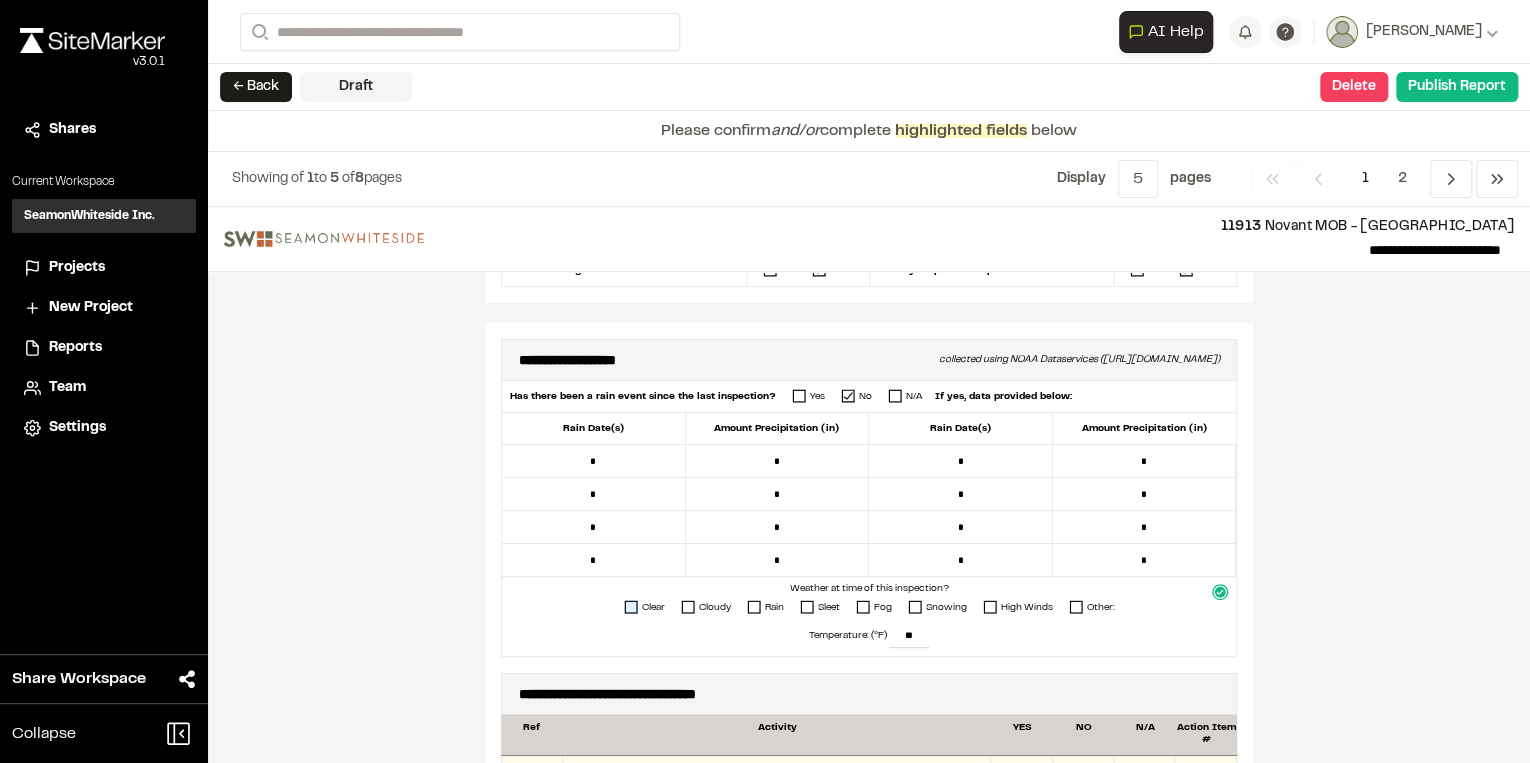 click 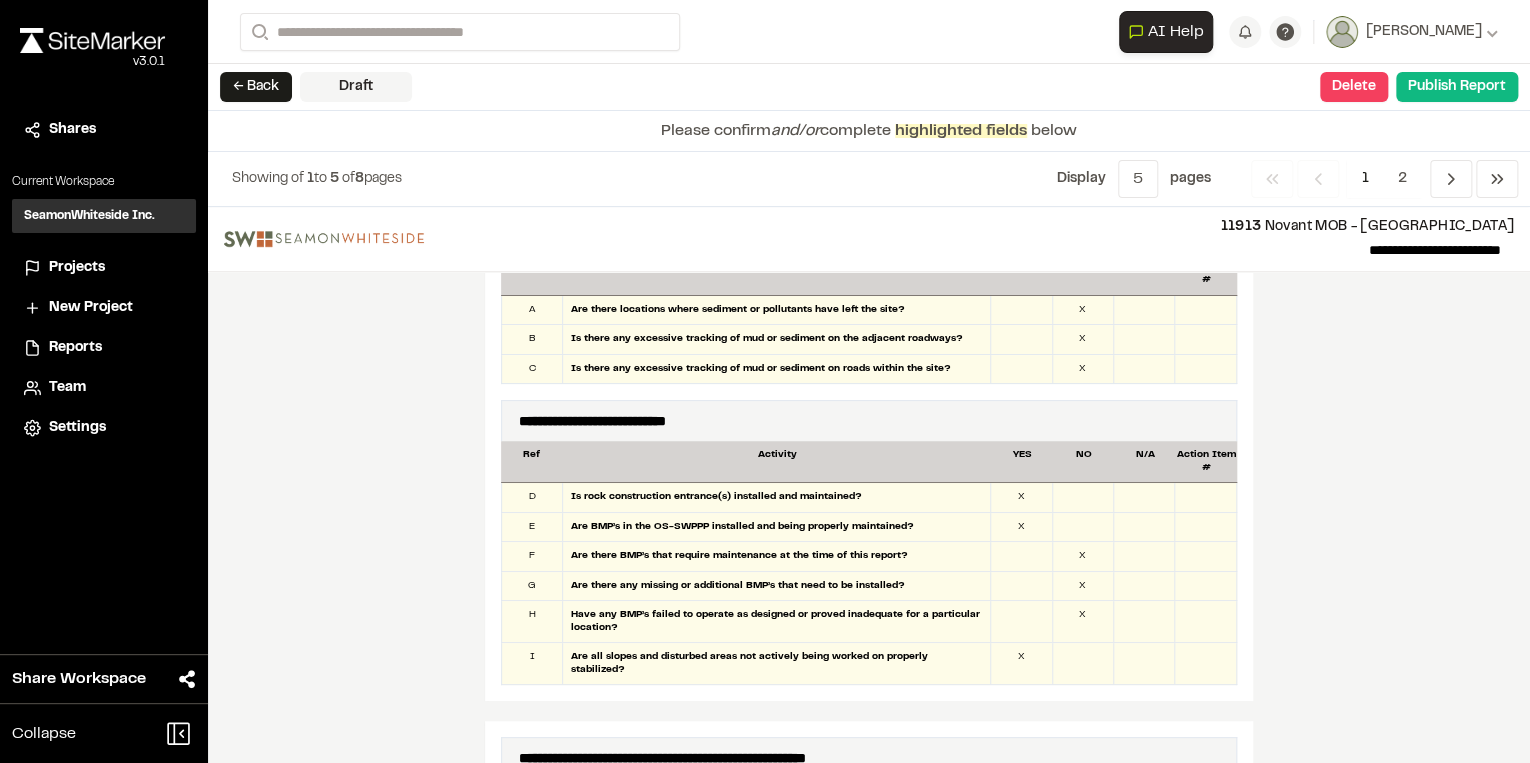 scroll, scrollTop: 1200, scrollLeft: 0, axis: vertical 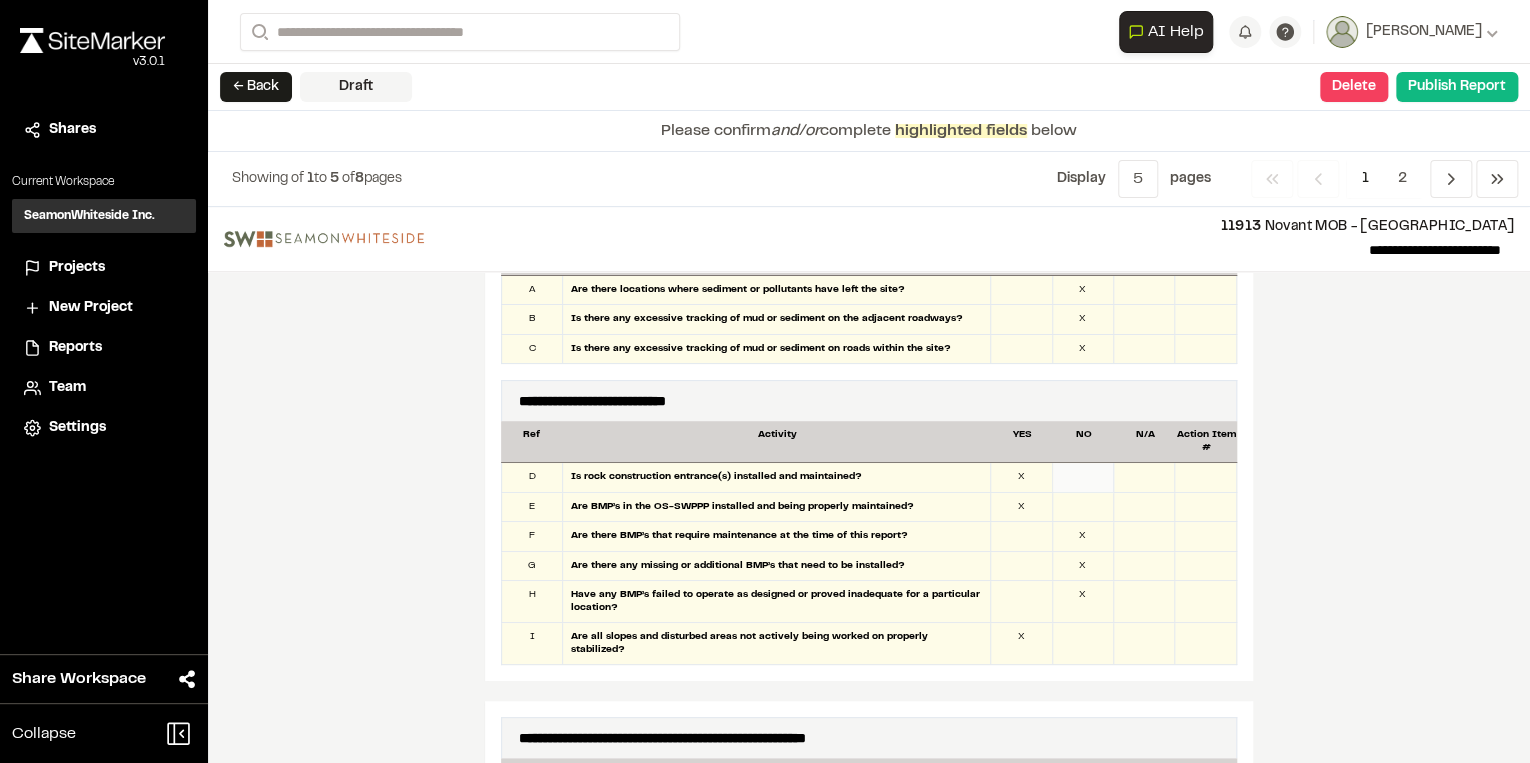 click on "D Is rock construction entrance(s) installed and maintained? X" at bounding box center [869, 478] 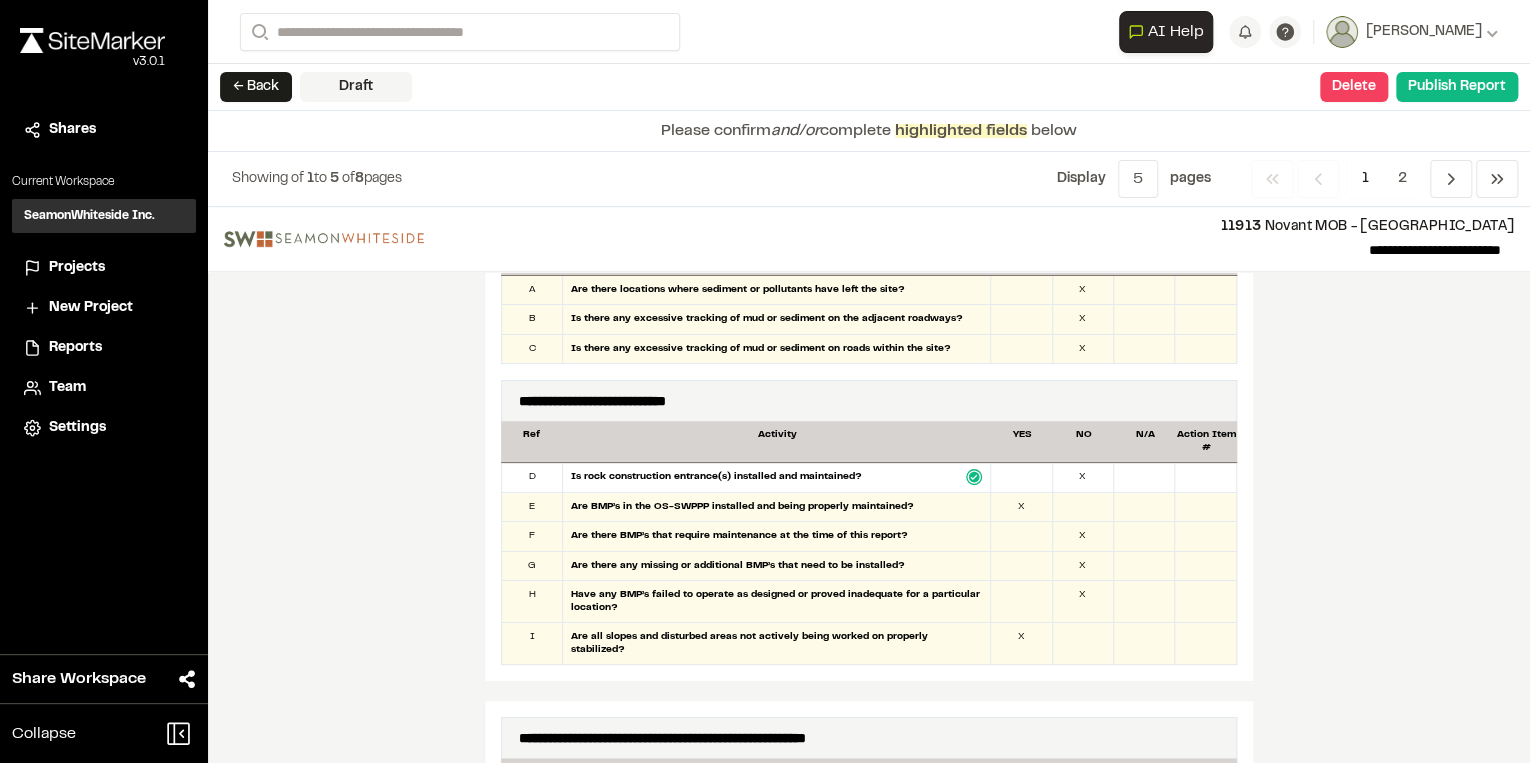 click at bounding box center [1205, 477] 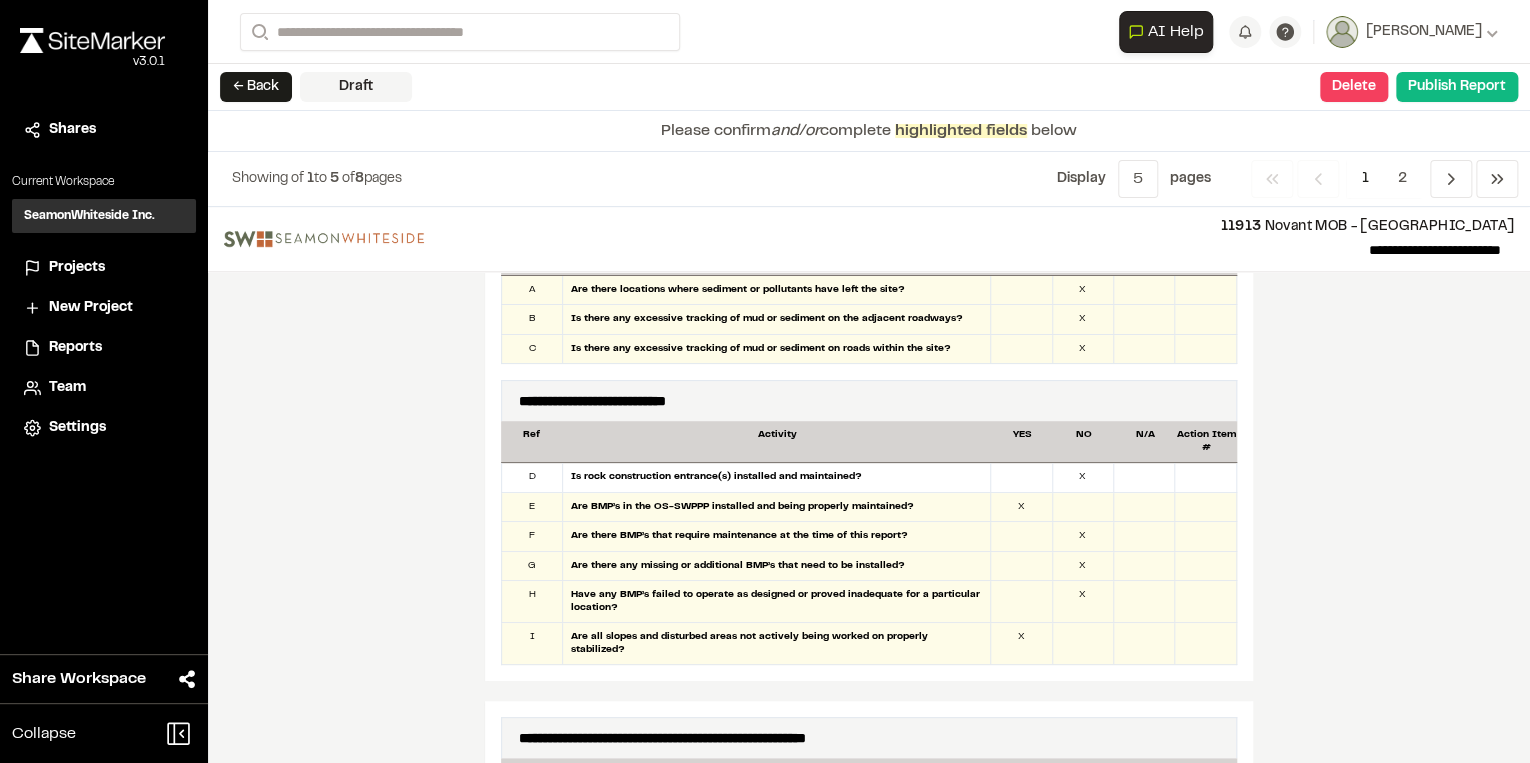 click at bounding box center [1205, 477] 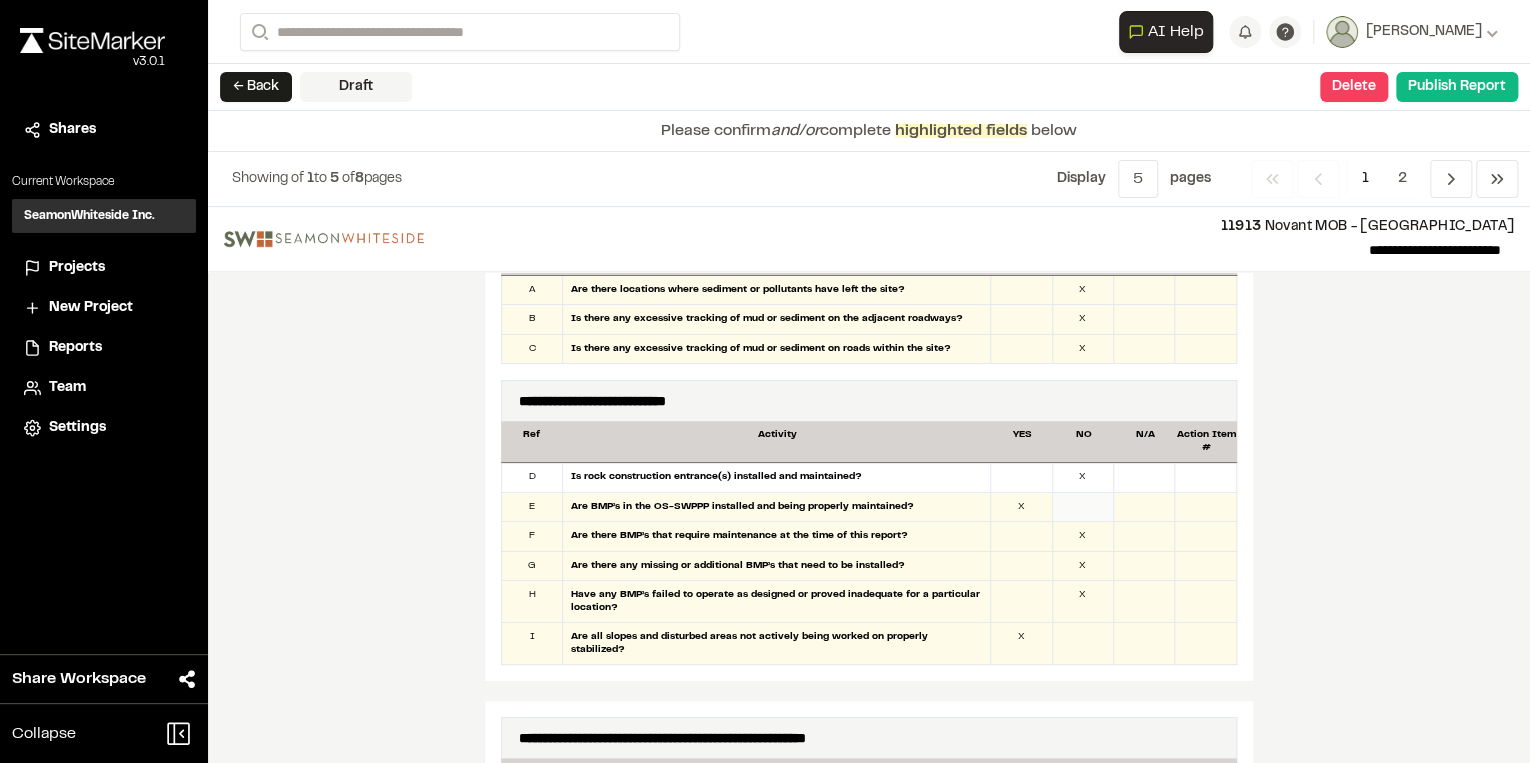 click at bounding box center (1083, 507) 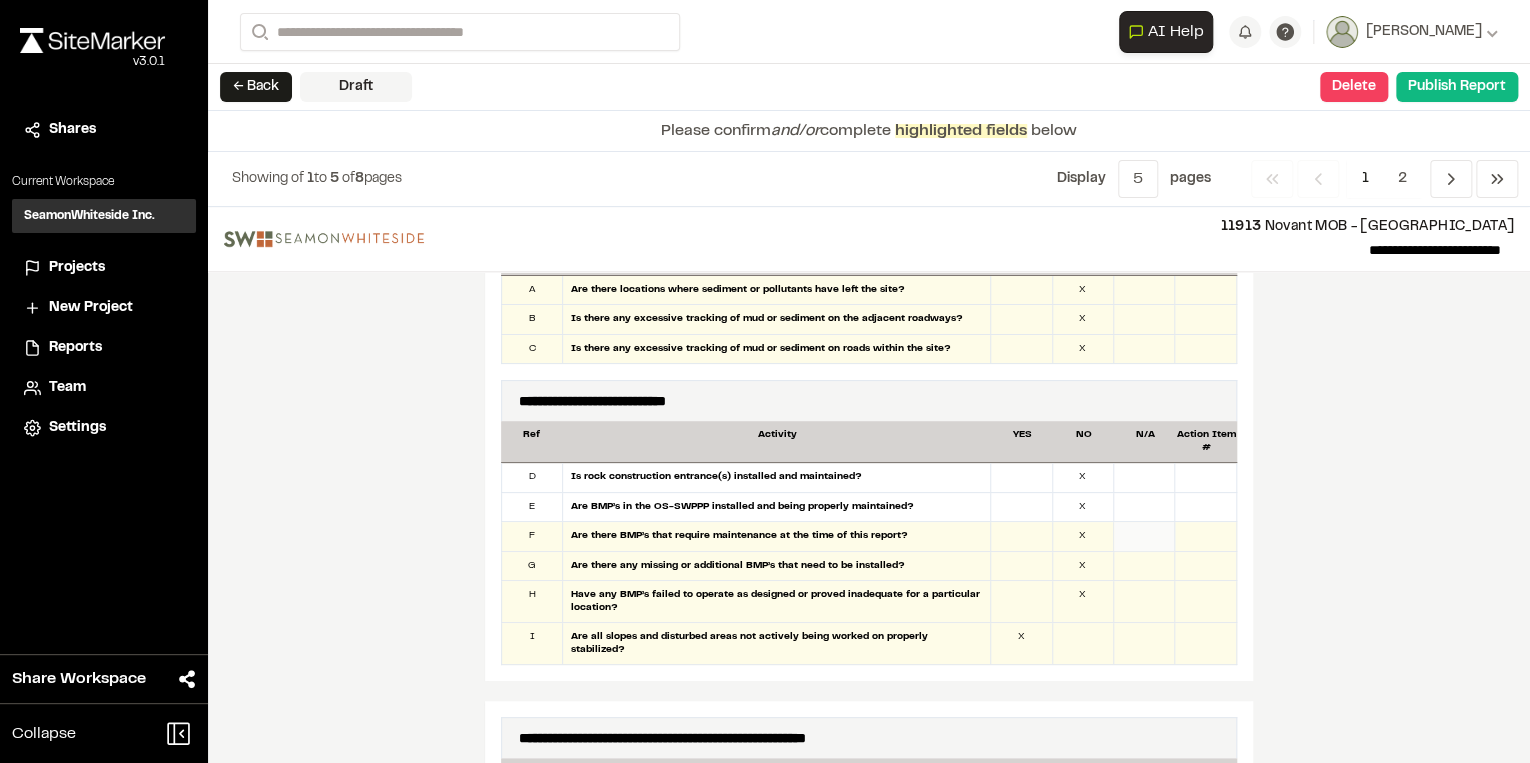 click at bounding box center [1144, 536] 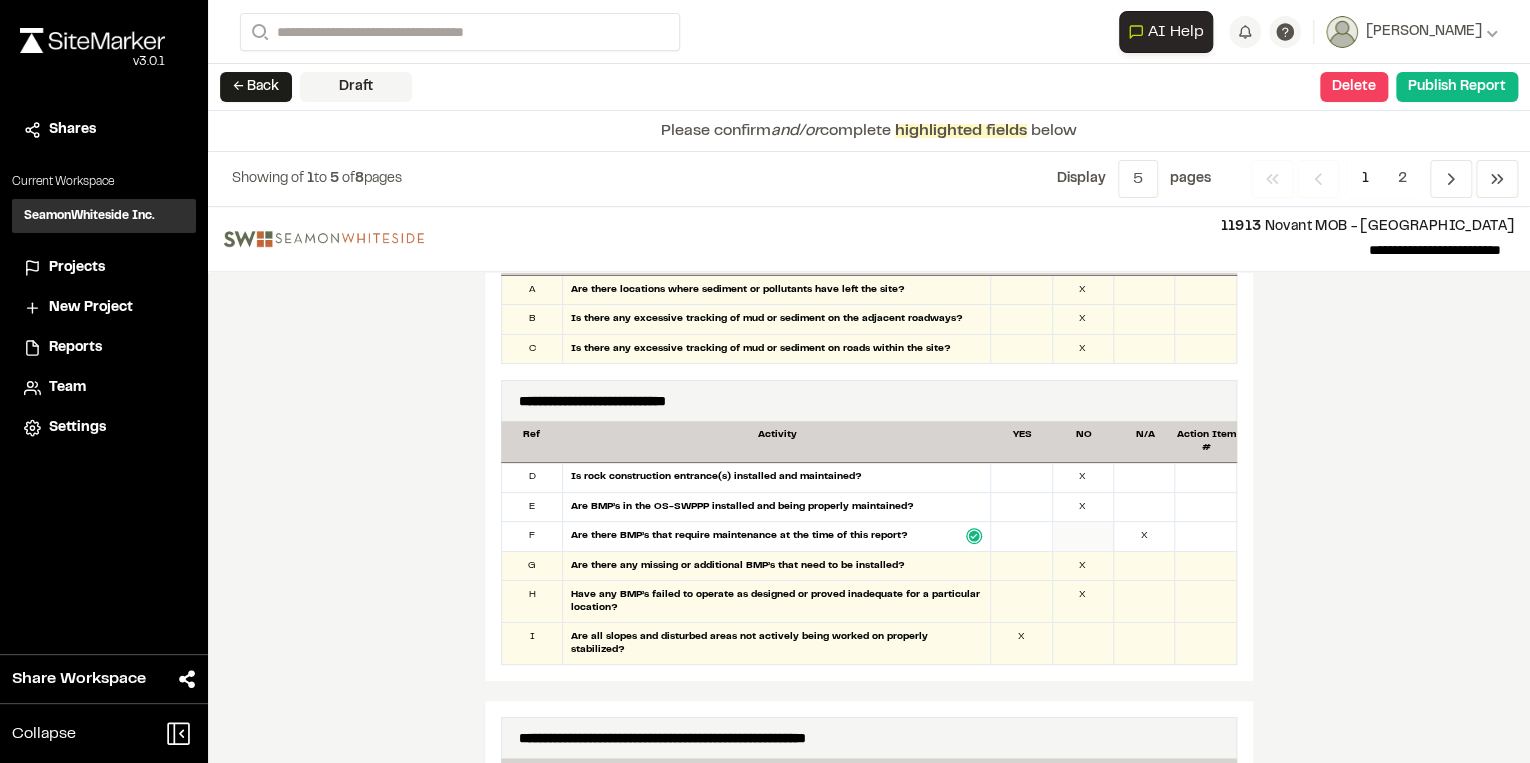 click at bounding box center [1083, 536] 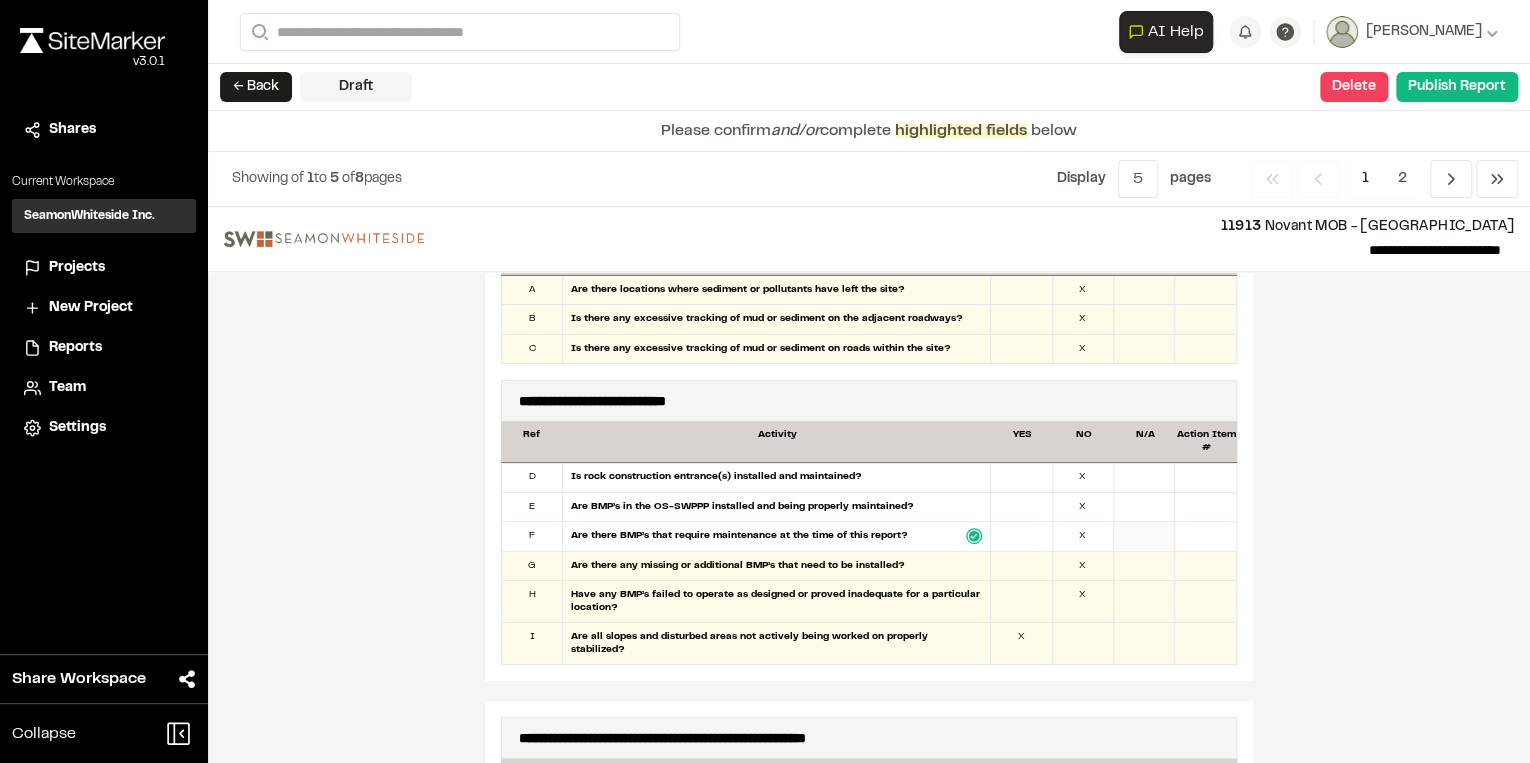 click at bounding box center [1144, 536] 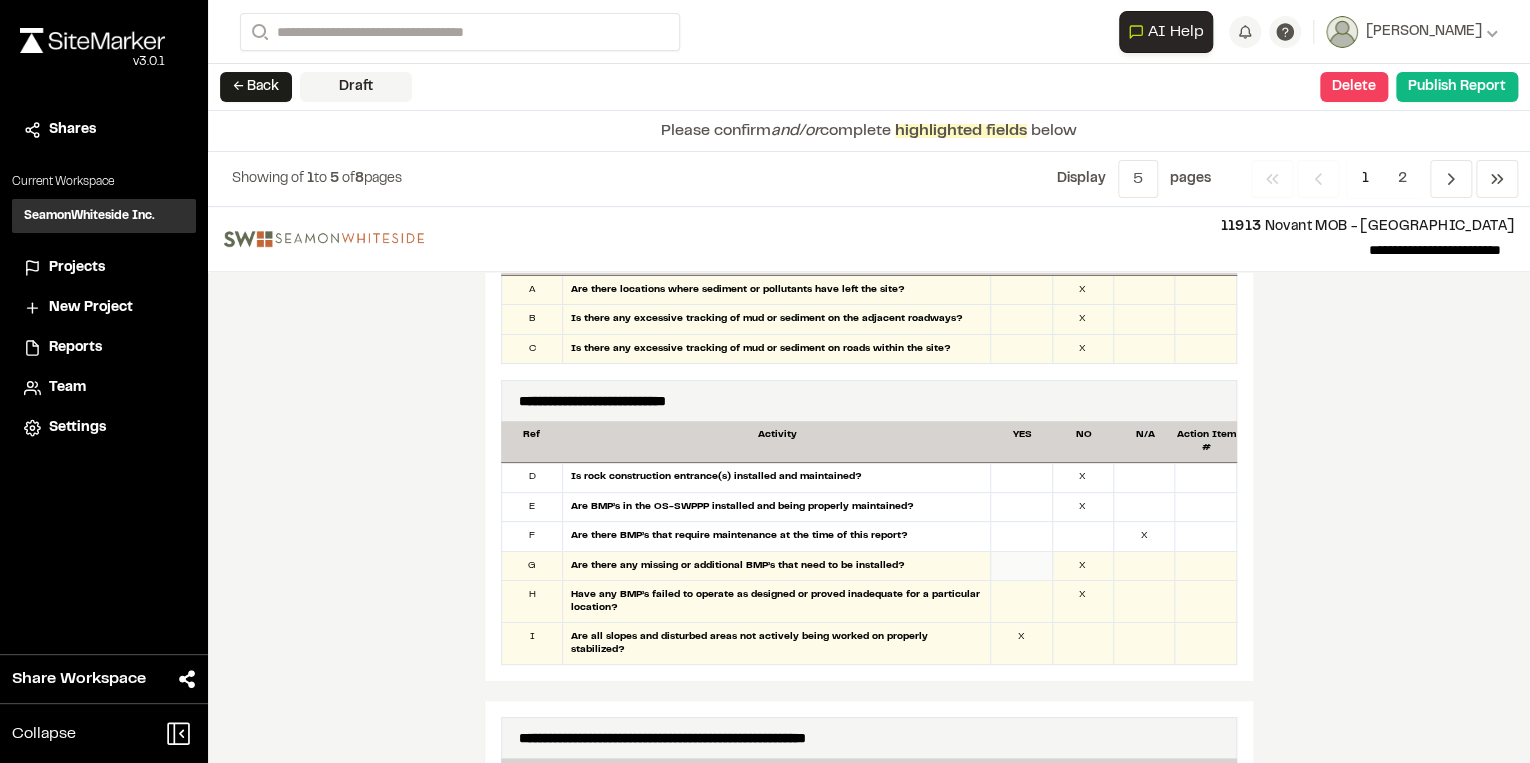 click at bounding box center [1021, 566] 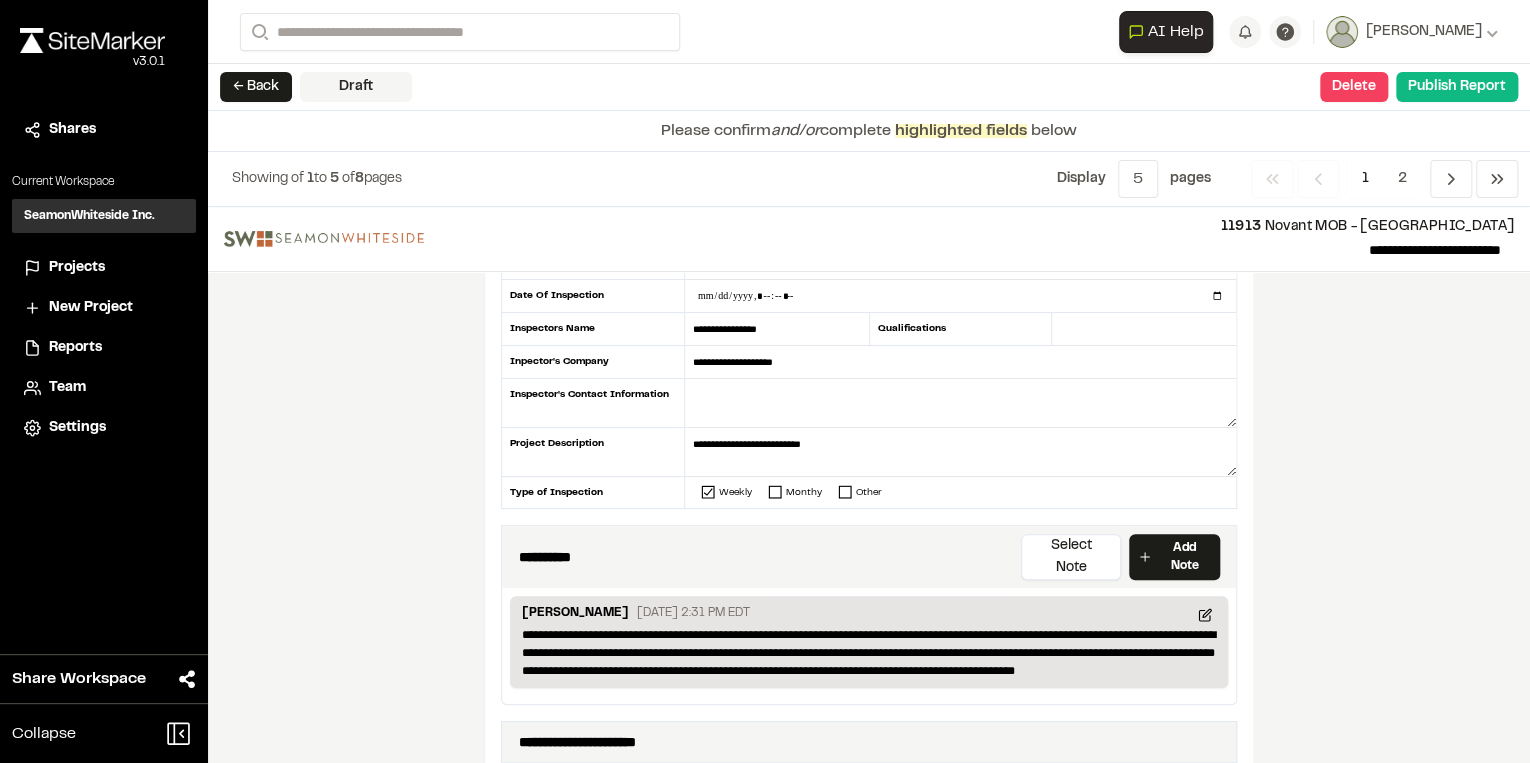 scroll, scrollTop: 320, scrollLeft: 0, axis: vertical 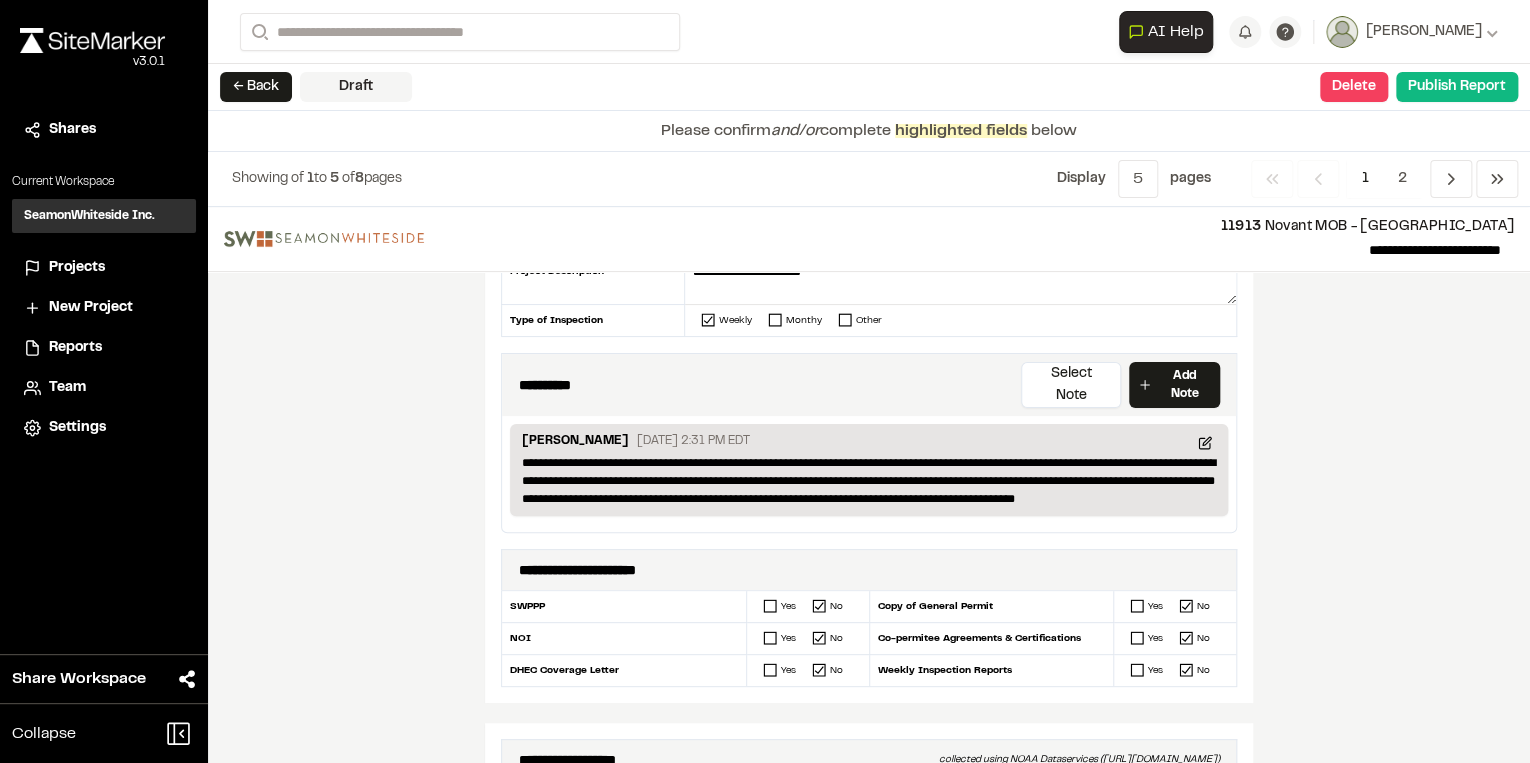 click on "Katlyn Thomasson July 9, 2025 2:31 PM EDT" at bounding box center [869, 443] 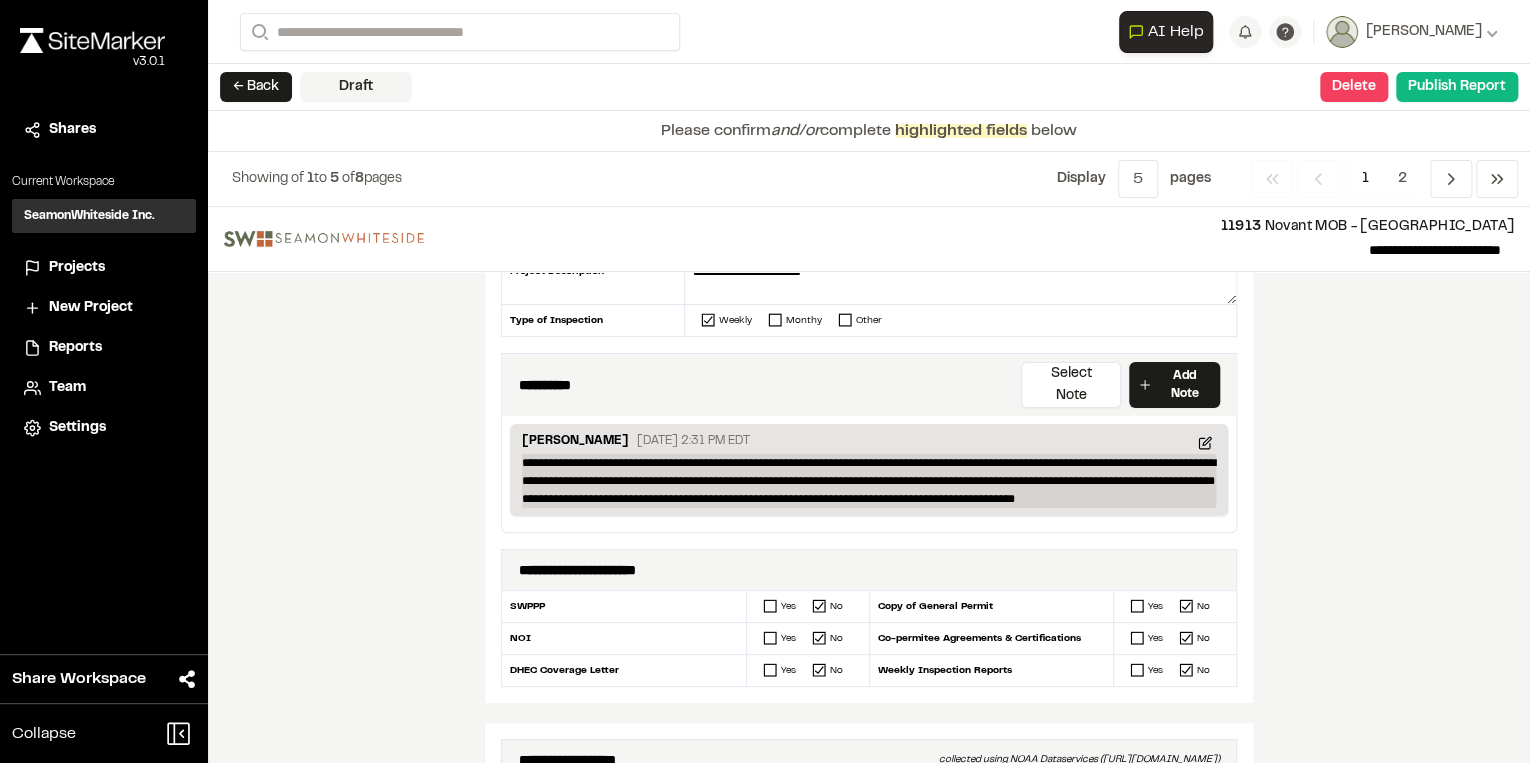 click on "**********" at bounding box center [869, 481] 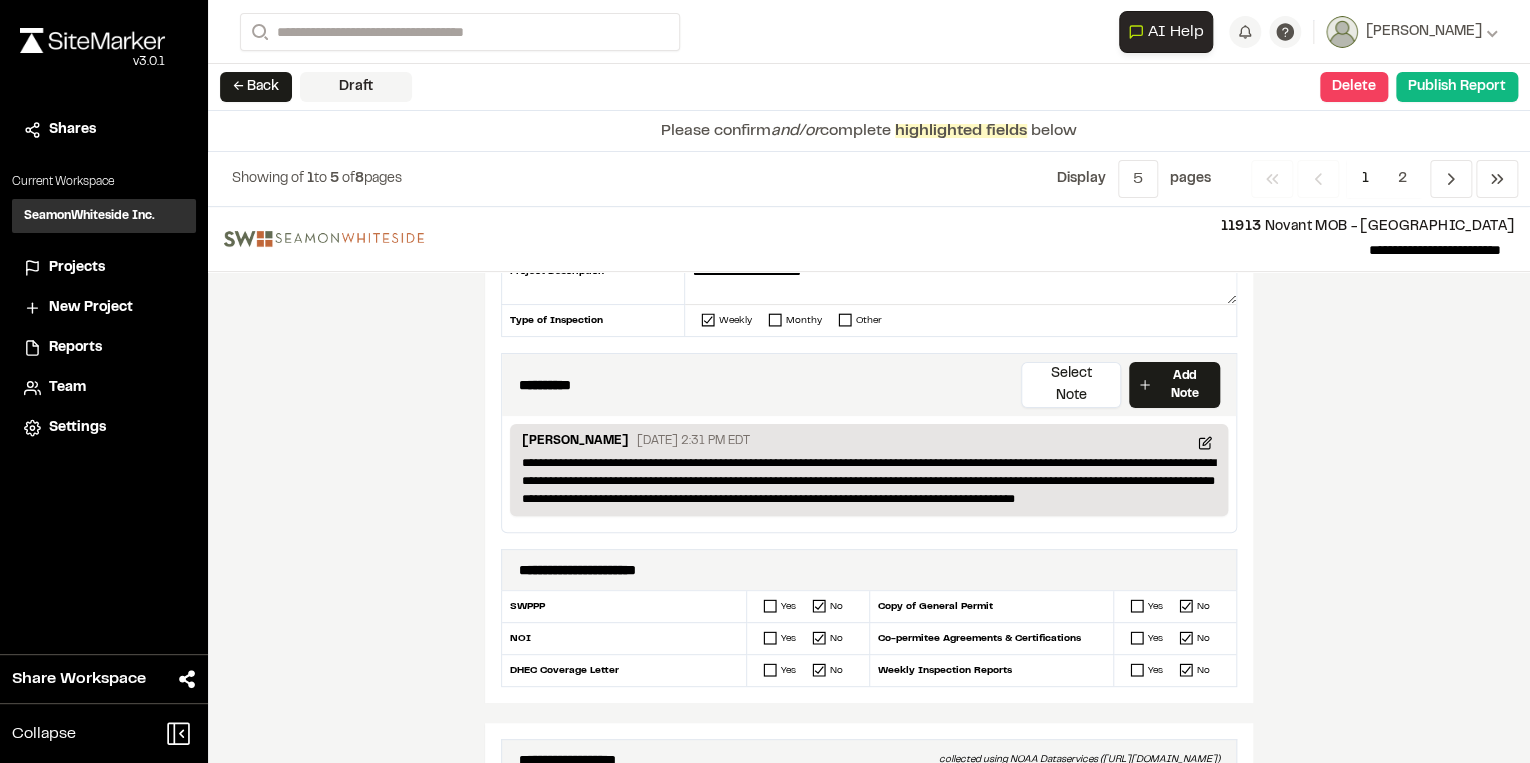 type 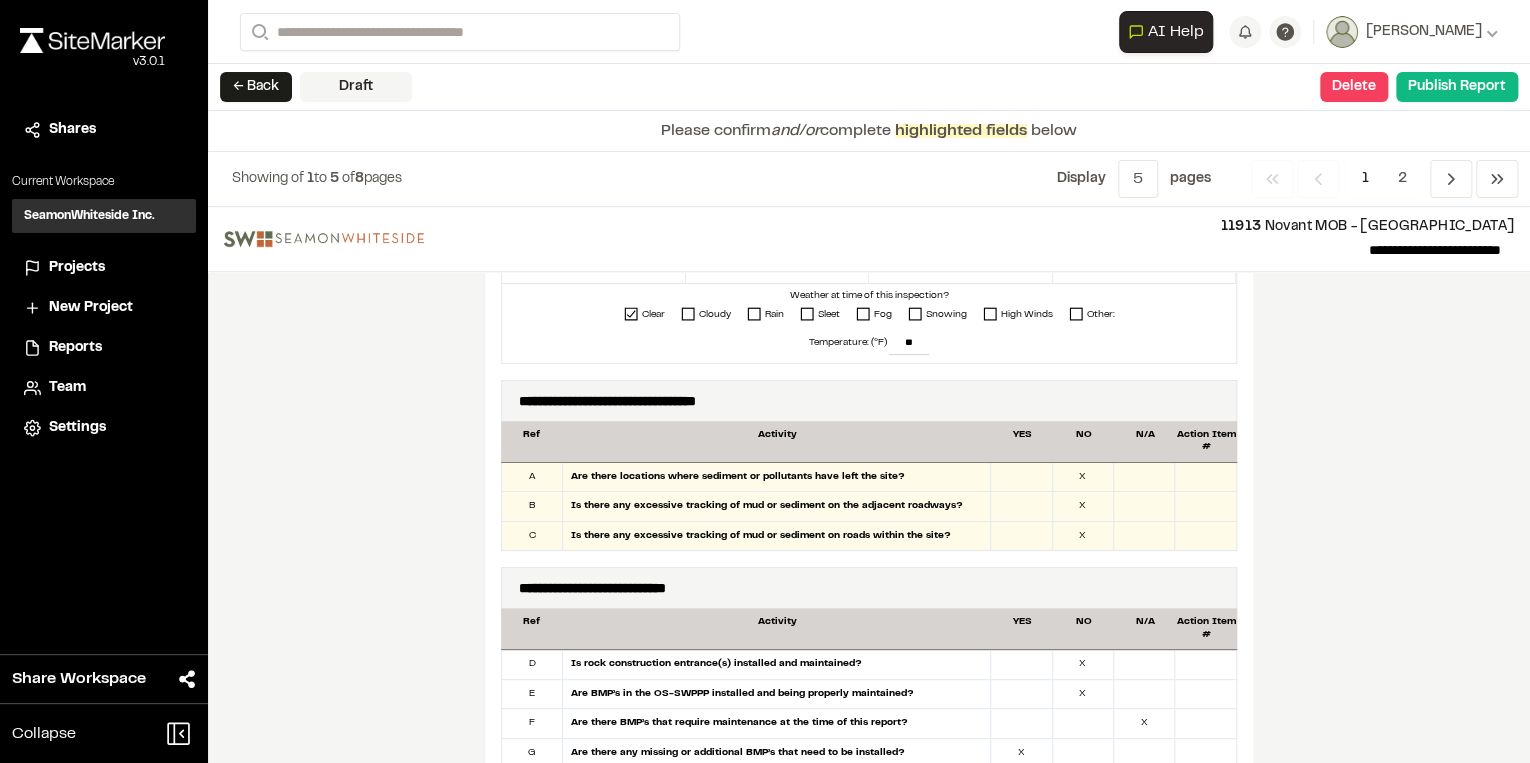 scroll, scrollTop: 1120, scrollLeft: 0, axis: vertical 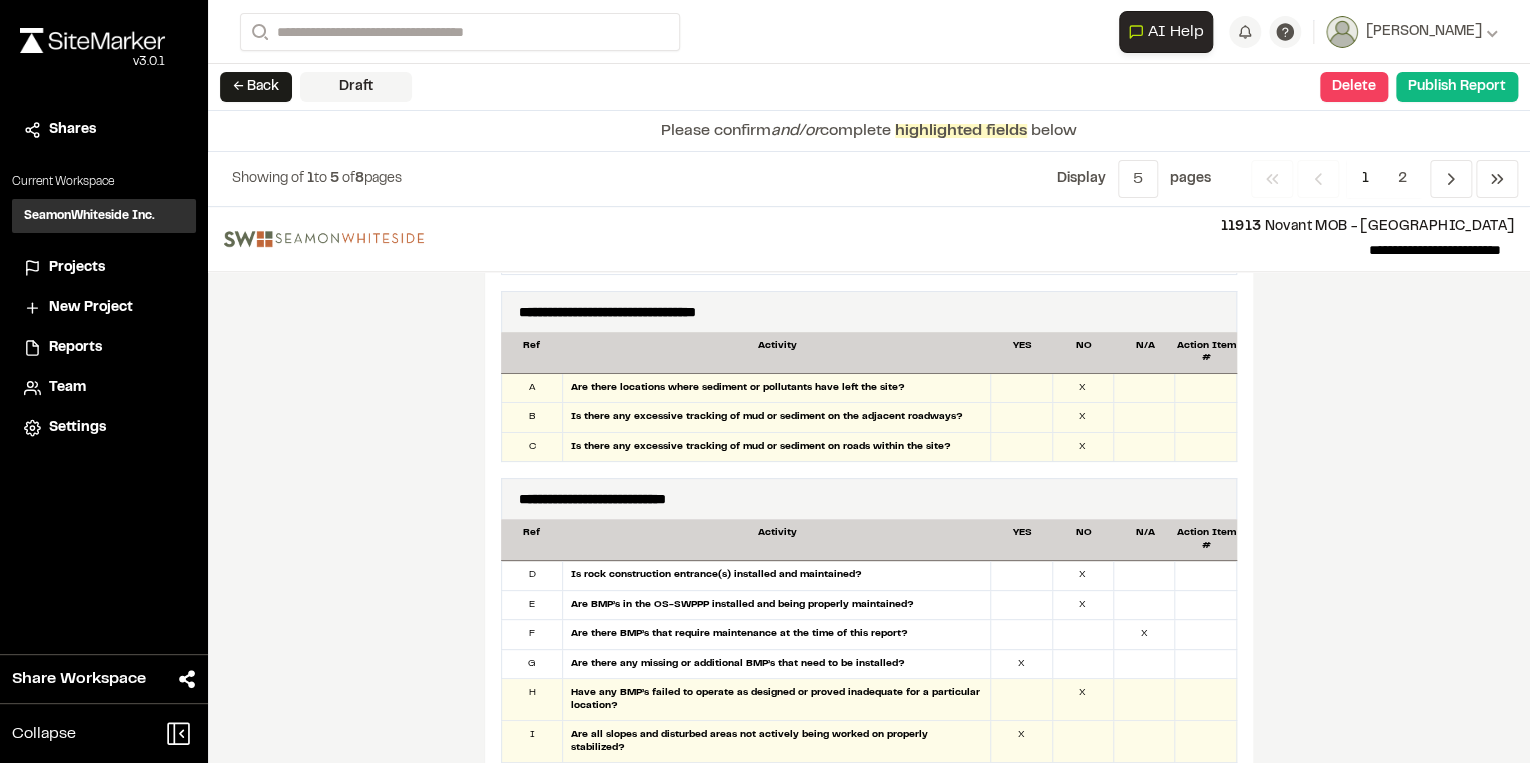 click on "**********" at bounding box center [869, 485] 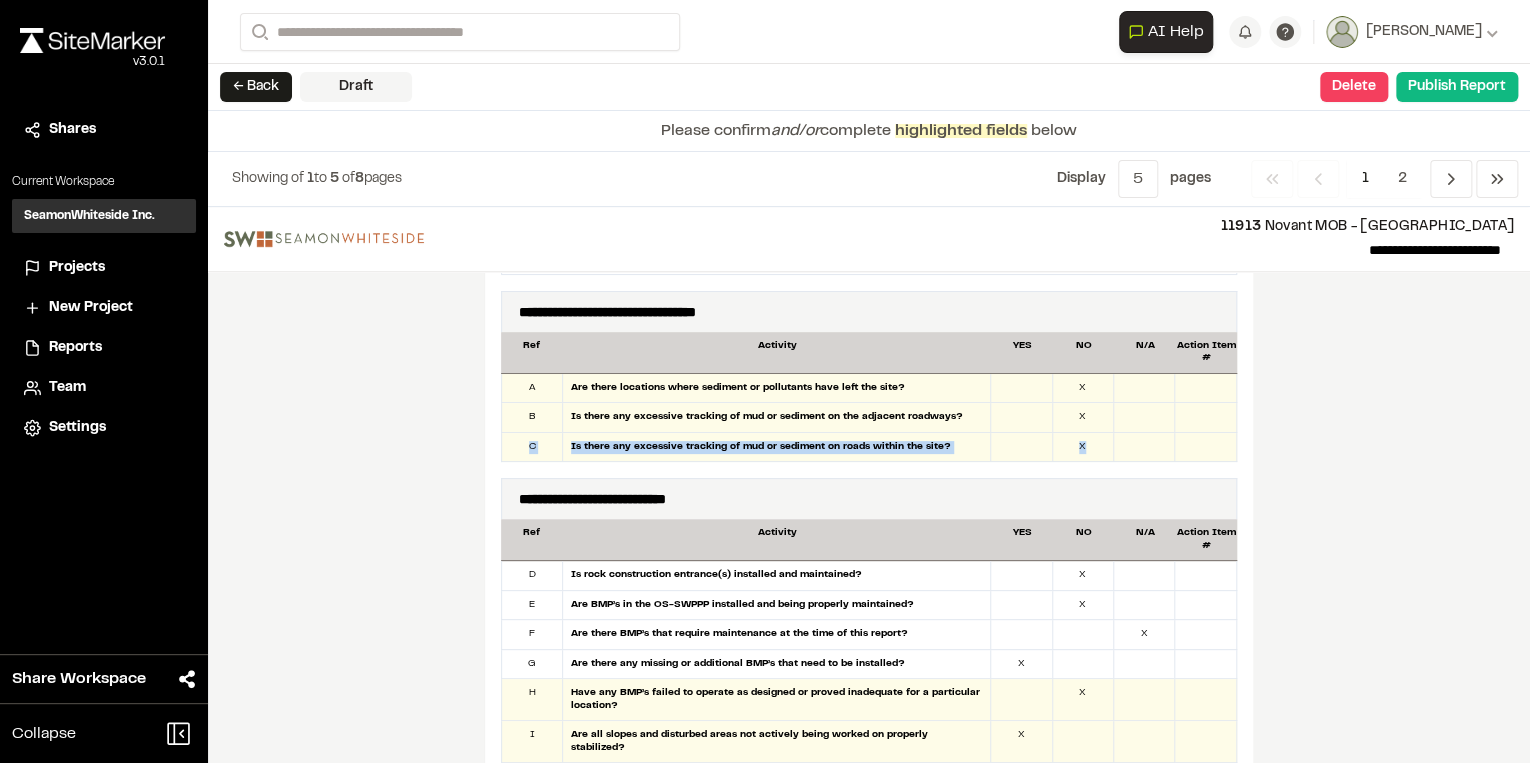 click on "**********" at bounding box center (869, 485) 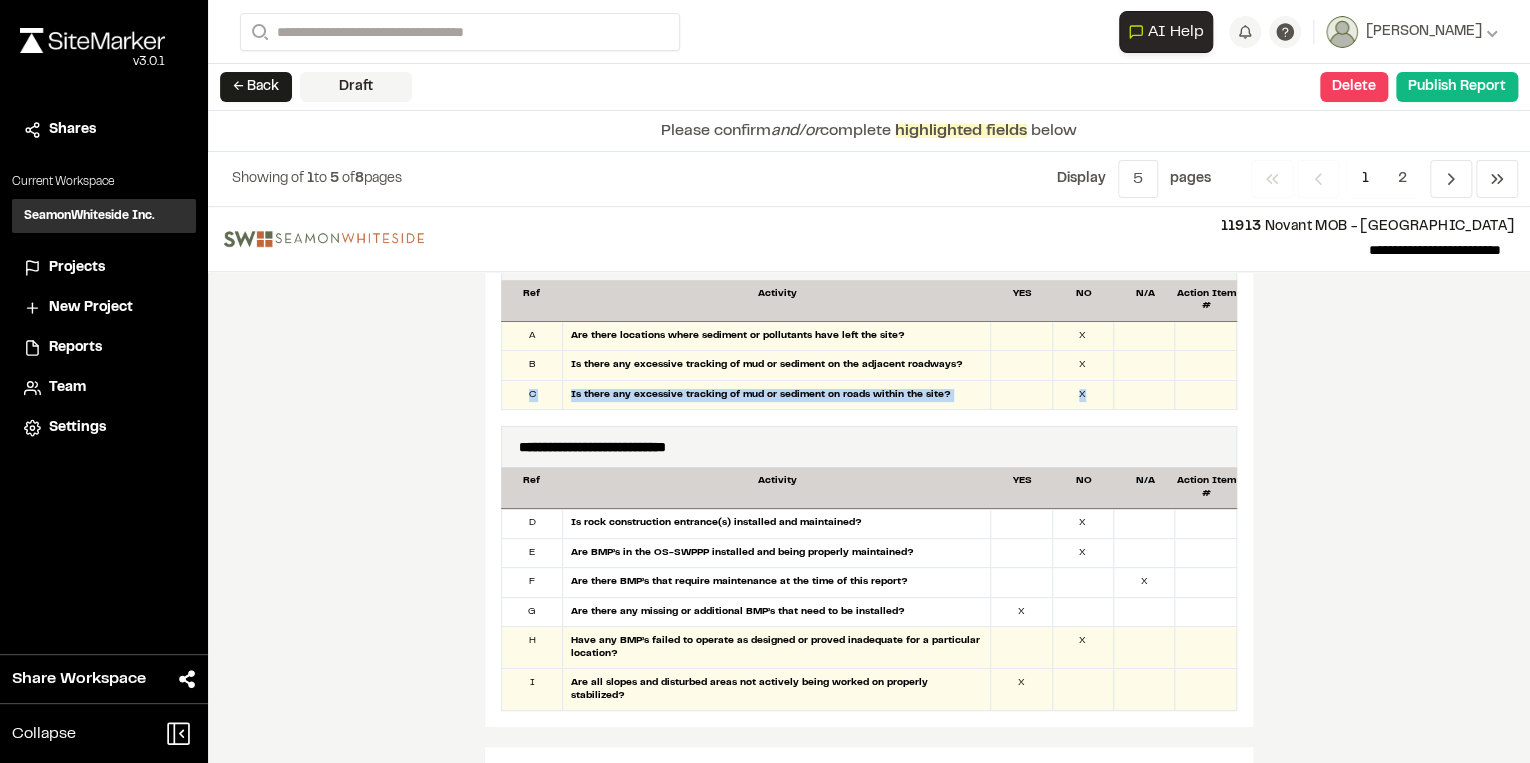 scroll, scrollTop: 1200, scrollLeft: 0, axis: vertical 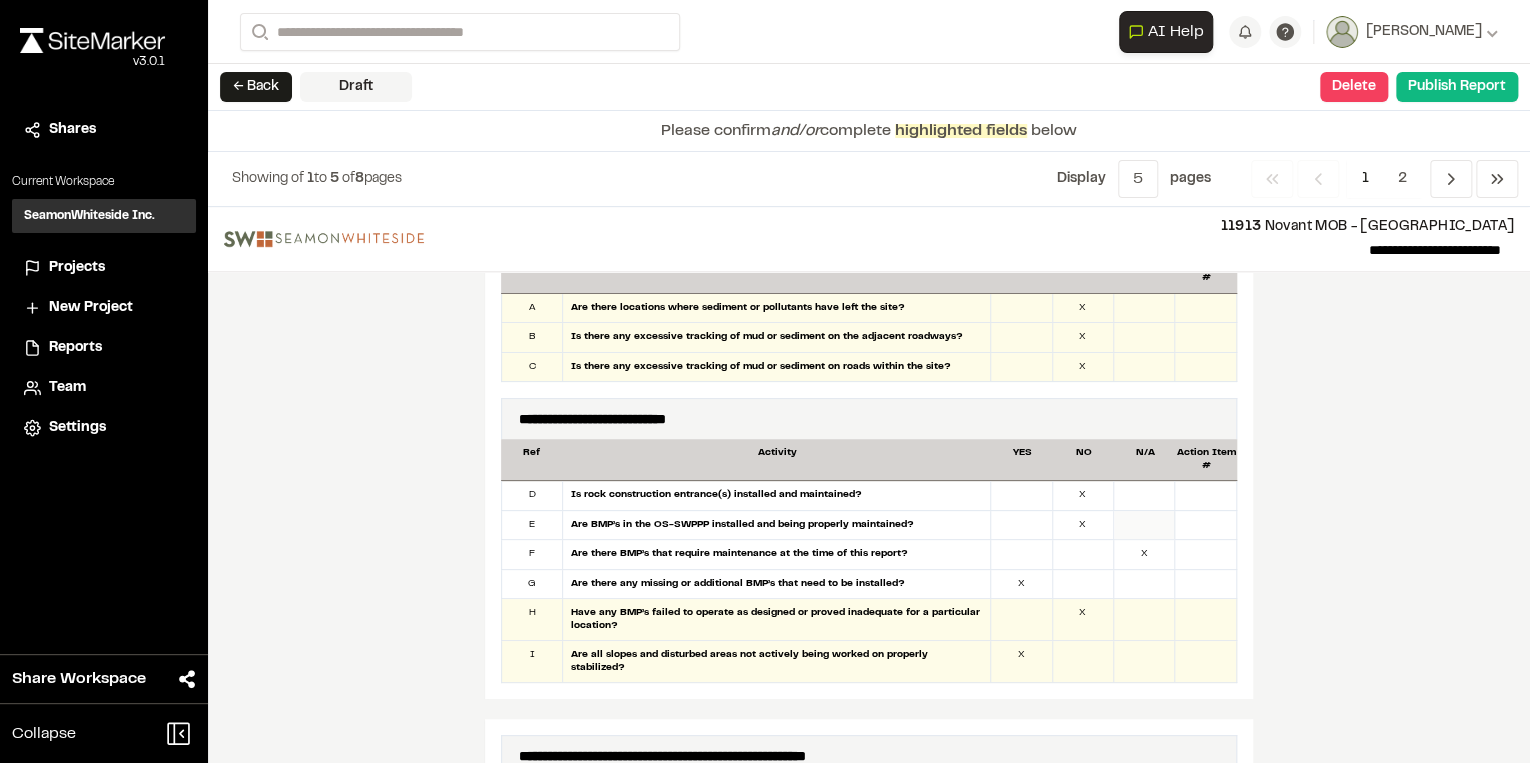 click at bounding box center (1144, 525) 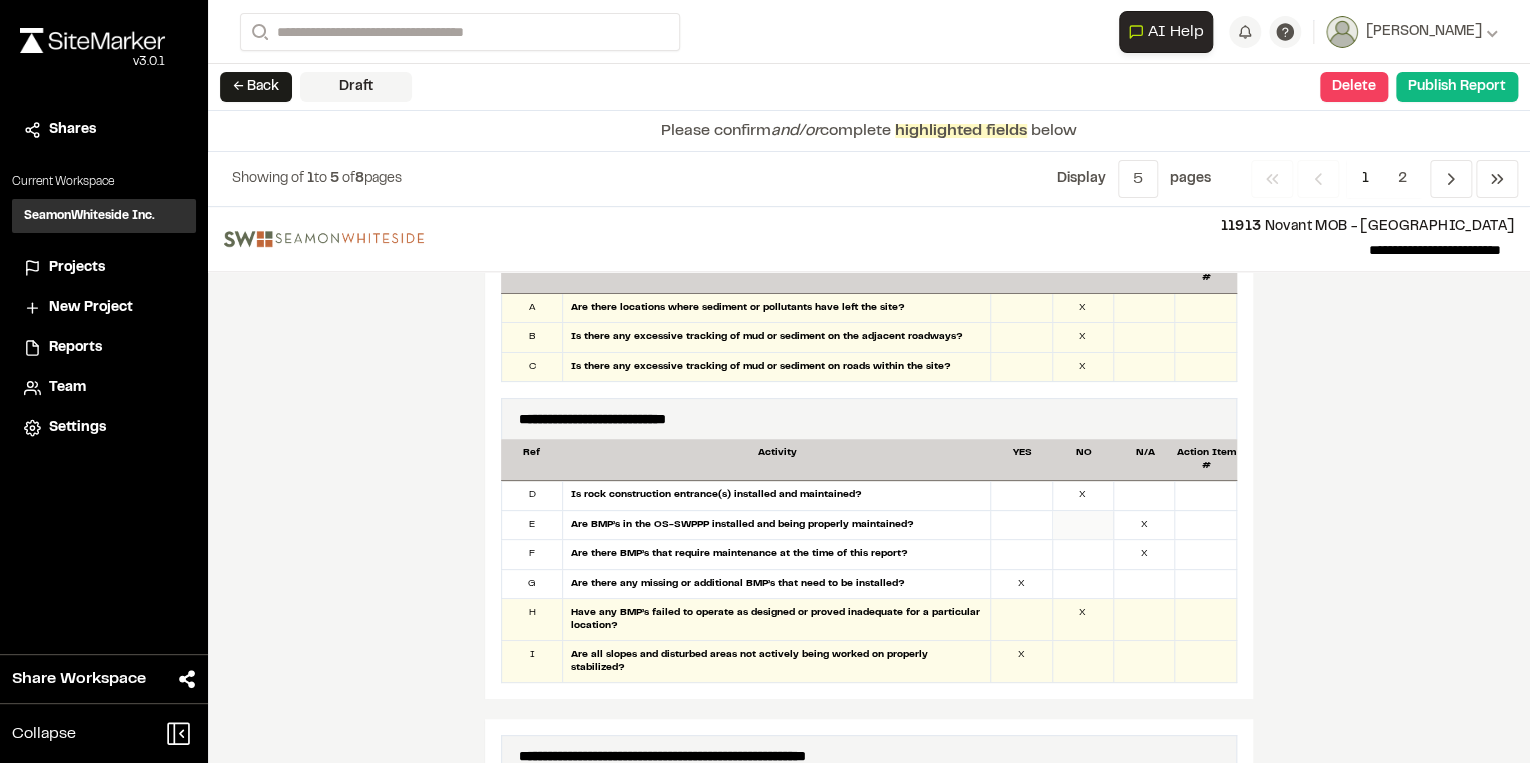 click at bounding box center (1083, 525) 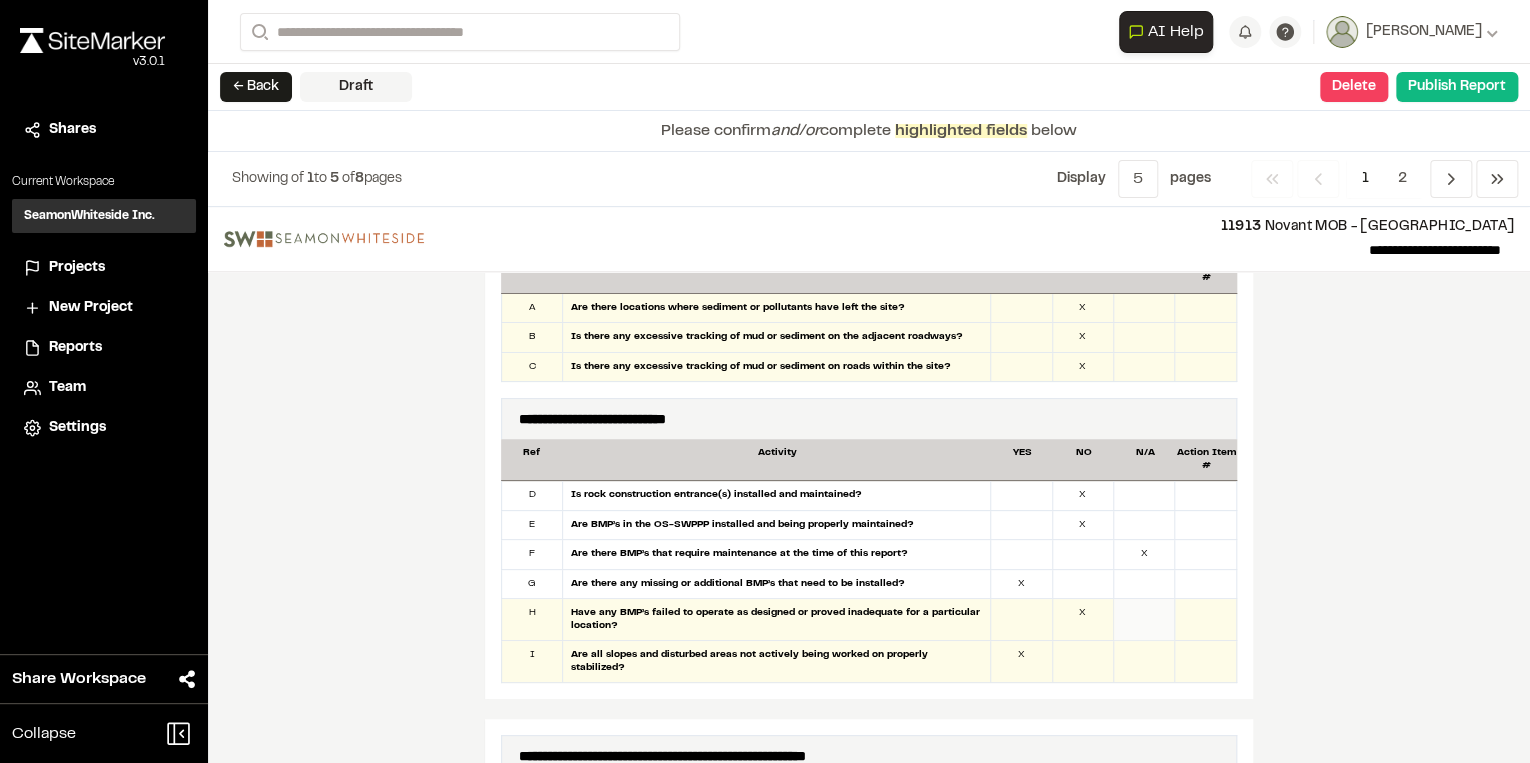 click at bounding box center [1144, 619] 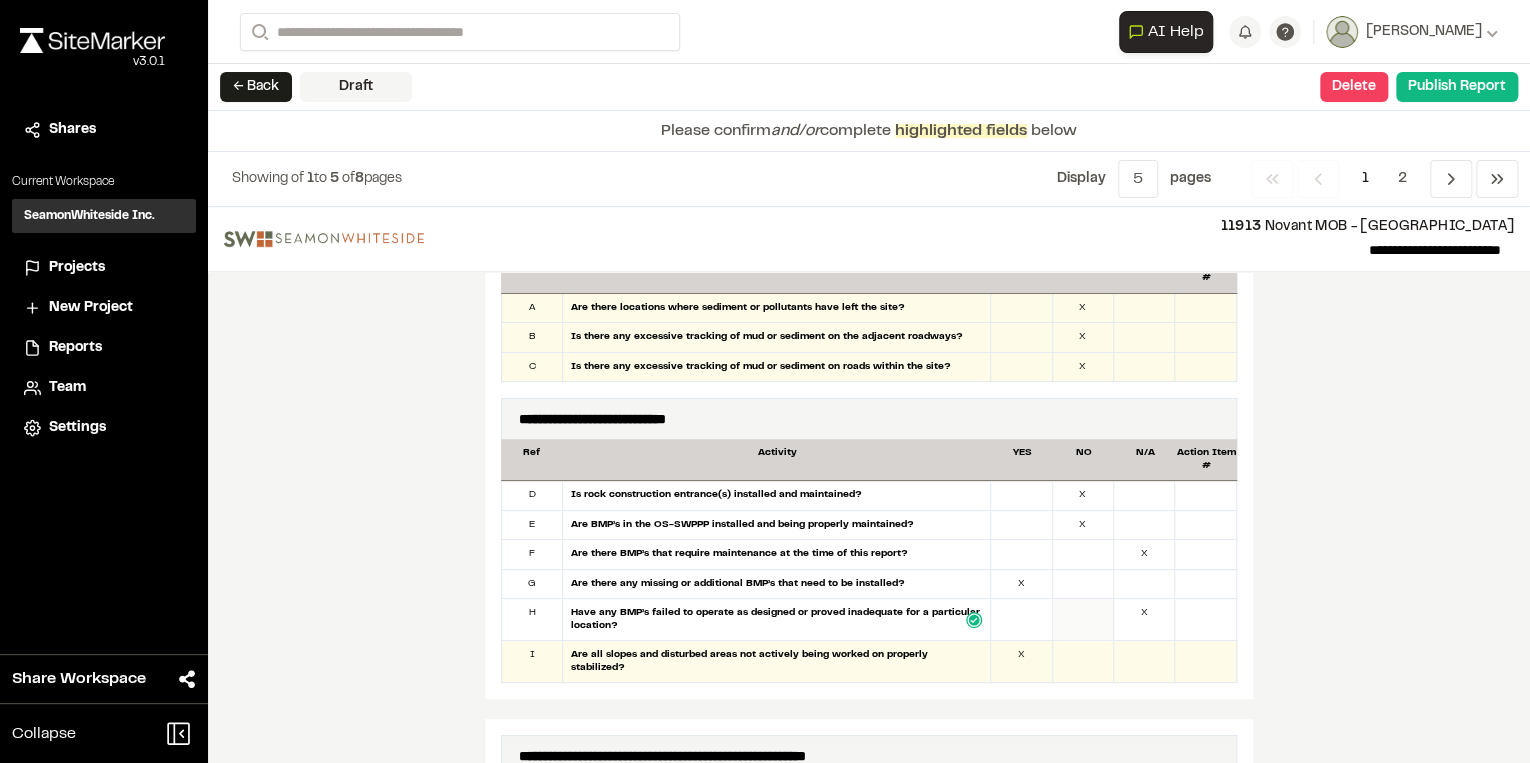 click at bounding box center [1083, 619] 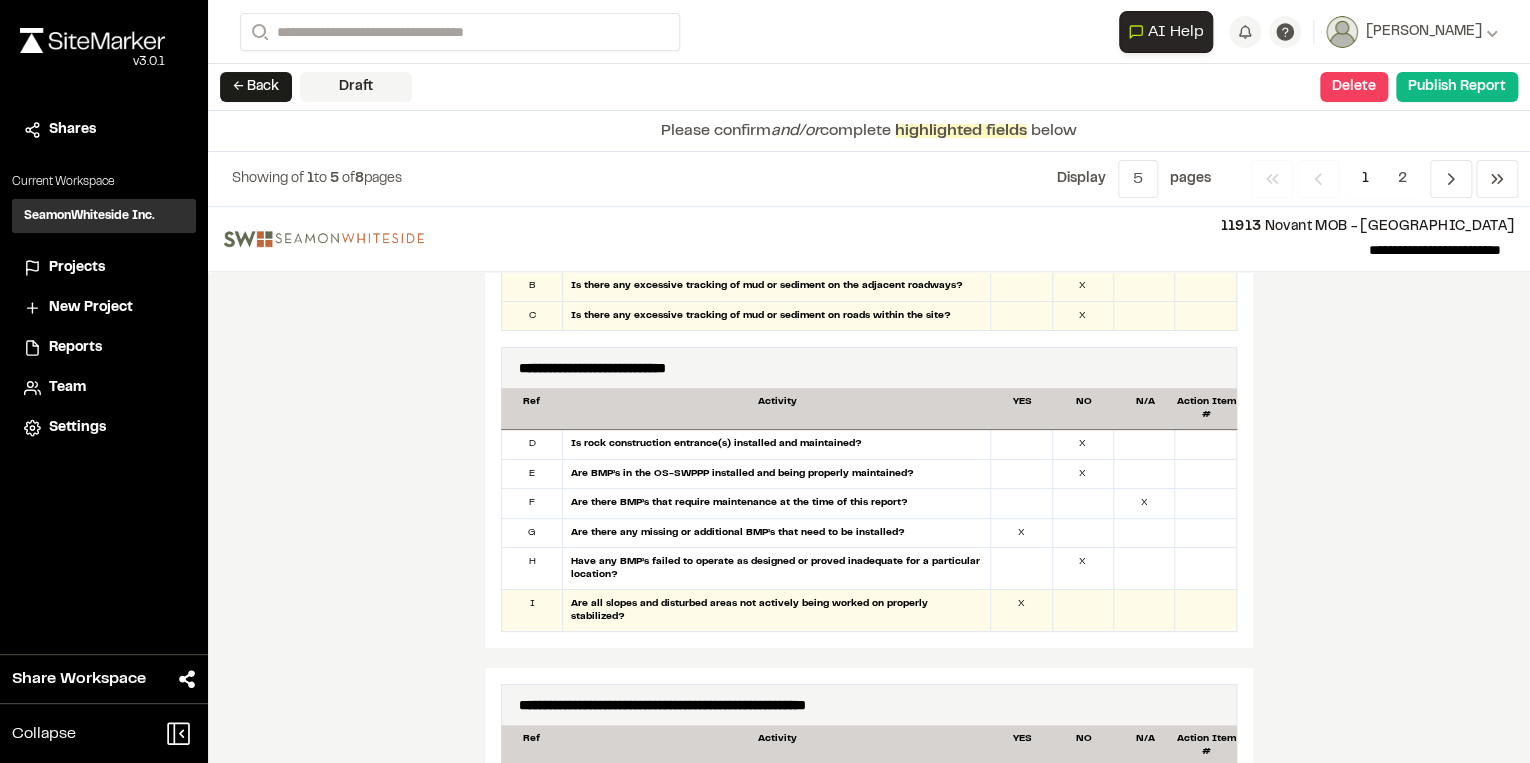 scroll, scrollTop: 1280, scrollLeft: 0, axis: vertical 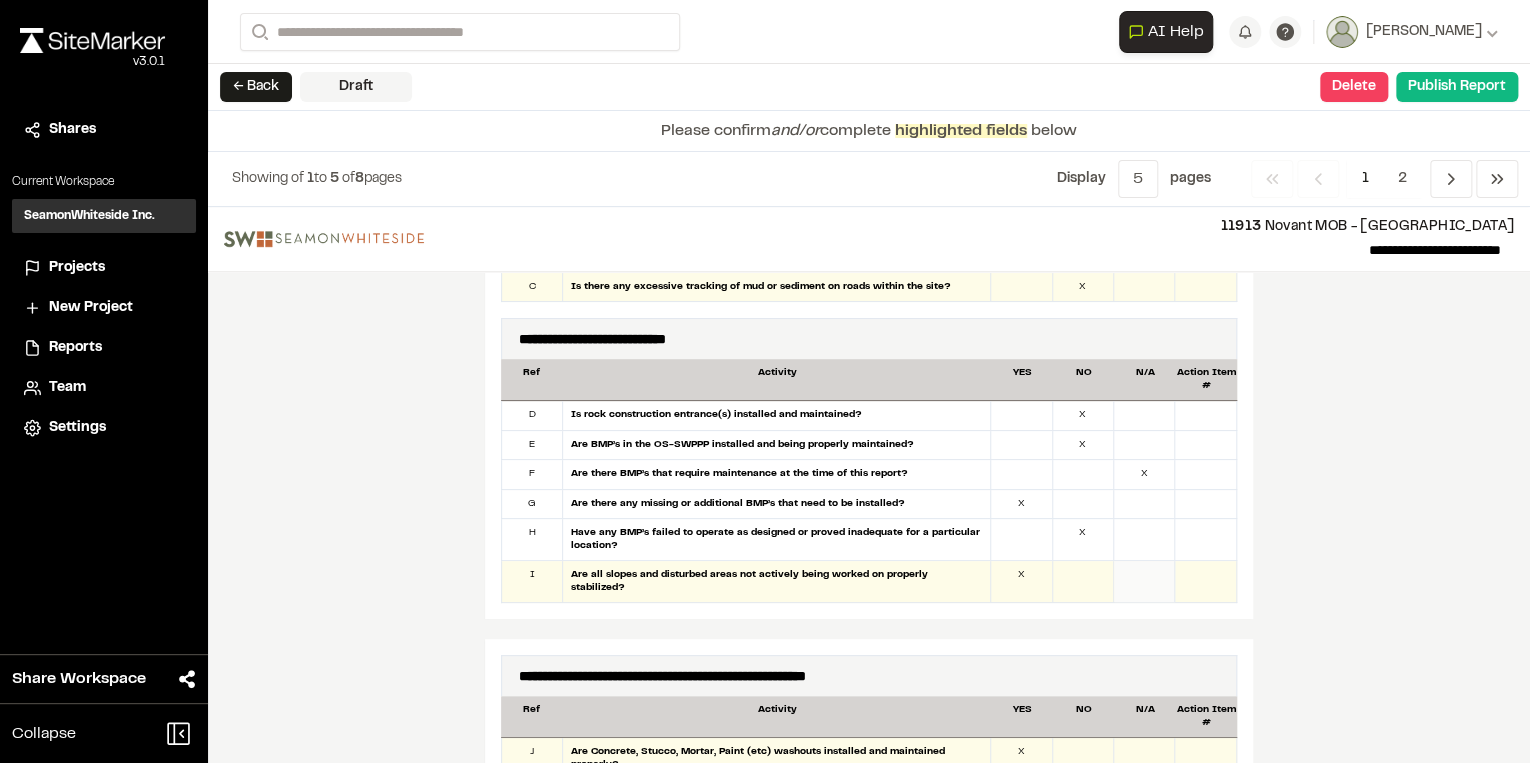 click at bounding box center [1144, 581] 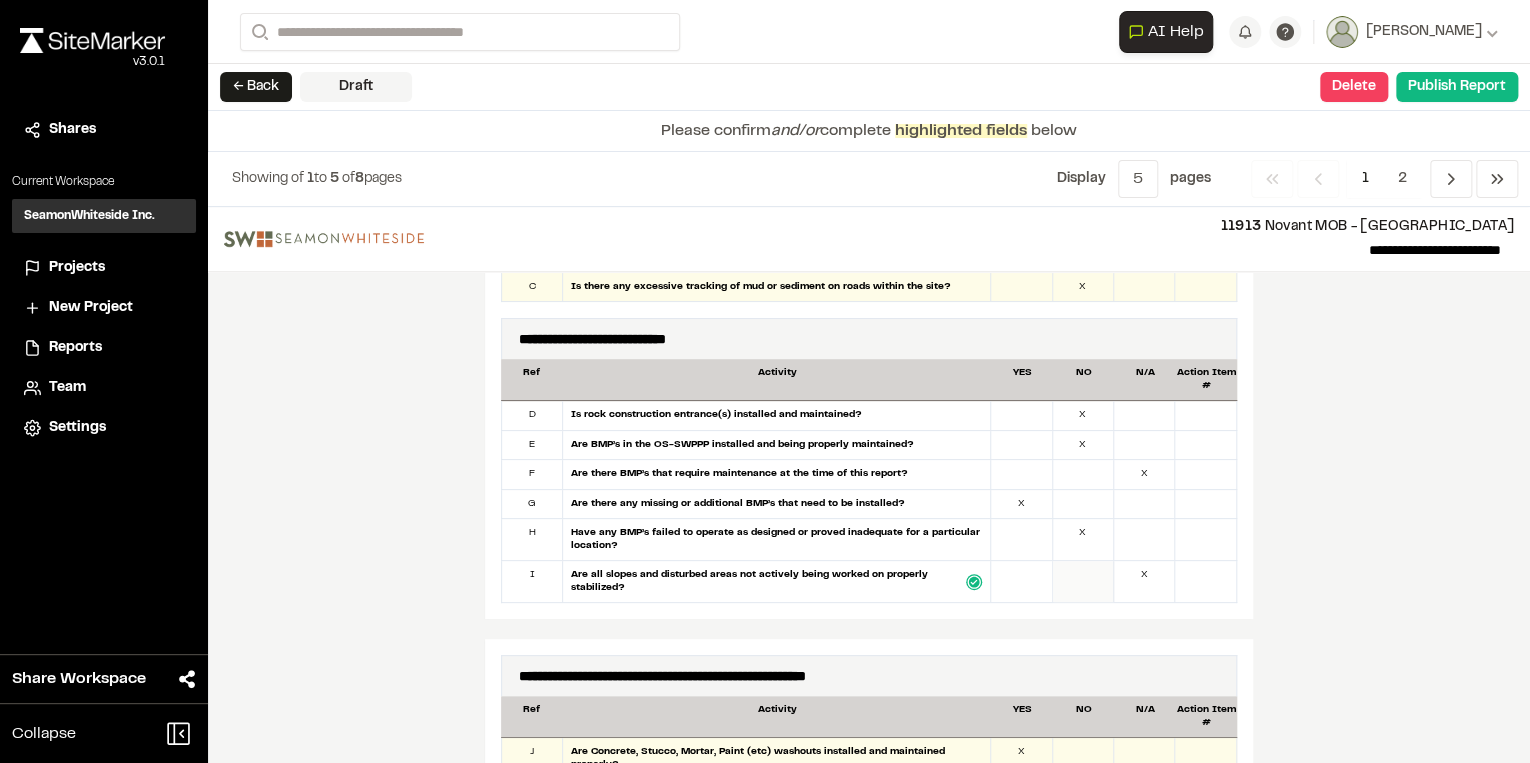 click at bounding box center (1083, 581) 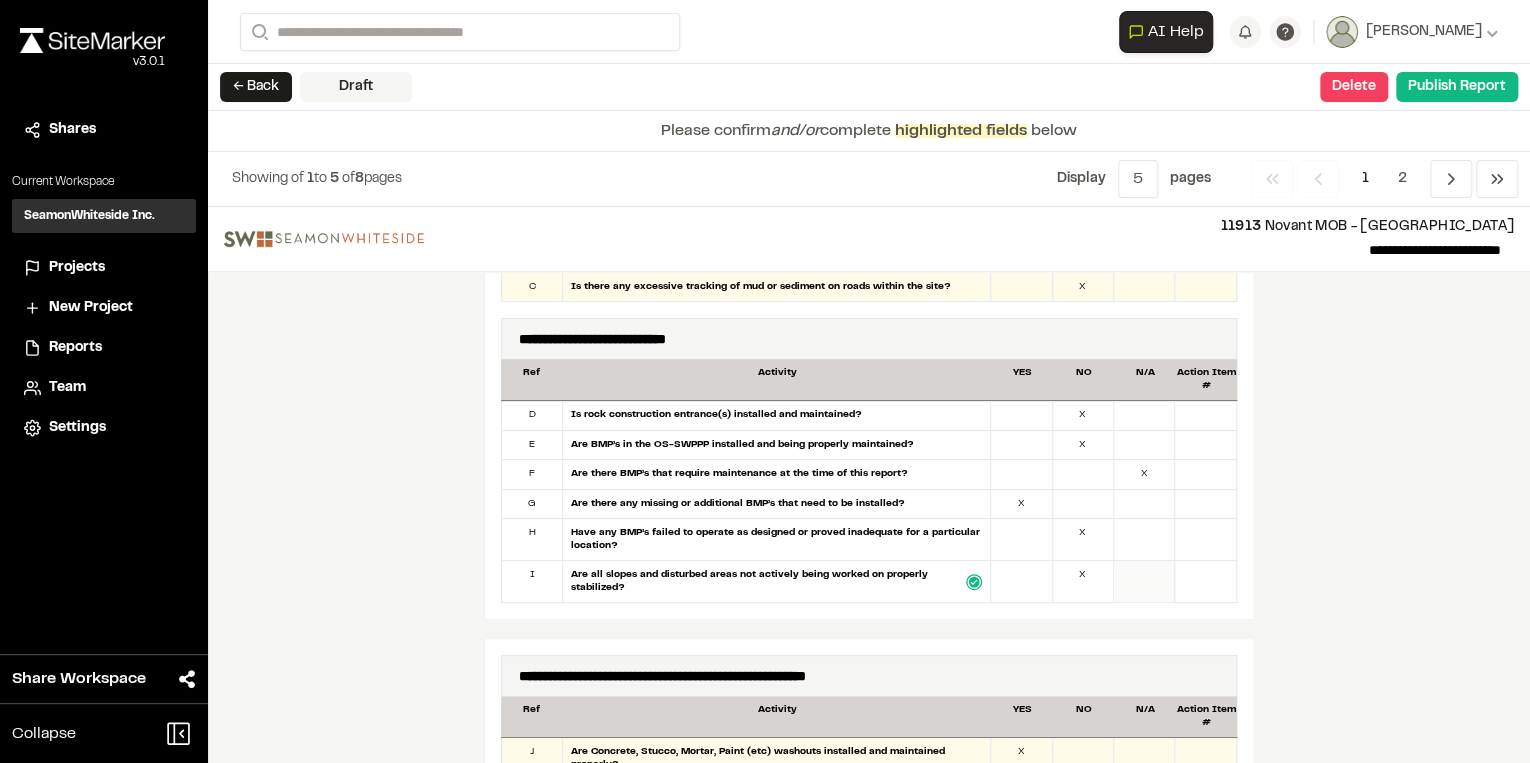 click at bounding box center [1144, 581] 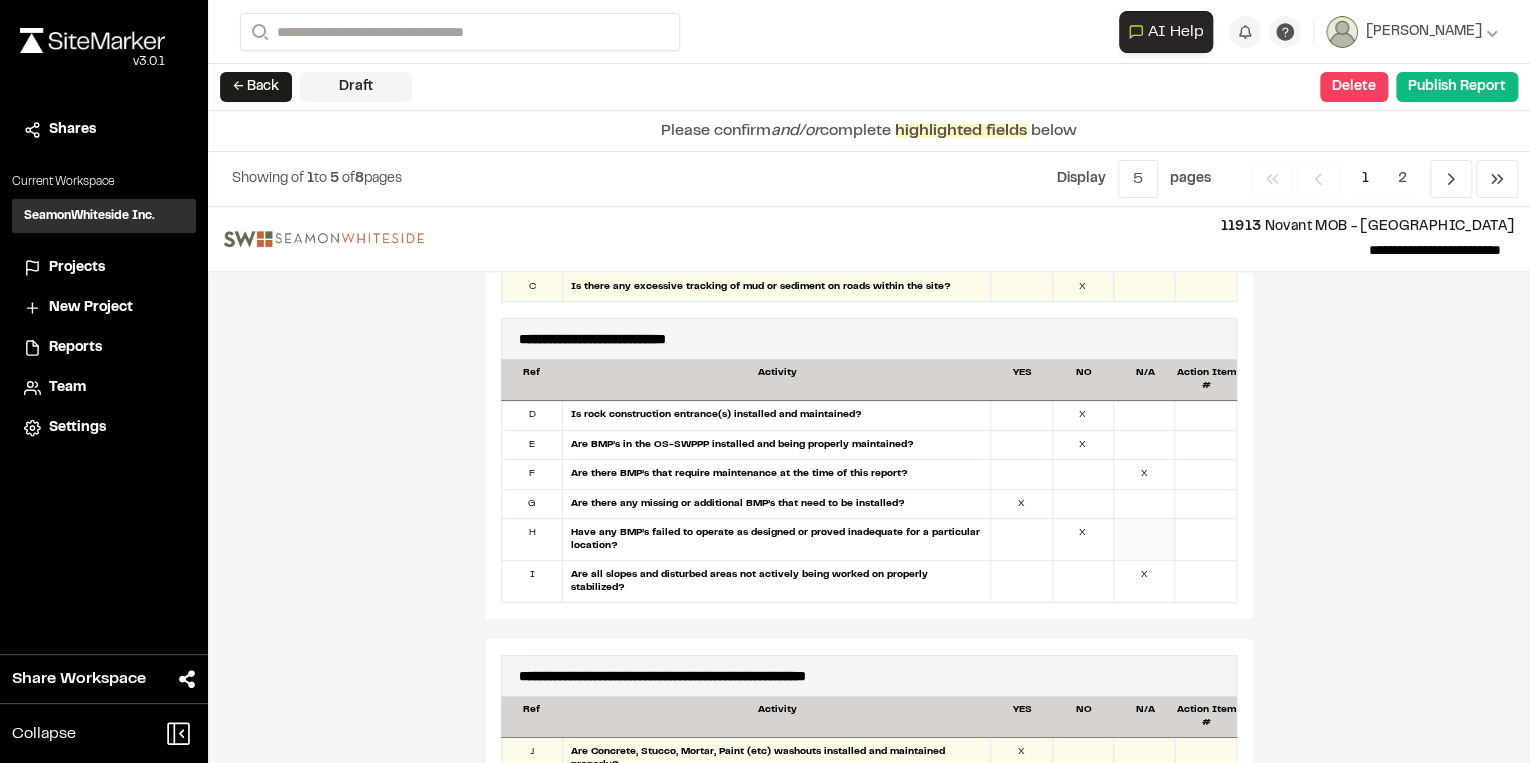 click at bounding box center [1144, 539] 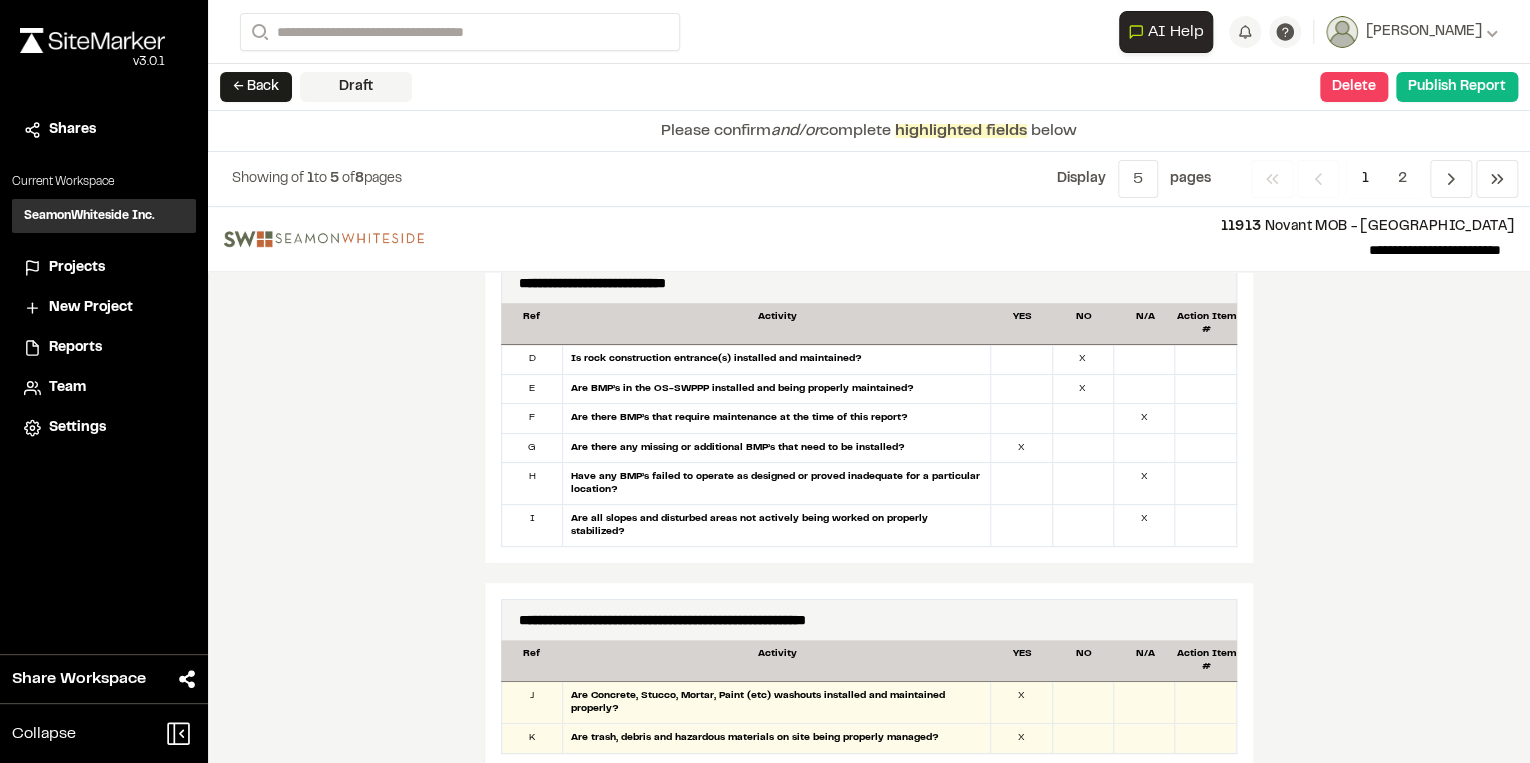 scroll, scrollTop: 1520, scrollLeft: 0, axis: vertical 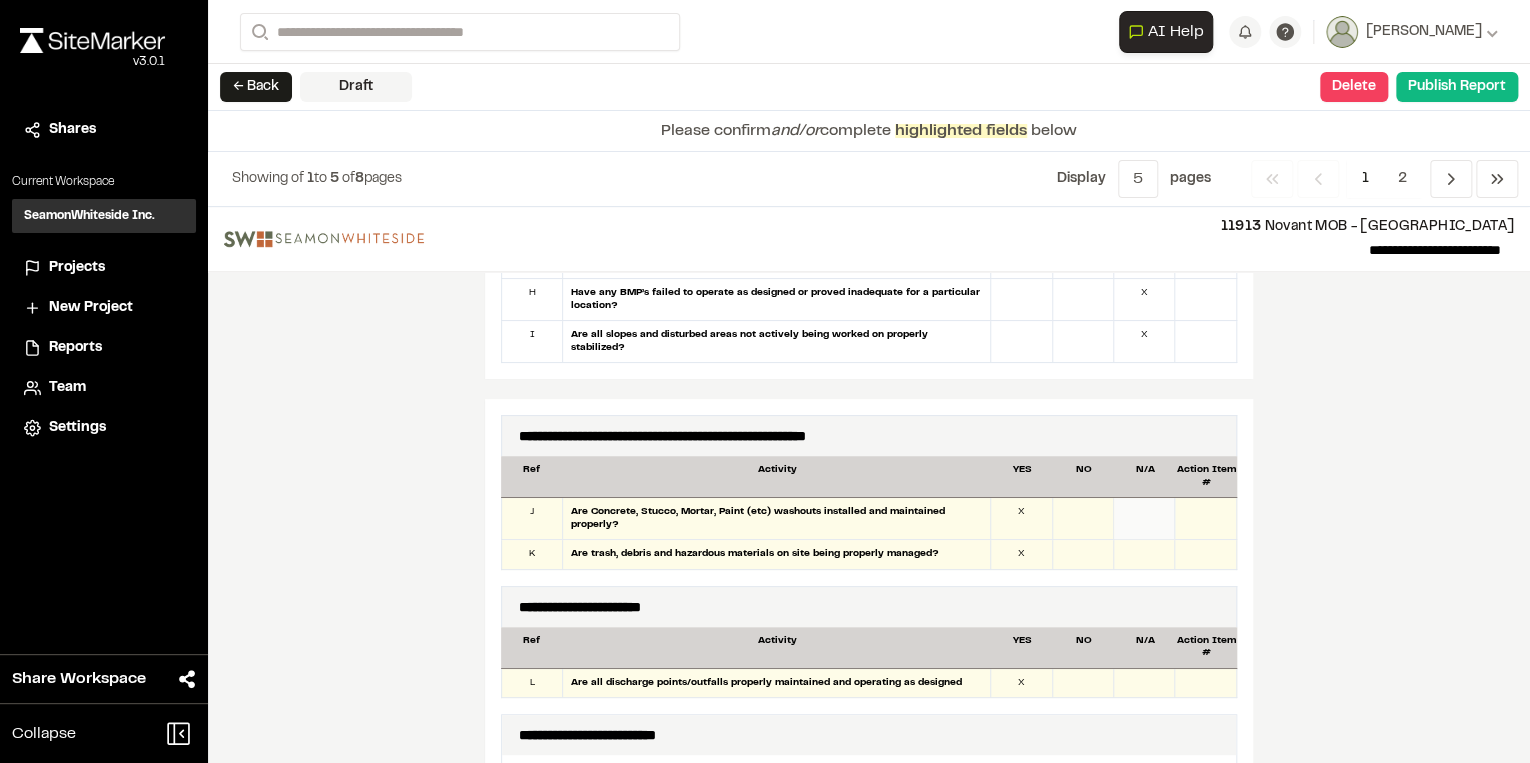 click at bounding box center (1144, 518) 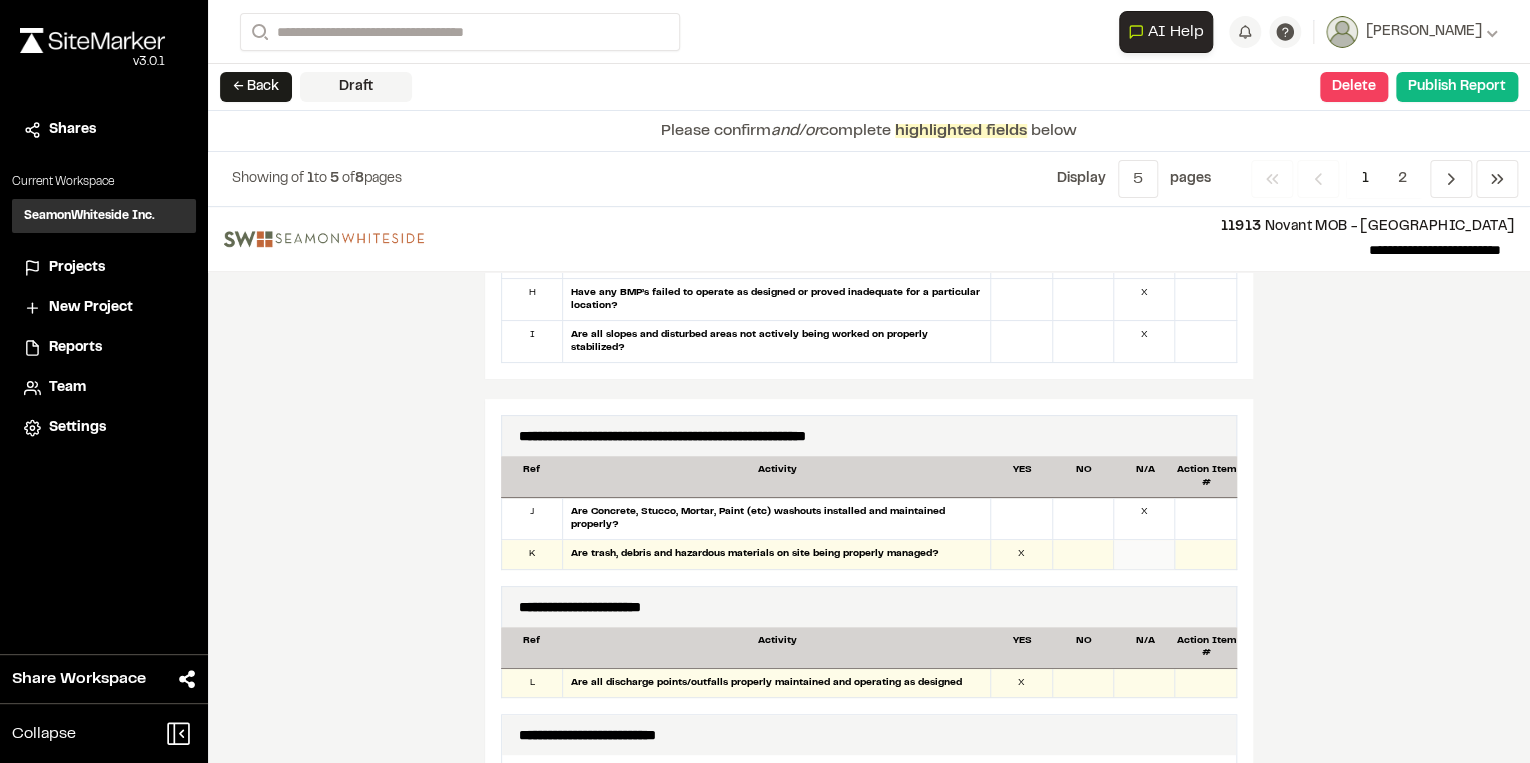 click at bounding box center [1144, 554] 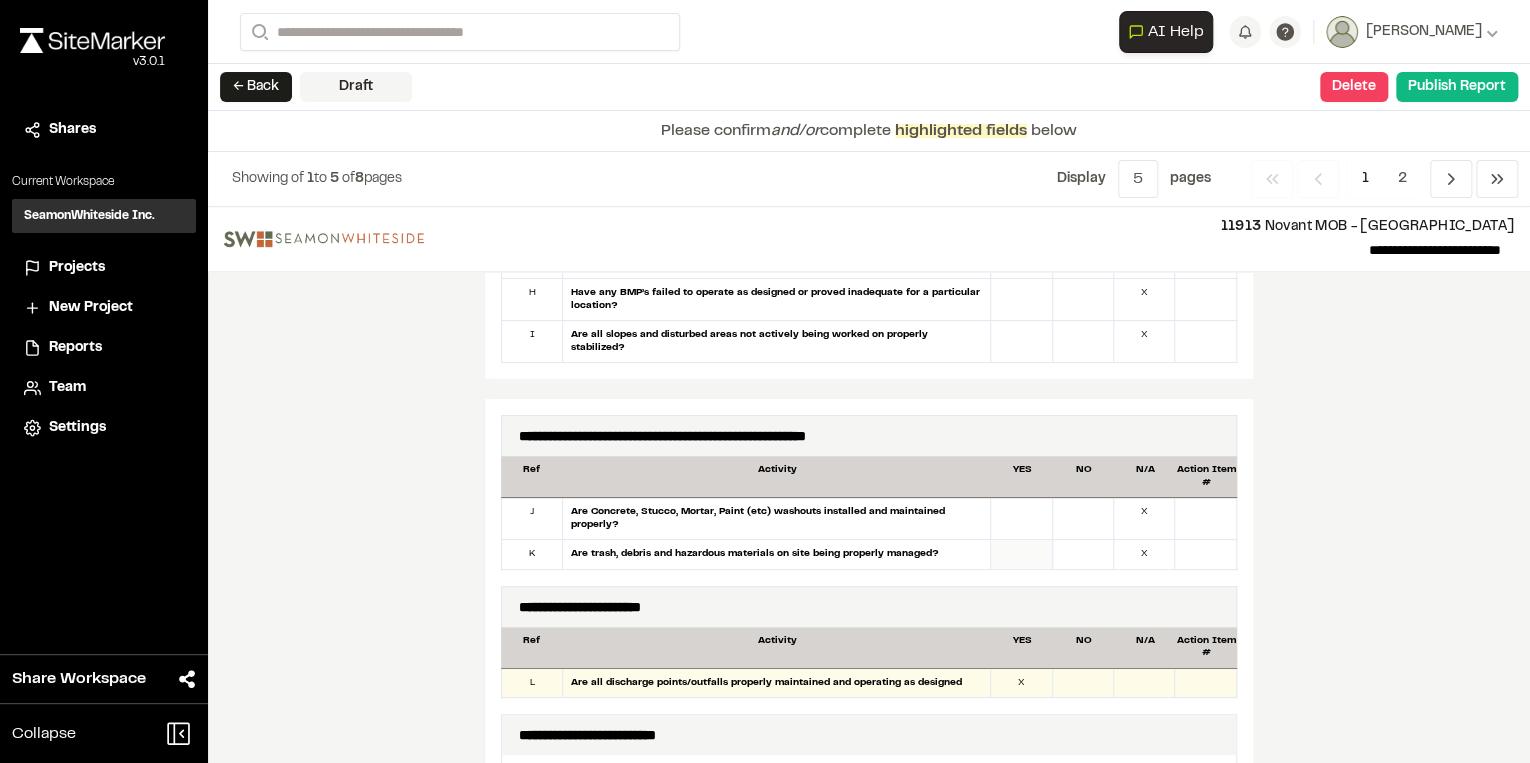click at bounding box center [1021, 554] 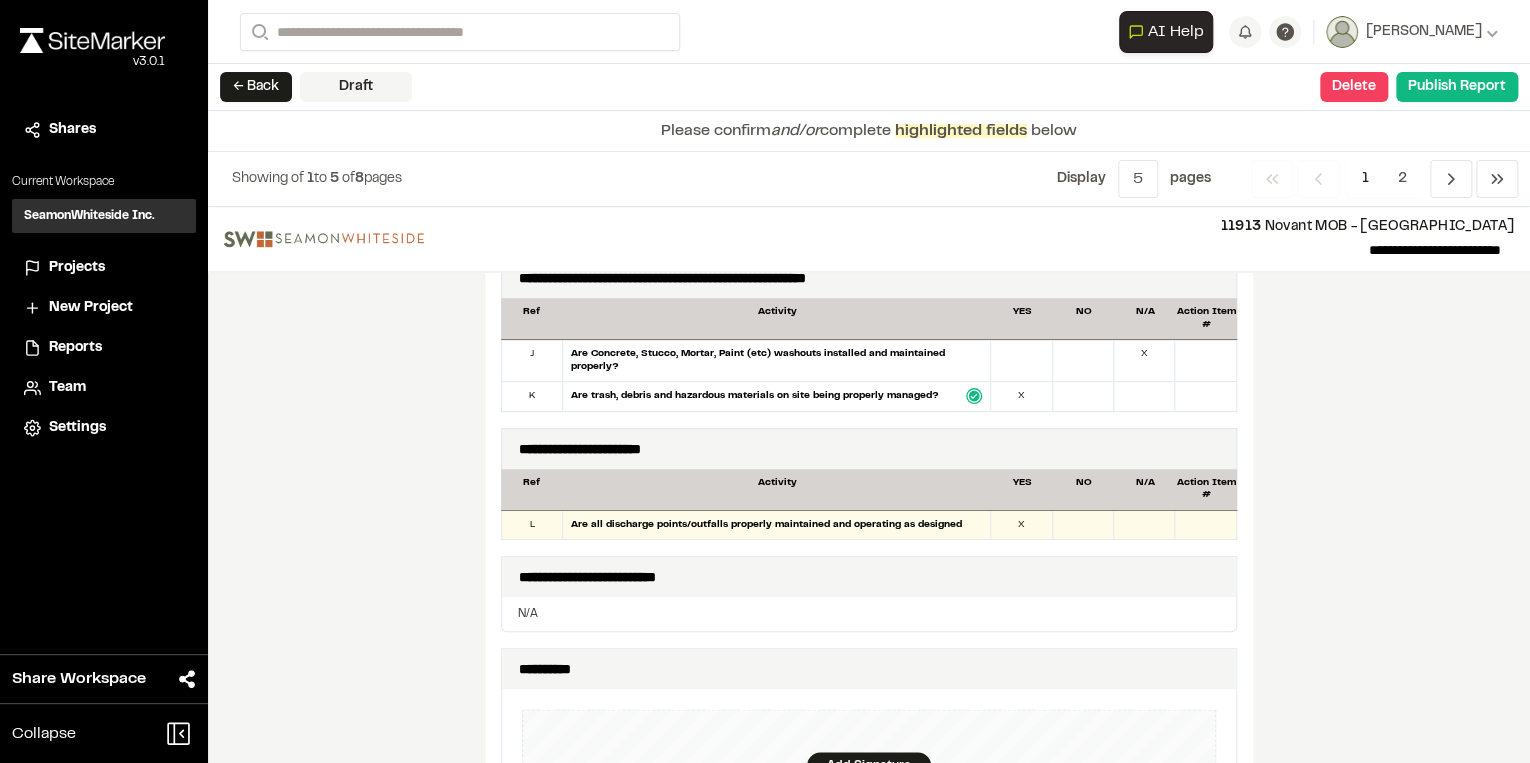 scroll, scrollTop: 1680, scrollLeft: 0, axis: vertical 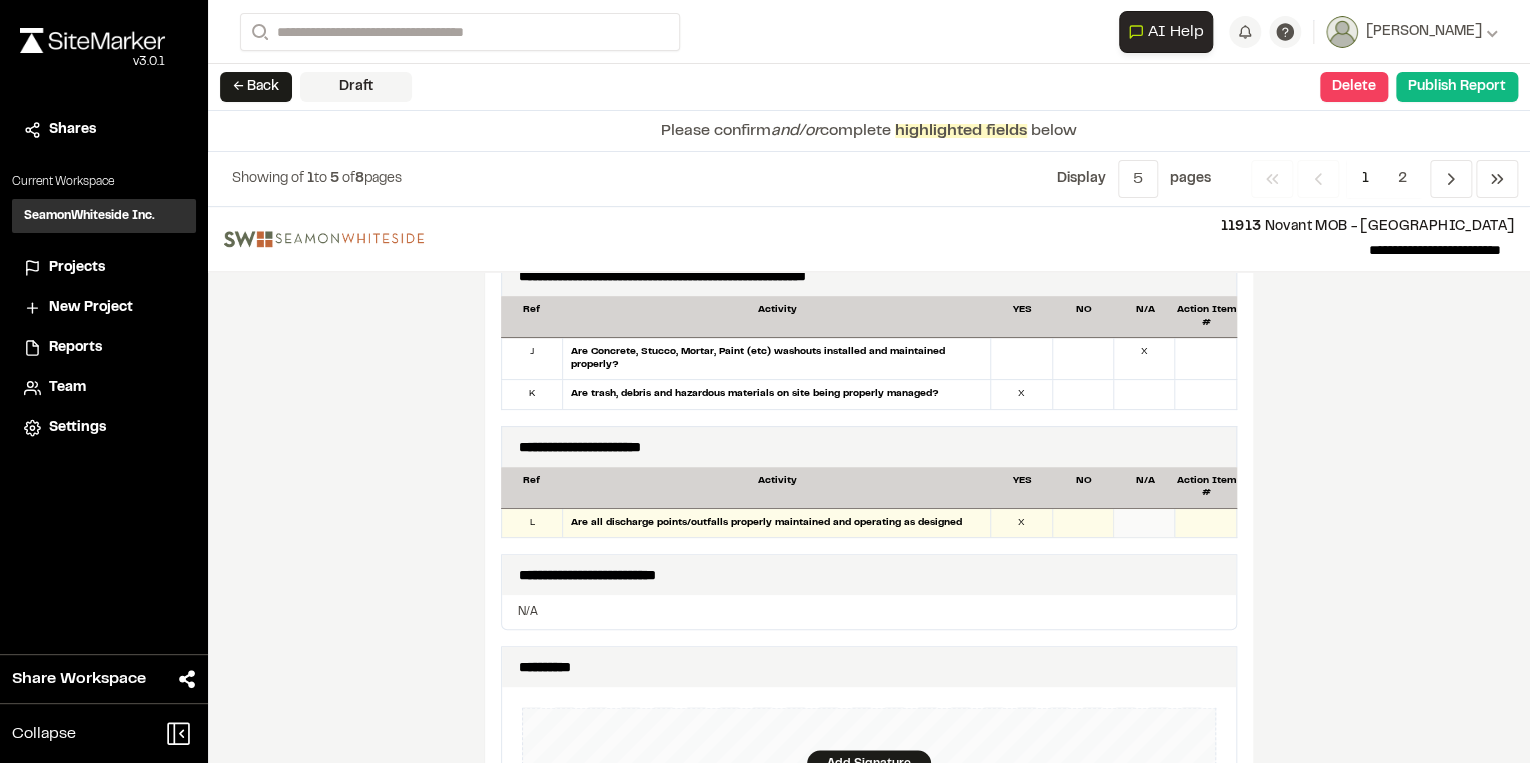 click at bounding box center (1144, 523) 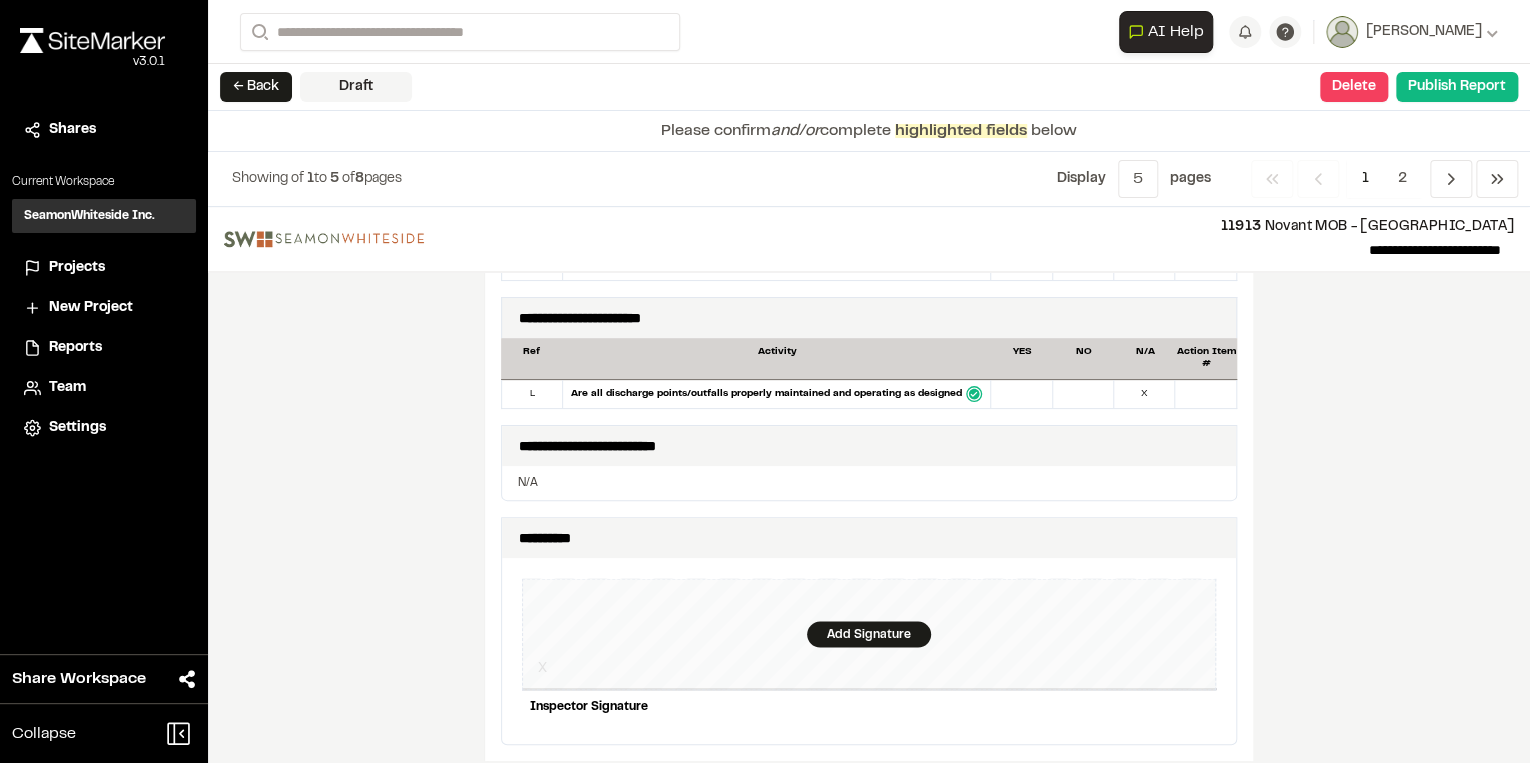 scroll, scrollTop: 2000, scrollLeft: 0, axis: vertical 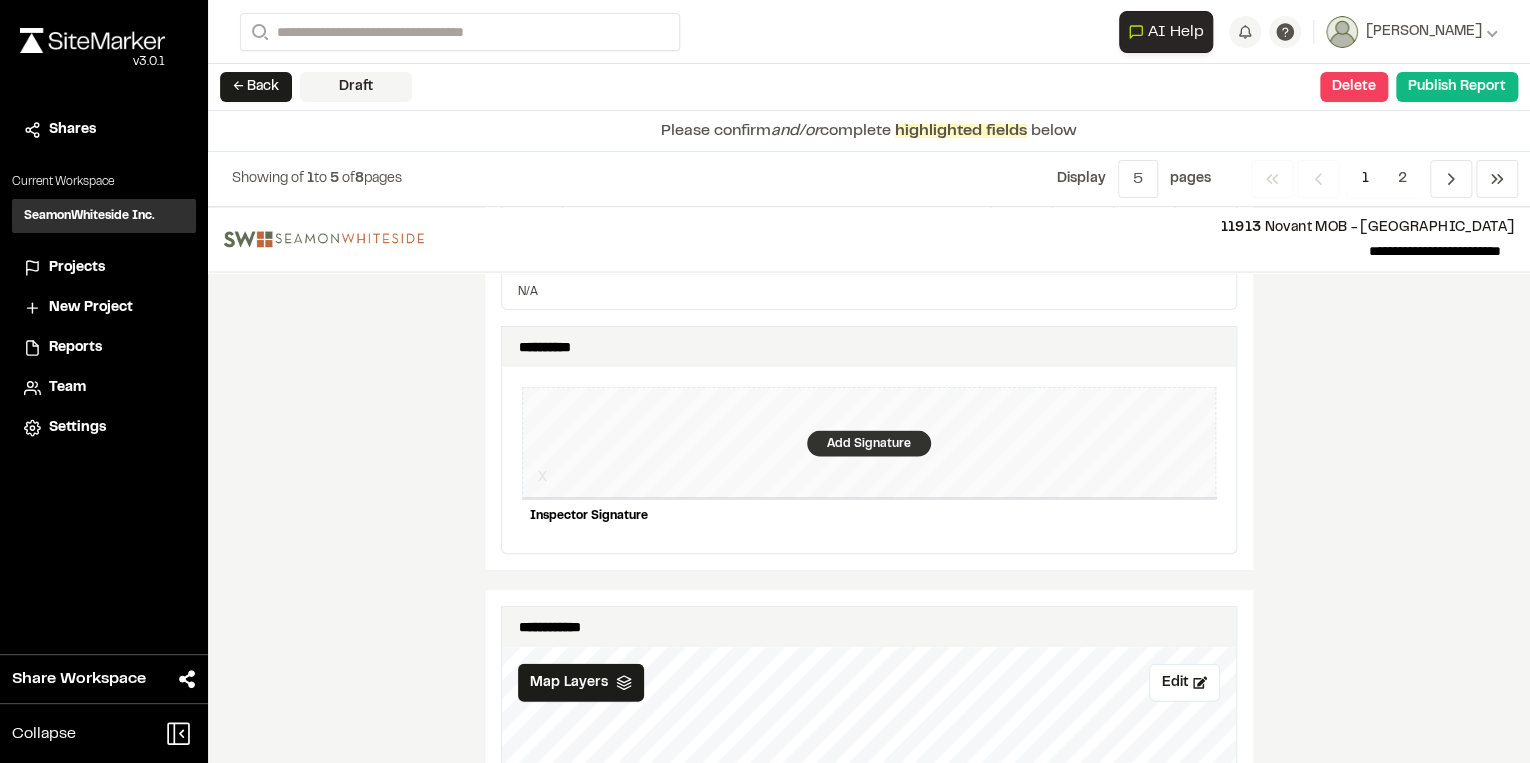 click on "Add Signature" at bounding box center (869, 443) 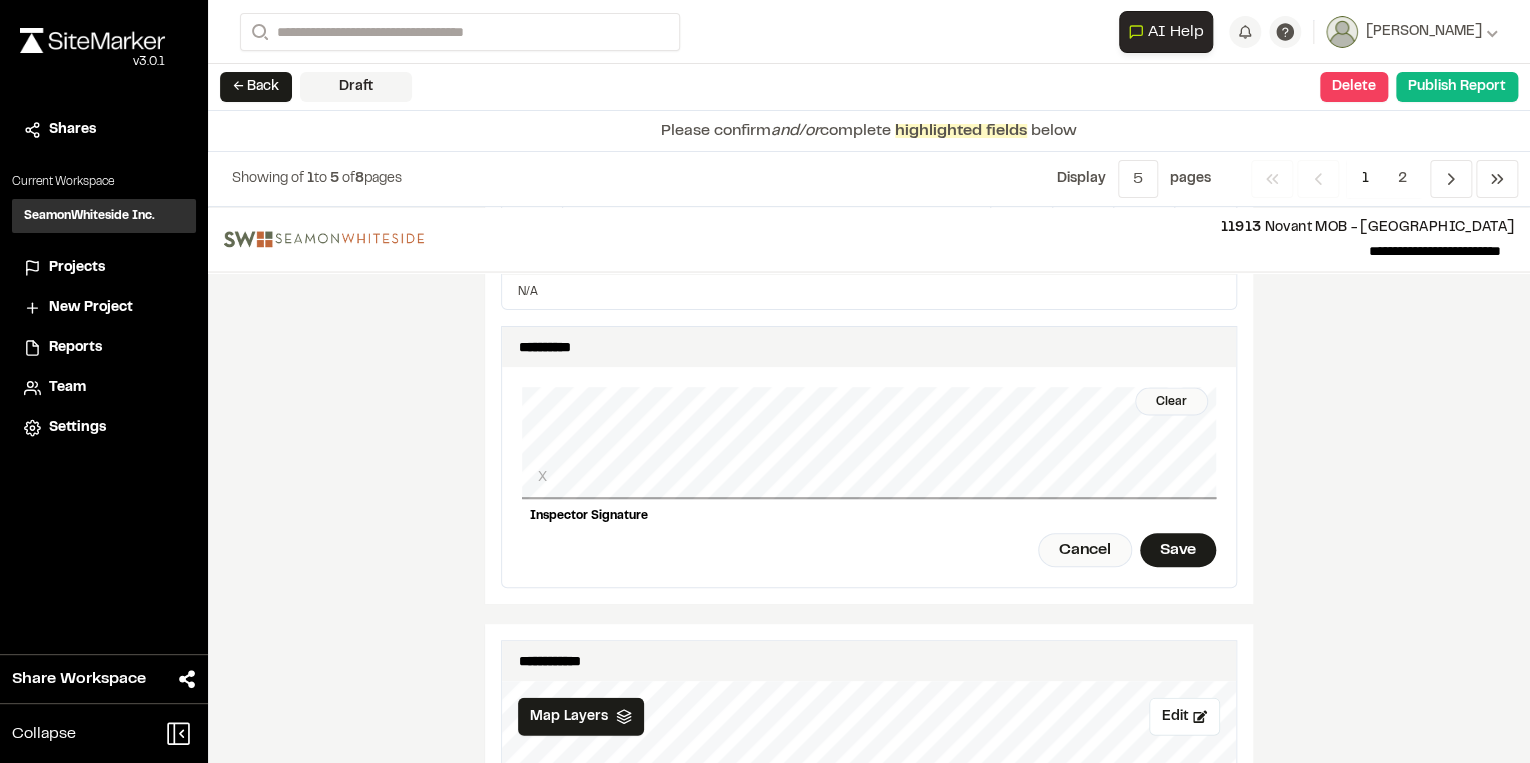 click on "Clear X Inspector Signature Cancel Save" at bounding box center (869, 477) 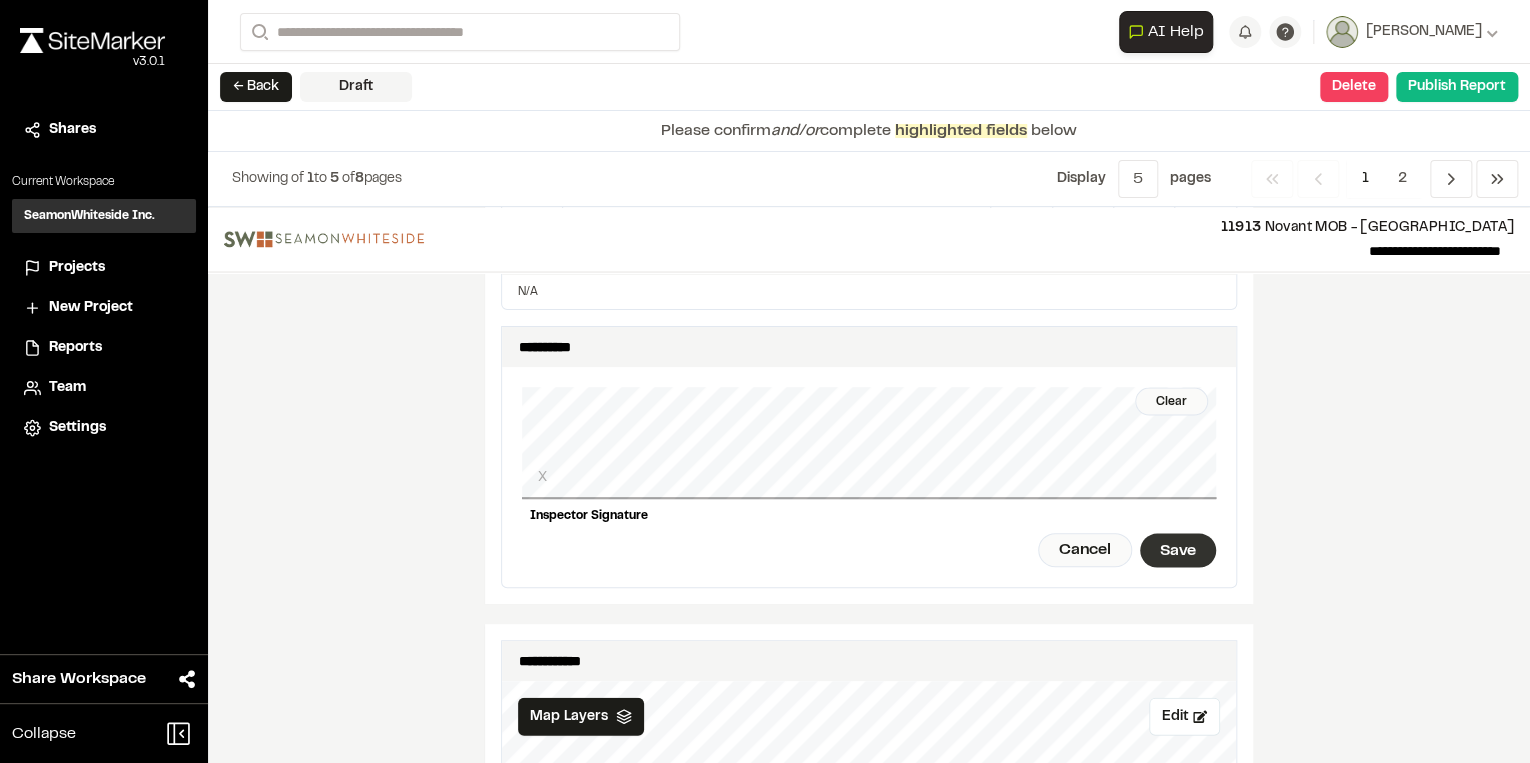 click on "Save" at bounding box center (1178, 550) 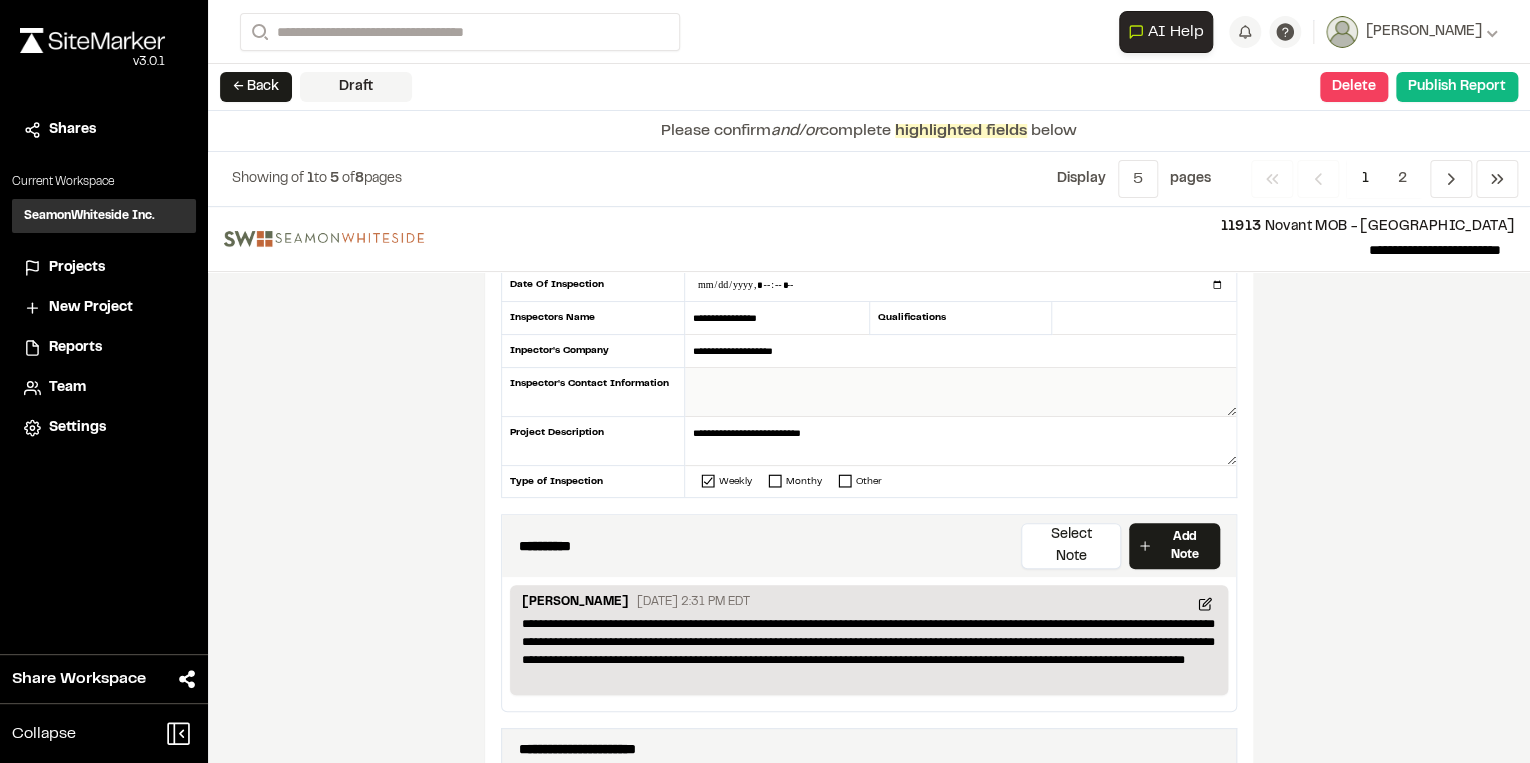 scroll, scrollTop: 0, scrollLeft: 0, axis: both 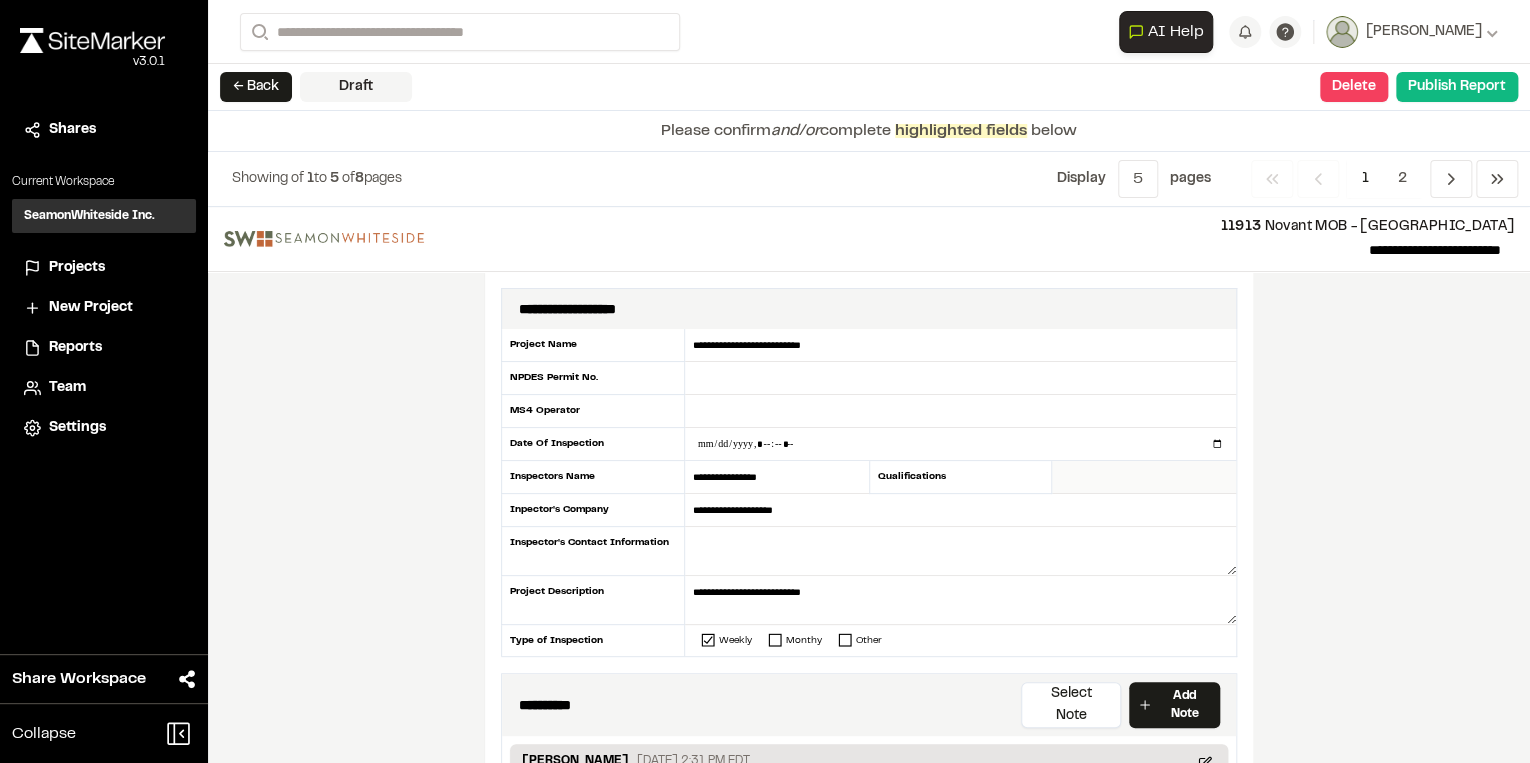 click at bounding box center (1144, 477) 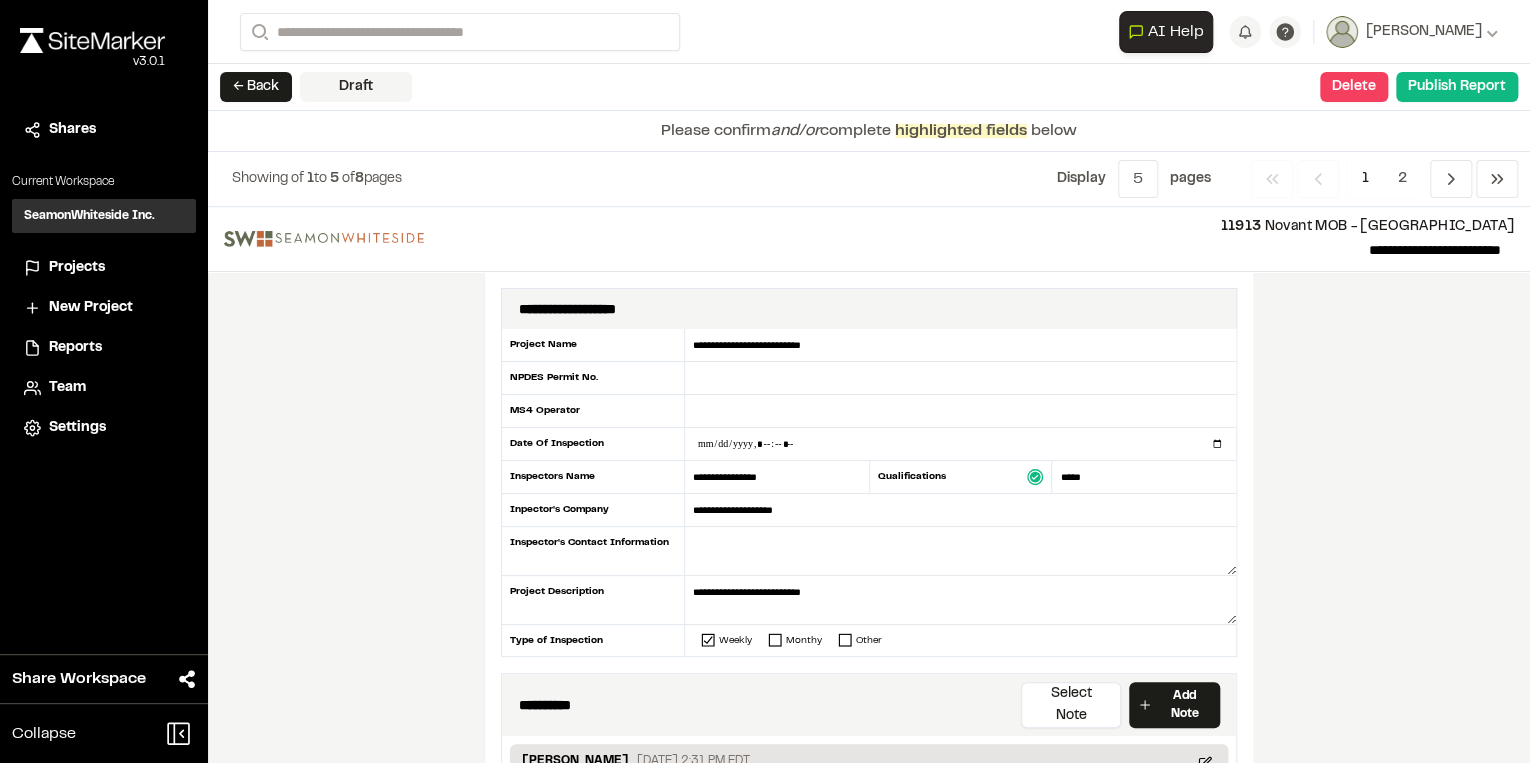 type on "******" 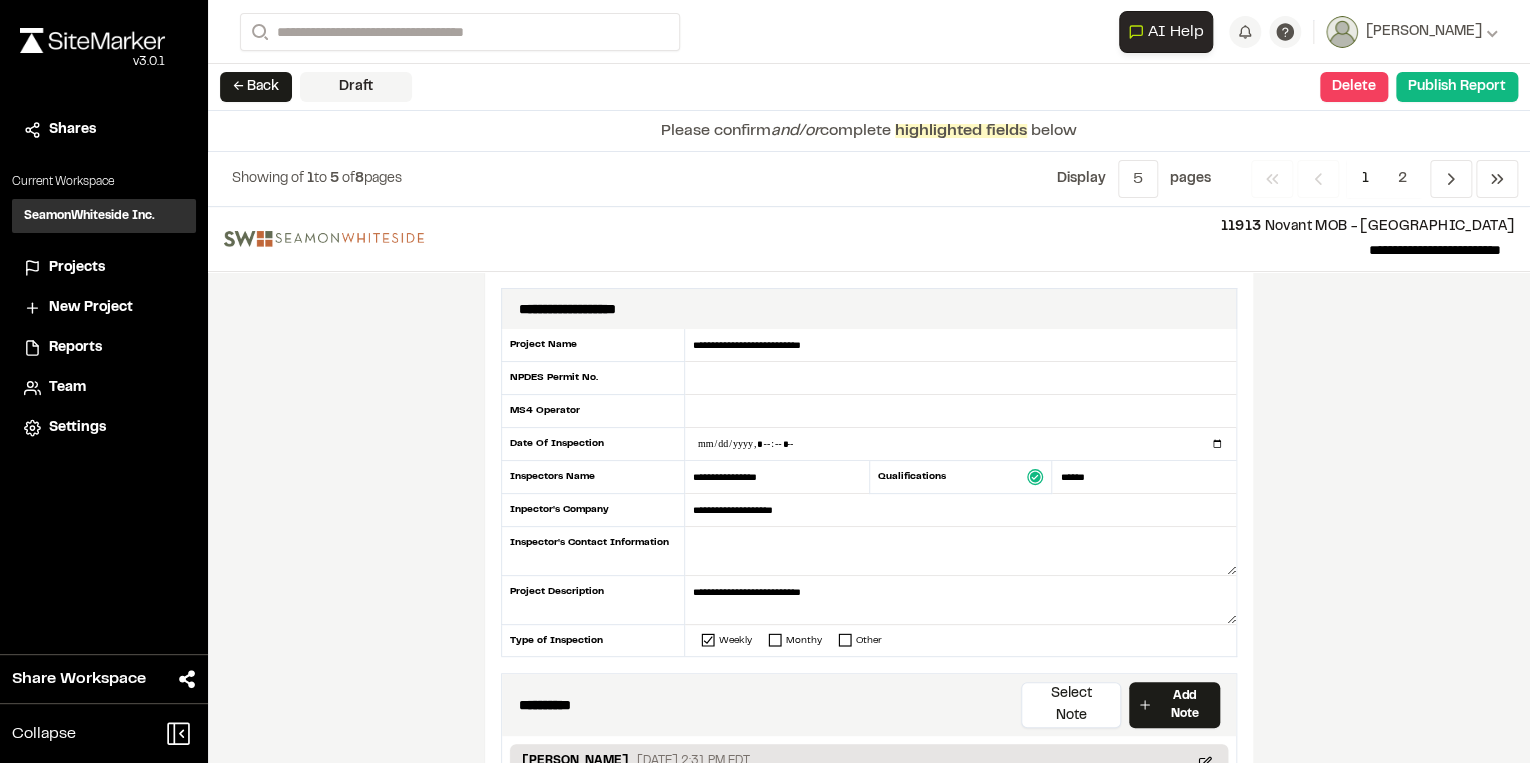 drag, startPoint x: 1121, startPoint y: 476, endPoint x: 977, endPoint y: 473, distance: 144.03125 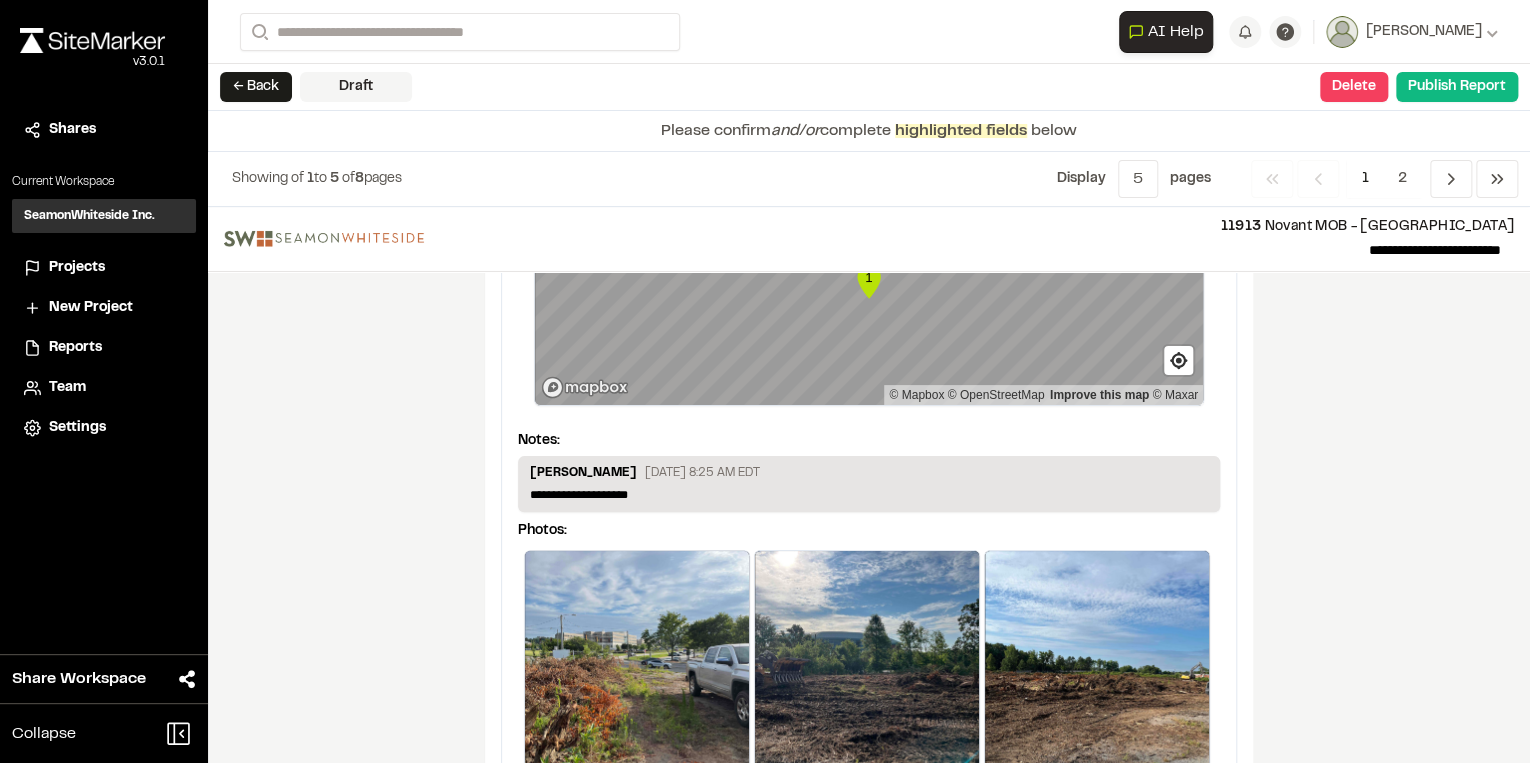scroll, scrollTop: 3498, scrollLeft: 0, axis: vertical 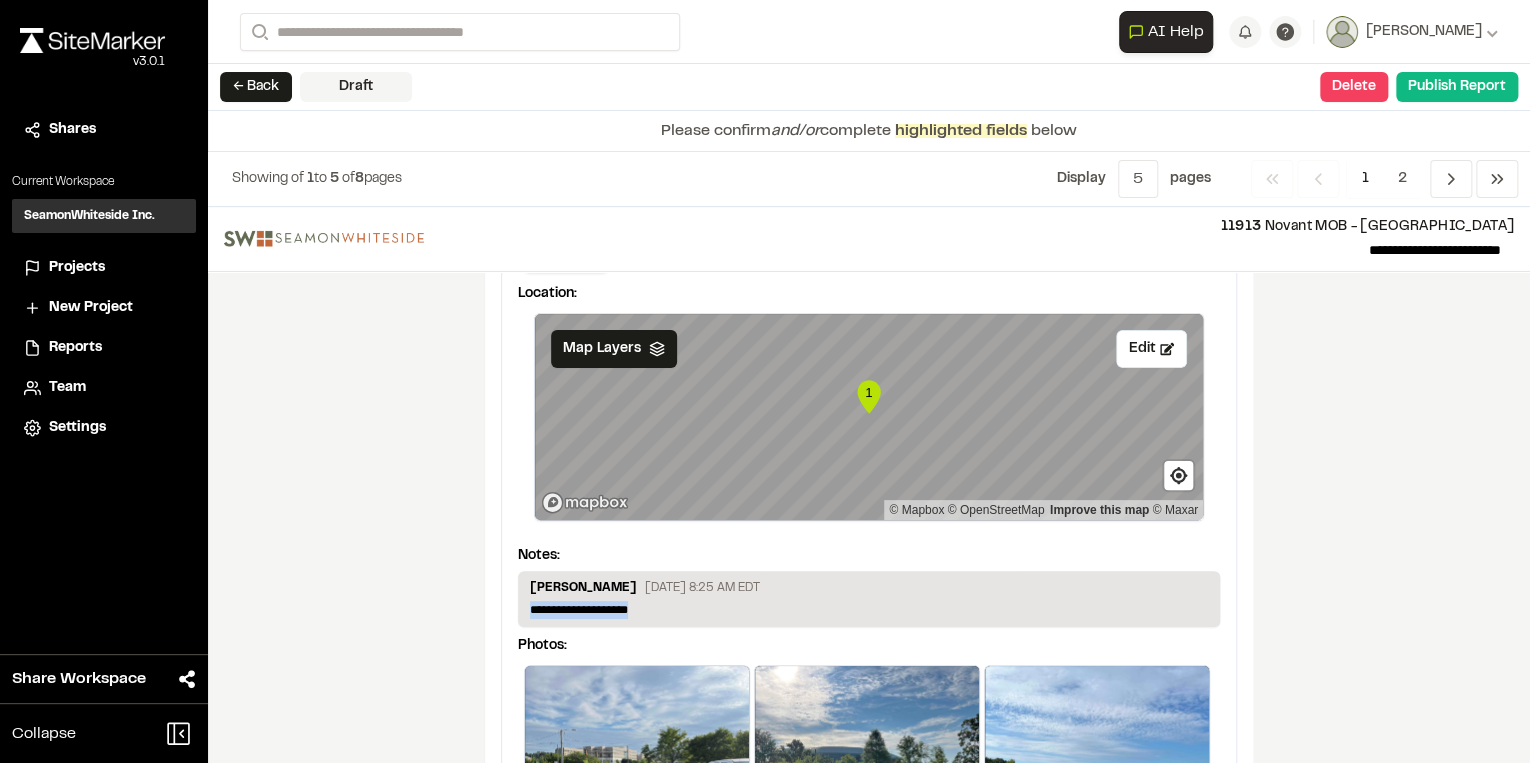 drag, startPoint x: 654, startPoint y: 564, endPoint x: 488, endPoint y: 525, distance: 170.51979 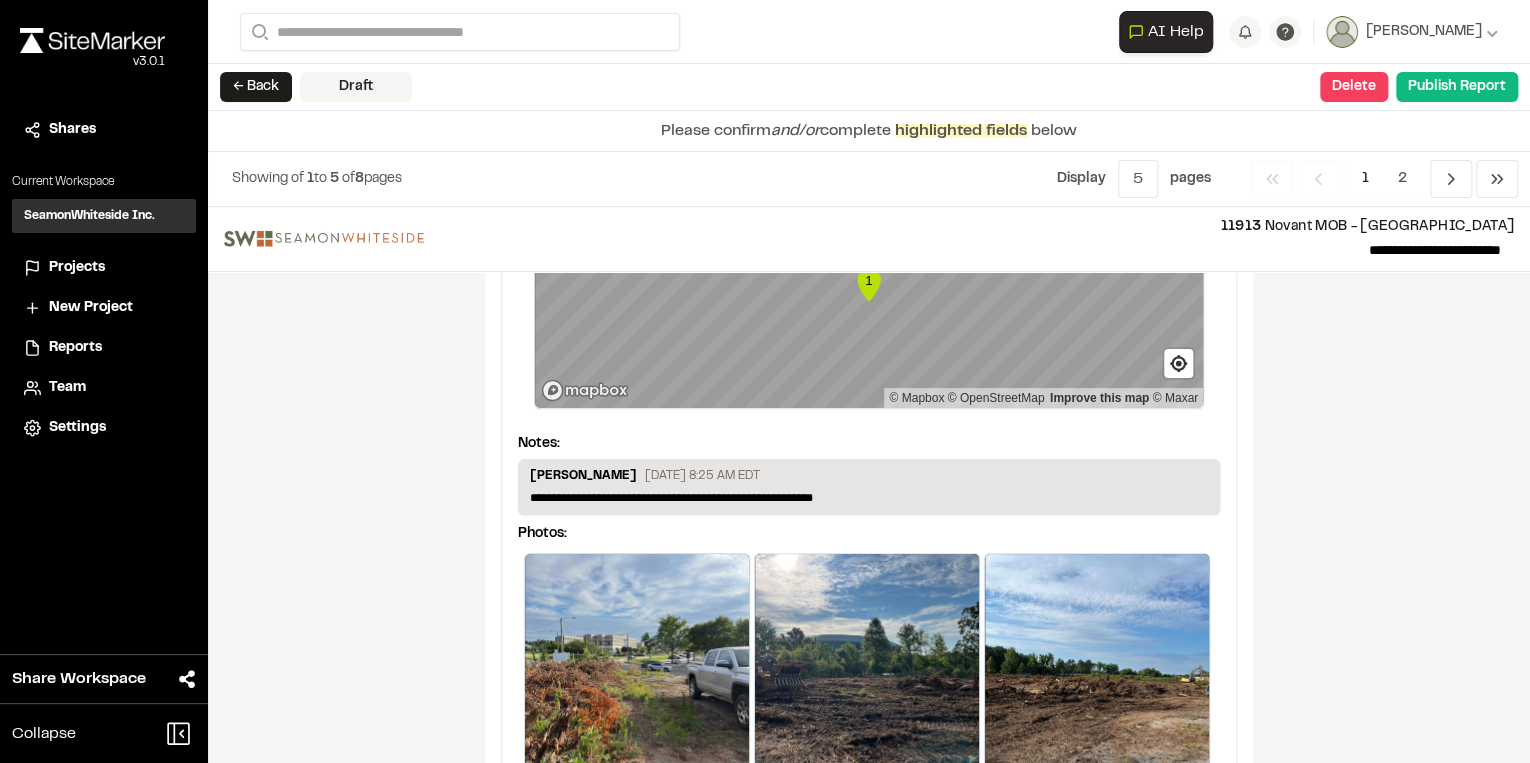 scroll, scrollTop: 3658, scrollLeft: 0, axis: vertical 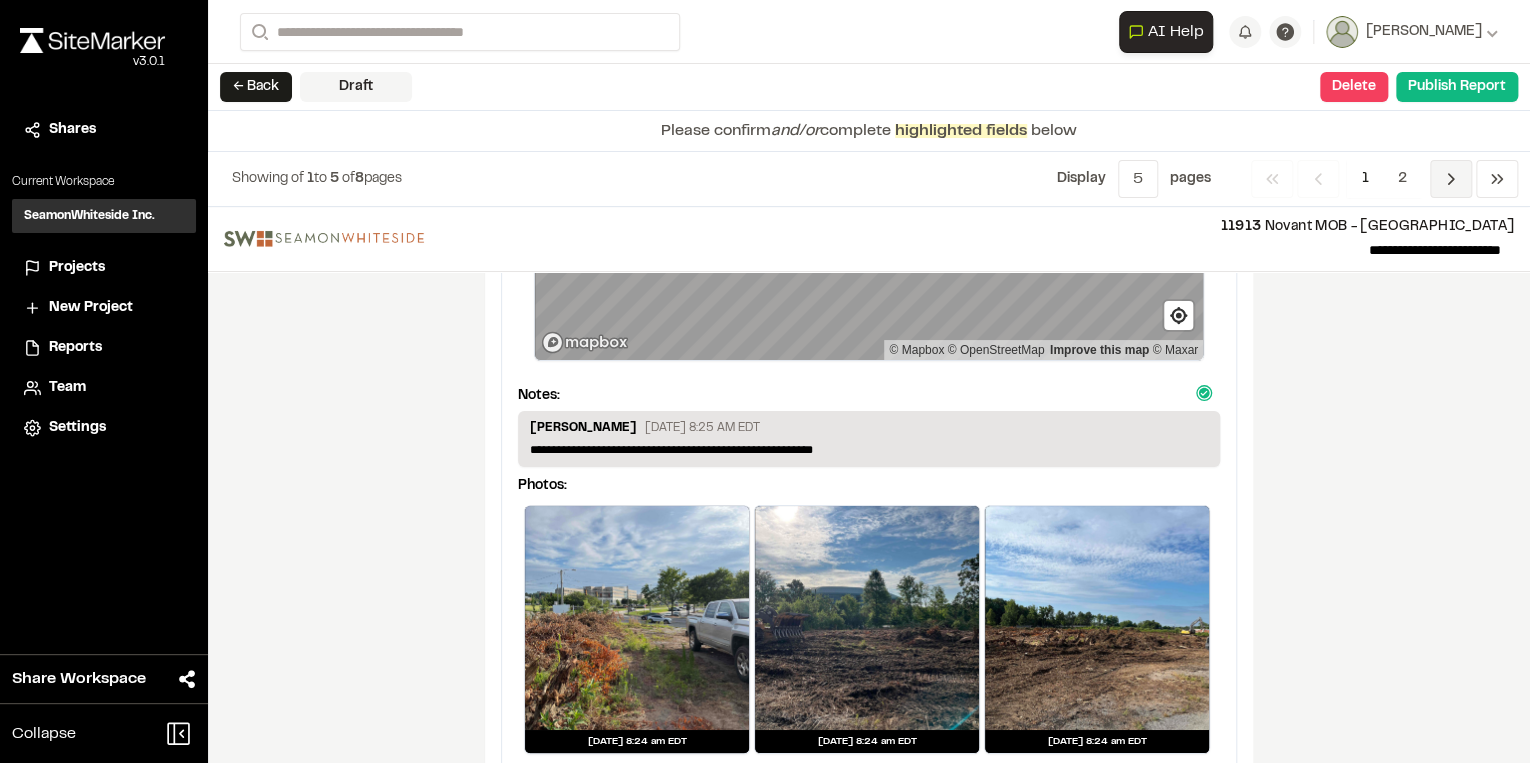 click 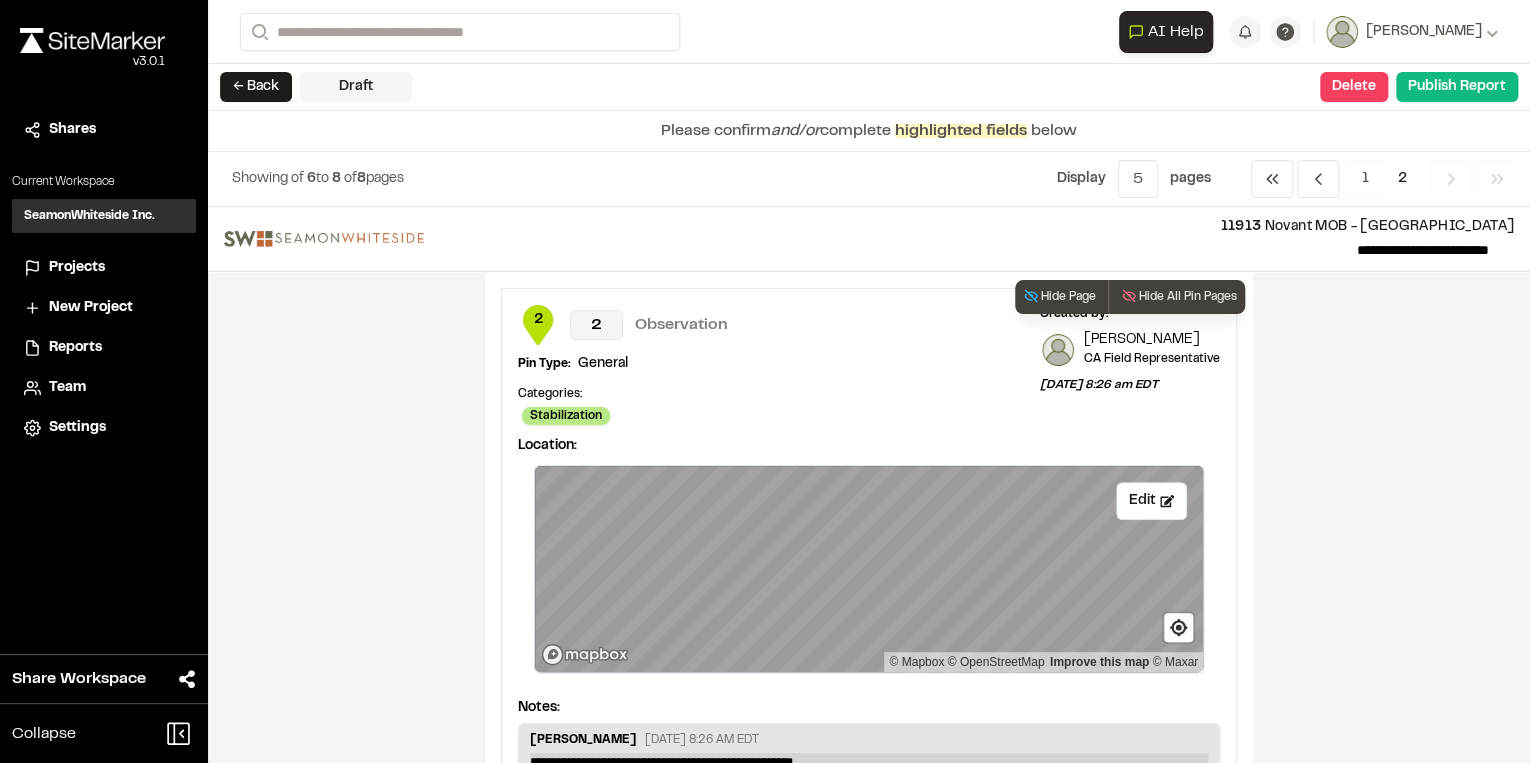 scroll, scrollTop: 320, scrollLeft: 0, axis: vertical 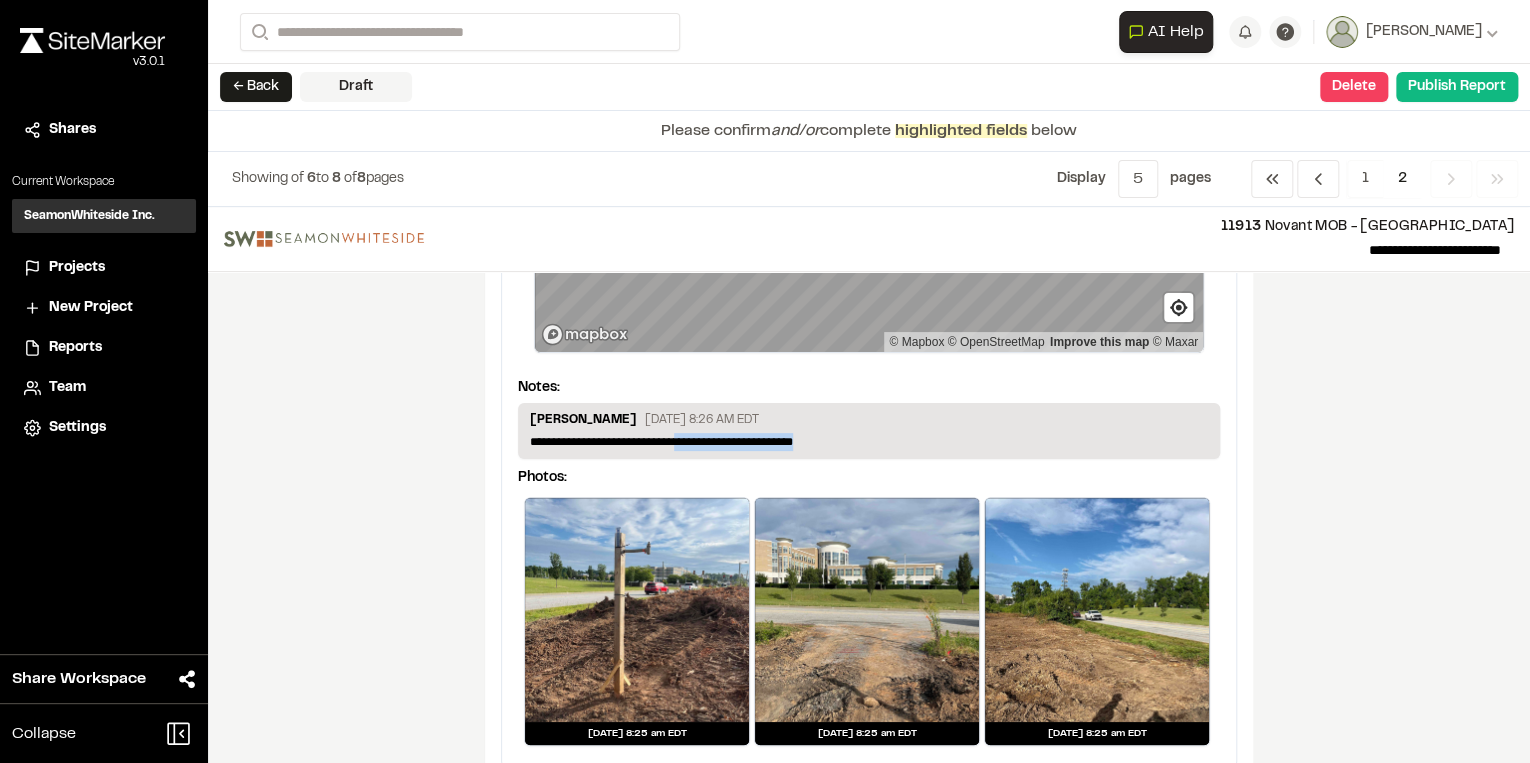 drag, startPoint x: 856, startPoint y: 436, endPoint x: 693, endPoint y: 417, distance: 164.10362 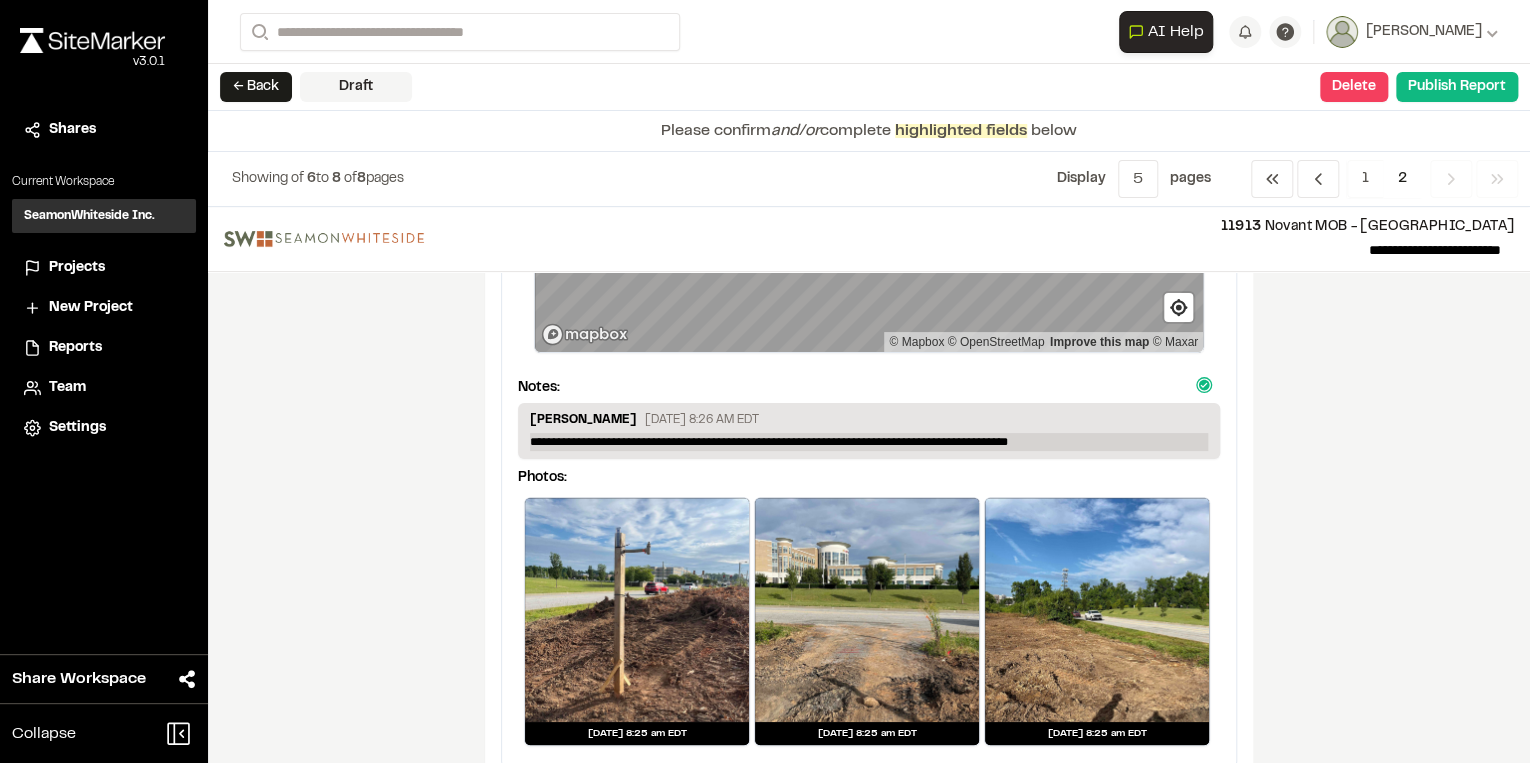 click on "**********" at bounding box center (869, 442) 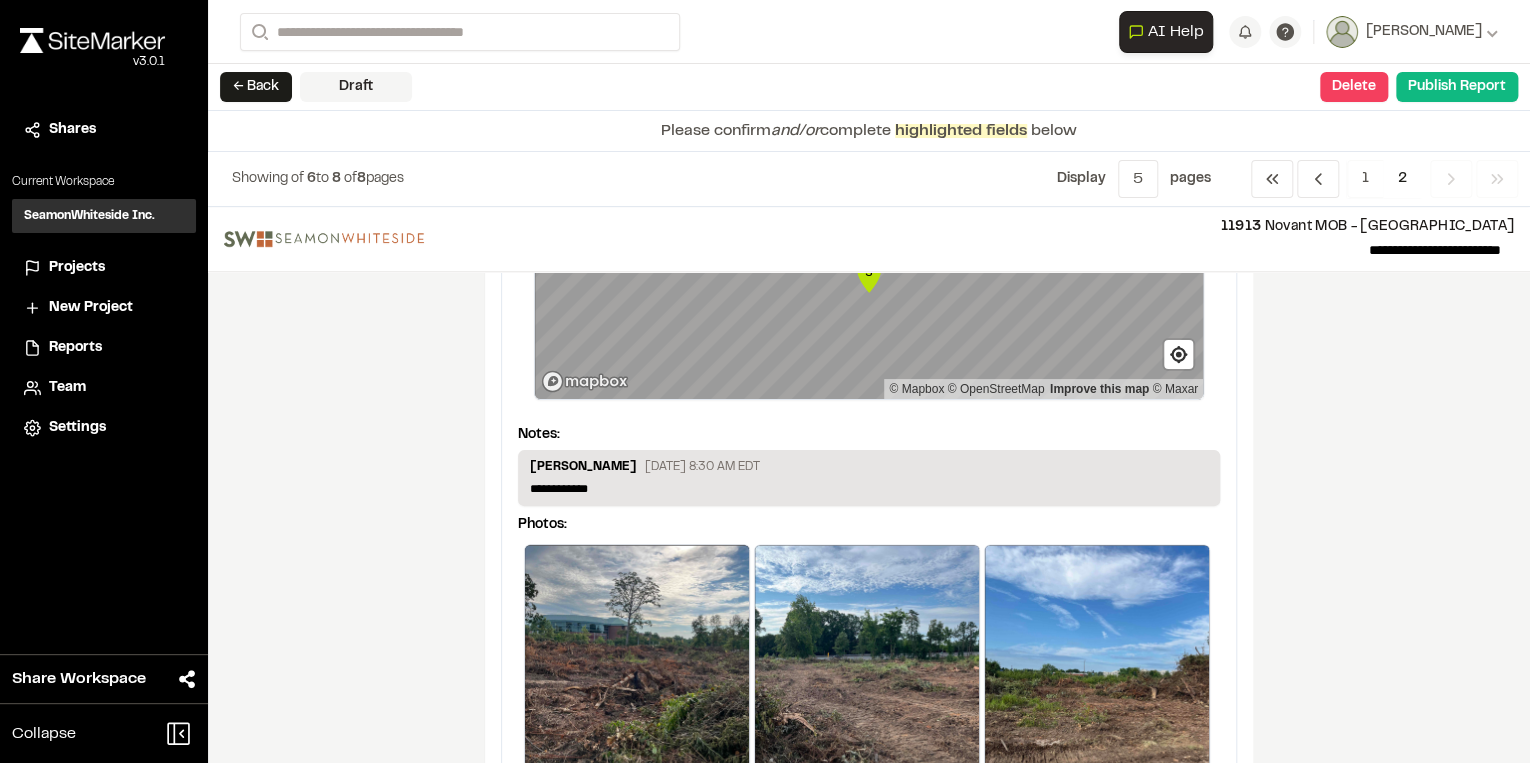scroll, scrollTop: 1200, scrollLeft: 0, axis: vertical 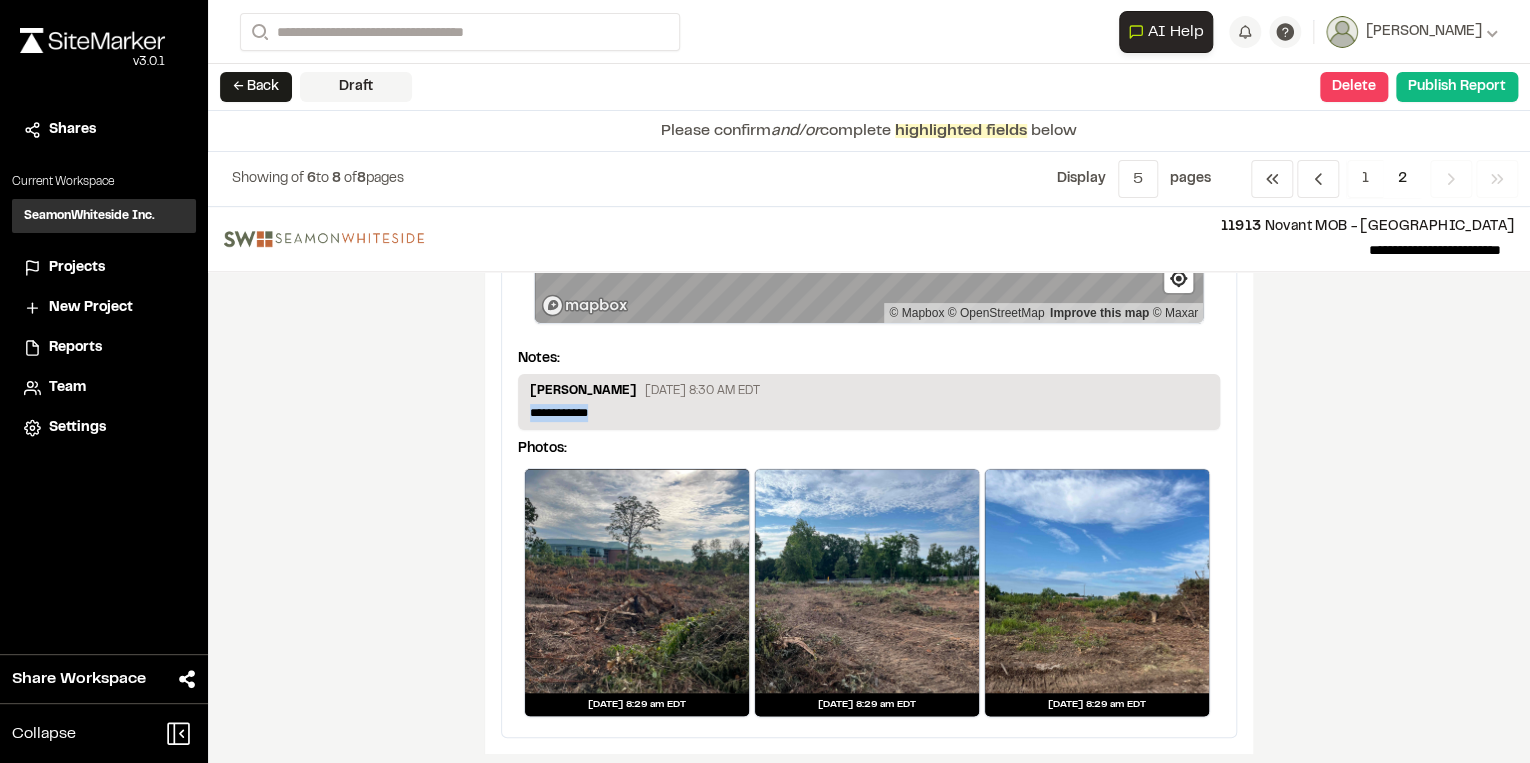 drag, startPoint x: 632, startPoint y: 403, endPoint x: 454, endPoint y: 400, distance: 178.02528 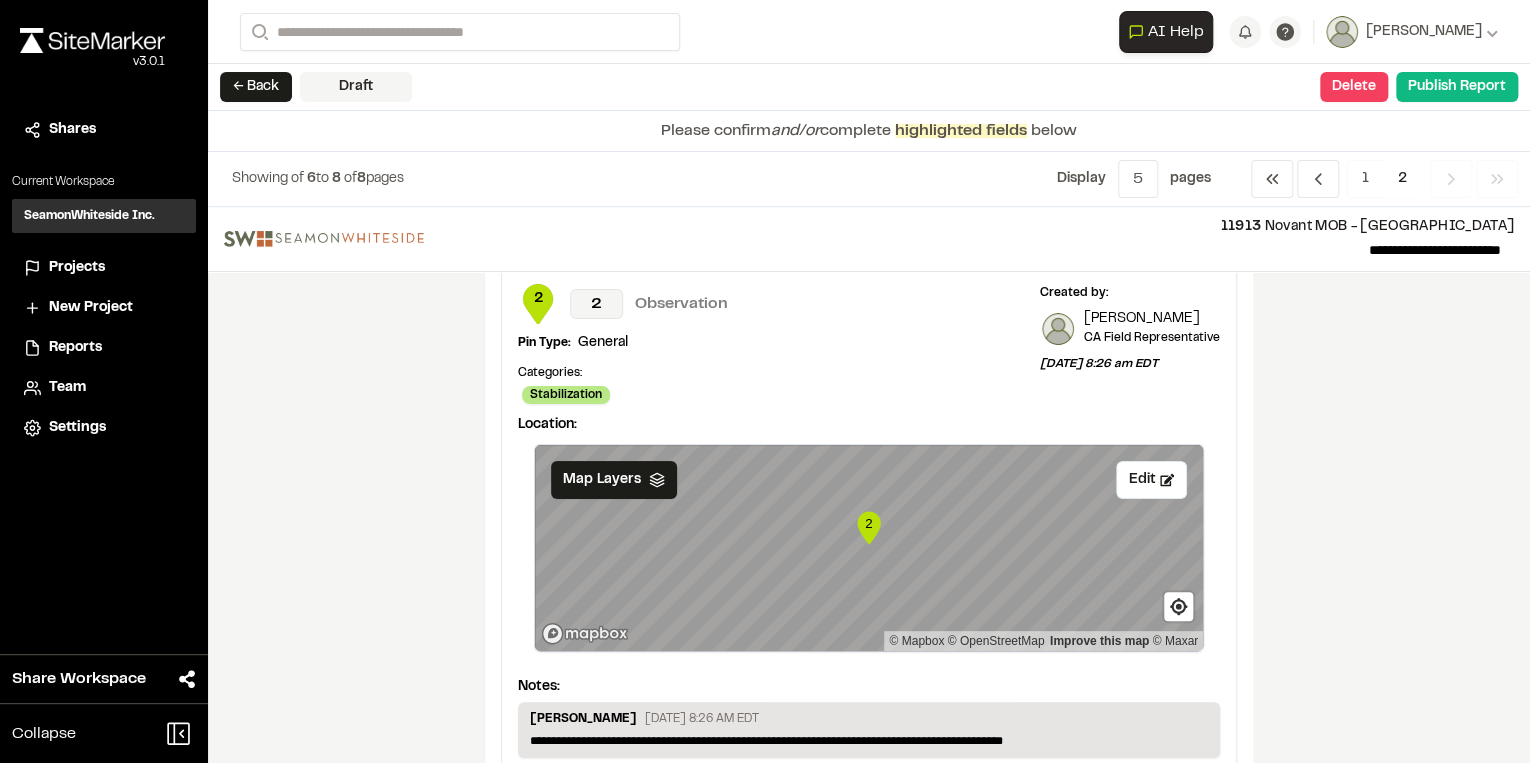 scroll, scrollTop: 0, scrollLeft: 0, axis: both 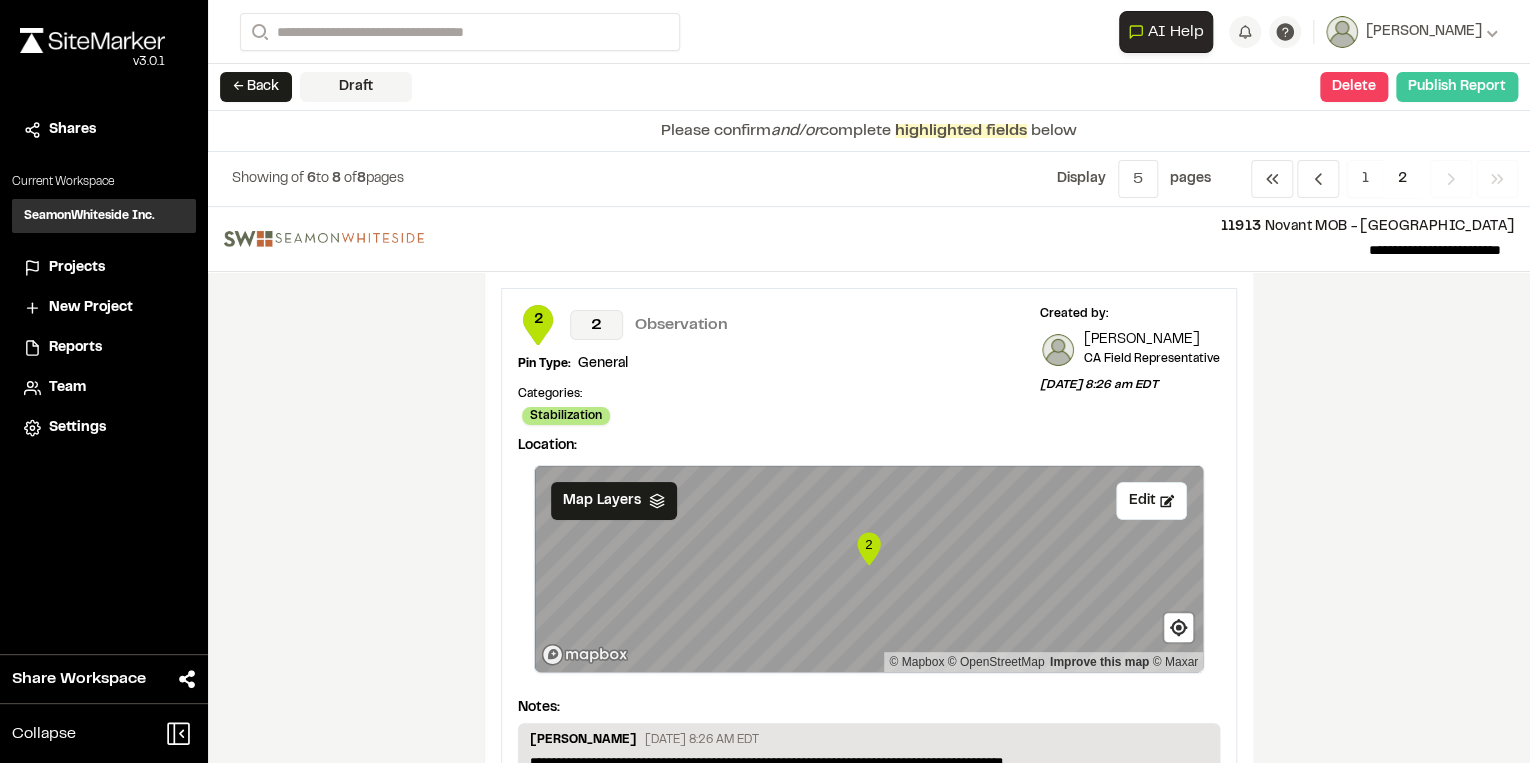 click on "Publish Report" at bounding box center [1457, 87] 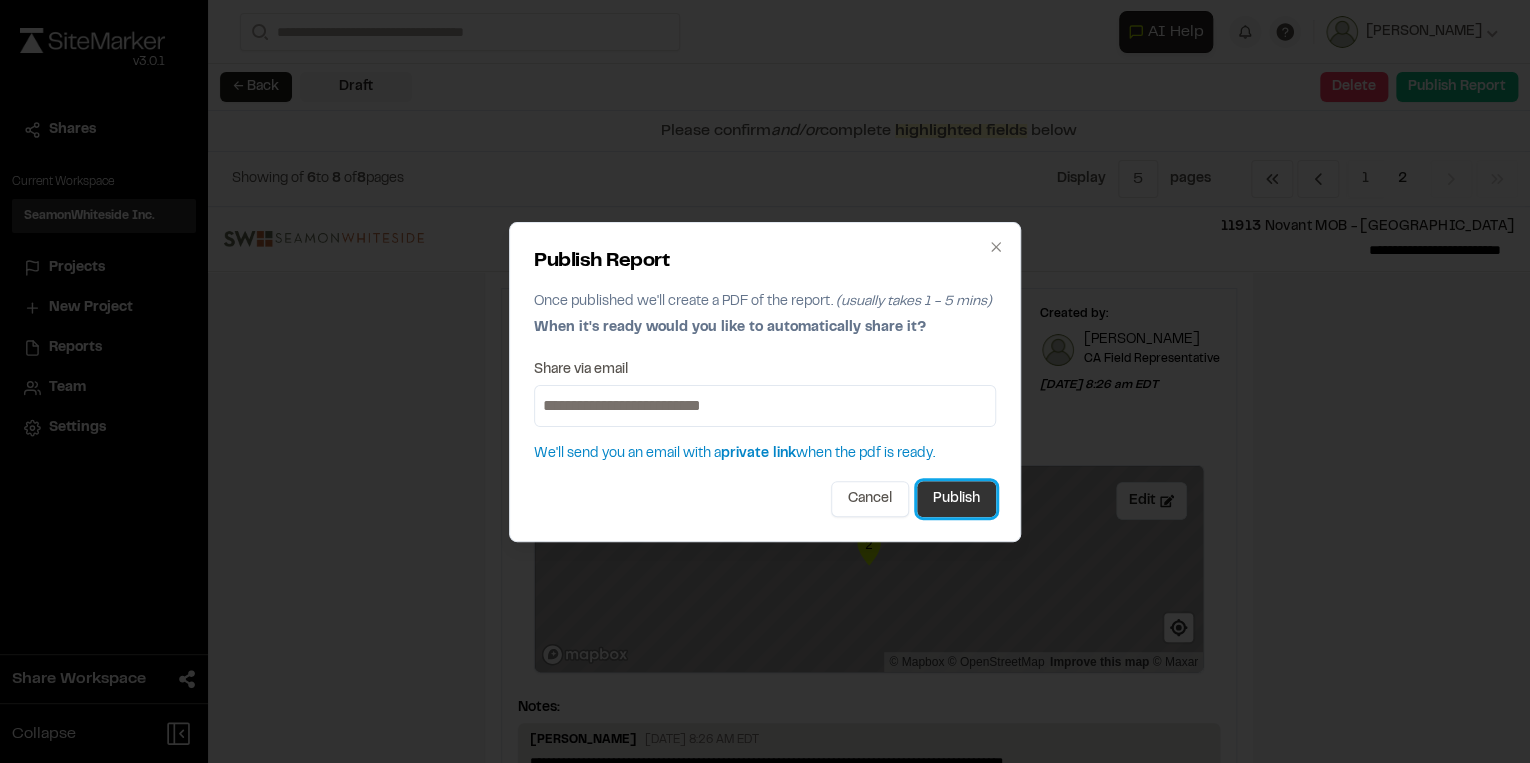 click on "Publish" at bounding box center (956, 499) 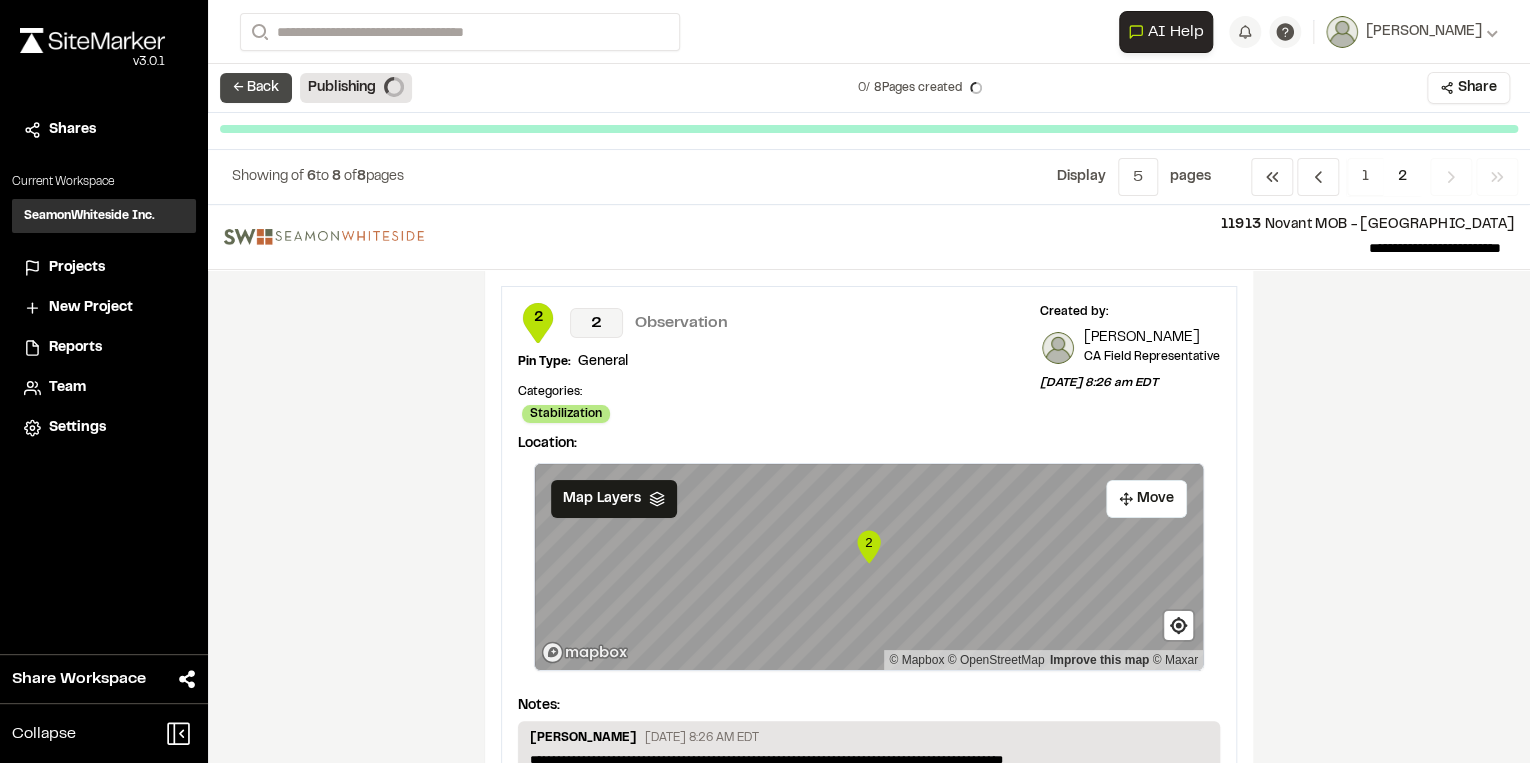 click on "← Back" at bounding box center (256, 88) 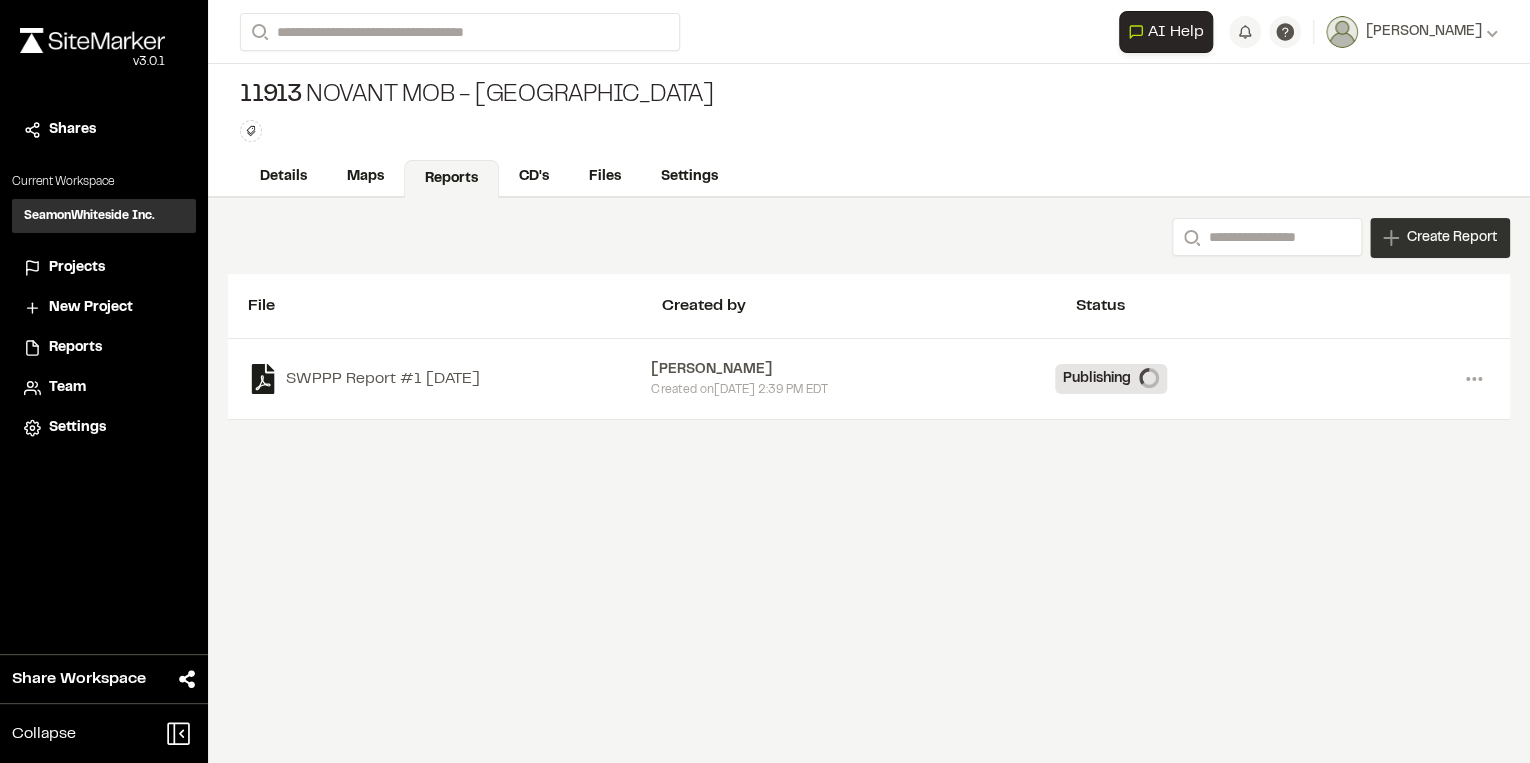 click on "Create Report" at bounding box center [1452, 238] 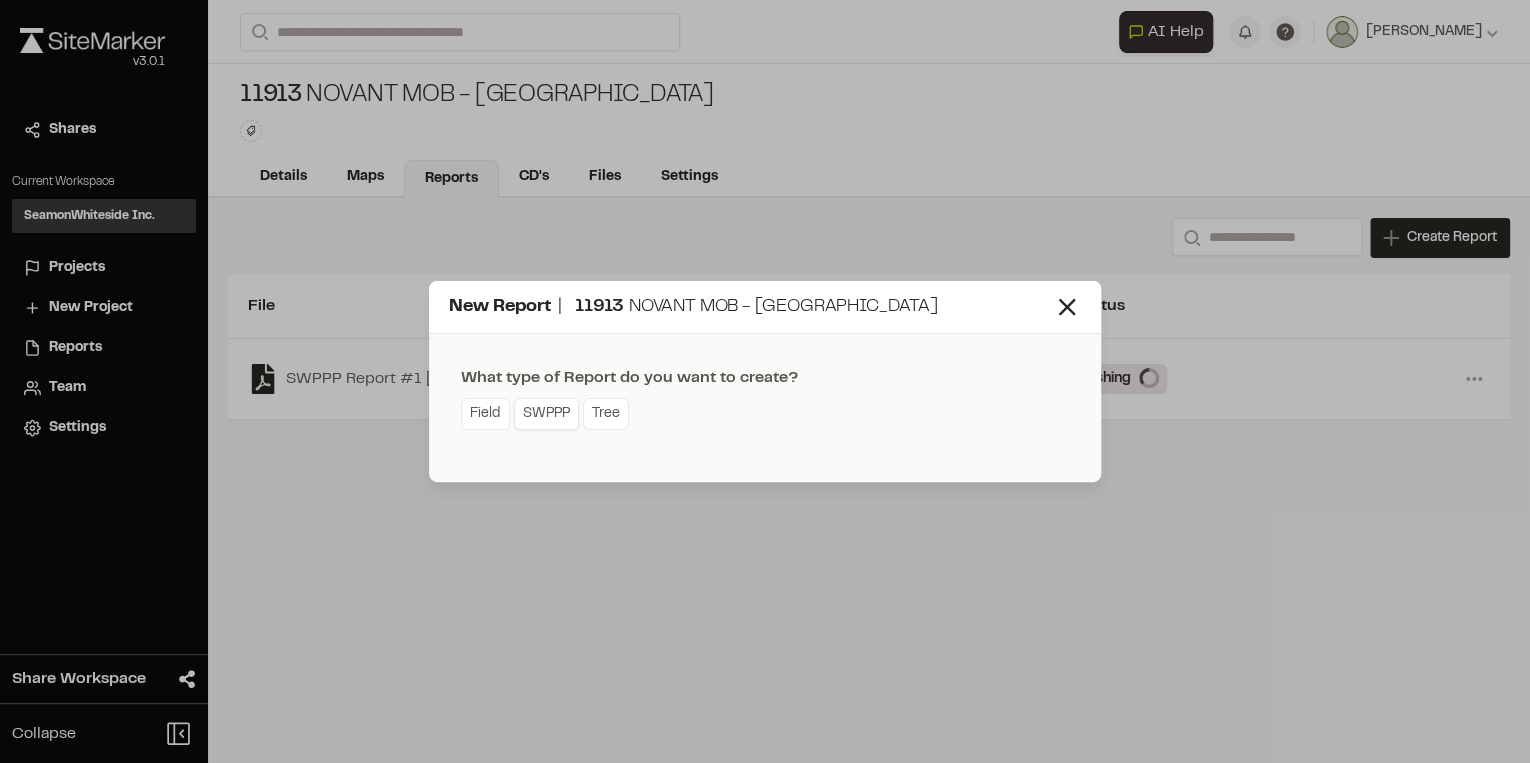 click on "SWPPP" at bounding box center (546, 414) 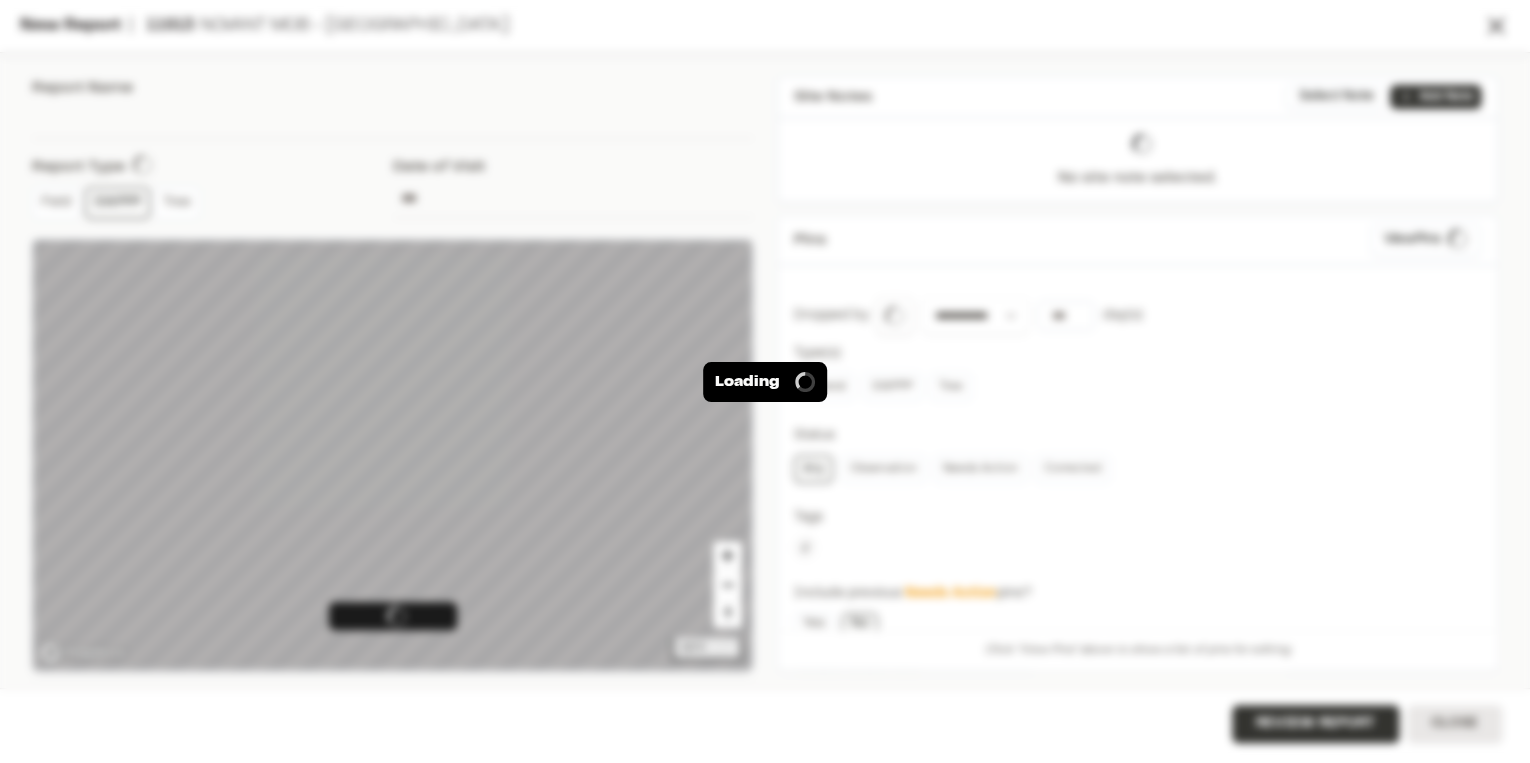 type on "**********" 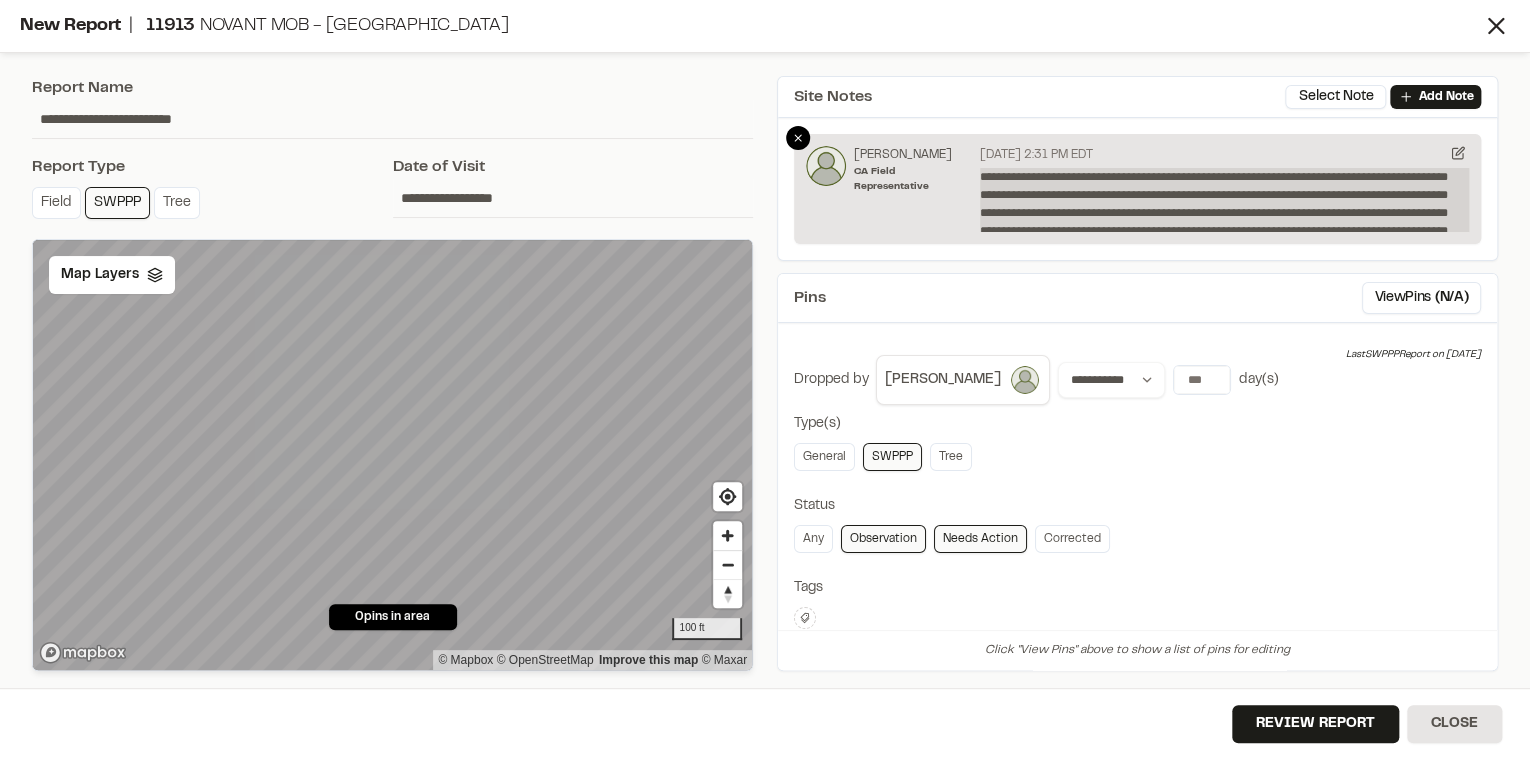 click on "**********" at bounding box center (1224, 200) 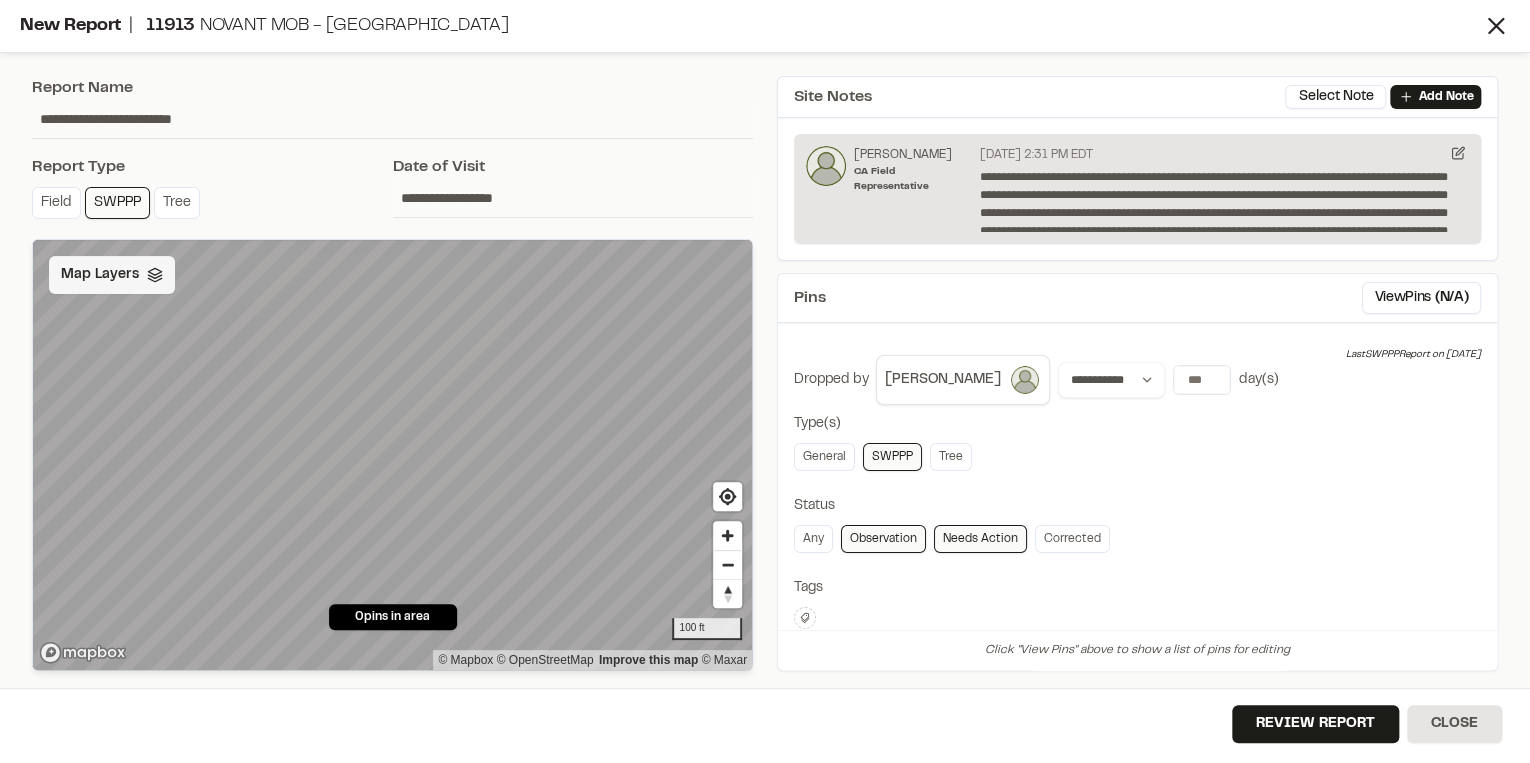 click on "Map Layers" at bounding box center [100, 275] 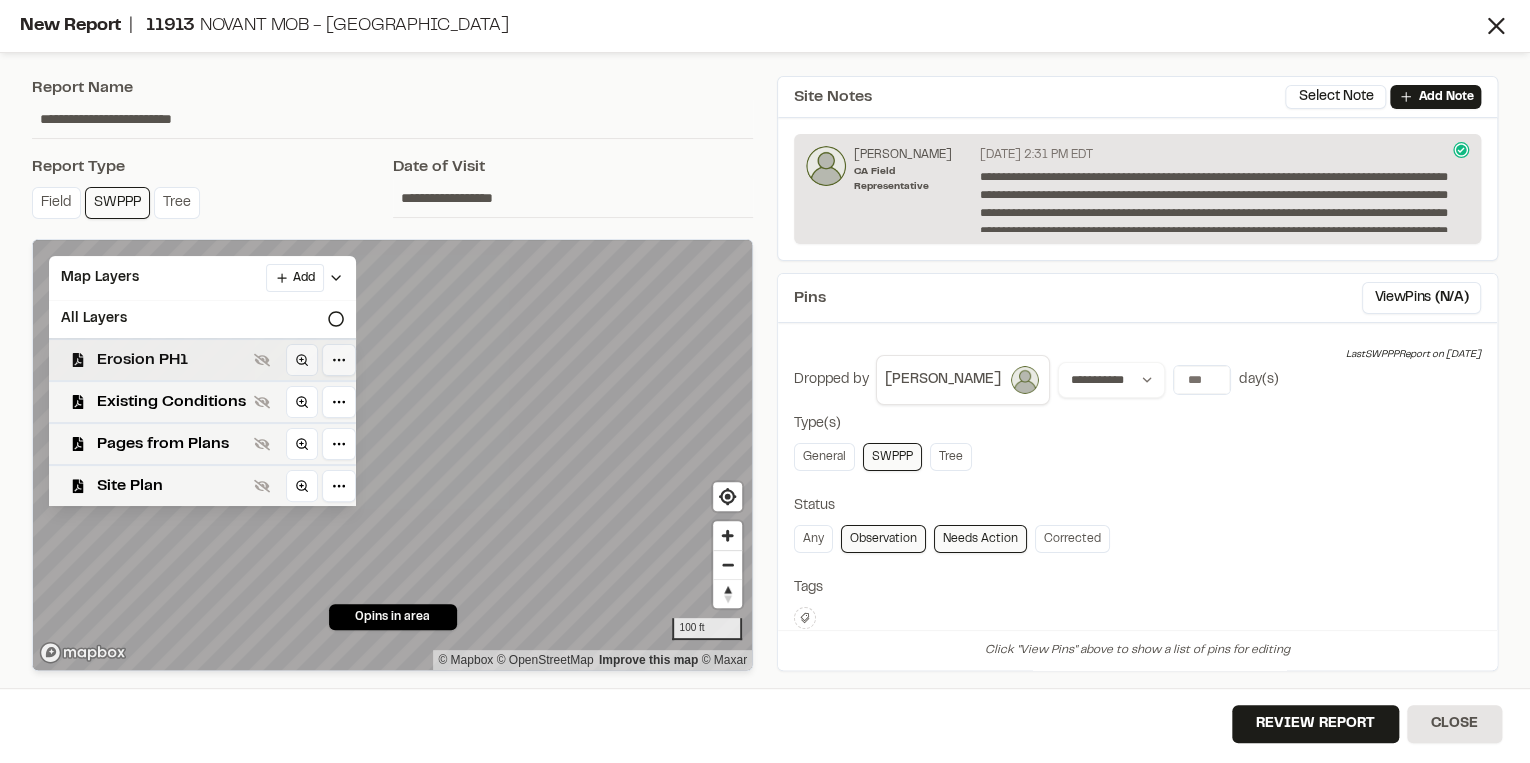 click on "Erosion PH1" at bounding box center [171, 360] 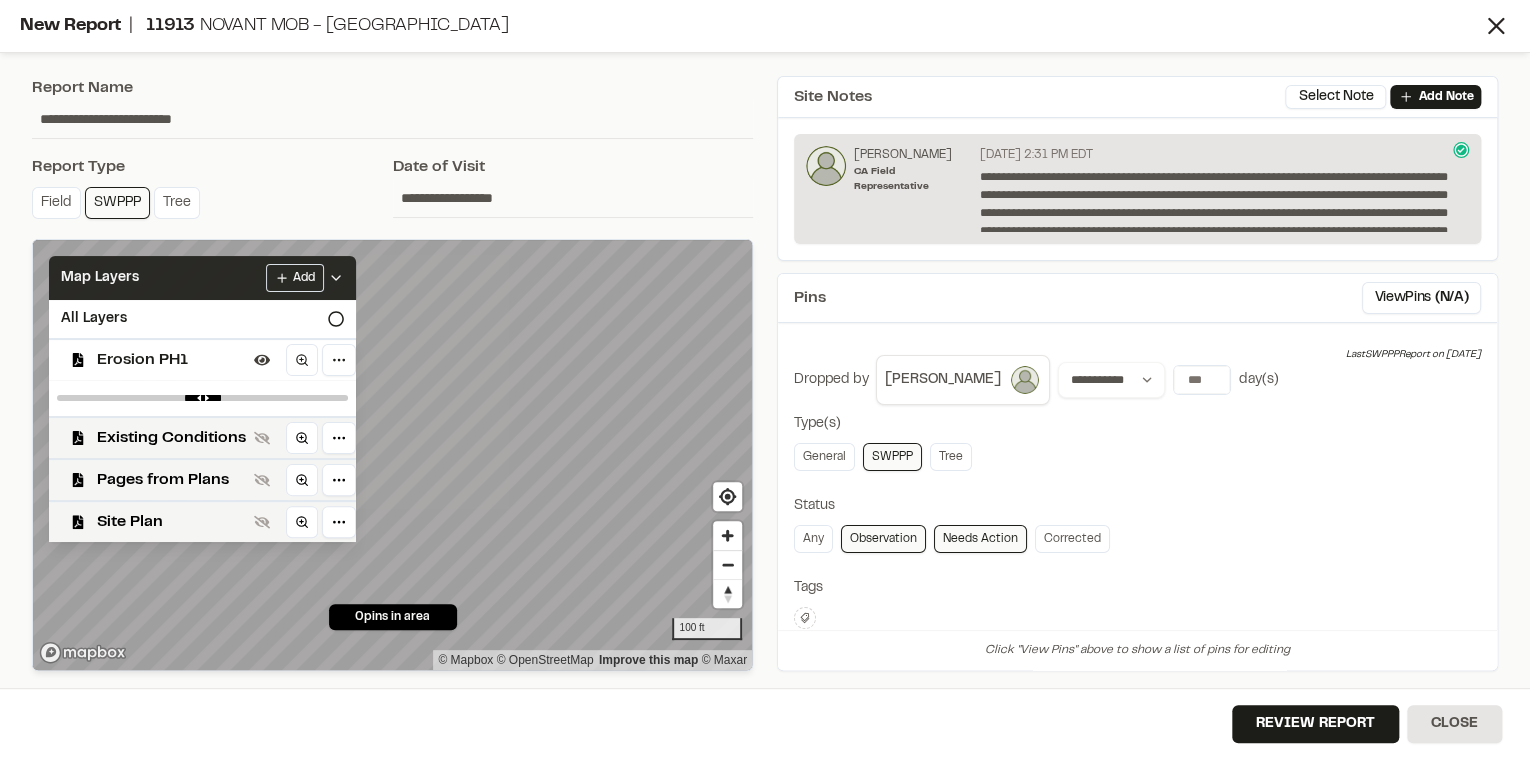 click on "Map Layers" at bounding box center (100, 278) 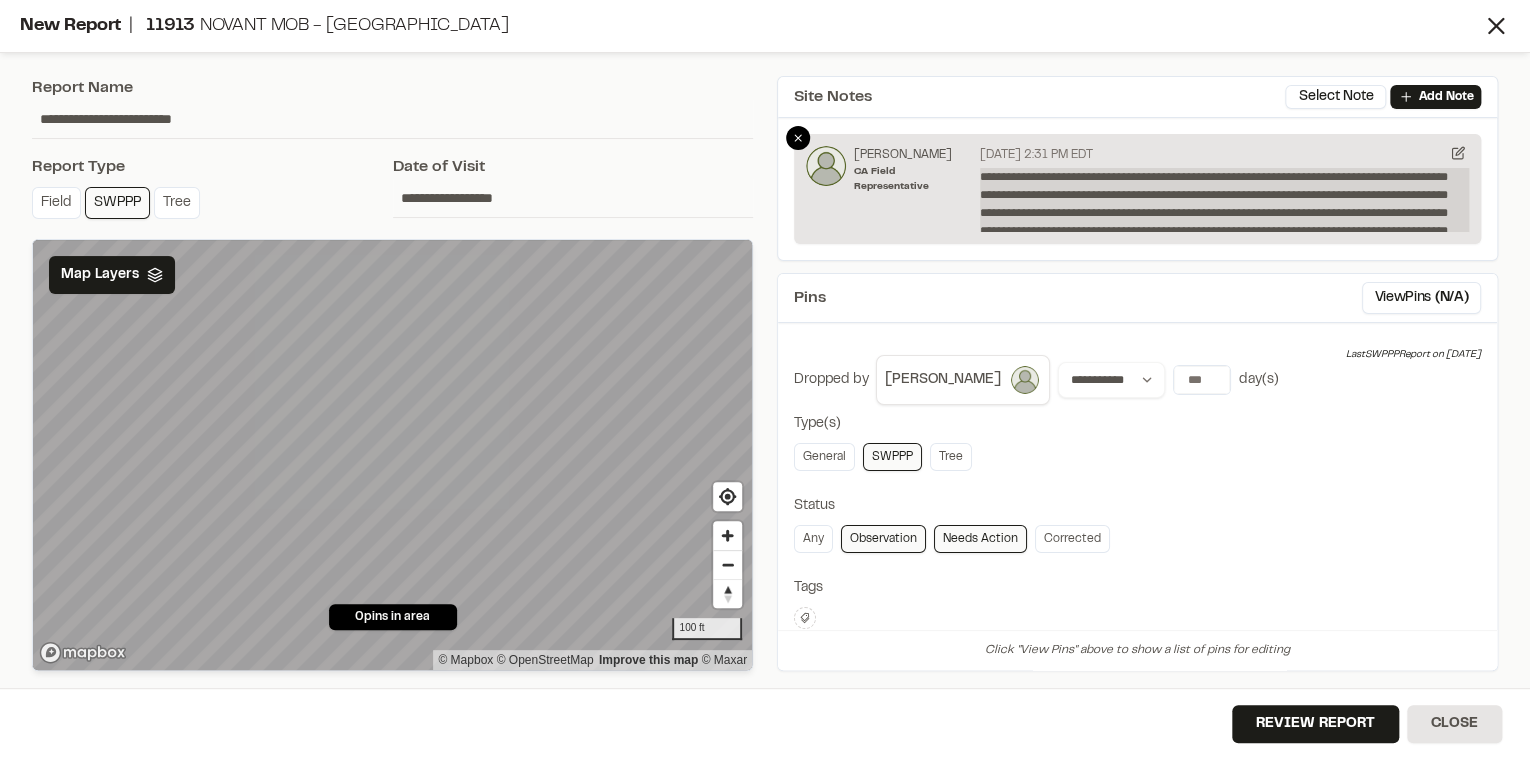 click on "**********" at bounding box center [1224, 200] 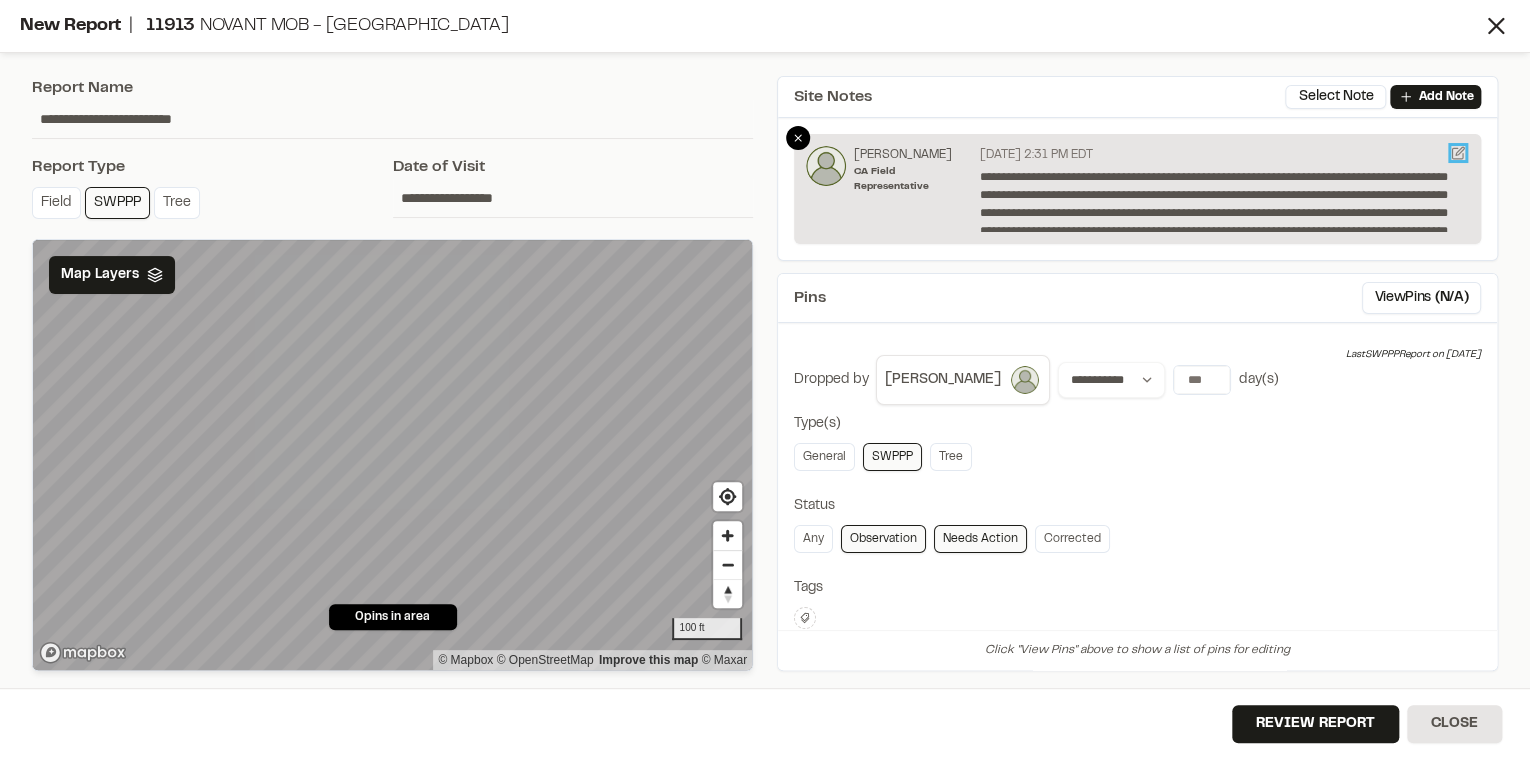 click 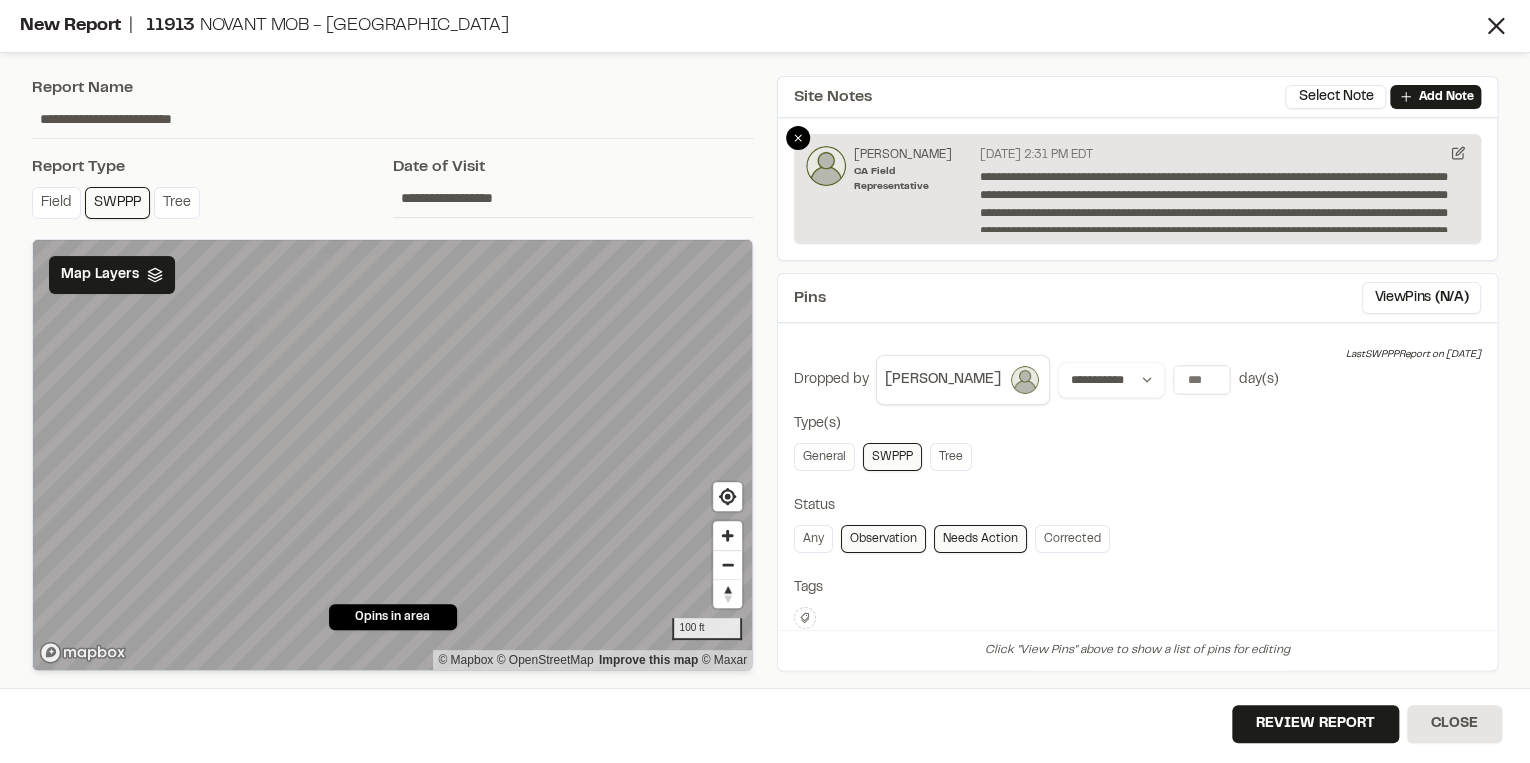 click on "**********" at bounding box center [1137, 189] 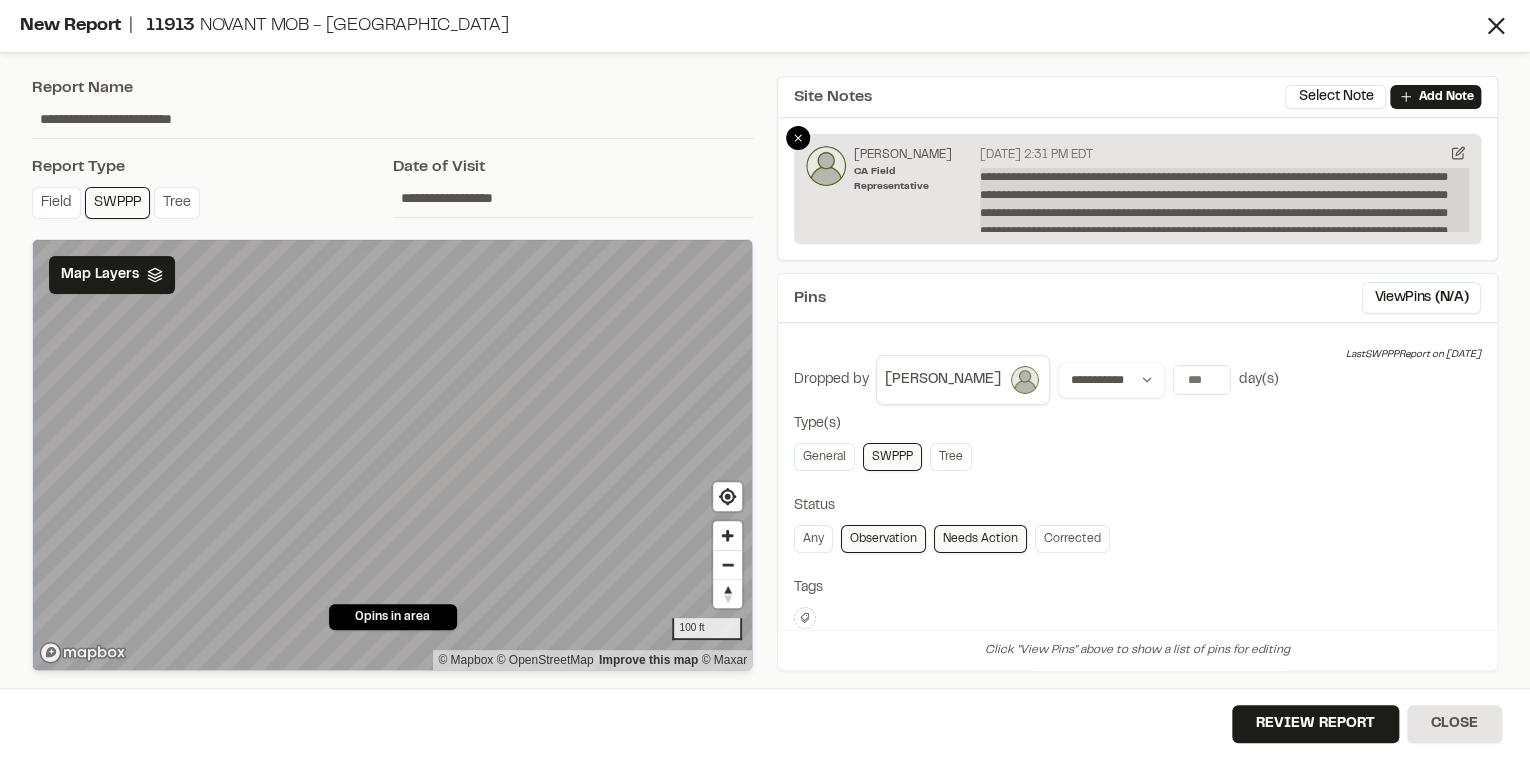 click on "**********" at bounding box center [1224, 200] 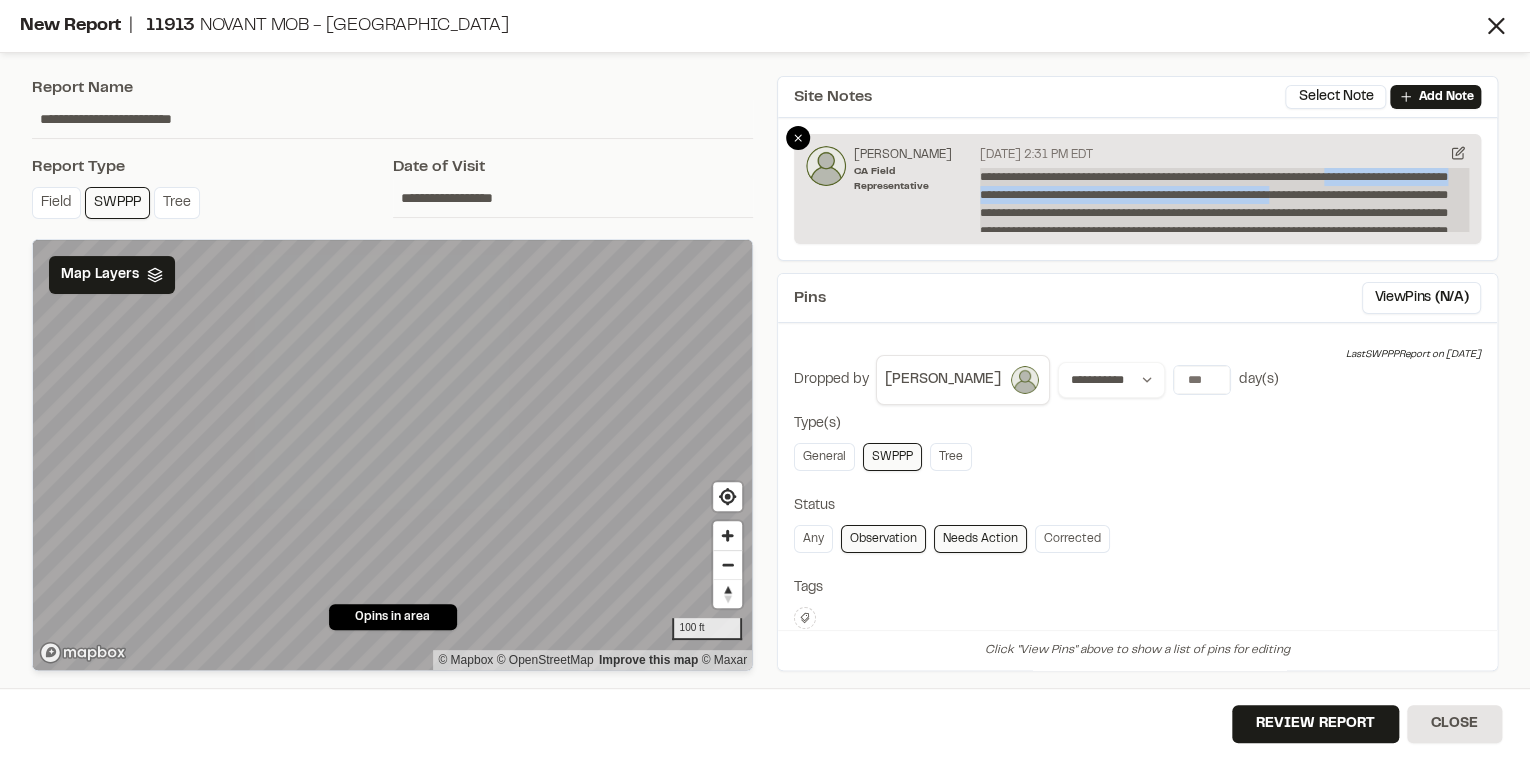 drag, startPoint x: 1367, startPoint y: 176, endPoint x: 1352, endPoint y: 191, distance: 21.213203 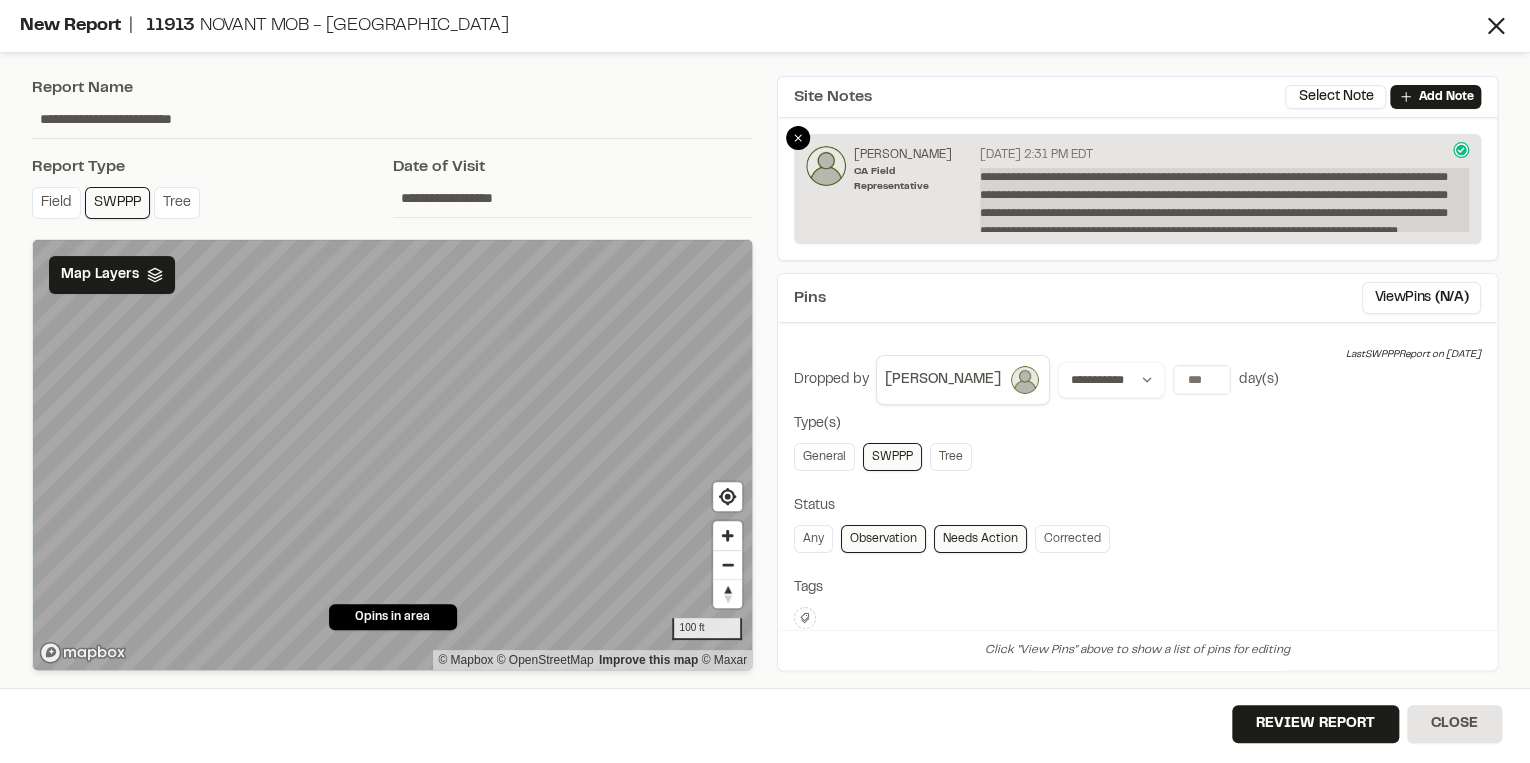 click on "**********" at bounding box center (1224, 200) 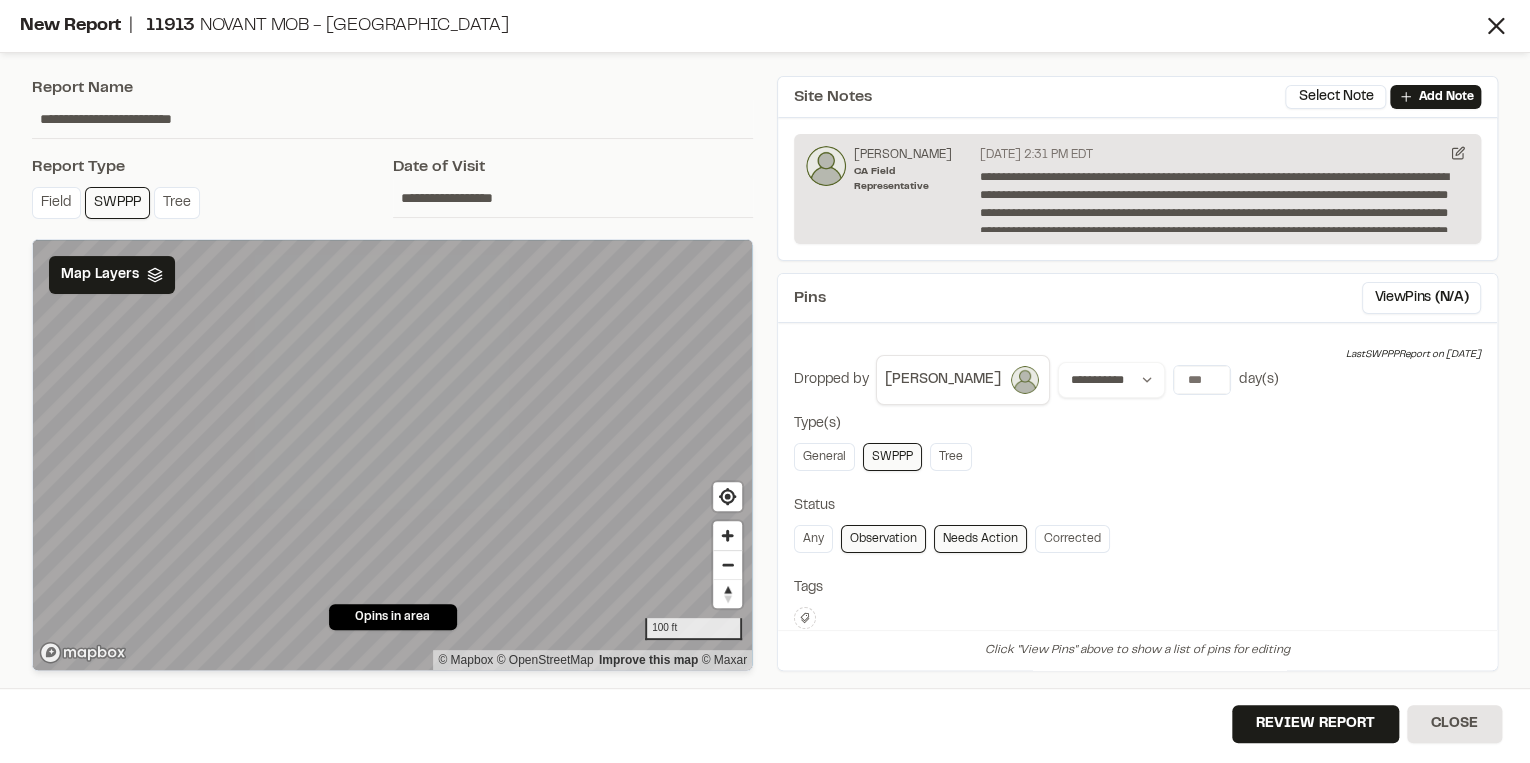 click on "**********" at bounding box center [392, 373] 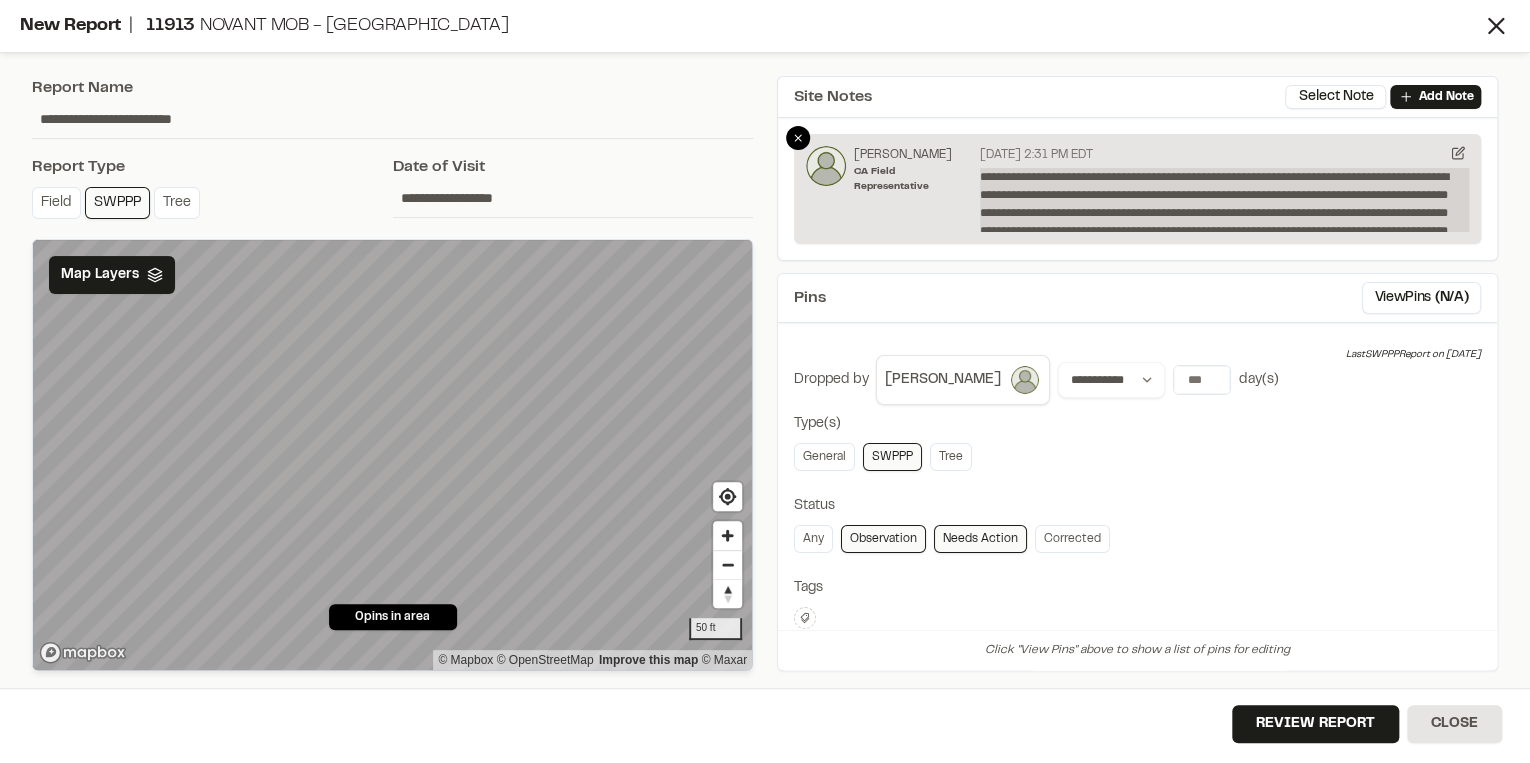 click on "**********" at bounding box center [1224, 200] 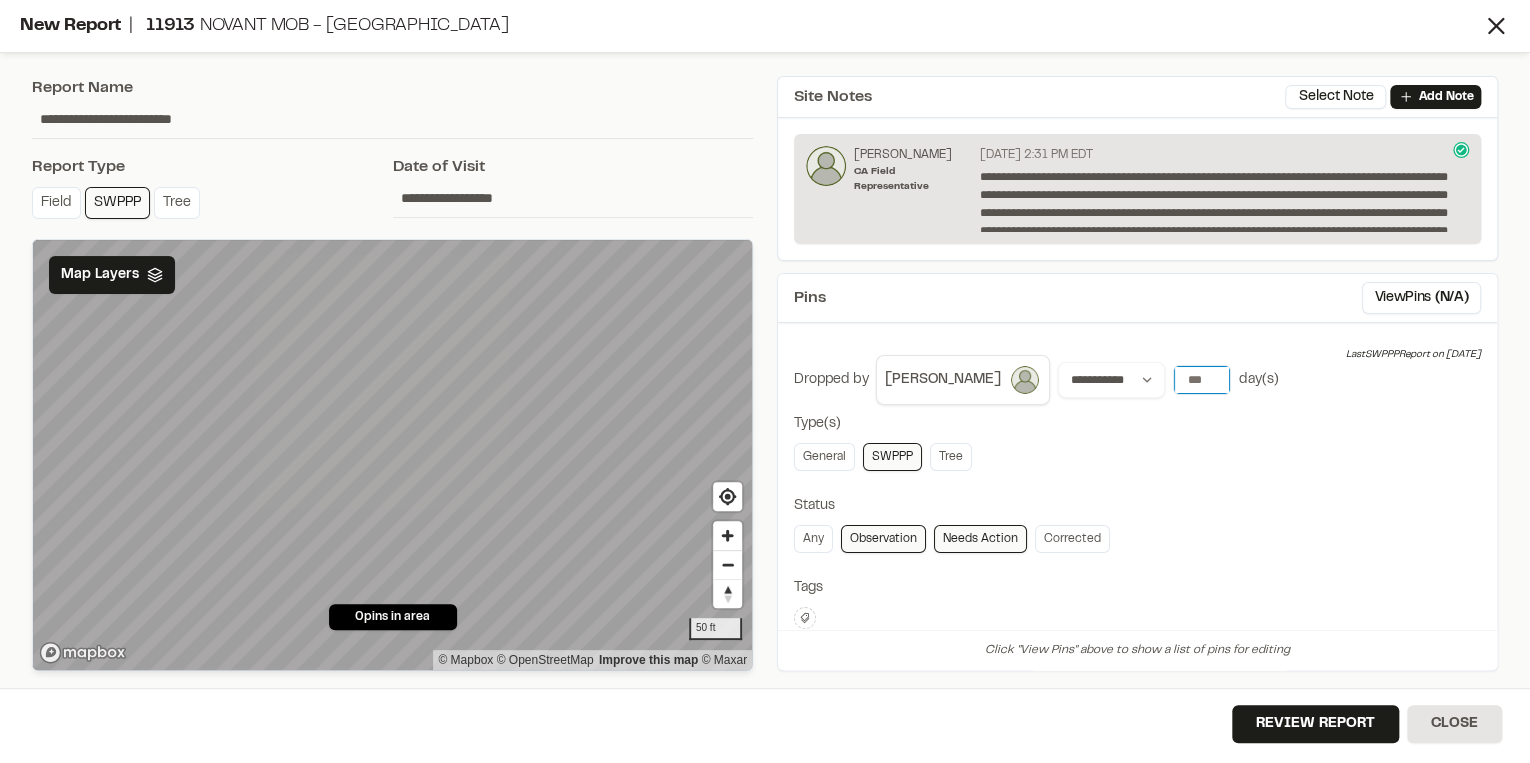 click on "**" at bounding box center [1202, 380] 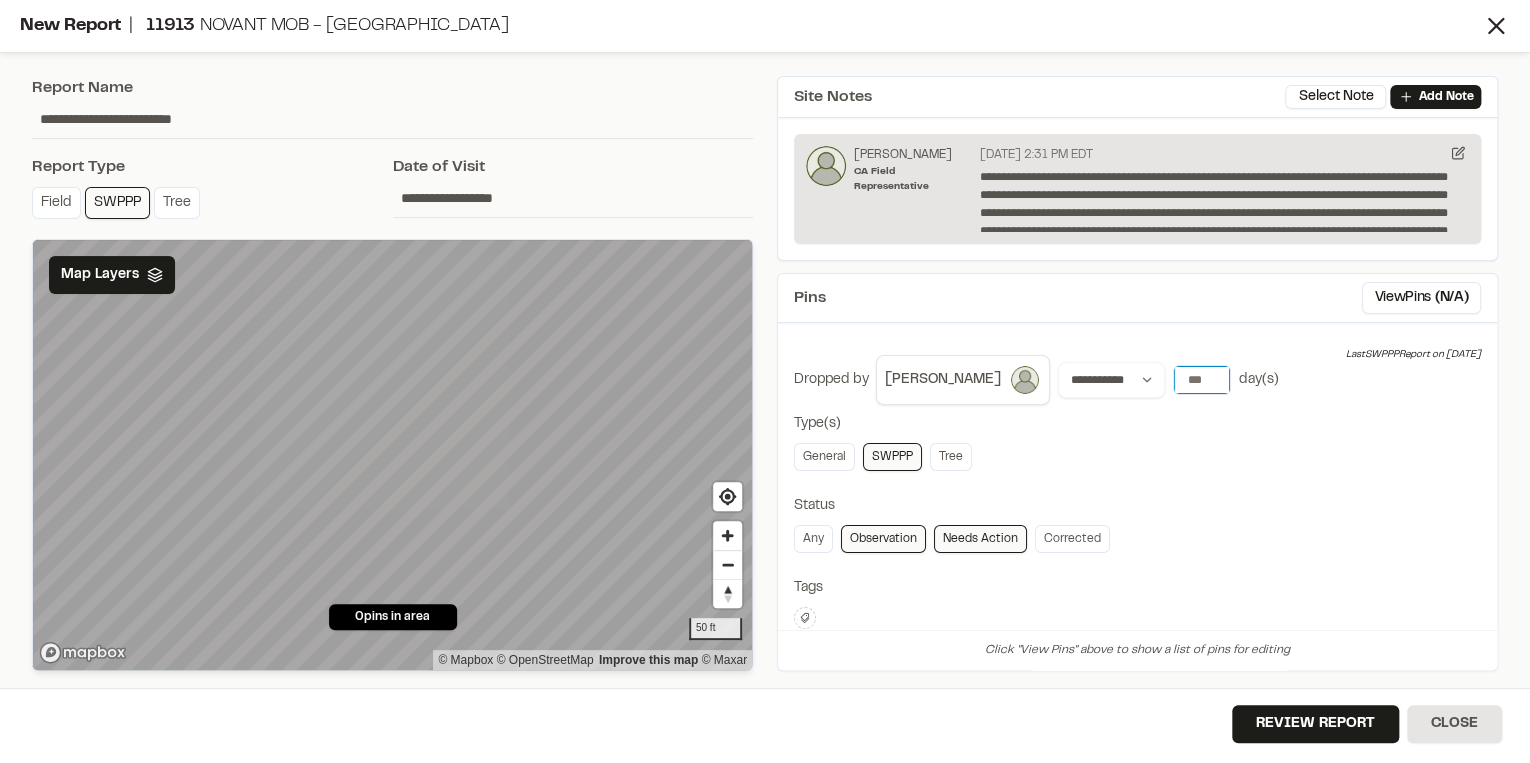 drag, startPoint x: 1200, startPoint y: 372, endPoint x: 1180, endPoint y: 370, distance: 20.09975 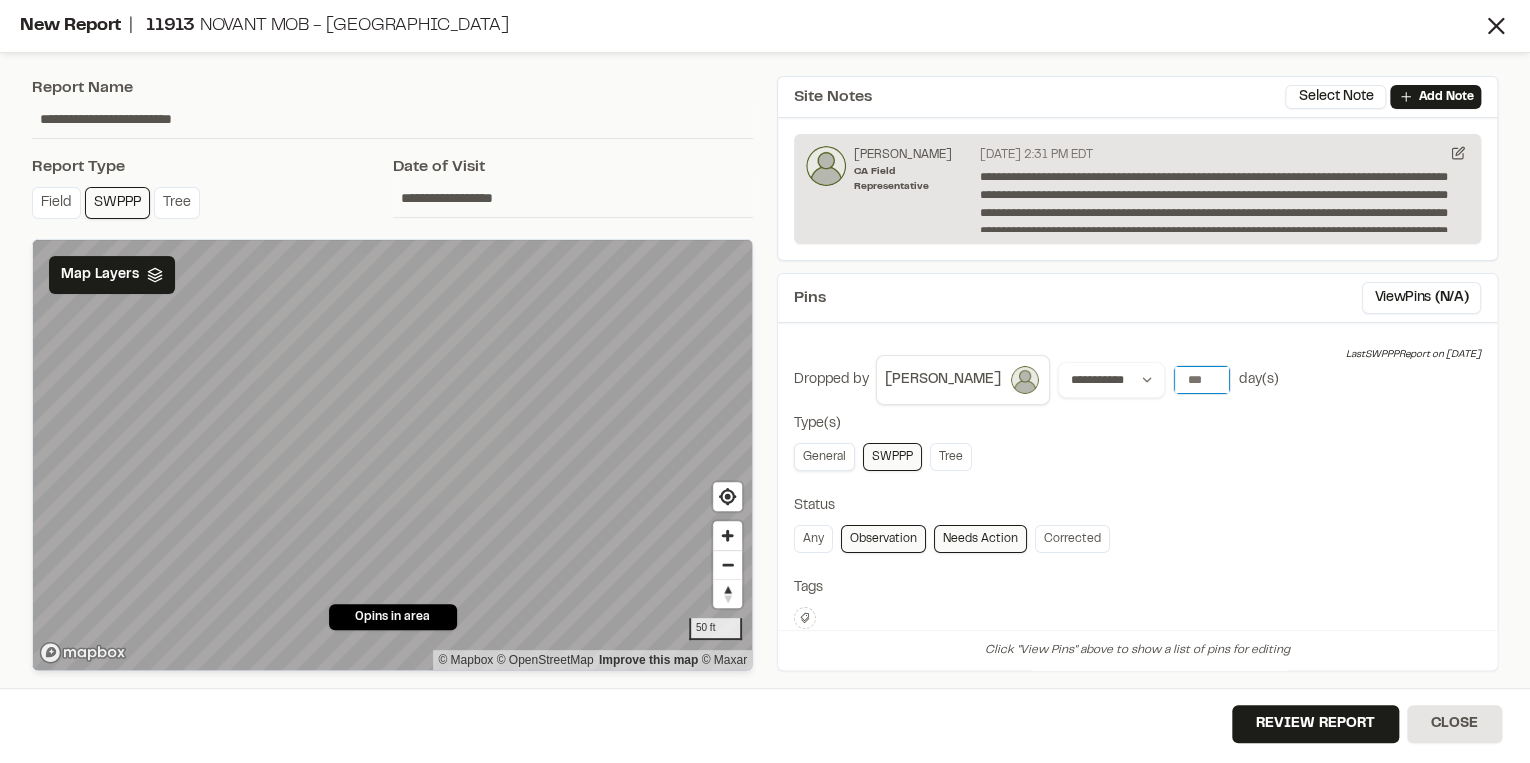 type on "*" 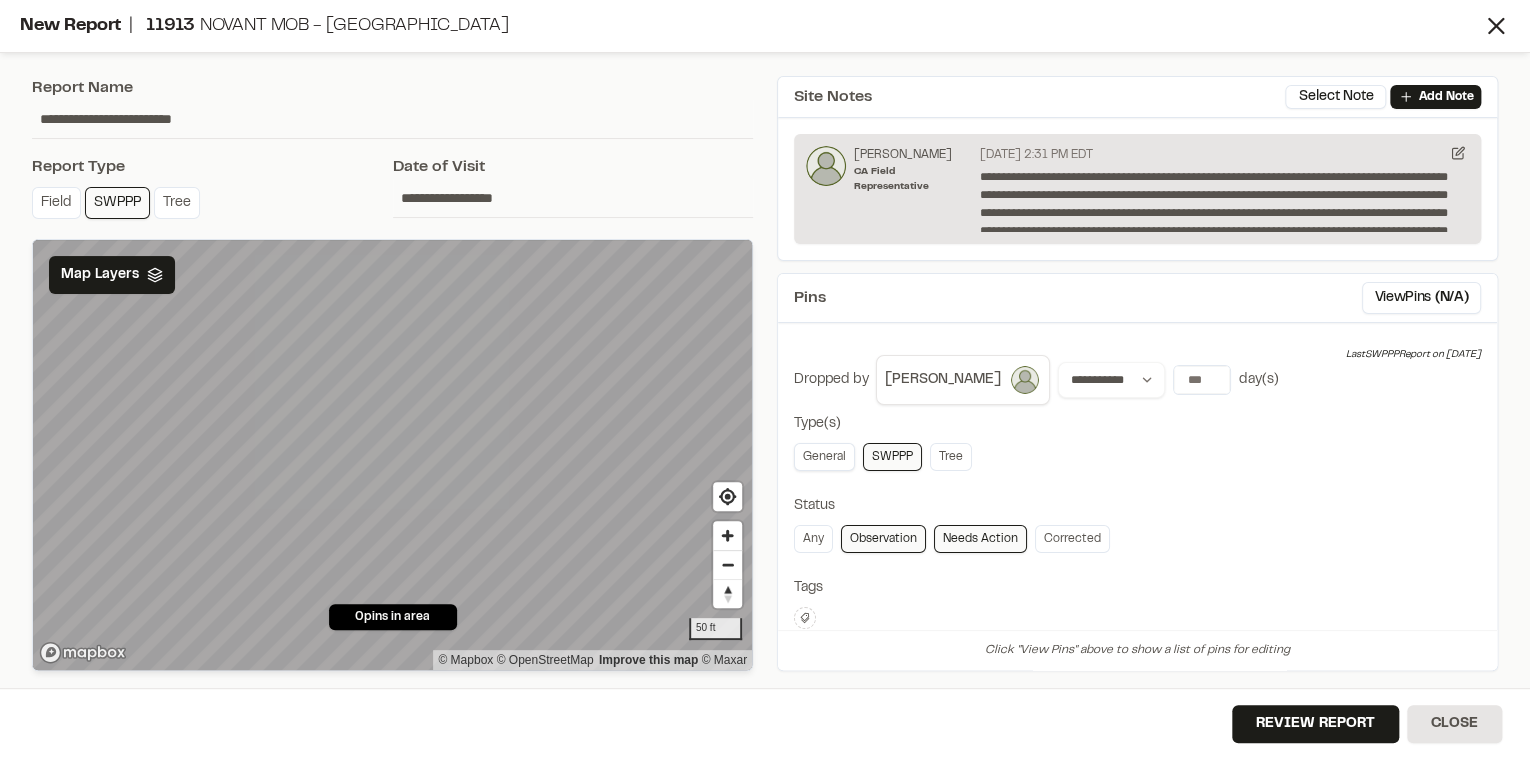 click on "General" at bounding box center [824, 457] 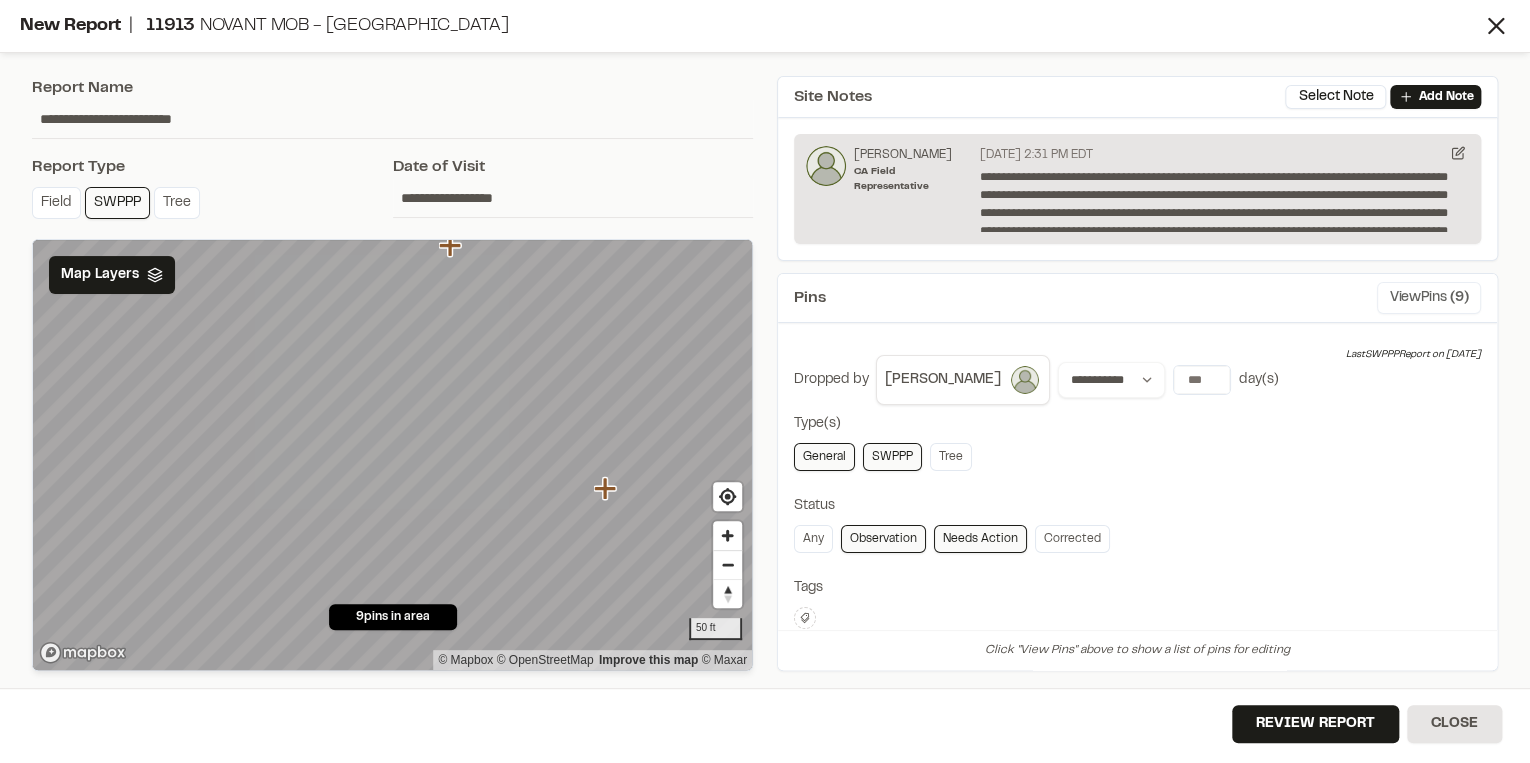 click on "View  Pins   ( 9 )" at bounding box center (1429, 298) 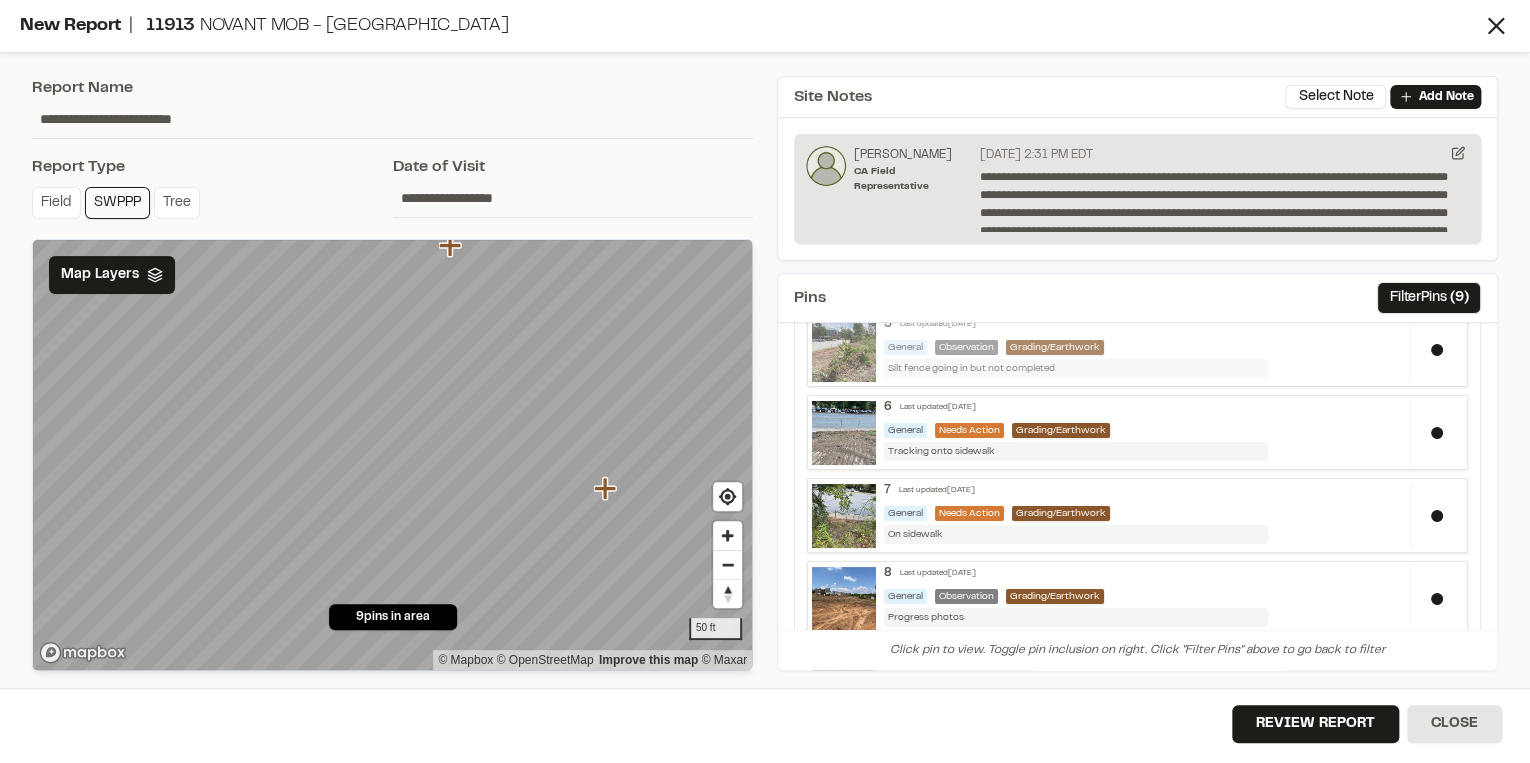 scroll, scrollTop: 0, scrollLeft: 0, axis: both 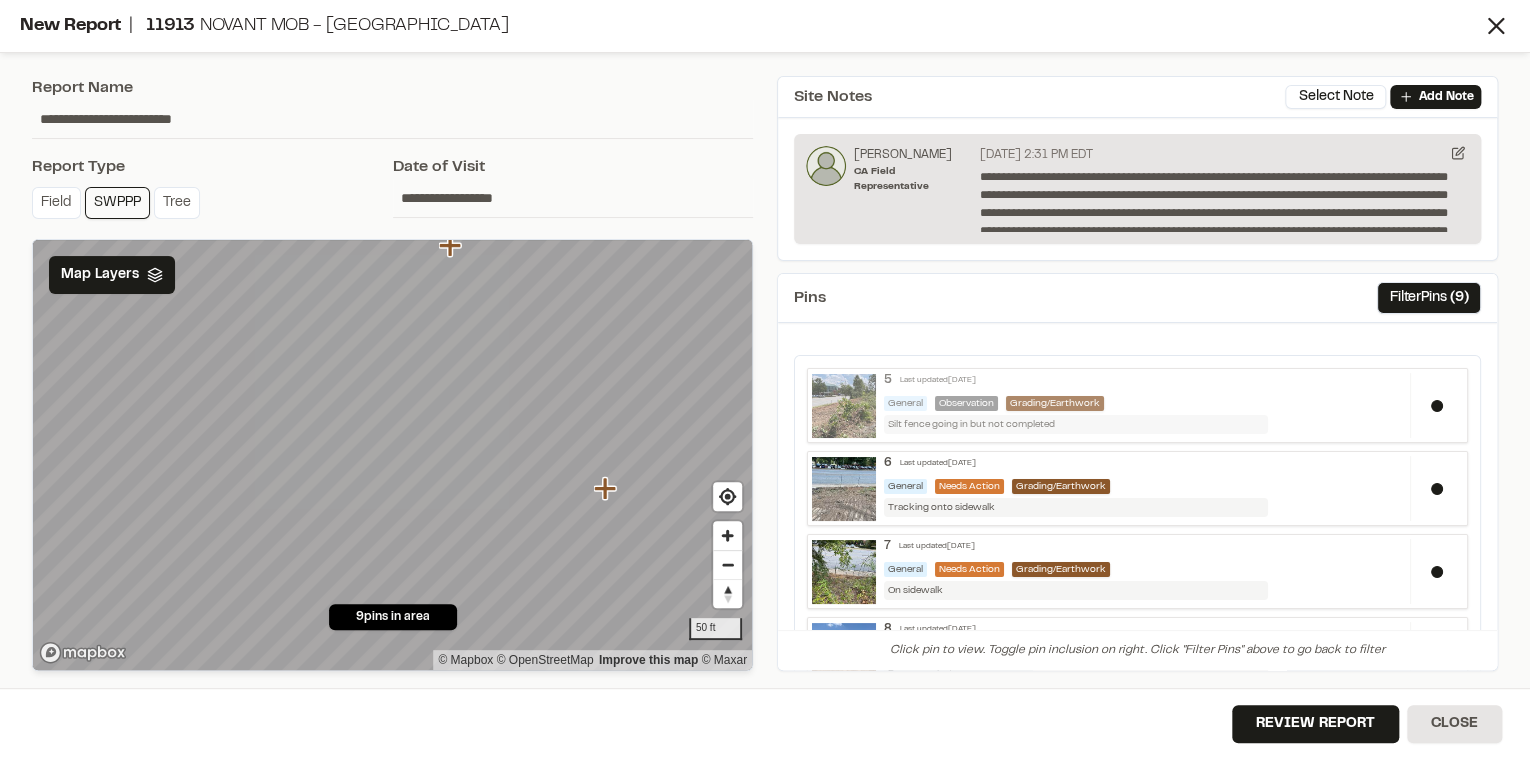 click on "Silt fence going in but not completed" at bounding box center [1076, 424] 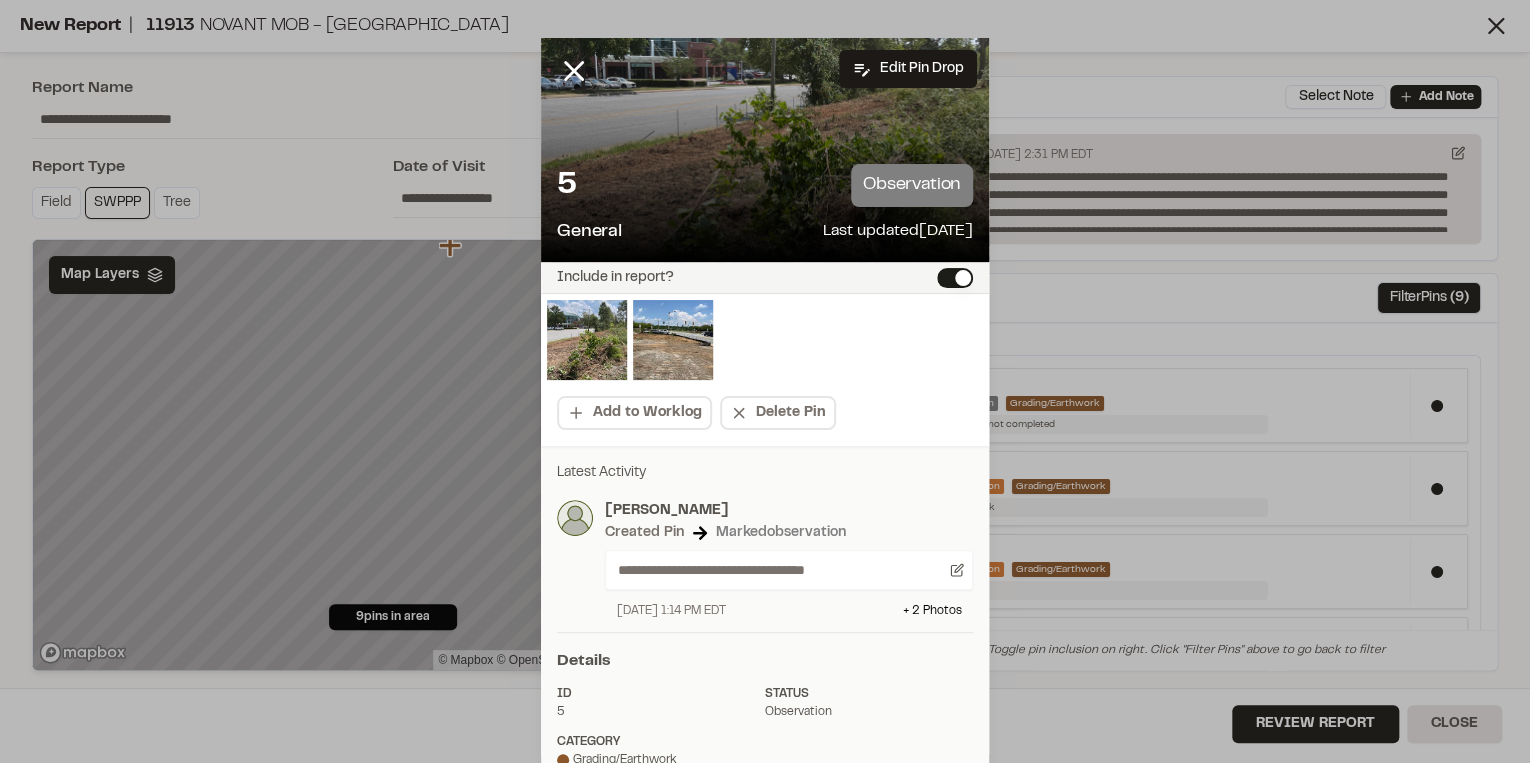 scroll, scrollTop: 0, scrollLeft: 0, axis: both 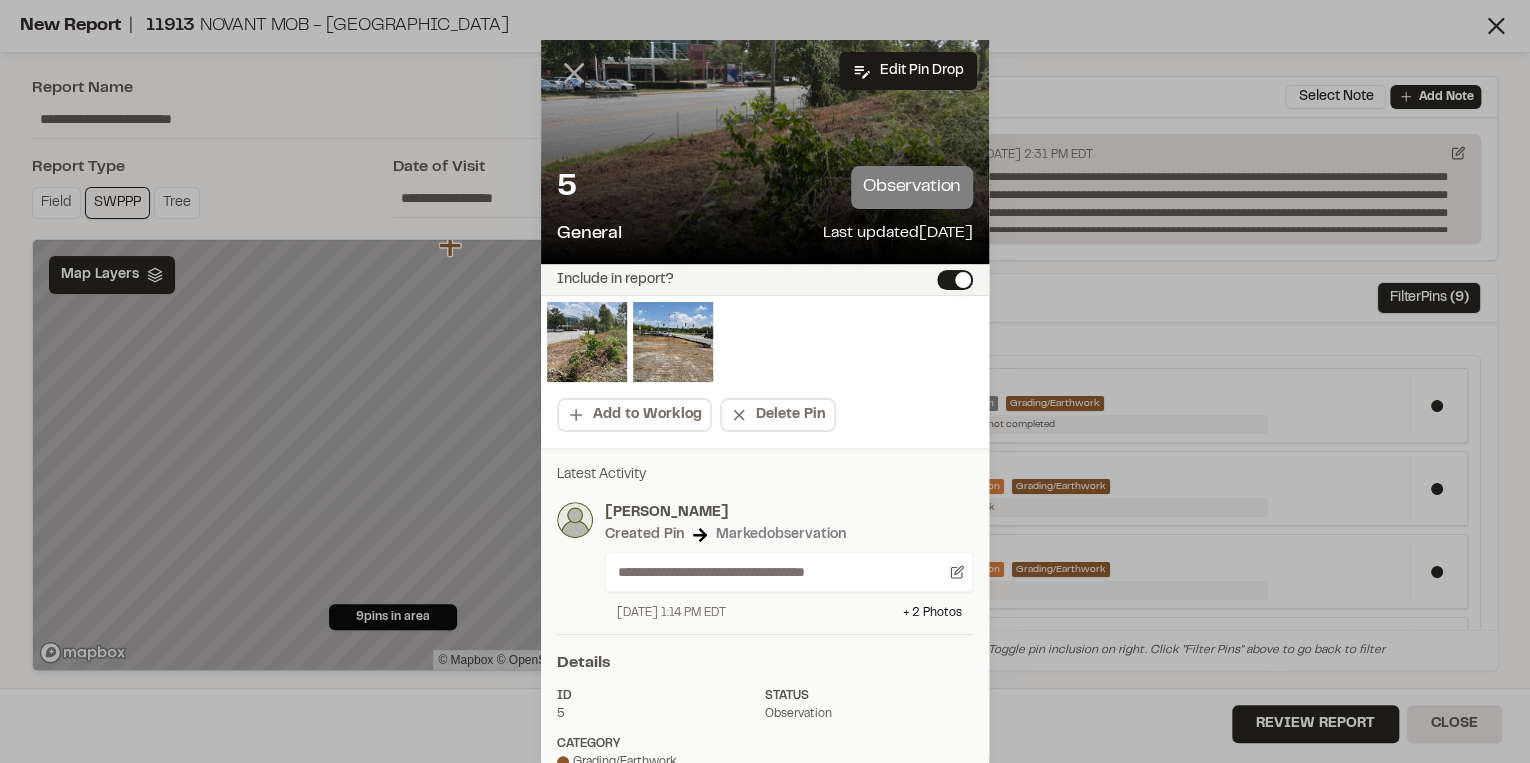 click 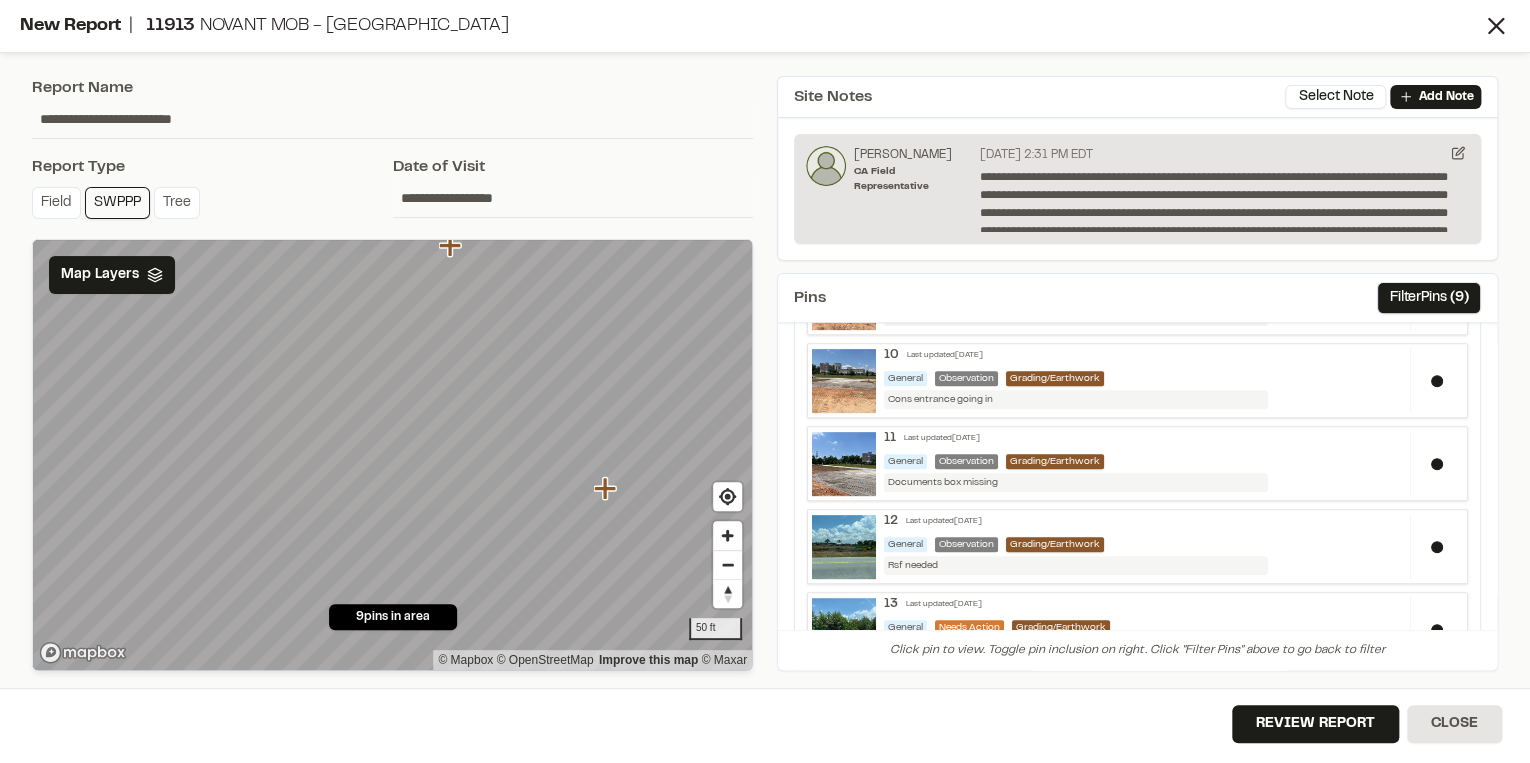 scroll, scrollTop: 440, scrollLeft: 0, axis: vertical 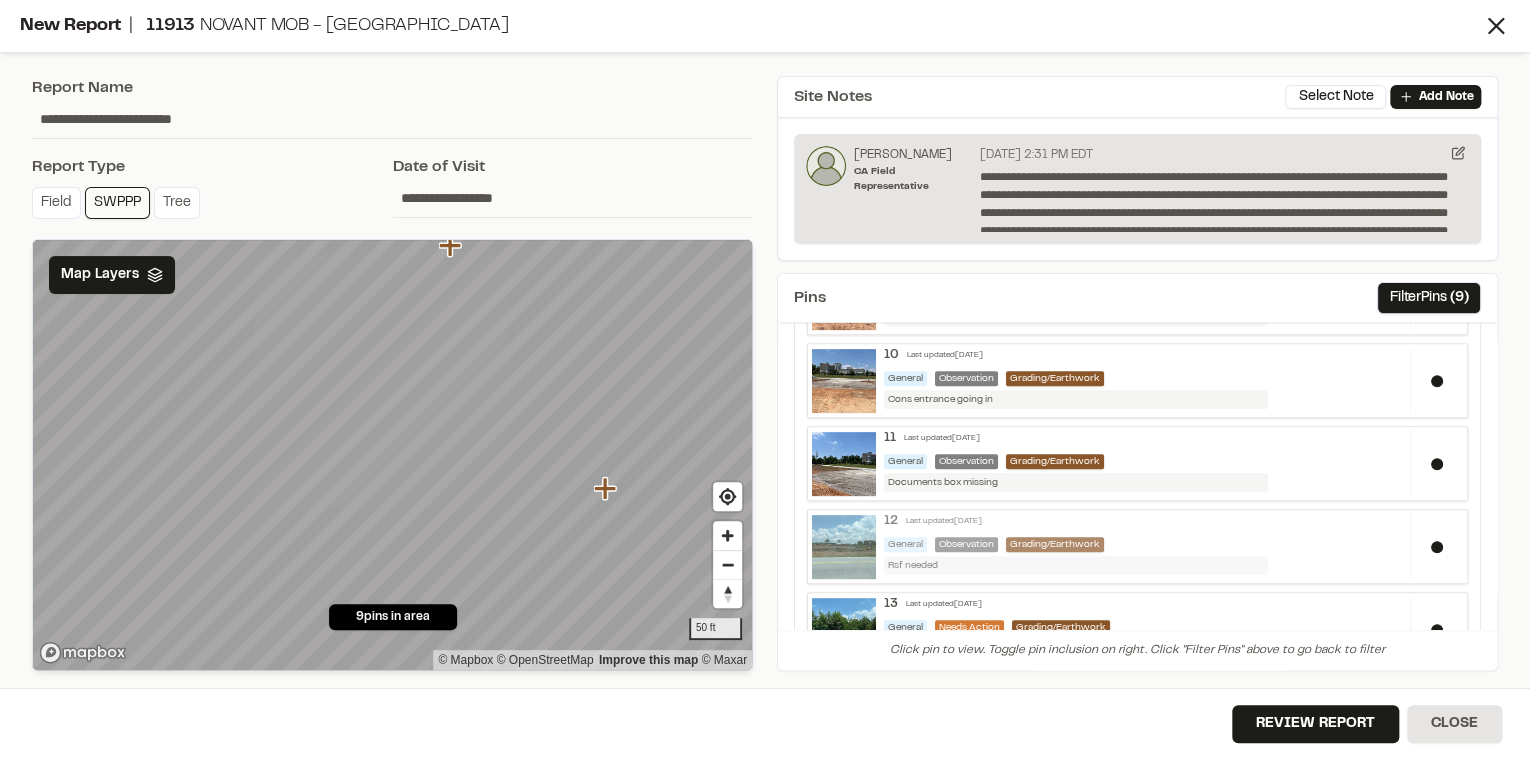 click on "General Observation Grading/Earthwork" at bounding box center [1143, 544] 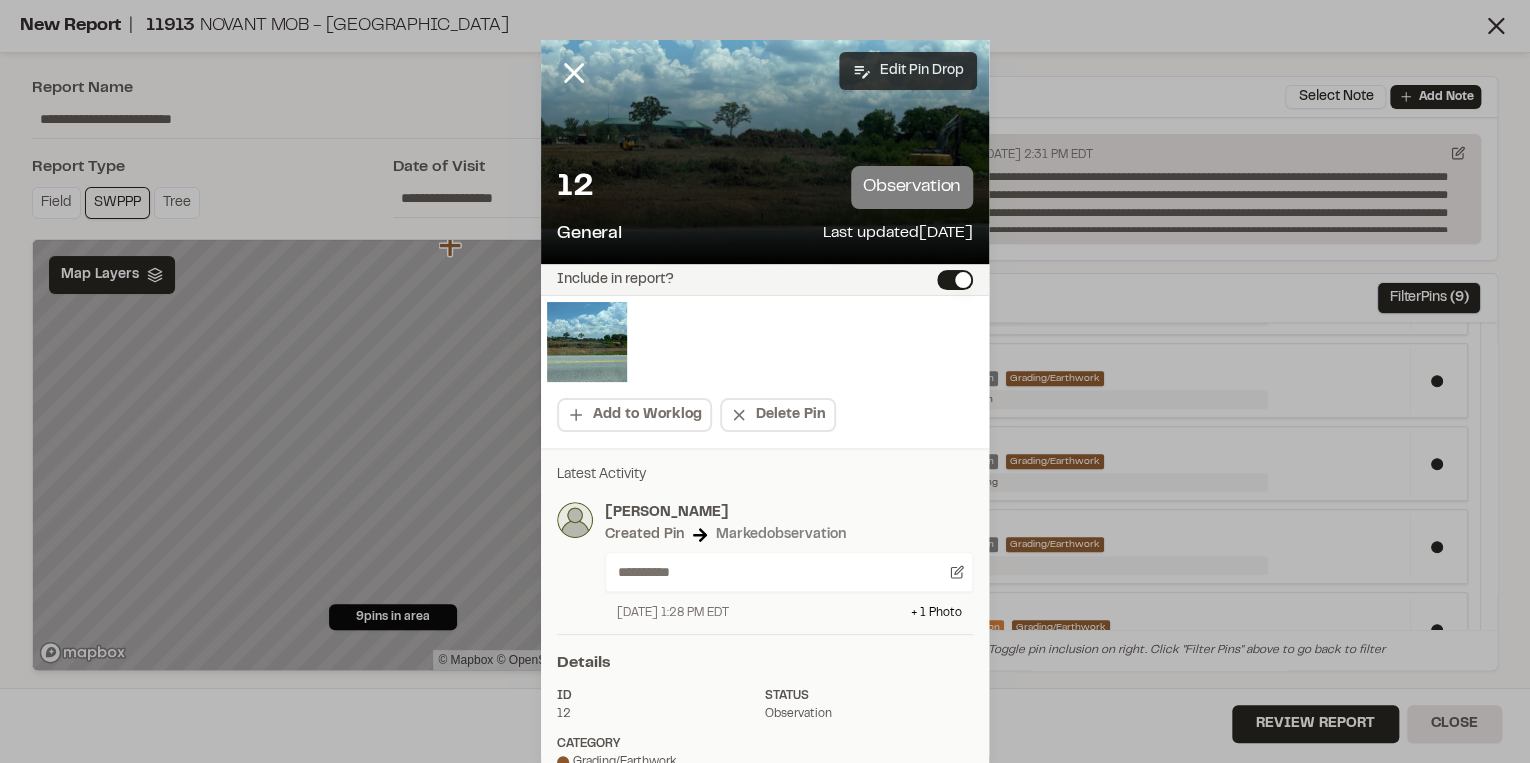 click on "Edit Pin Drop" at bounding box center [908, 71] 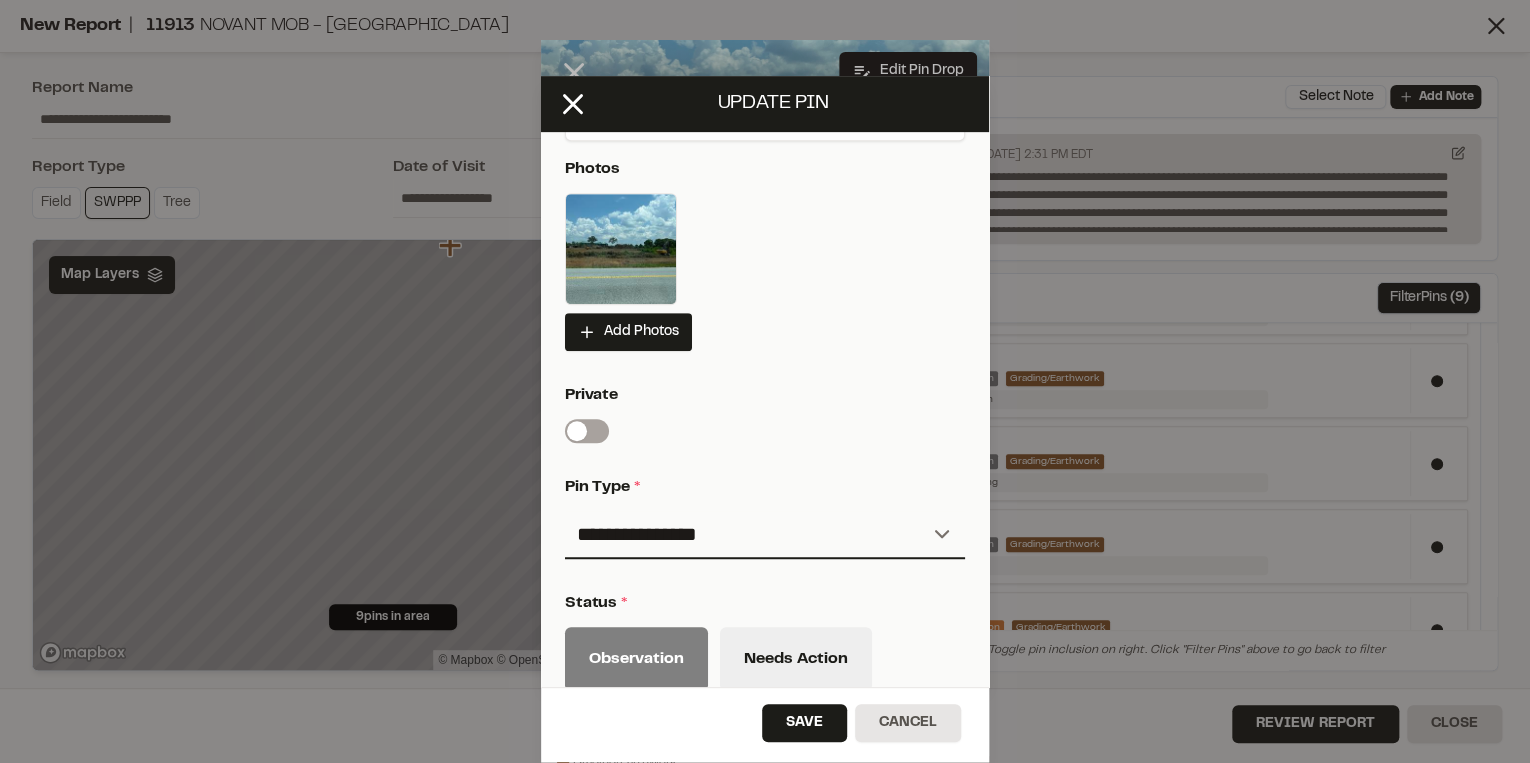 scroll, scrollTop: 720, scrollLeft: 0, axis: vertical 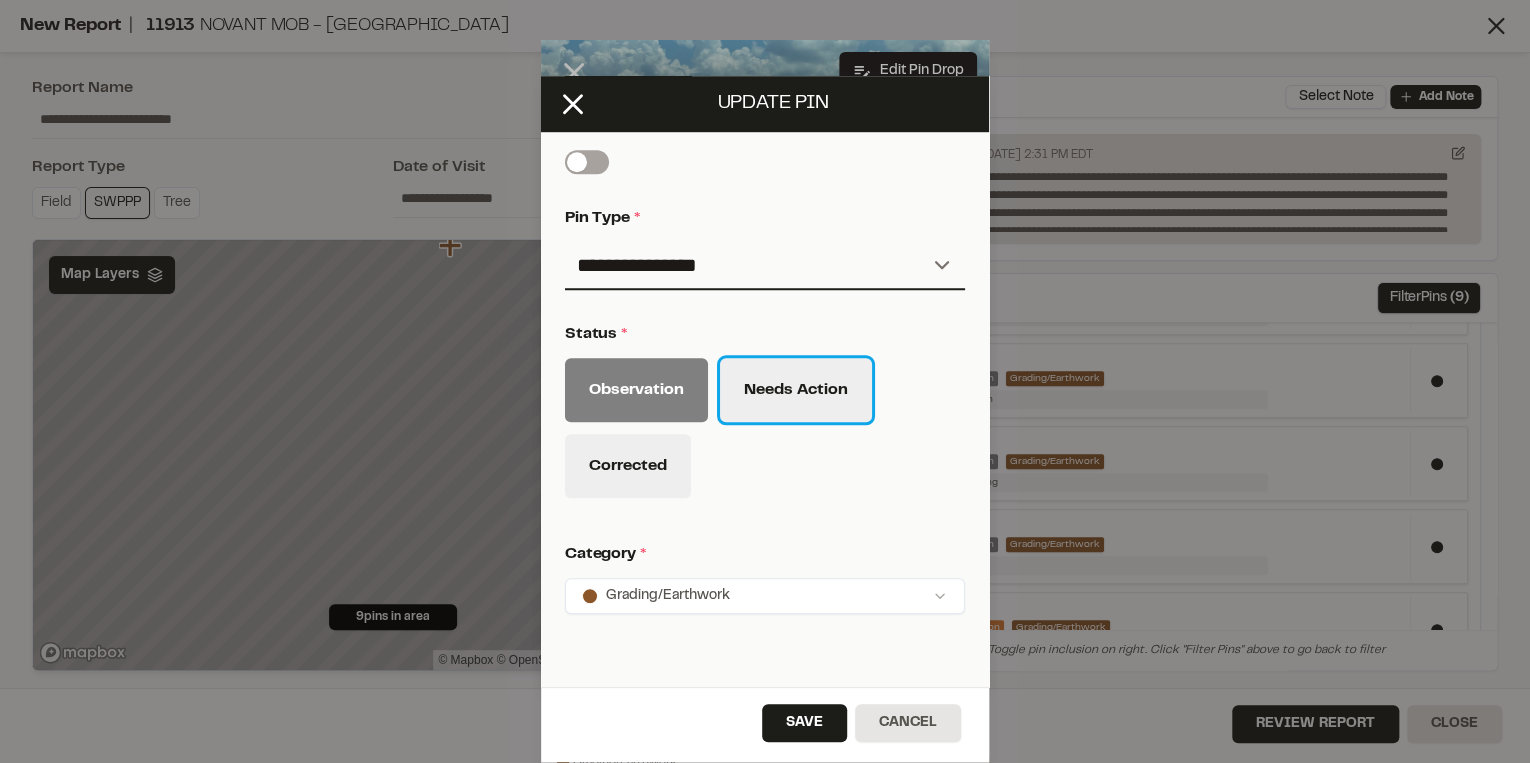 click on "Needs Action" at bounding box center (796, 390) 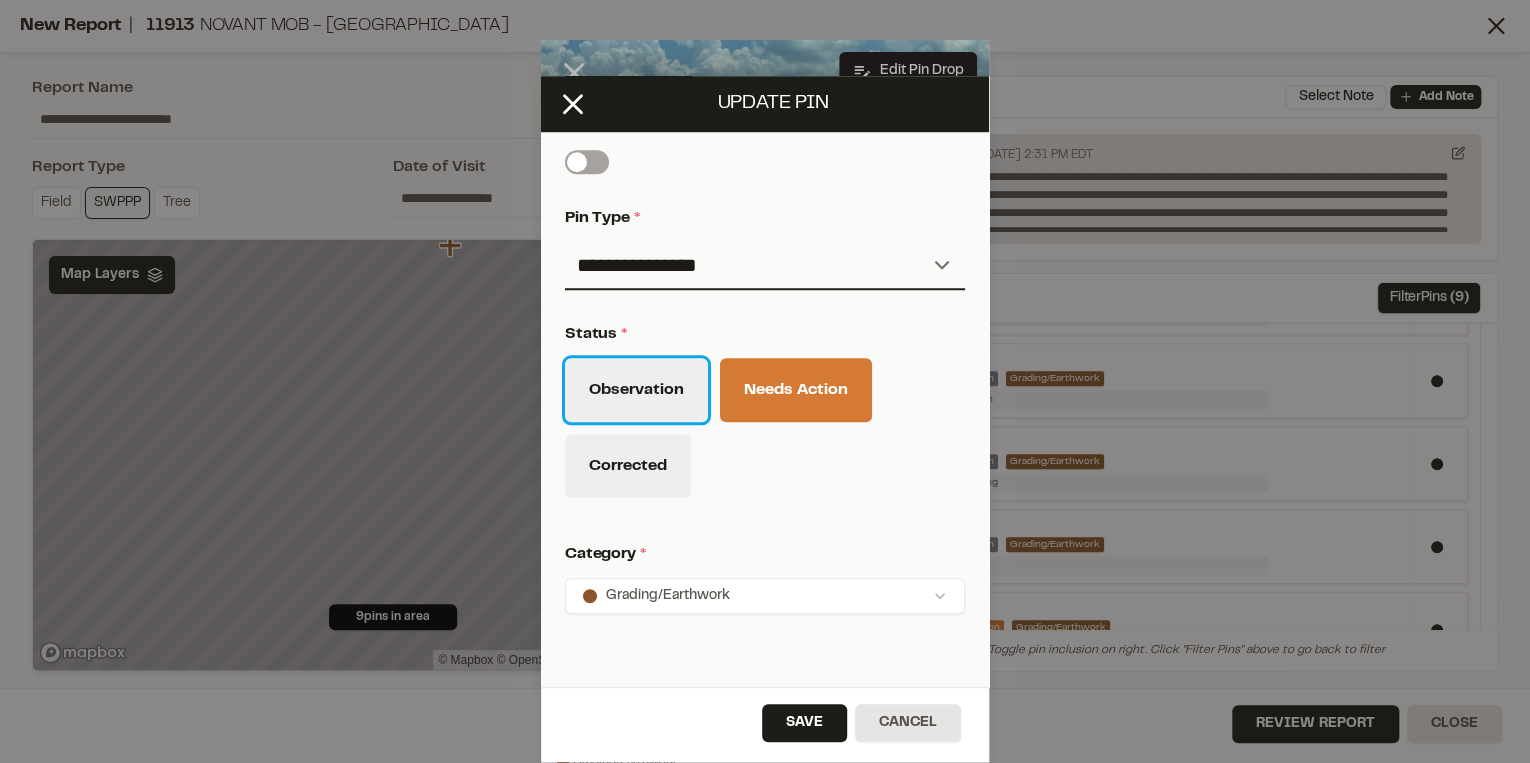 click on "Observation" at bounding box center [636, 390] 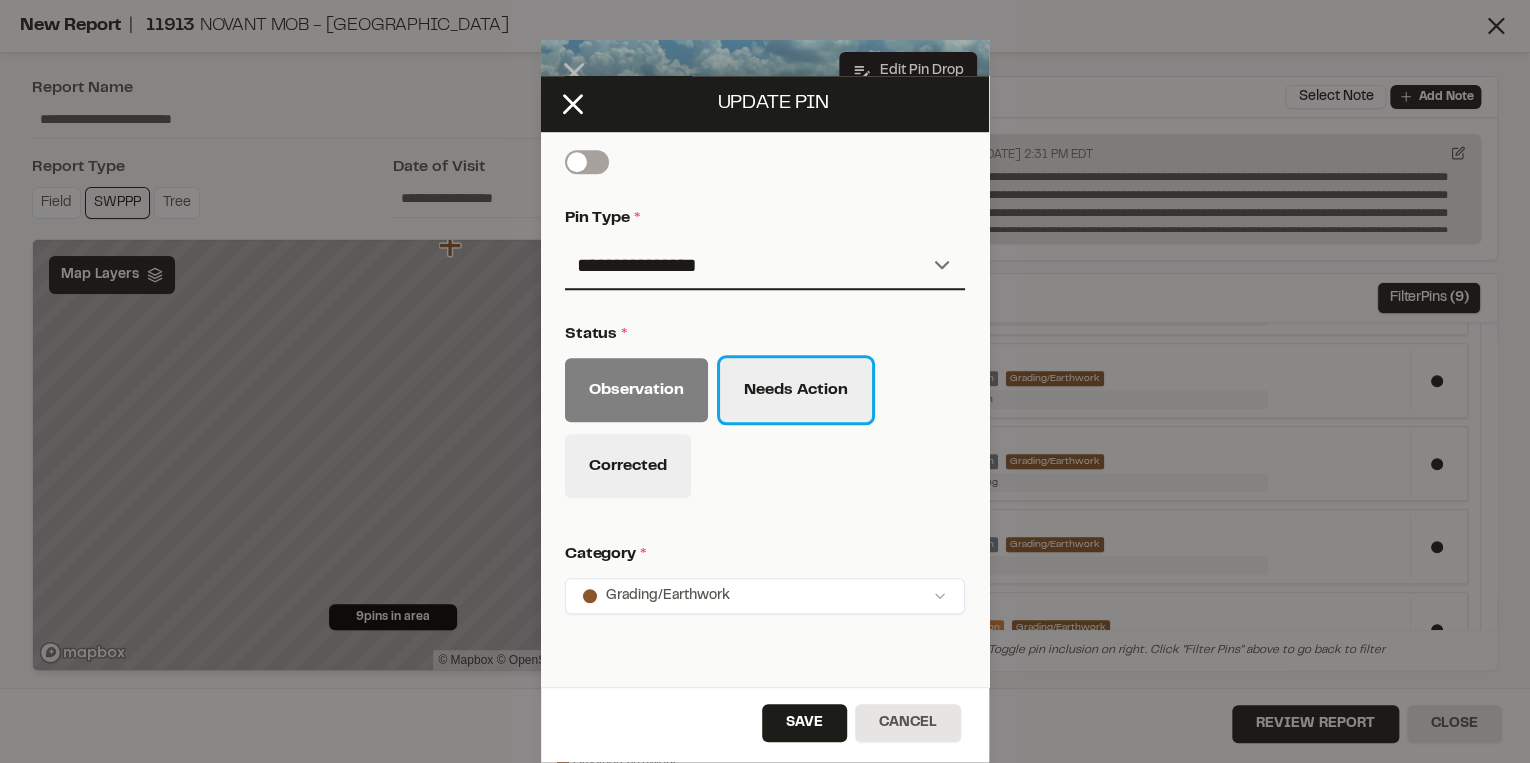 click on "Needs Action" at bounding box center (796, 390) 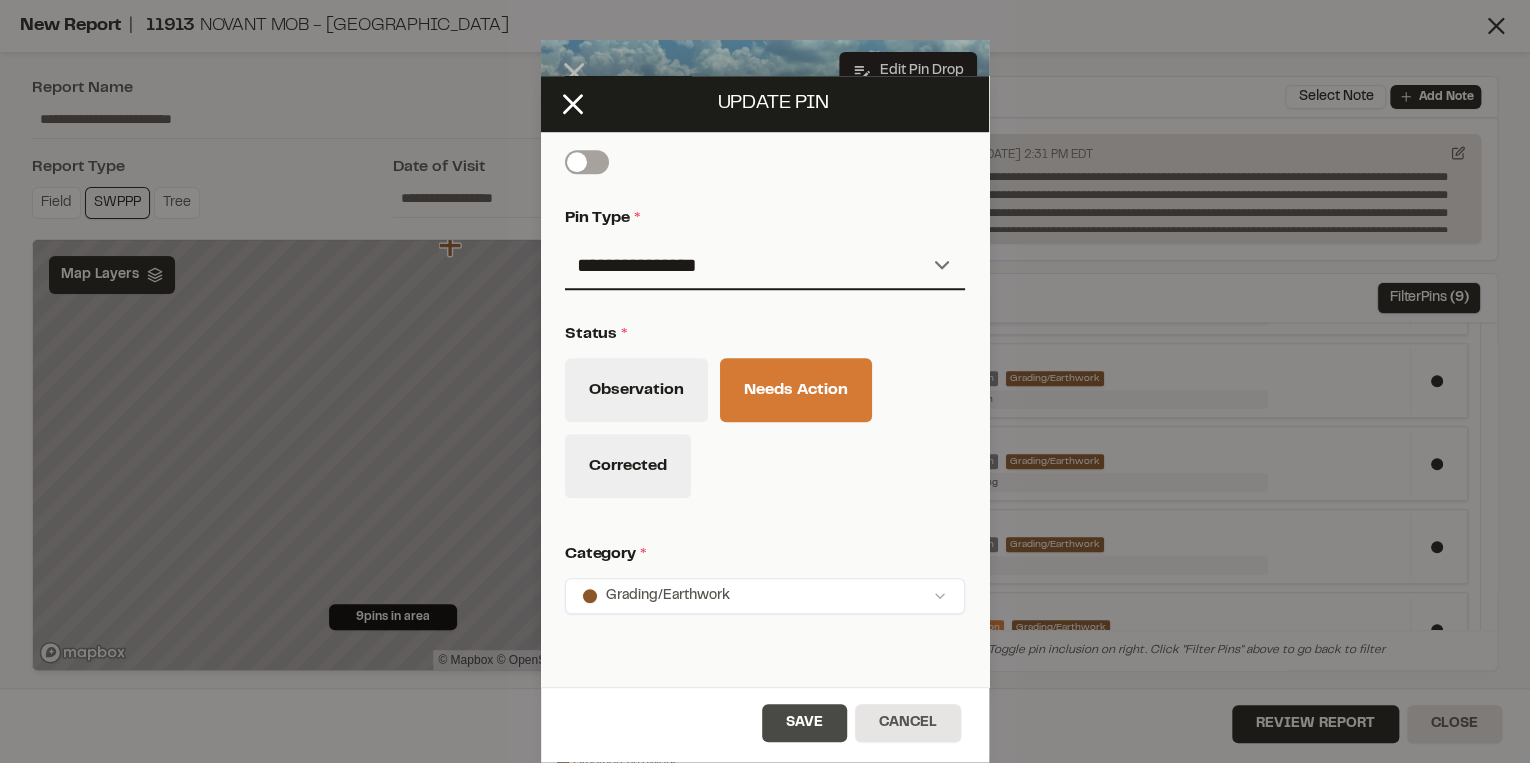 click on "Save" at bounding box center (804, 723) 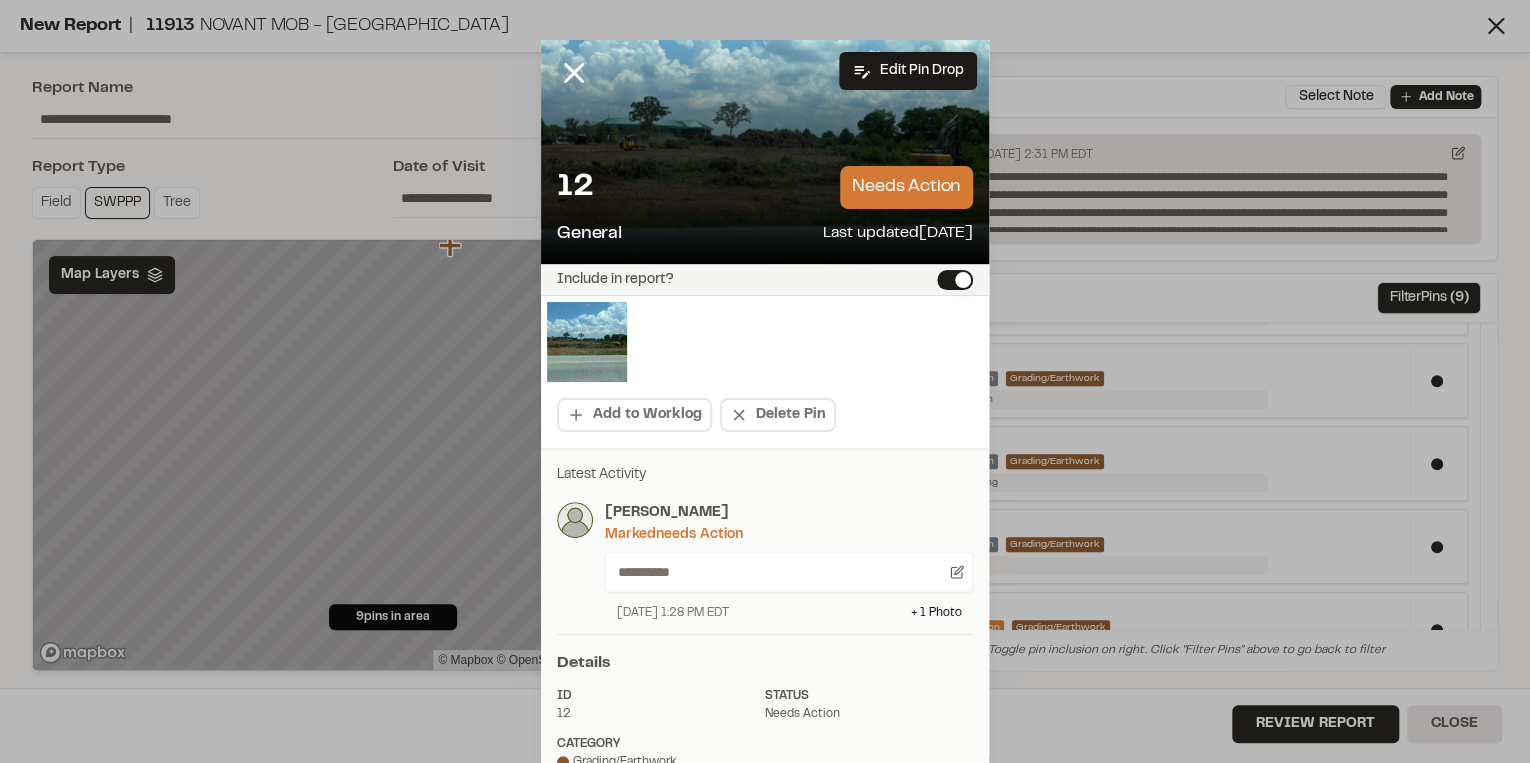 scroll, scrollTop: 0, scrollLeft: 0, axis: both 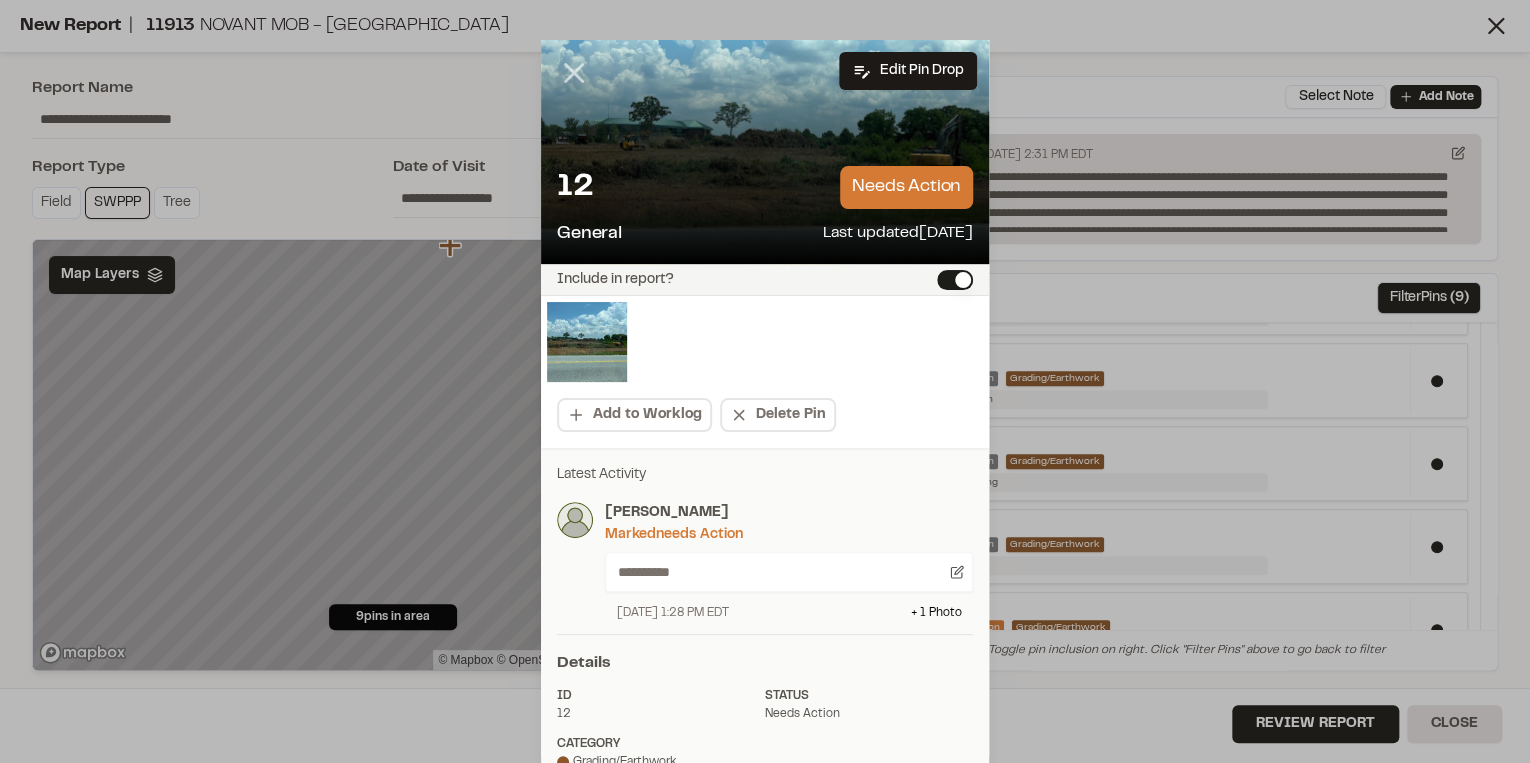 click 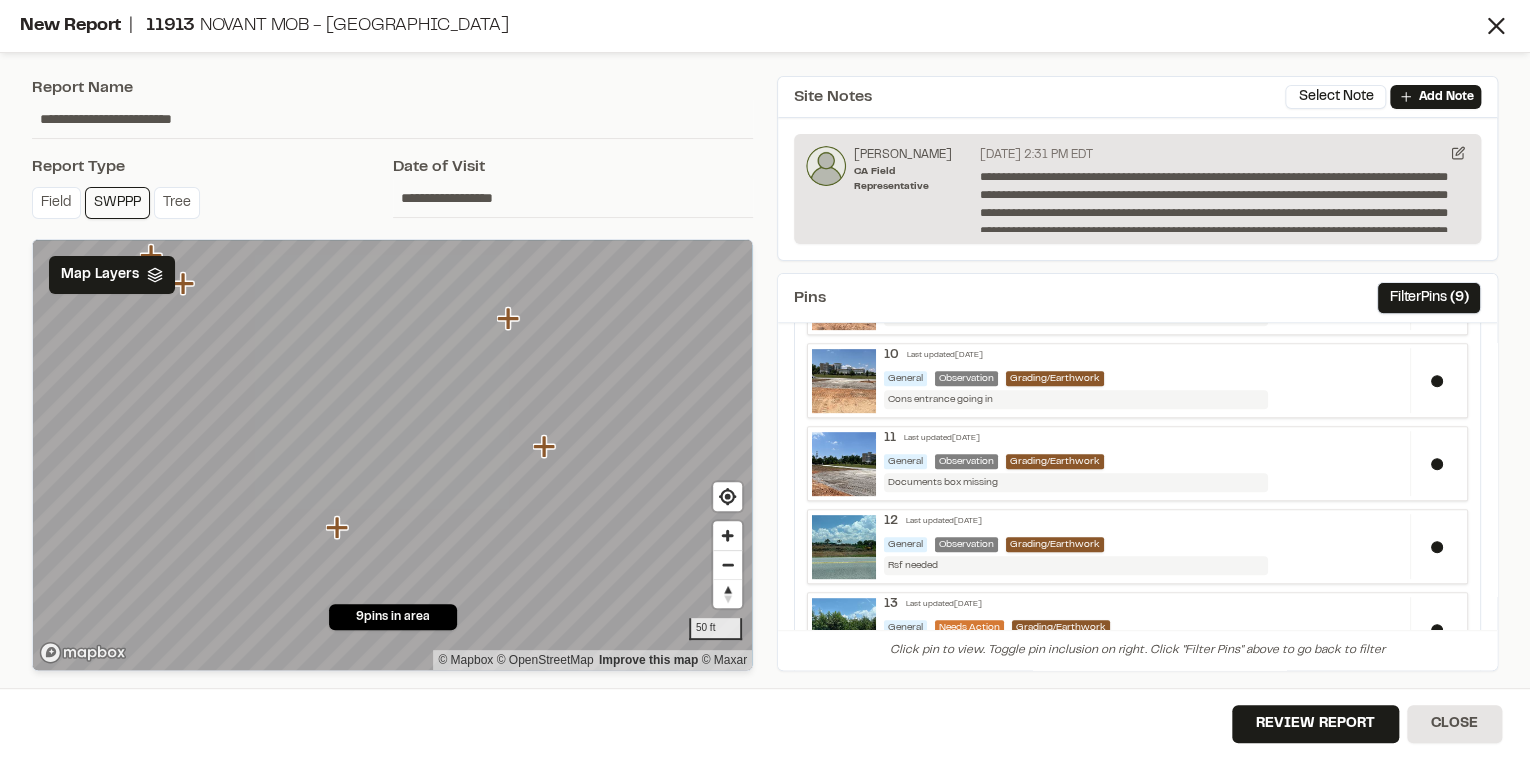 click at bounding box center [392, 240] 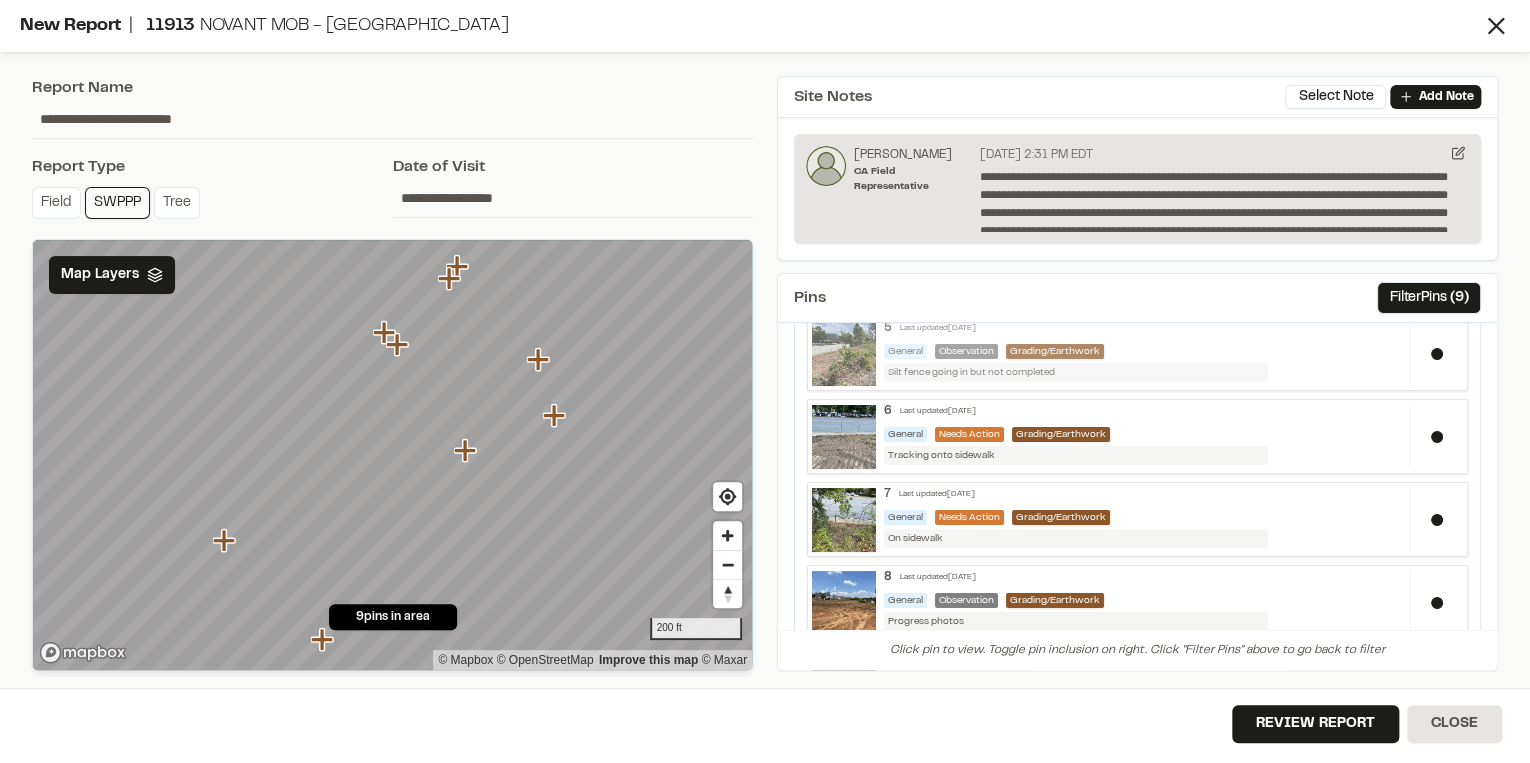 scroll, scrollTop: 0, scrollLeft: 0, axis: both 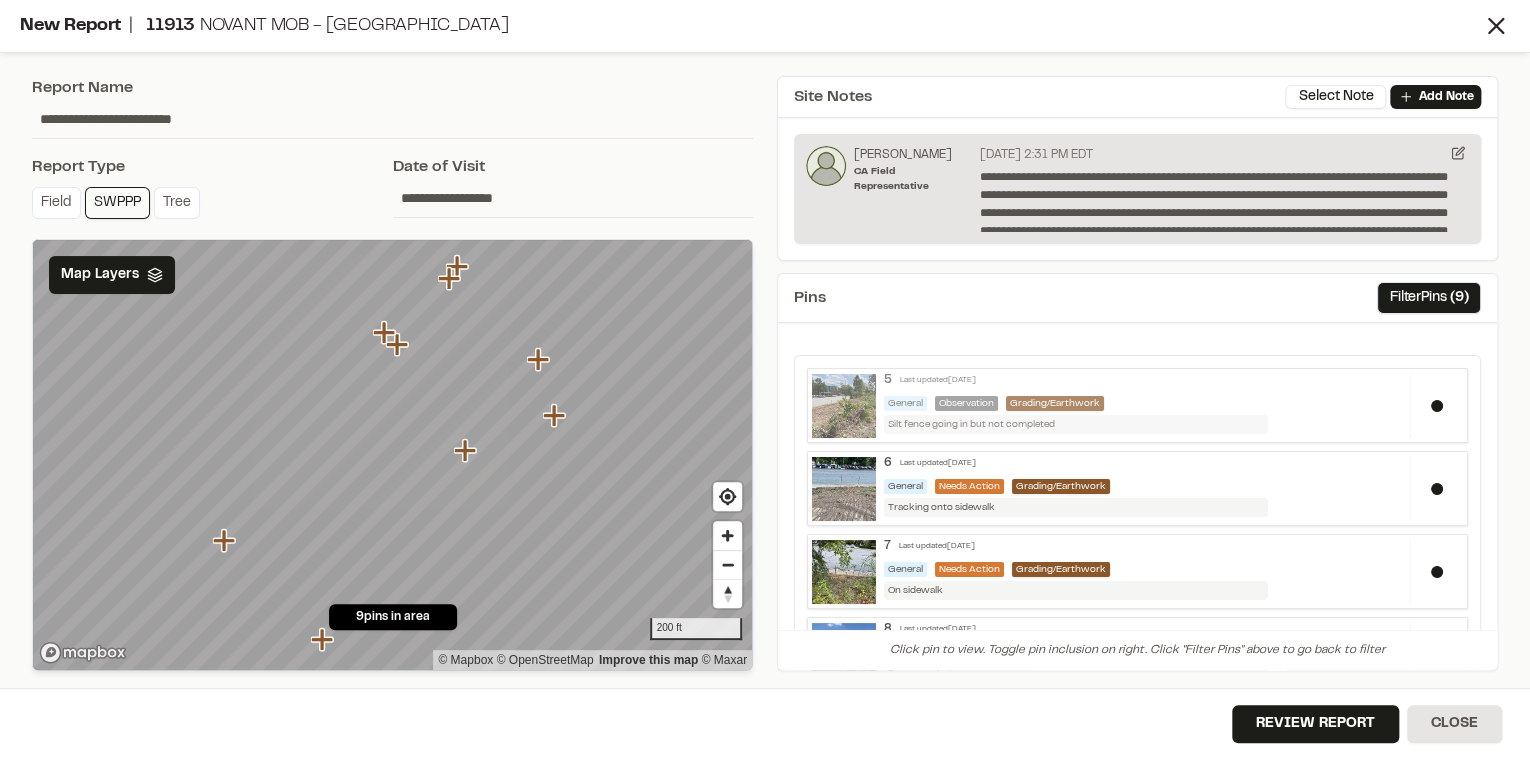 click on "5 Last updated  Jul 9, 2025 General Observation Grading/Earthwork Silt fence going in but not completed" at bounding box center [1143, 403] 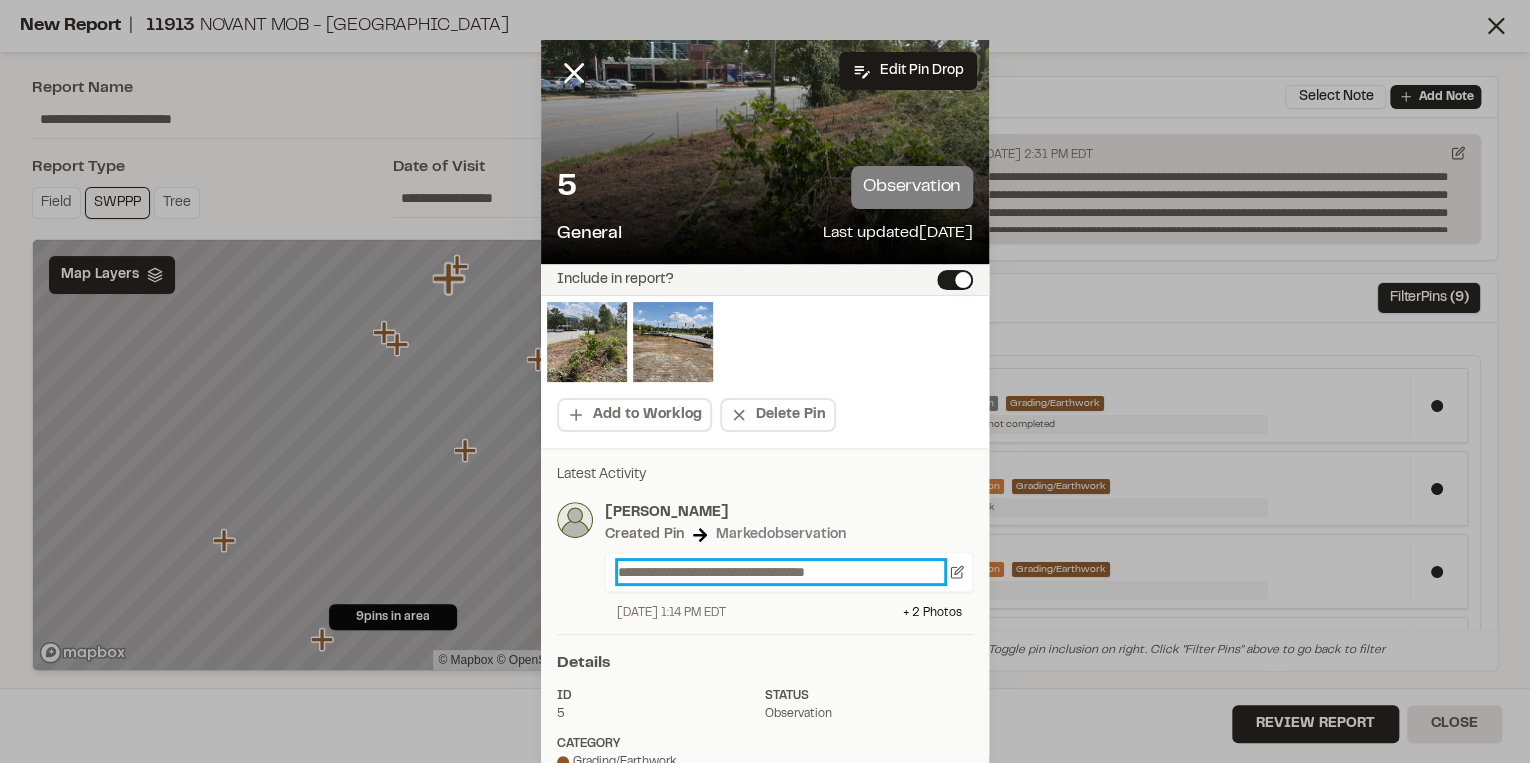 click on "**********" at bounding box center [781, 572] 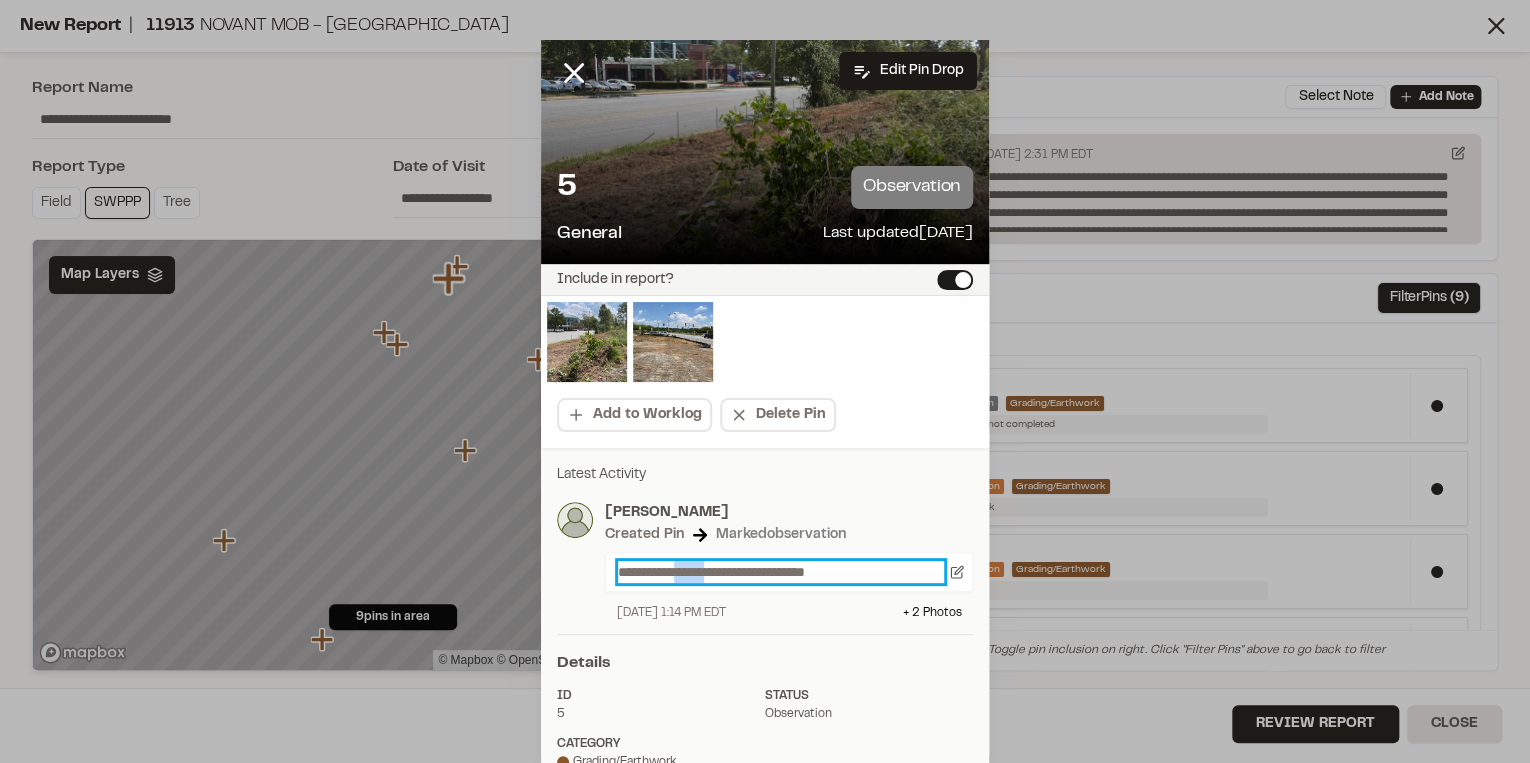 click on "**********" at bounding box center (781, 572) 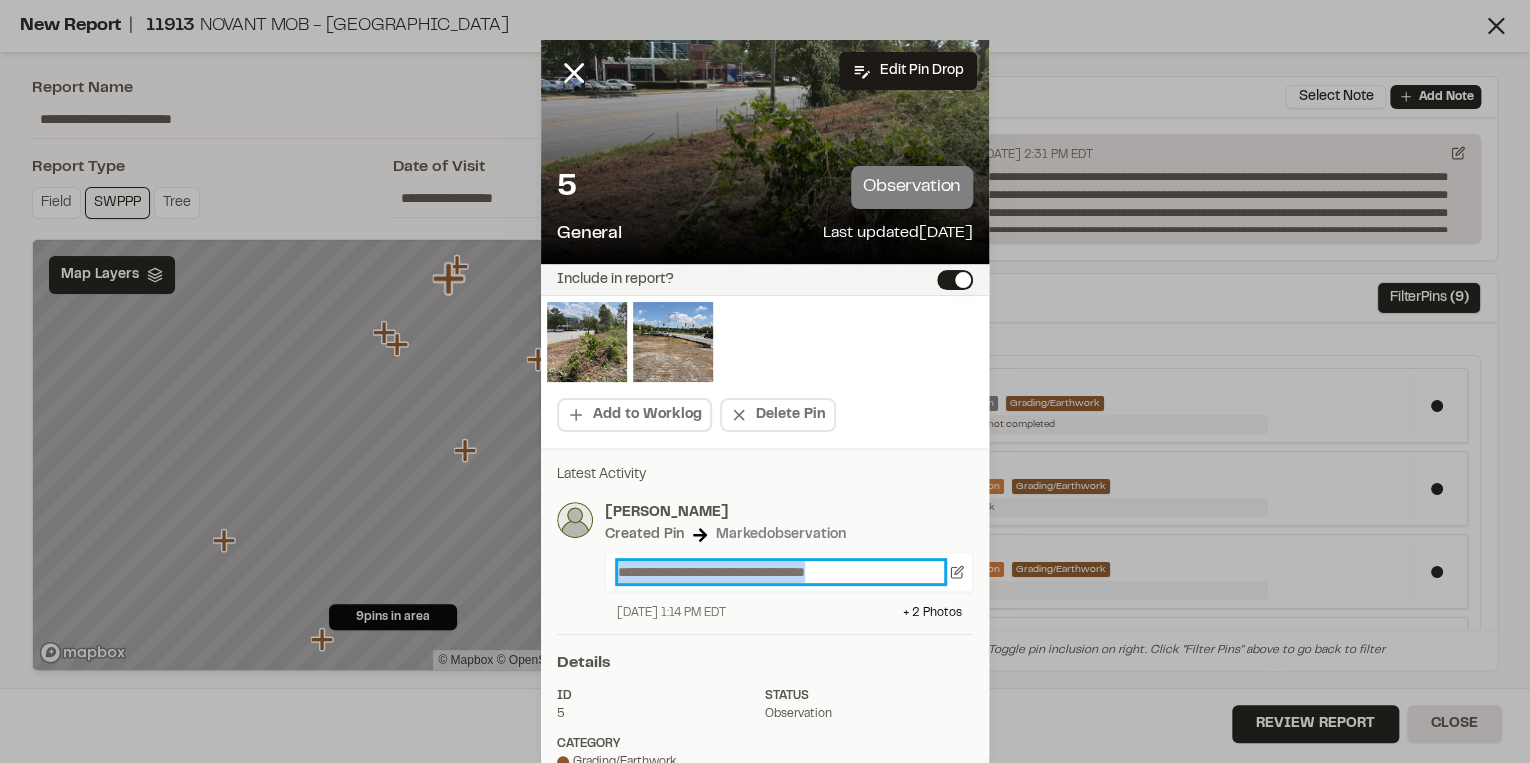 click on "**********" at bounding box center [781, 572] 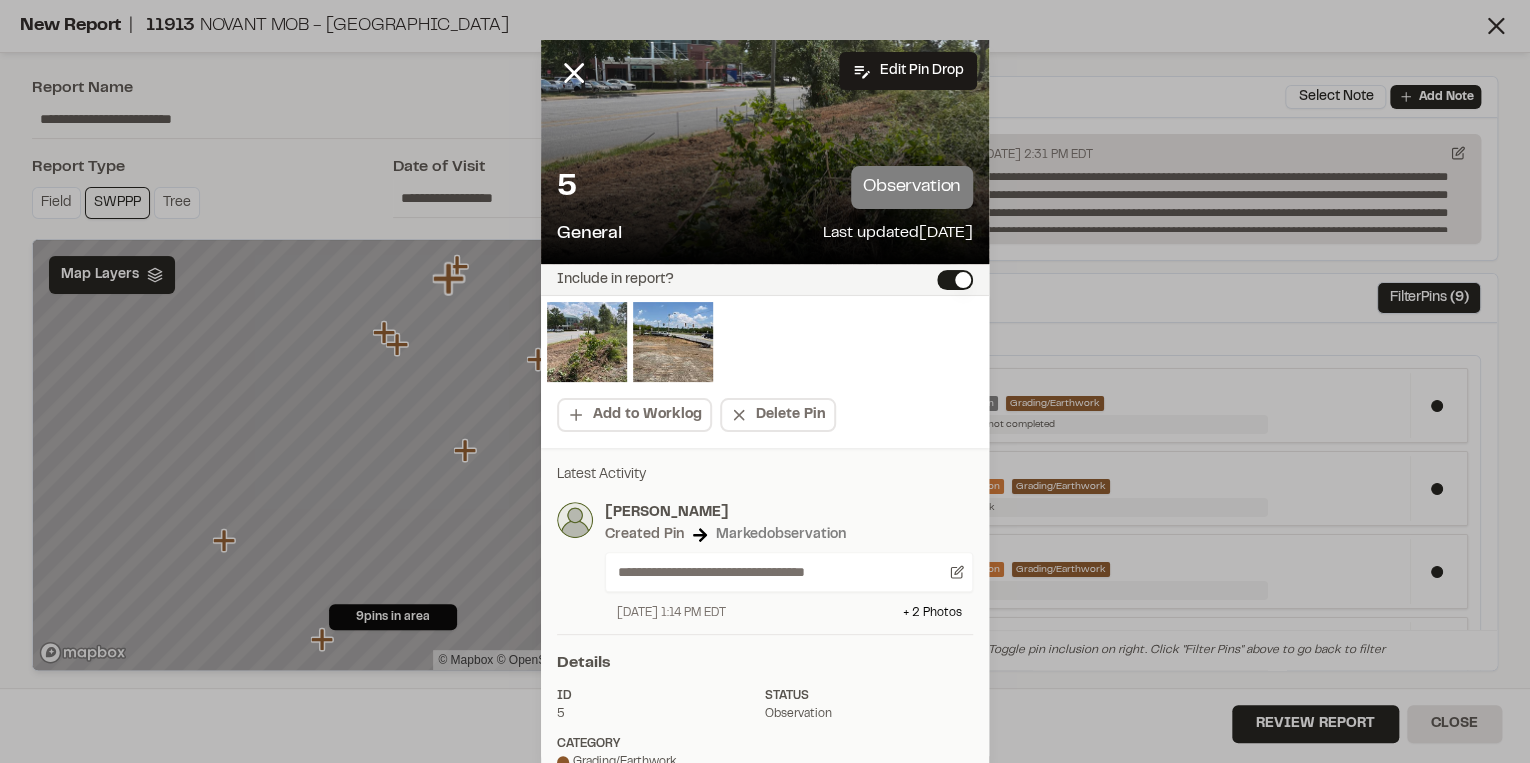 click on "**********" at bounding box center (789, 572) 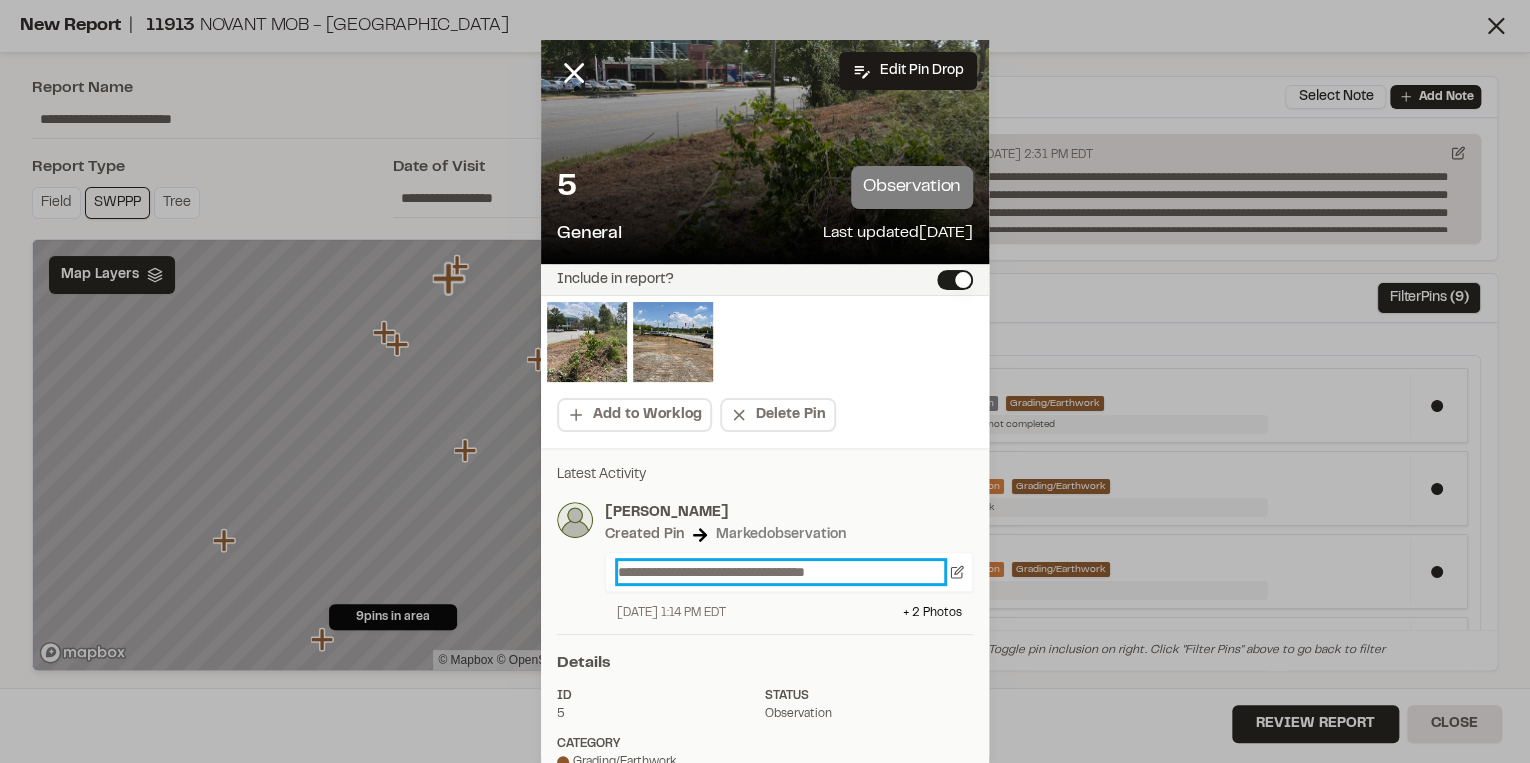click on "**********" at bounding box center (781, 572) 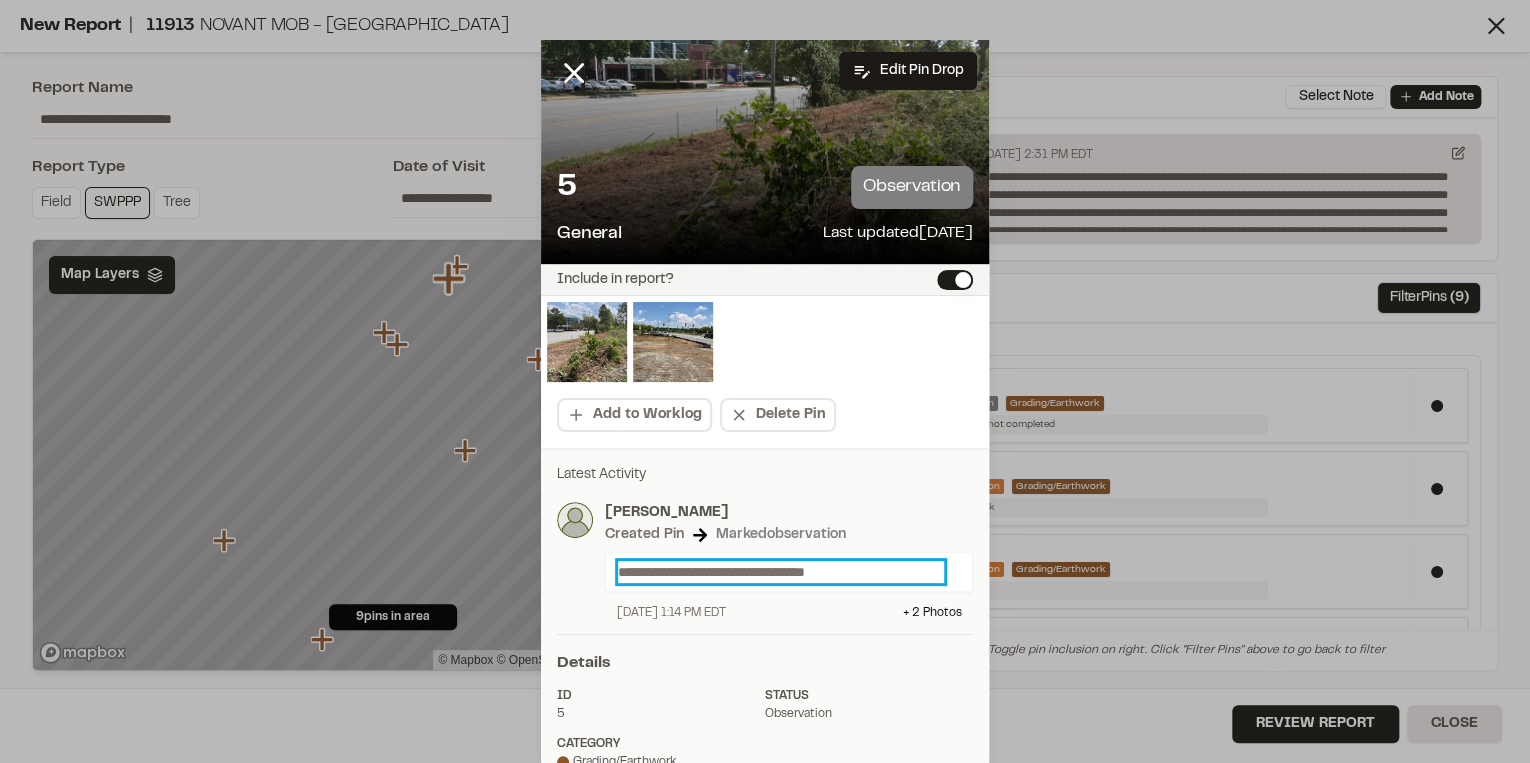 type 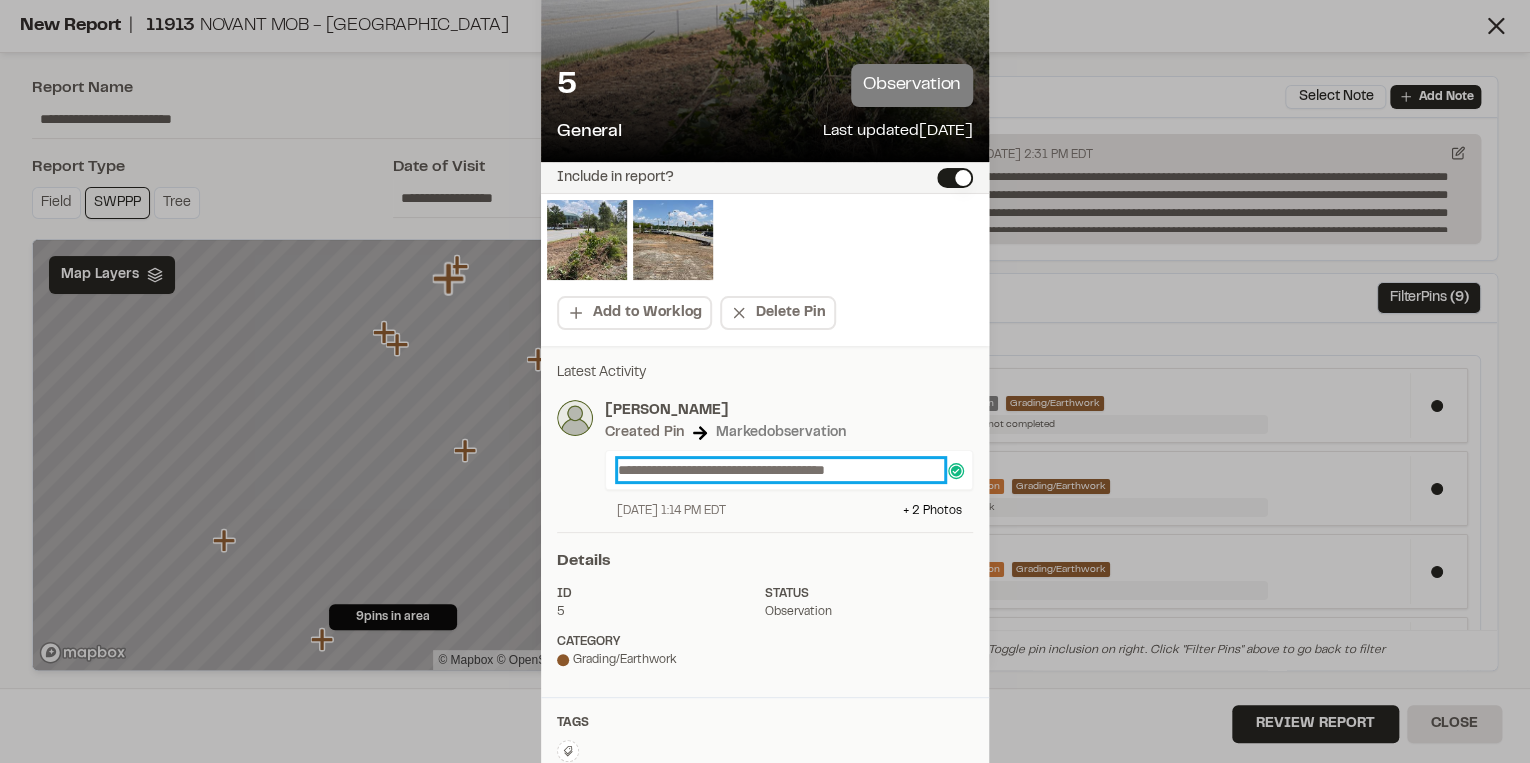 scroll, scrollTop: 0, scrollLeft: 0, axis: both 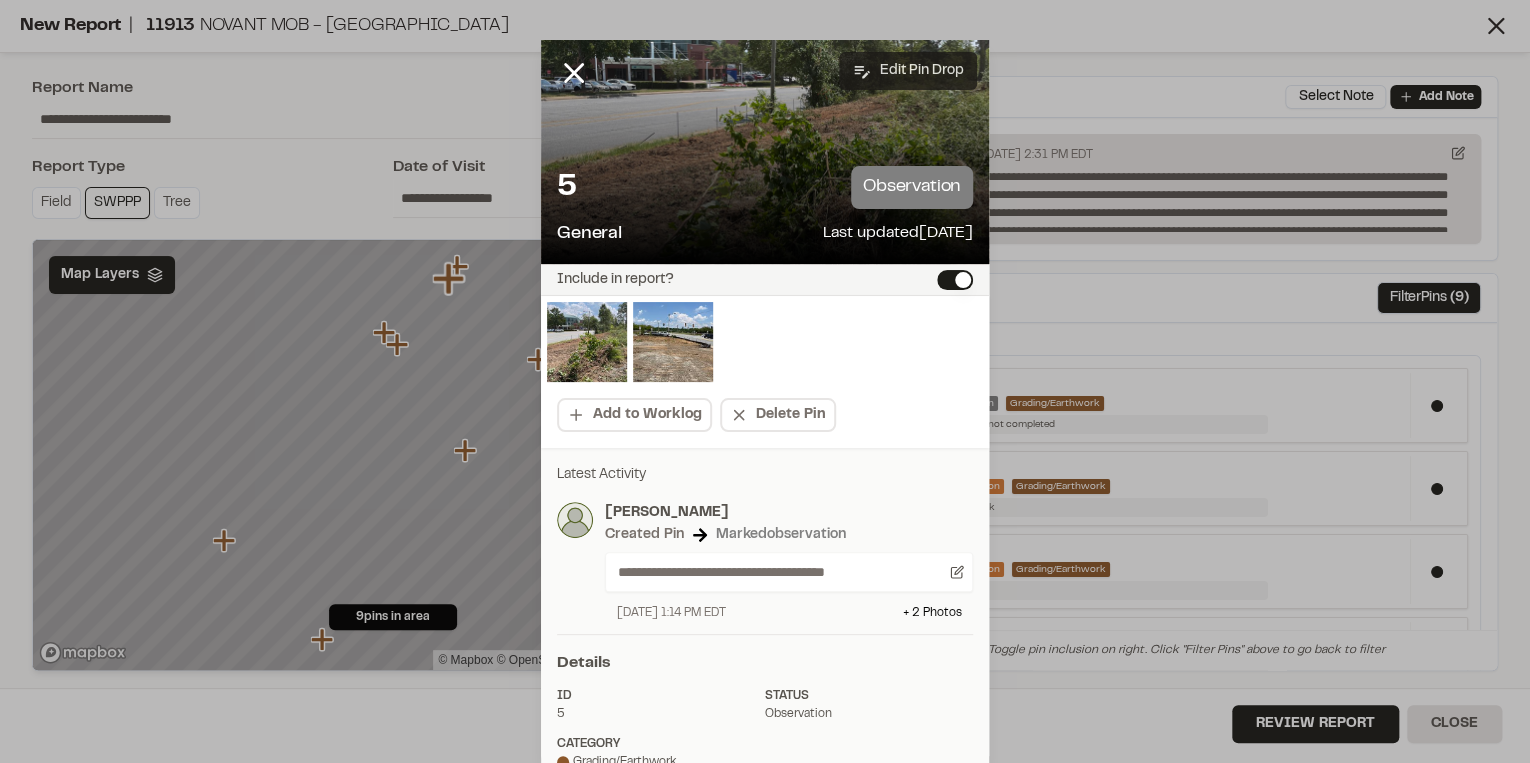 click on "Edit Pin Drop" at bounding box center [908, 71] 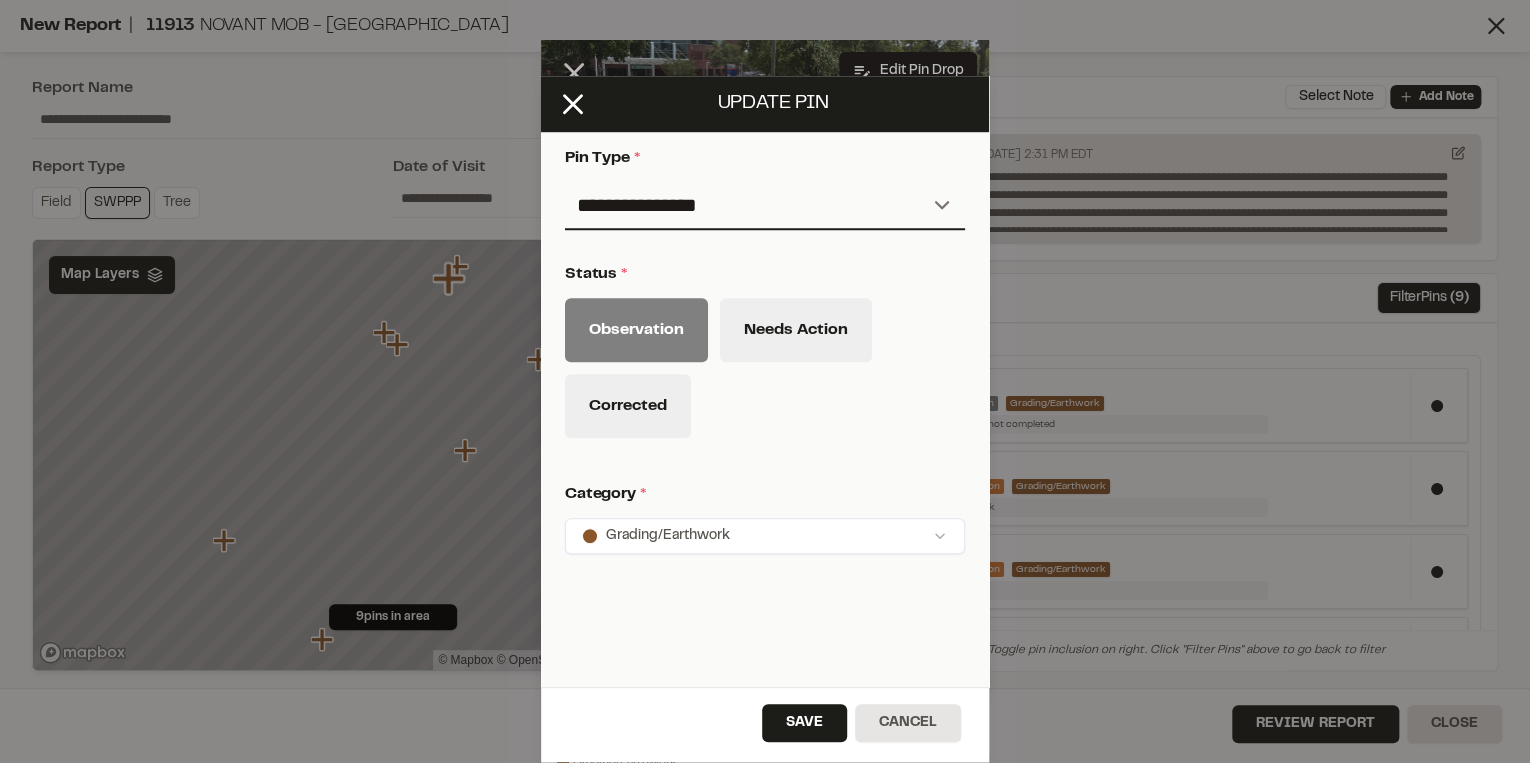 scroll, scrollTop: 853, scrollLeft: 0, axis: vertical 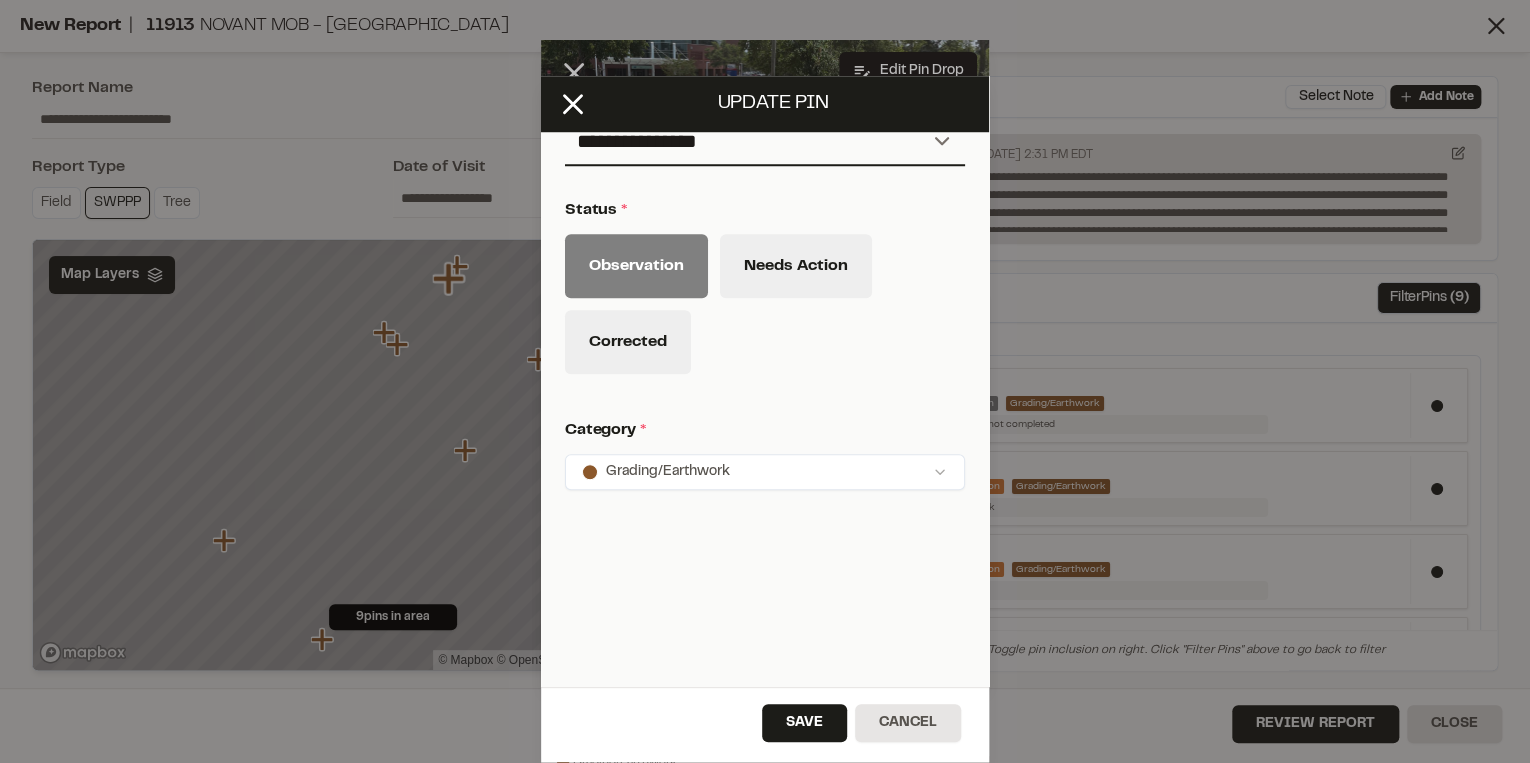 click on "Close sidebar v 3.0.1 Shares Current Workspace SeamonWhiteside Inc. SI Projects New Project Reports Team Settings Share Workspace Collapse Invite Link Uh oh! You don't currently have acces to invite members to join Sitemarker. Done Open sidebar Search Recently Searched 11913   Novant MOB - Patewood Greenville ,  SC GR4136   Patewood Medical Development Greenville ,  SC 11754    GTC-Welding Center  Simpsonville ,  SC Search to see more projects... AI Help AI Assistant Ask about features or construction insights What can I help you with? How can I add pins to a project? How do I invite team members? How do I create a new project?
To pick up a draggable item, press the space bar.
While dragging, use the arrow keys to move the item.
Press space again to drop the item in its new position, or press escape to cancel.
Join project Ready to join  ? You were invited to join  project    by   . Accept Decline Need help? Need help? FAQ Support Site Request a Feature Submit Bug Report * * *" at bounding box center [765, 381] 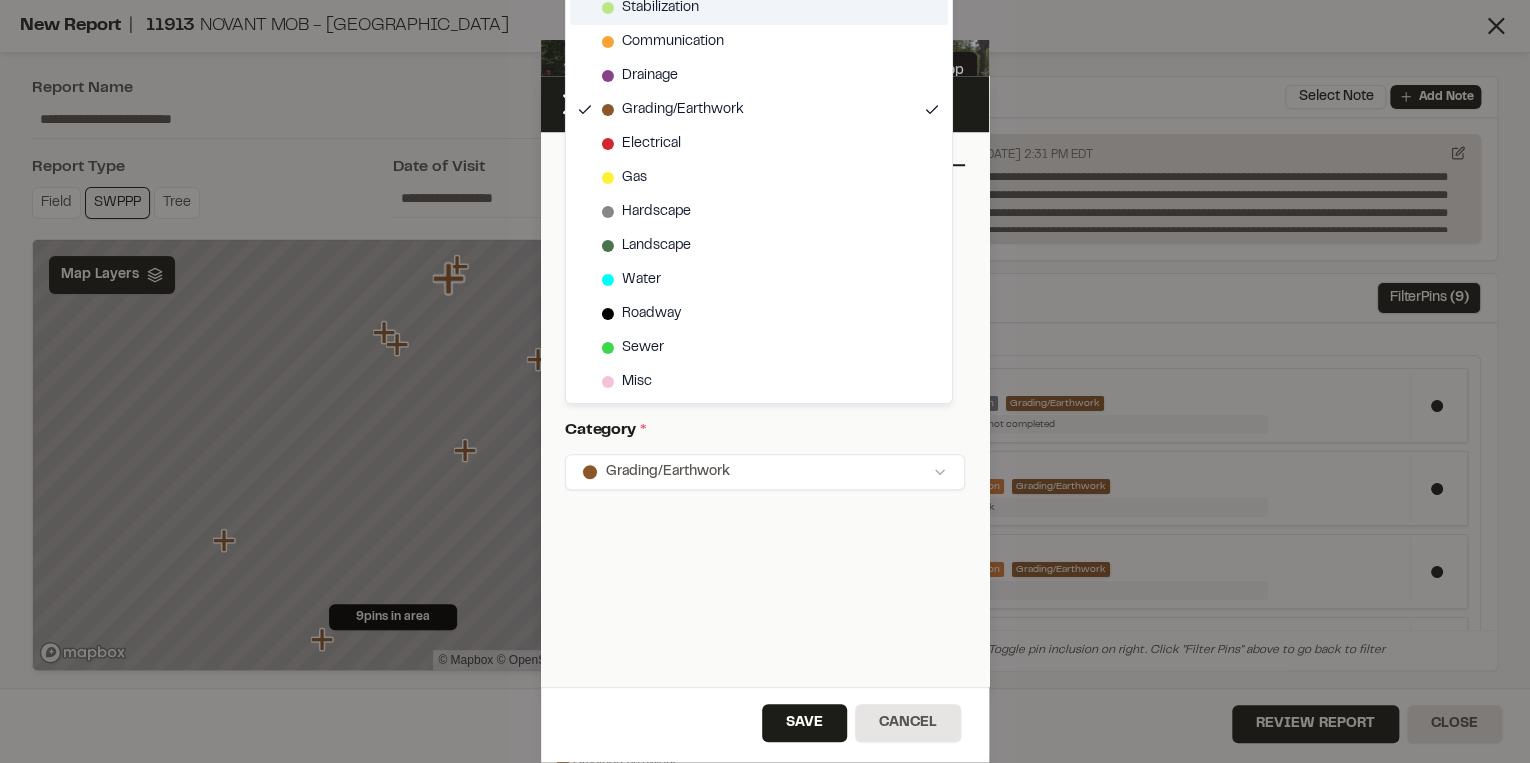 click on "Stabilization" at bounding box center (660, 8) 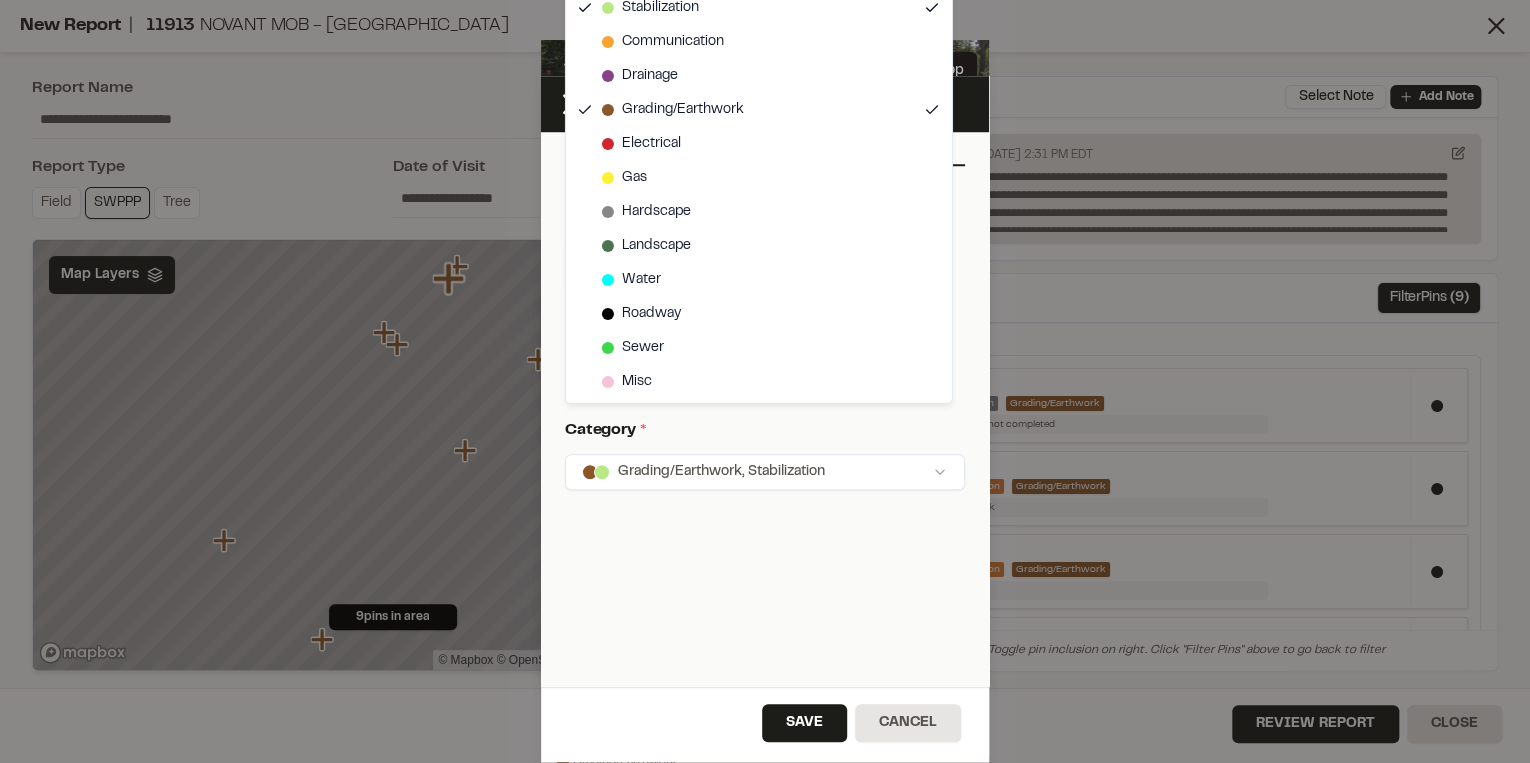 click on "Close sidebar v 3.0.1 Shares Current Workspace SeamonWhiteside Inc. SI Projects New Project Reports Team Settings Share Workspace Collapse Invite Link Uh oh! You don't currently have acces to invite members to join Sitemarker. Done Open sidebar Search Recently Searched 11913   Novant MOB - Patewood Greenville ,  SC GR4136   Patewood Medical Development Greenville ,  SC 11754    GTC-Welding Center  Simpsonville ,  SC Search to see more projects... AI Help AI Assistant Ask about features or construction insights What can I help you with? How can I add pins to a project? How do I invite team members? How do I create a new project?
To pick up a draggable item, press the space bar.
While dragging, use the arrow keys to move the item.
Press space again to drop the item in its new position, or press escape to cancel.
Join project Ready to join  ? You were invited to join  project    by   . Accept Decline Need help? Need help? FAQ Support Site Request a Feature Submit Bug Report * * *" at bounding box center (765, 381) 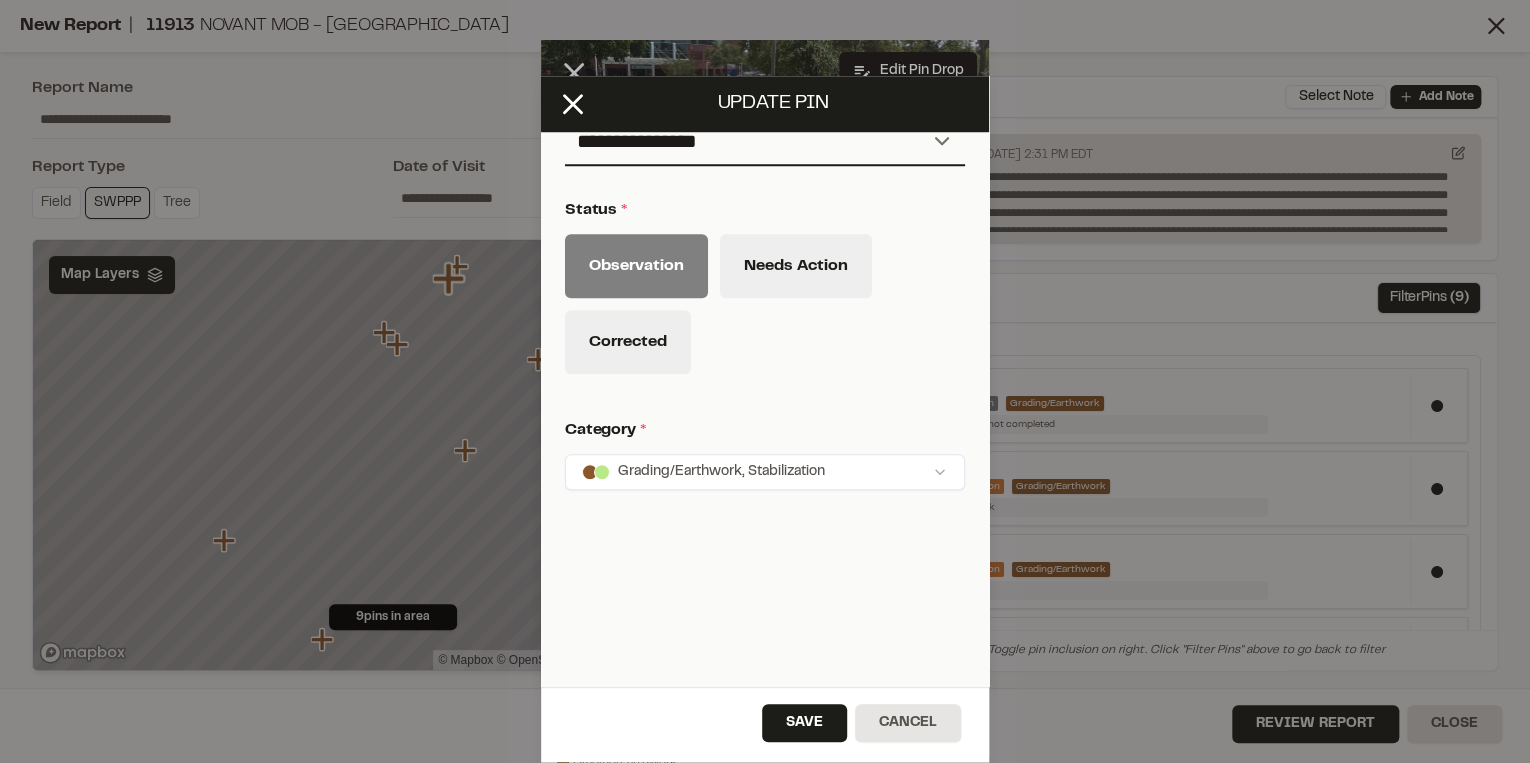 click on "Close sidebar v 3.0.1 Shares Current Workspace SeamonWhiteside Inc. SI Projects New Project Reports Team Settings Share Workspace Collapse Invite Link Uh oh! You don't currently have acces to invite members to join Sitemarker. Done Open sidebar Search Recently Searched 11913   Novant MOB - Patewood Greenville ,  SC GR4136   Patewood Medical Development Greenville ,  SC 11754    GTC-Welding Center  Simpsonville ,  SC Search to see more projects... AI Help AI Assistant Ask about features or construction insights What can I help you with? How can I add pins to a project? How do I invite team members? How do I create a new project?
To pick up a draggable item, press the space bar.
While dragging, use the arrow keys to move the item.
Press space again to drop the item in its new position, or press escape to cancel.
Join project Ready to join  ? You were invited to join  project    by   . Accept Decline Need help? Need help? FAQ Support Site Request a Feature Submit Bug Report * * *" at bounding box center [765, 381] 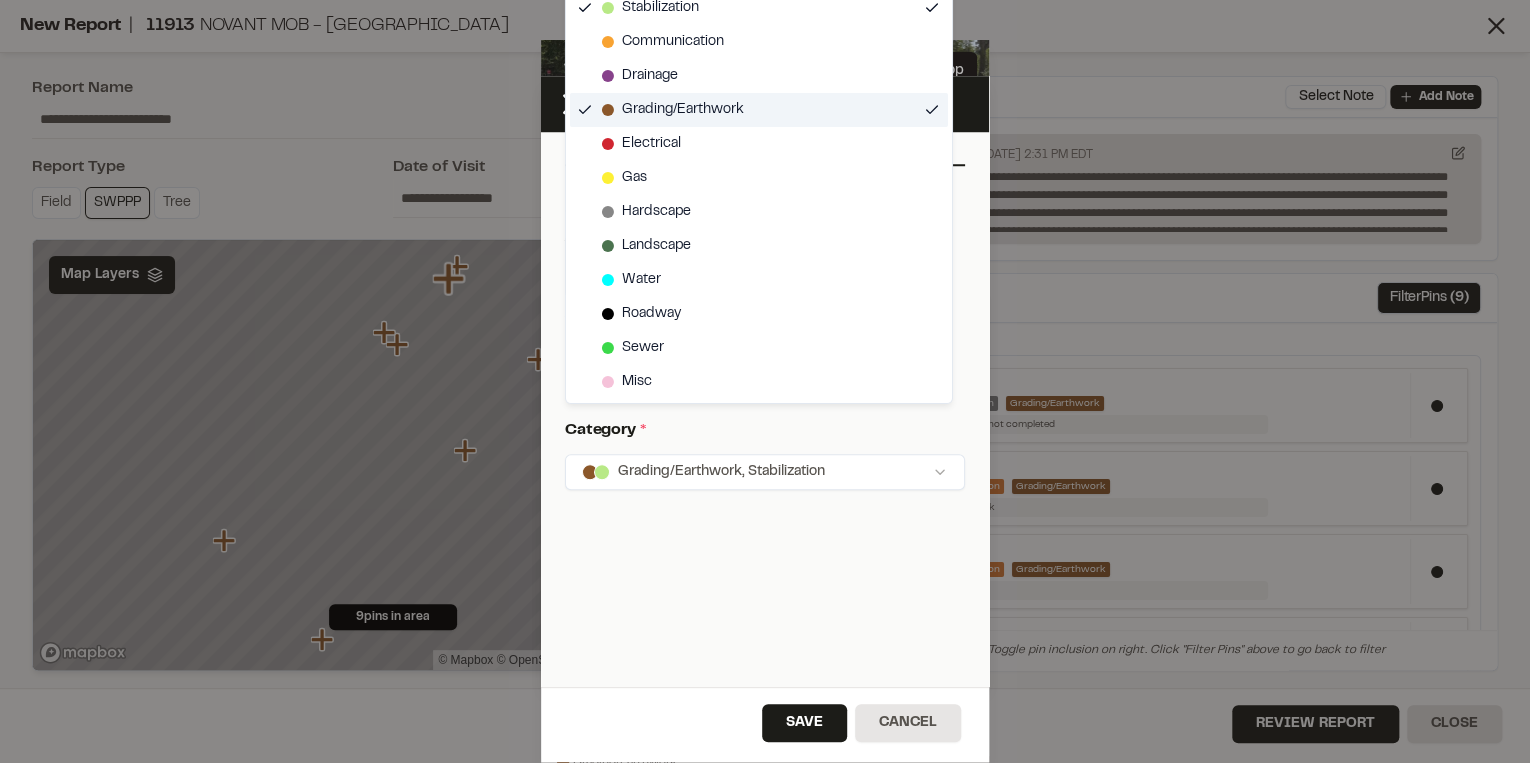 click on "Grading/Earthwork" at bounding box center (683, 110) 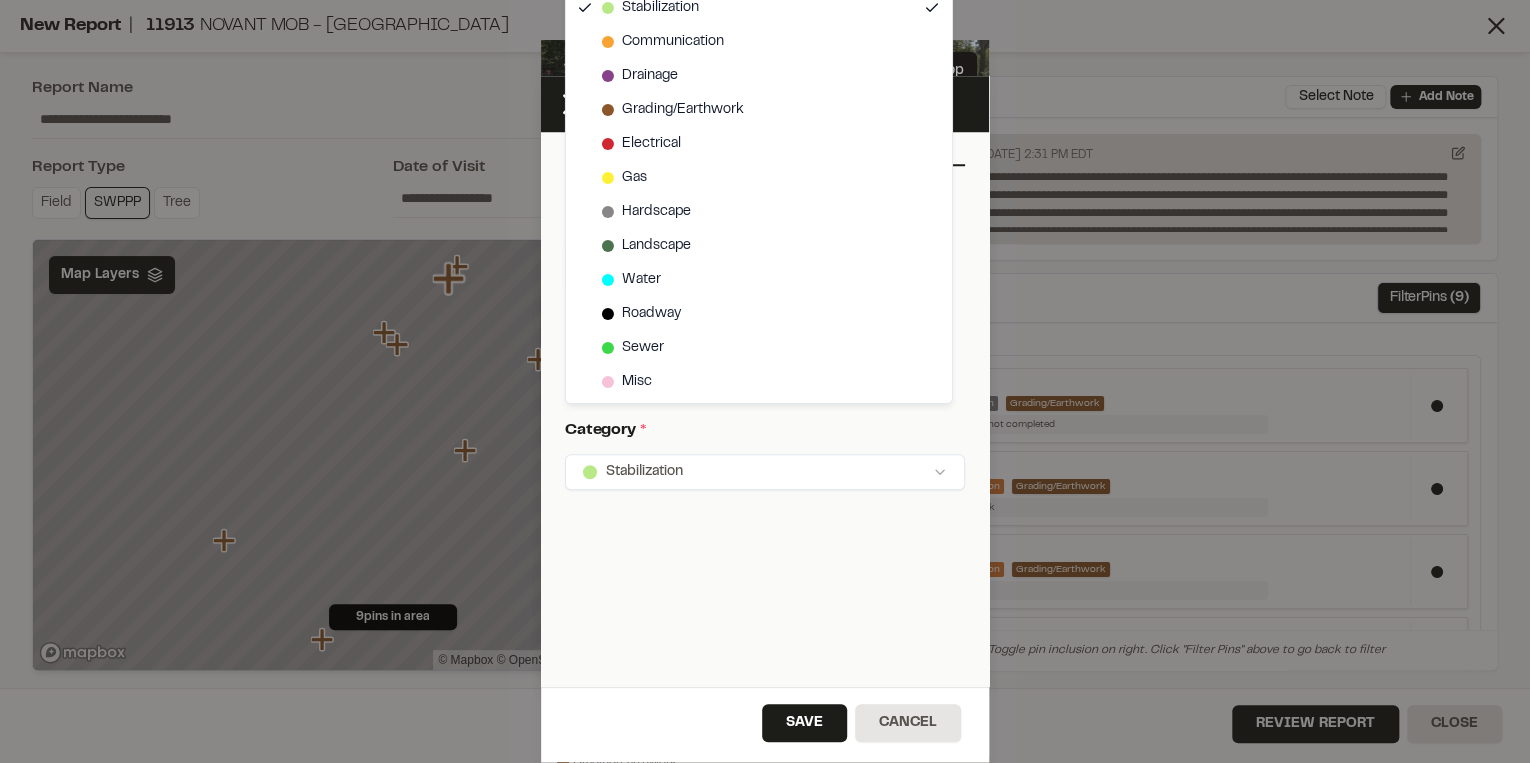 click on "Close sidebar v 3.0.1 Shares Current Workspace SeamonWhiteside Inc. SI Projects New Project Reports Team Settings Share Workspace Collapse Invite Link Uh oh! You don't currently have acces to invite members to join Sitemarker. Done Open sidebar Search Recently Searched 11913   Novant MOB - Patewood Greenville ,  SC GR4136   Patewood Medical Development Greenville ,  SC 11754    GTC-Welding Center  Simpsonville ,  SC Search to see more projects... AI Help AI Assistant Ask about features or construction insights What can I help you with? How can I add pins to a project? How do I invite team members? How do I create a new project?
To pick up a draggable item, press the space bar.
While dragging, use the arrow keys to move the item.
Press space again to drop the item in its new position, or press escape to cancel.
Join project Ready to join  ? You were invited to join  project    by   . Accept Decline Need help? Need help? FAQ Support Site Request a Feature Submit Bug Report * * *" at bounding box center (765, 381) 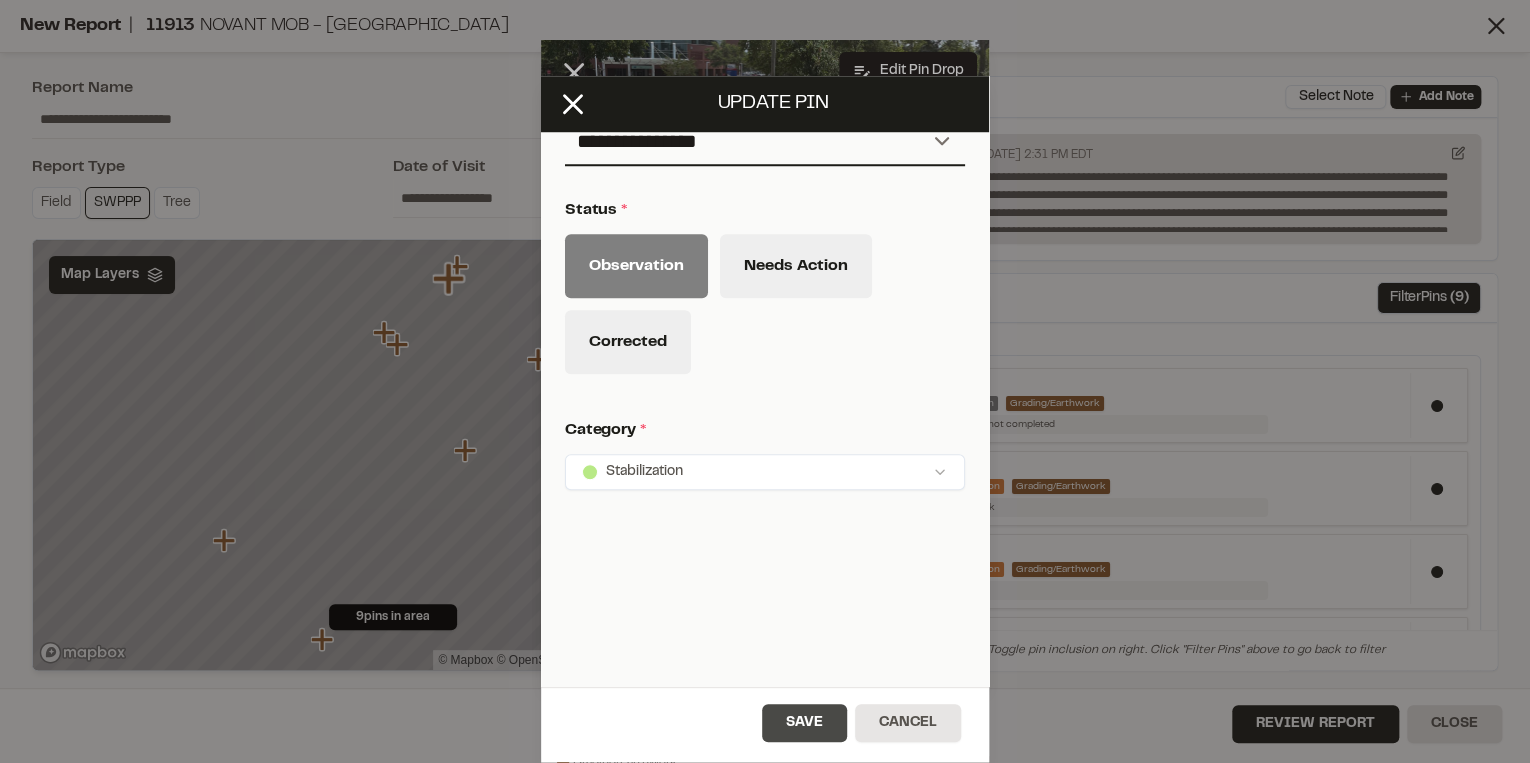 click on "Save" at bounding box center (804, 723) 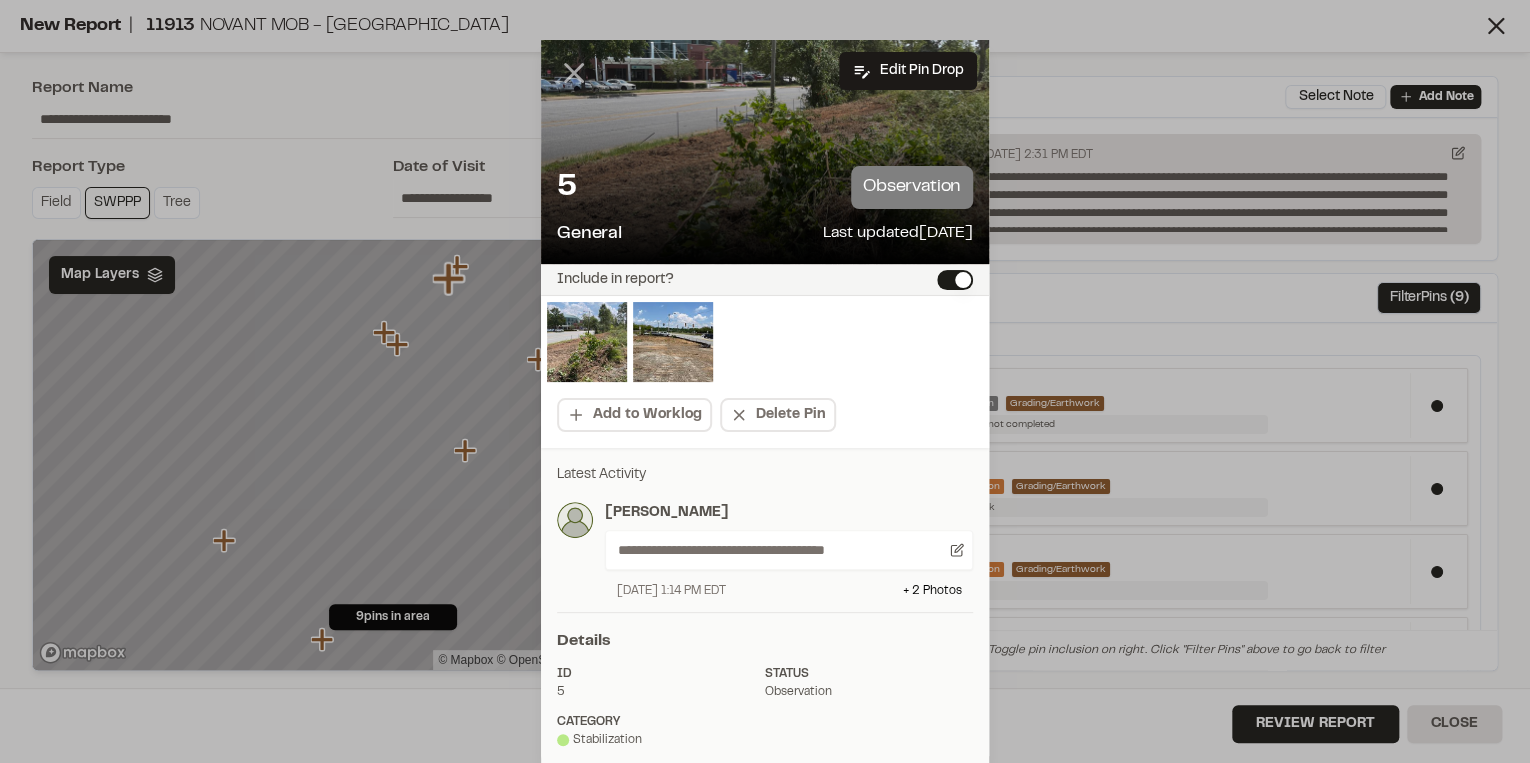 click 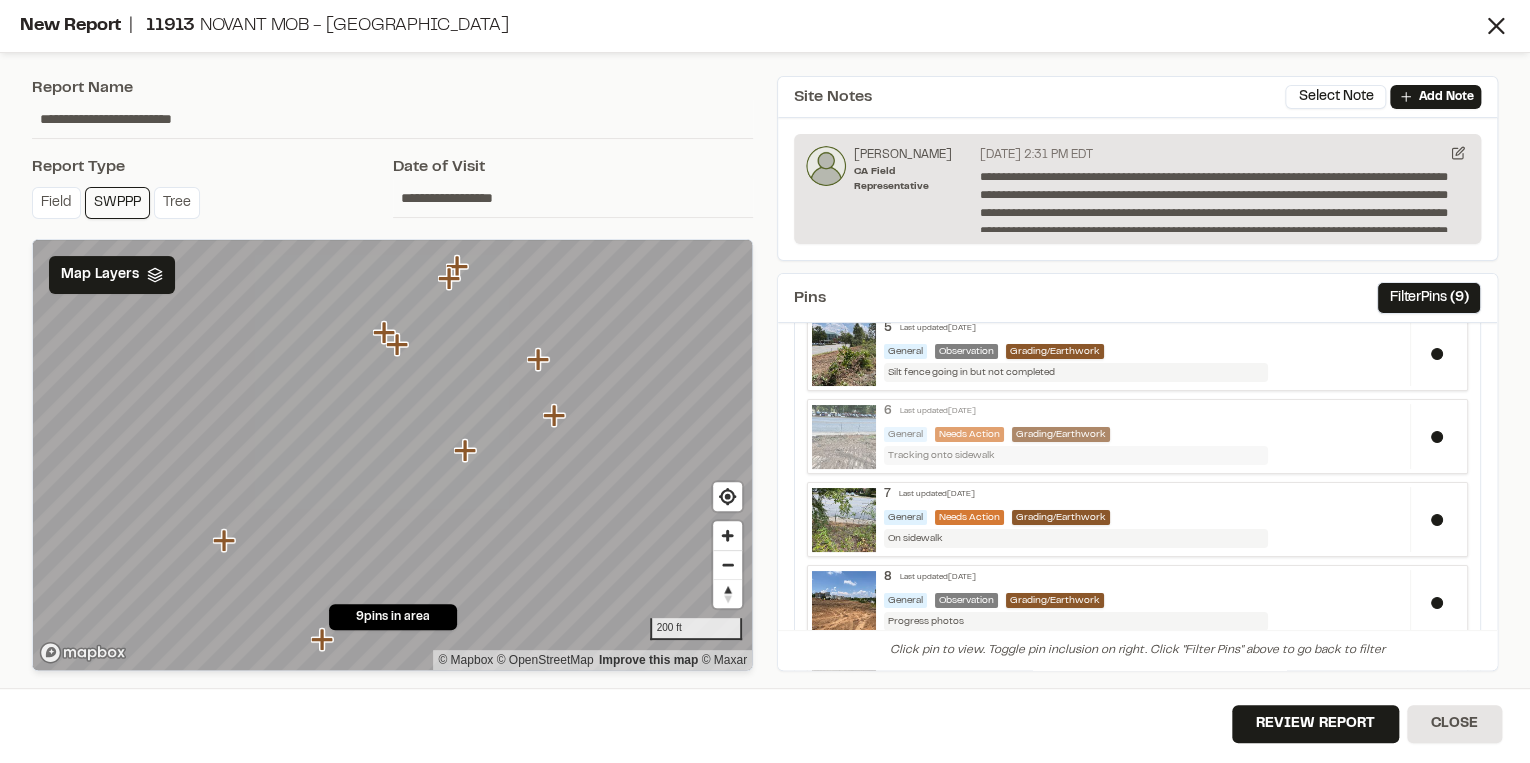 scroll, scrollTop: 0, scrollLeft: 0, axis: both 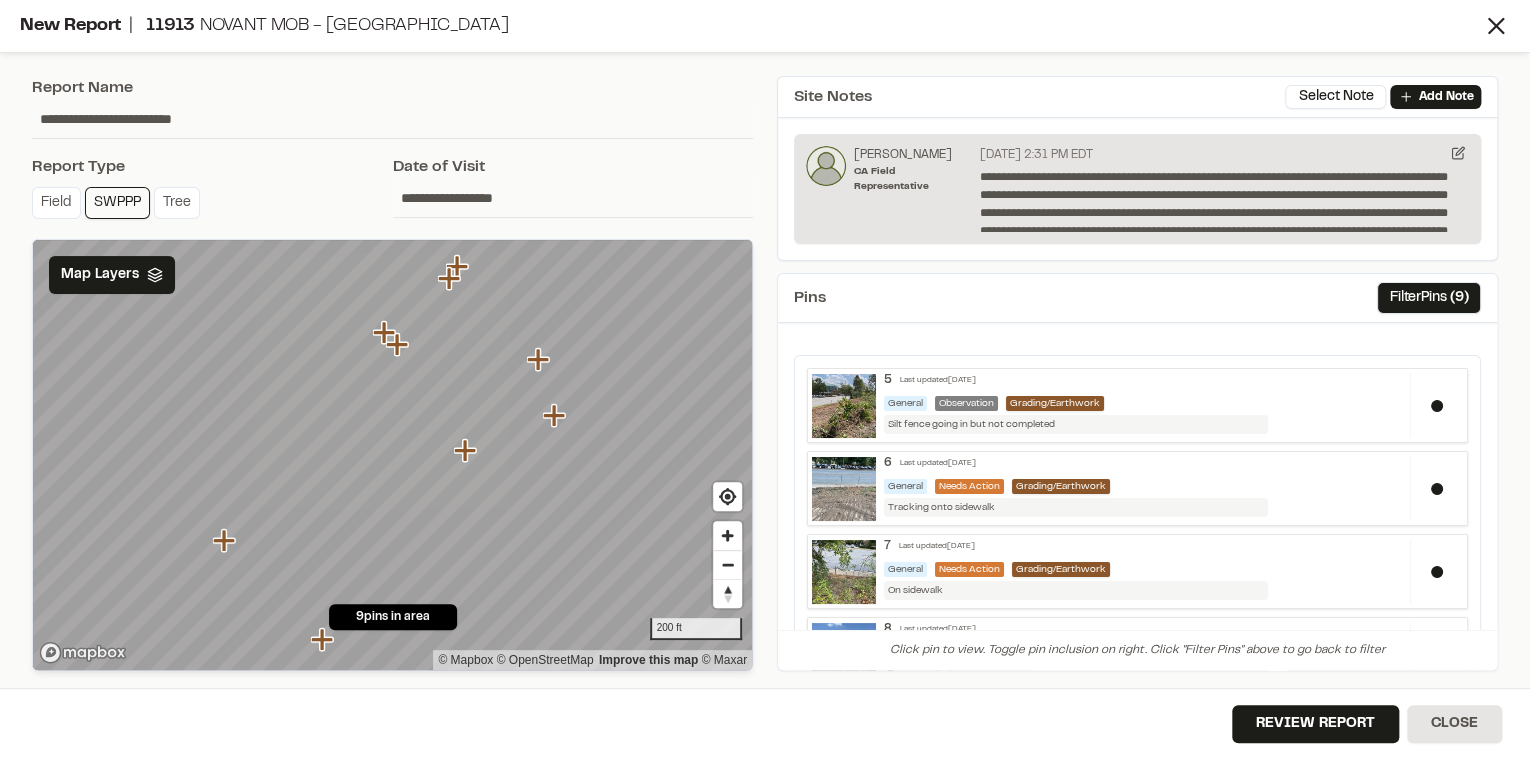 click on "6 Last updated  Jul 9, 2025 General Needs Action Grading/Earthwork Tracking onto sidewalk  x" at bounding box center (1137, 488) 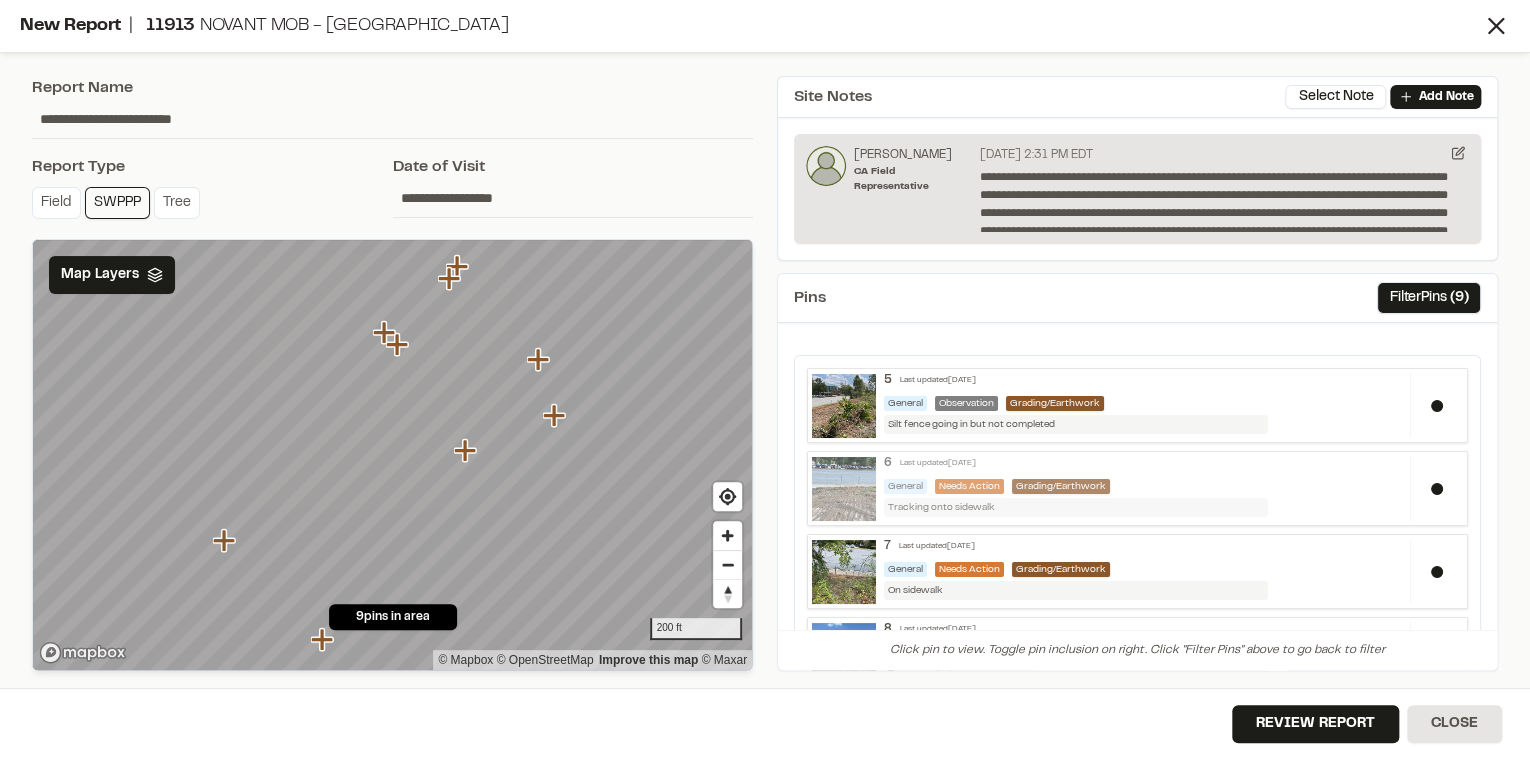 click on "General Needs Action Grading/Earthwork" at bounding box center [1143, 486] 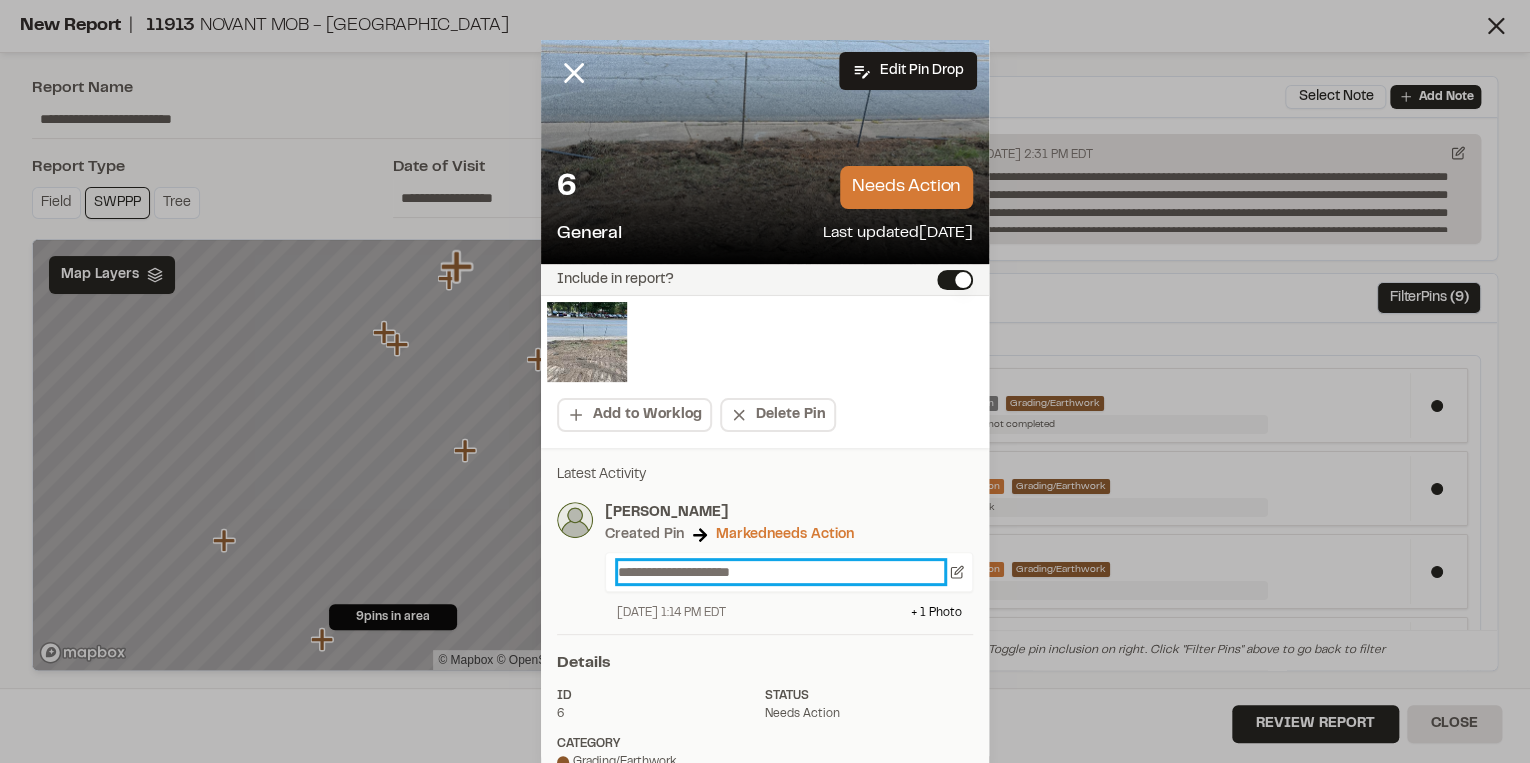 click on "**********" at bounding box center [781, 572] 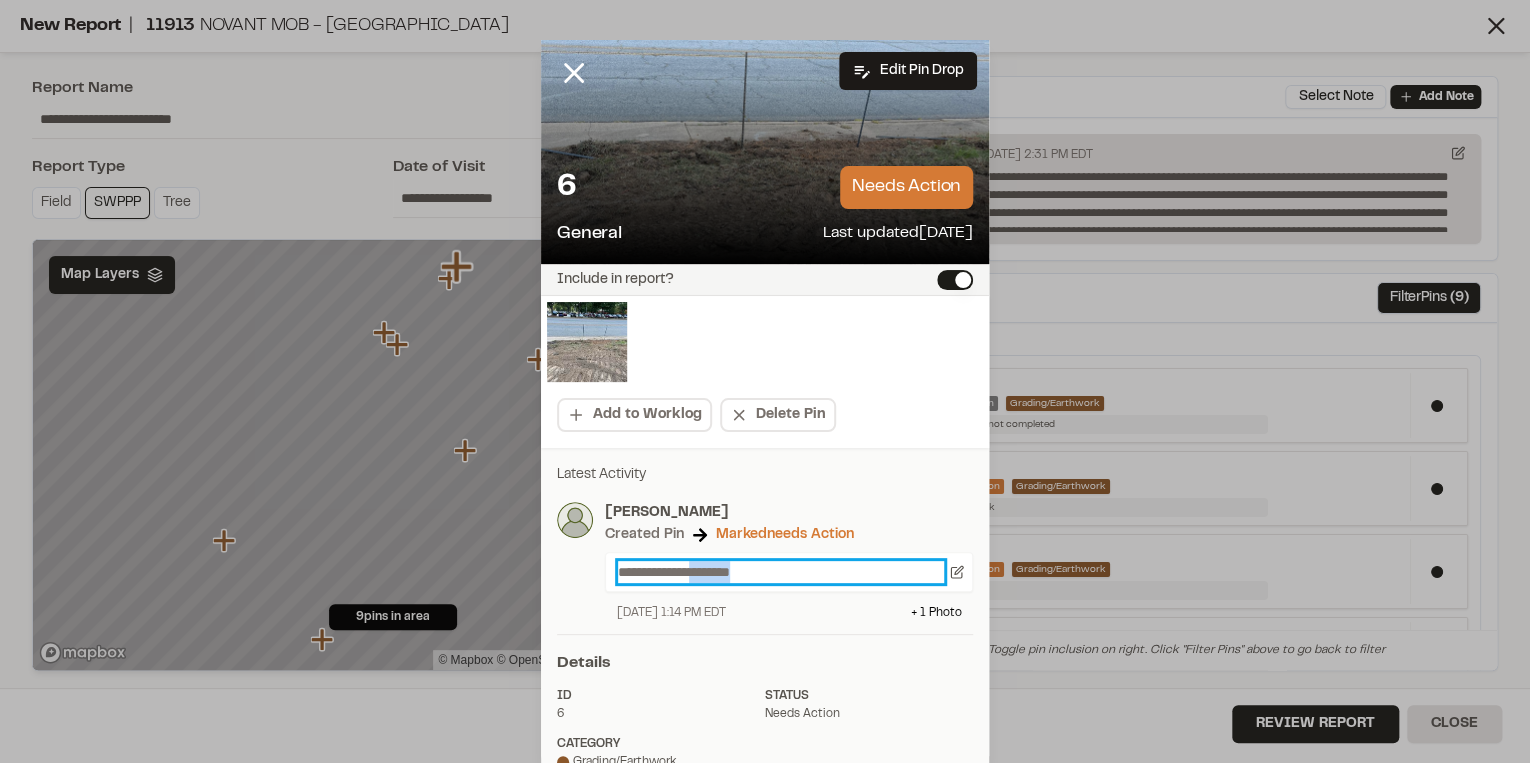 click on "**********" at bounding box center (781, 572) 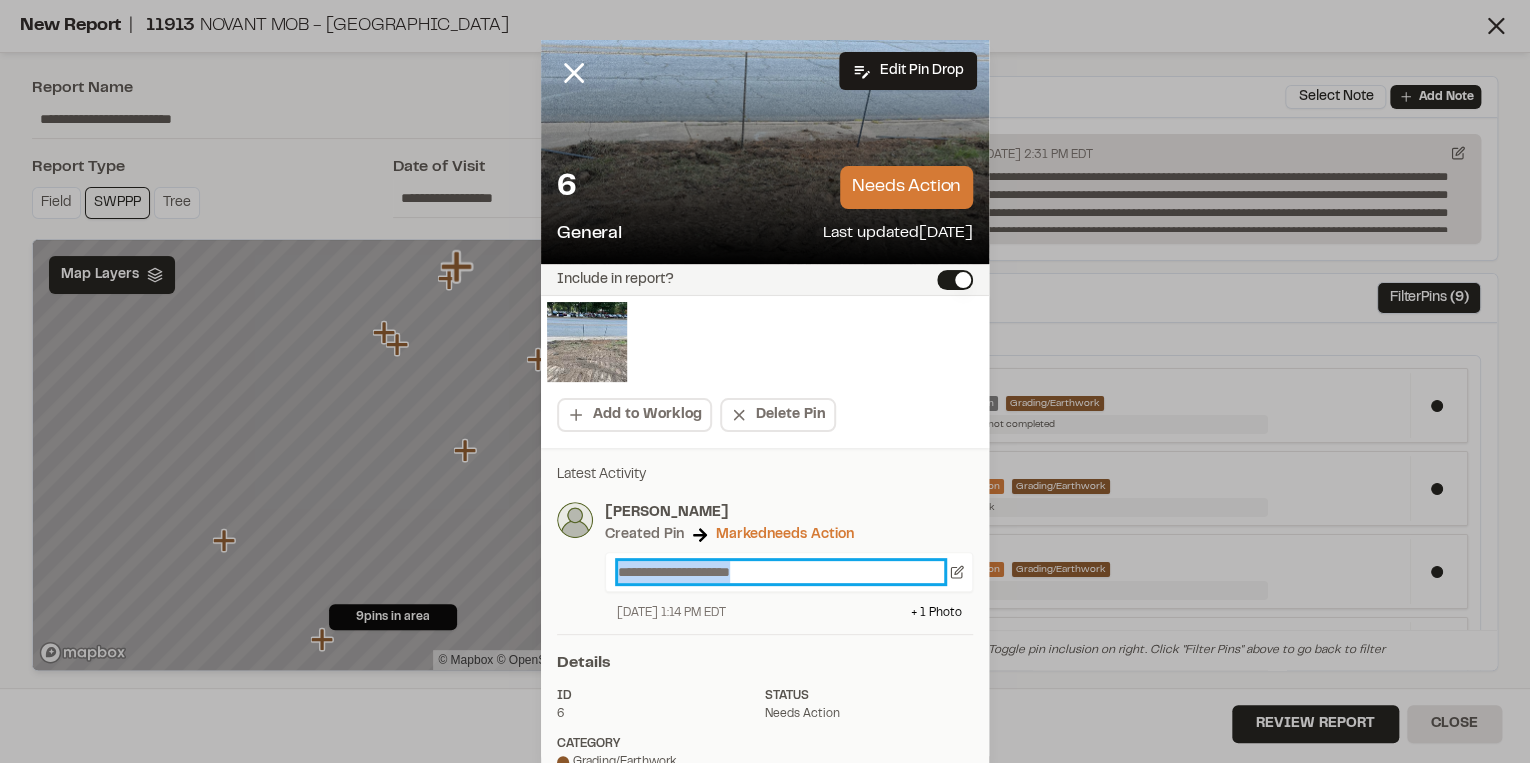 click on "**********" at bounding box center (781, 572) 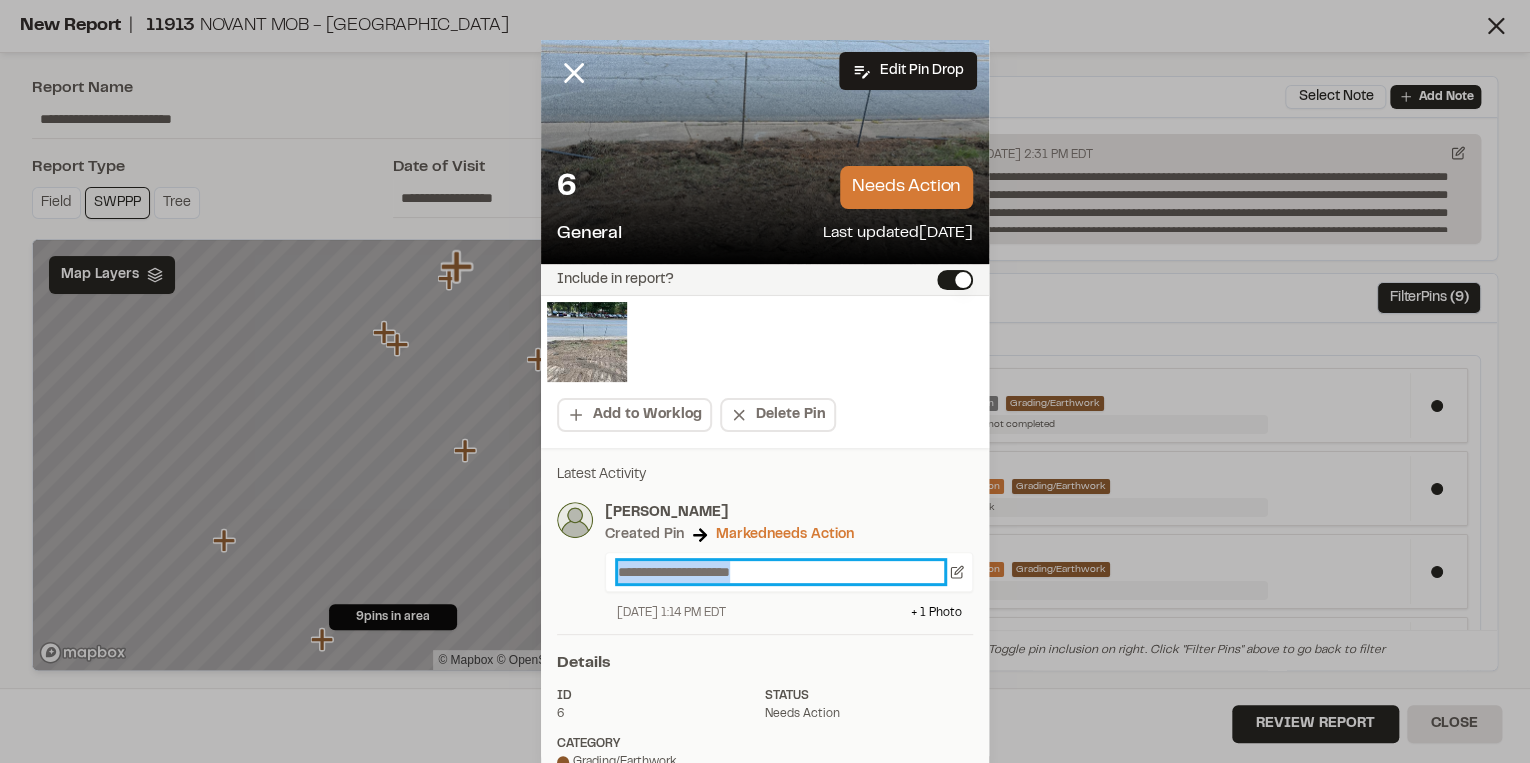 type 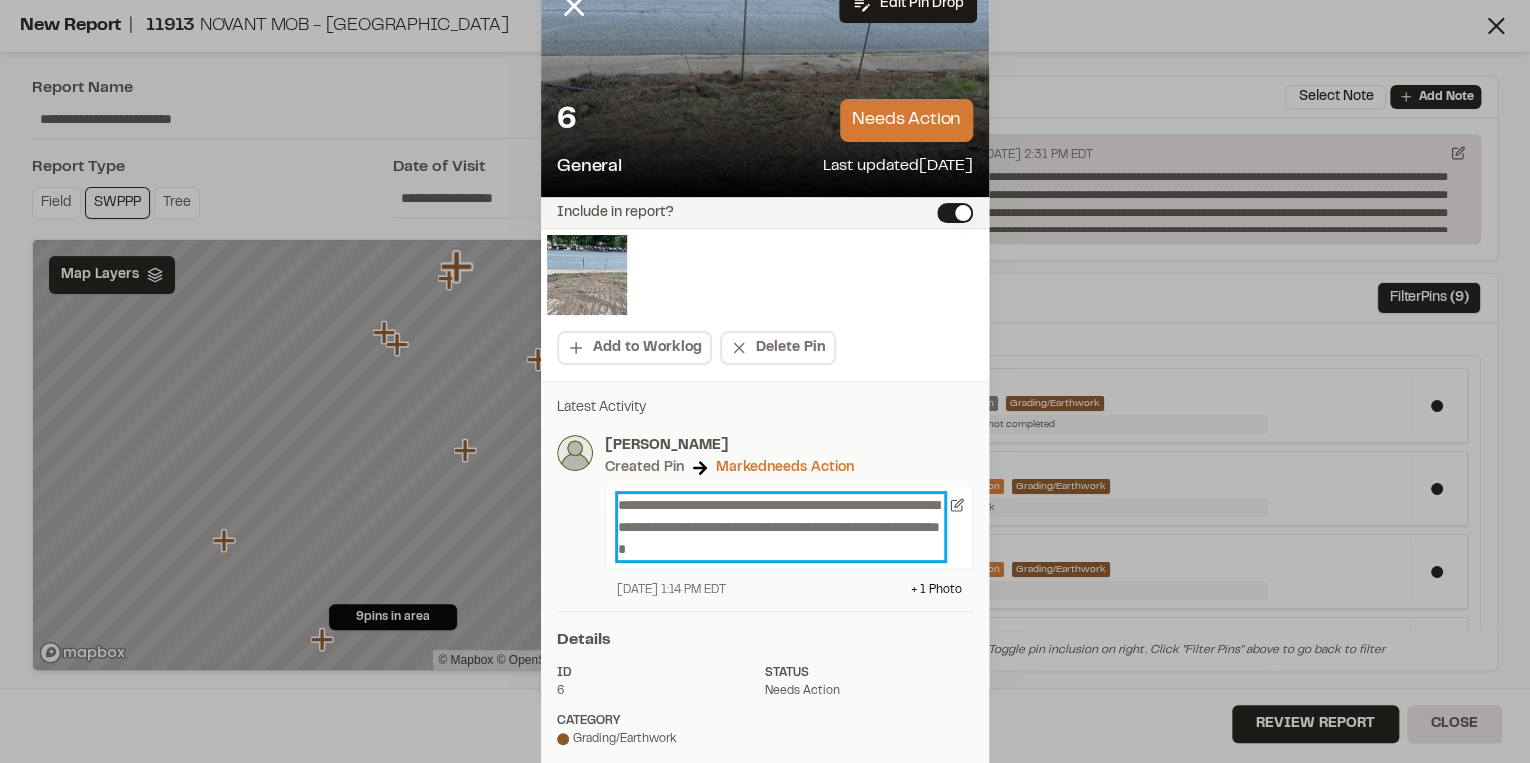 scroll, scrollTop: 0, scrollLeft: 0, axis: both 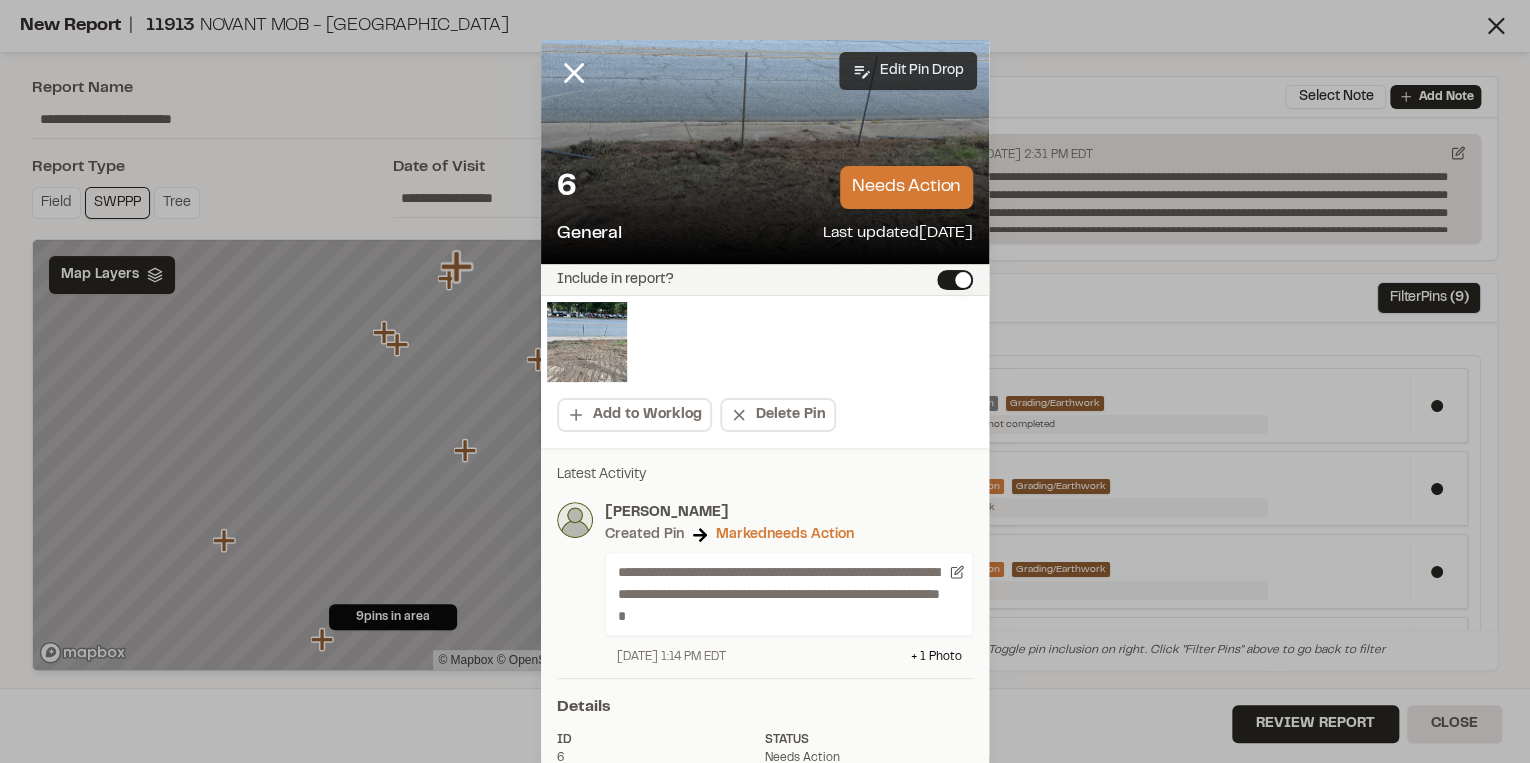 click on "Edit Pin Drop" at bounding box center [908, 71] 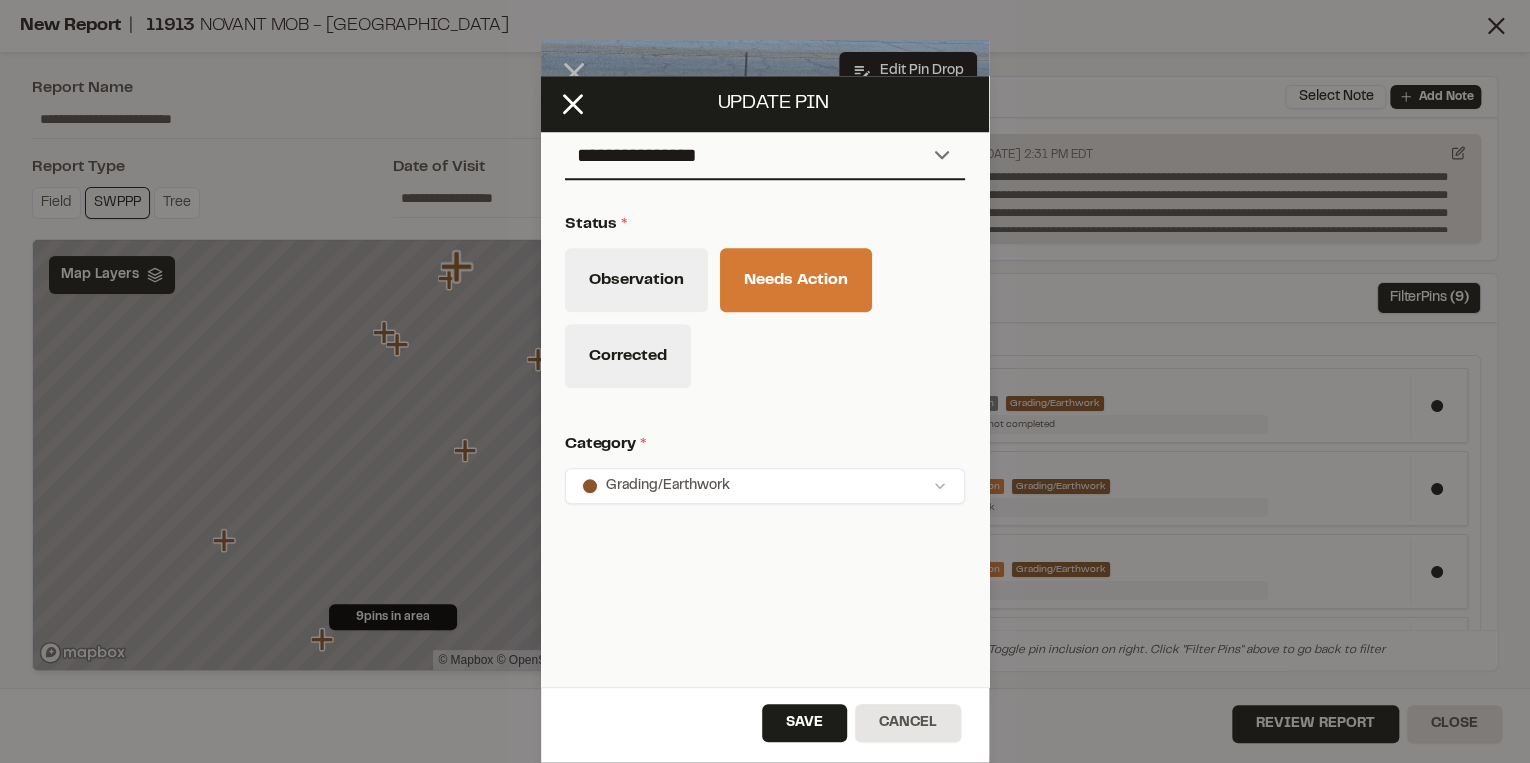 scroll, scrollTop: 853, scrollLeft: 0, axis: vertical 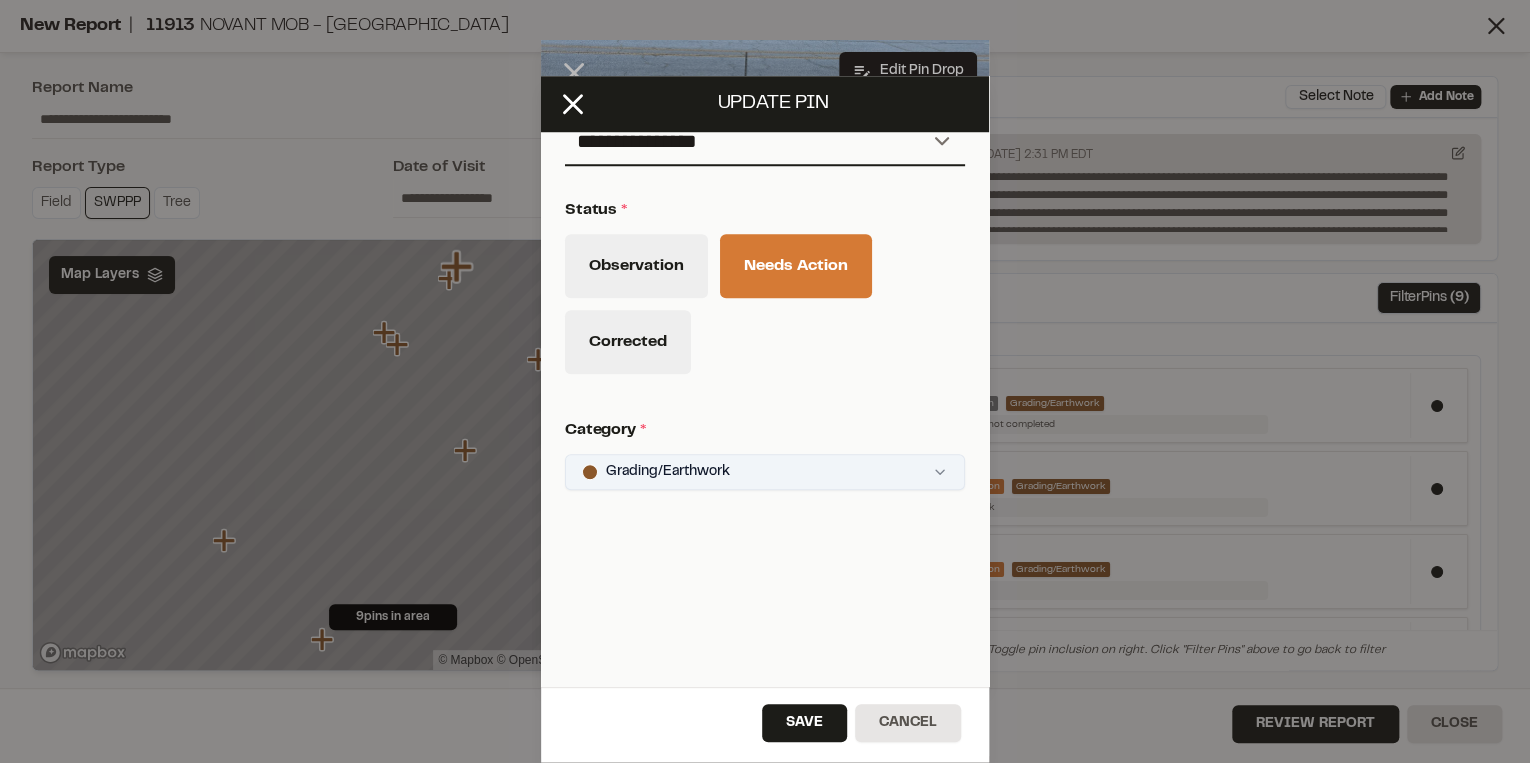 click on "Close sidebar v 3.0.1 Shares Current Workspace SeamonWhiteside Inc. SI Projects New Project Reports Team Settings Share Workspace Collapse Invite Link Uh oh! You don't currently have acces to invite members to join Sitemarker. Done Open sidebar Search Recently Searched 11913   Novant MOB - Patewood Greenville ,  SC GR4136   Patewood Medical Development Greenville ,  SC 11754    GTC-Welding Center  Simpsonville ,  SC Search to see more projects... AI Help AI Assistant Ask about features or construction insights What can I help you with? How can I add pins to a project? How do I invite team members? How do I create a new project?
To pick up a draggable item, press the space bar.
While dragging, use the arrow keys to move the item.
Press space again to drop the item in its new position, or press escape to cancel.
Join project Ready to join  ? You were invited to join  project    by   . Accept Decline Need help? Need help? FAQ Support Site Request a Feature Submit Bug Report * * *" at bounding box center [765, 381] 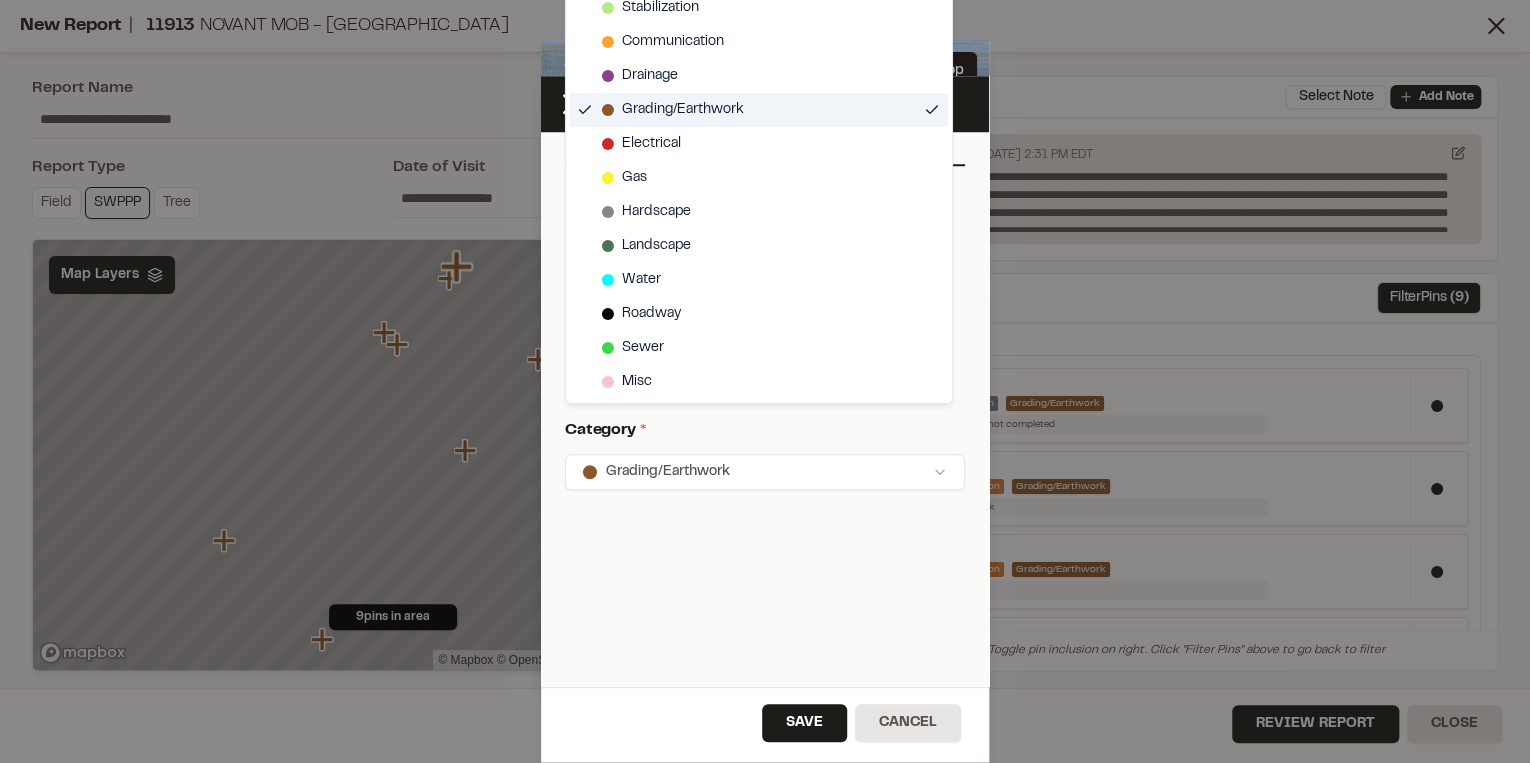 click on "Grading/Earthwork" at bounding box center [683, 110] 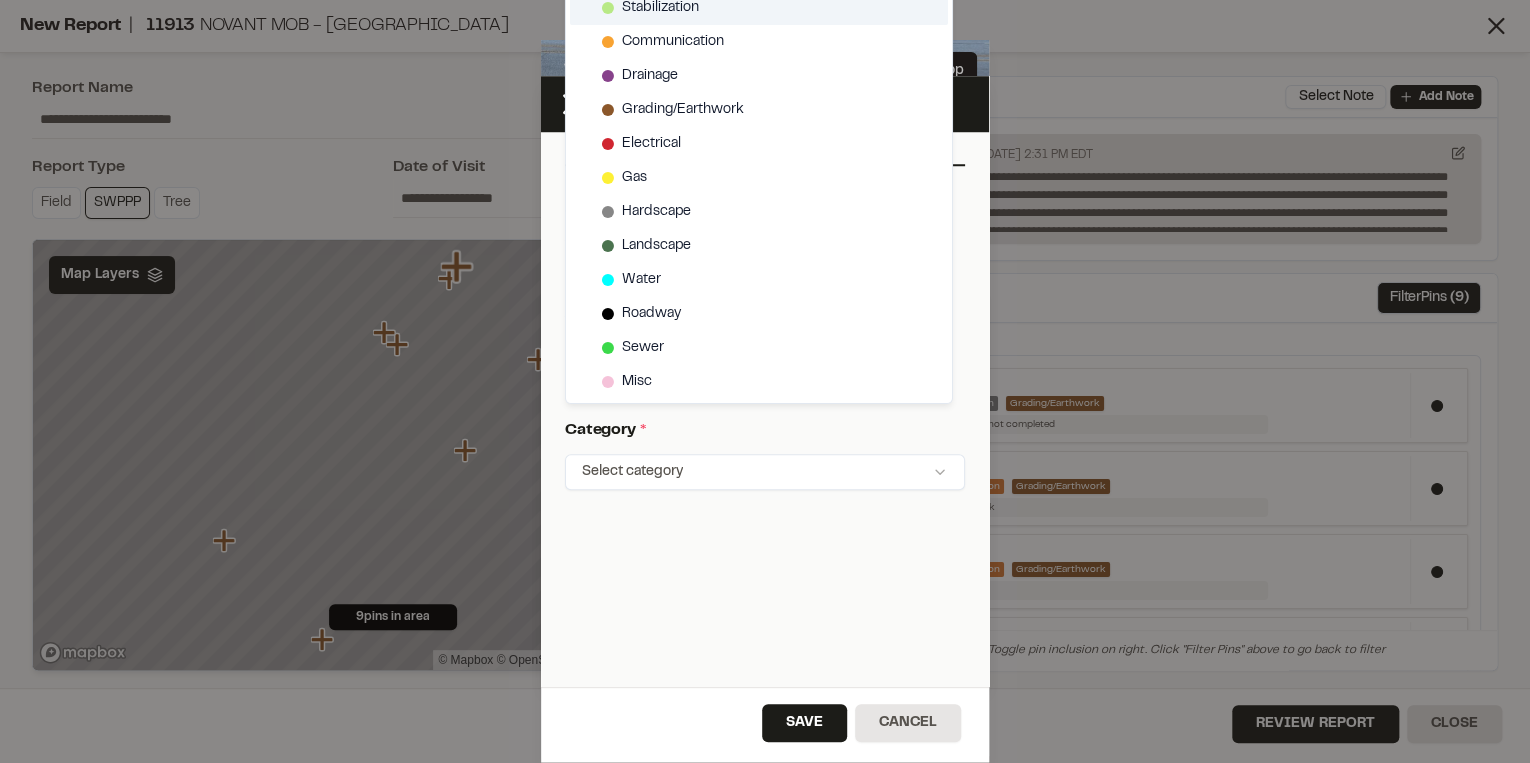 click on "Stabilization" at bounding box center [660, 8] 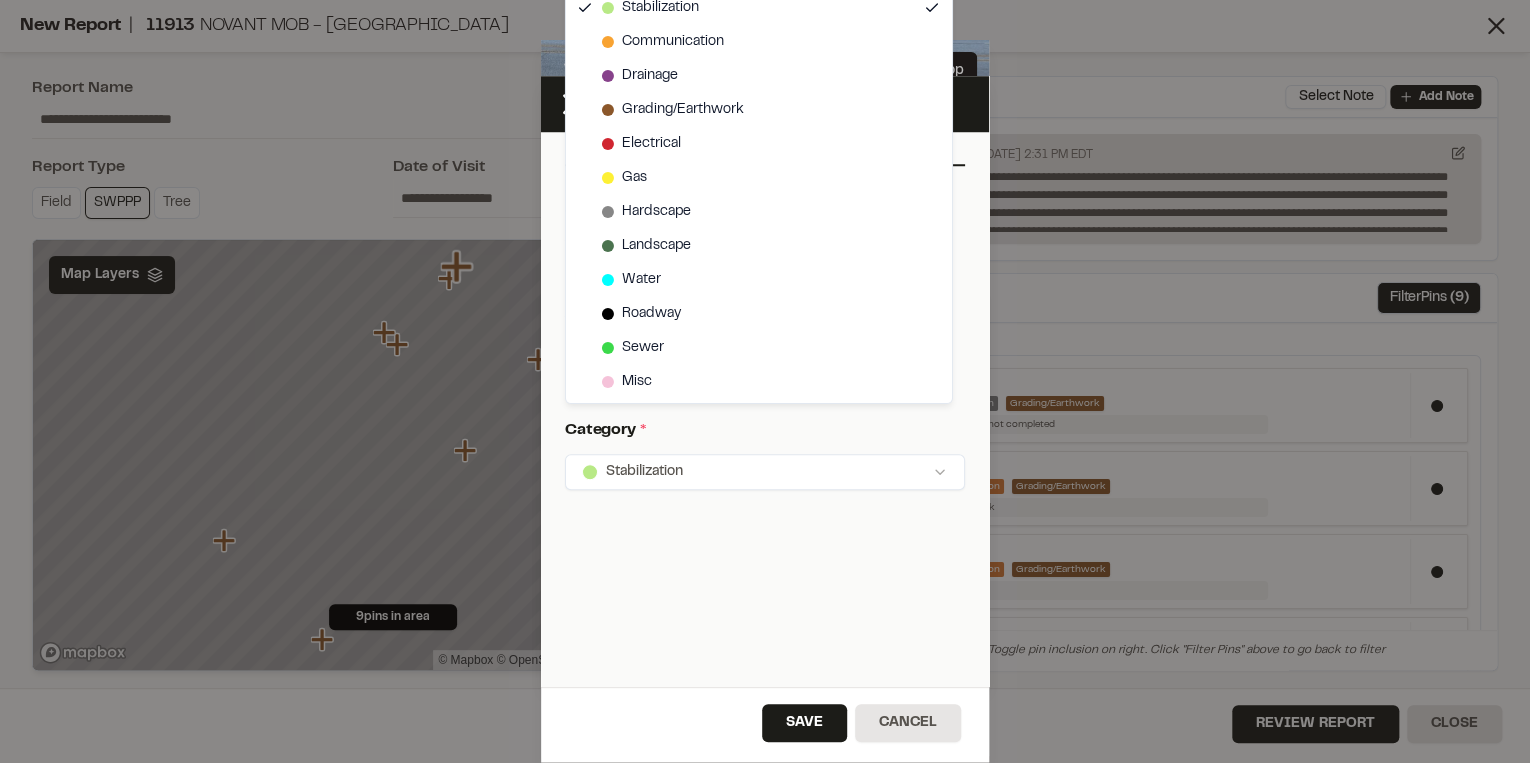click on "Close sidebar v 3.0.1 Shares Current Workspace SeamonWhiteside Inc. SI Projects New Project Reports Team Settings Share Workspace Collapse Invite Link Uh oh! You don't currently have acces to invite members to join Sitemarker. Done Open sidebar Search Recently Searched 11913   Novant MOB - Patewood Greenville ,  SC GR4136   Patewood Medical Development Greenville ,  SC 11754    GTC-Welding Center  Simpsonville ,  SC Search to see more projects... AI Help AI Assistant Ask about features or construction insights What can I help you with? How can I add pins to a project? How do I invite team members? How do I create a new project?
To pick up a draggable item, press the space bar.
While dragging, use the arrow keys to move the item.
Press space again to drop the item in its new position, or press escape to cancel.
Join project Ready to join  ? You were invited to join  project    by   . Accept Decline Need help? Need help? FAQ Support Site Request a Feature Submit Bug Report * * *" at bounding box center [765, 381] 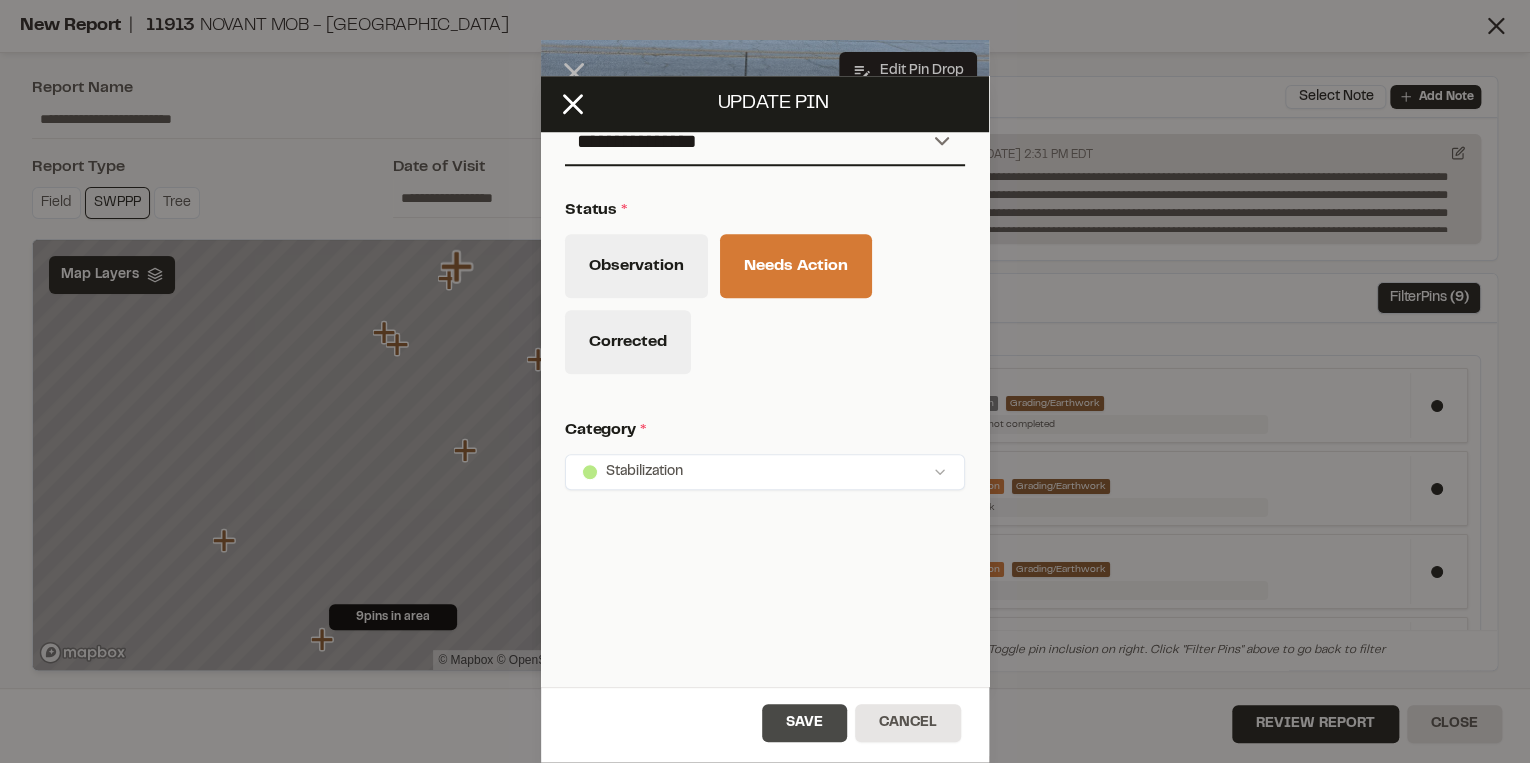 click on "Save" at bounding box center (804, 723) 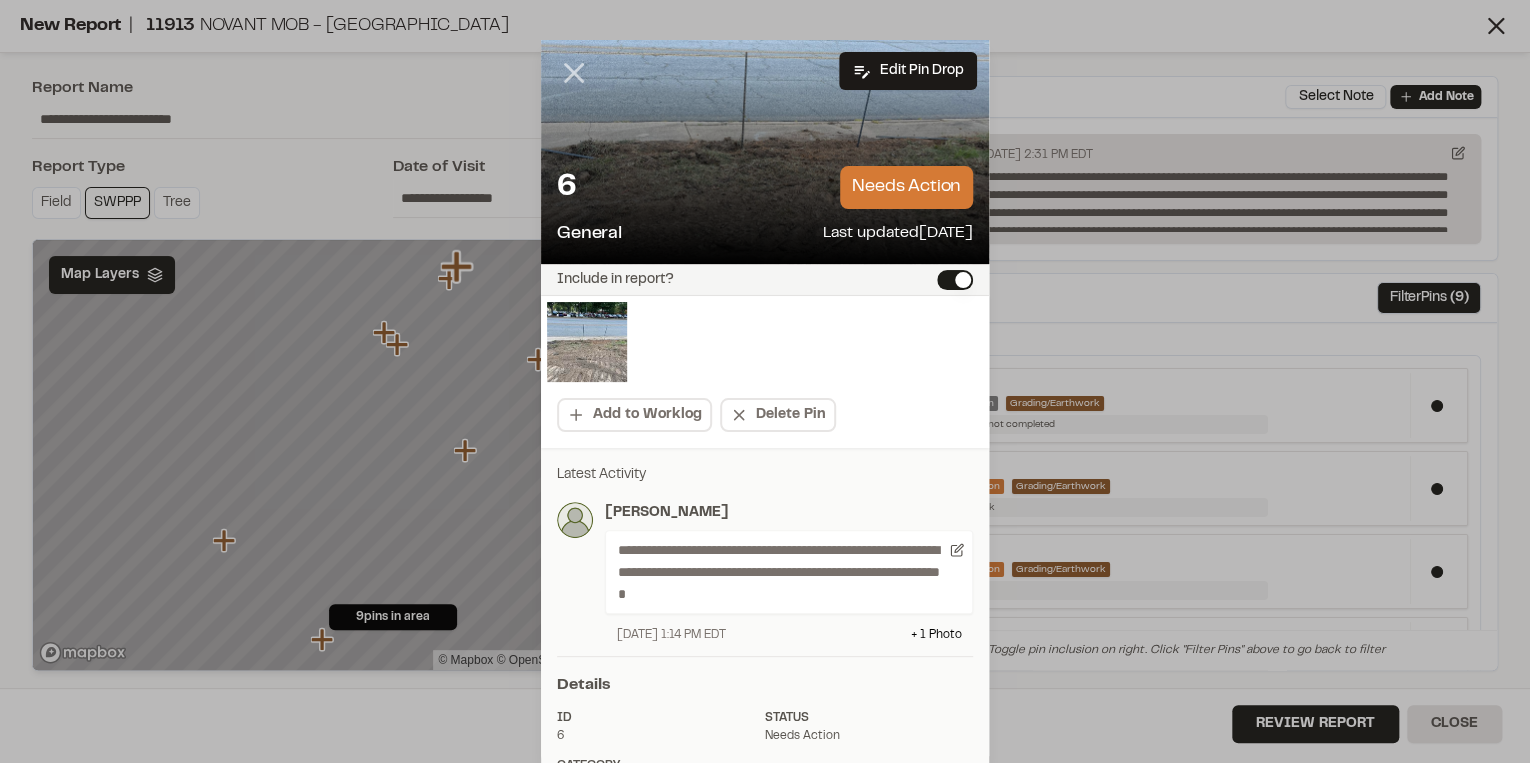 click 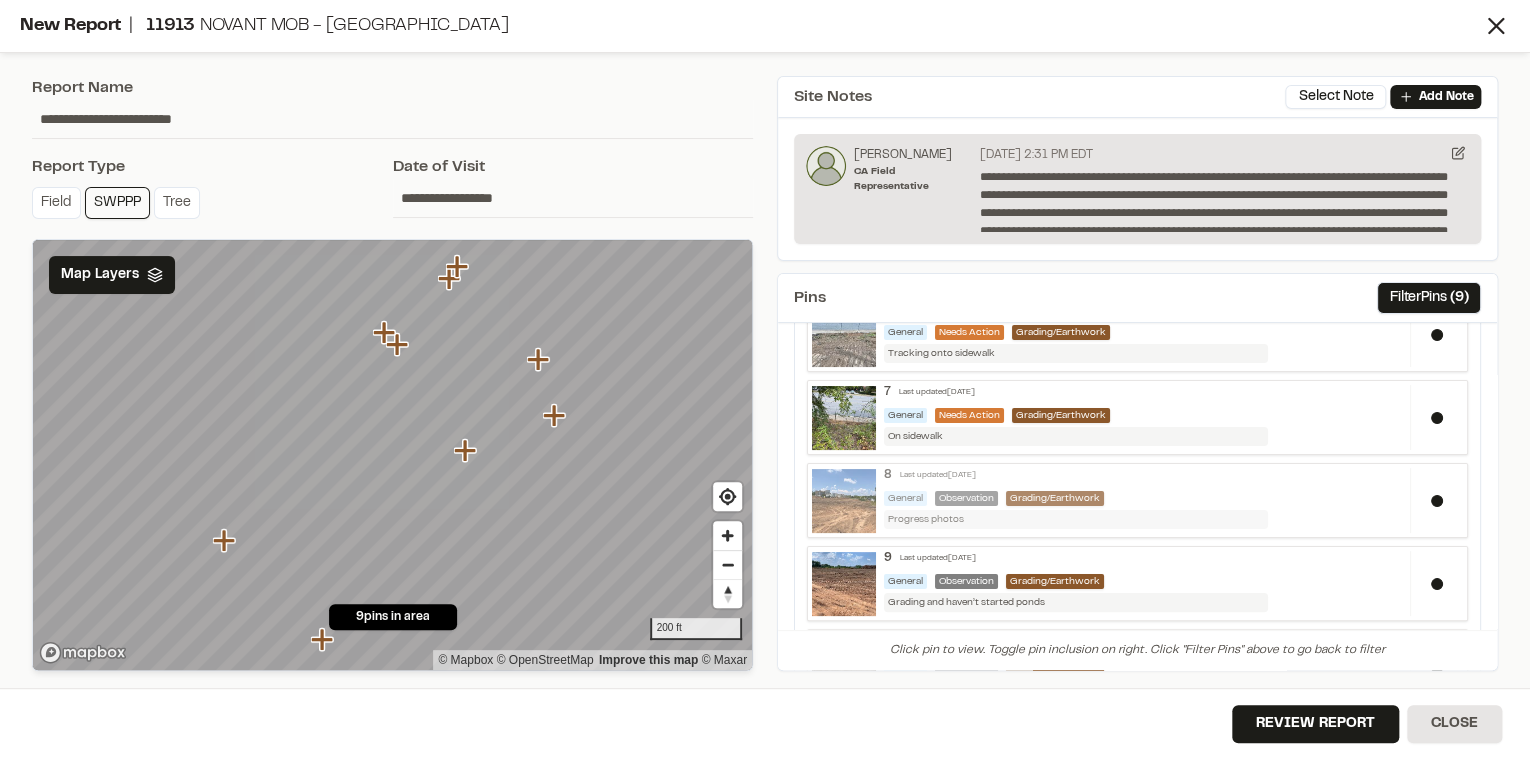 scroll, scrollTop: 160, scrollLeft: 0, axis: vertical 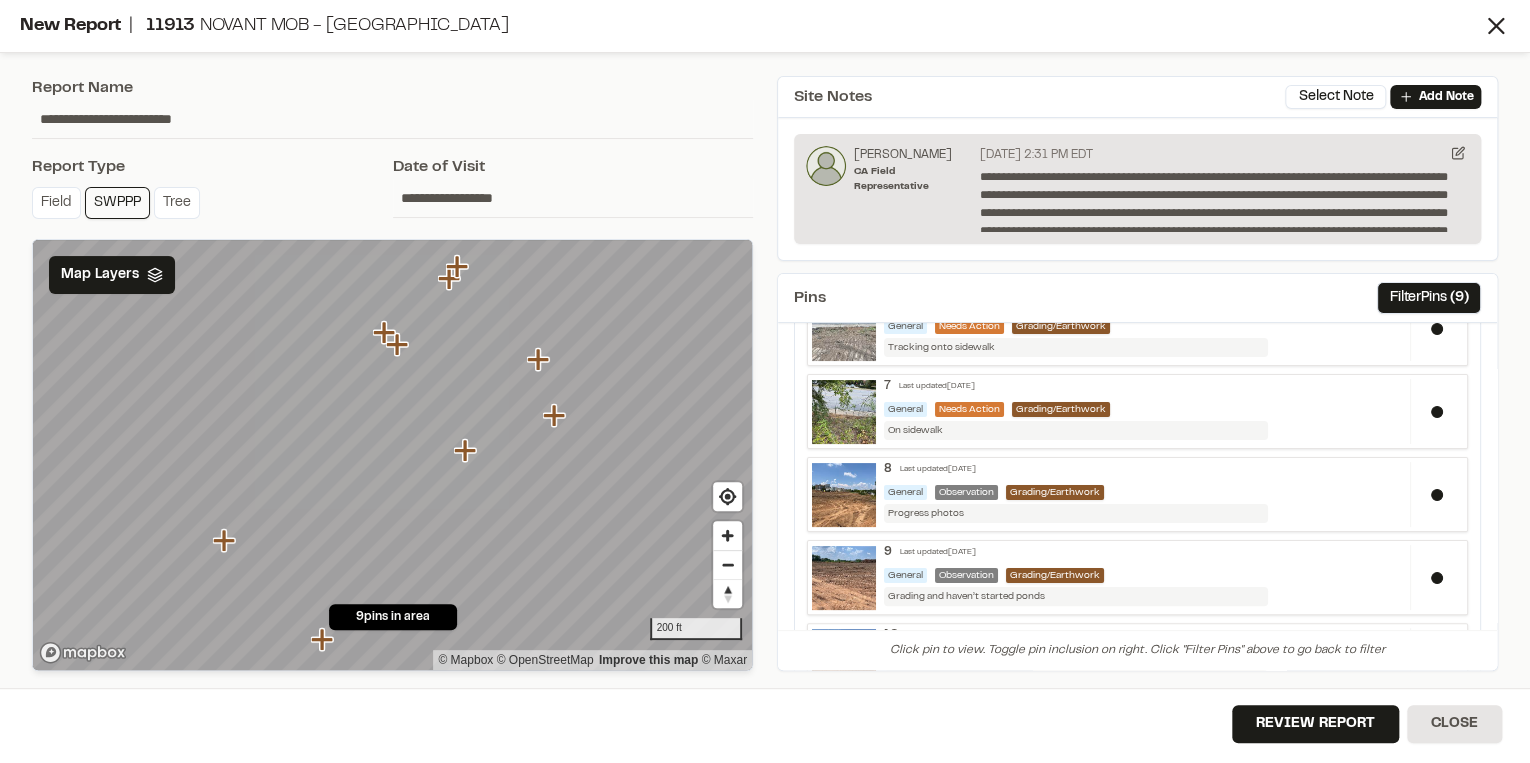click on "7 Last updated  Jul 9, 2025 General Needs Action Grading/Earthwork On sidewalk  x" at bounding box center (1137, 411) 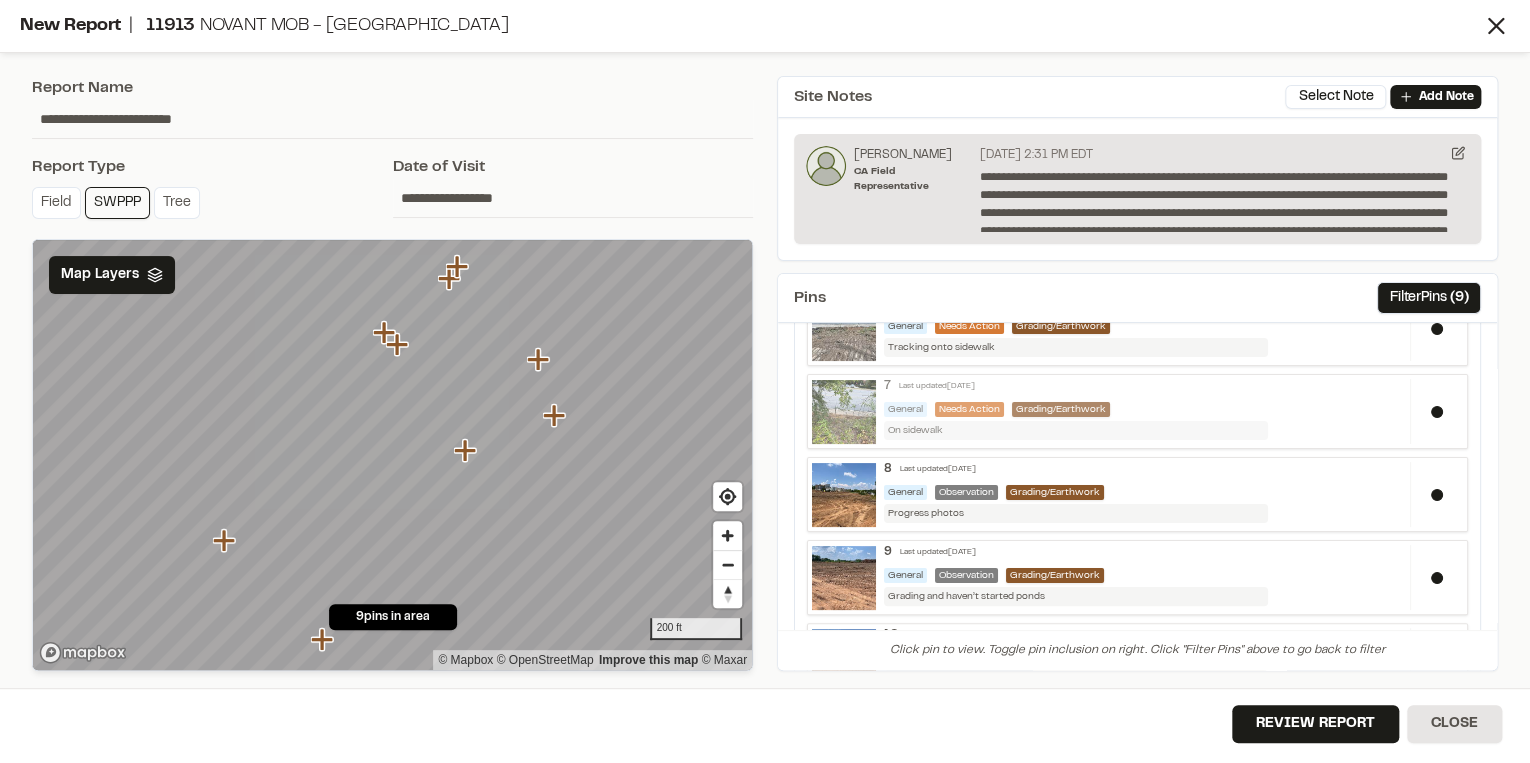 click on "On sidewalk" at bounding box center (1076, 430) 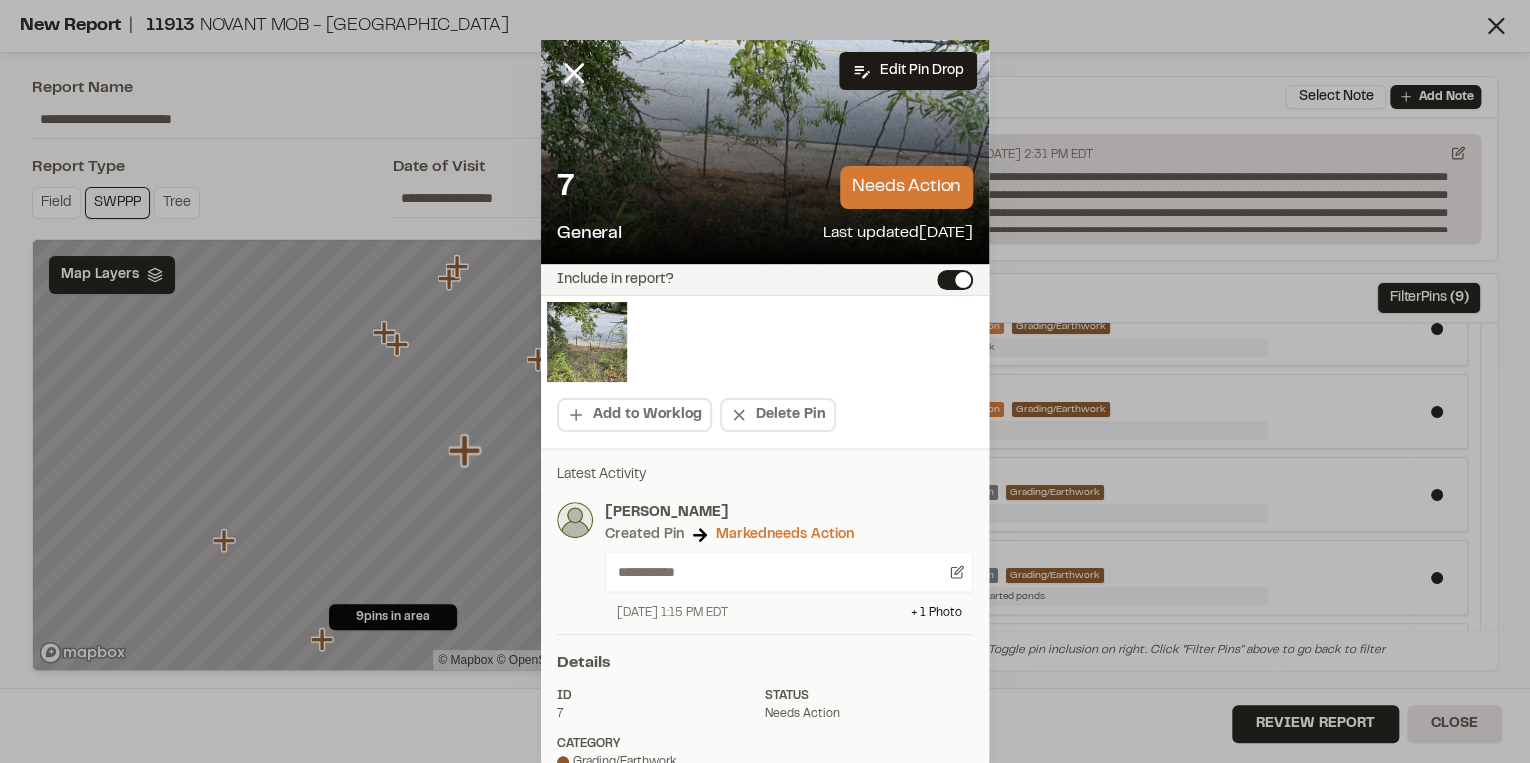 click at bounding box center (765, 343) 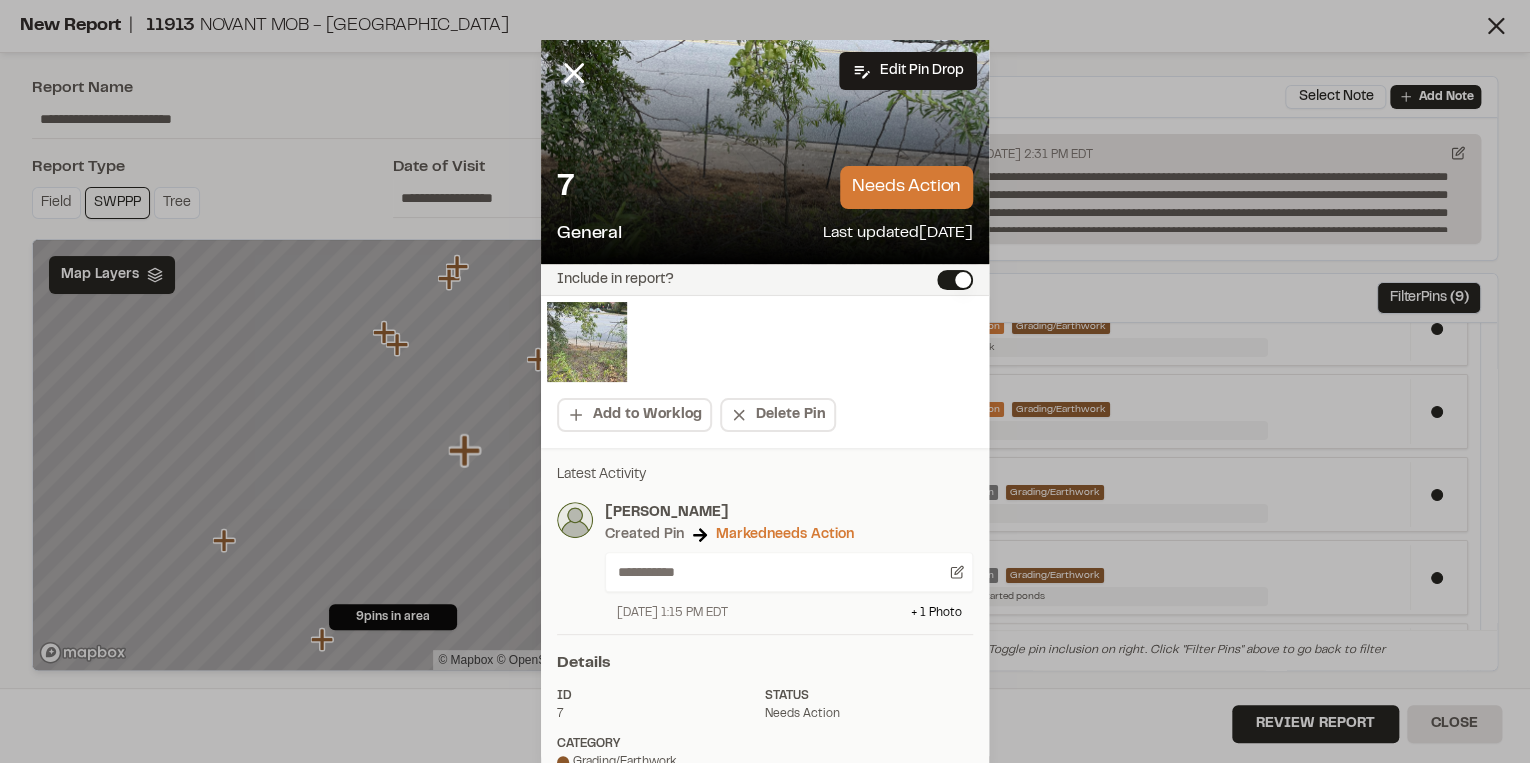 click at bounding box center (587, 342) 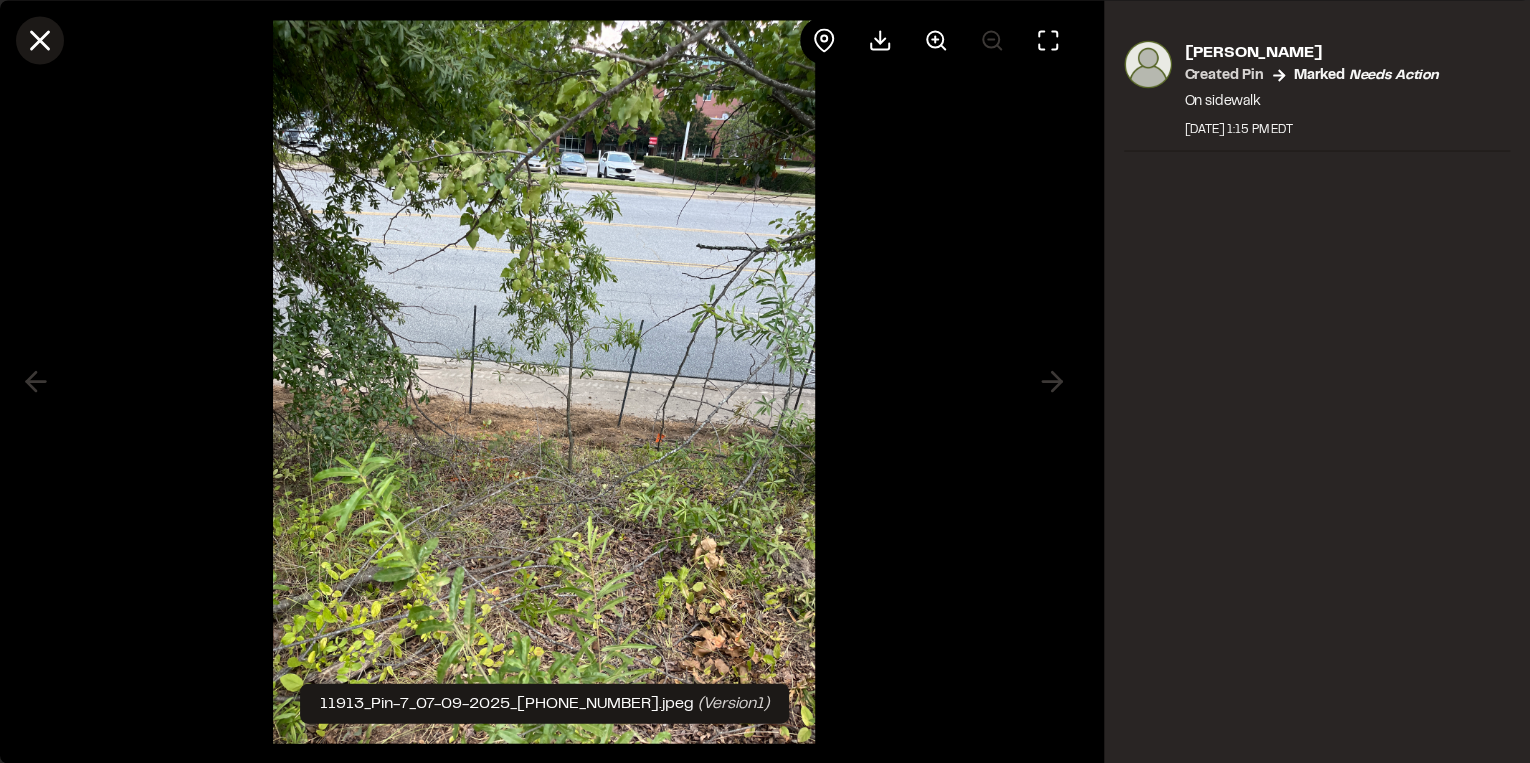 click 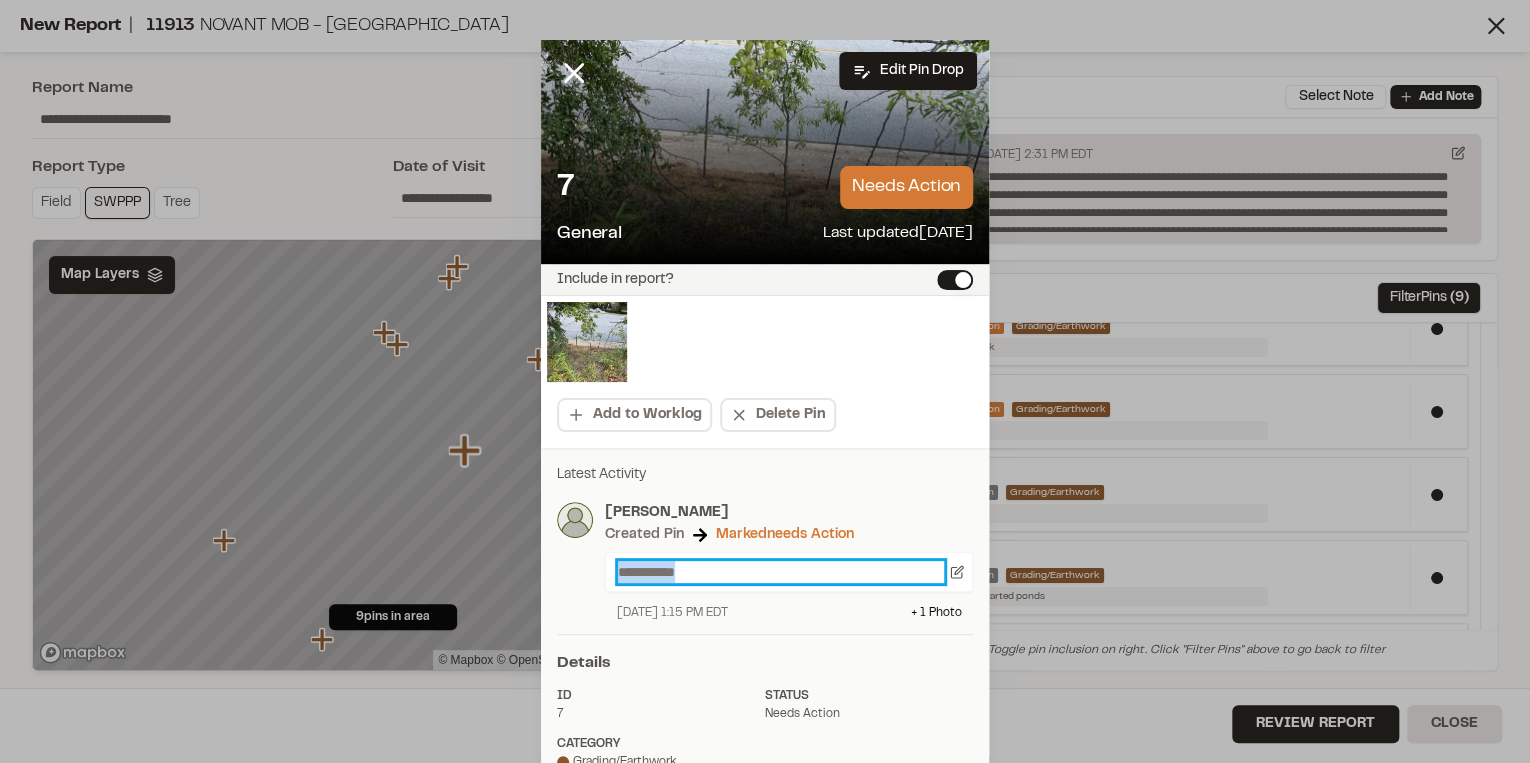 drag, startPoint x: 700, startPoint y: 567, endPoint x: 540, endPoint y: 566, distance: 160.00313 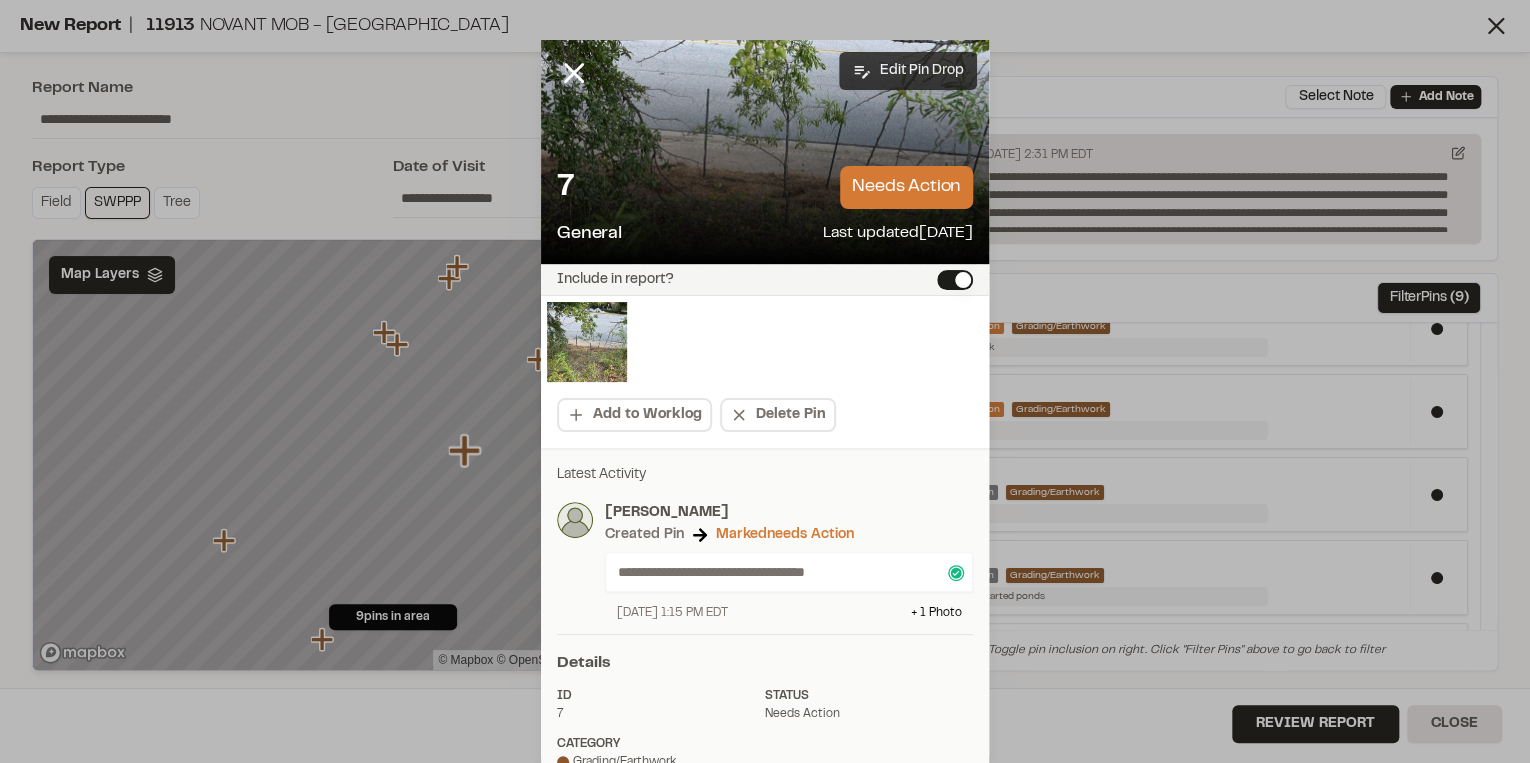 click on "Edit Pin Drop" at bounding box center [908, 71] 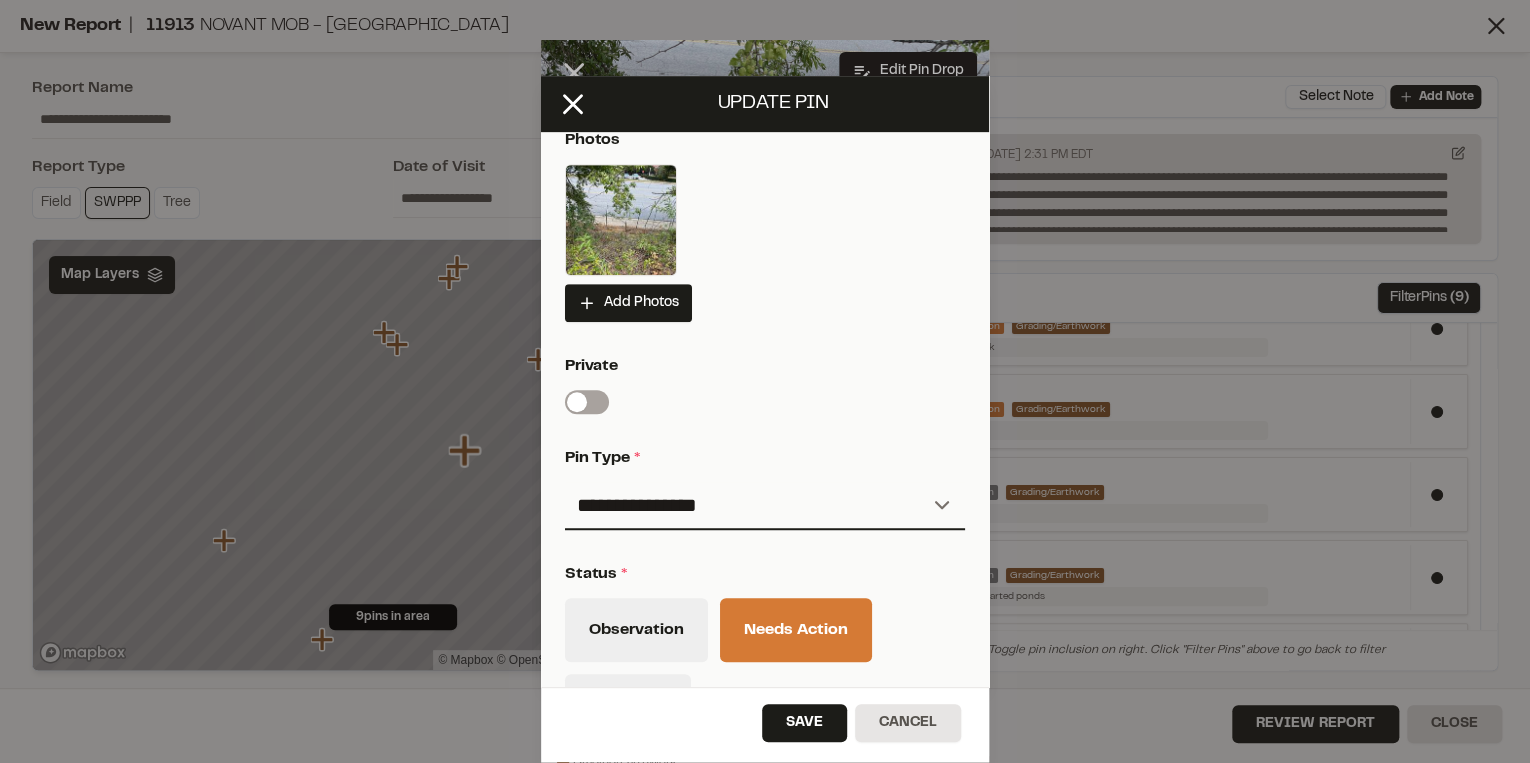 scroll, scrollTop: 853, scrollLeft: 0, axis: vertical 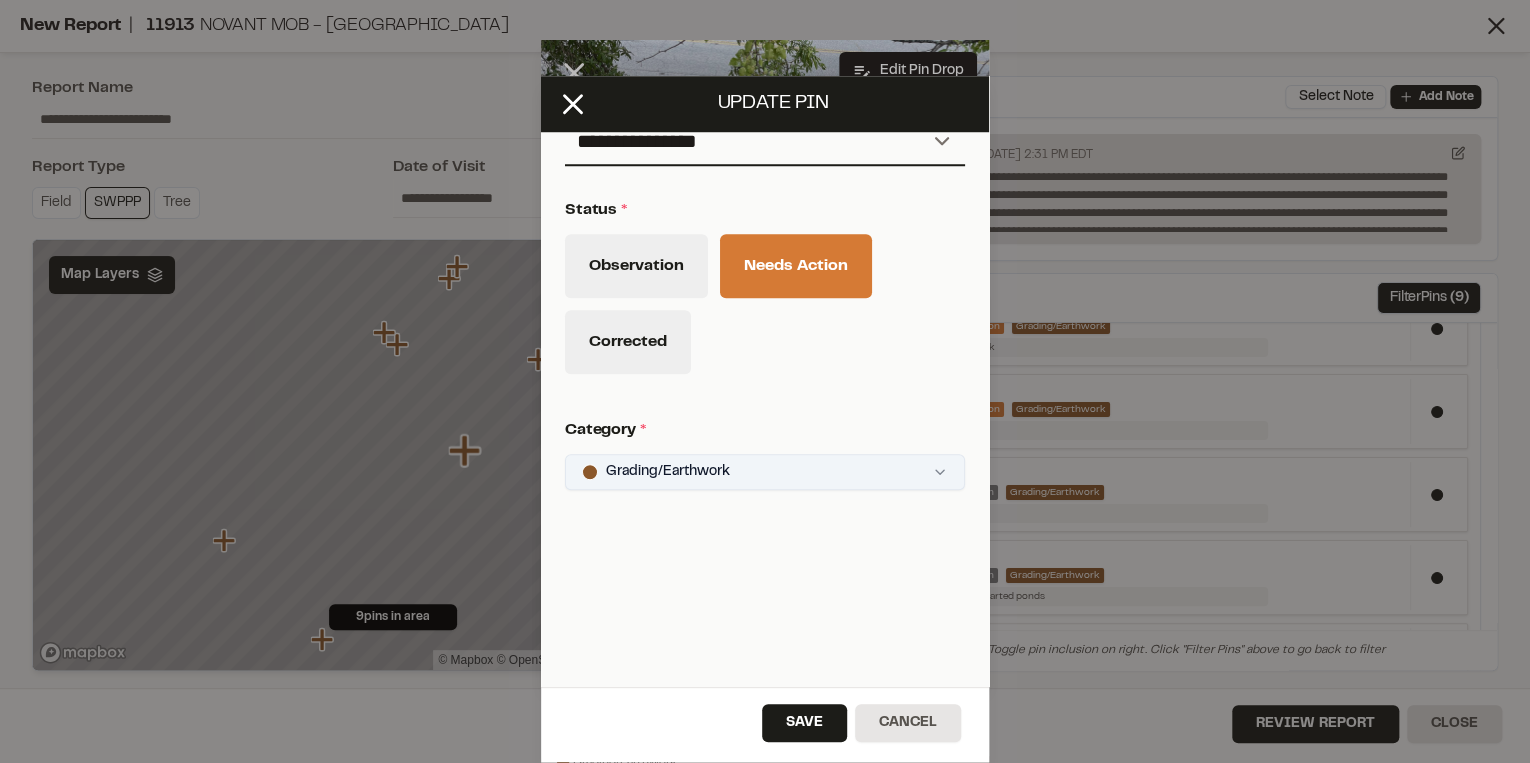 click on "Close sidebar v 3.0.1 Shares Current Workspace SeamonWhiteside Inc. SI Projects New Project Reports Team Settings Share Workspace Collapse Invite Link Uh oh! You don't currently have acces to invite members to join Sitemarker. Done Open sidebar Search Recently Searched 11913   Novant MOB - Patewood Greenville ,  SC GR4136   Patewood Medical Development Greenville ,  SC 11754    GTC-Welding Center  Simpsonville ,  SC Search to see more projects... AI Help AI Assistant Ask about features or construction insights What can I help you with? How can I add pins to a project? How do I invite team members? How do I create a new project?
To pick up a draggable item, press the space bar.
While dragging, use the arrow keys to move the item.
Press space again to drop the item in its new position, or press escape to cancel.
Join project Ready to join  ? You were invited to join  project    by   . Accept Decline Need help? Need help? FAQ Support Site Request a Feature Submit Bug Report * * *" at bounding box center [765, 381] 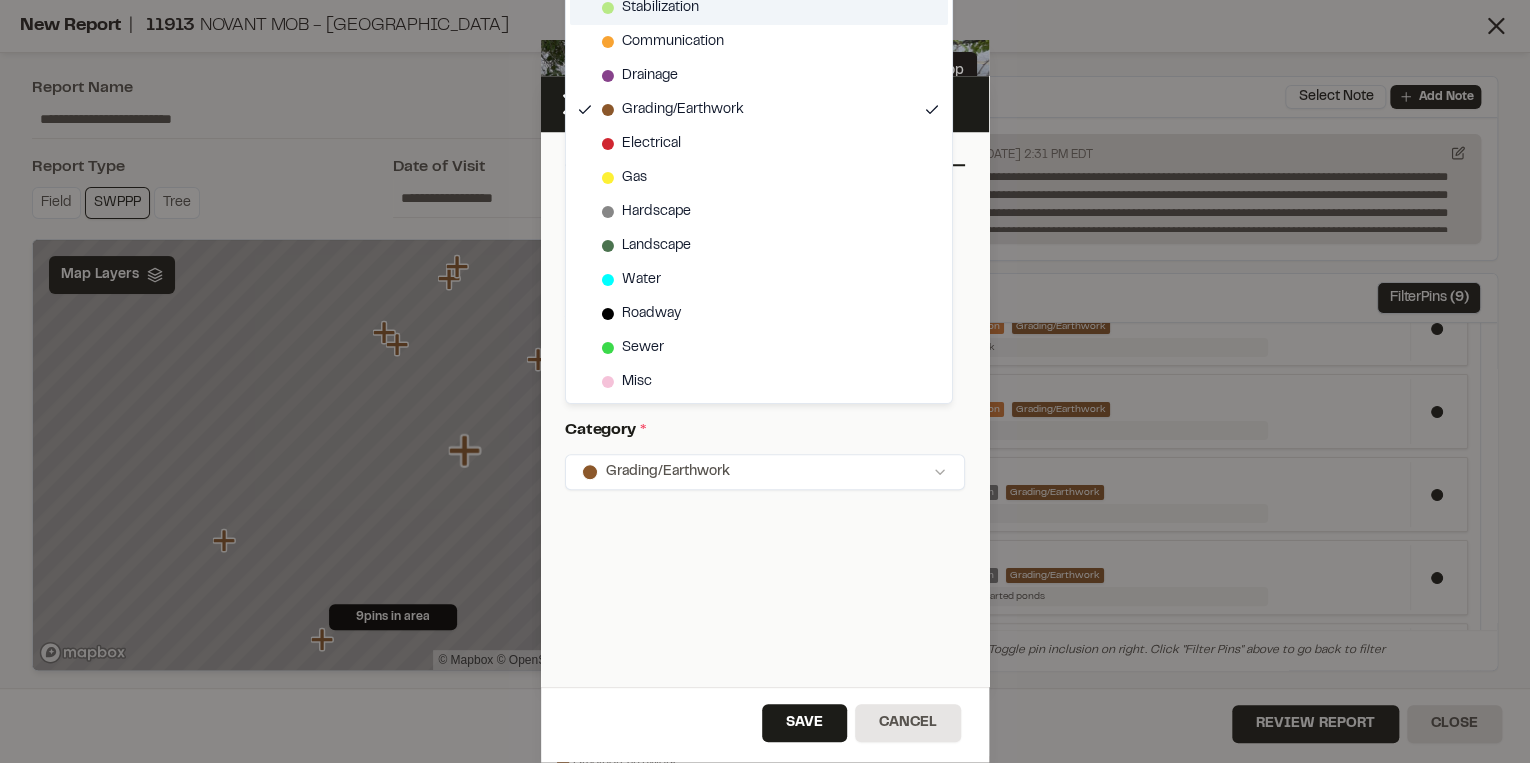click on "Stabilization" at bounding box center [660, 8] 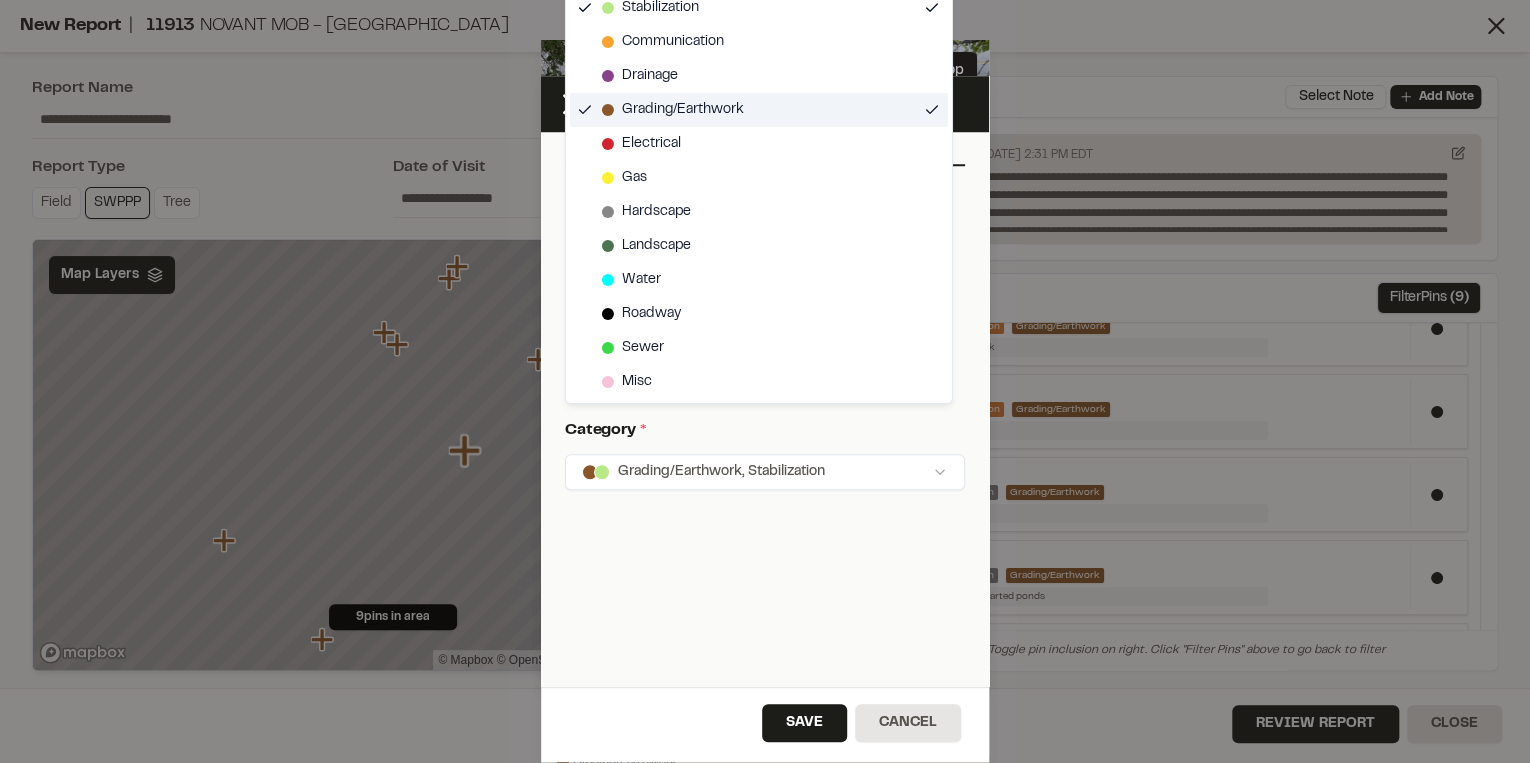 click on "Grading/Earthwork" at bounding box center (683, 110) 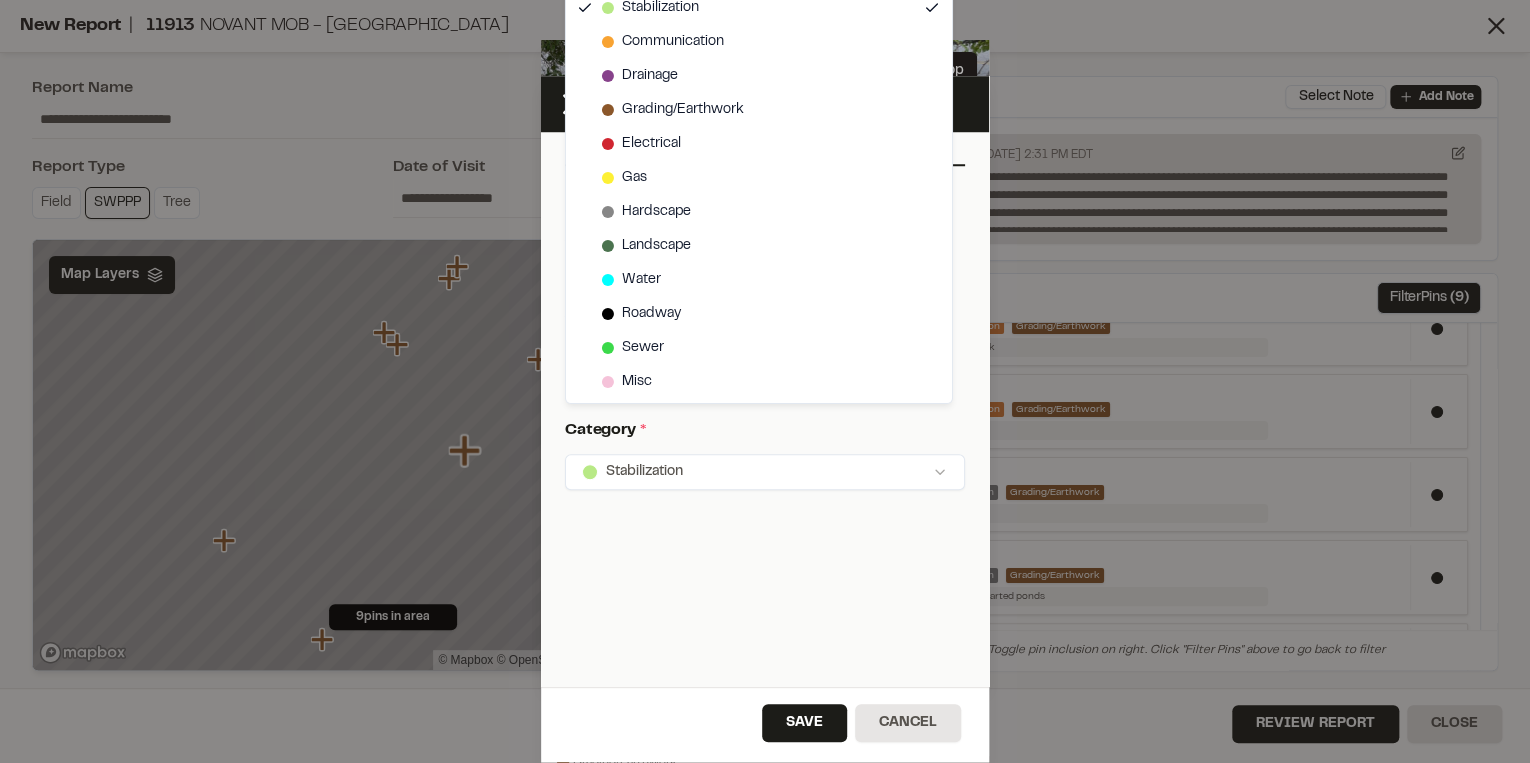 click on "Close sidebar v 3.0.1 Shares Current Workspace SeamonWhiteside Inc. SI Projects New Project Reports Team Settings Share Workspace Collapse Invite Link Uh oh! You don't currently have acces to invite members to join Sitemarker. Done Open sidebar Search Recently Searched 11913   Novant MOB - Patewood Greenville ,  SC GR4136   Patewood Medical Development Greenville ,  SC 11754    GTC-Welding Center  Simpsonville ,  SC Search to see more projects... AI Help AI Assistant Ask about features or construction insights What can I help you with? How can I add pins to a project? How do I invite team members? How do I create a new project?
To pick up a draggable item, press the space bar.
While dragging, use the arrow keys to move the item.
Press space again to drop the item in its new position, or press escape to cancel.
Join project Ready to join  ? You were invited to join  project    by   . Accept Decline Need help? Need help? FAQ Support Site Request a Feature Submit Bug Report * * *" at bounding box center (765, 381) 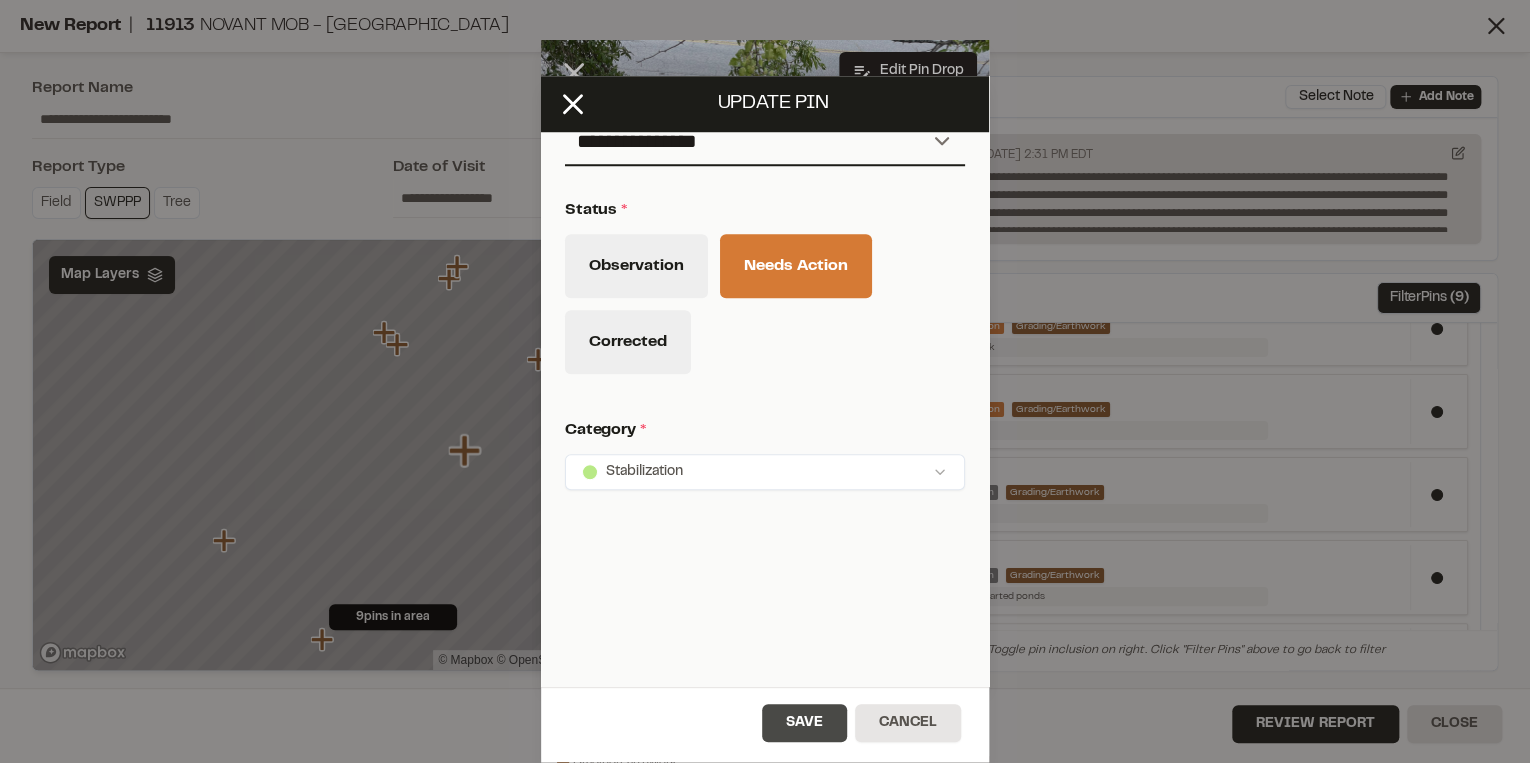 click on "Save" at bounding box center (804, 723) 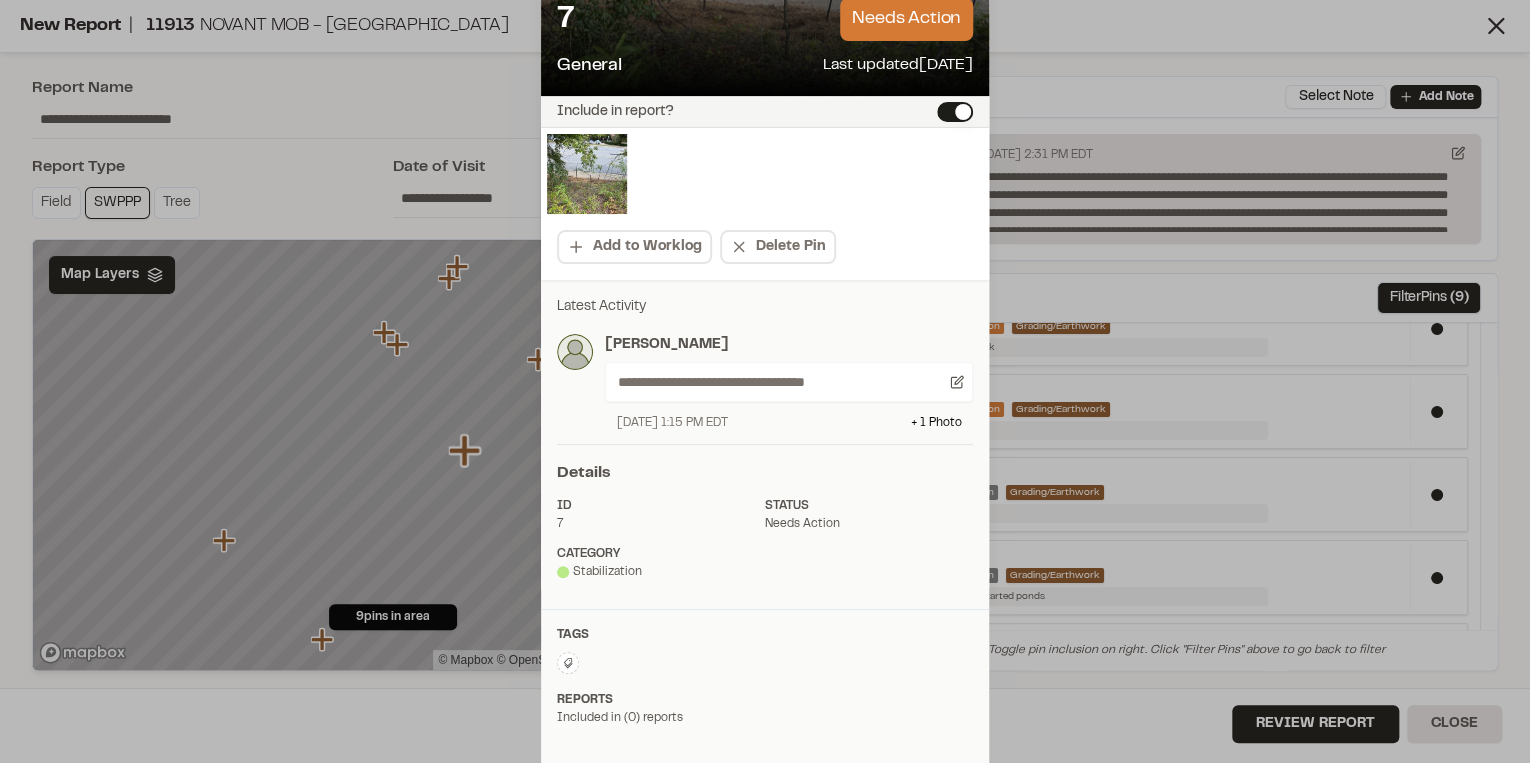 scroll, scrollTop: 0, scrollLeft: 0, axis: both 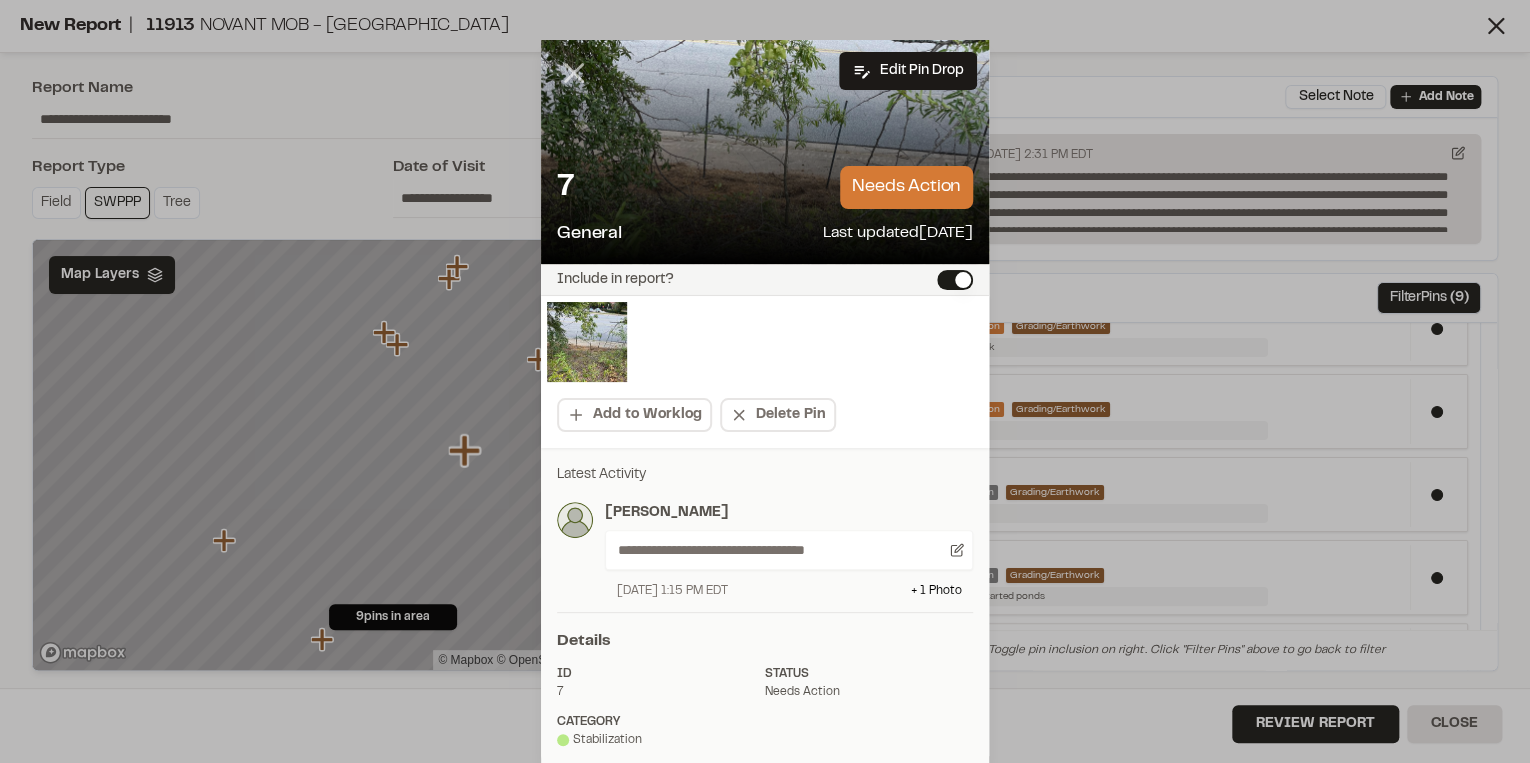 click 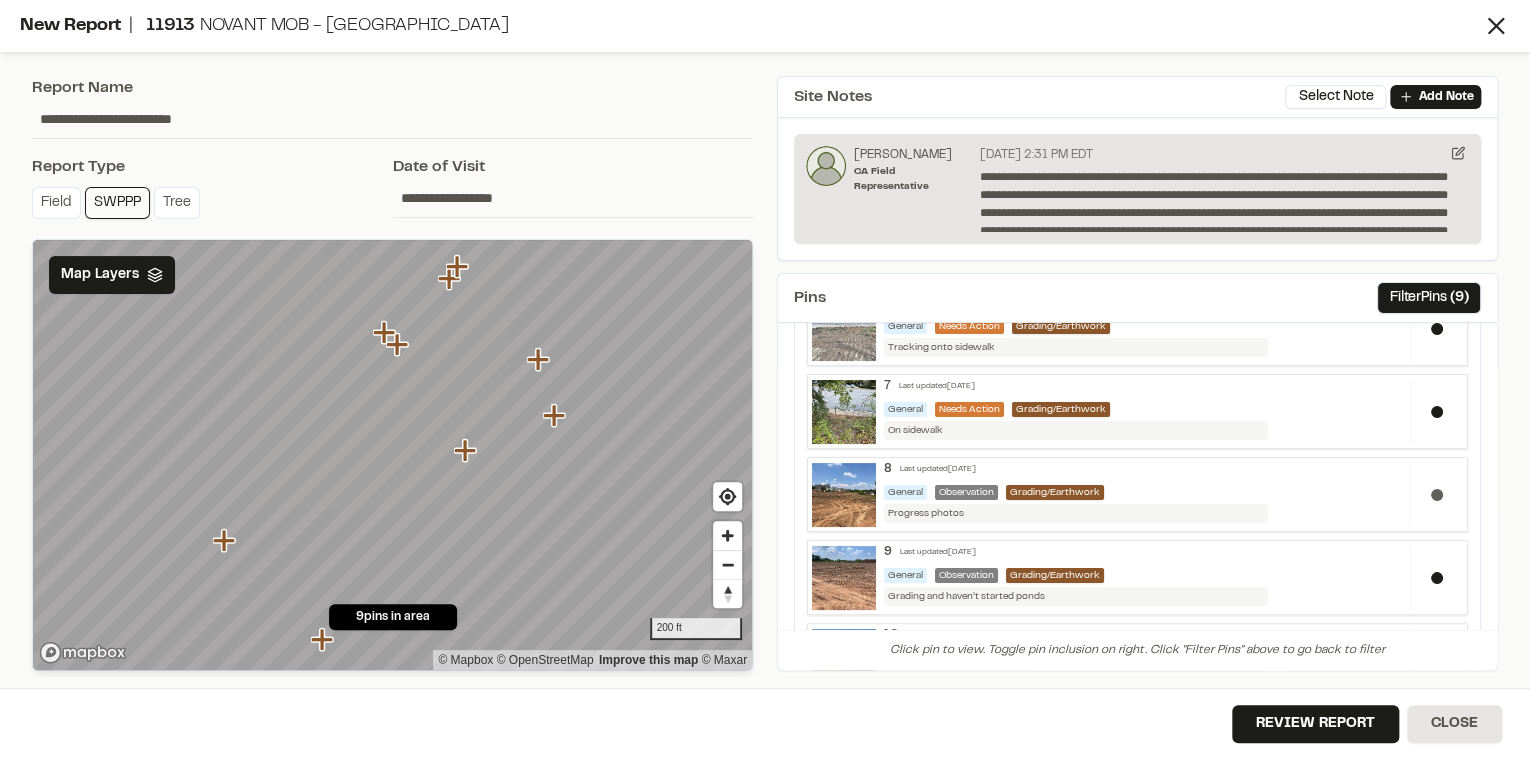 click at bounding box center [1437, 495] 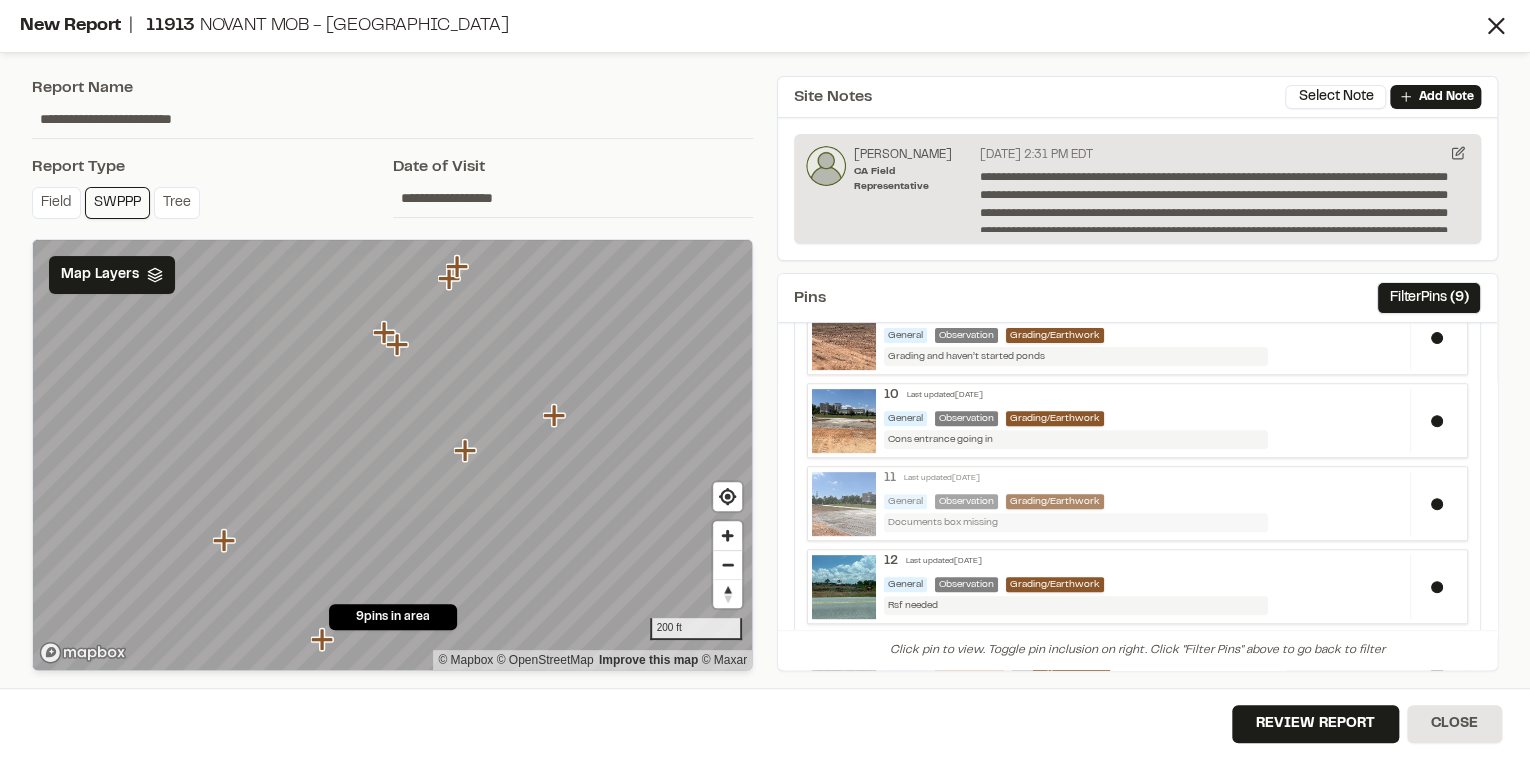 scroll, scrollTop: 320, scrollLeft: 0, axis: vertical 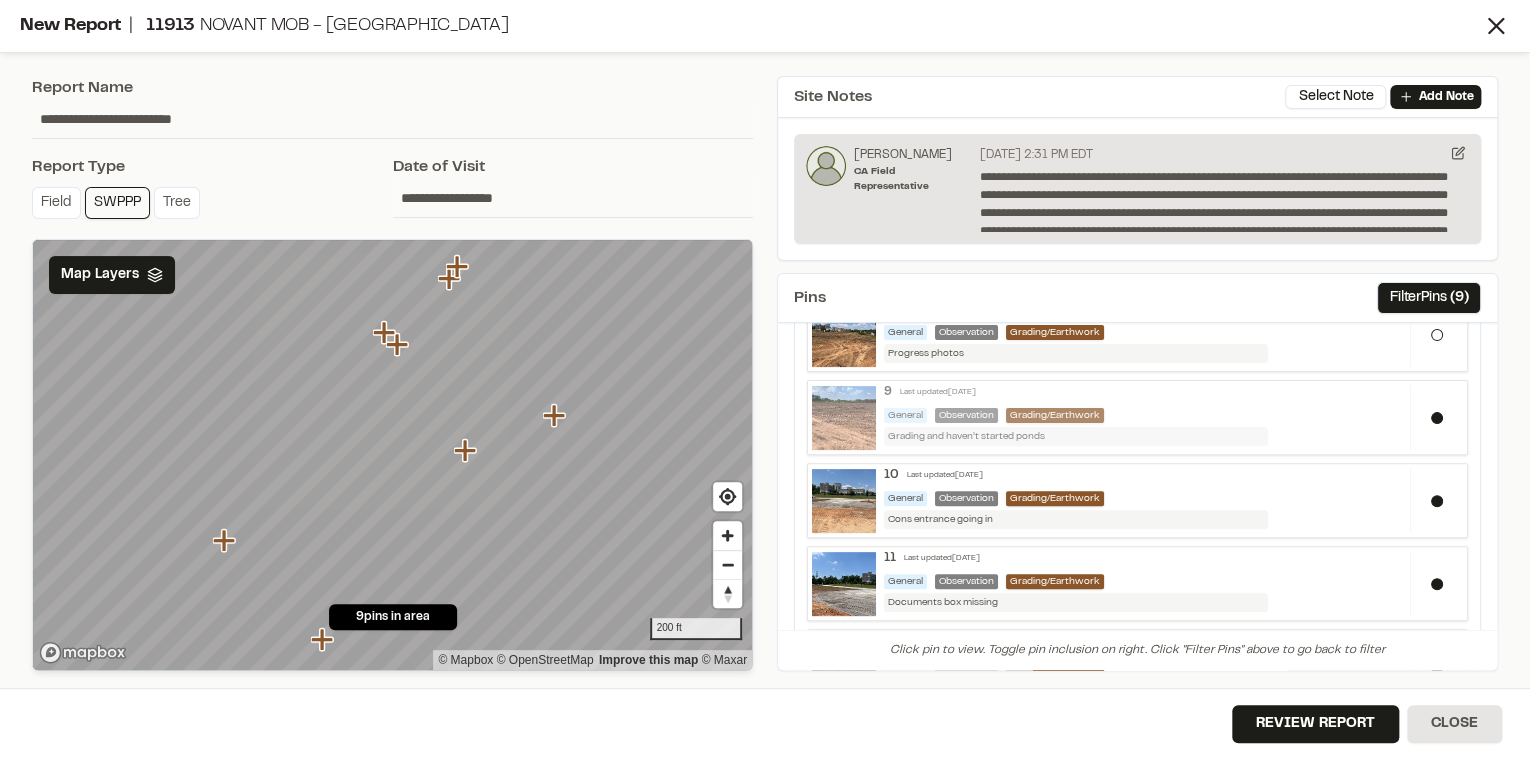click on "Grading and haven’t started ponds" at bounding box center (1076, 436) 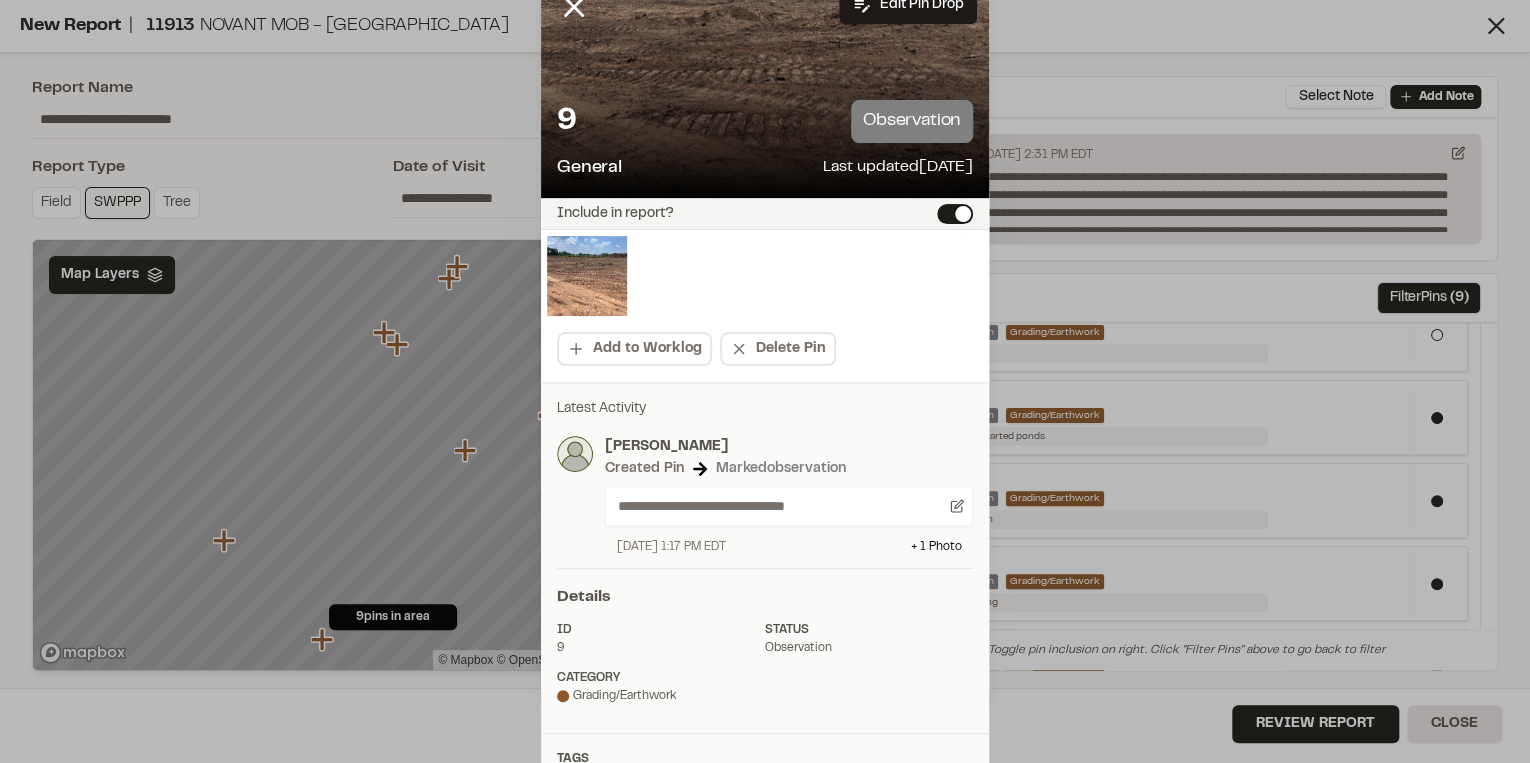 scroll, scrollTop: 80, scrollLeft: 0, axis: vertical 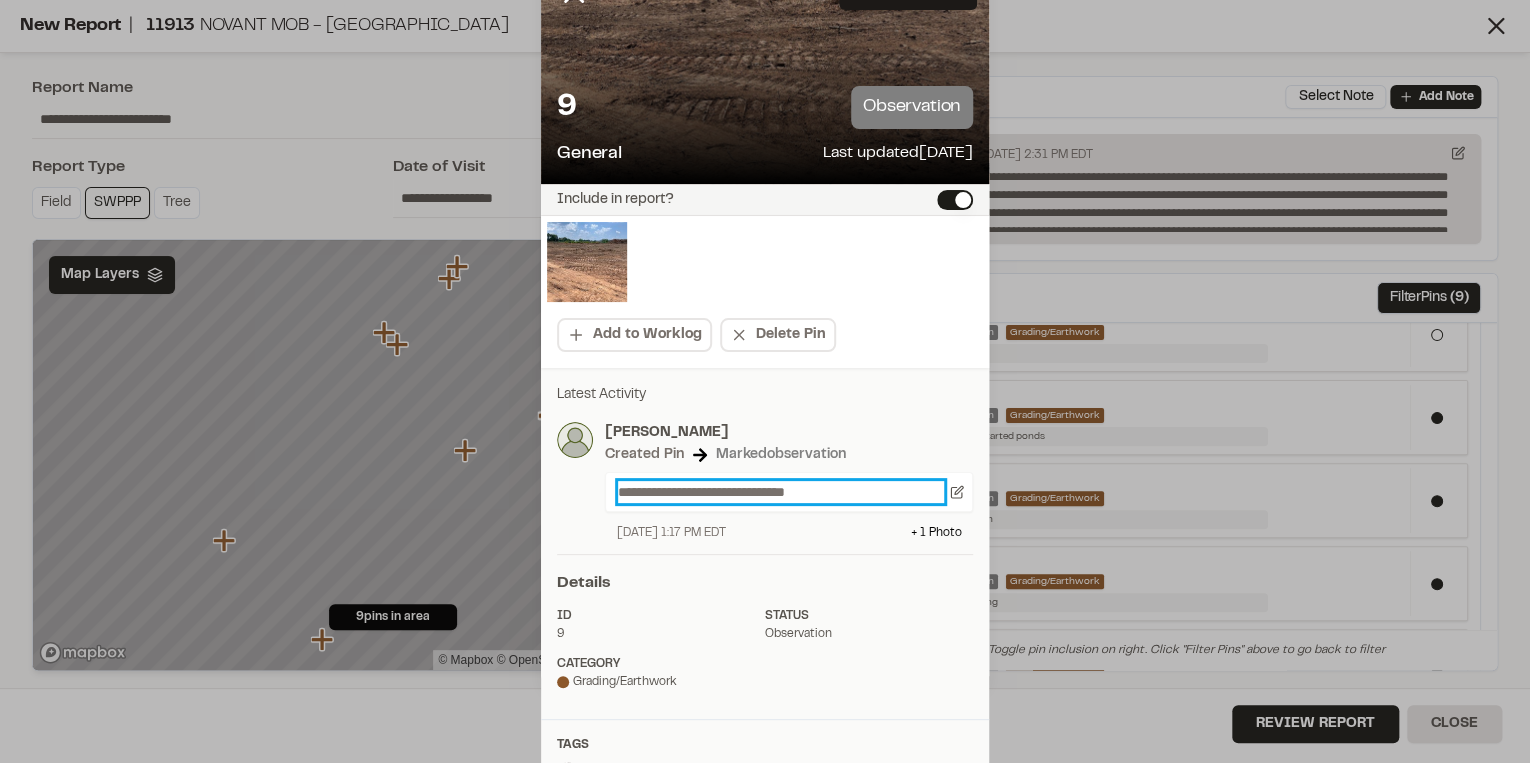 click on "**********" at bounding box center [781, 492] 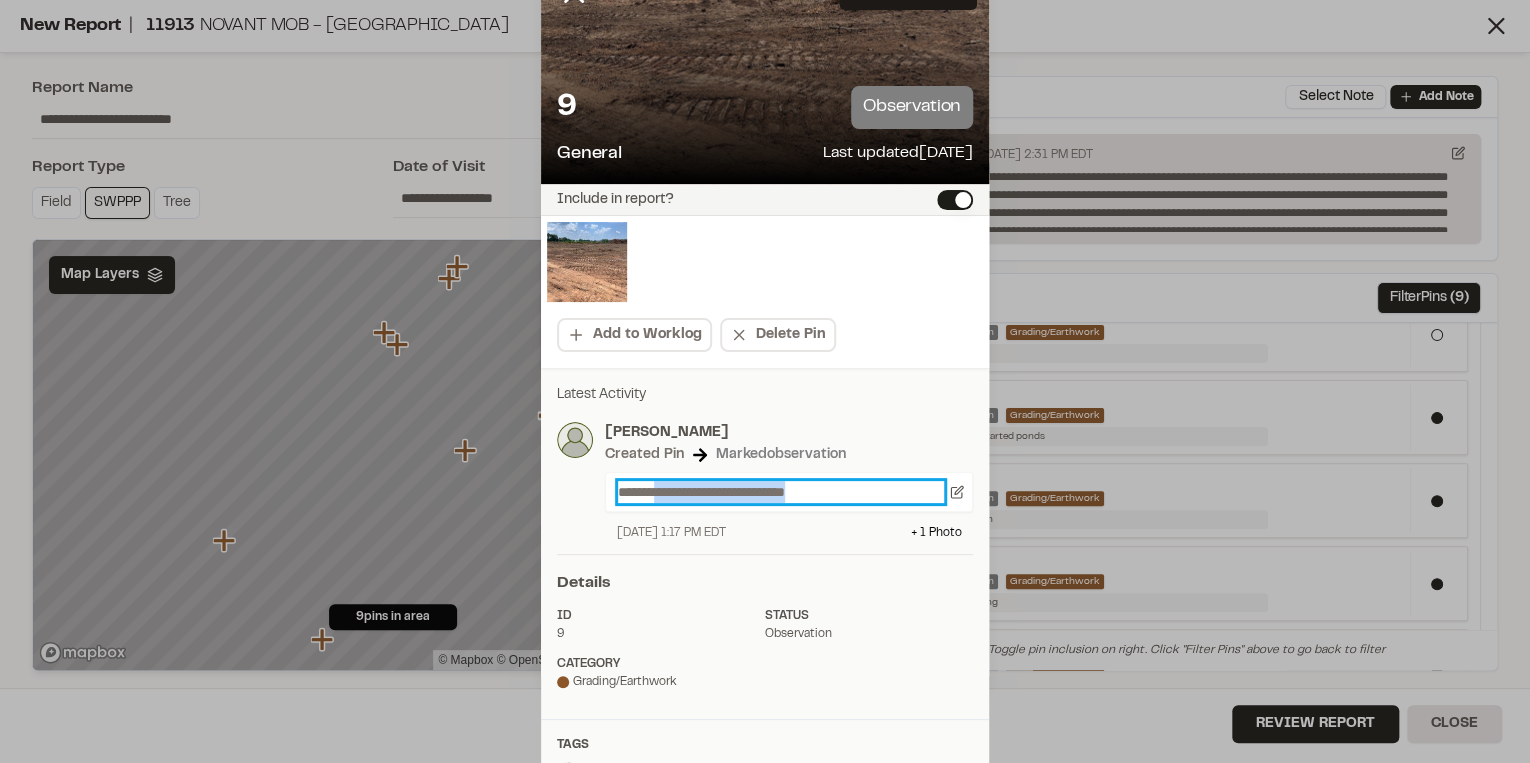 drag, startPoint x: 861, startPoint y: 484, endPoint x: 660, endPoint y: 497, distance: 201.41995 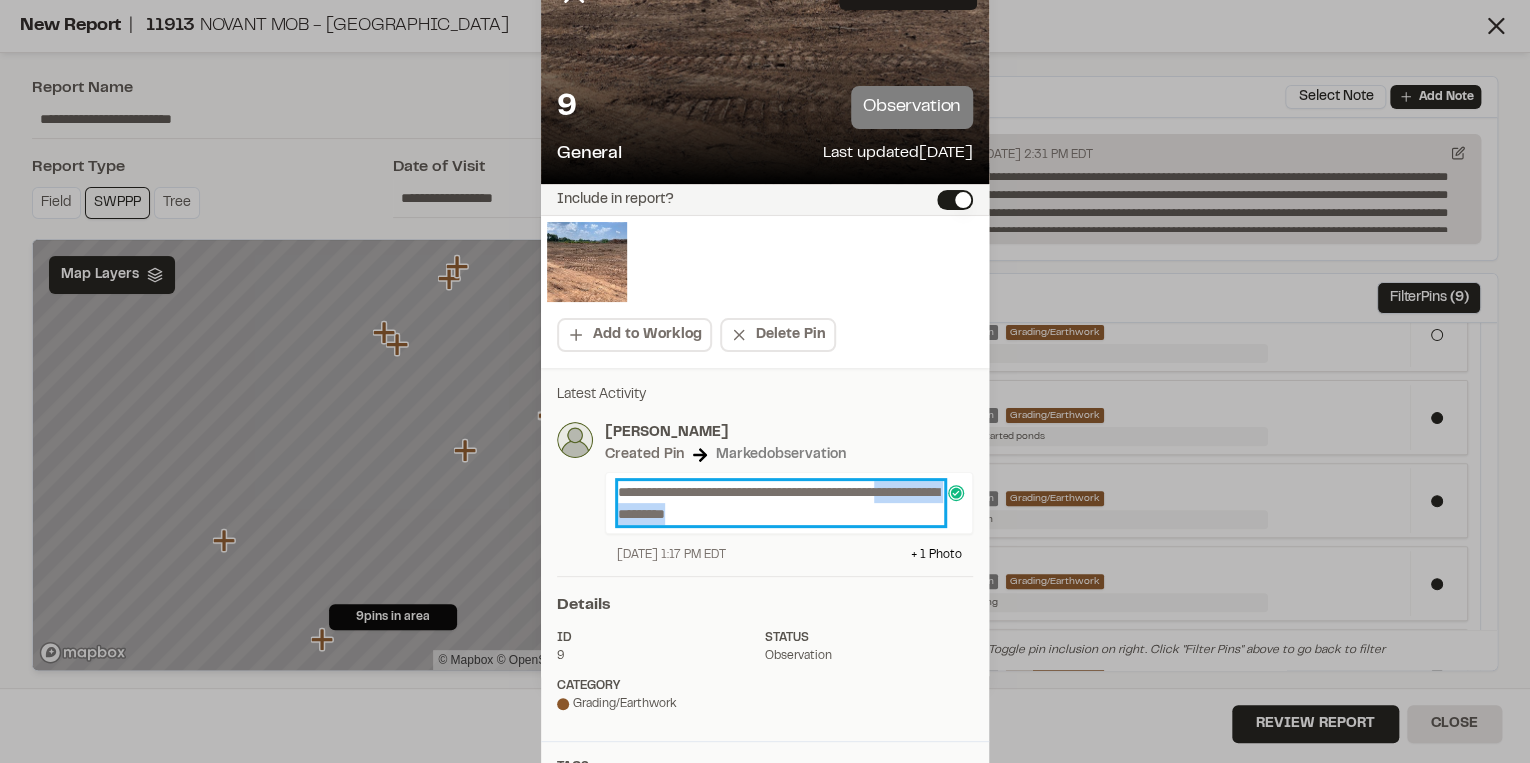 drag, startPoint x: 764, startPoint y: 522, endPoint x: 600, endPoint y: 517, distance: 164.0762 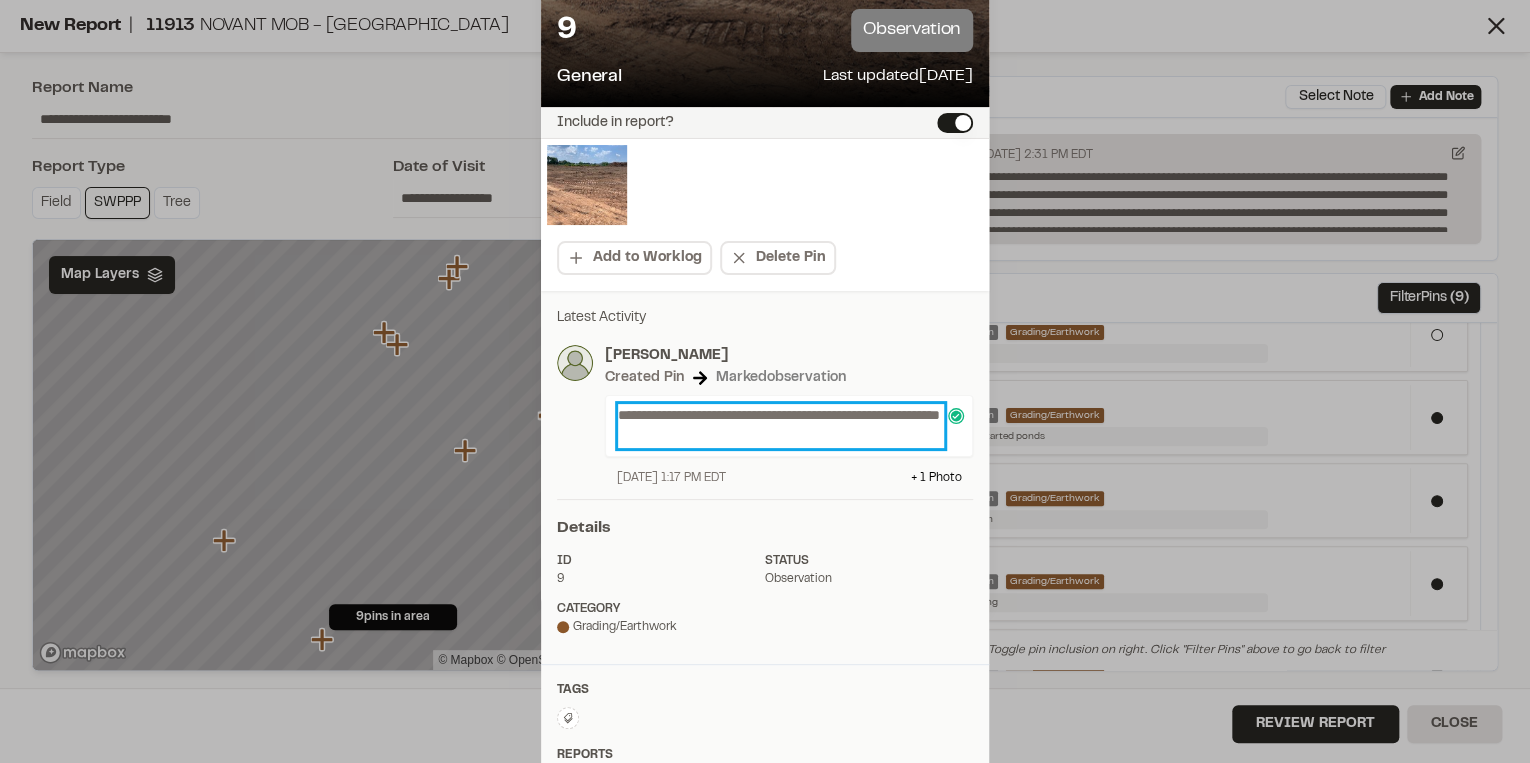 scroll, scrollTop: 160, scrollLeft: 0, axis: vertical 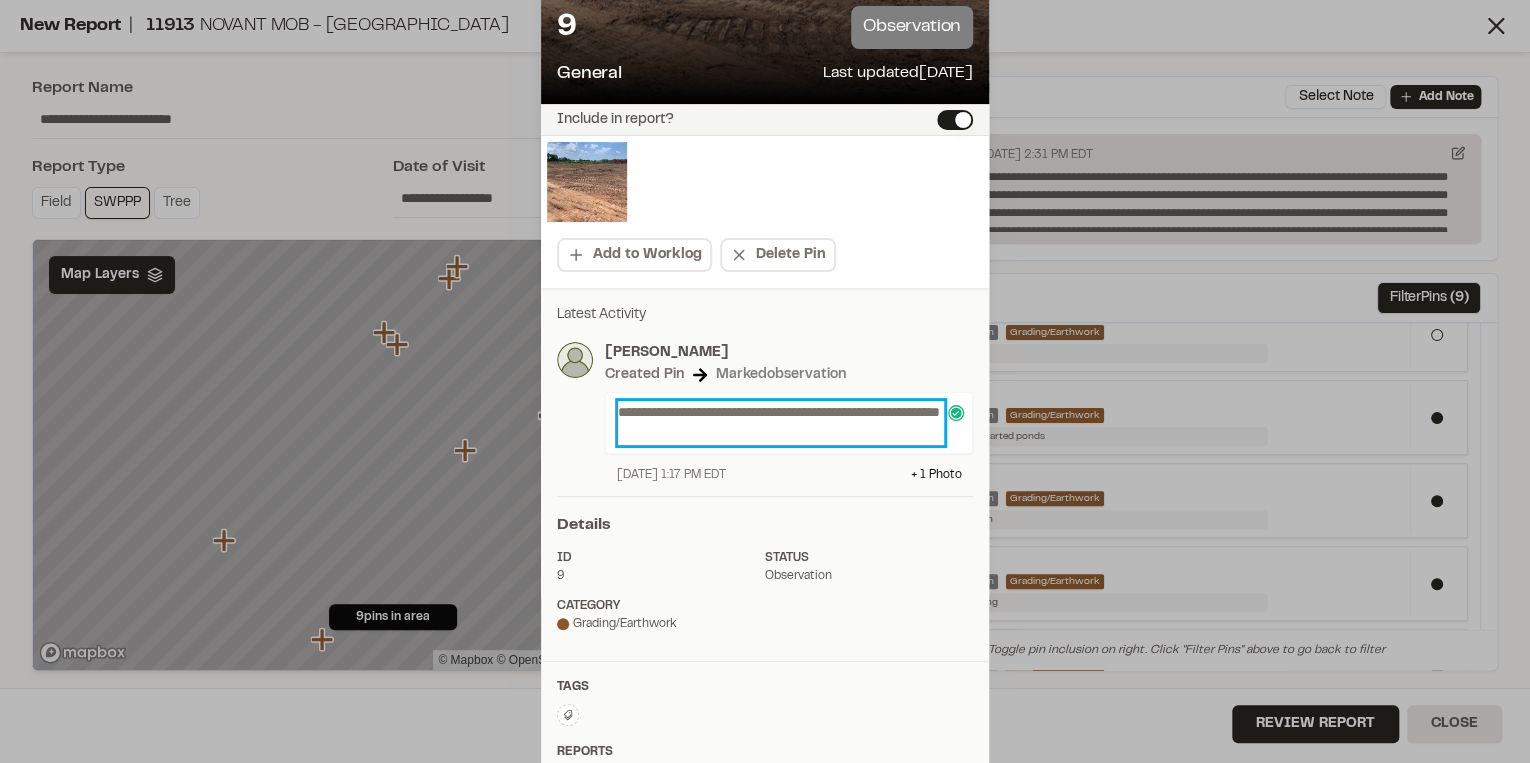 click on "**********" at bounding box center [781, 423] 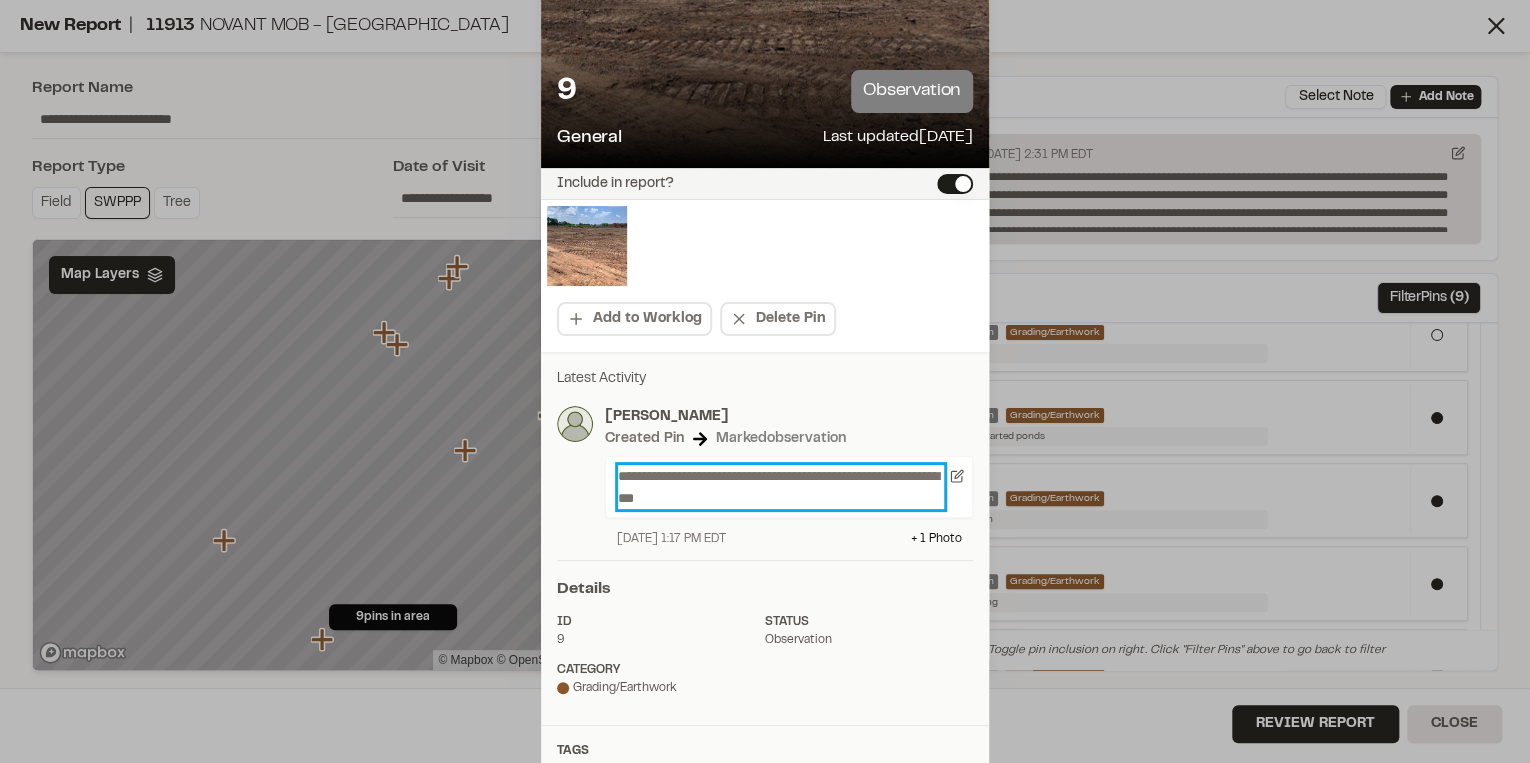scroll, scrollTop: 0, scrollLeft: 0, axis: both 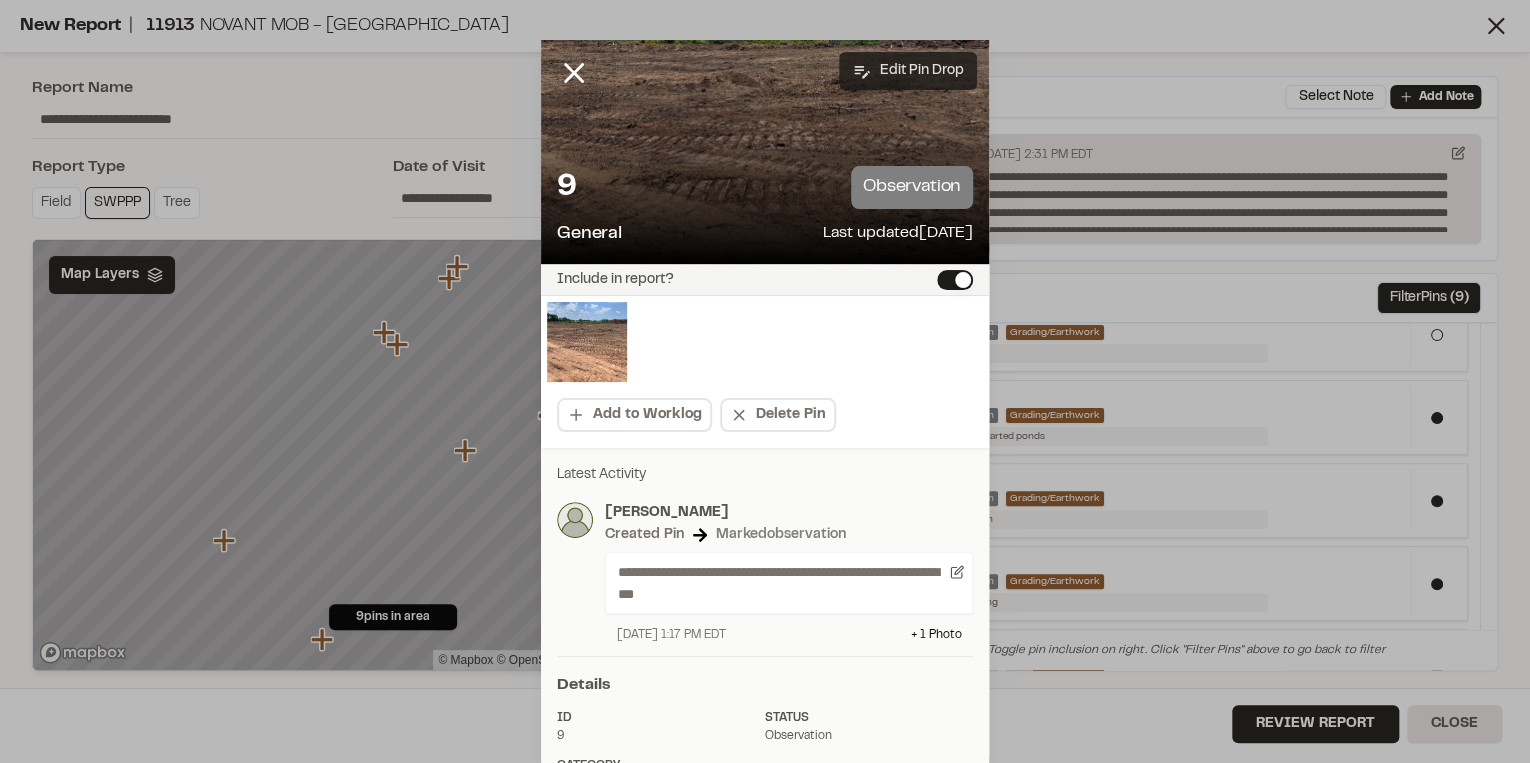 click on "Edit Pin Drop" at bounding box center (908, 71) 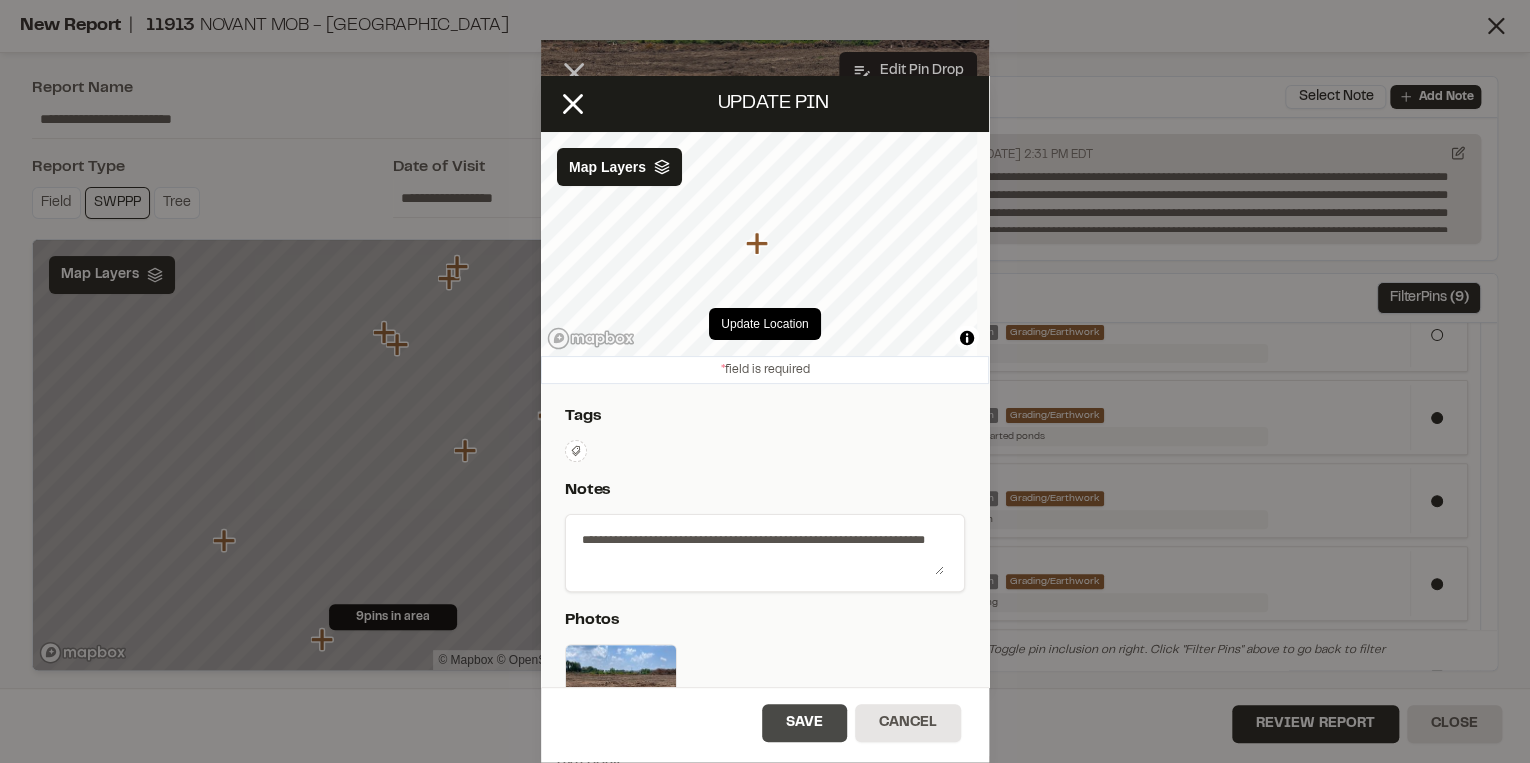 click on "Save" at bounding box center (804, 723) 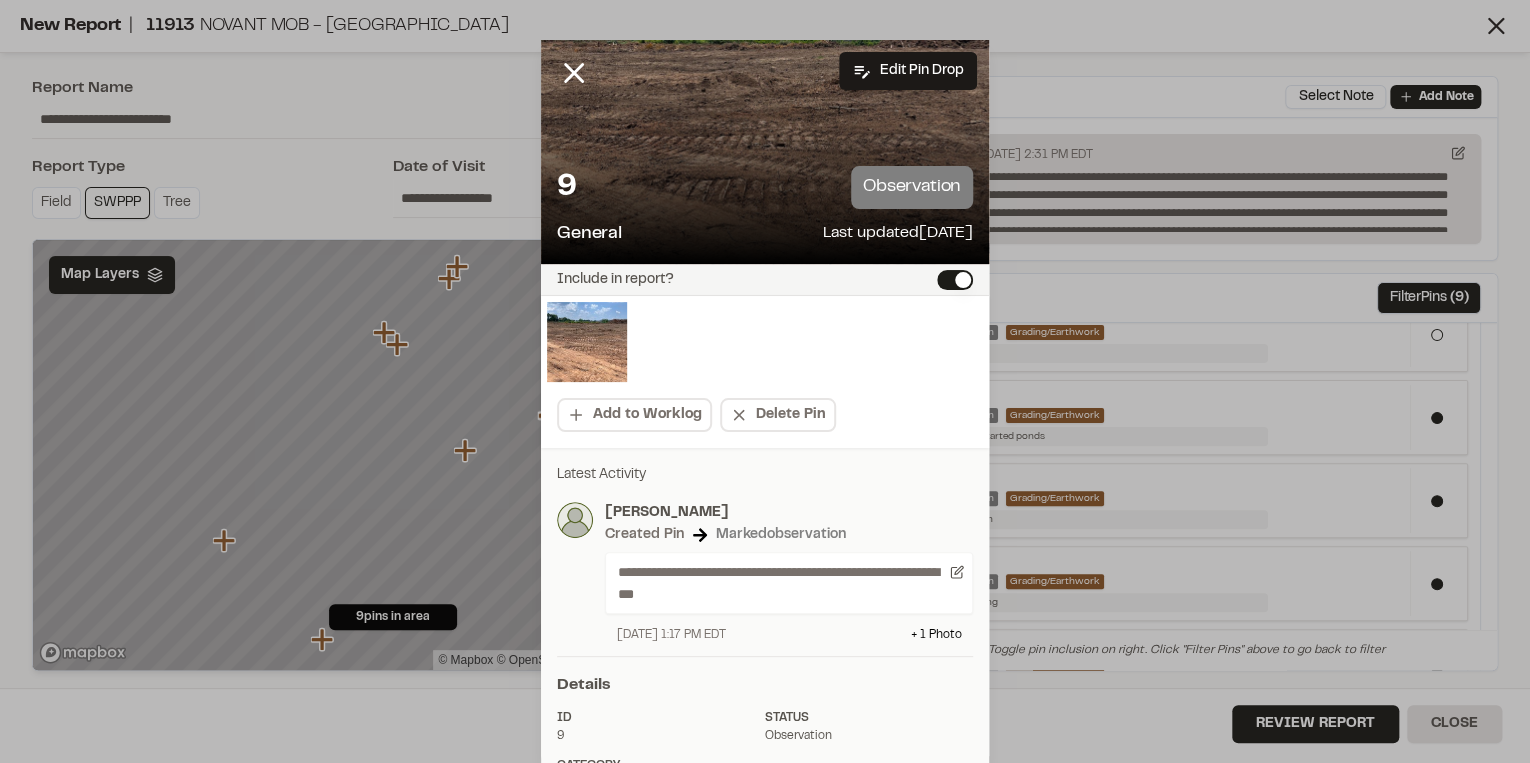 click 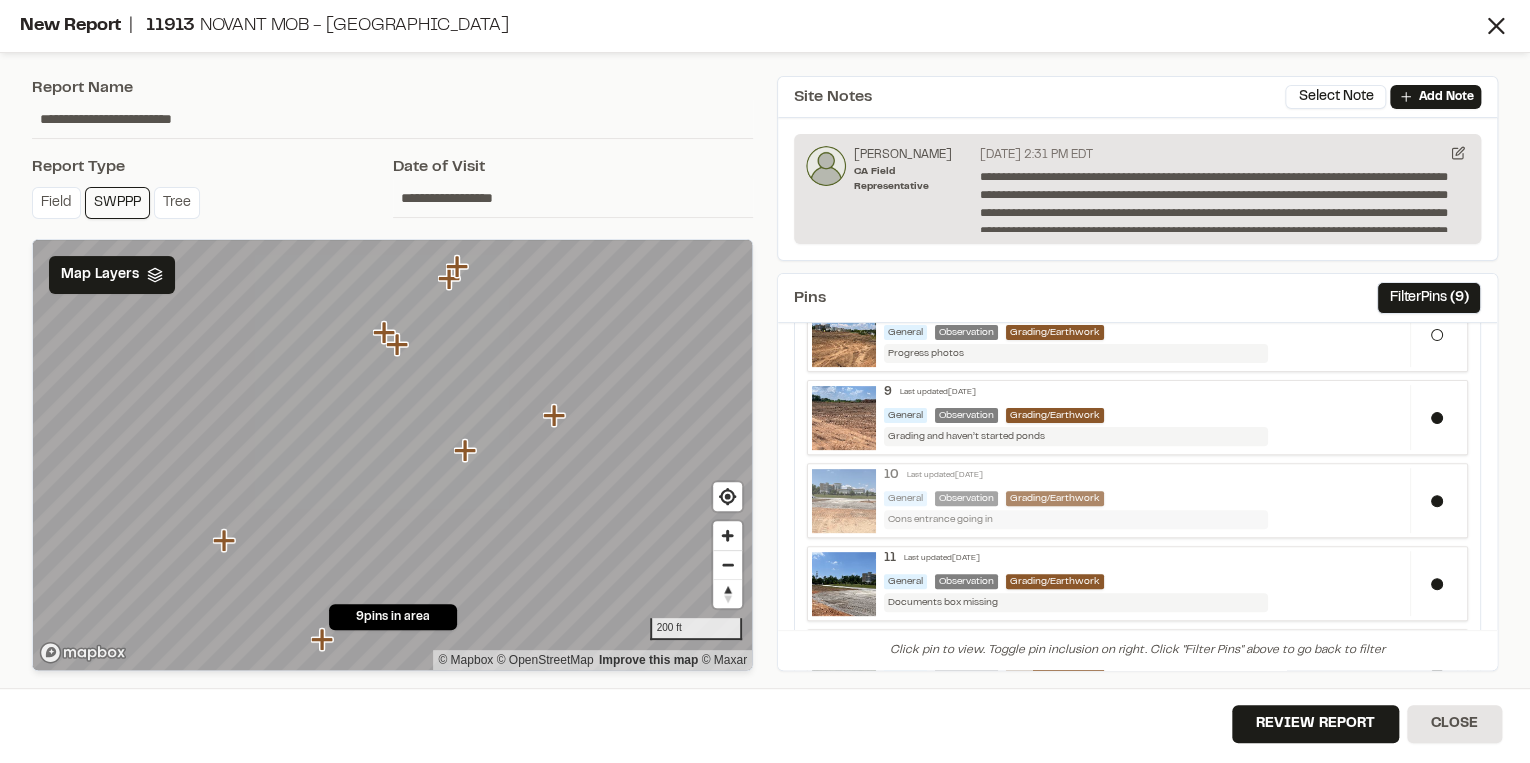 click on "10 Last updated  Jul 9, 2025 General Observation Grading/Earthwork Cons entrance going in" at bounding box center (1143, 498) 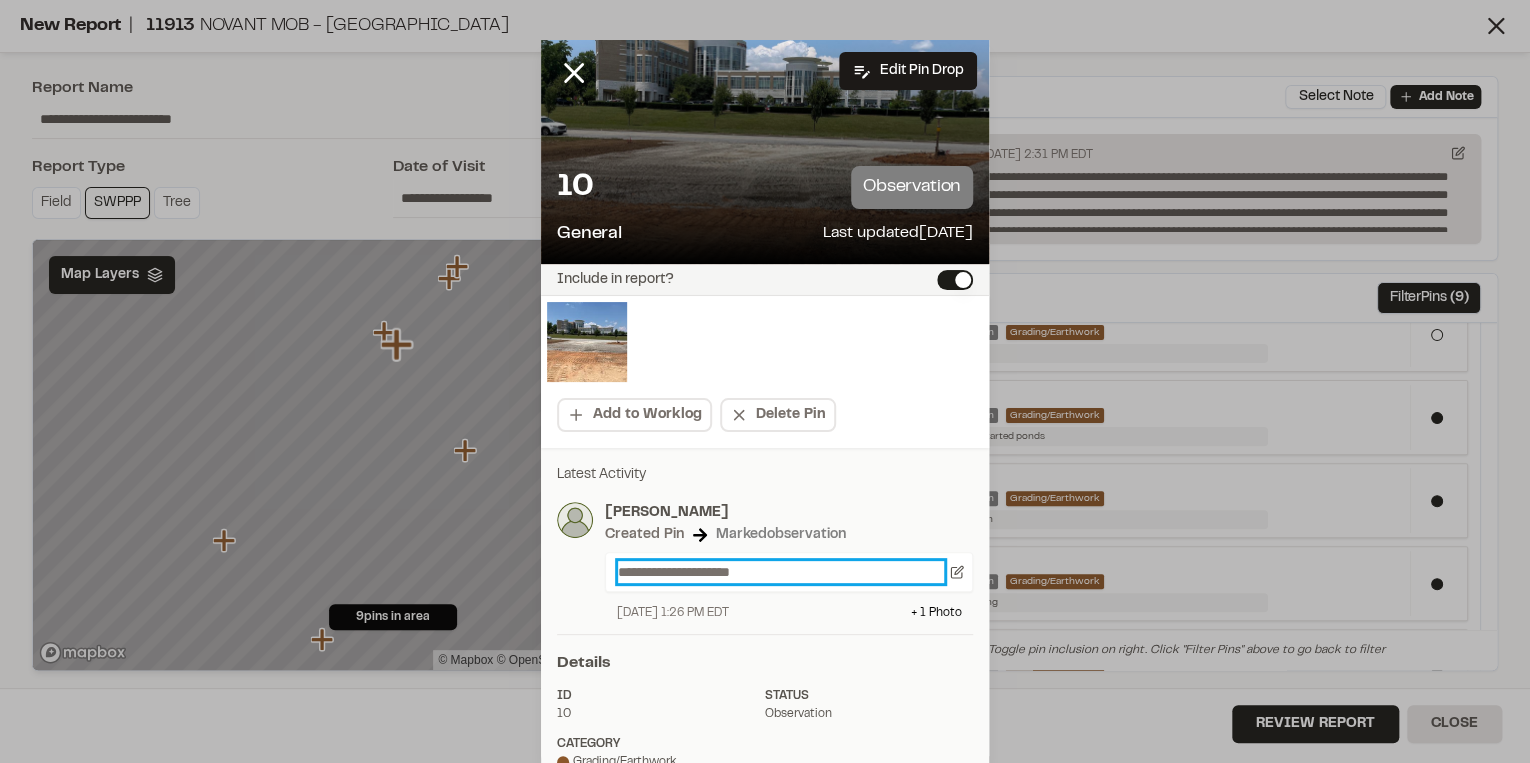 click on "**********" at bounding box center (781, 572) 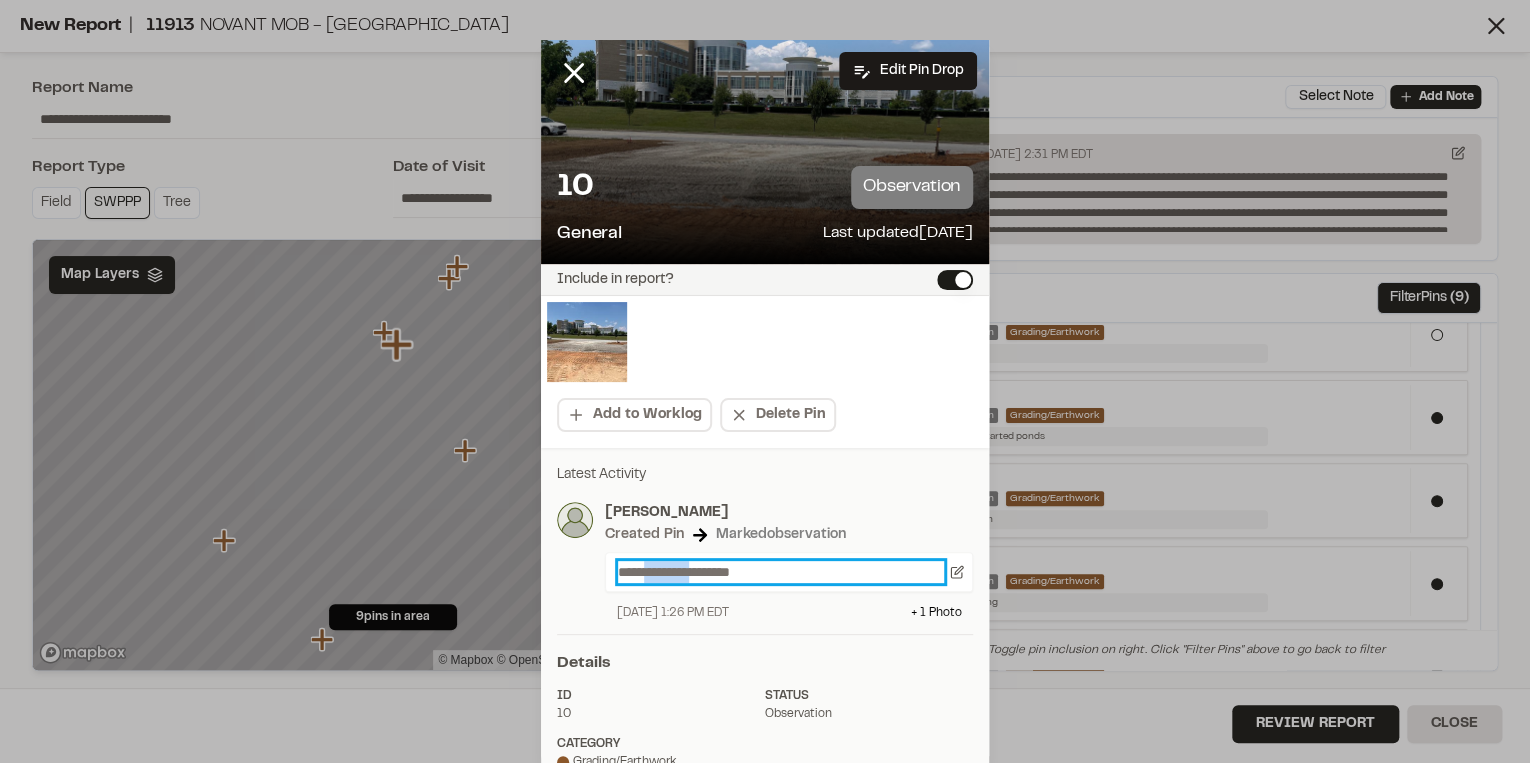 click on "**********" at bounding box center (781, 572) 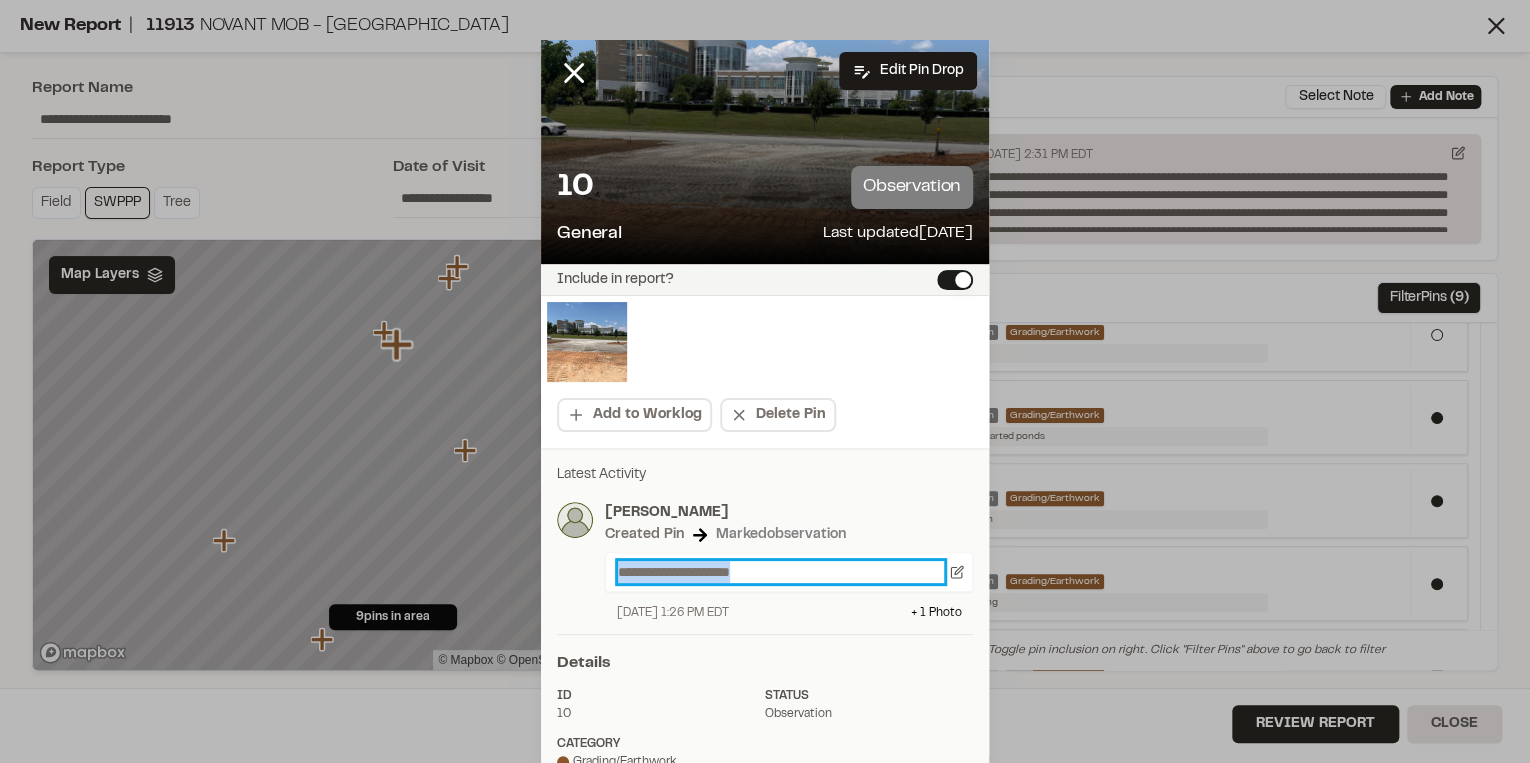 click on "**********" at bounding box center [781, 572] 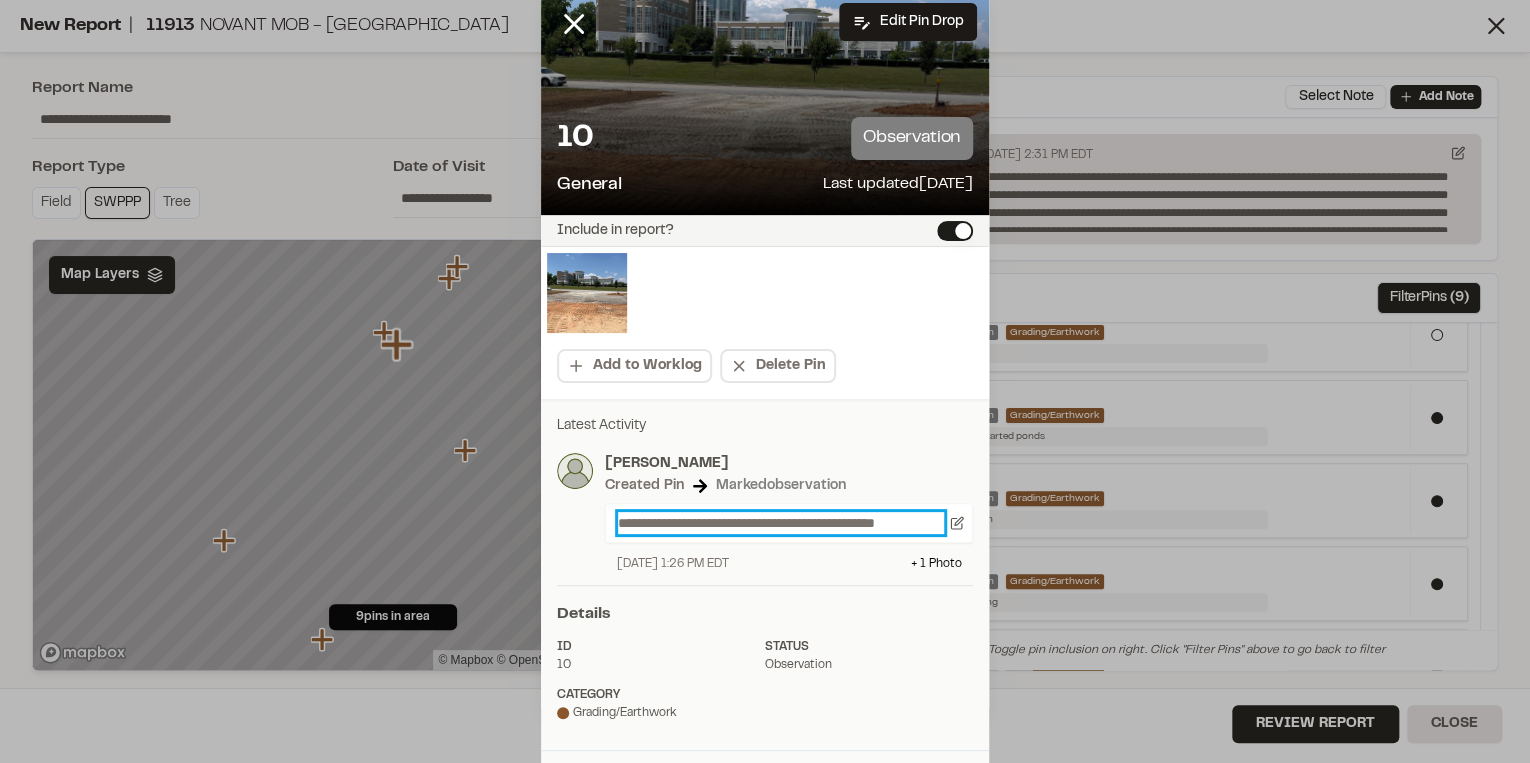 scroll, scrollTop: 0, scrollLeft: 0, axis: both 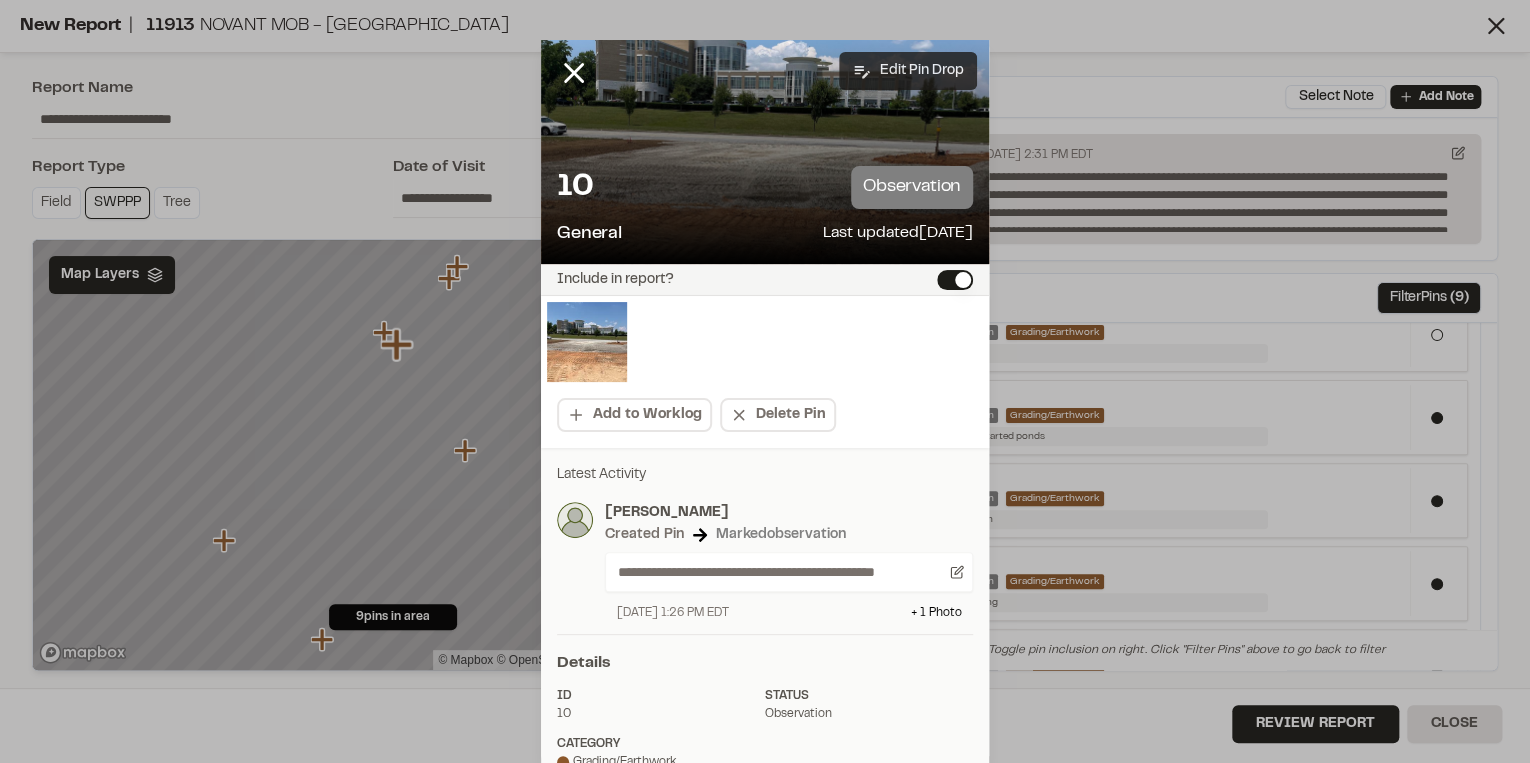 click on "Edit Pin Drop" at bounding box center [908, 71] 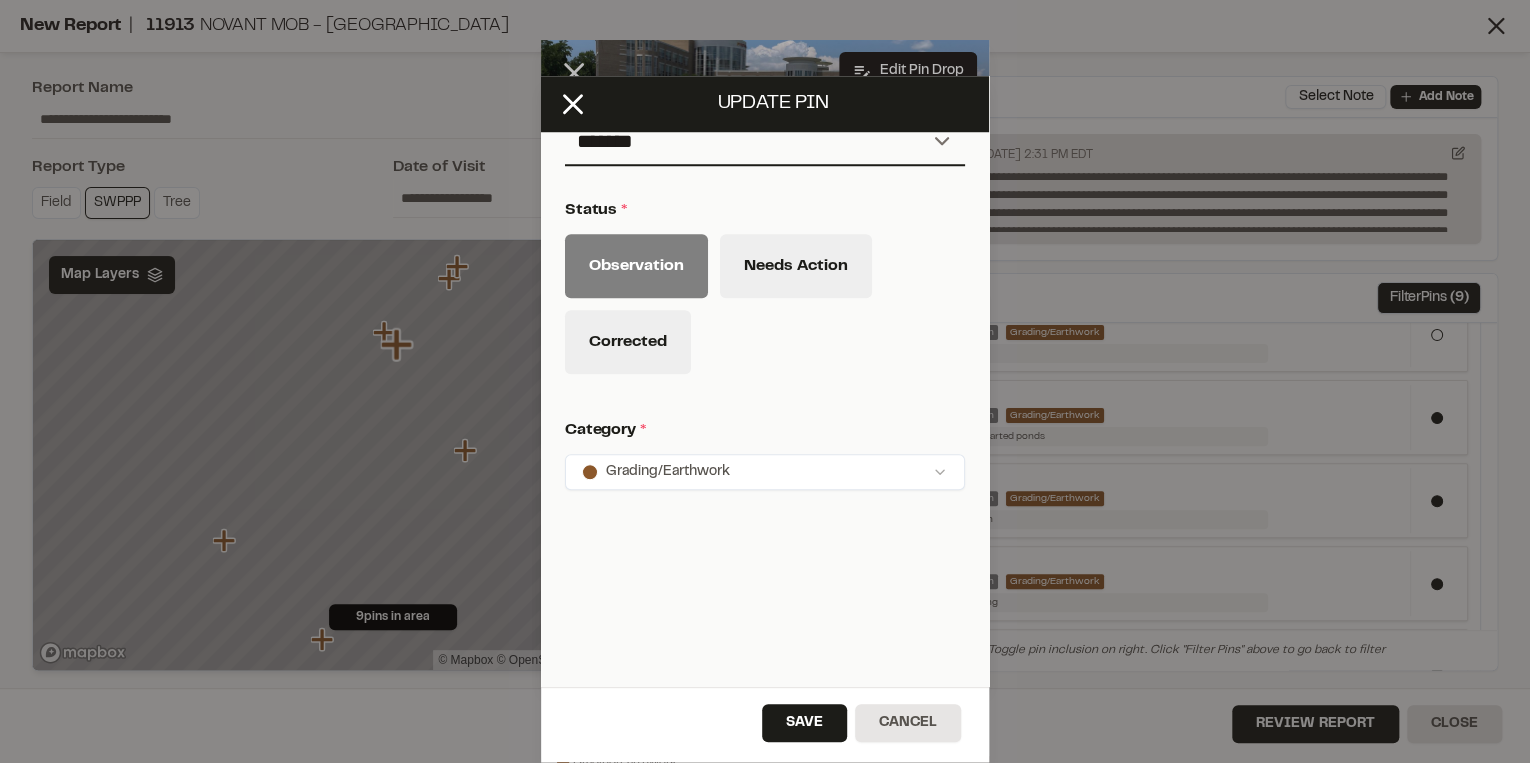 scroll, scrollTop: 853, scrollLeft: 0, axis: vertical 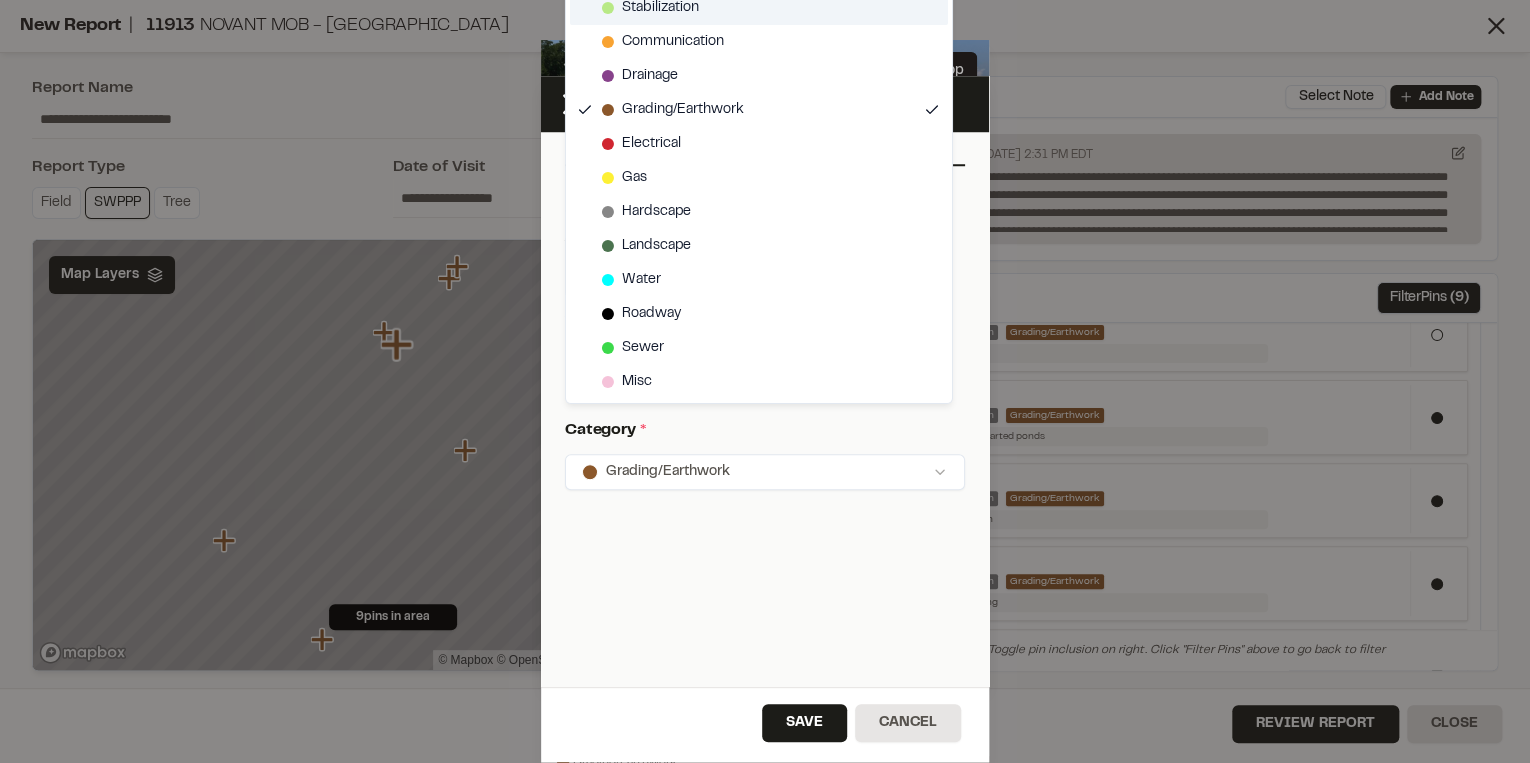 drag, startPoint x: 651, startPoint y: 5, endPoint x: 669, endPoint y: 43, distance: 42.047592 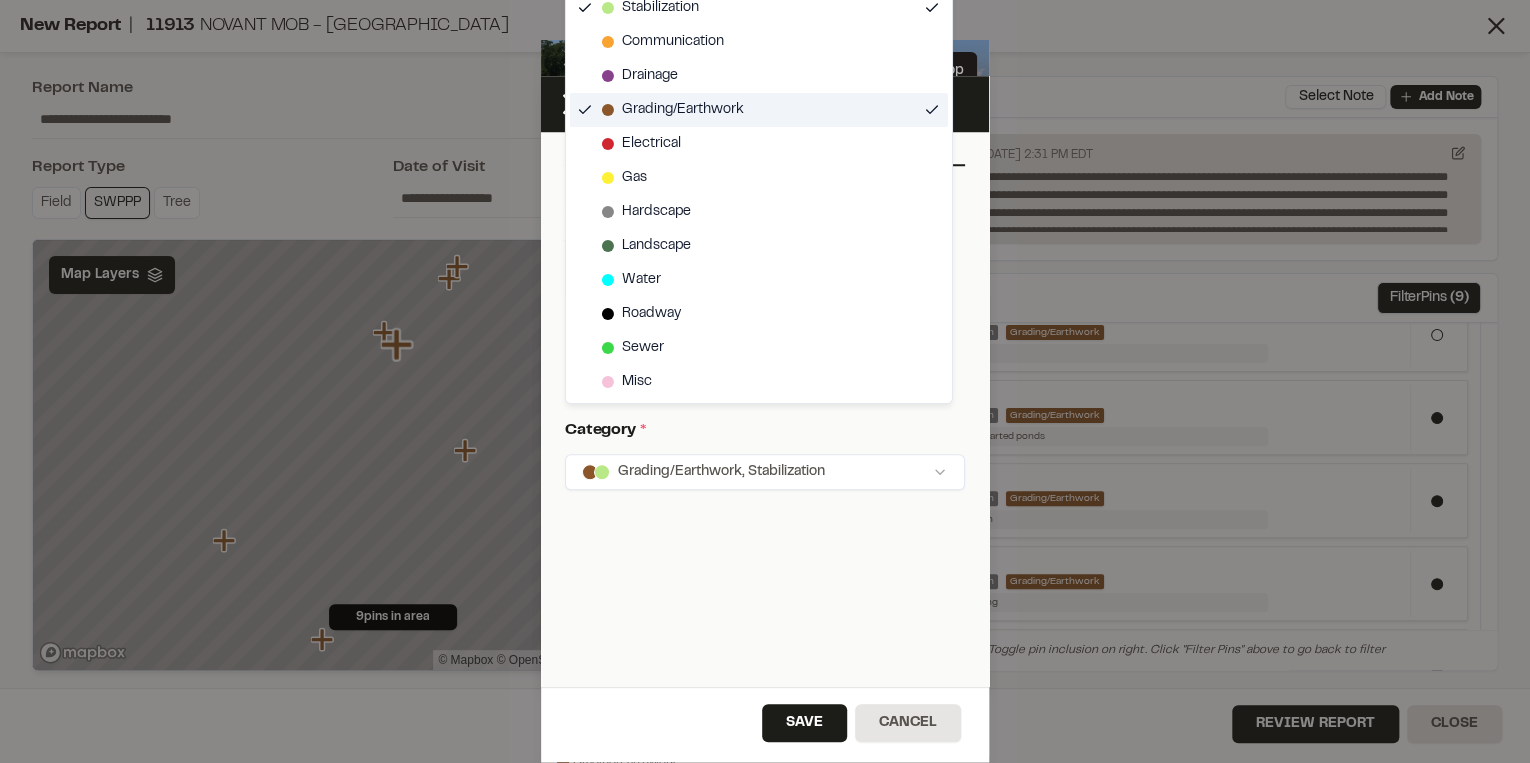 click on "Grading/Earthwork" at bounding box center (683, 110) 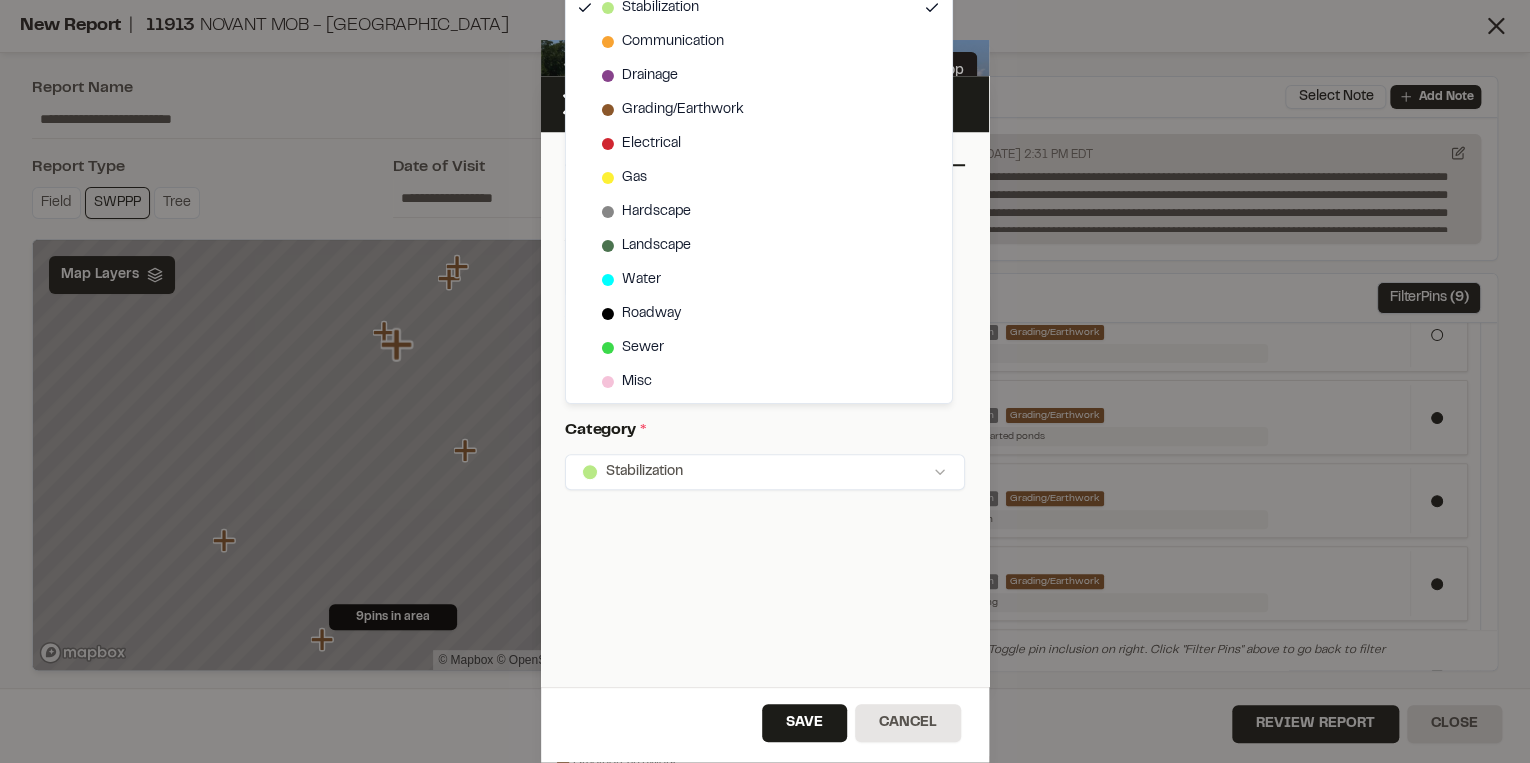 click on "Close sidebar v 3.0.1 Shares Current Workspace SeamonWhiteside Inc. SI Projects New Project Reports Team Settings Share Workspace Collapse Invite Link Uh oh! You don't currently have acces to invite members to join Sitemarker. Done Open sidebar Search Recently Searched 11913   Novant MOB - Patewood Greenville ,  SC GR4136   Patewood Medical Development Greenville ,  SC 11754    GTC-Welding Center  Simpsonville ,  SC Search to see more projects... AI Help AI Assistant Ask about features or construction insights What can I help you with? How can I add pins to a project? How do I invite team members? How do I create a new project?
To pick up a draggable item, press the space bar.
While dragging, use the arrow keys to move the item.
Press space again to drop the item in its new position, or press escape to cancel.
Join project Ready to join  ? You were invited to join  project    by   . Accept Decline Need help? Need help? FAQ Support Site Request a Feature Submit Bug Report * * *" at bounding box center (765, 381) 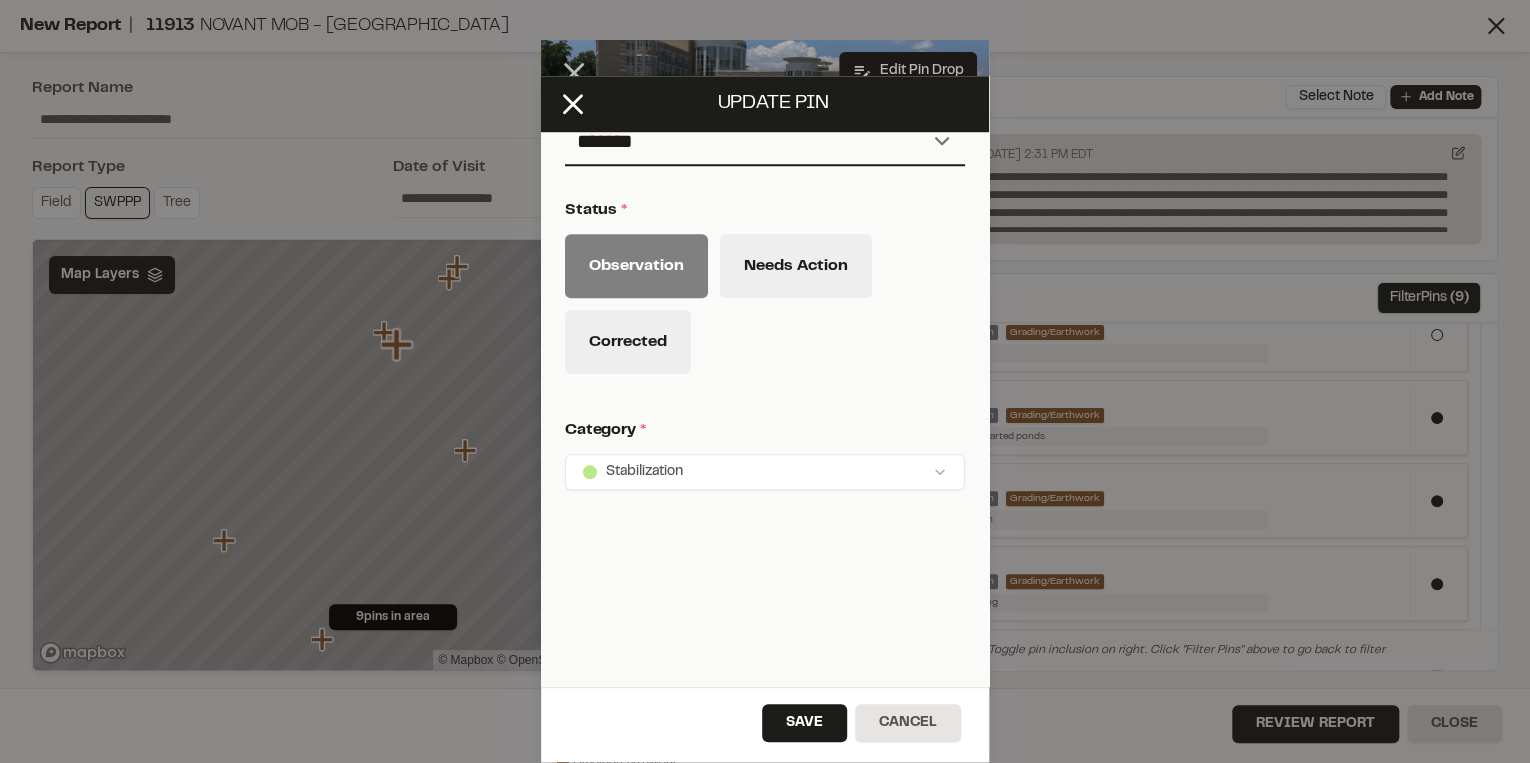 click on "Save" at bounding box center [804, 723] 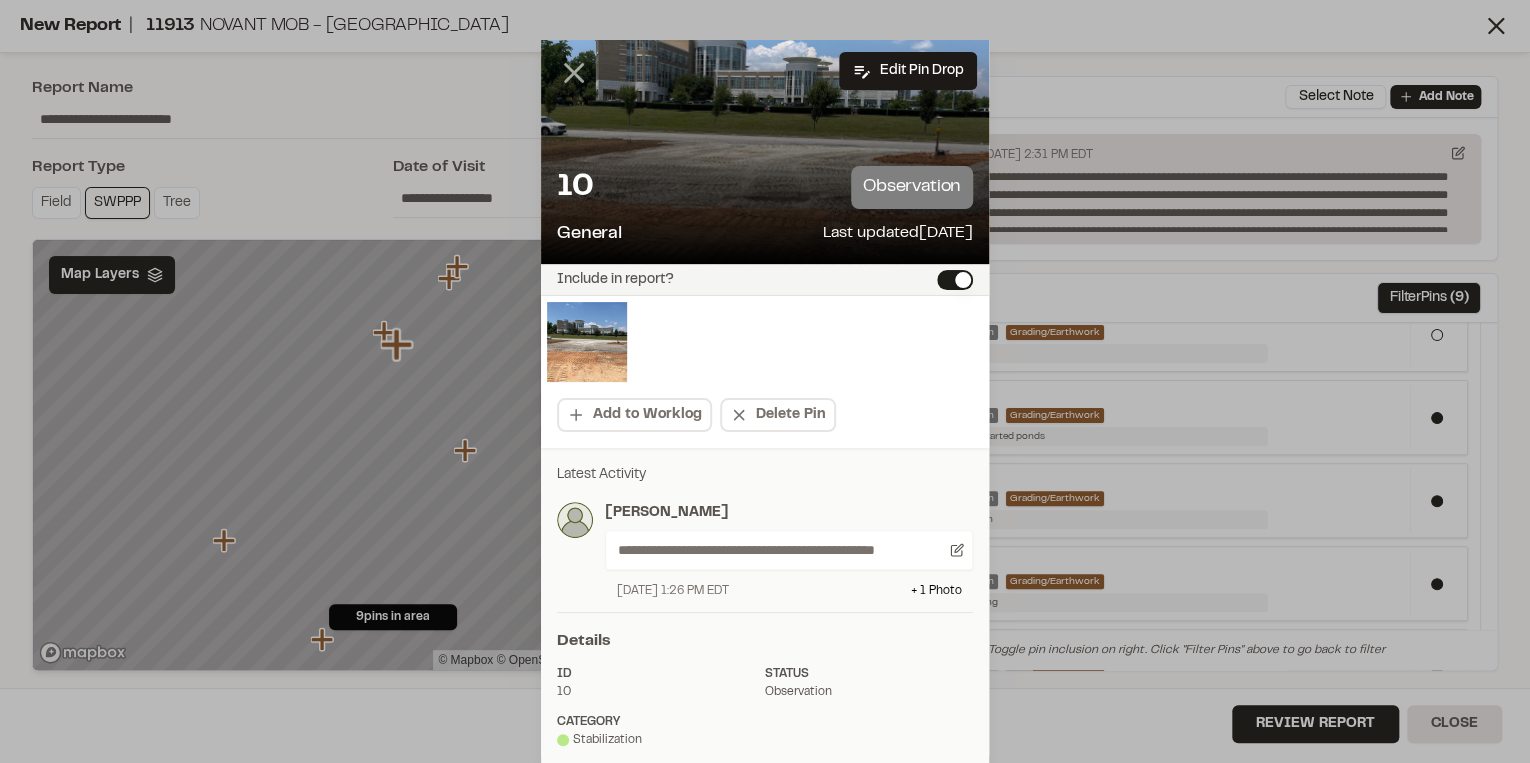 click 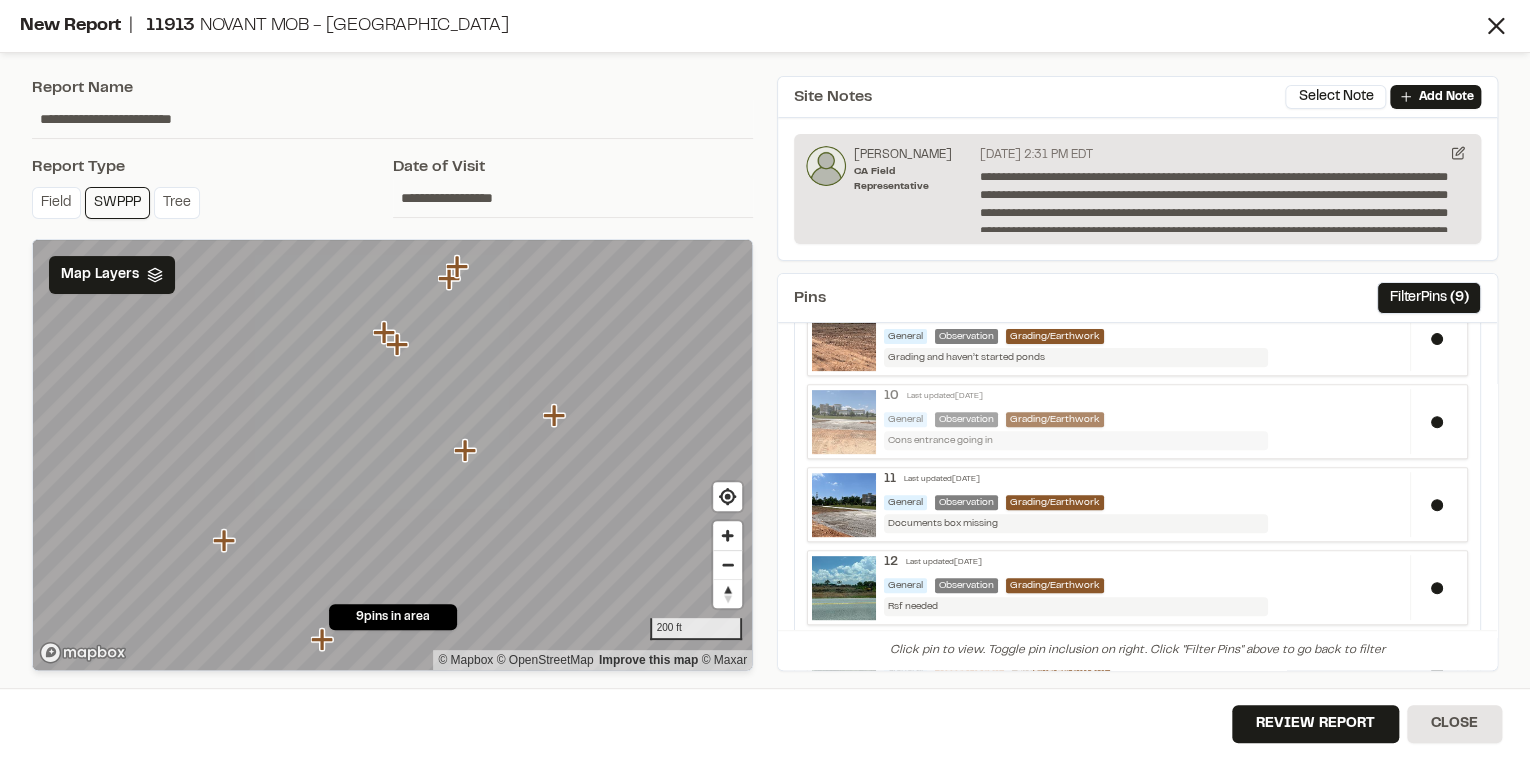 scroll, scrollTop: 400, scrollLeft: 0, axis: vertical 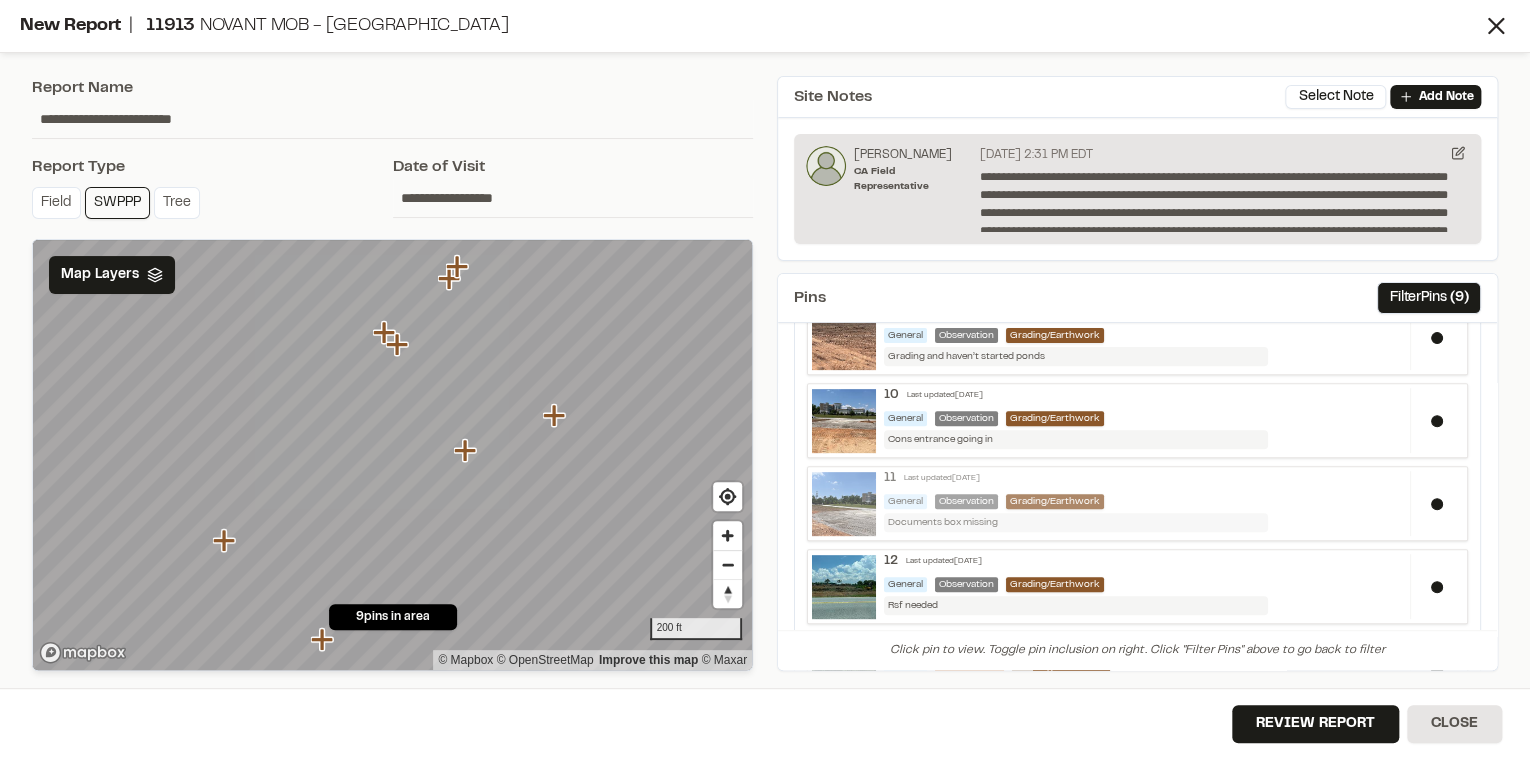 click on "11 Last updated  Jul 9, 2025" at bounding box center (1143, 478) 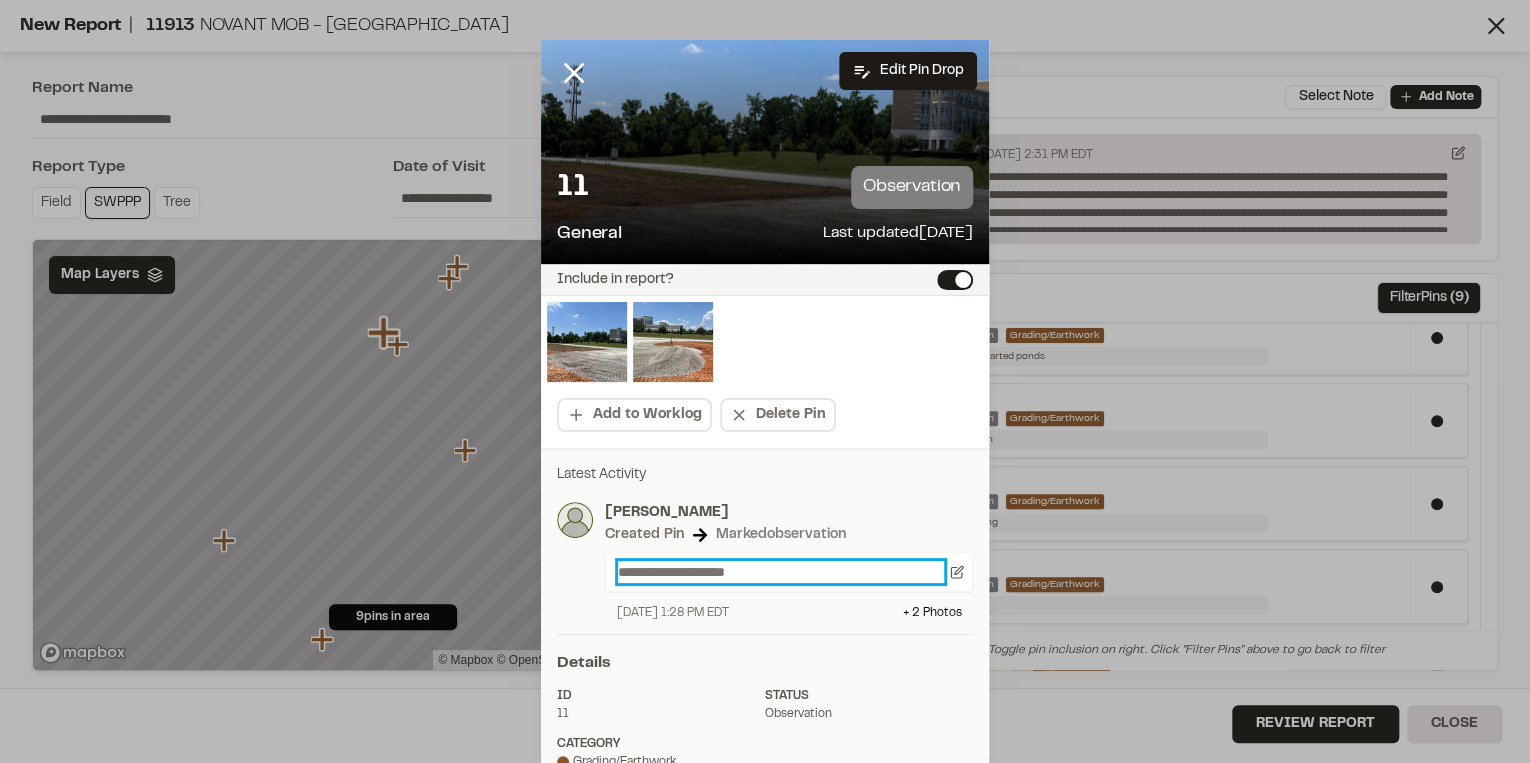 click on "**********" at bounding box center (781, 572) 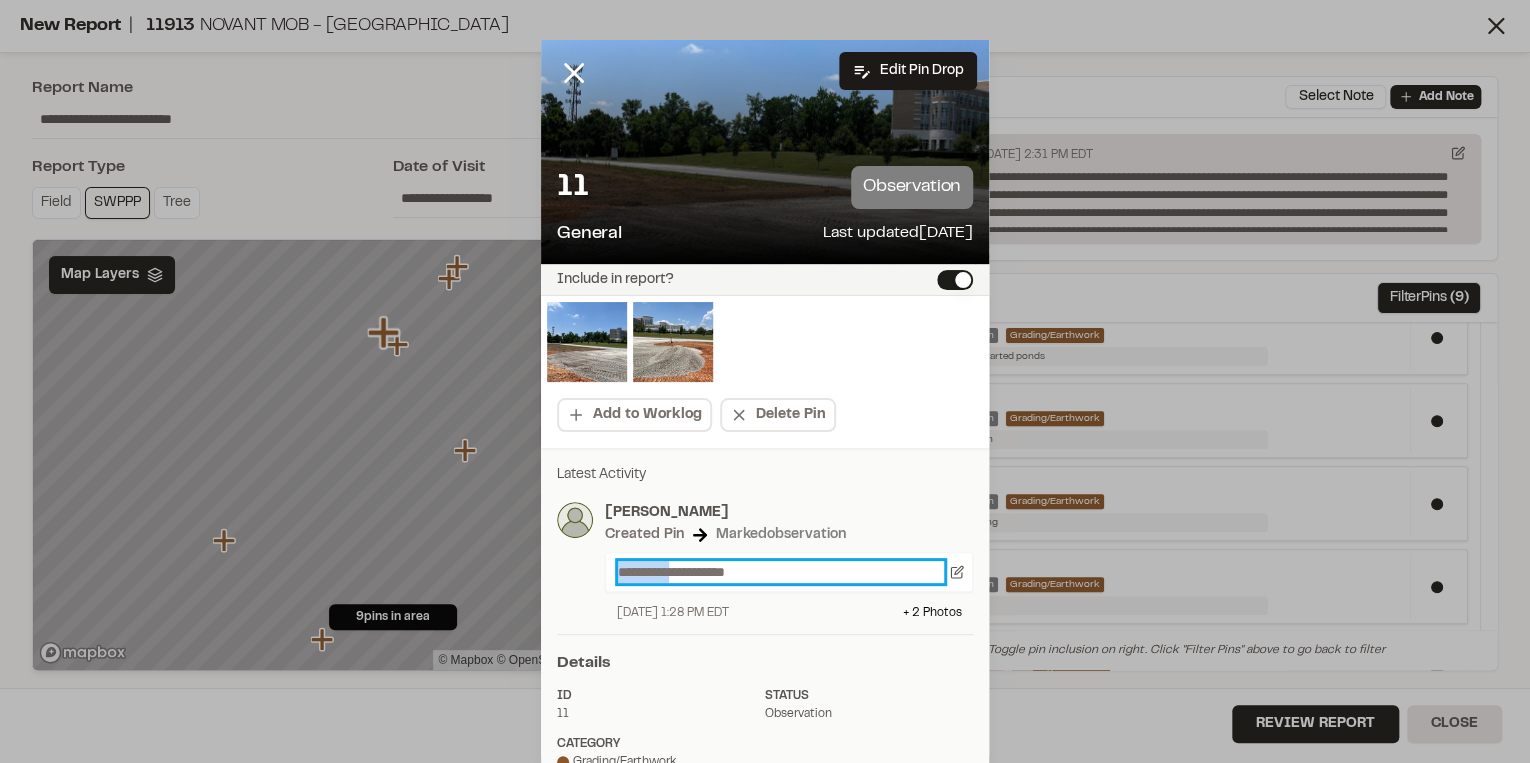 click on "**********" at bounding box center [781, 572] 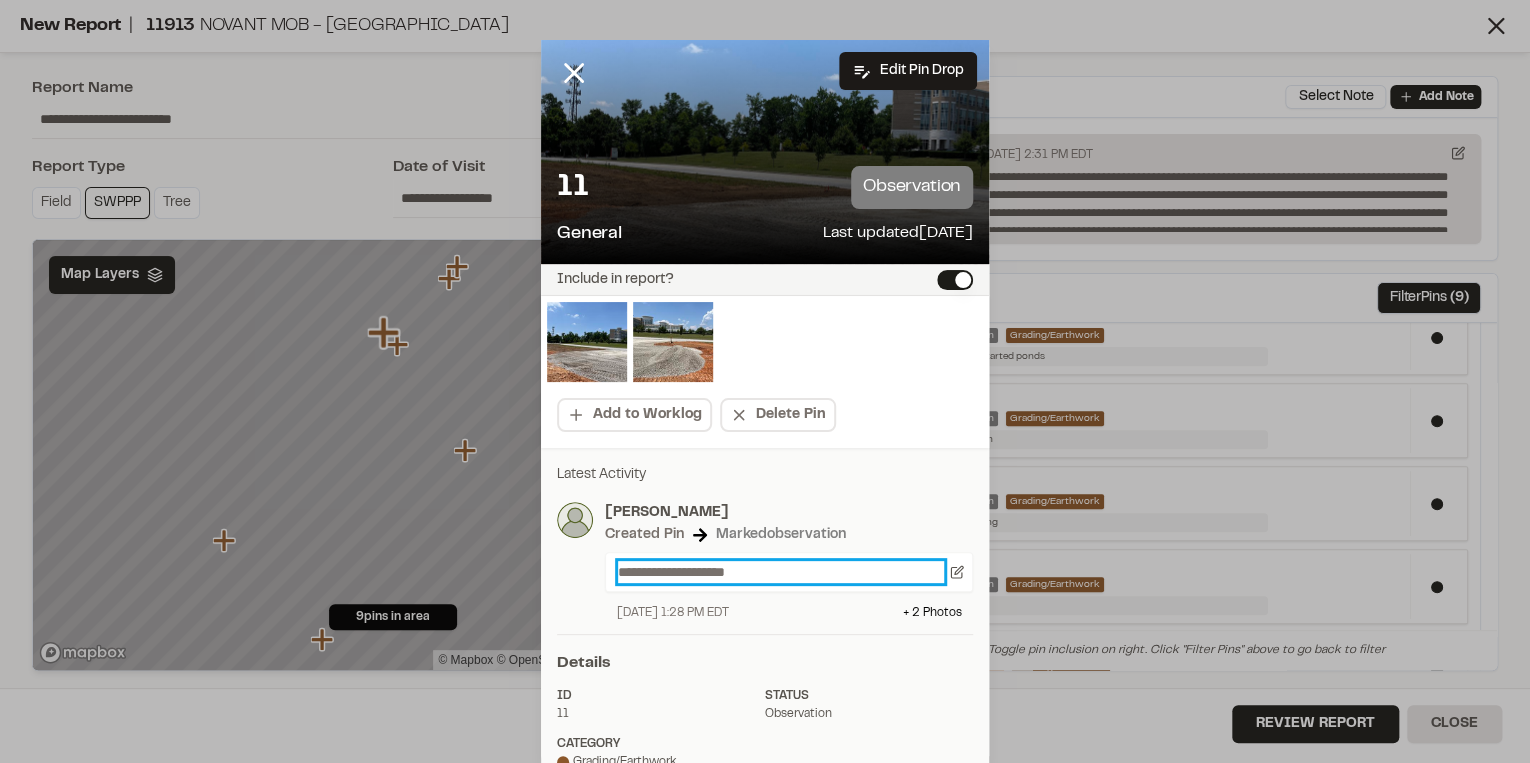 click on "**********" at bounding box center (781, 572) 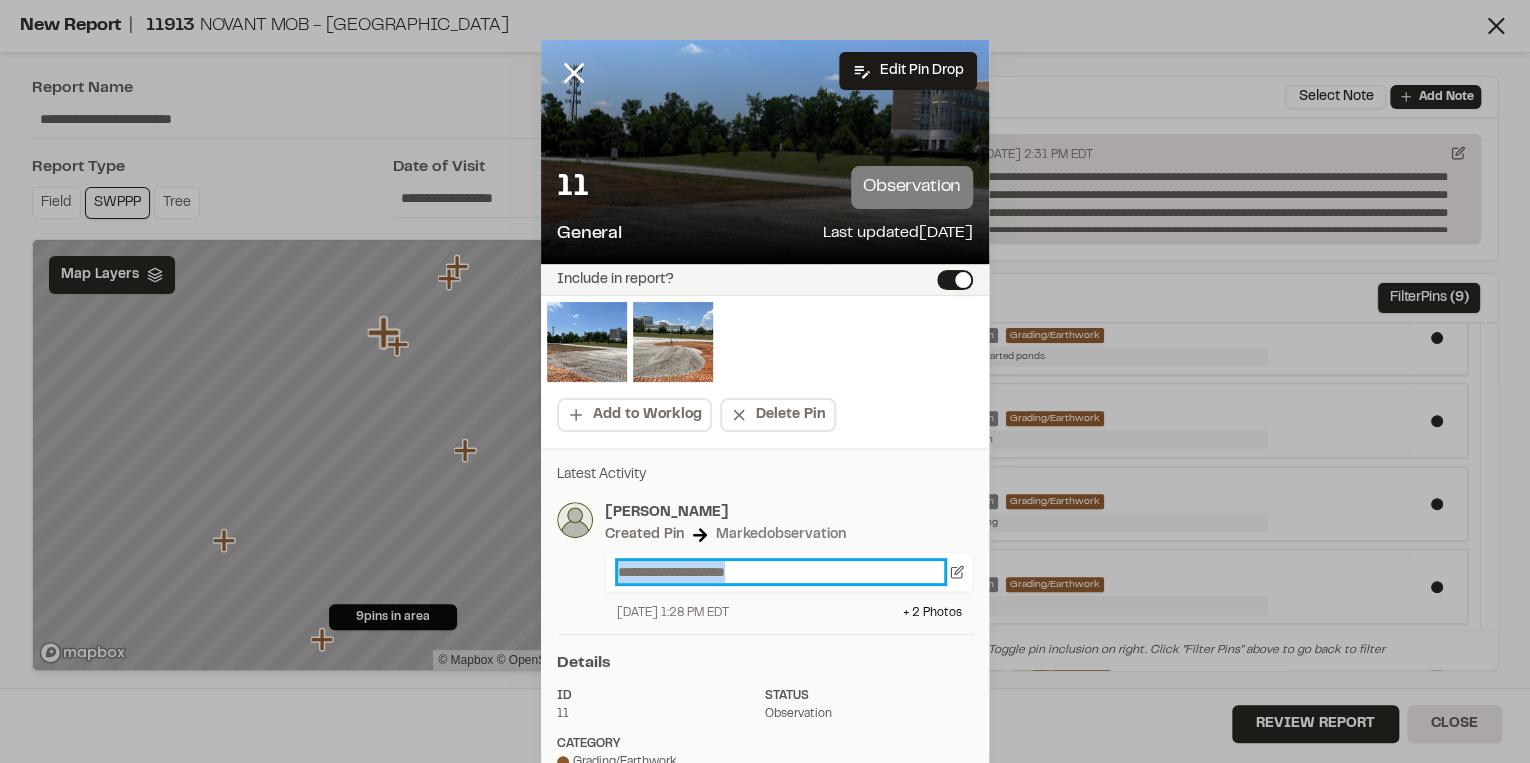 drag, startPoint x: 772, startPoint y: 569, endPoint x: 516, endPoint y: 565, distance: 256.03125 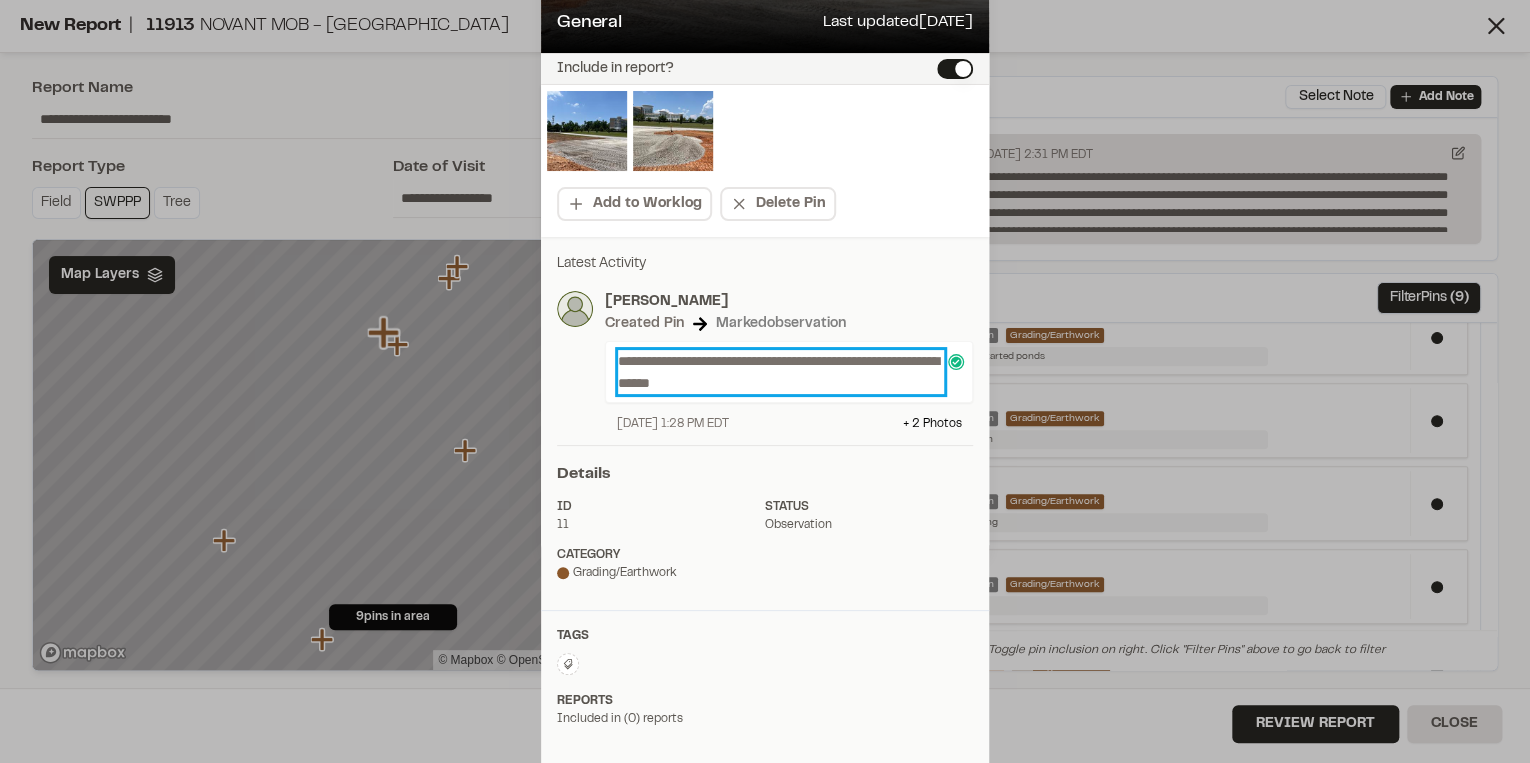 scroll, scrollTop: 0, scrollLeft: 0, axis: both 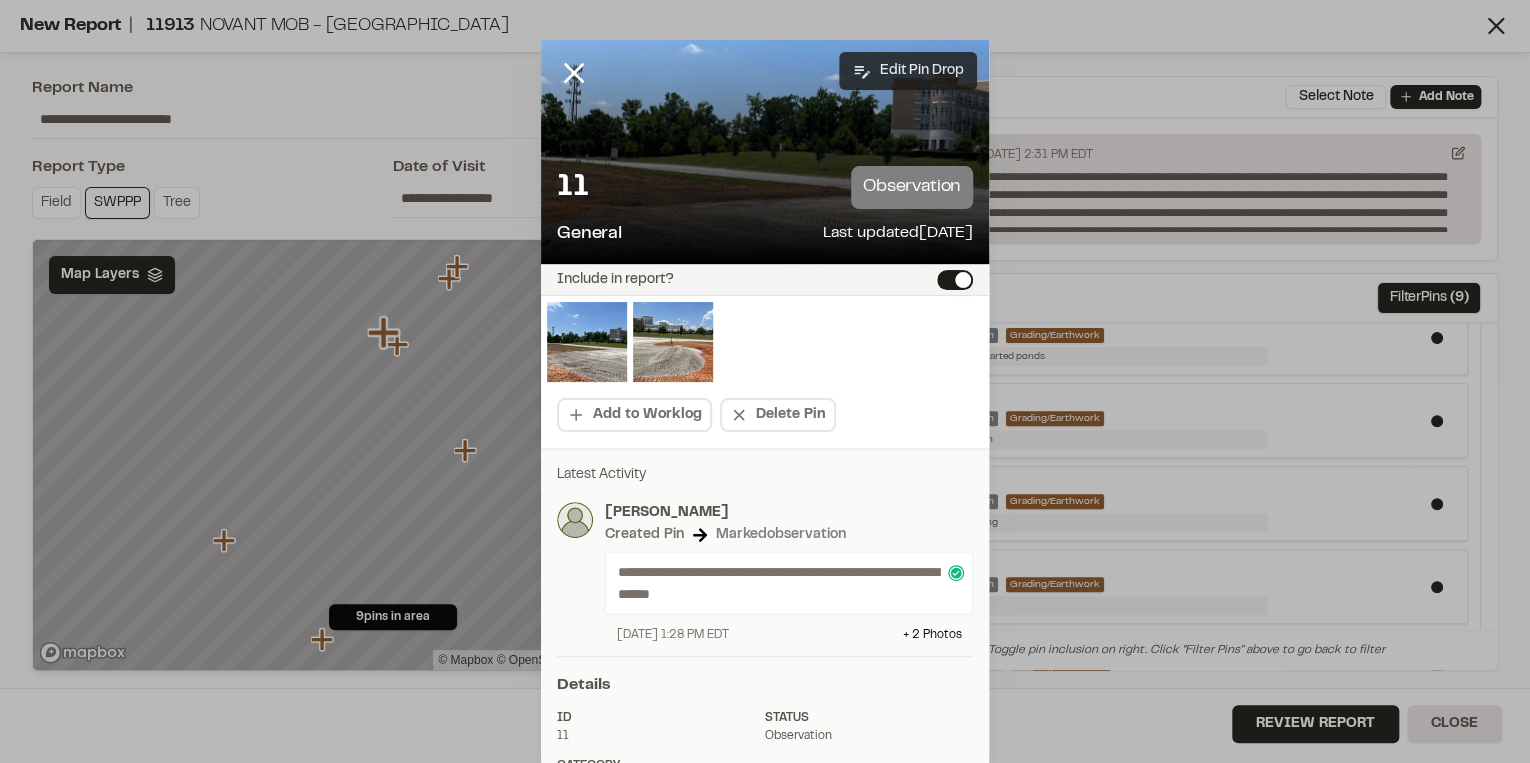 click on "Edit Pin Drop" at bounding box center (908, 71) 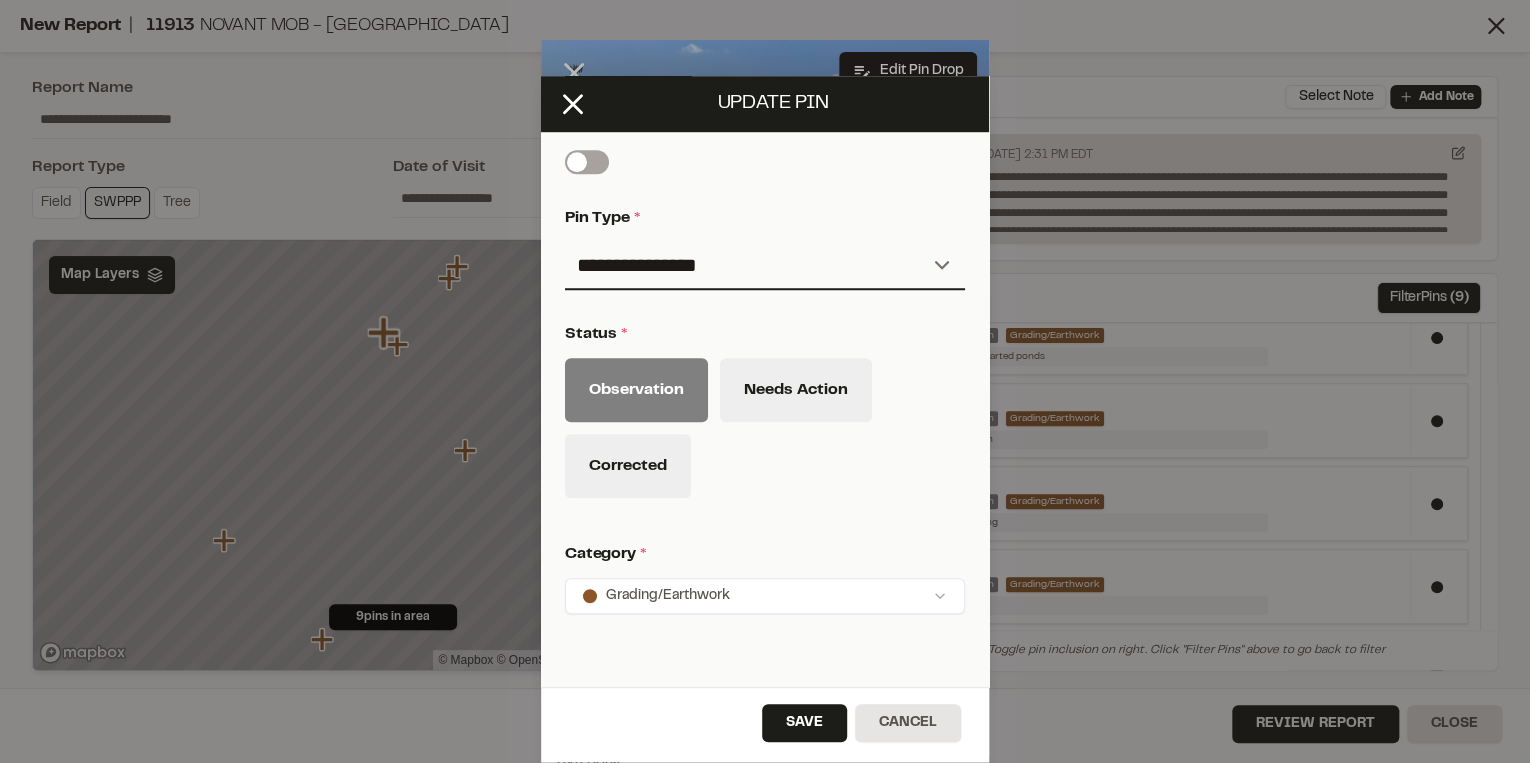 scroll, scrollTop: 853, scrollLeft: 0, axis: vertical 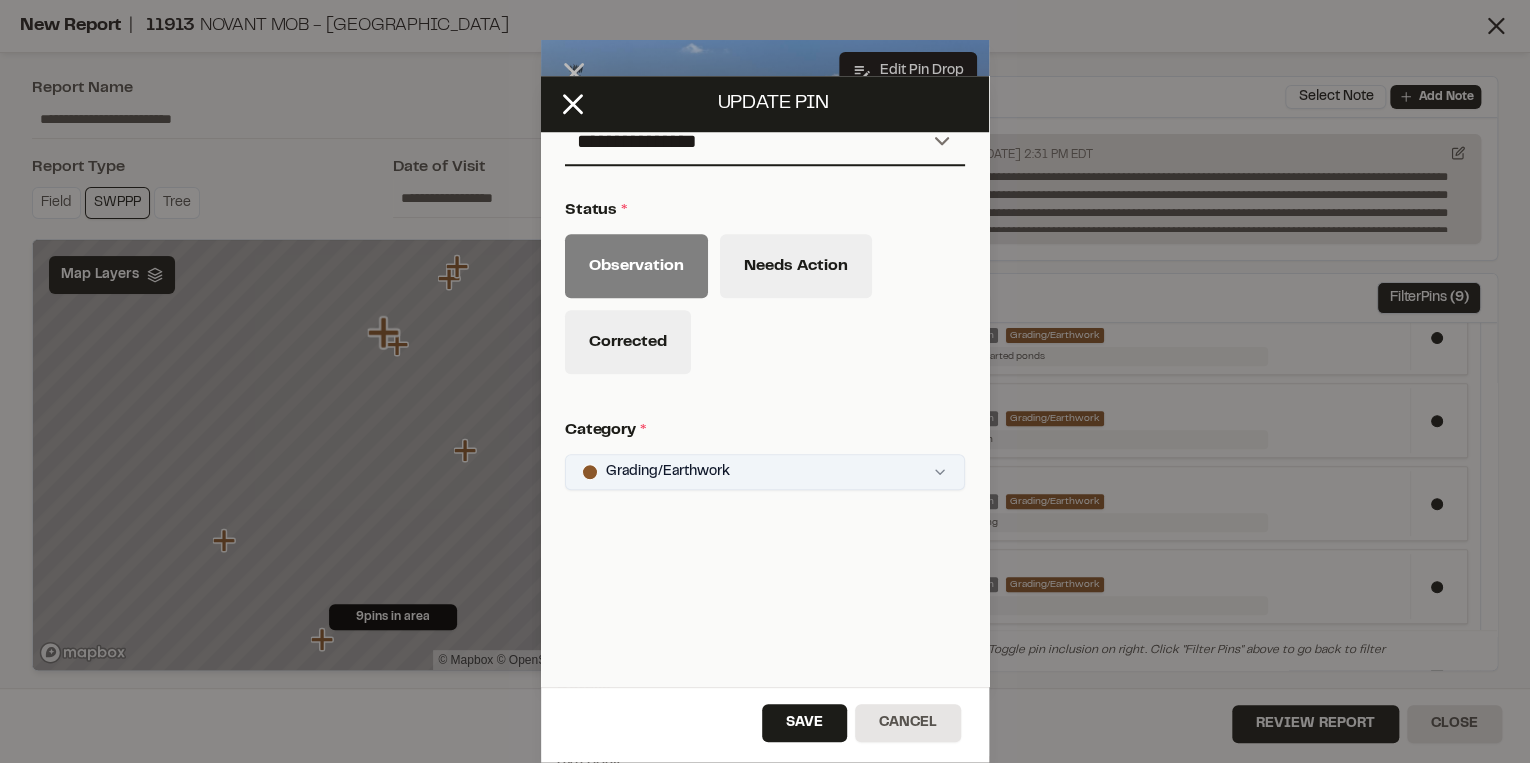 click on "Close sidebar v 3.0.1 Shares Current Workspace SeamonWhiteside Inc. SI Projects New Project Reports Team Settings Share Workspace Collapse Invite Link Uh oh! You don't currently have acces to invite members to join Sitemarker. Done Open sidebar Search Recently Searched 11913   Novant MOB - Patewood Greenville ,  SC GR4136   Patewood Medical Development Greenville ,  SC 11754    GTC-Welding Center  Simpsonville ,  SC Search to see more projects... AI Help AI Assistant Ask about features or construction insights What can I help you with? How can I add pins to a project? How do I invite team members? How do I create a new project?
To pick up a draggable item, press the space bar.
While dragging, use the arrow keys to move the item.
Press space again to drop the item in its new position, or press escape to cancel.
Join project Ready to join  ? You were invited to join  project    by   . Accept Decline Need help? Need help? FAQ Support Site Request a Feature Submit Bug Report * * *" at bounding box center [765, 381] 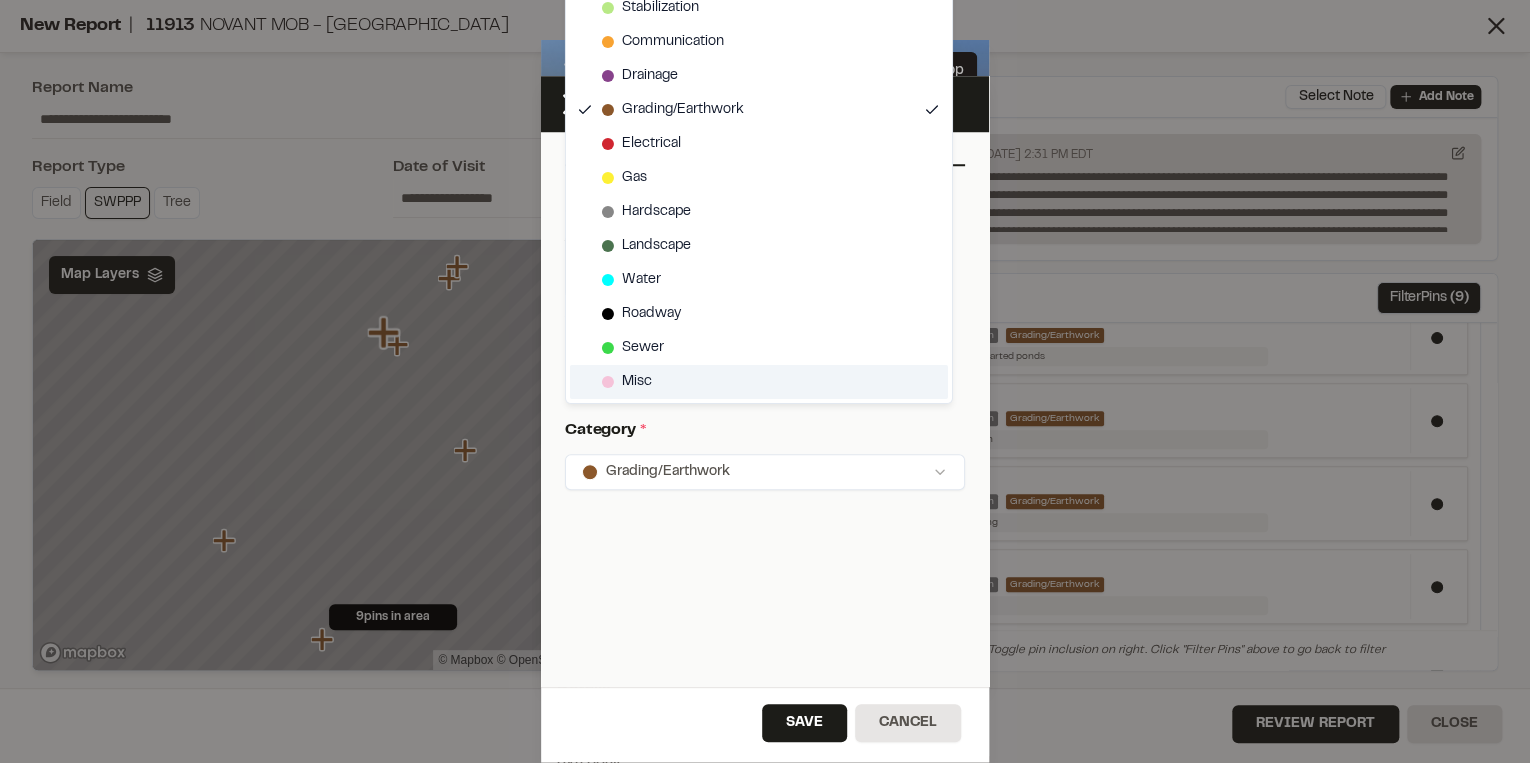 click on "Misc" at bounding box center (637, 382) 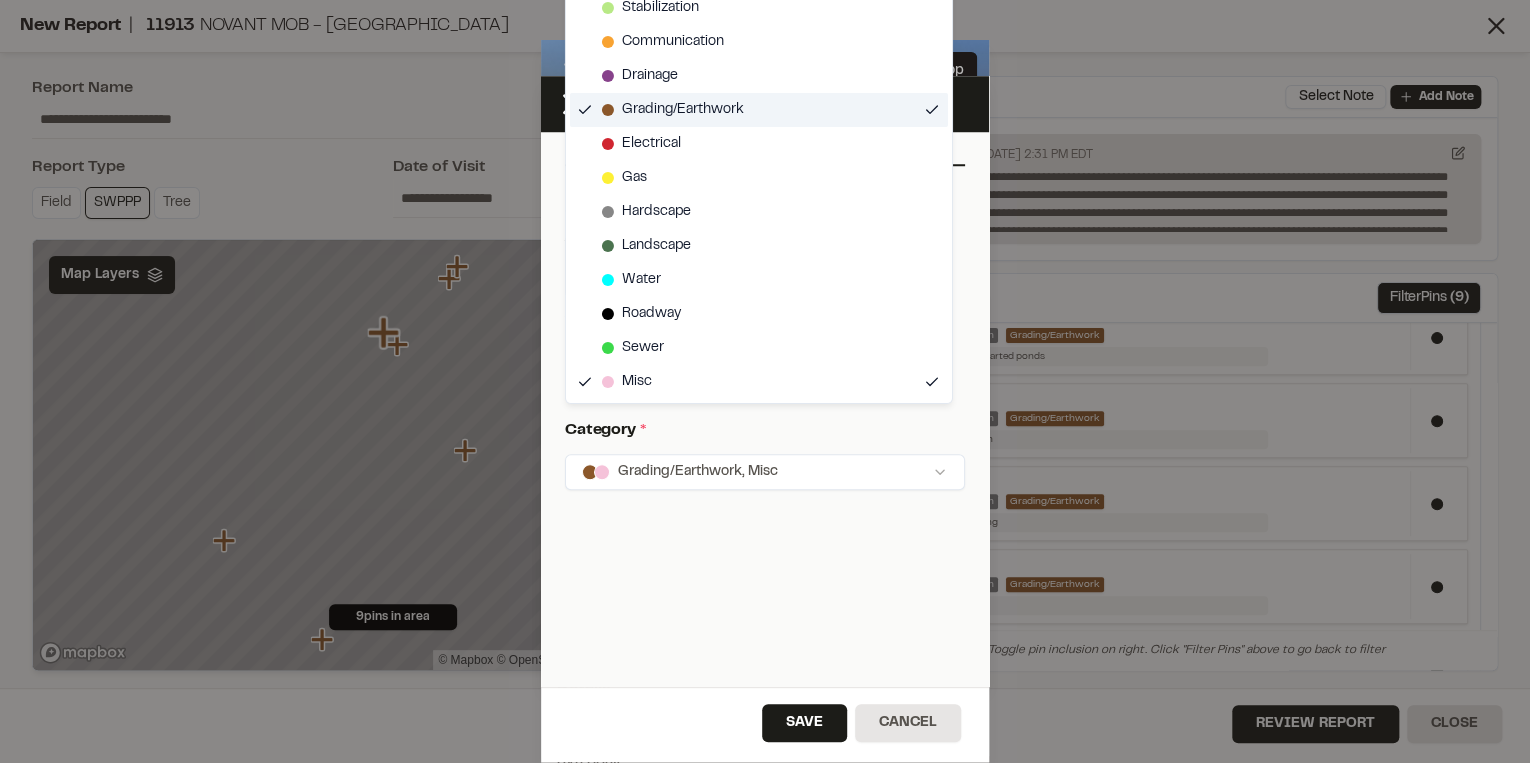 click on "Grading/Earthwork" at bounding box center (683, 110) 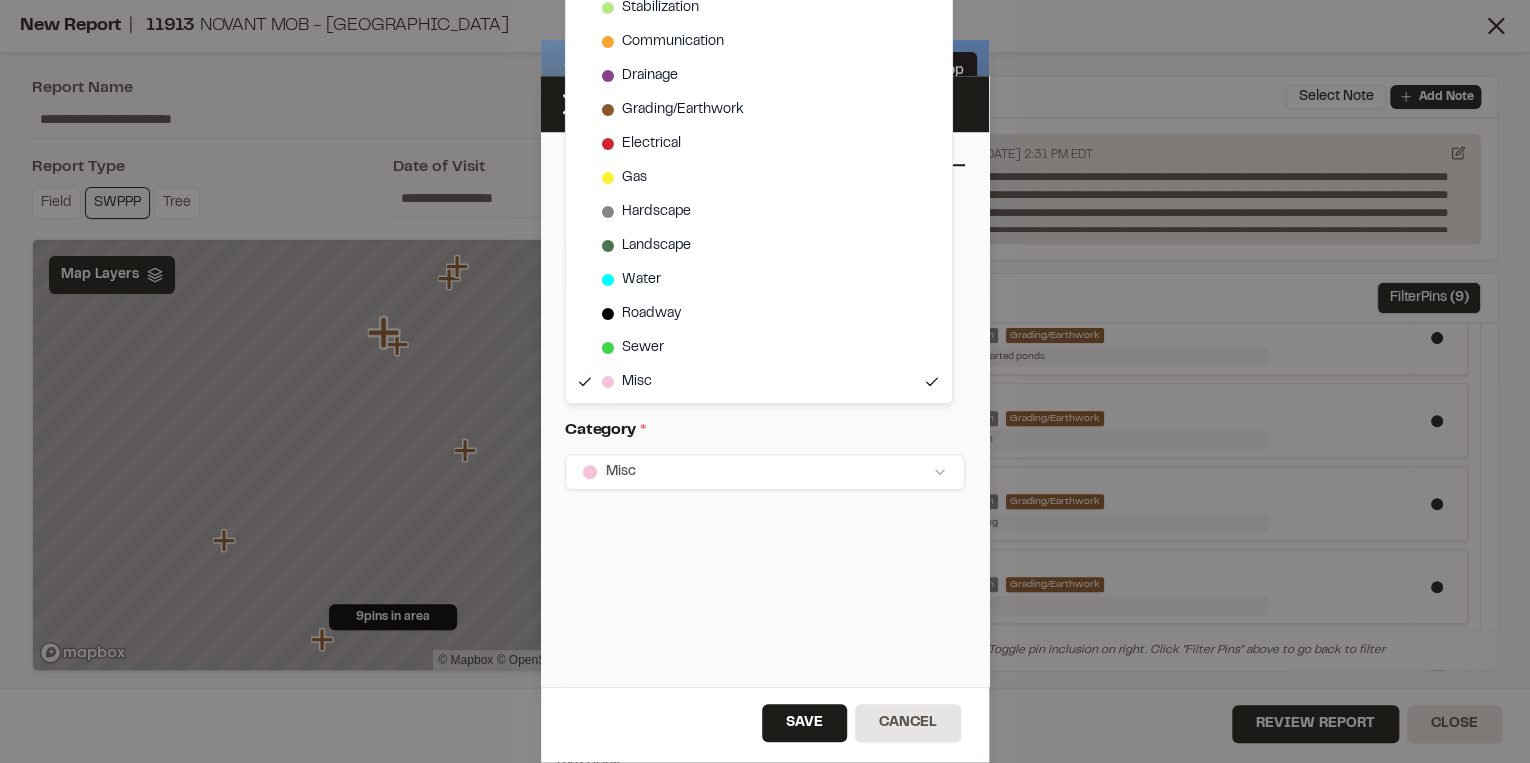 click on "Close sidebar v 3.0.1 Shares Current Workspace SeamonWhiteside Inc. SI Projects New Project Reports Team Settings Share Workspace Collapse Invite Link Uh oh! You don't currently have acces to invite members to join Sitemarker. Done Open sidebar Search Recently Searched 11913   Novant MOB - Patewood Greenville ,  SC GR4136   Patewood Medical Development Greenville ,  SC 11754    GTC-Welding Center  Simpsonville ,  SC Search to see more projects... AI Help AI Assistant Ask about features or construction insights What can I help you with? How can I add pins to a project? How do I invite team members? How do I create a new project?
To pick up a draggable item, press the space bar.
While dragging, use the arrow keys to move the item.
Press space again to drop the item in its new position, or press escape to cancel.
Join project Ready to join  ? You were invited to join  project    by   . Accept Decline Need help? Need help? FAQ Support Site Request a Feature Submit Bug Report * * *" at bounding box center [765, 381] 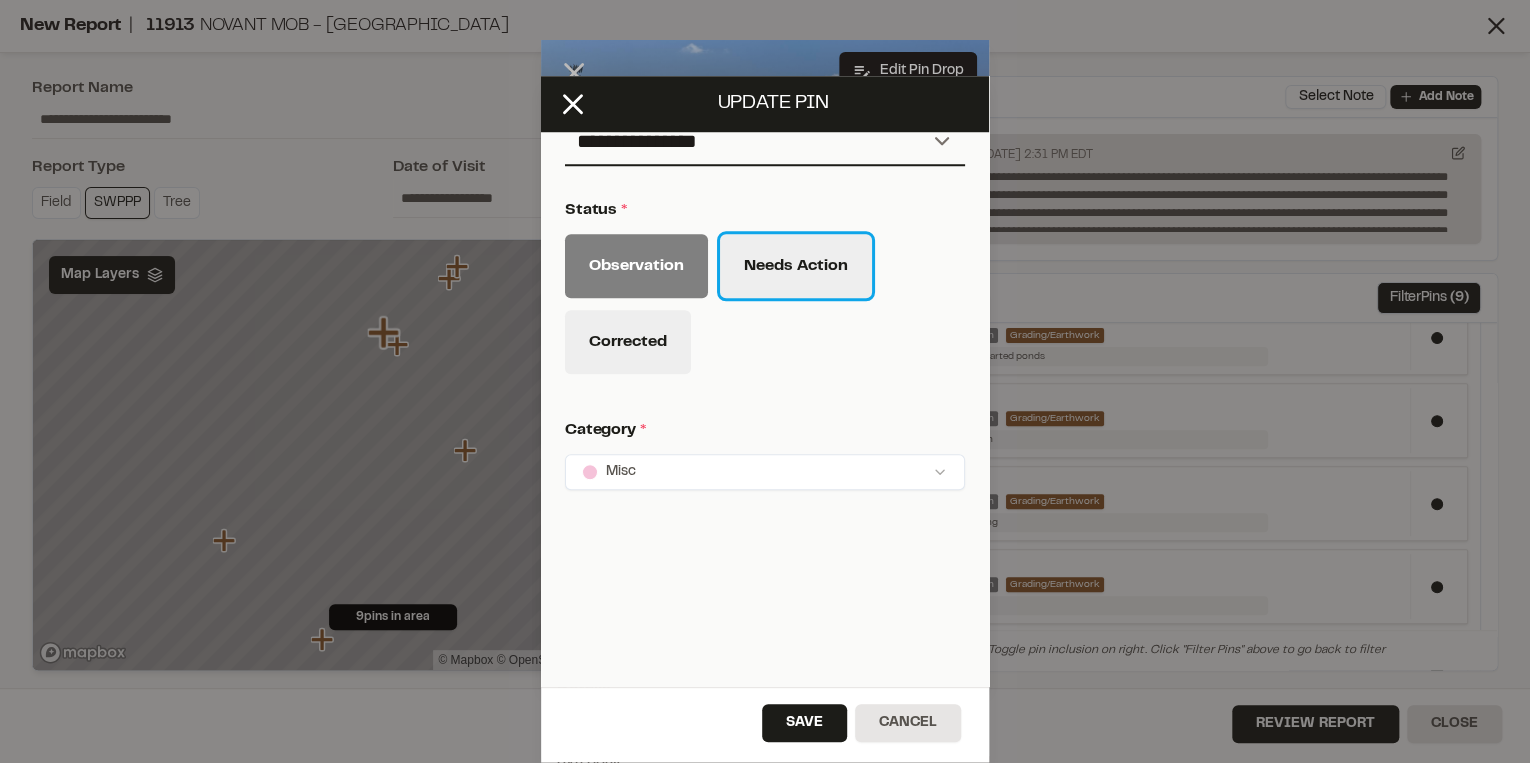 click on "Needs Action" at bounding box center (796, 266) 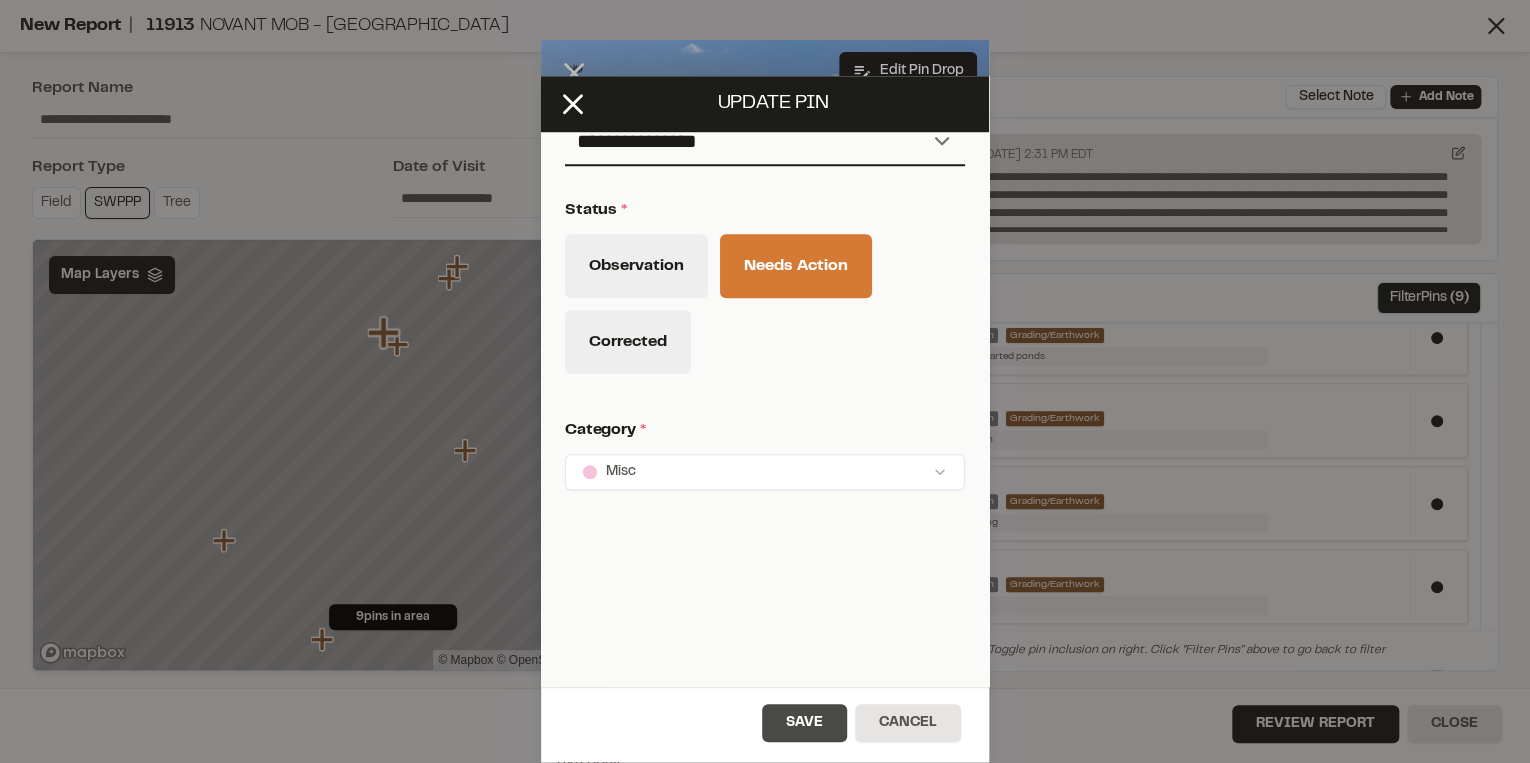 click on "Save" at bounding box center [804, 723] 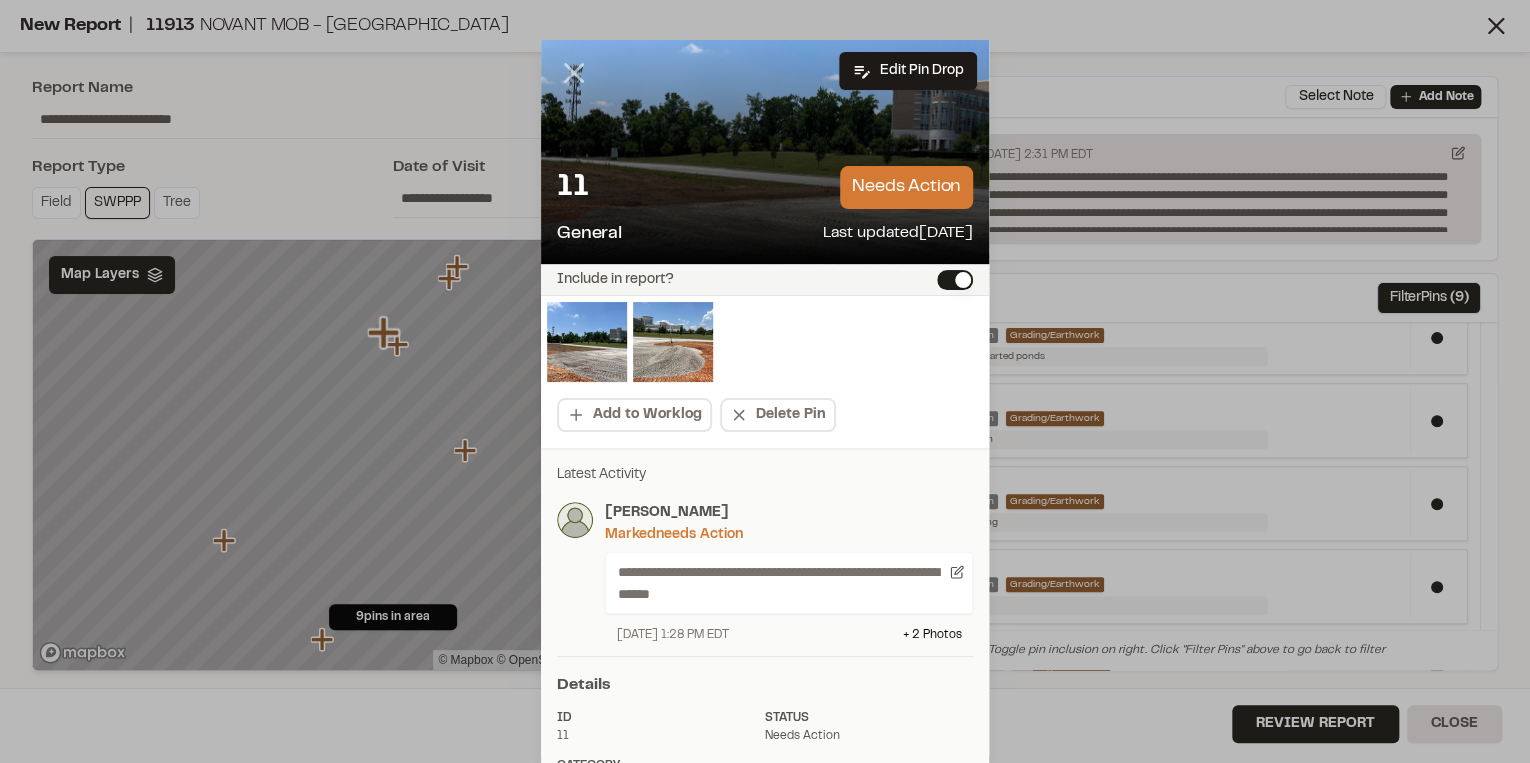 click 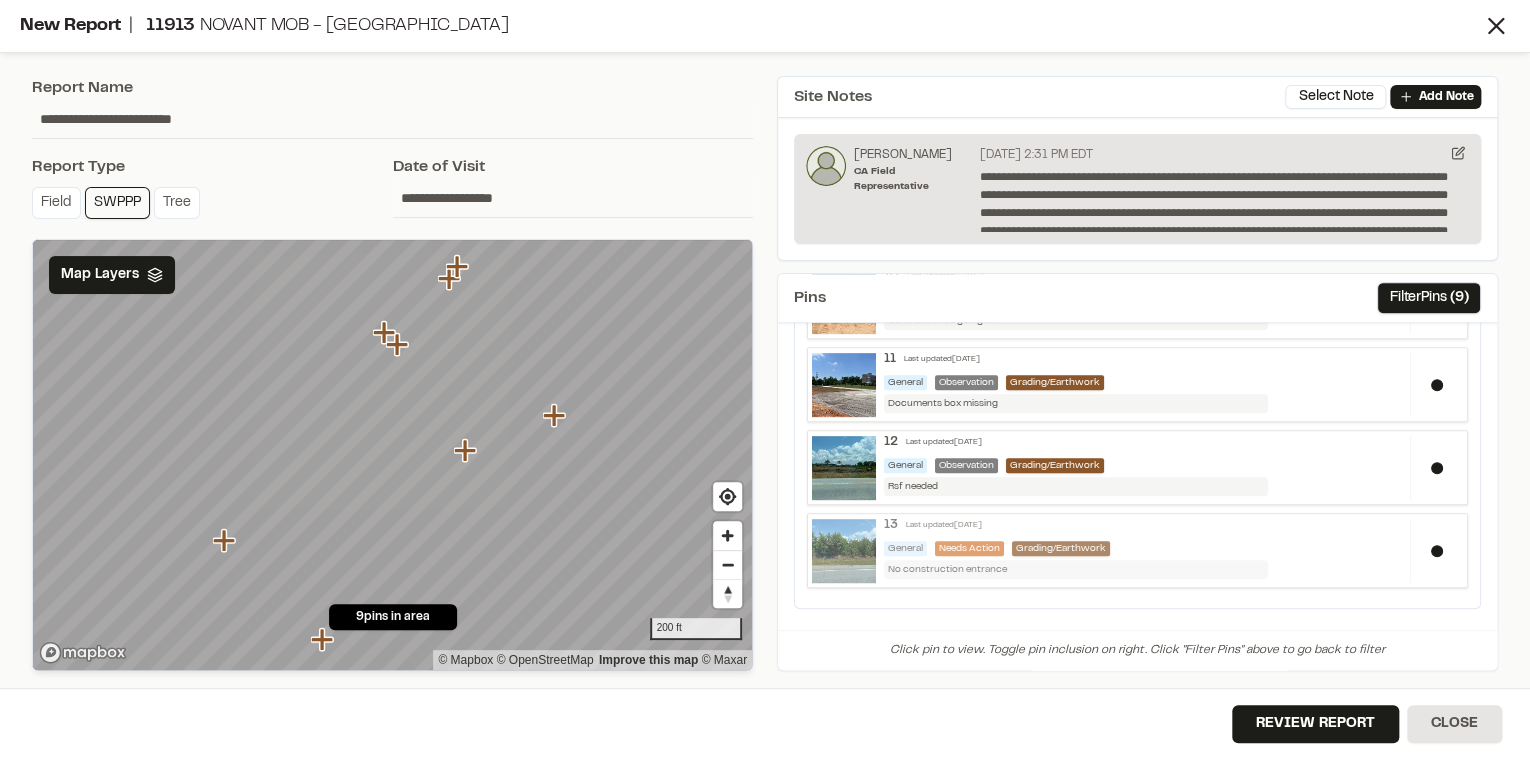 scroll, scrollTop: 520, scrollLeft: 0, axis: vertical 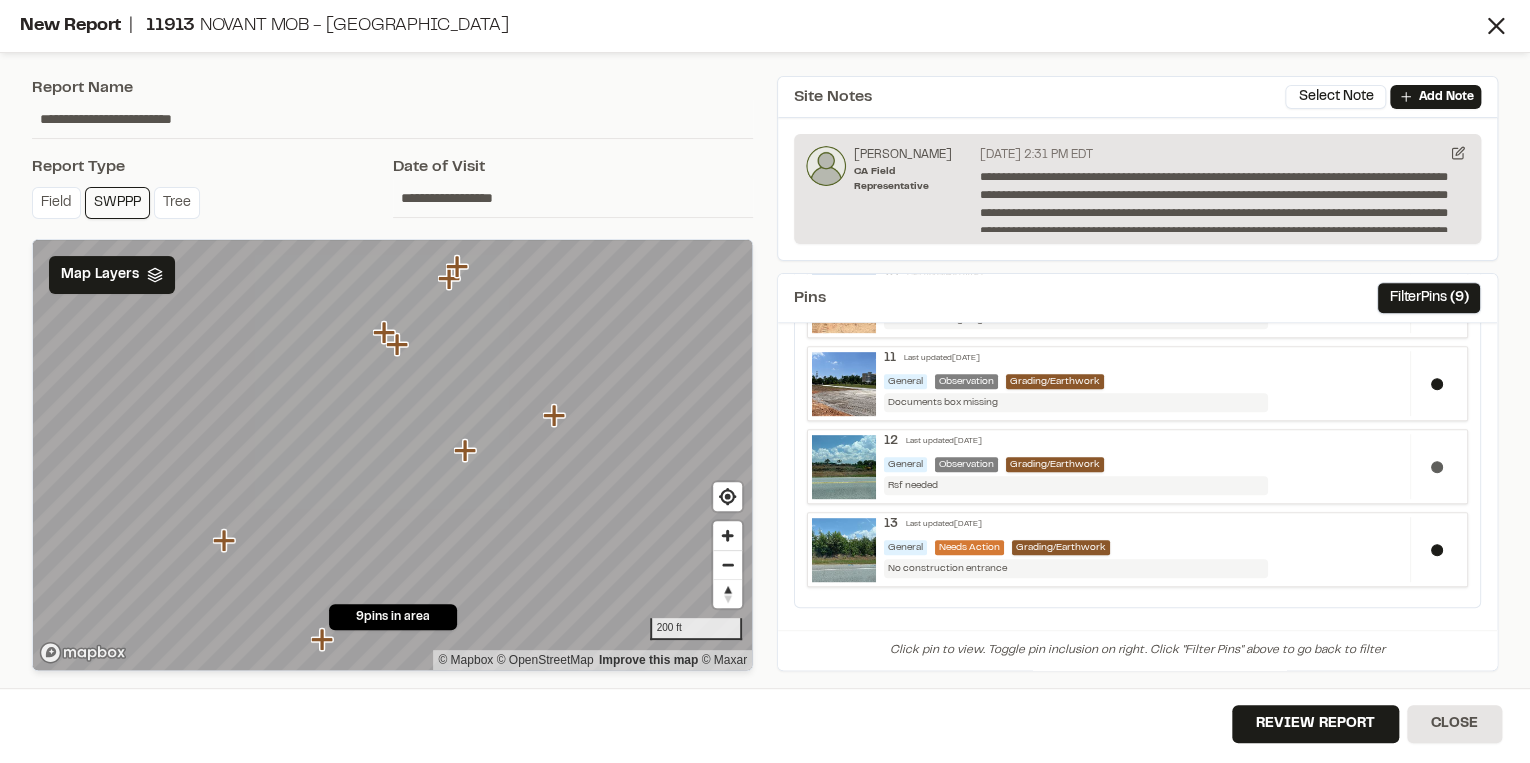 click at bounding box center (1436, 466) 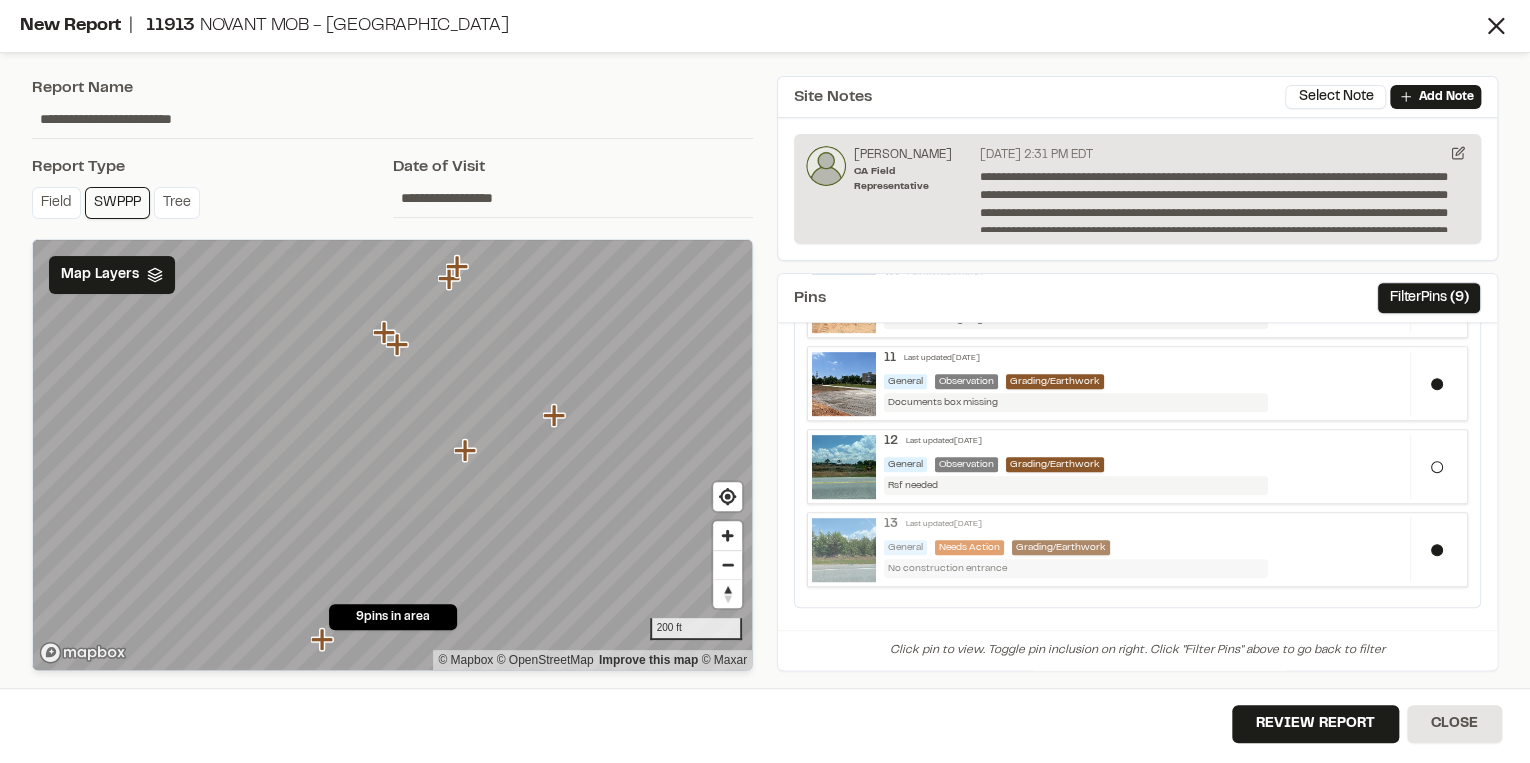 click on "13 Last updated  Jul 9, 2025 General Needs Action Grading/Earthwork No construction entrance" at bounding box center [1143, 547] 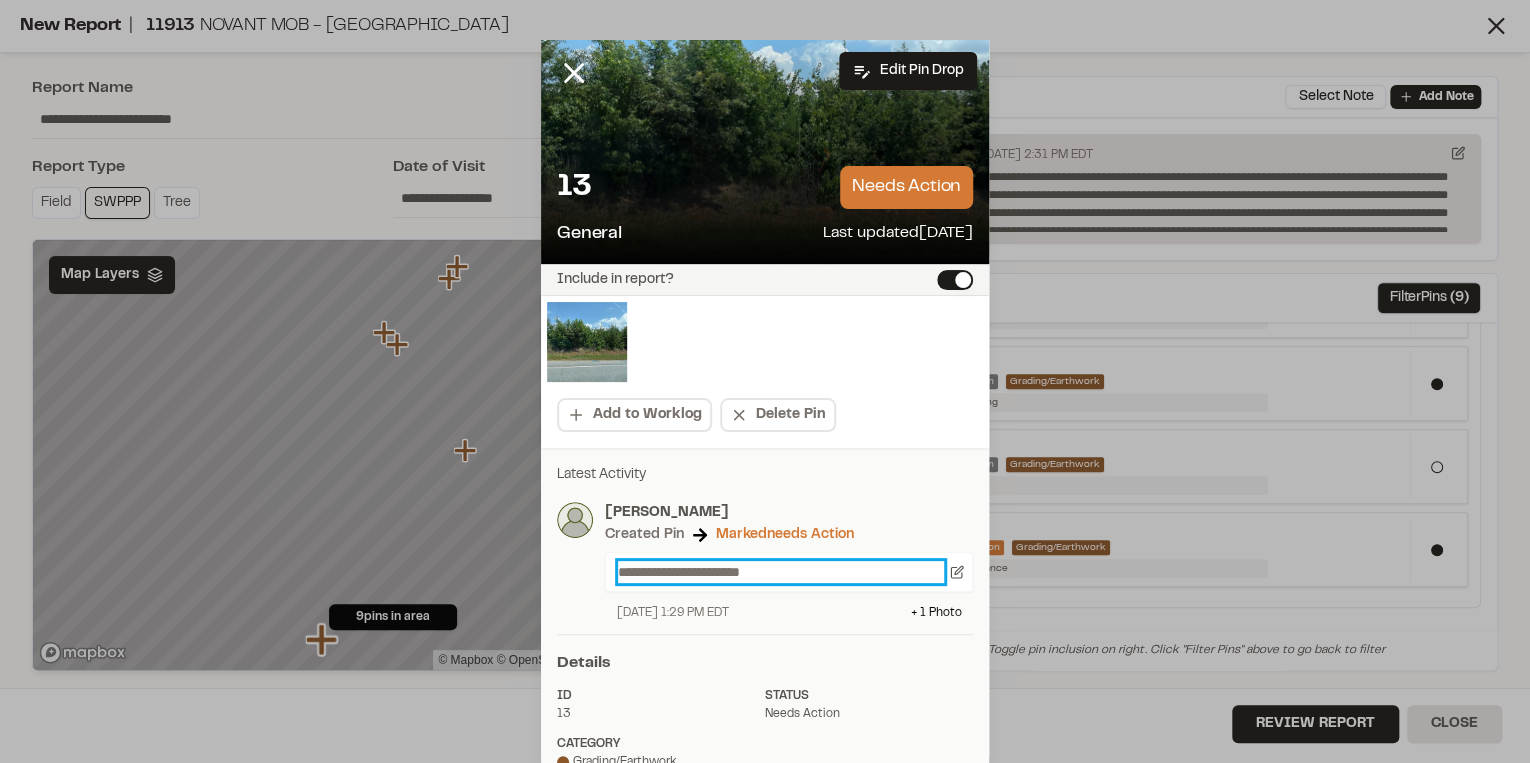 click on "**********" at bounding box center (781, 572) 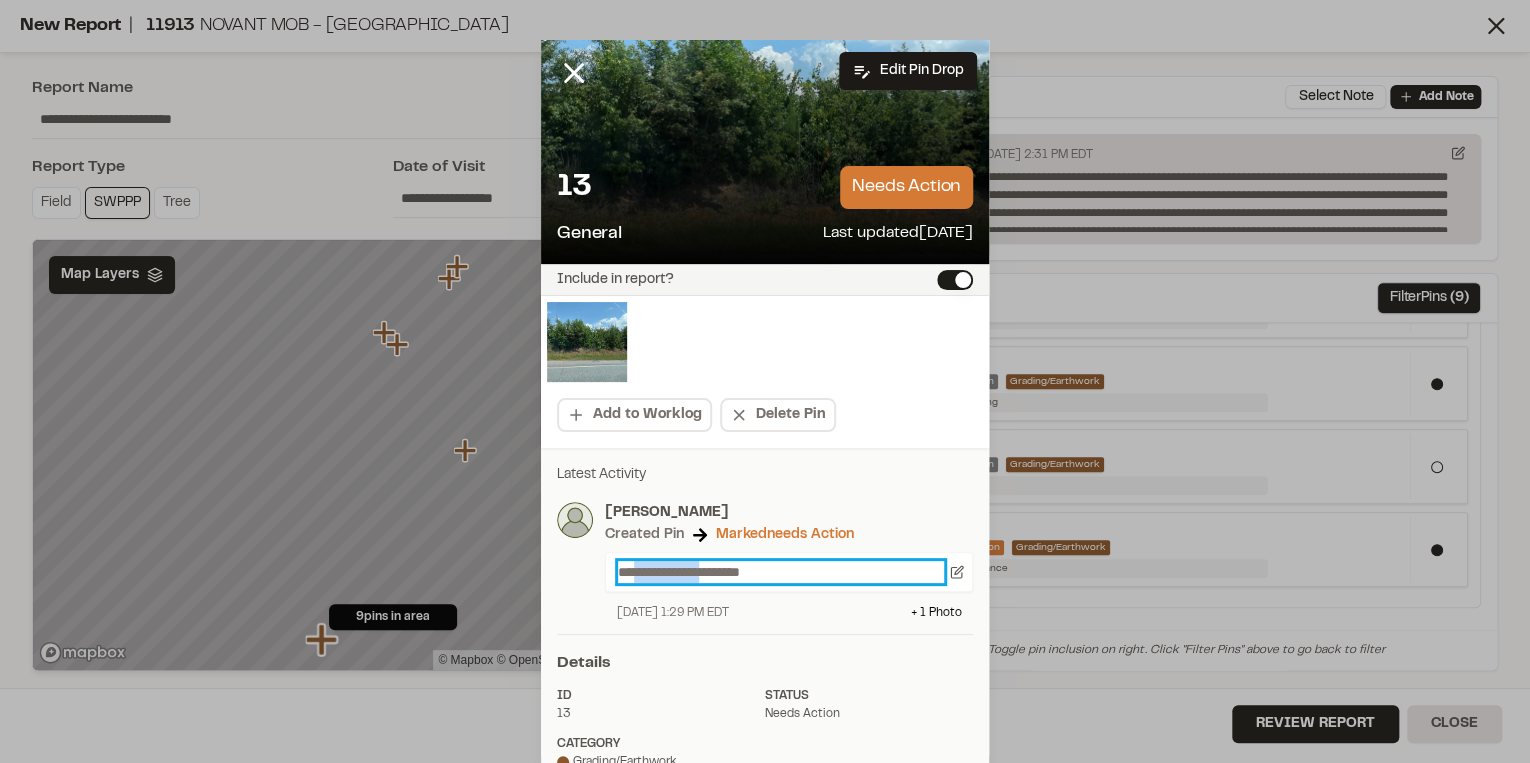 click on "**********" at bounding box center (781, 572) 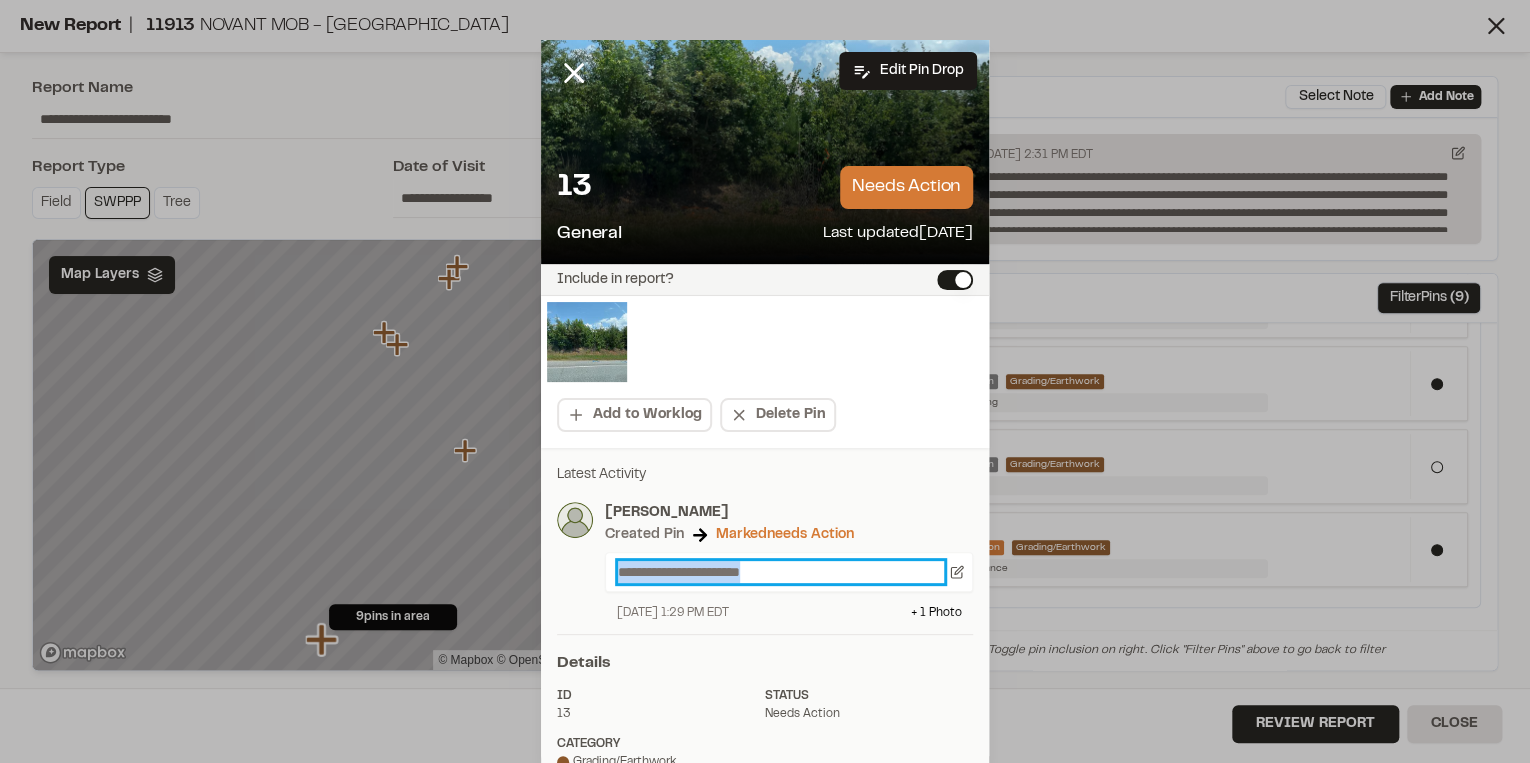 click on "**********" at bounding box center (781, 572) 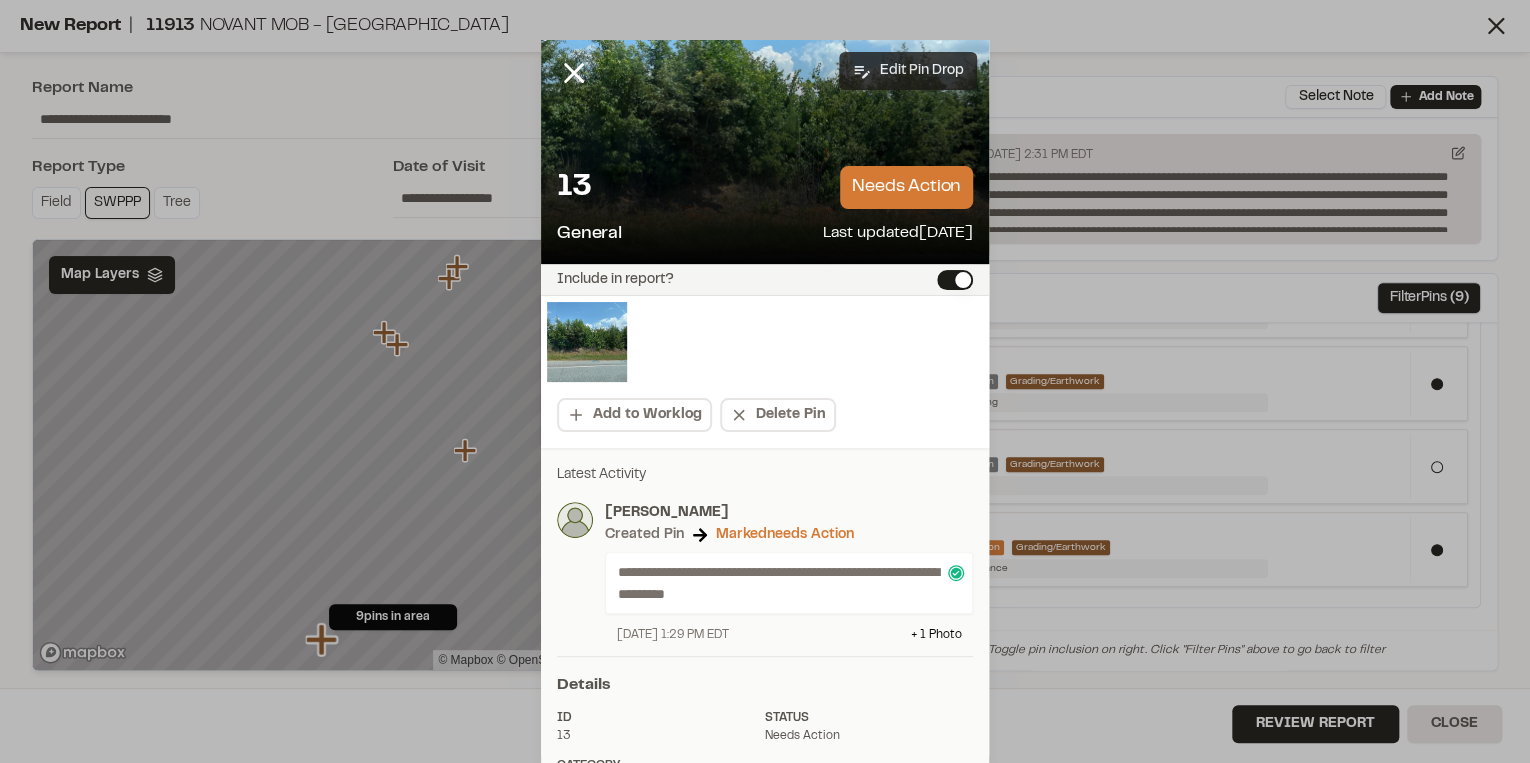 click on "Edit Pin Drop" at bounding box center (908, 71) 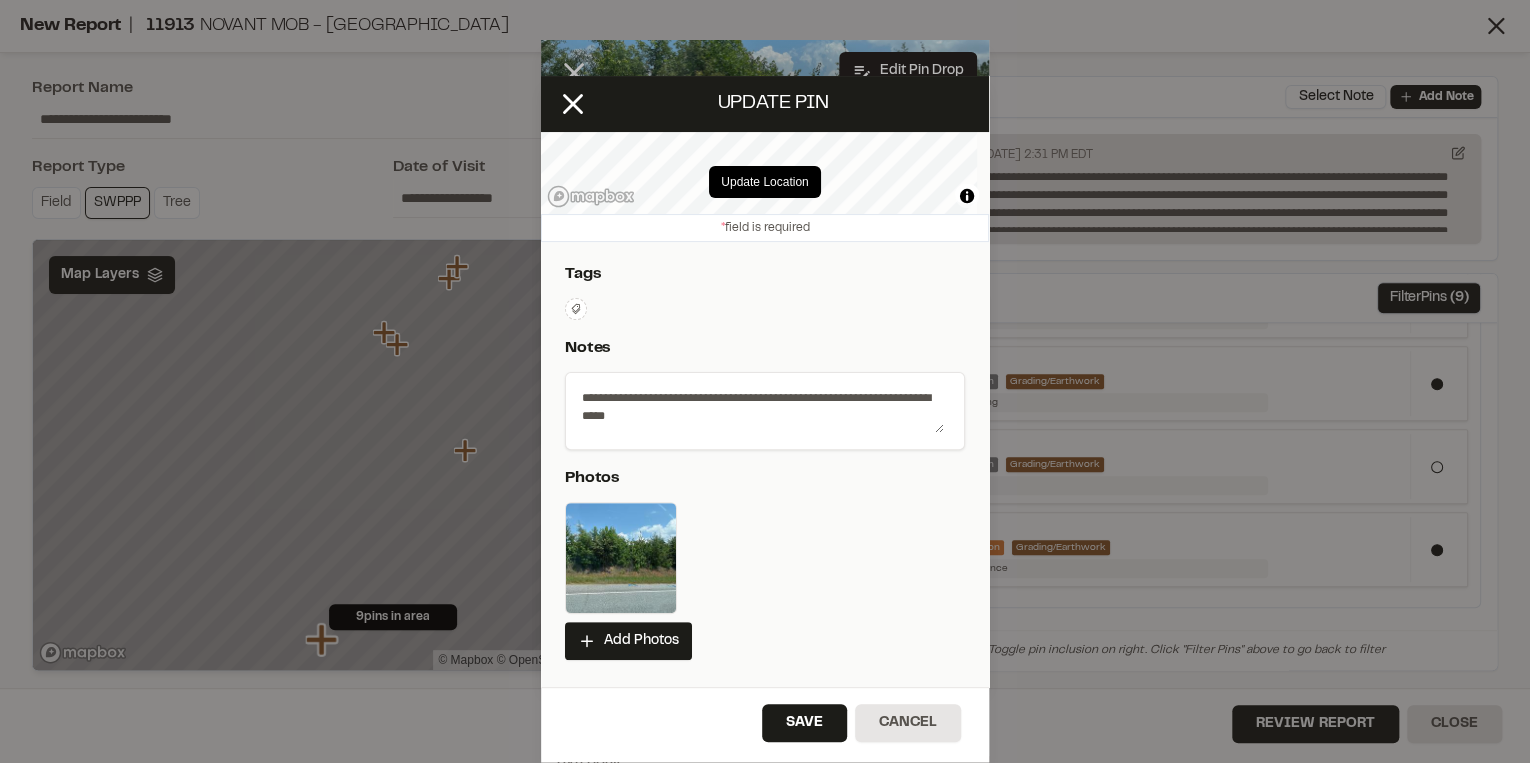 scroll, scrollTop: 160, scrollLeft: 0, axis: vertical 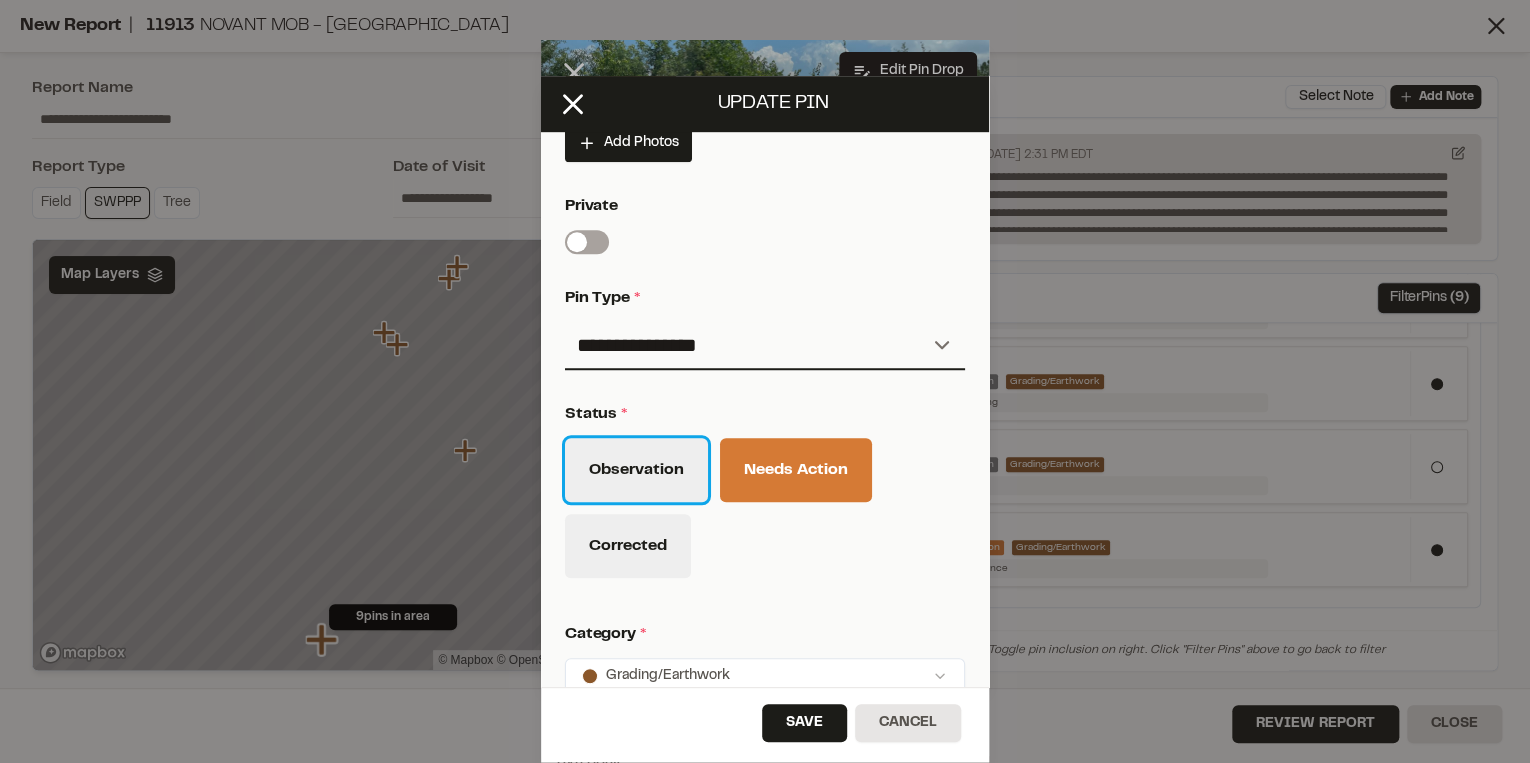 click on "Observation" at bounding box center [636, 470] 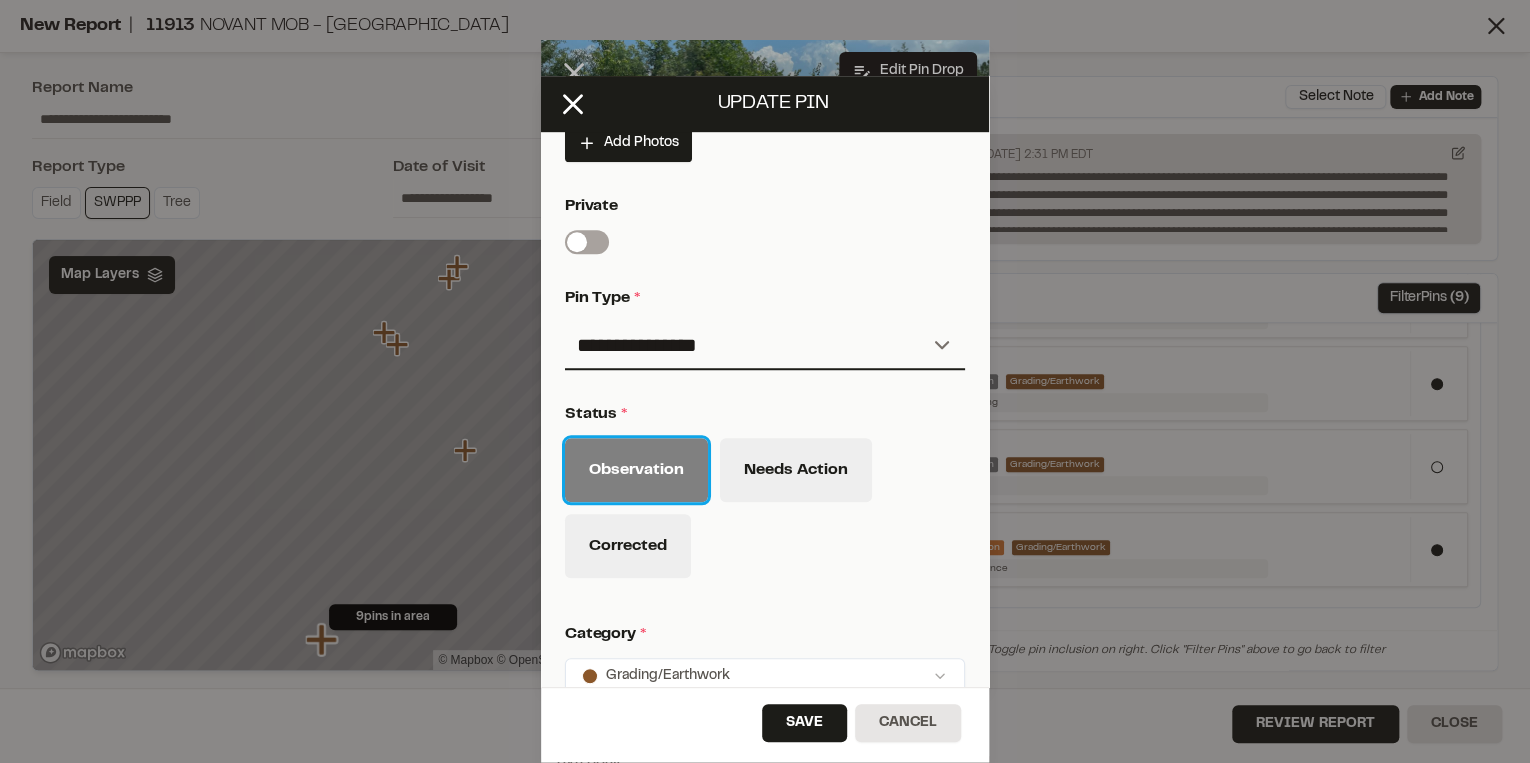 scroll, scrollTop: 853, scrollLeft: 0, axis: vertical 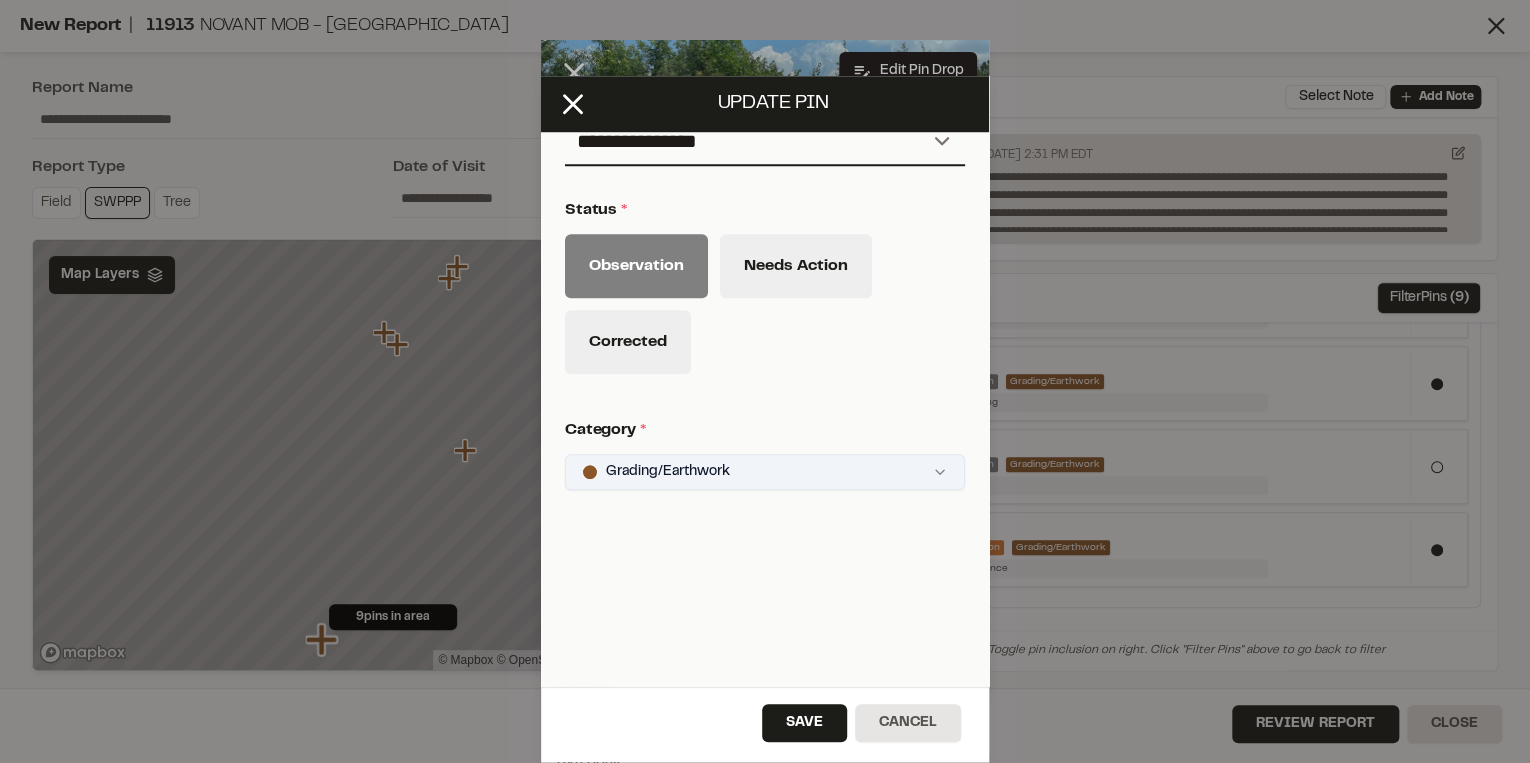 click on "Close sidebar v 3.0.1 Shares Current Workspace SeamonWhiteside Inc. SI Projects New Project Reports Team Settings Share Workspace Collapse Invite Link Uh oh! You don't currently have acces to invite members to join Sitemarker. Done Open sidebar Search Recently Searched 11913   Novant MOB - Patewood Greenville ,  SC GR4136   Patewood Medical Development Greenville ,  SC 11754    GTC-Welding Center  Simpsonville ,  SC Search to see more projects... AI Help AI Assistant Ask about features or construction insights What can I help you with? How can I add pins to a project? How do I invite team members? How do I create a new project?
To pick up a draggable item, press the space bar.
While dragging, use the arrow keys to move the item.
Press space again to drop the item in its new position, or press escape to cancel.
Join project Ready to join  ? You were invited to join  project    by   . Accept Decline Need help? Need help? FAQ Support Site Request a Feature Submit Bug Report * * *" at bounding box center [765, 381] 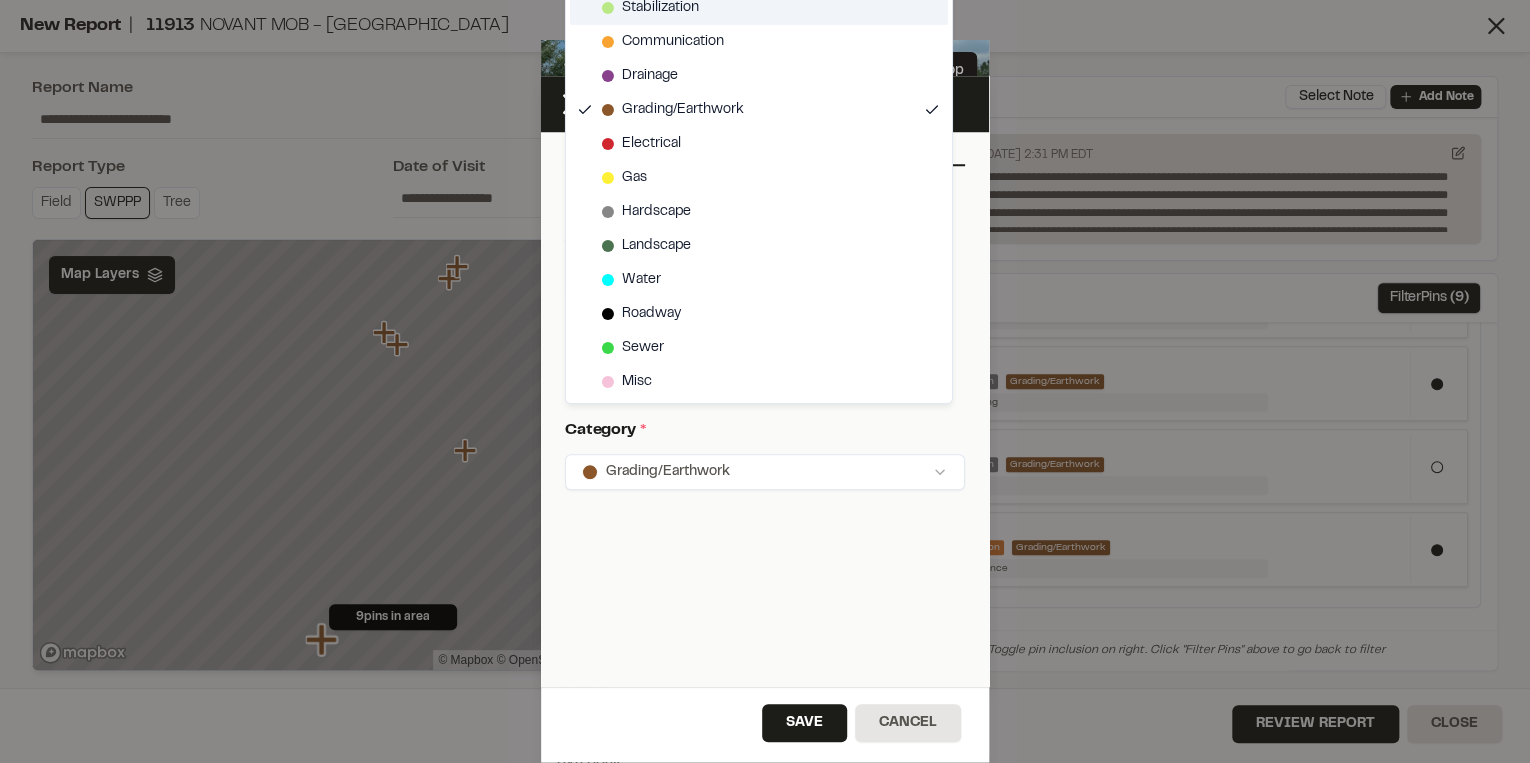 click on "Stabilization" at bounding box center [660, 8] 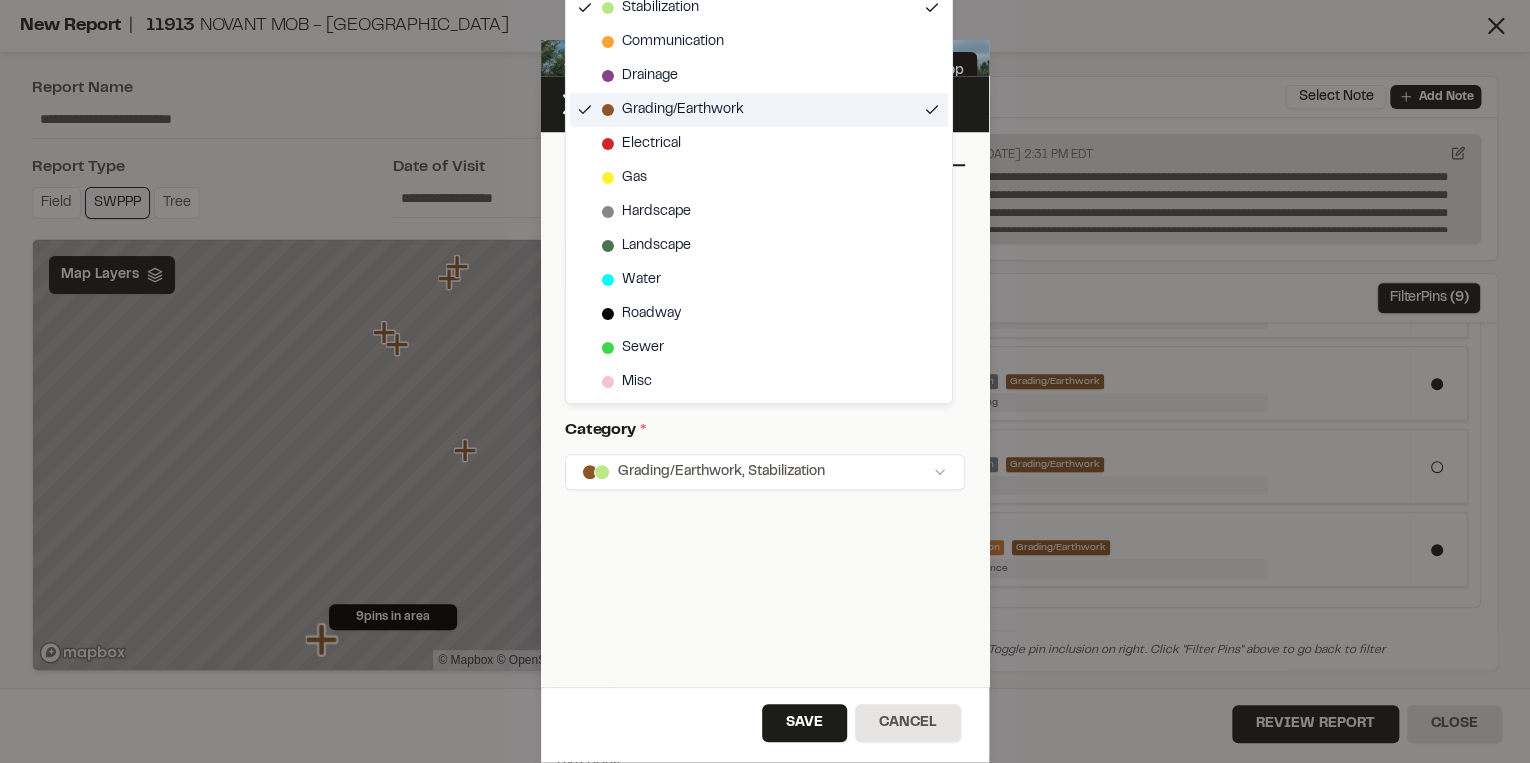 click on "Grading/Earthwork" at bounding box center (683, 110) 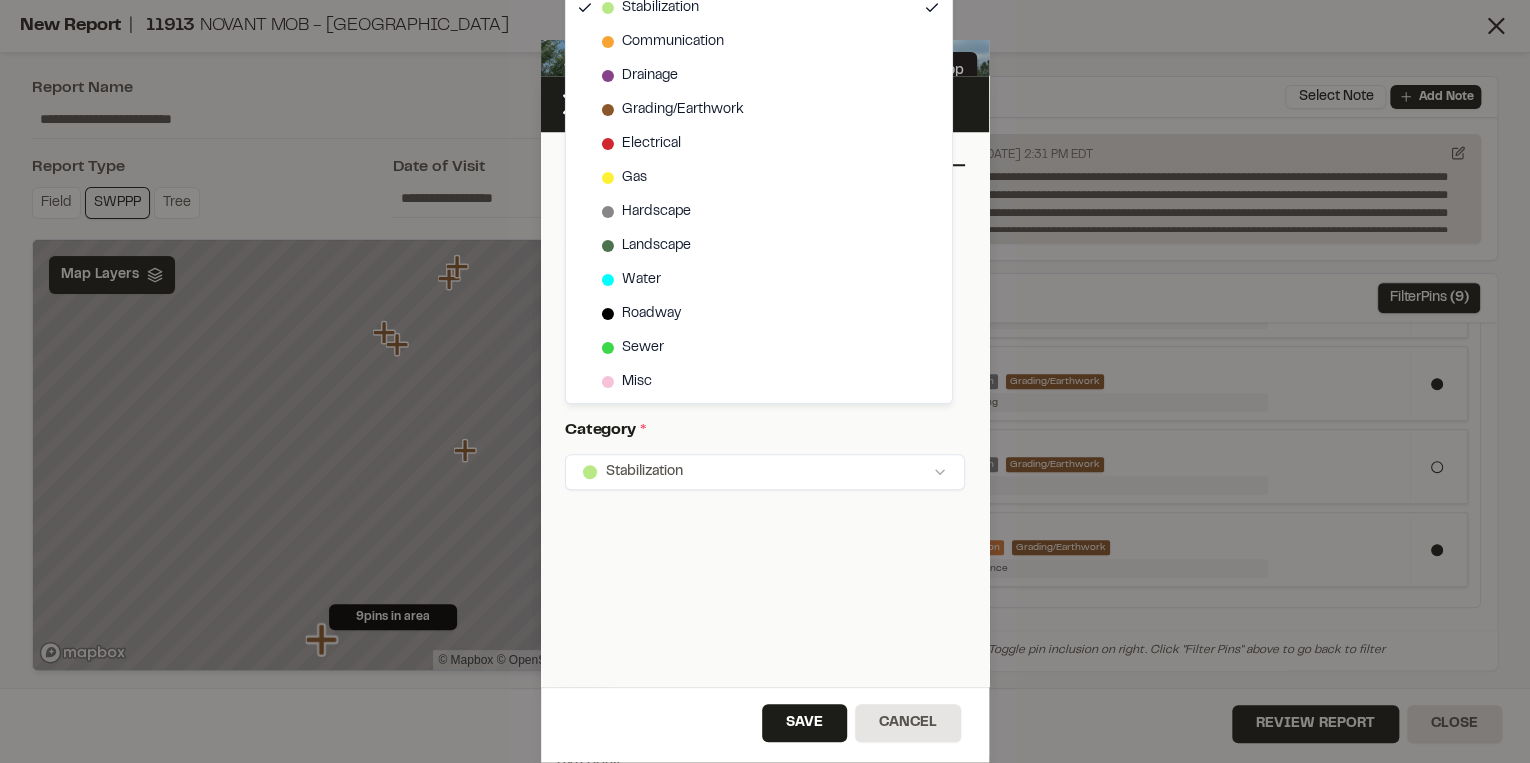click on "Close sidebar v 3.0.1 Shares Current Workspace SeamonWhiteside Inc. SI Projects New Project Reports Team Settings Share Workspace Collapse Invite Link Uh oh! You don't currently have acces to invite members to join Sitemarker. Done Open sidebar Search Recently Searched 11913   Novant MOB - Patewood Greenville ,  SC GR4136   Patewood Medical Development Greenville ,  SC 11754    GTC-Welding Center  Simpsonville ,  SC Search to see more projects... AI Help AI Assistant Ask about features or construction insights What can I help you with? How can I add pins to a project? How do I invite team members? How do I create a new project?
To pick up a draggable item, press the space bar.
While dragging, use the arrow keys to move the item.
Press space again to drop the item in its new position, or press escape to cancel.
Join project Ready to join  ? You were invited to join  project    by   . Accept Decline Need help? Need help? FAQ Support Site Request a Feature Submit Bug Report * * *" at bounding box center (765, 381) 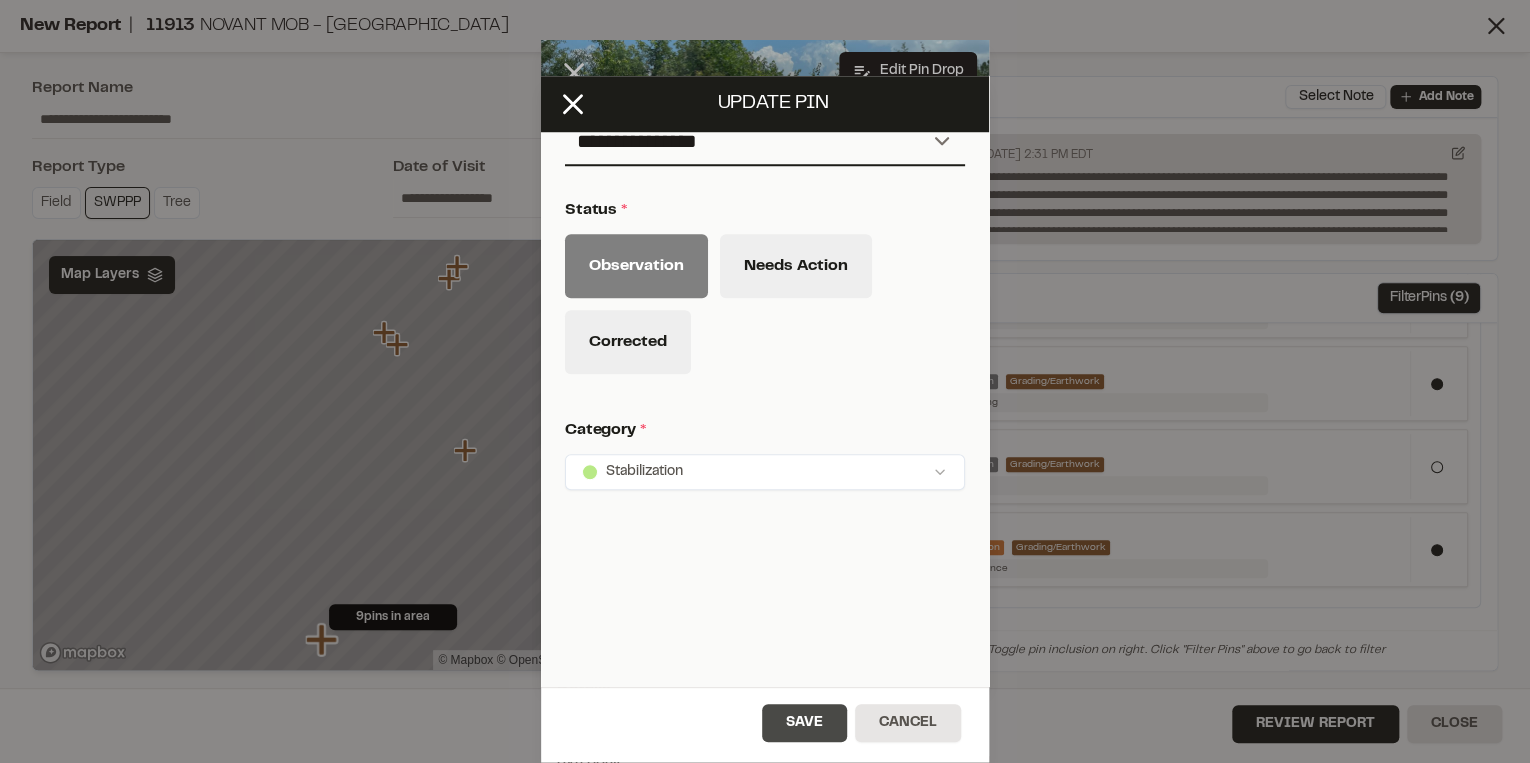click on "Save" at bounding box center (804, 723) 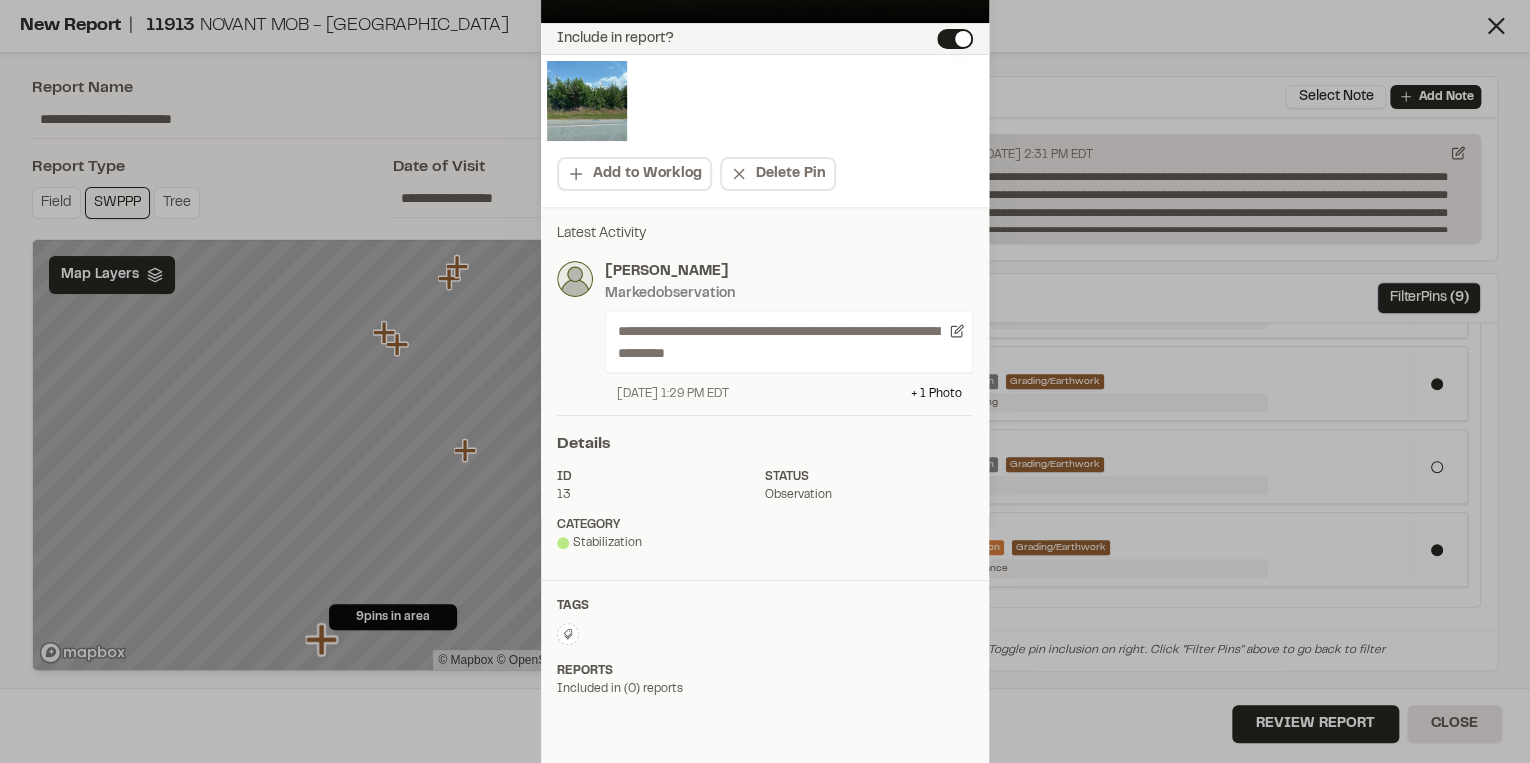 scroll, scrollTop: 0, scrollLeft: 0, axis: both 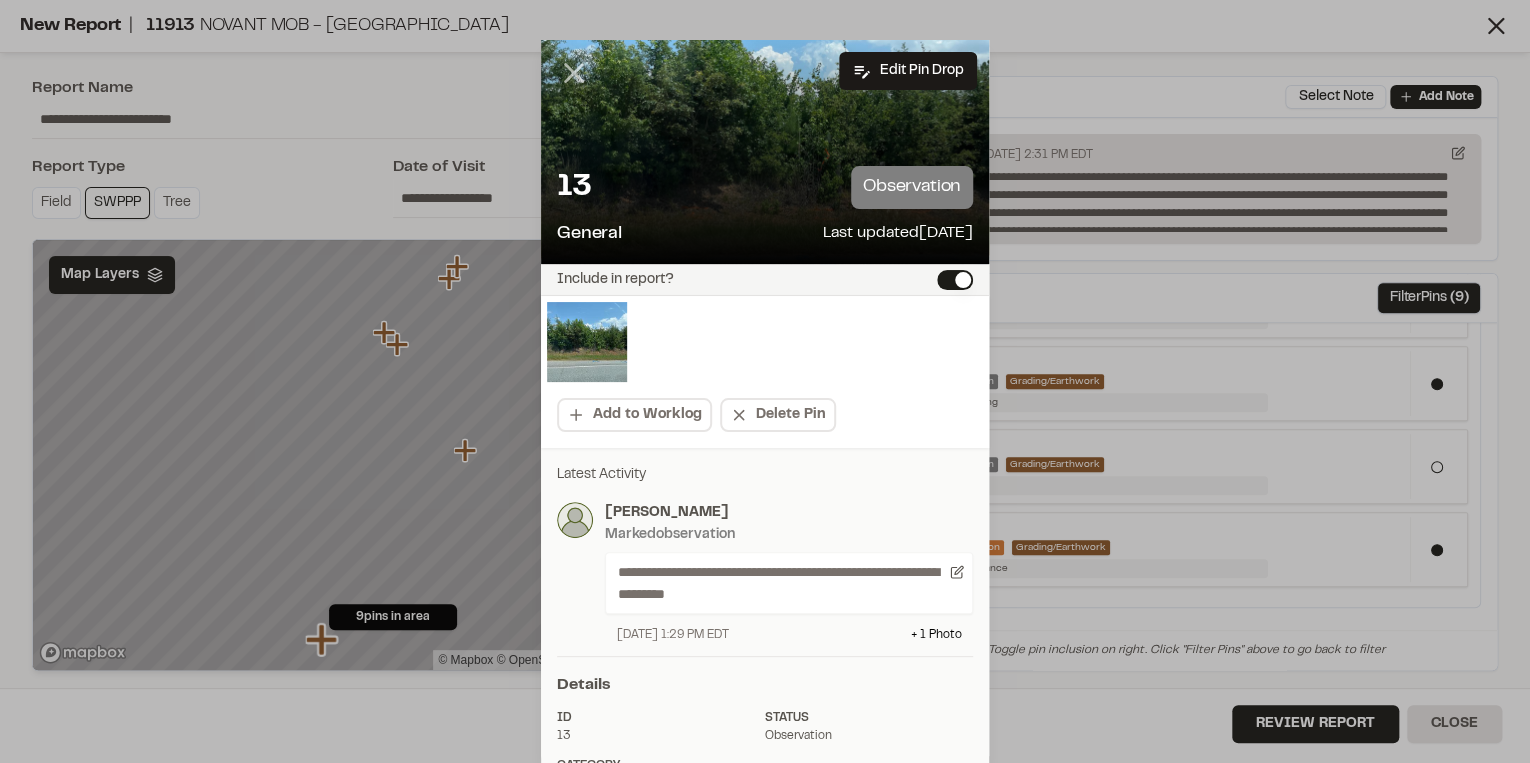 click 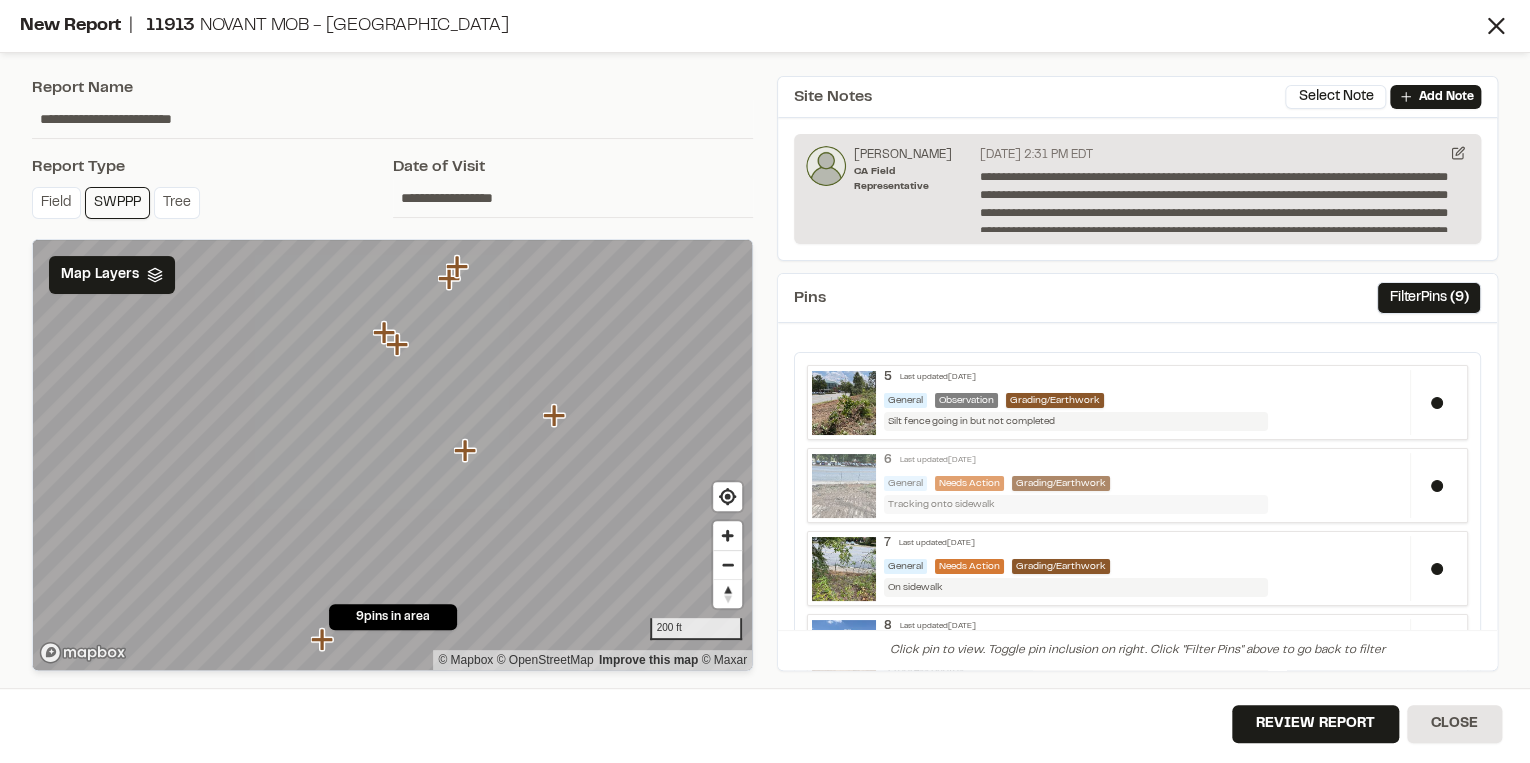 scroll, scrollTop: 0, scrollLeft: 0, axis: both 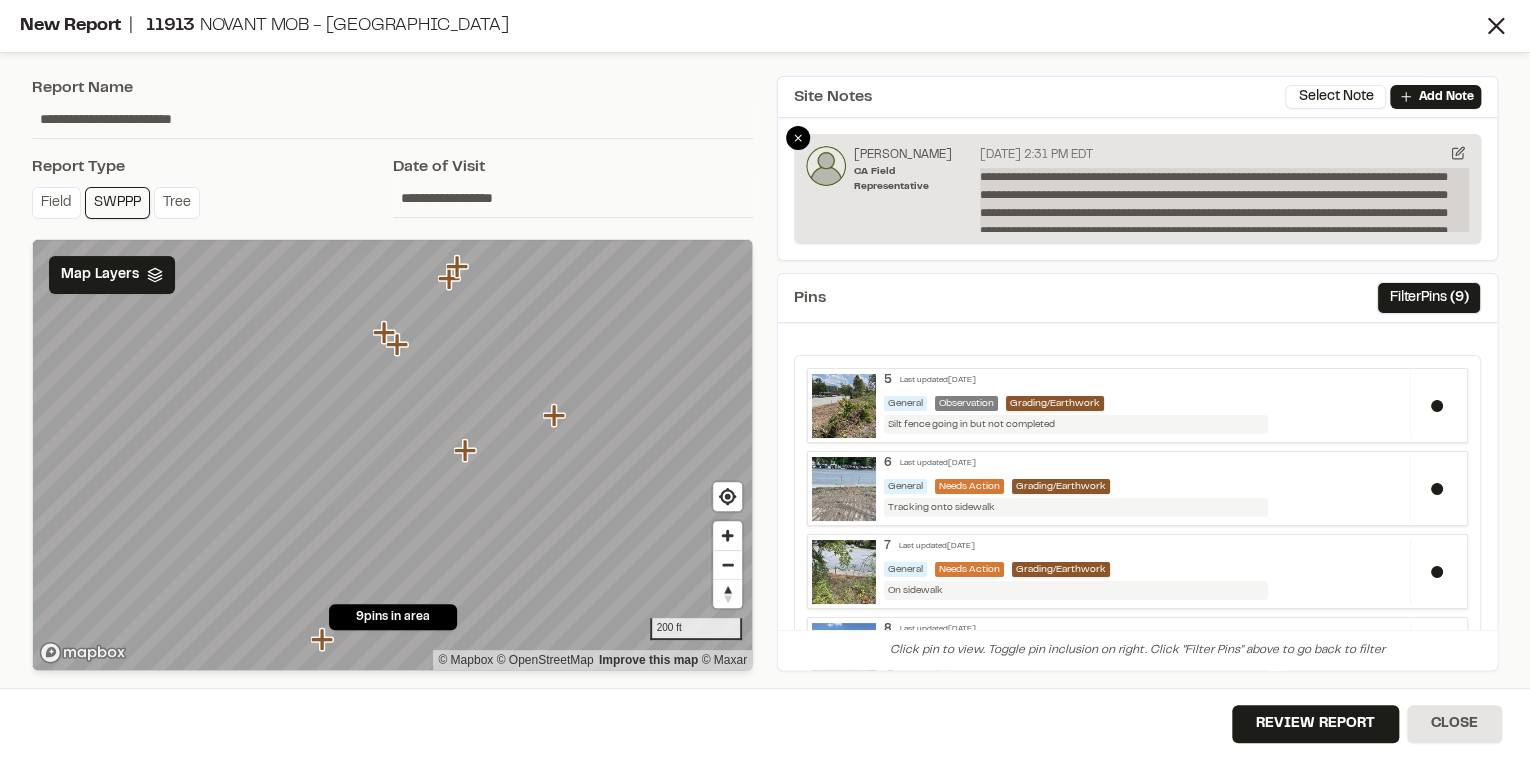click on "**********" at bounding box center (1224, 200) 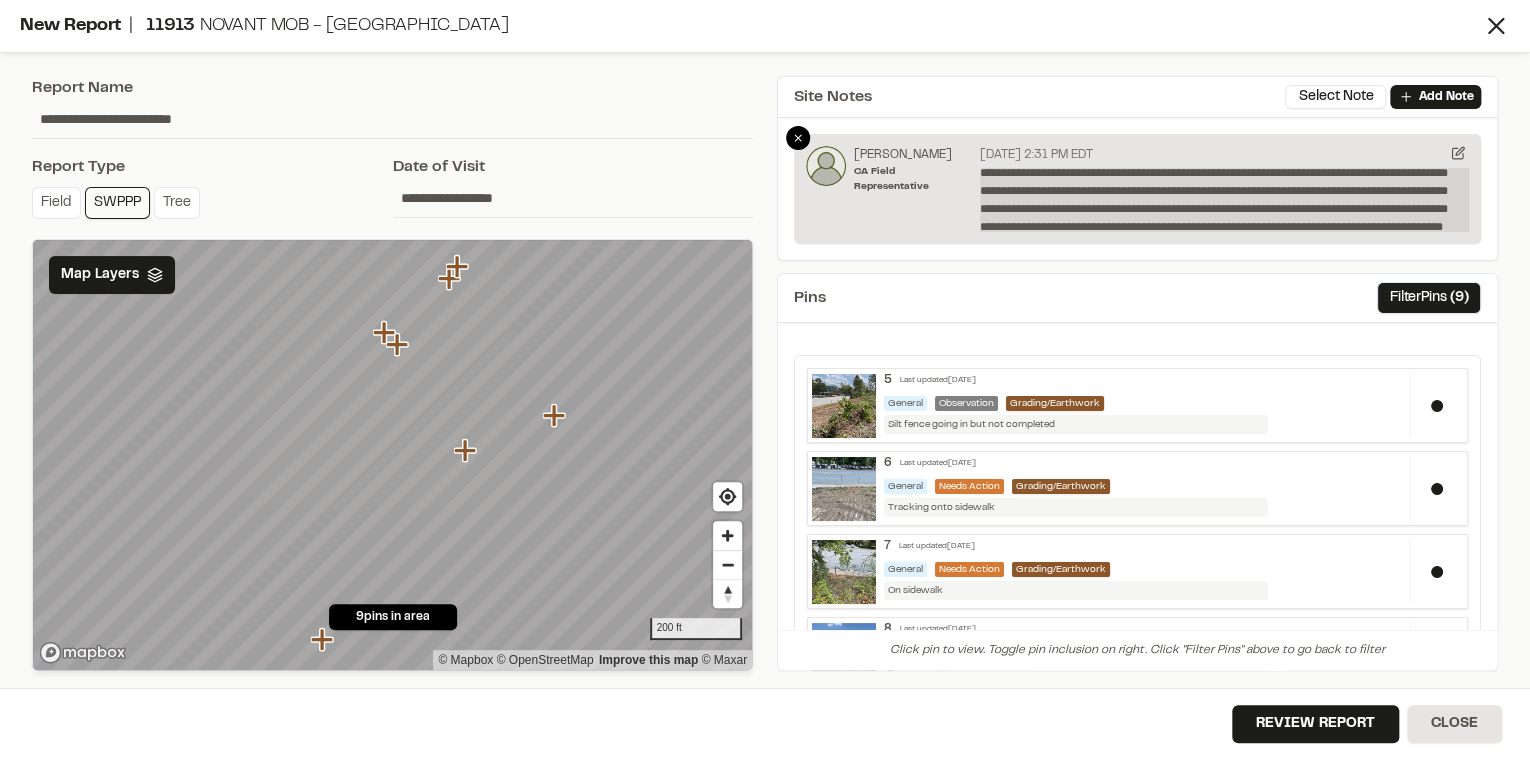 scroll, scrollTop: 21, scrollLeft: 0, axis: vertical 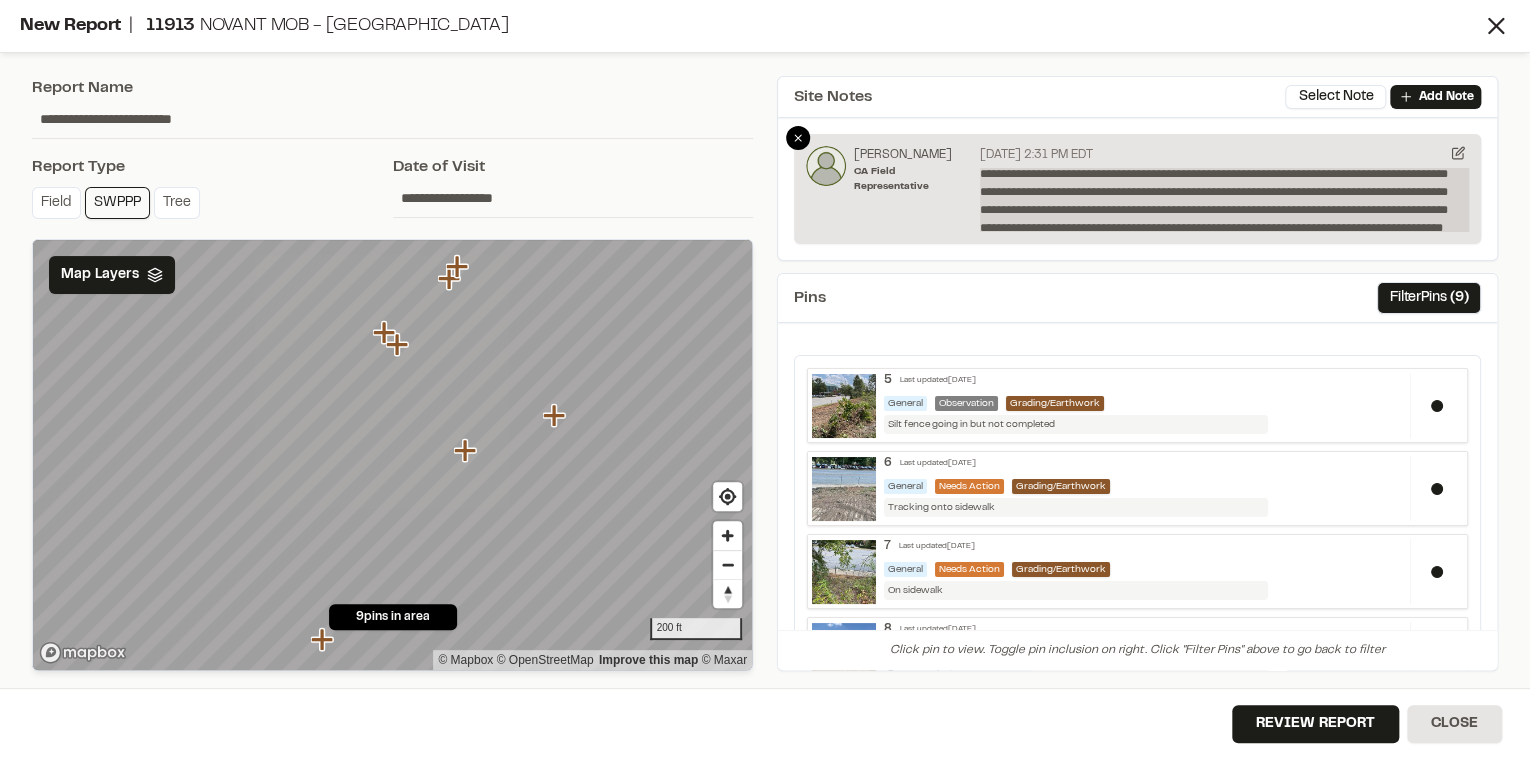 click on "**********" at bounding box center (1224, 200) 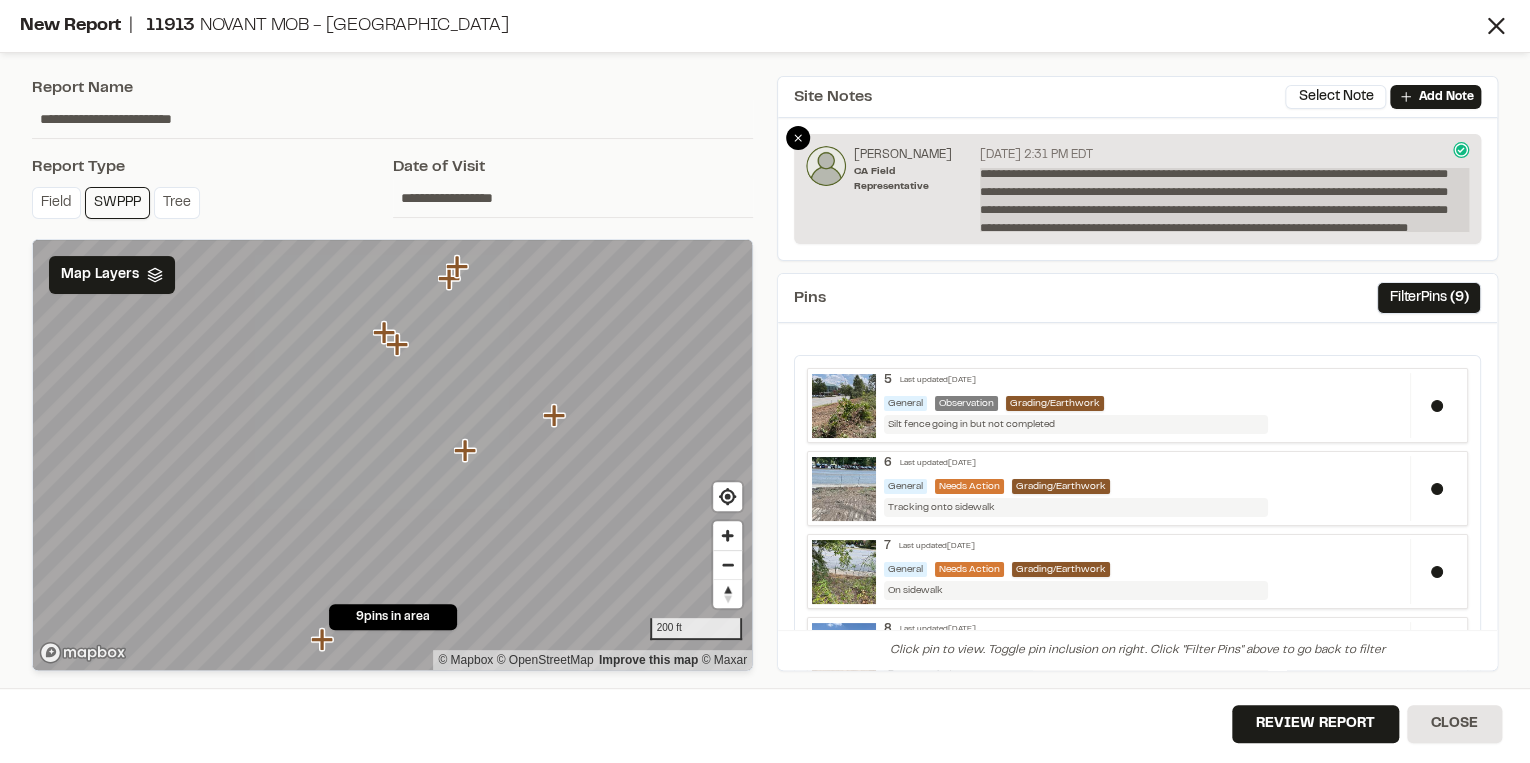 click on "**********" at bounding box center [1224, 200] 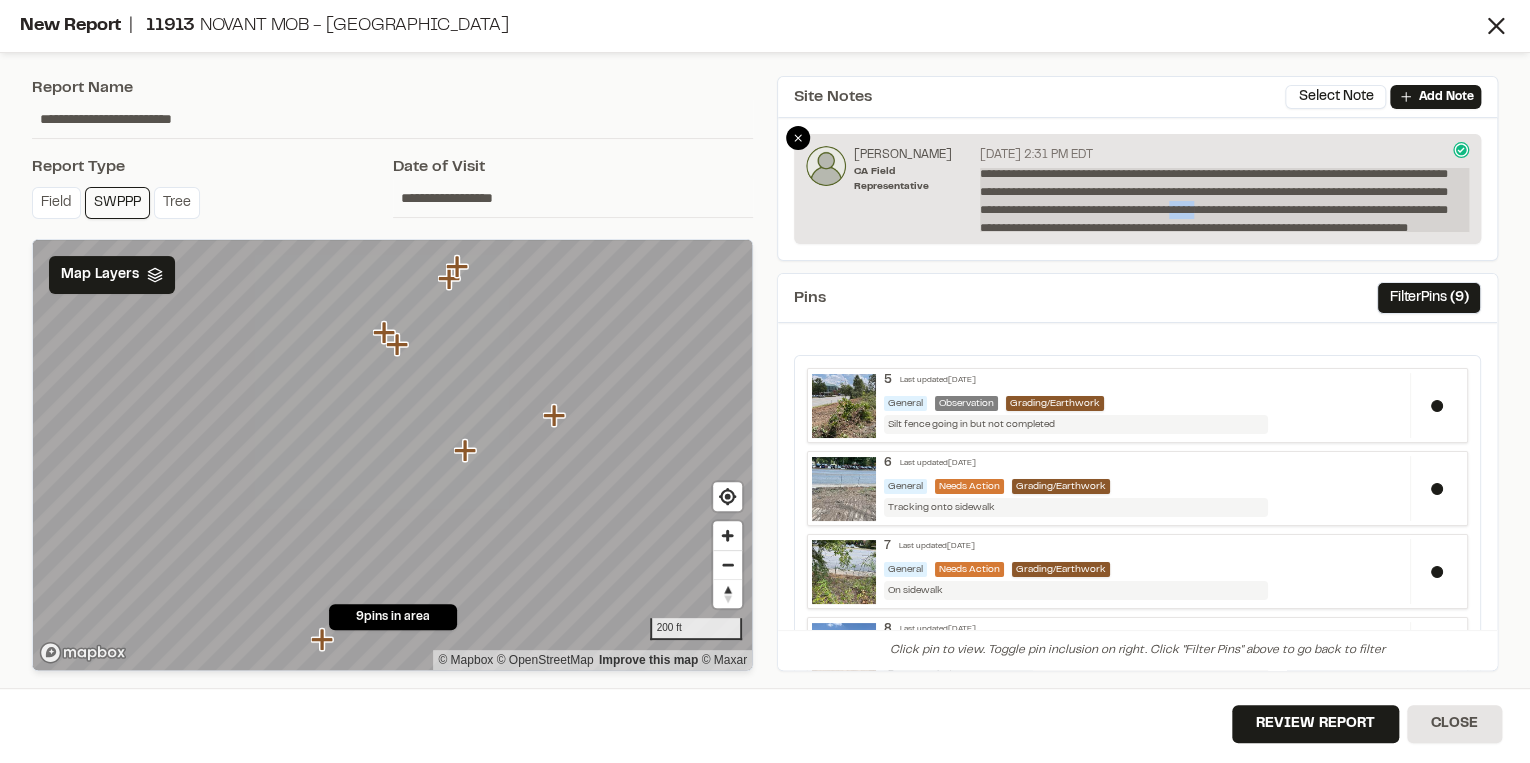 drag, startPoint x: 1340, startPoint y: 207, endPoint x: 1302, endPoint y: 202, distance: 38.327538 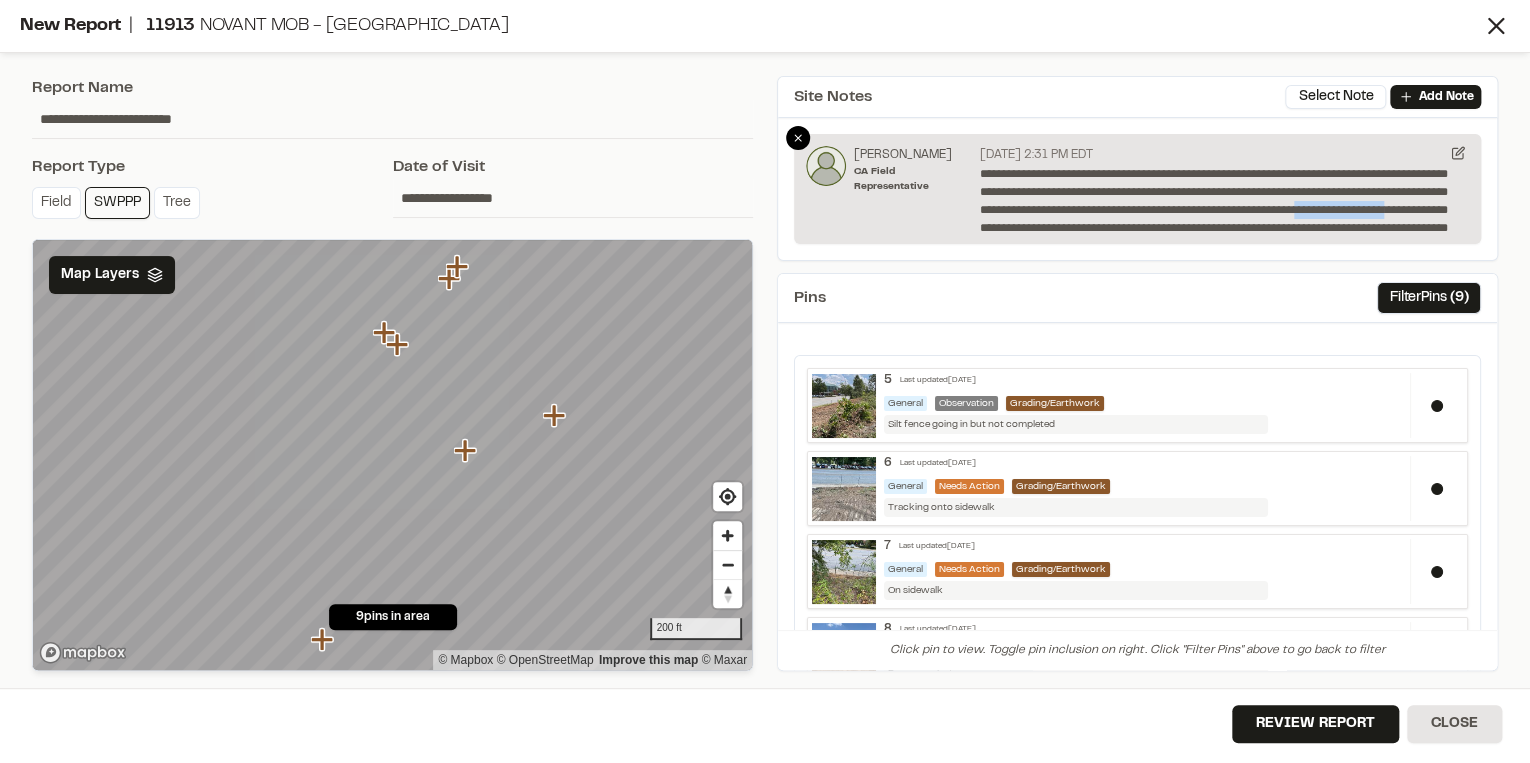 drag, startPoint x: 1065, startPoint y: 224, endPoint x: 960, endPoint y: 224, distance: 105 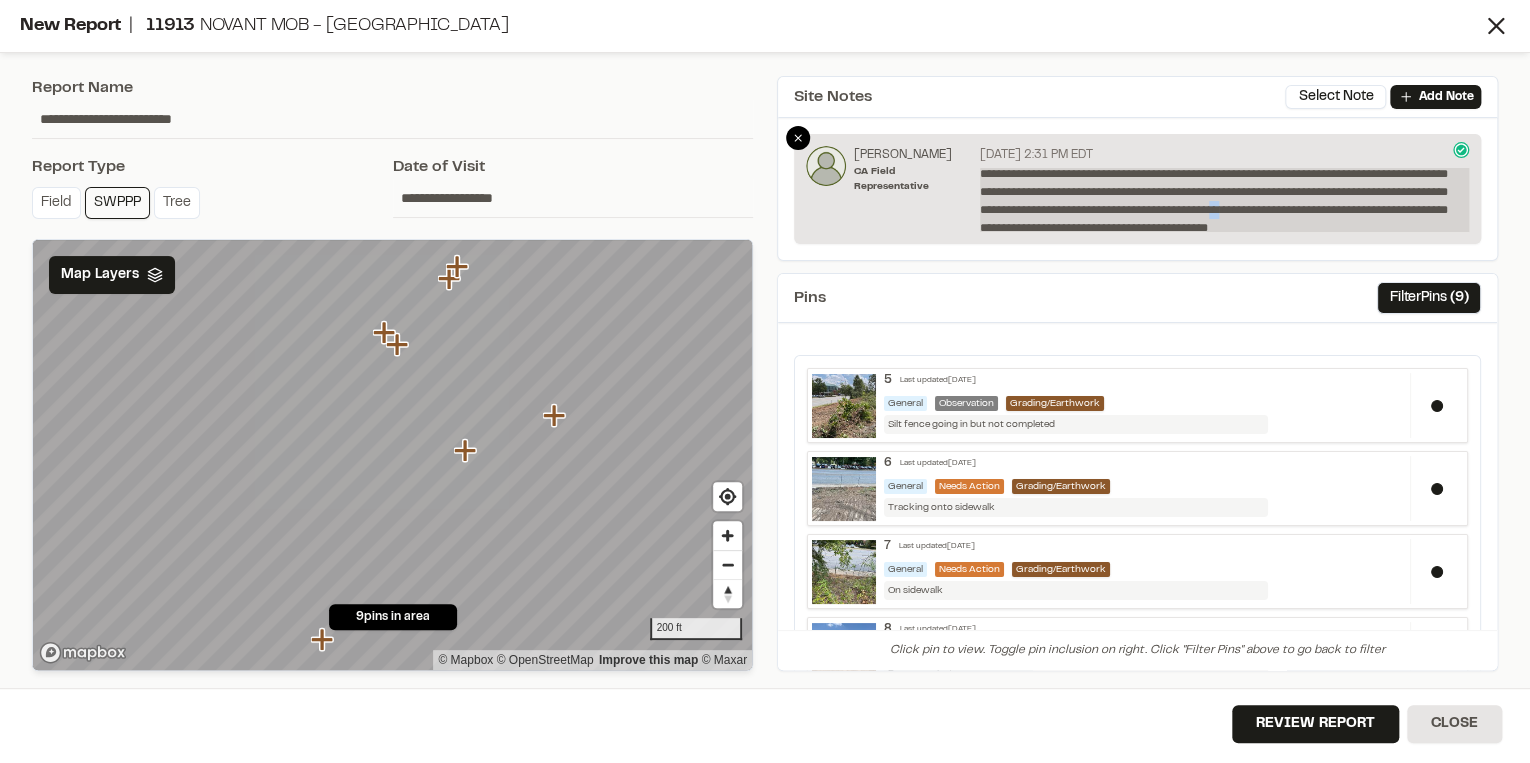 click on "**********" at bounding box center [1224, 200] 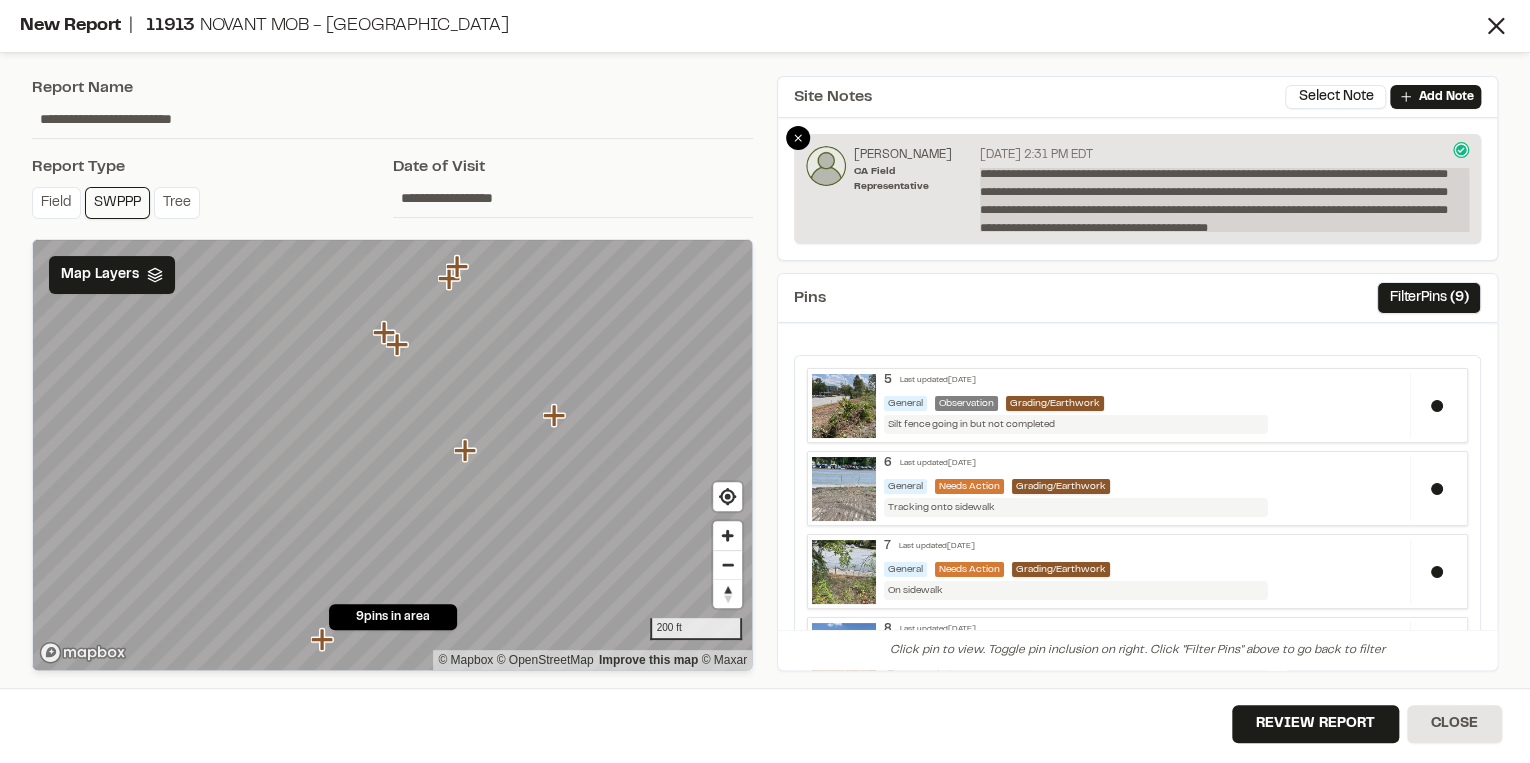 click on "**********" at bounding box center (1224, 200) 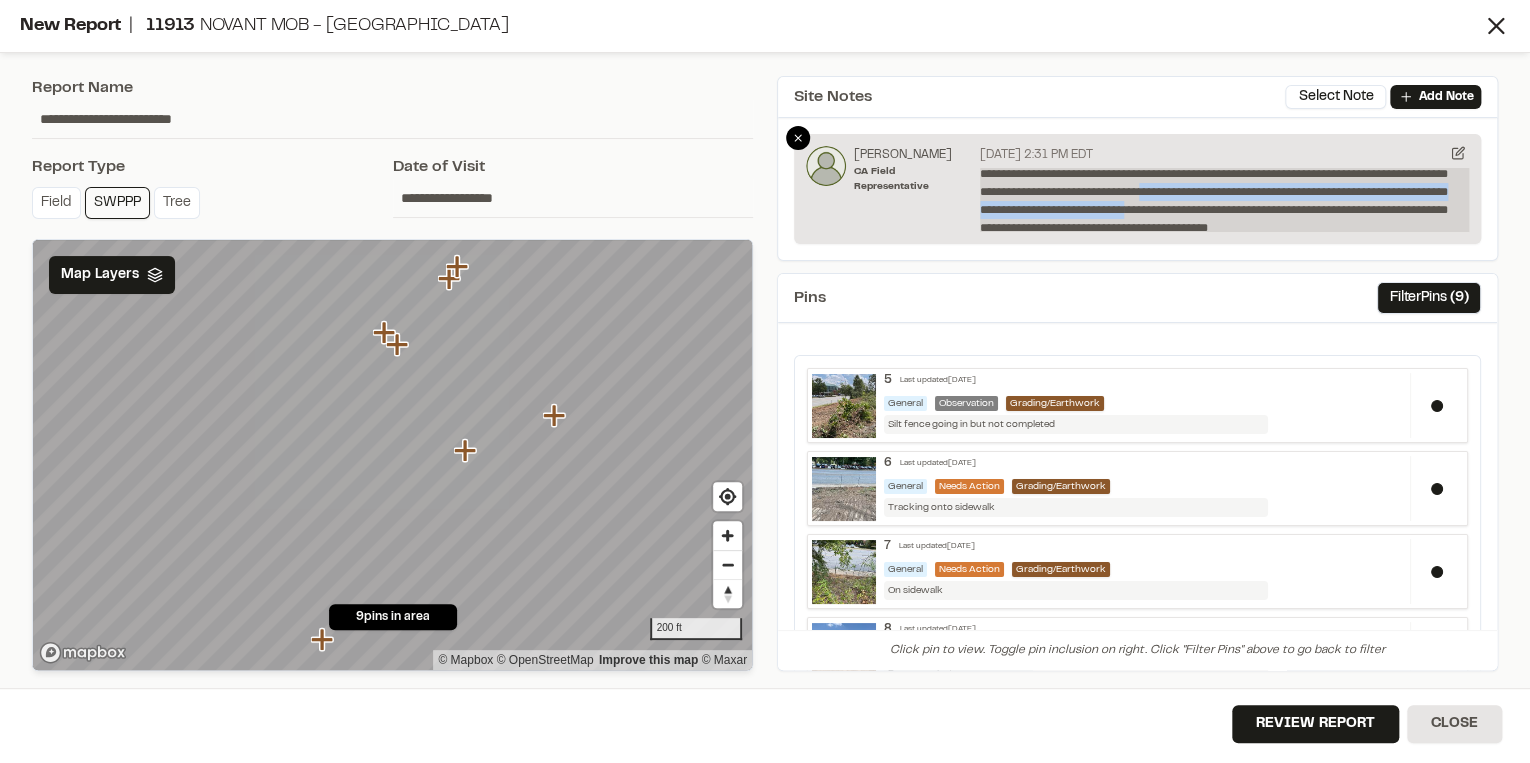 drag, startPoint x: 1260, startPoint y: 204, endPoint x: 1250, endPoint y: 198, distance: 11.661903 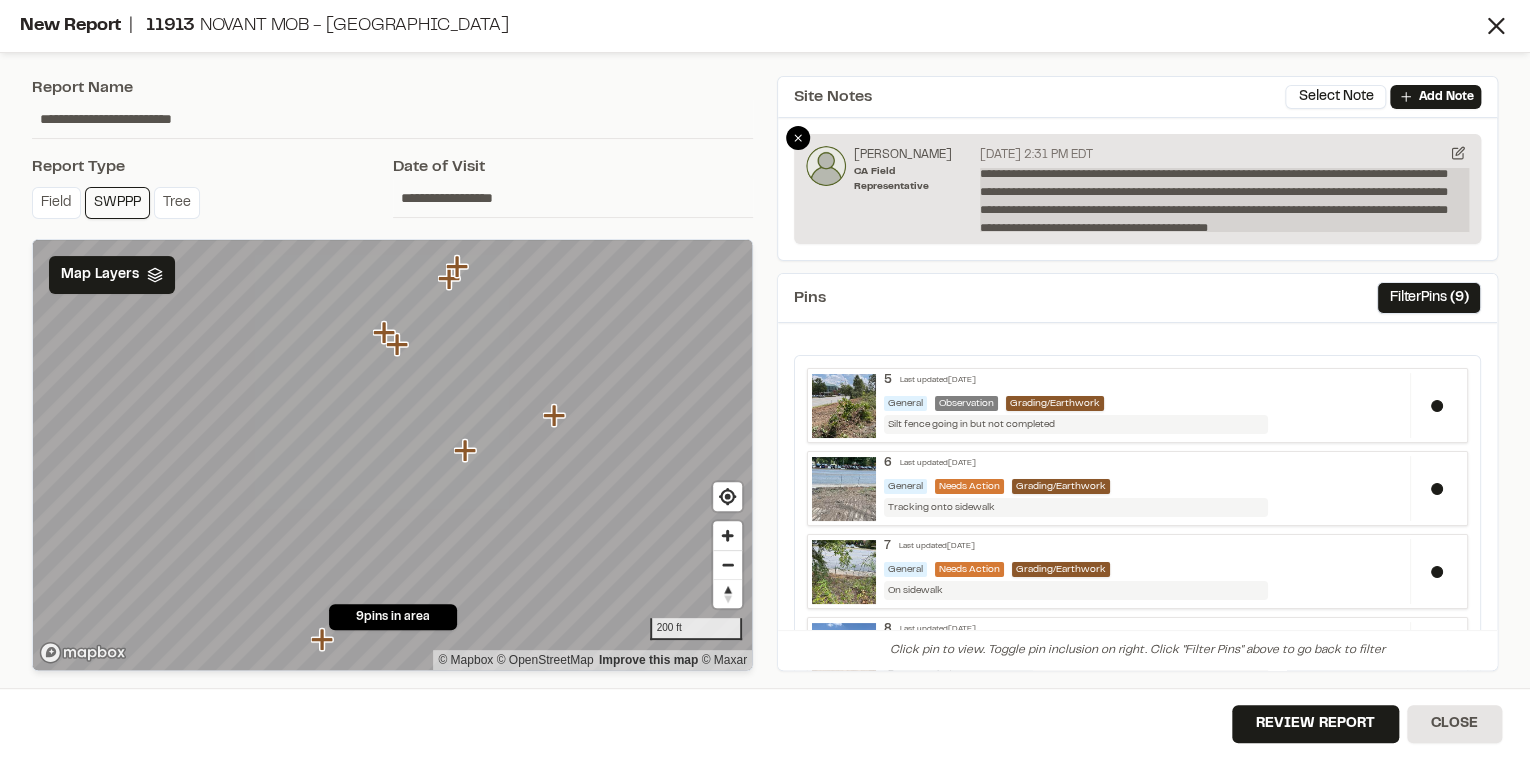 click on "**********" at bounding box center (1224, 200) 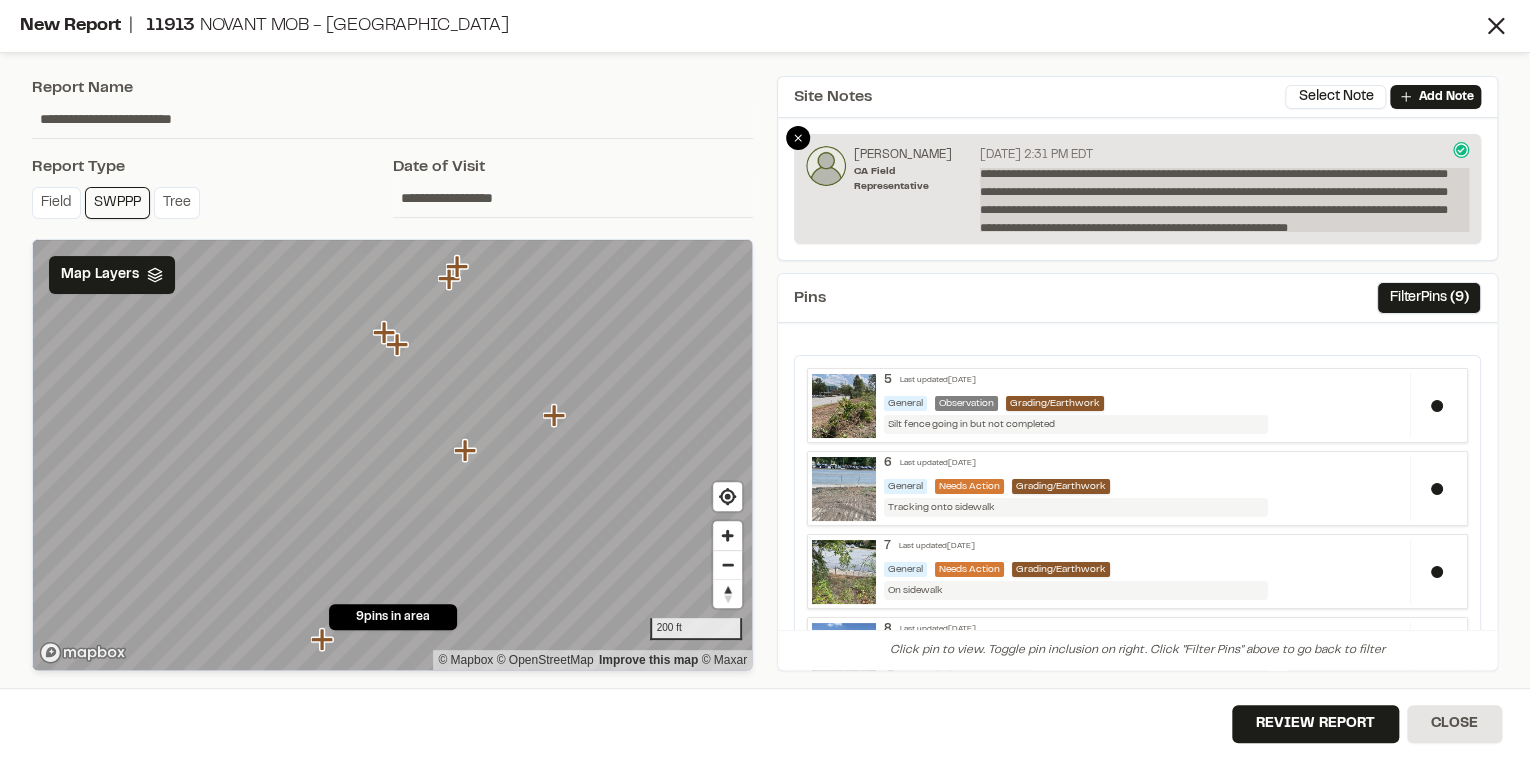 click on "**********" at bounding box center [1224, 200] 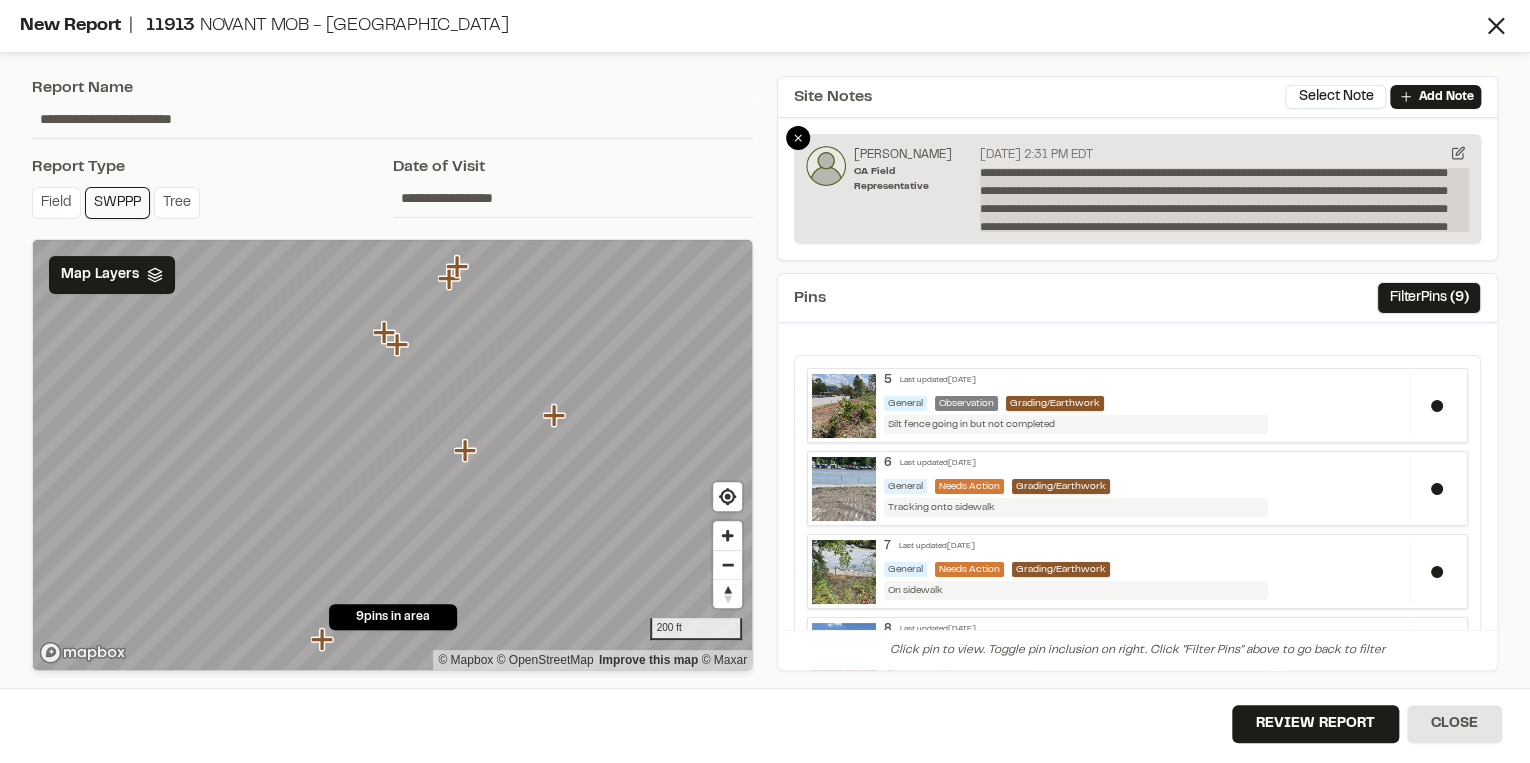 scroll, scrollTop: 40, scrollLeft: 0, axis: vertical 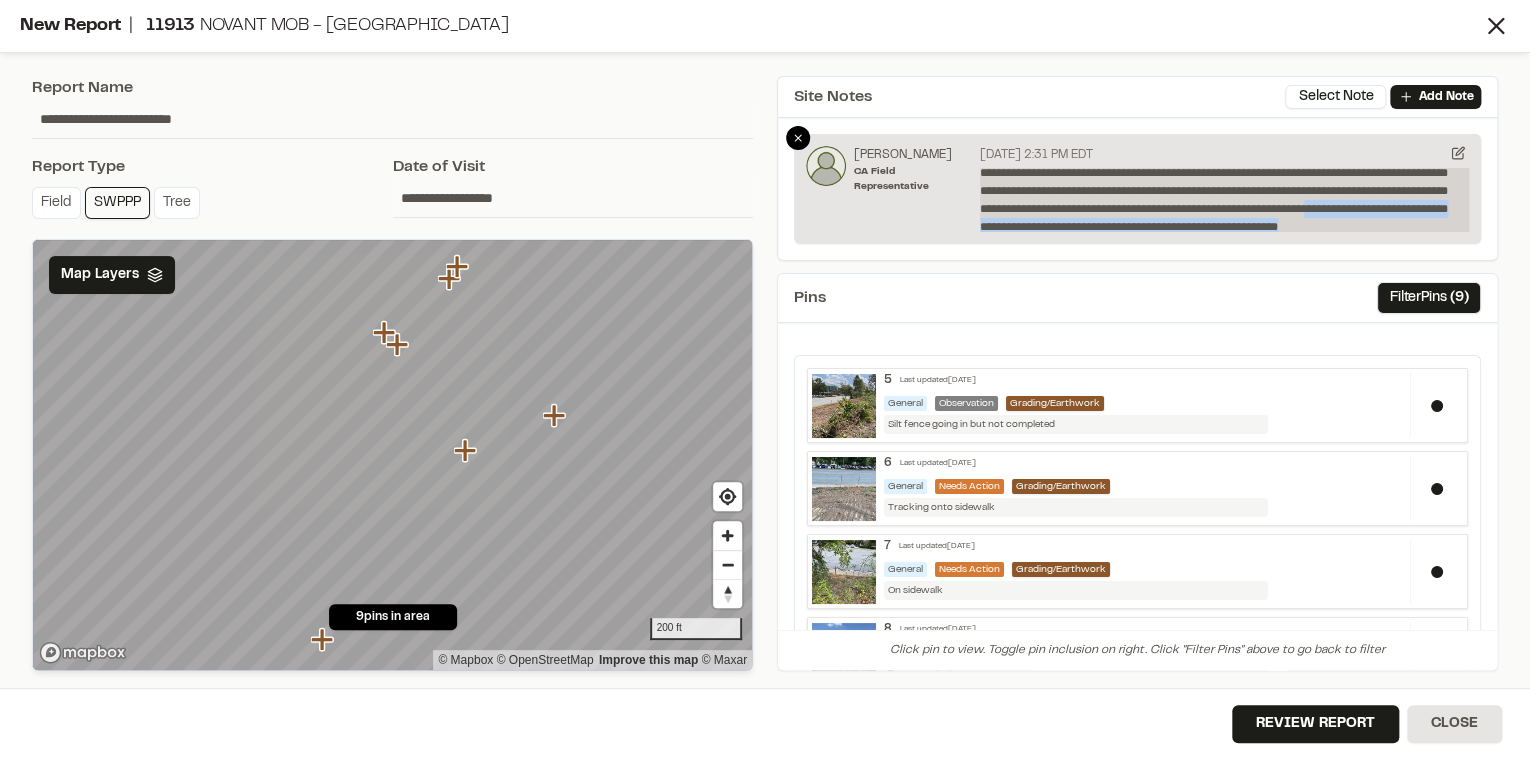 drag, startPoint x: 1461, startPoint y: 224, endPoint x: 992, endPoint y: 225, distance: 469.00107 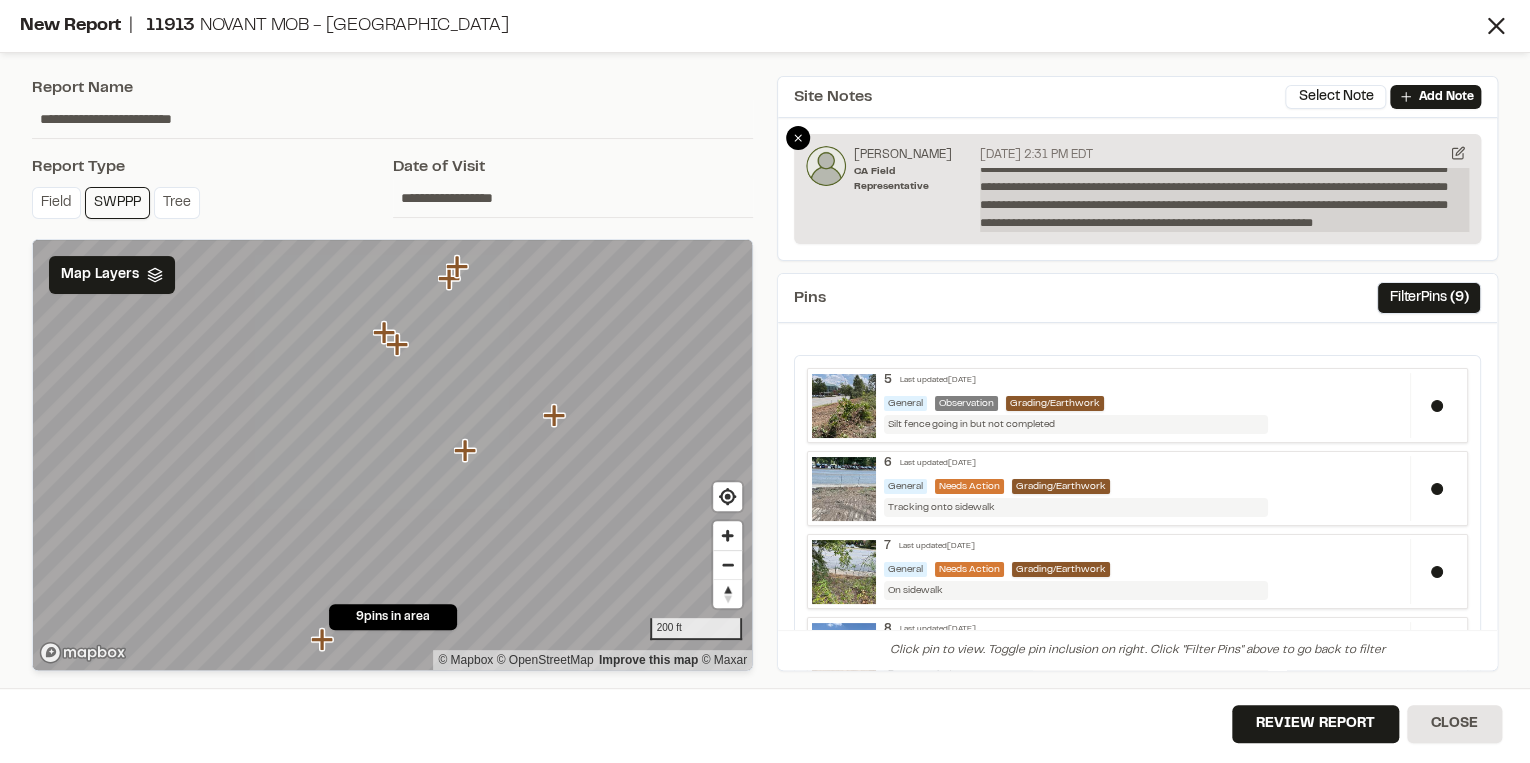 click on "**********" at bounding box center (1224, 200) 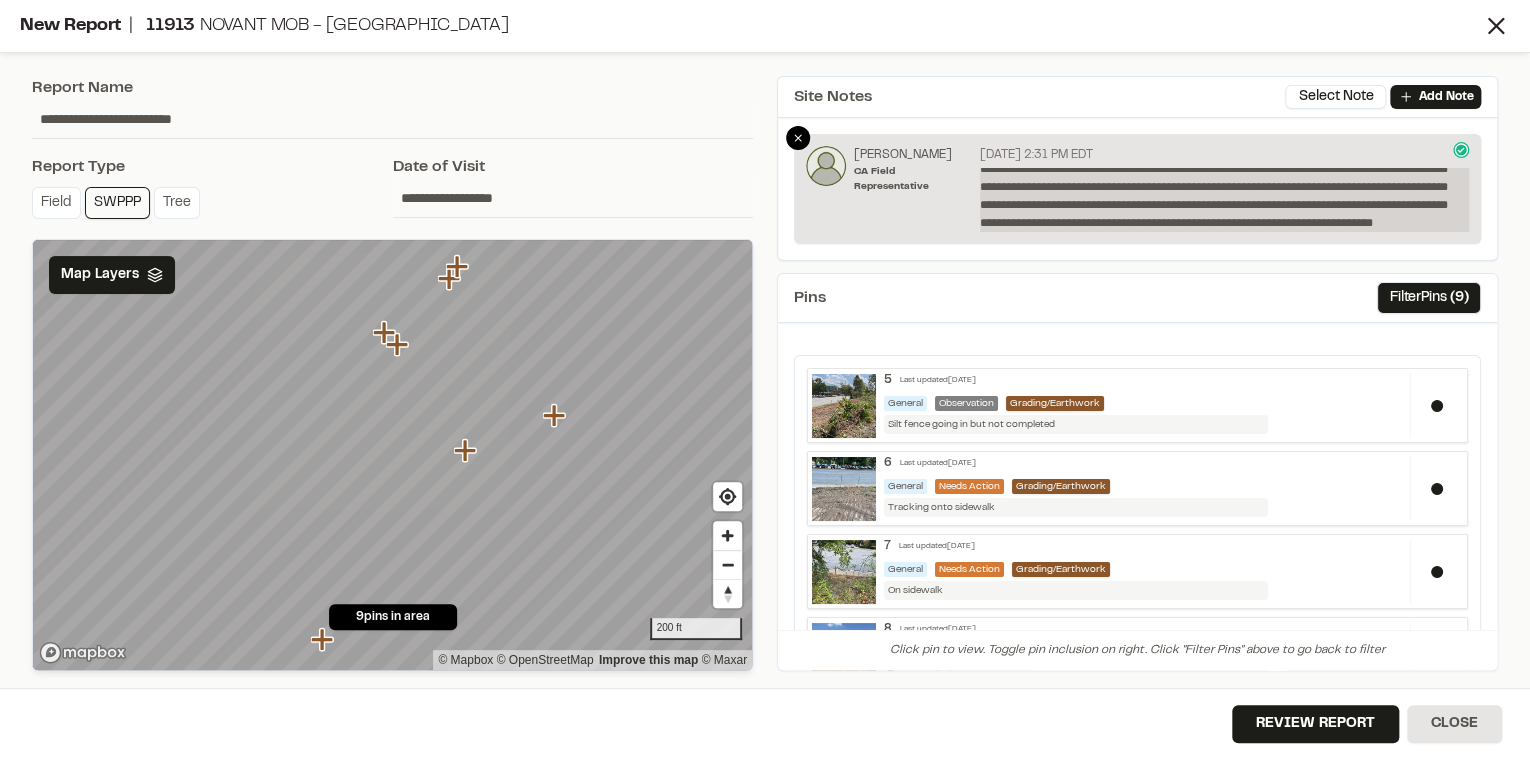 click on "**********" at bounding box center [1224, 200] 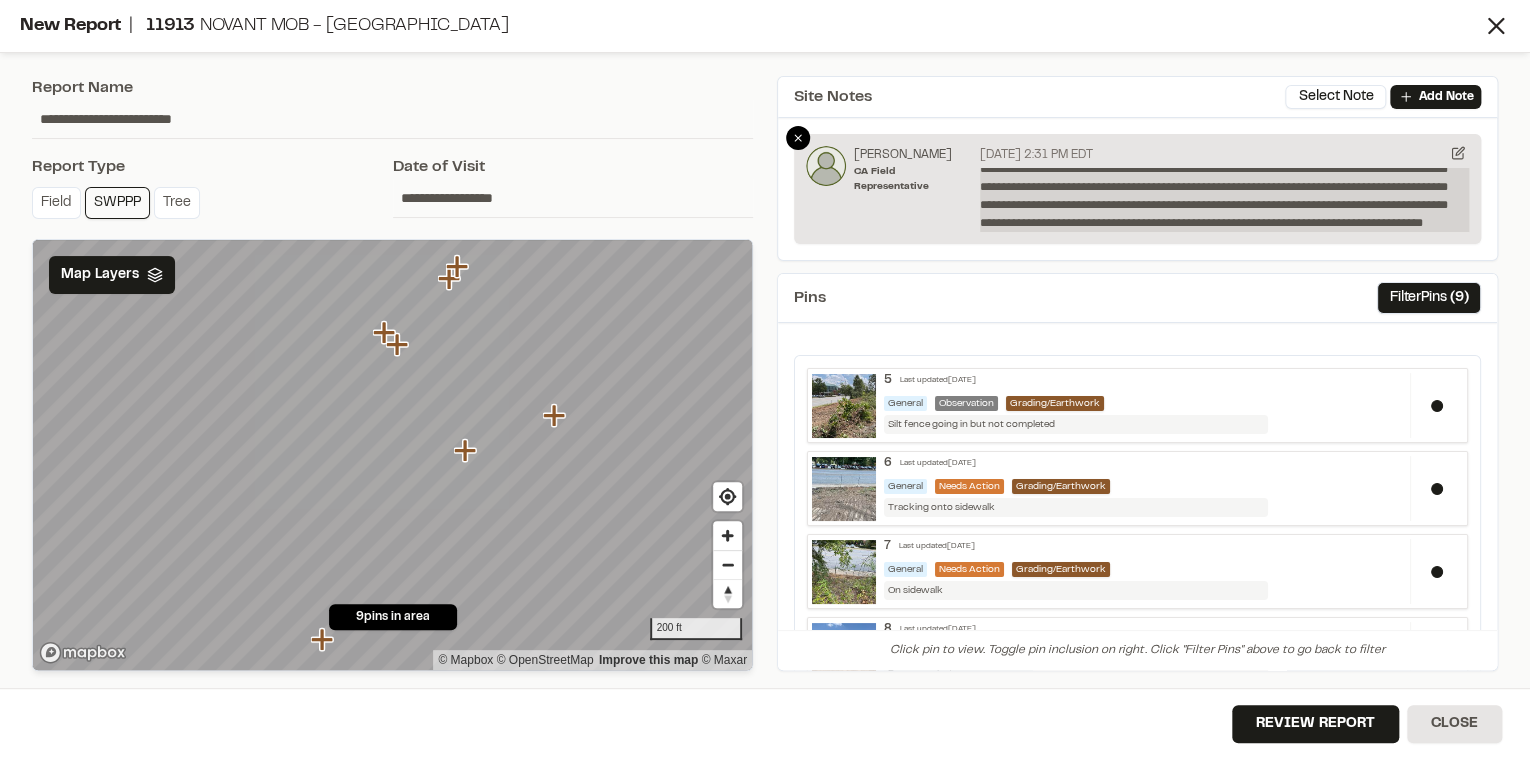 click on "**********" at bounding box center [1224, 200] 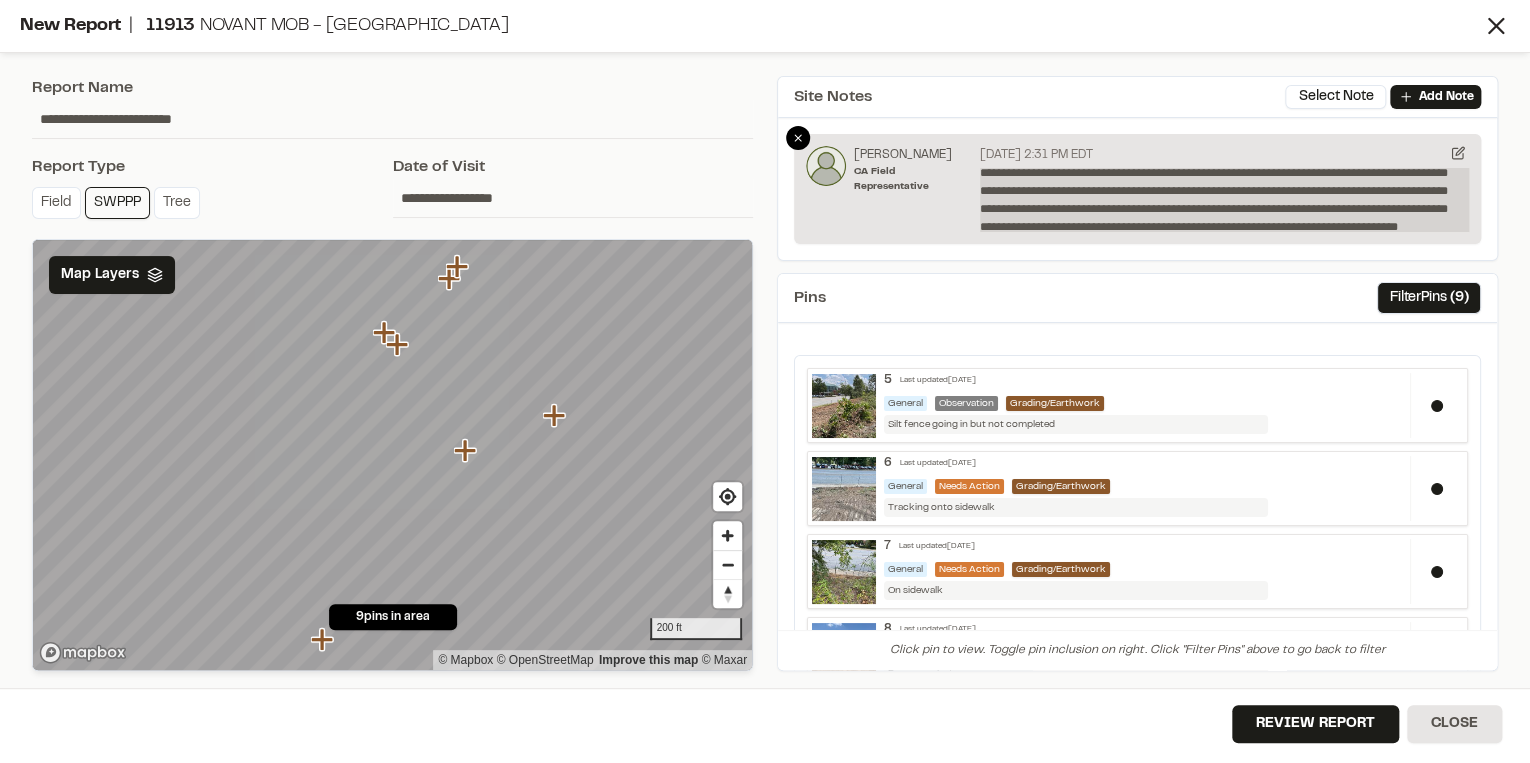 scroll, scrollTop: 40, scrollLeft: 0, axis: vertical 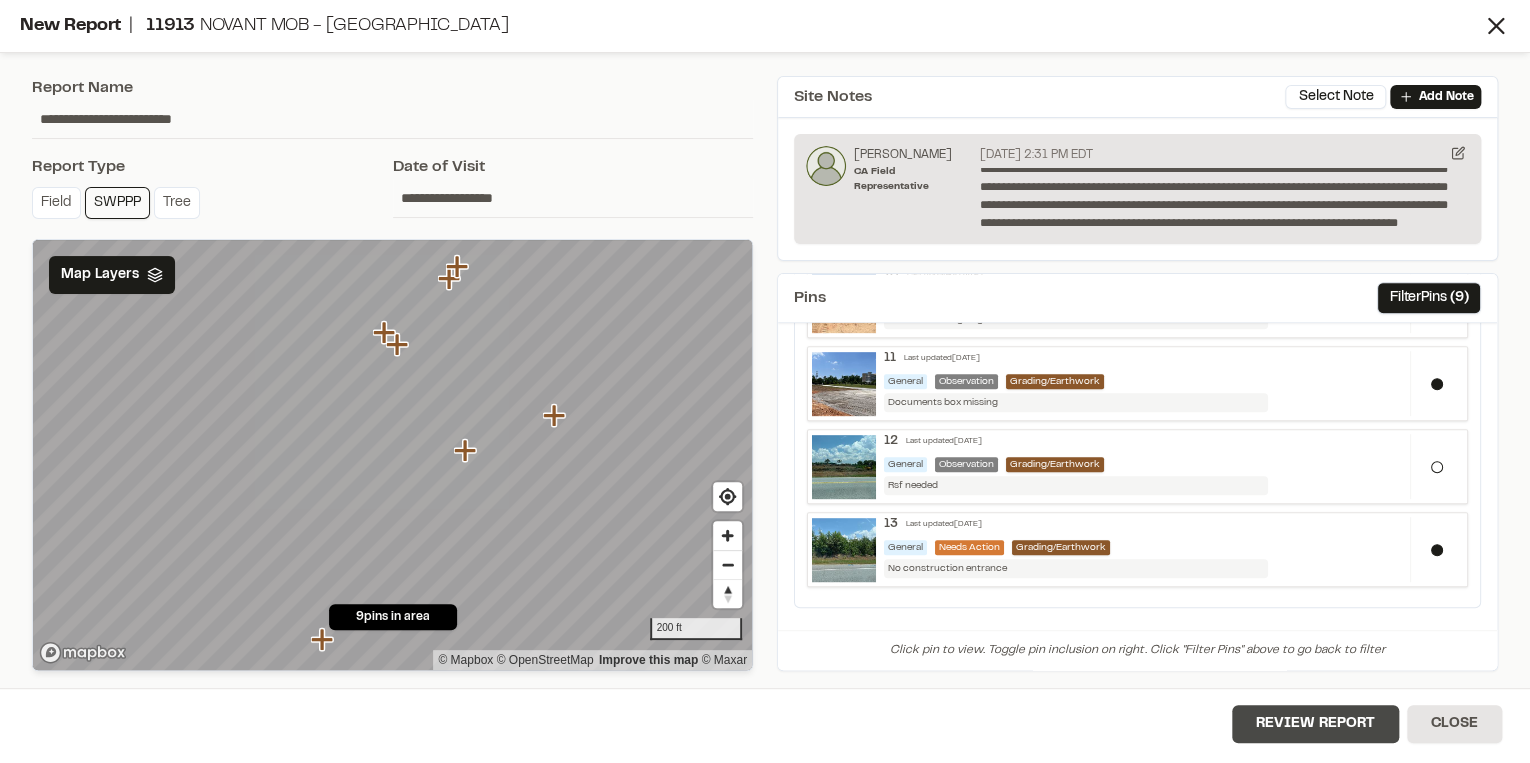 click on "Review Report" at bounding box center (1315, 724) 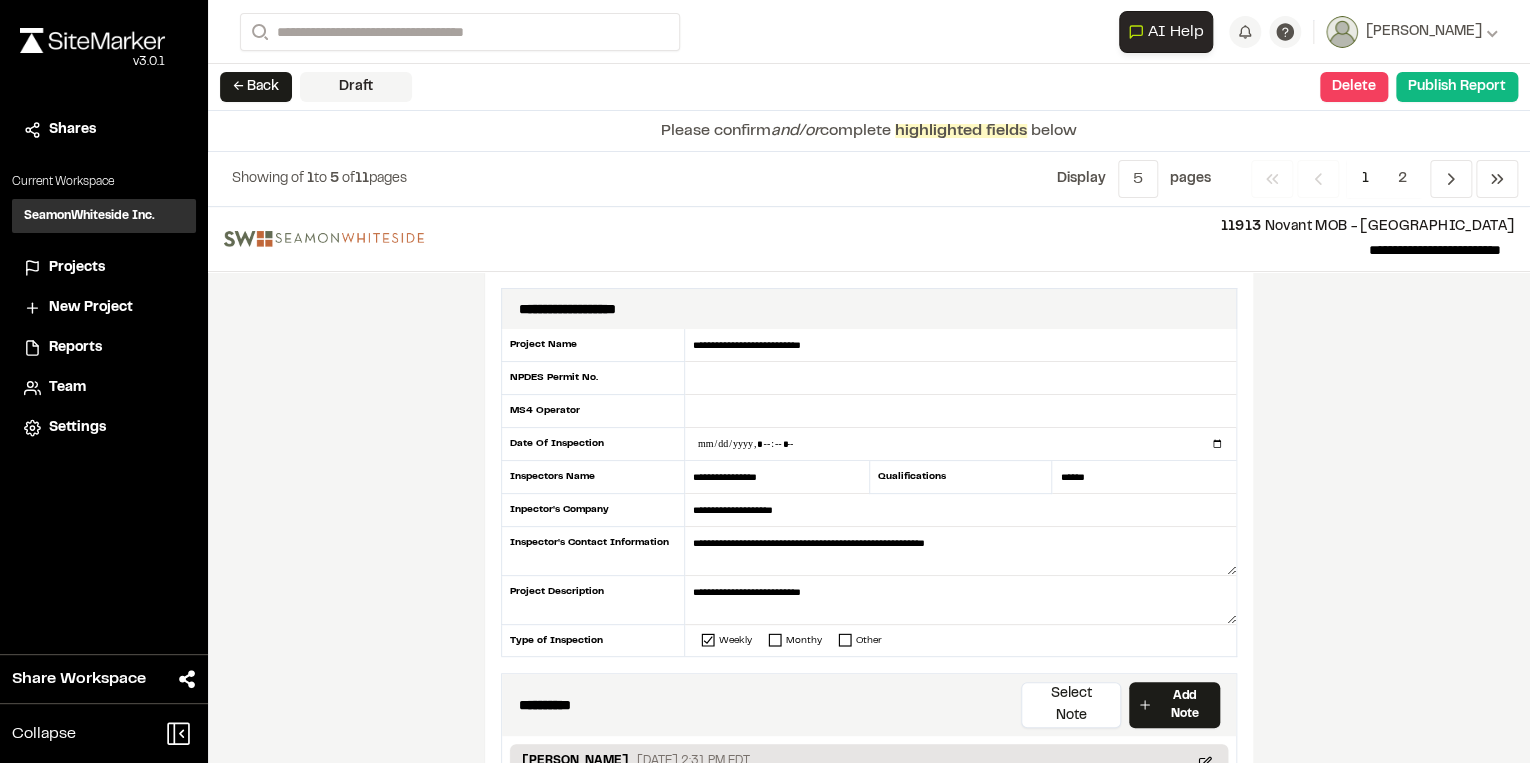 drag, startPoint x: 952, startPoint y: 542, endPoint x: 622, endPoint y: 532, distance: 330.1515 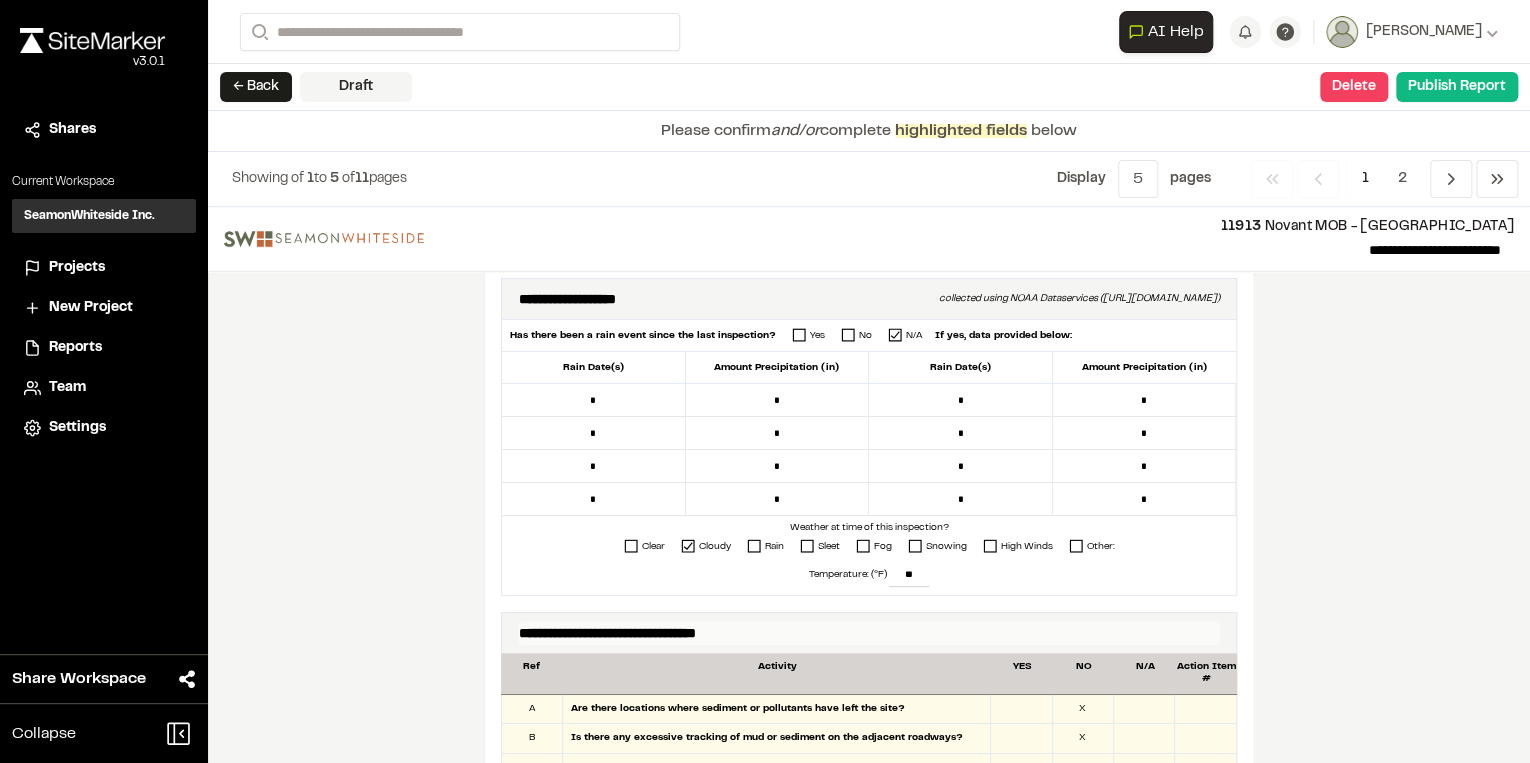 scroll, scrollTop: 800, scrollLeft: 0, axis: vertical 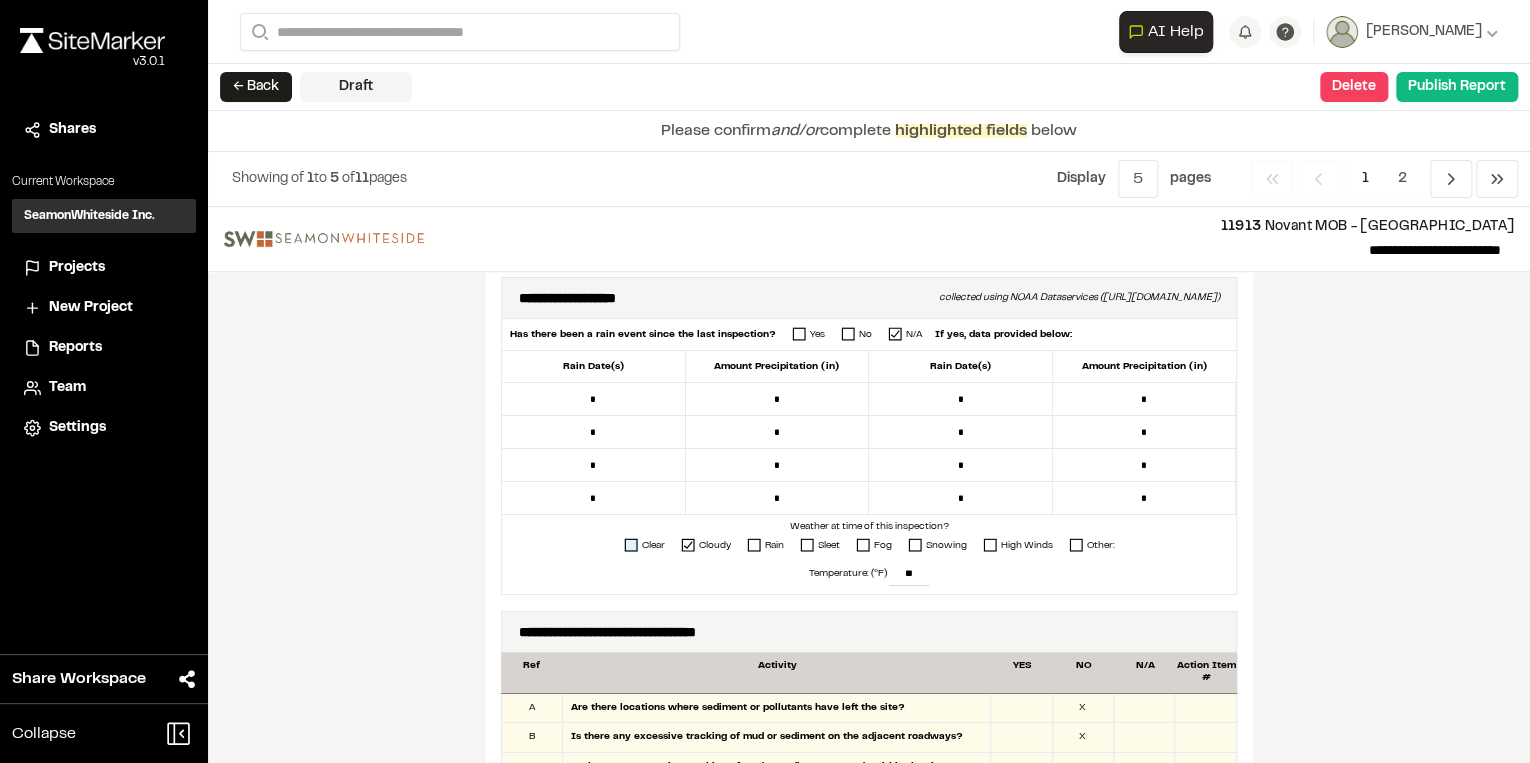 type 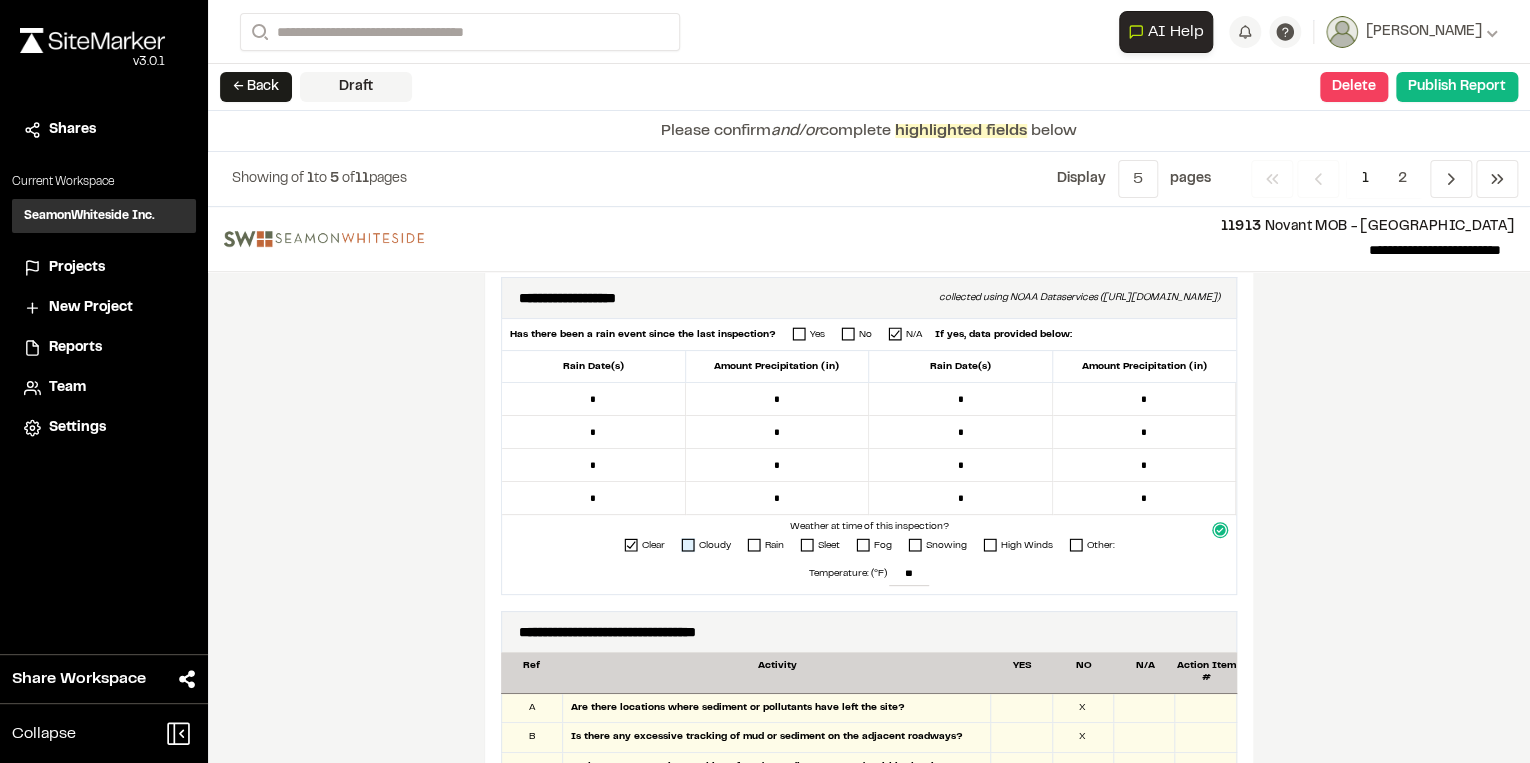 click 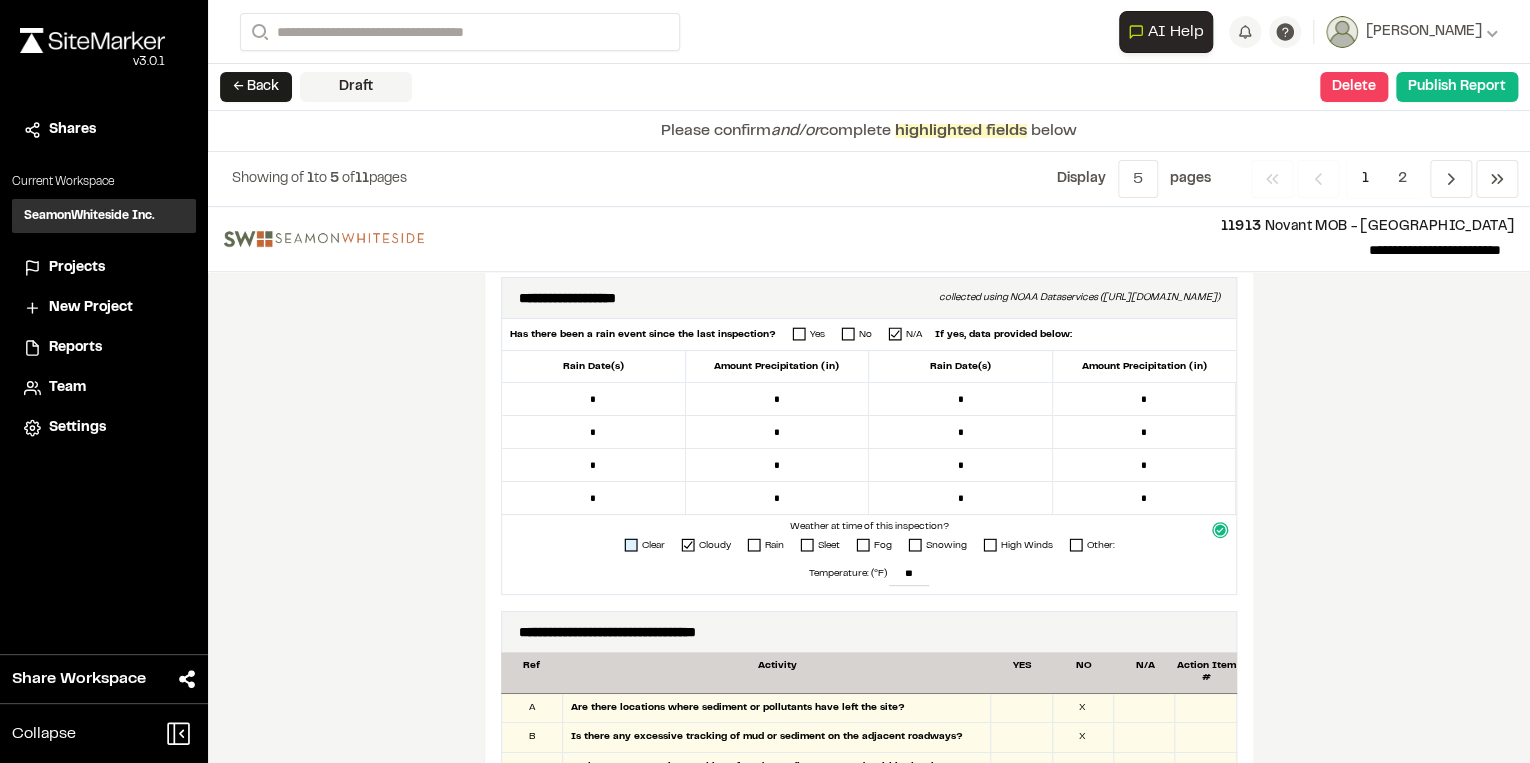 click 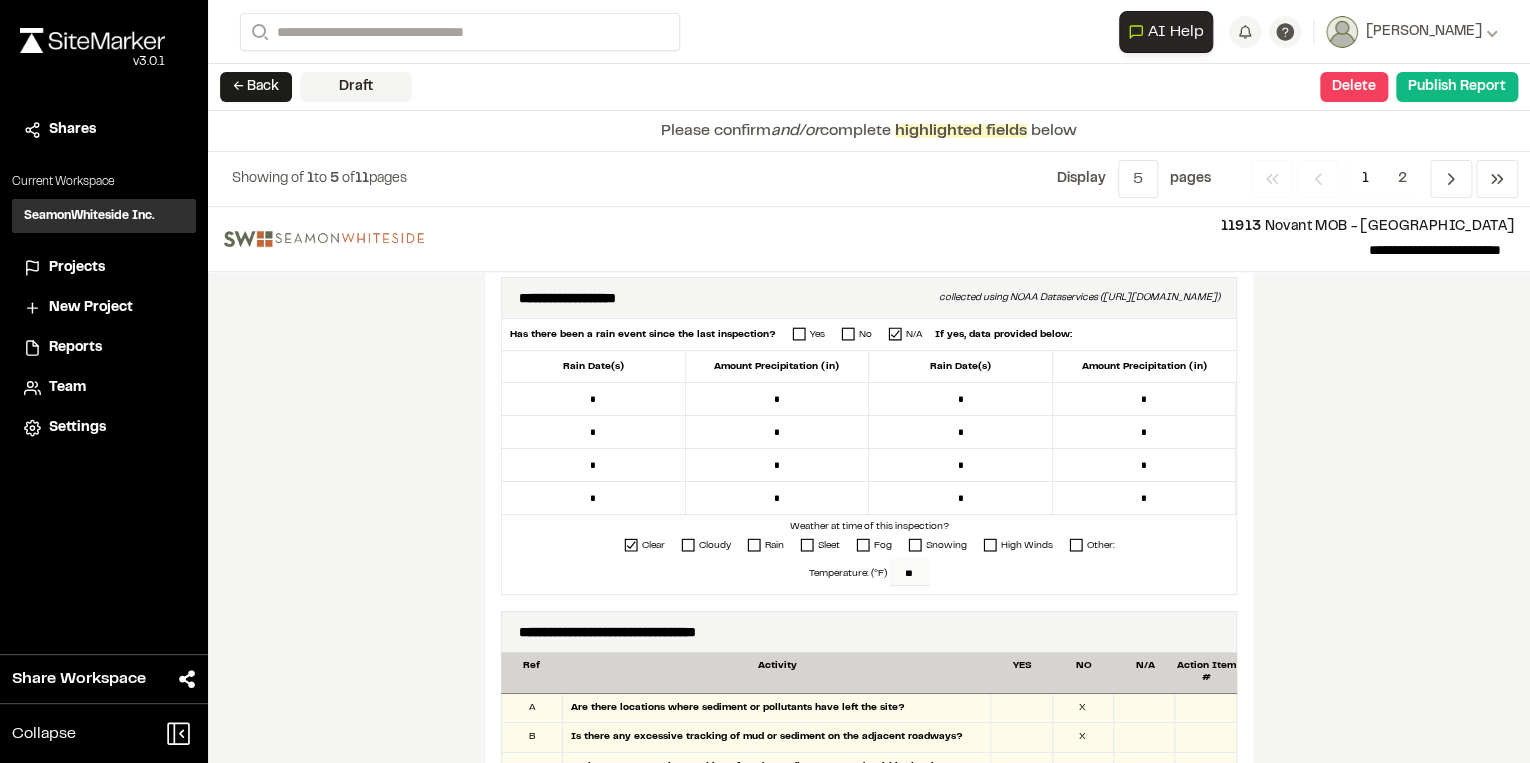 click on "**" at bounding box center [909, 571] 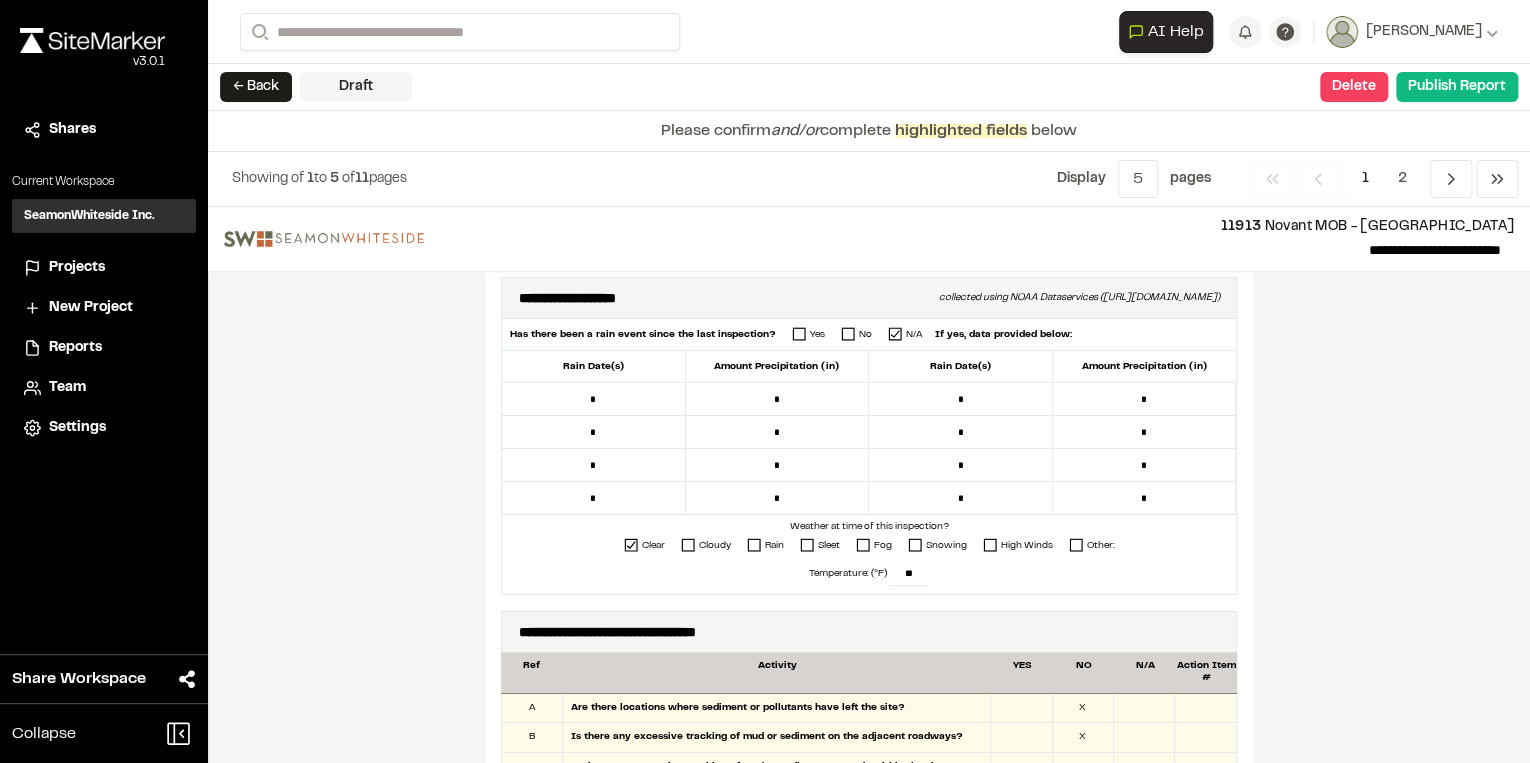drag, startPoint x: 885, startPoint y: 540, endPoint x: 938, endPoint y: 536, distance: 53.15073 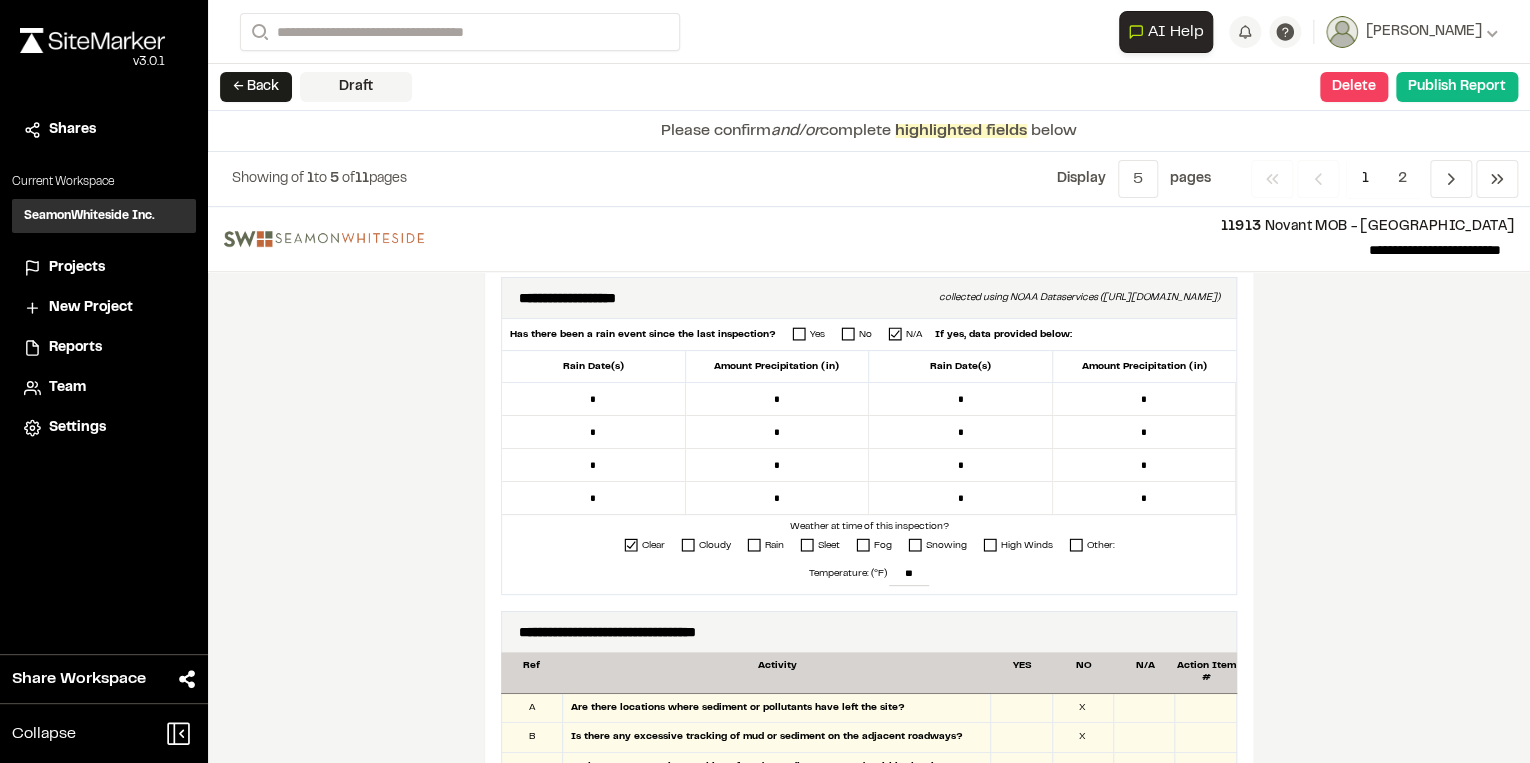 click on "**********" at bounding box center [869, 485] 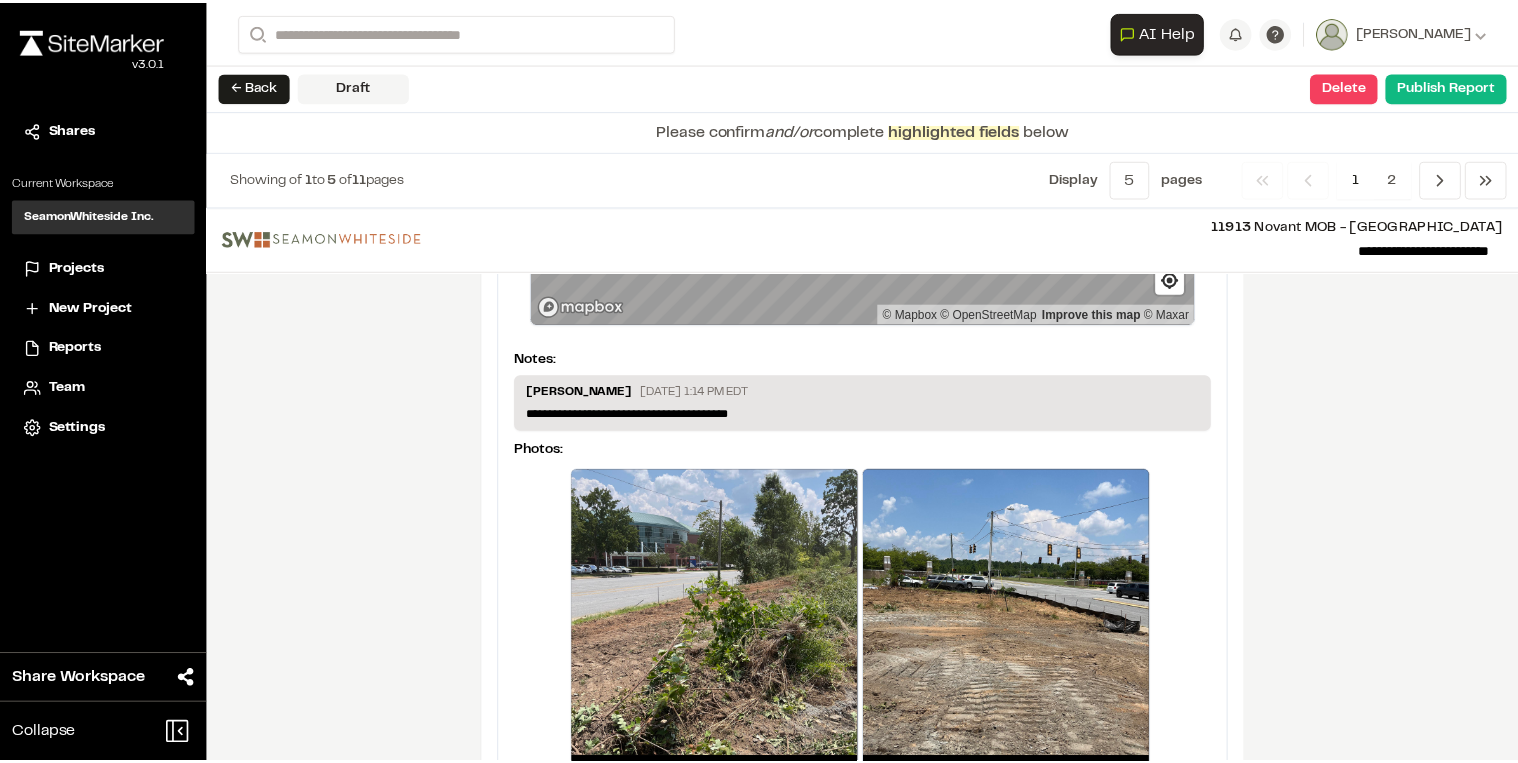 scroll, scrollTop: 3688, scrollLeft: 0, axis: vertical 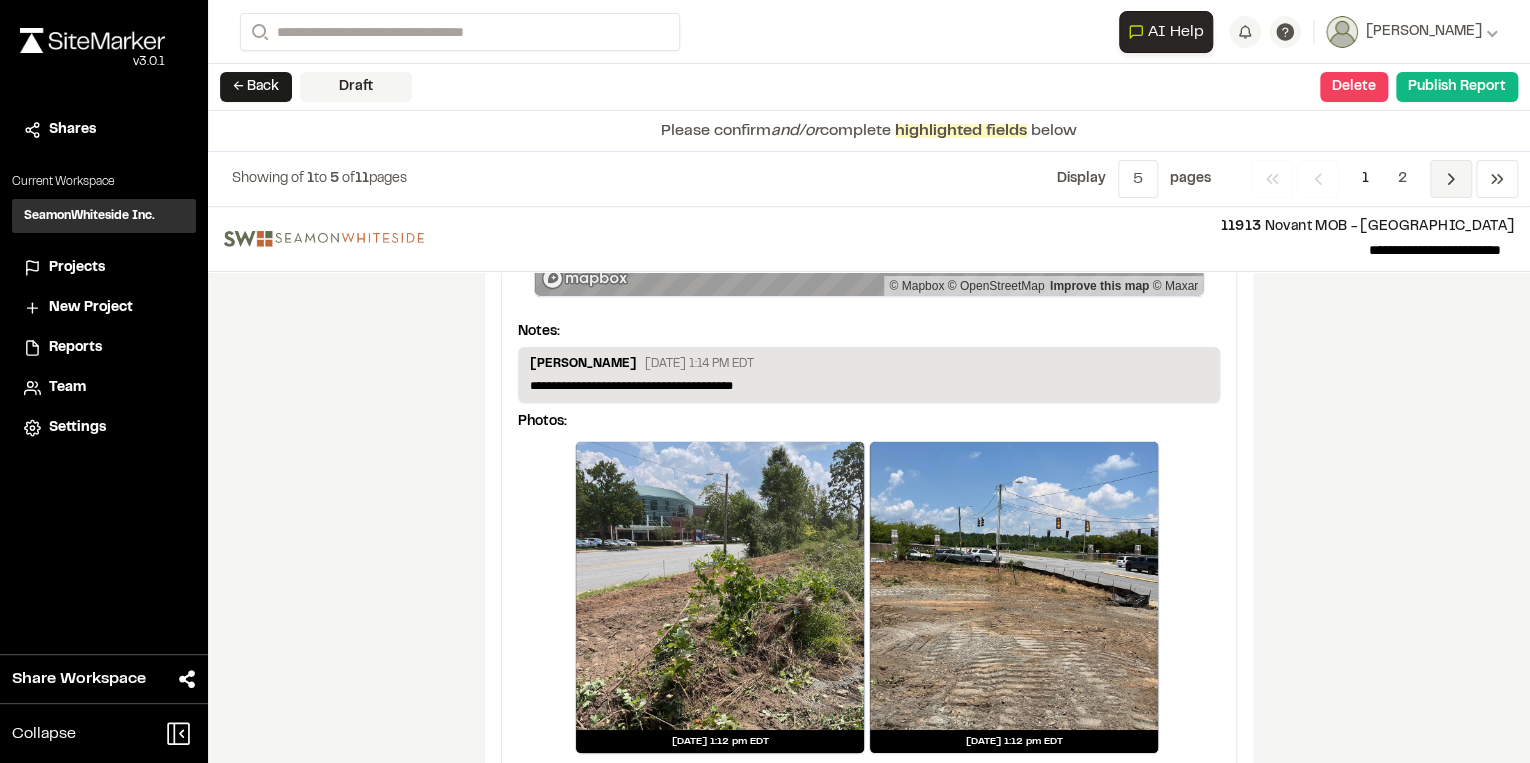 click 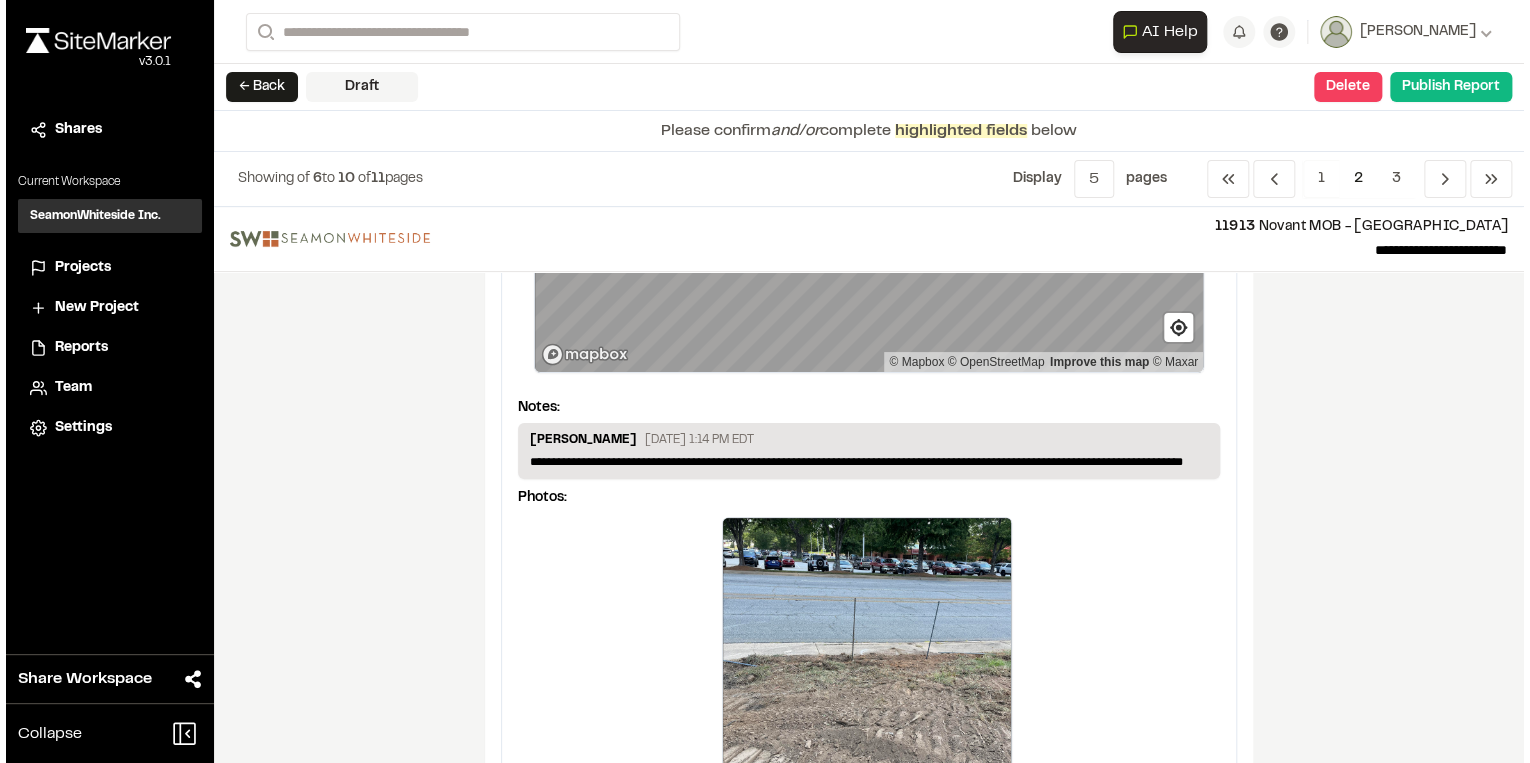 scroll, scrollTop: 240, scrollLeft: 0, axis: vertical 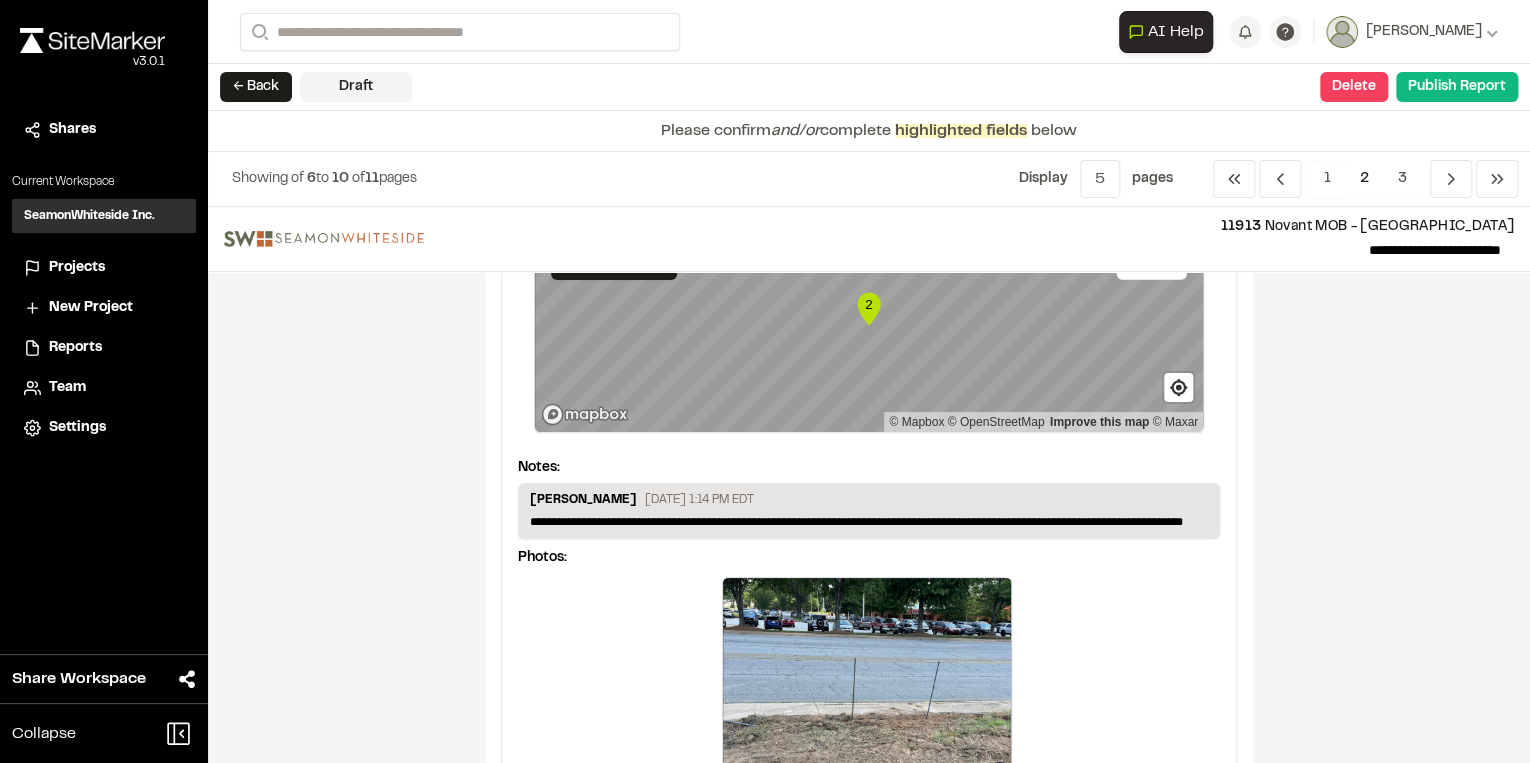 click at bounding box center [867, 722] 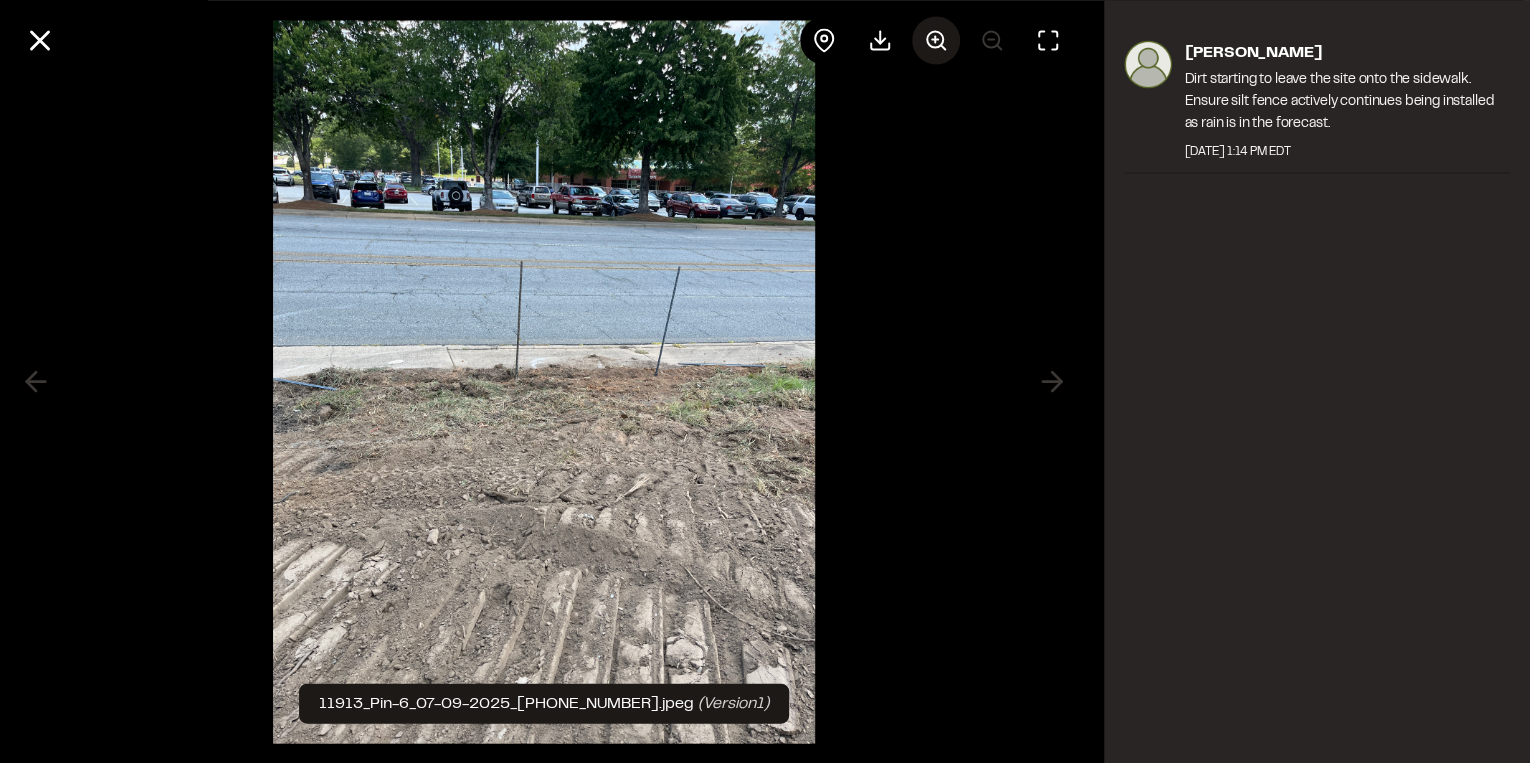 click 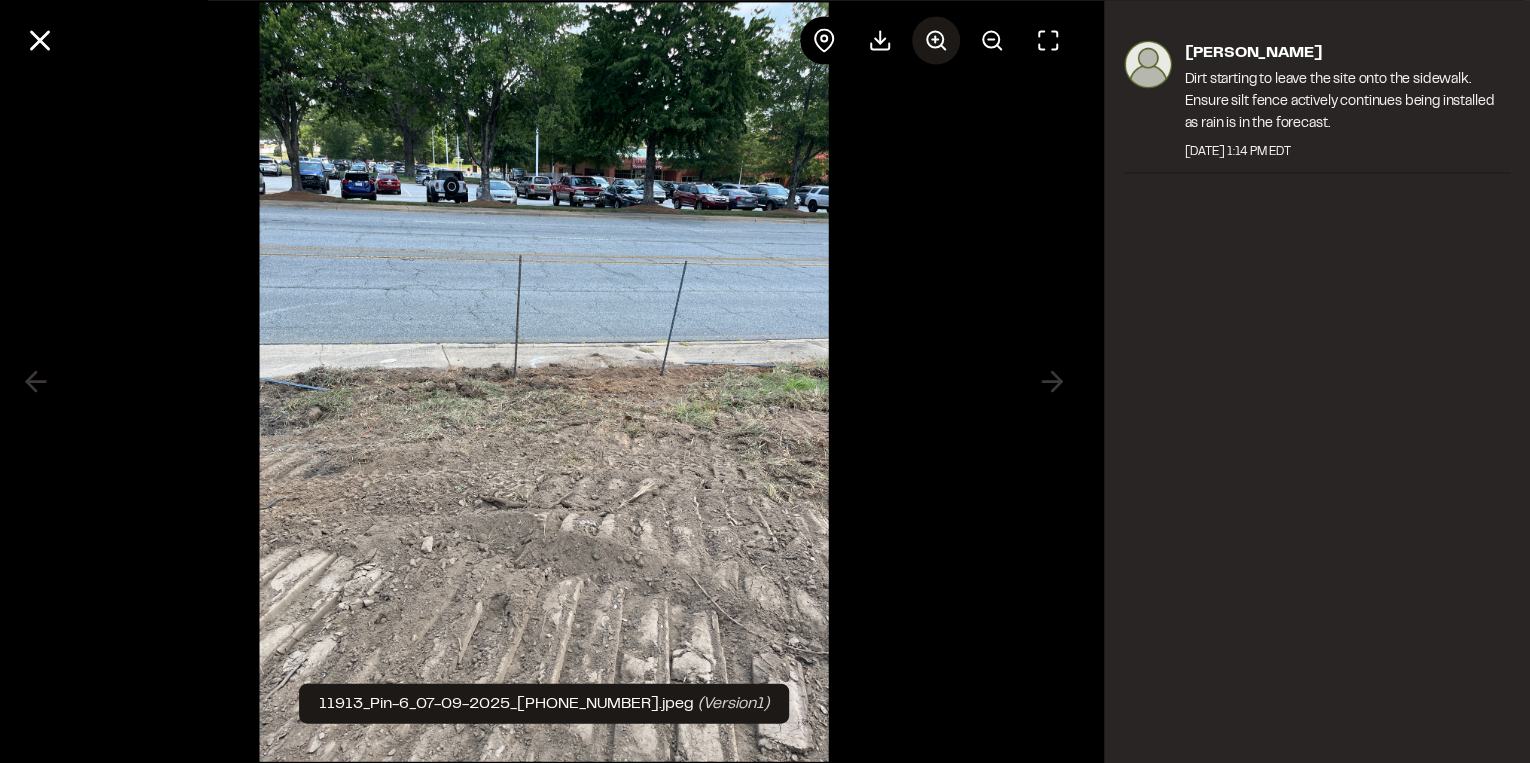 click 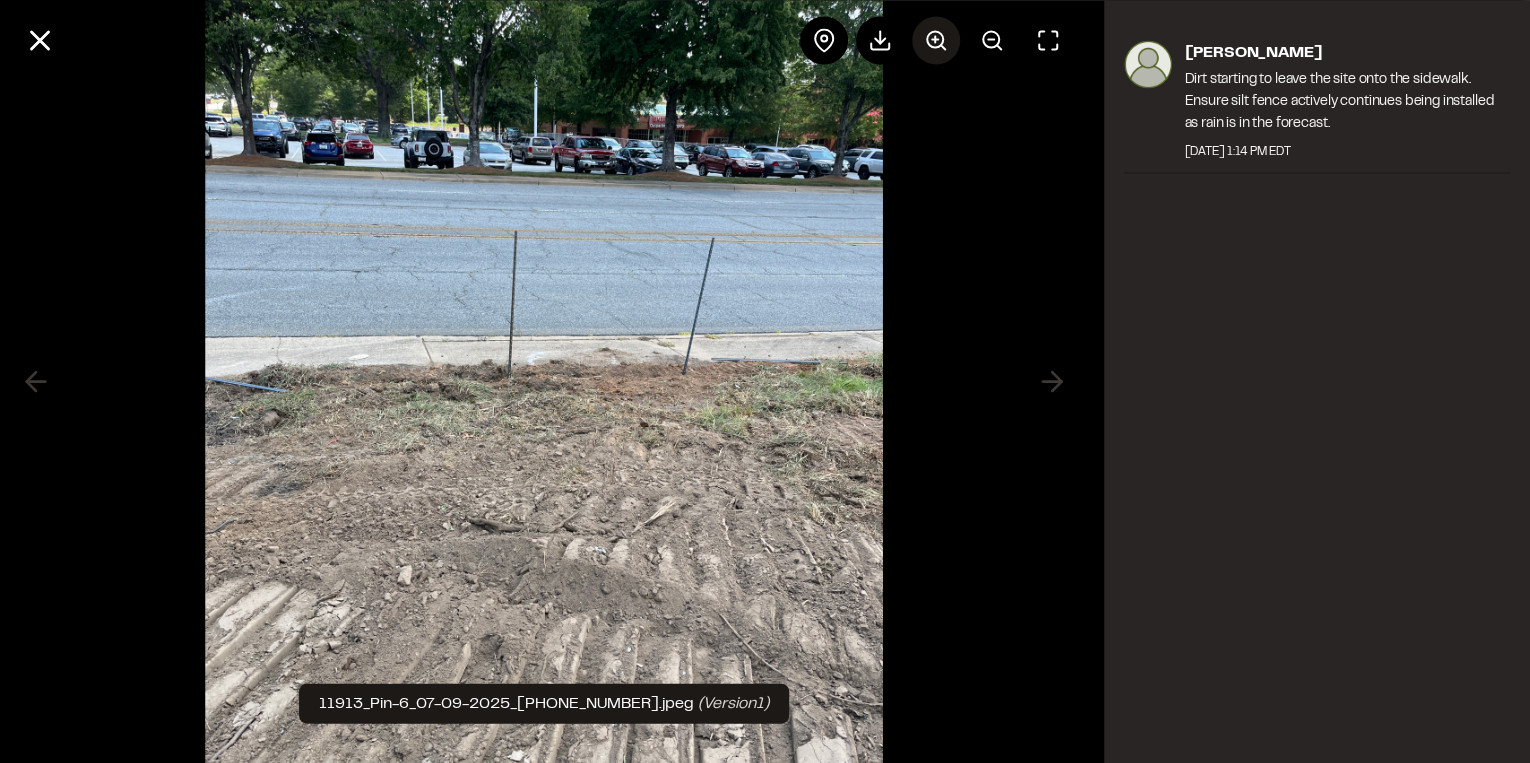 click 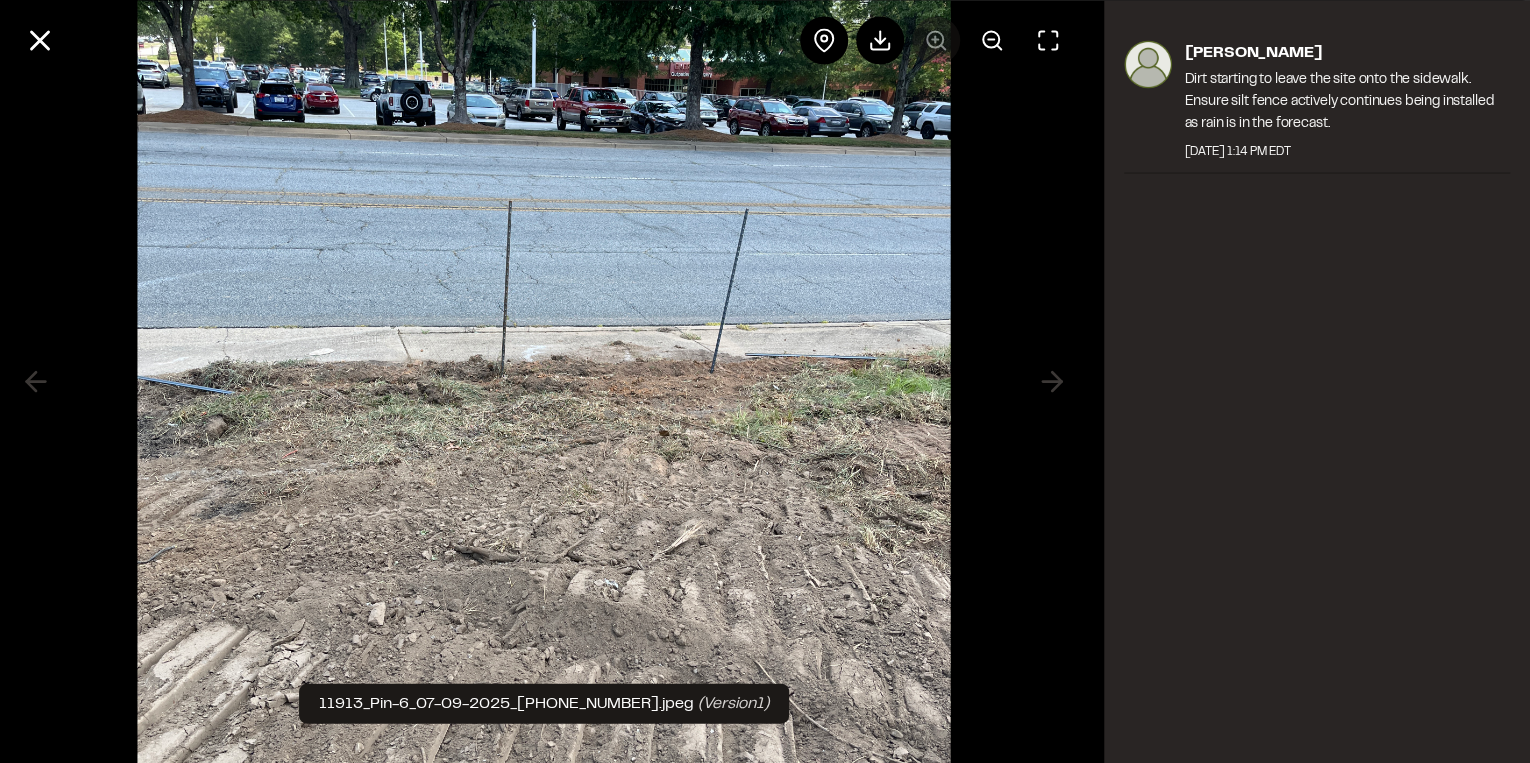 click at bounding box center (936, 40) 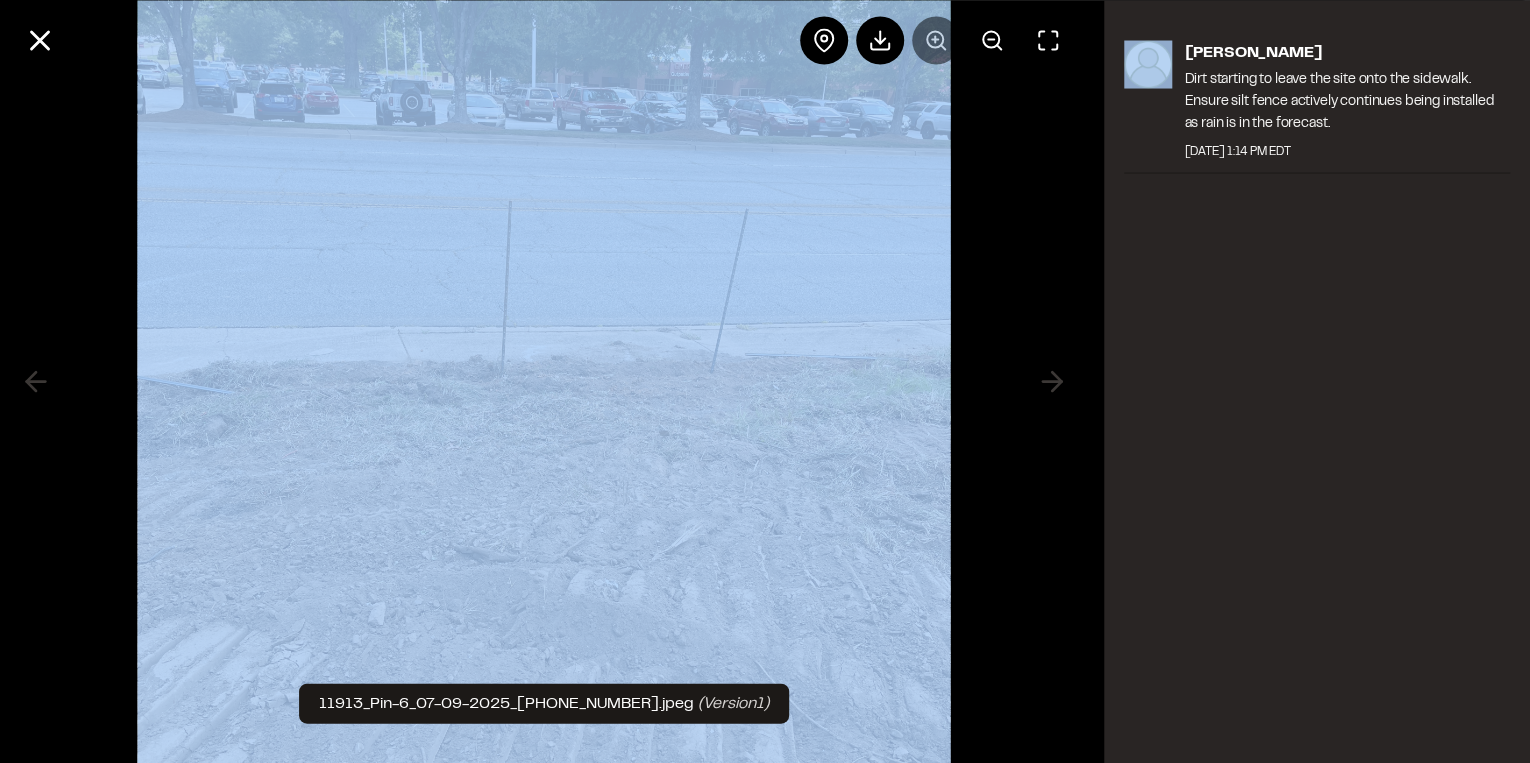 click at bounding box center (936, 40) 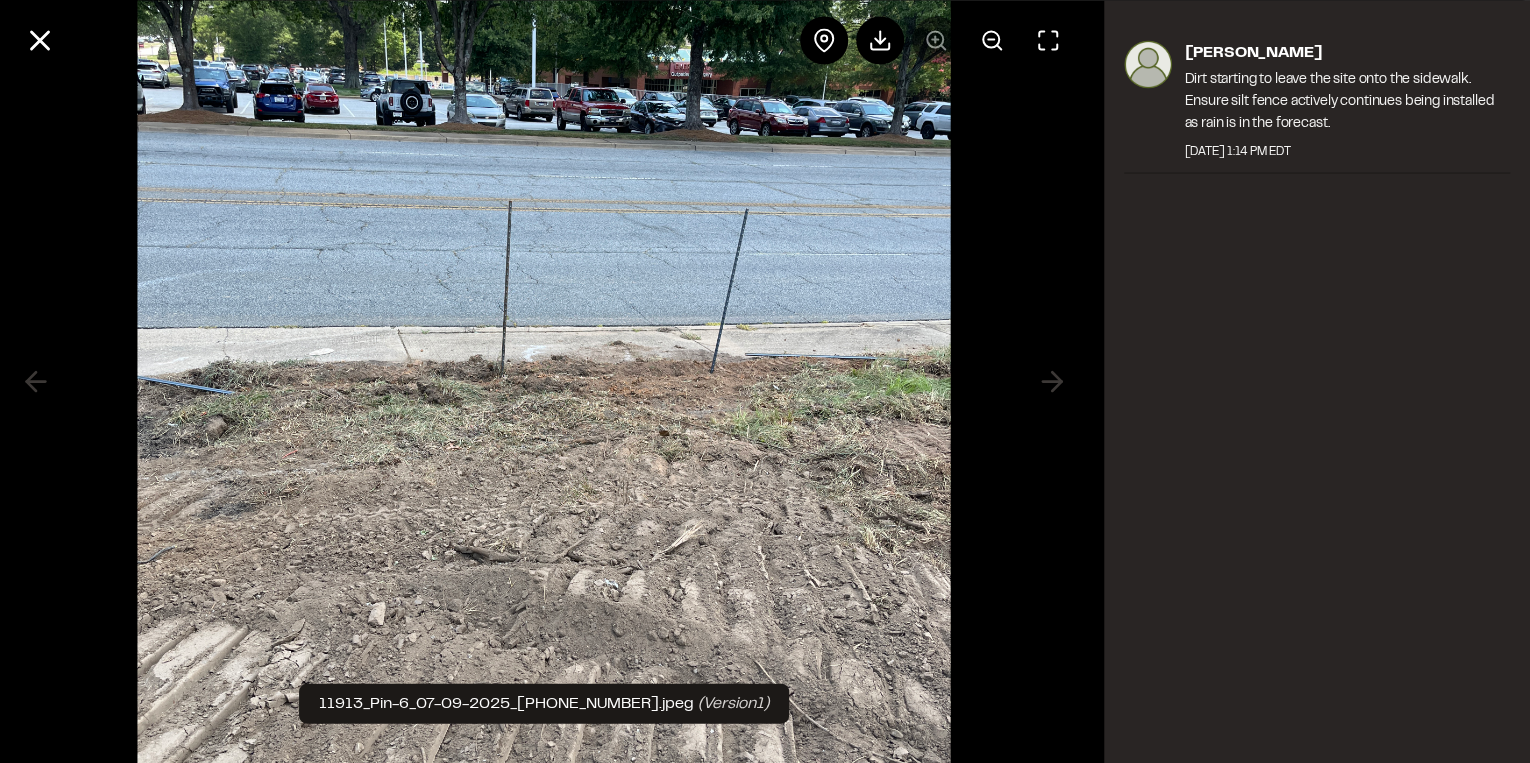 click at bounding box center (936, 40) 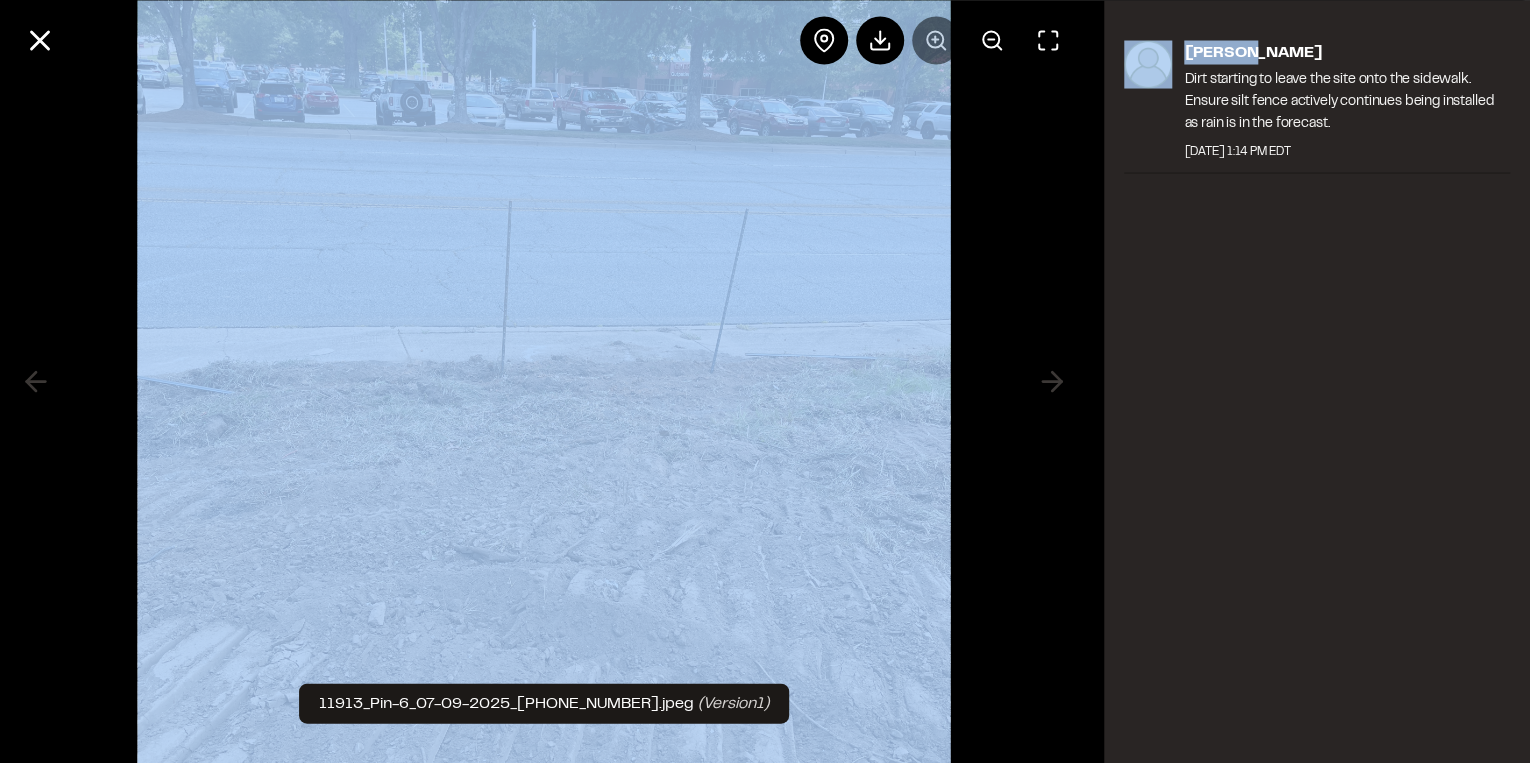 click at bounding box center (936, 40) 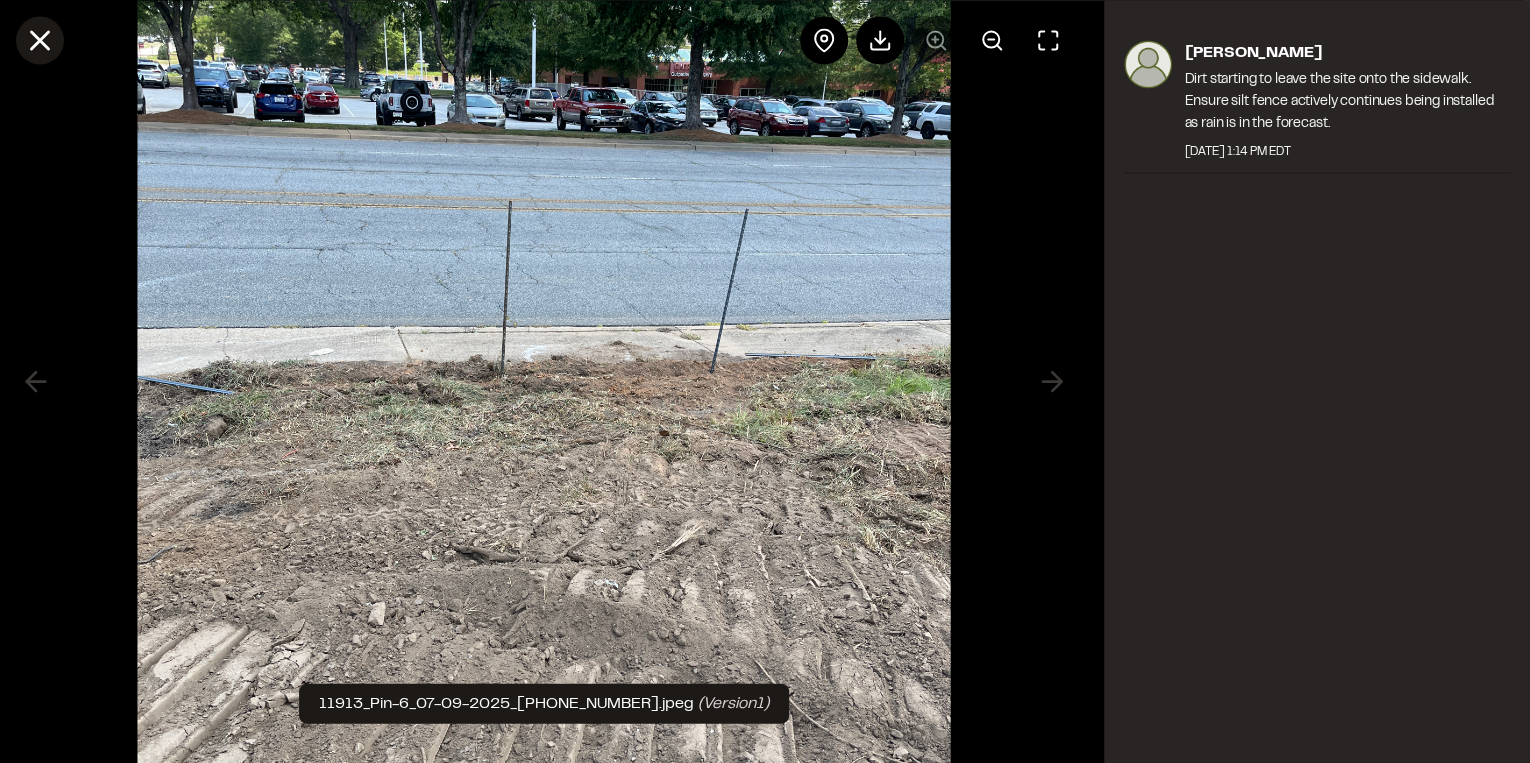 click 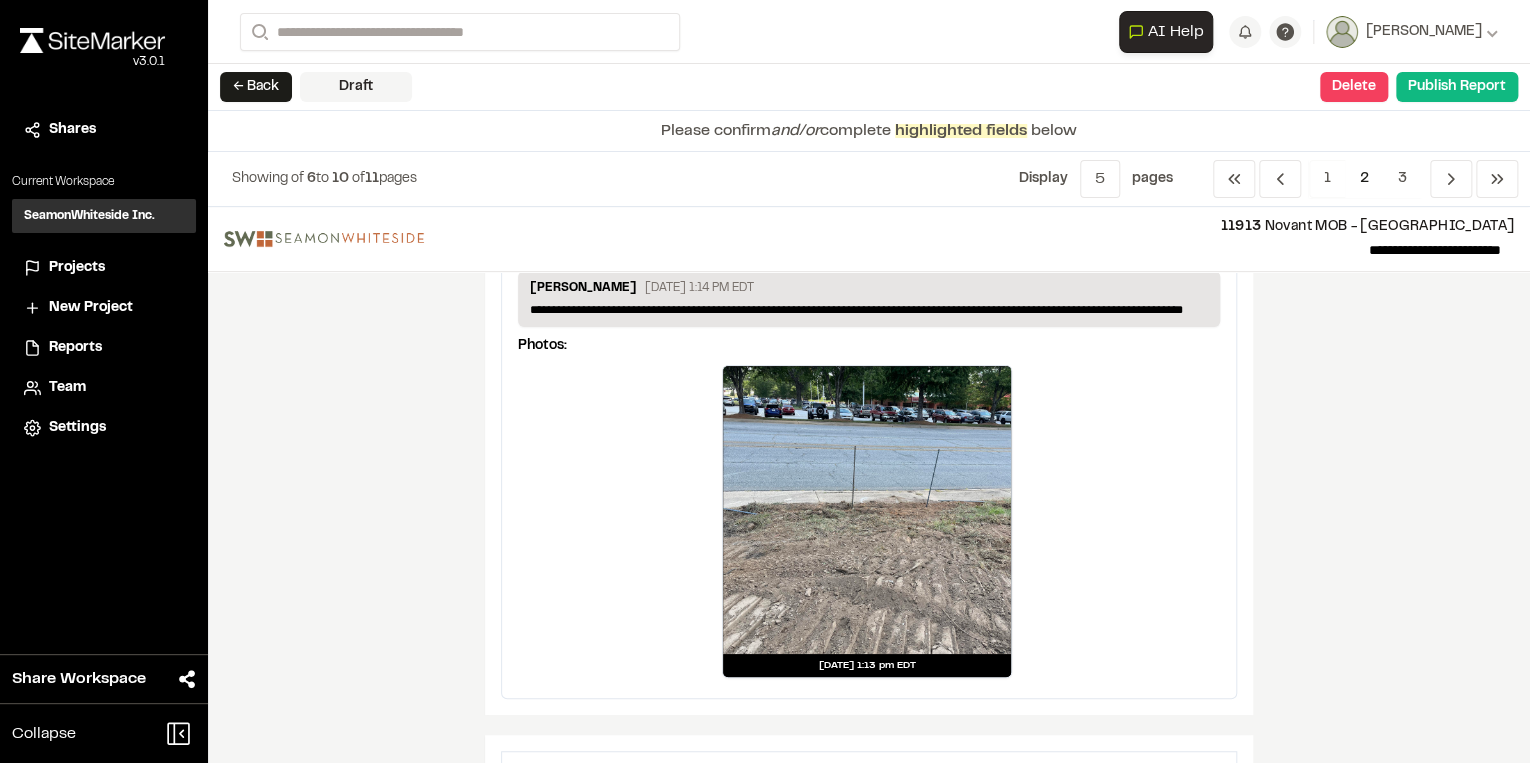 scroll, scrollTop: 480, scrollLeft: 0, axis: vertical 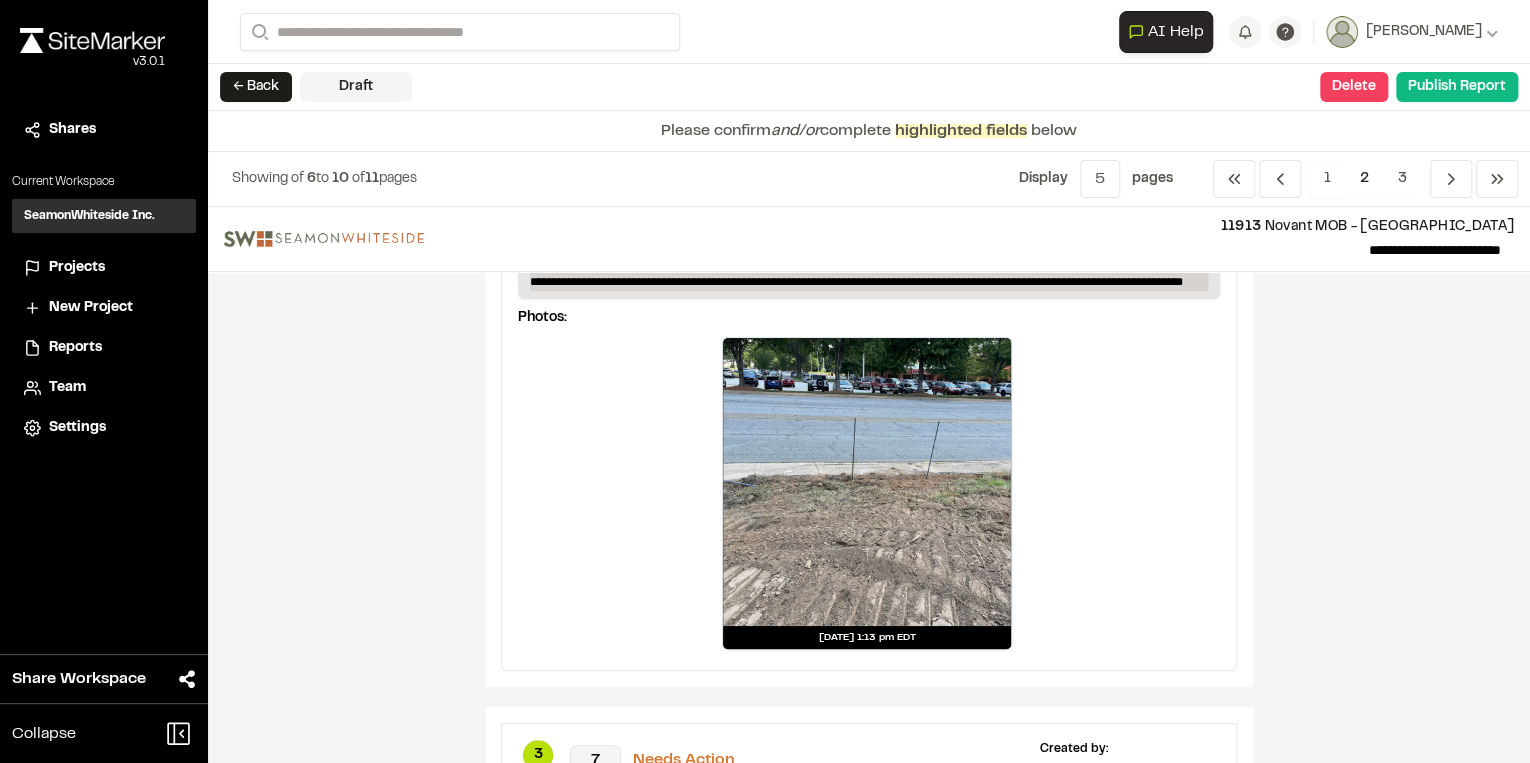 click on "**********" at bounding box center (869, 282) 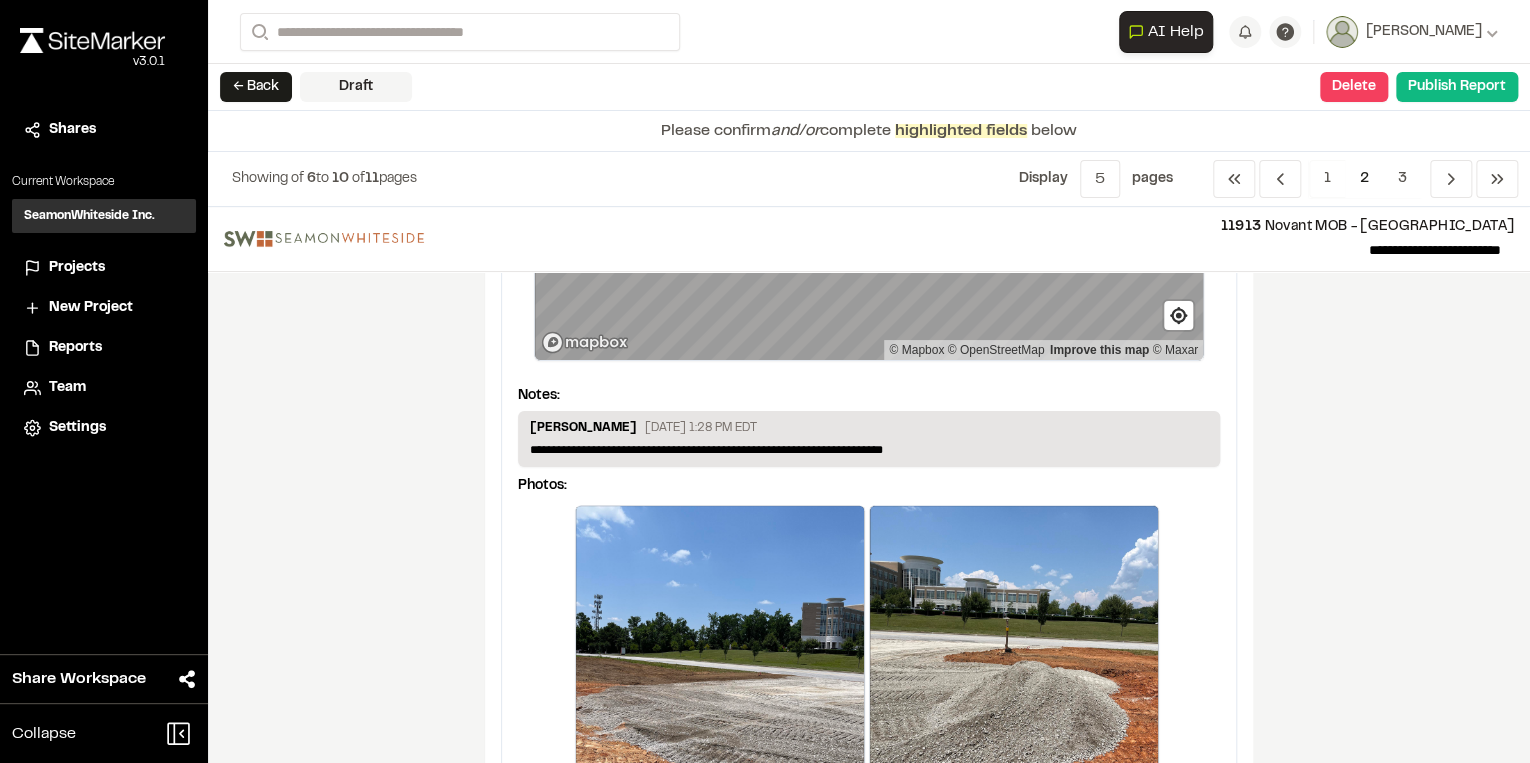 scroll, scrollTop: 4078, scrollLeft: 0, axis: vertical 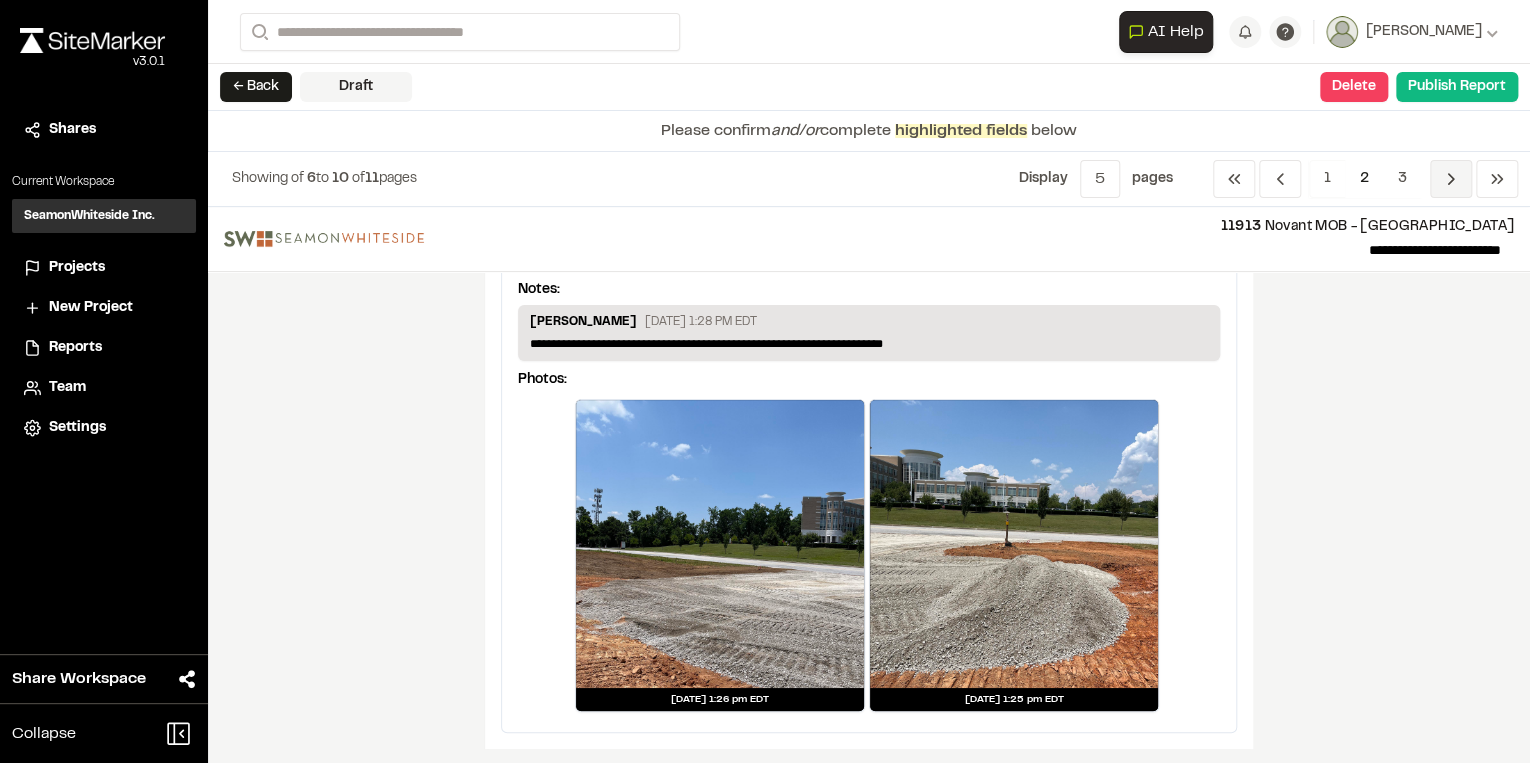 click 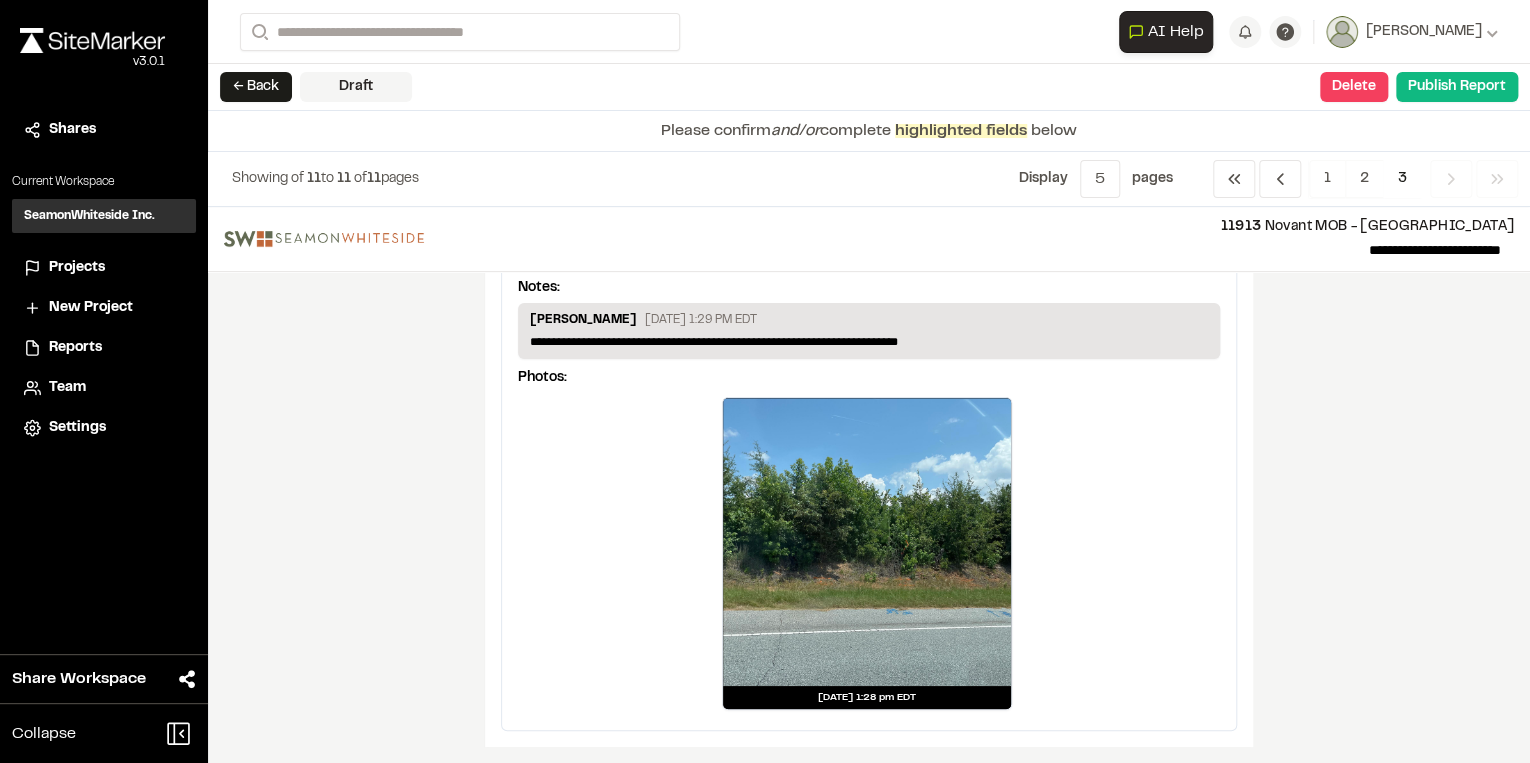 scroll, scrollTop: 421, scrollLeft: 0, axis: vertical 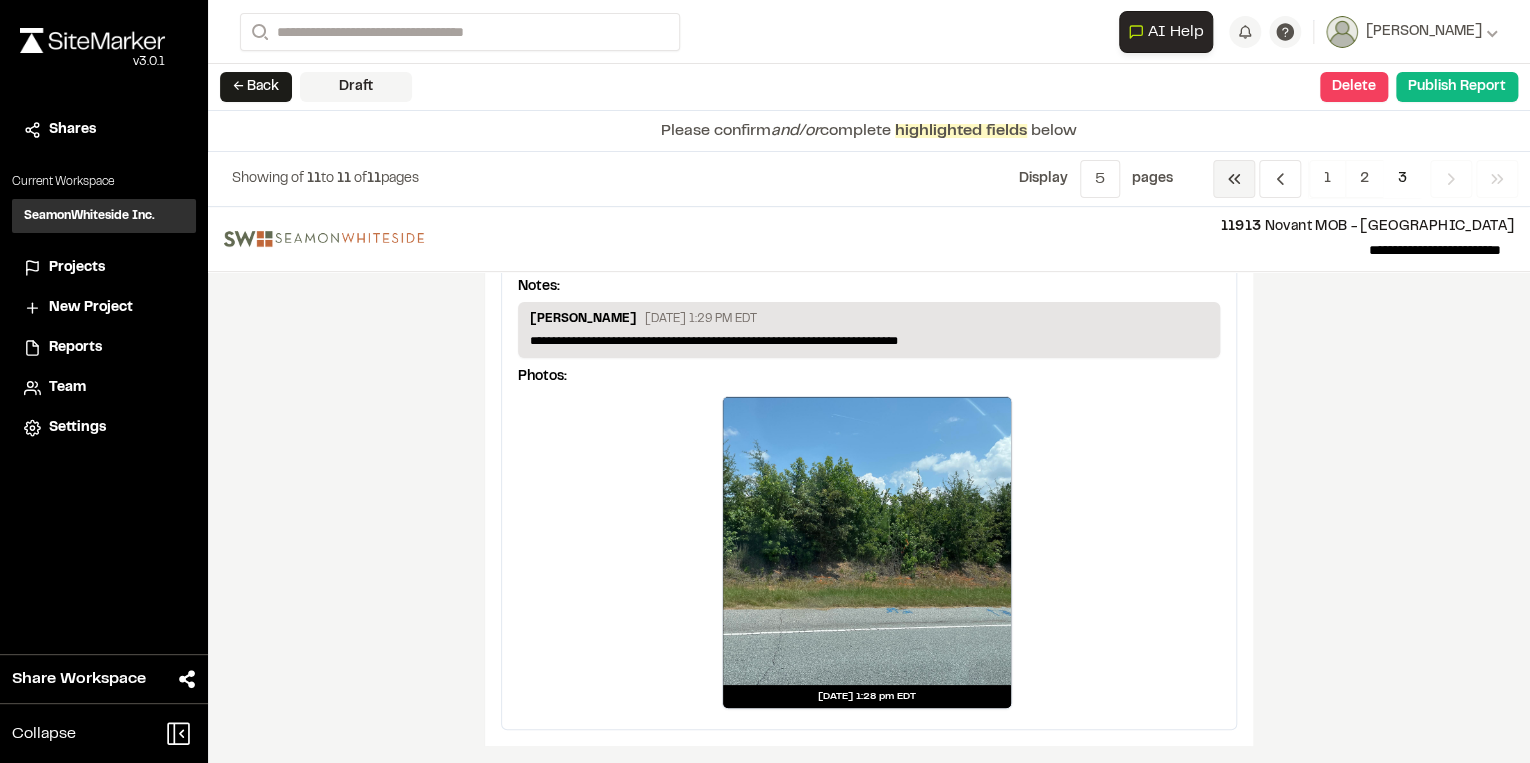 click 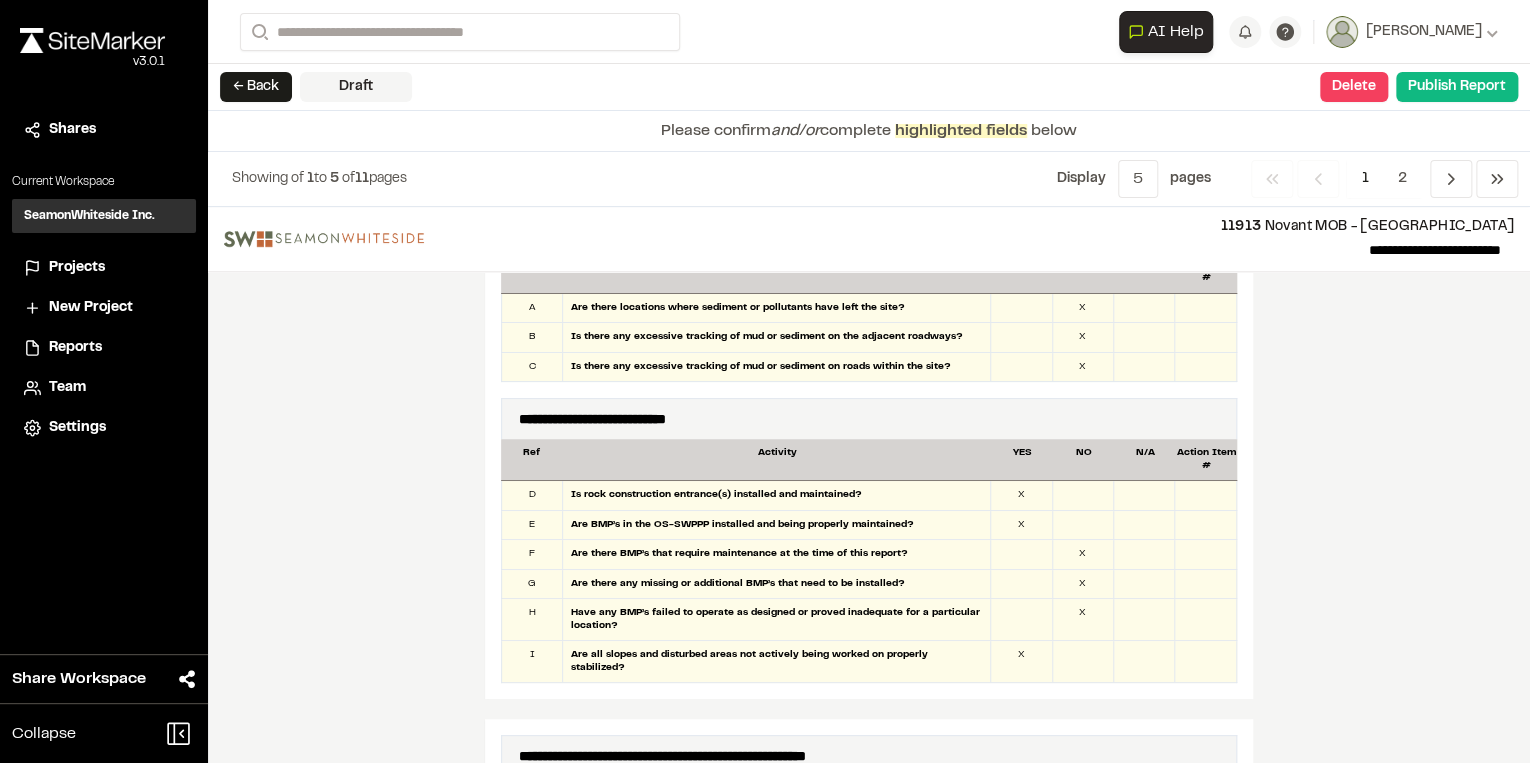scroll, scrollTop: 1120, scrollLeft: 0, axis: vertical 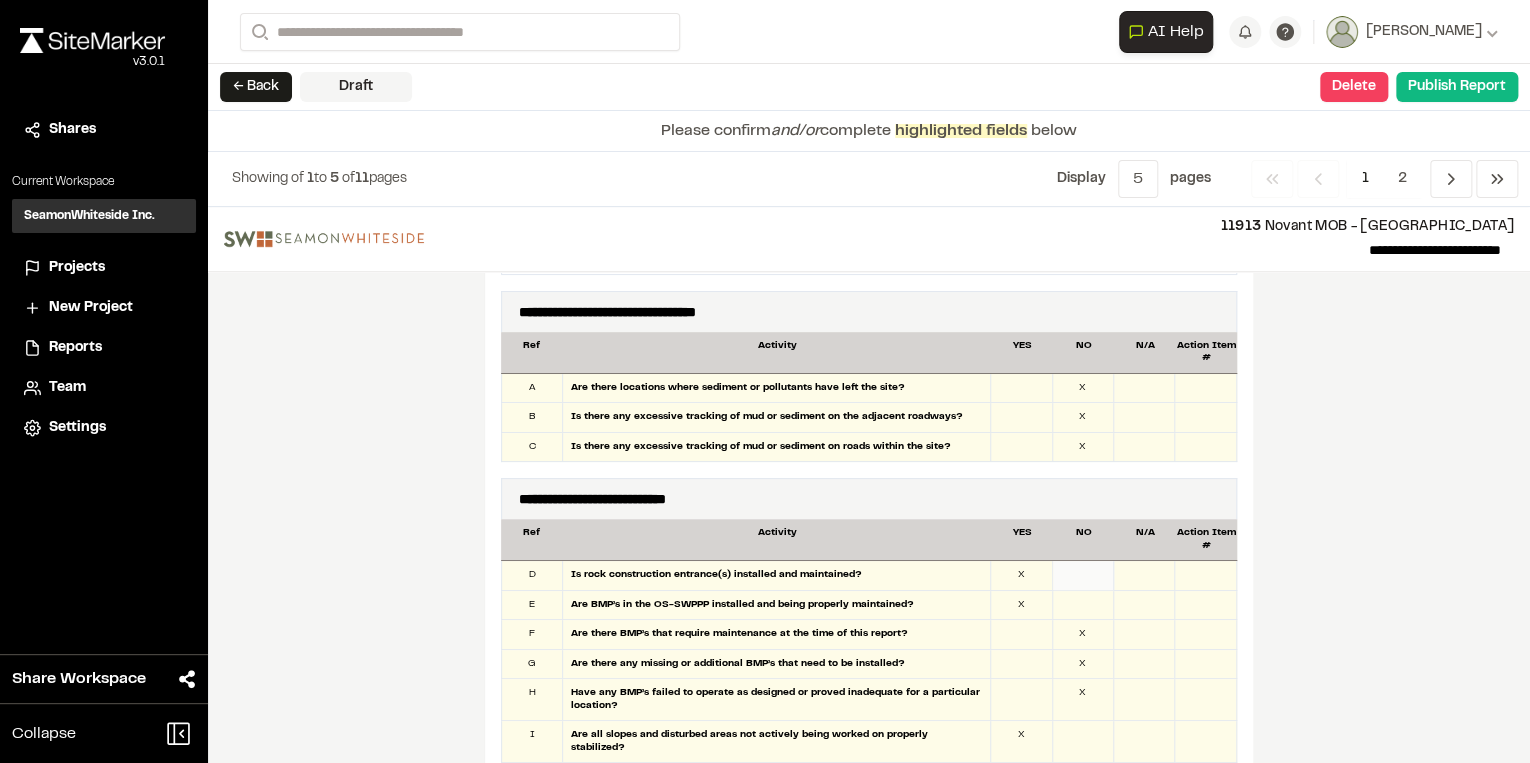 click at bounding box center (1083, 575) 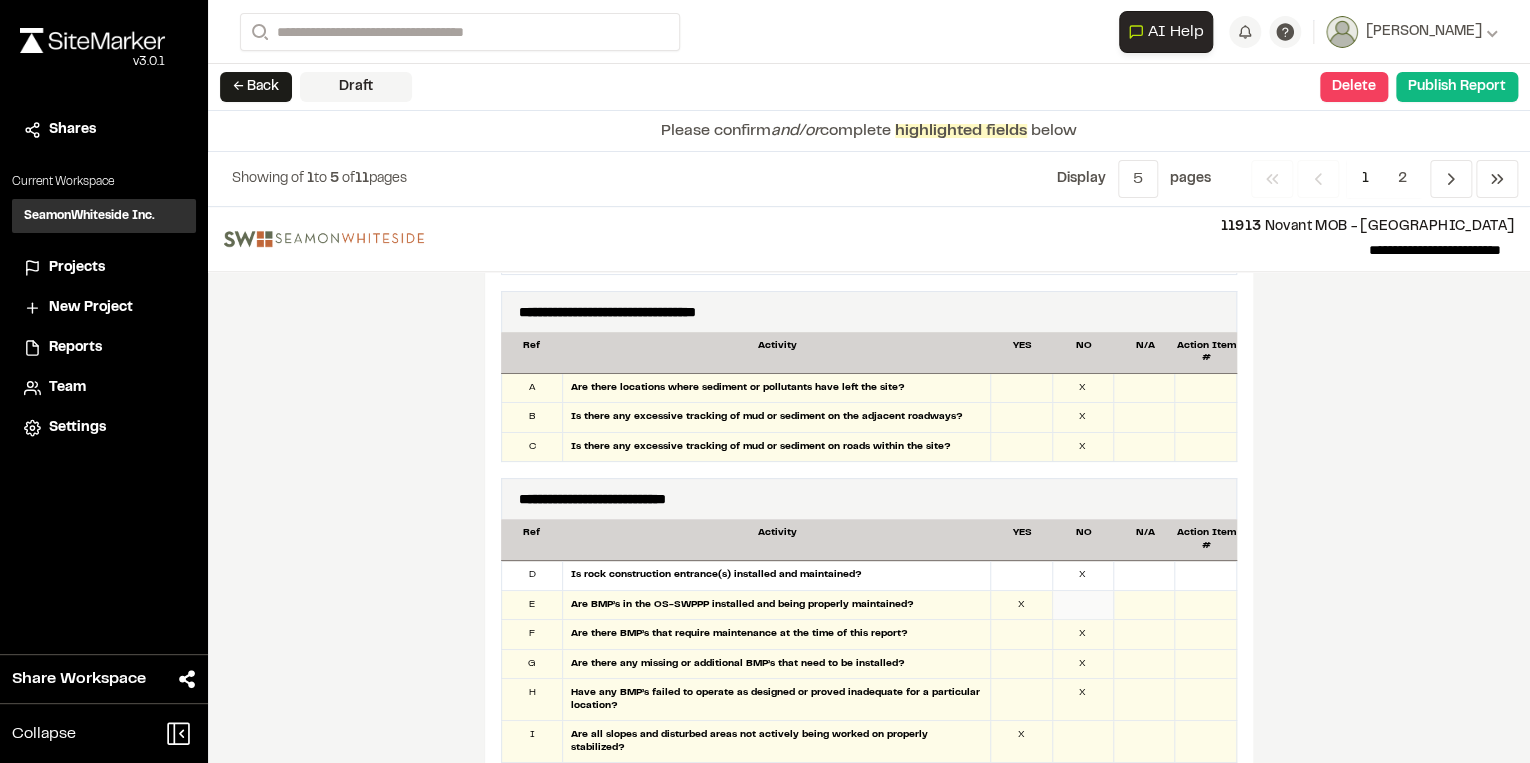 click at bounding box center (1083, 605) 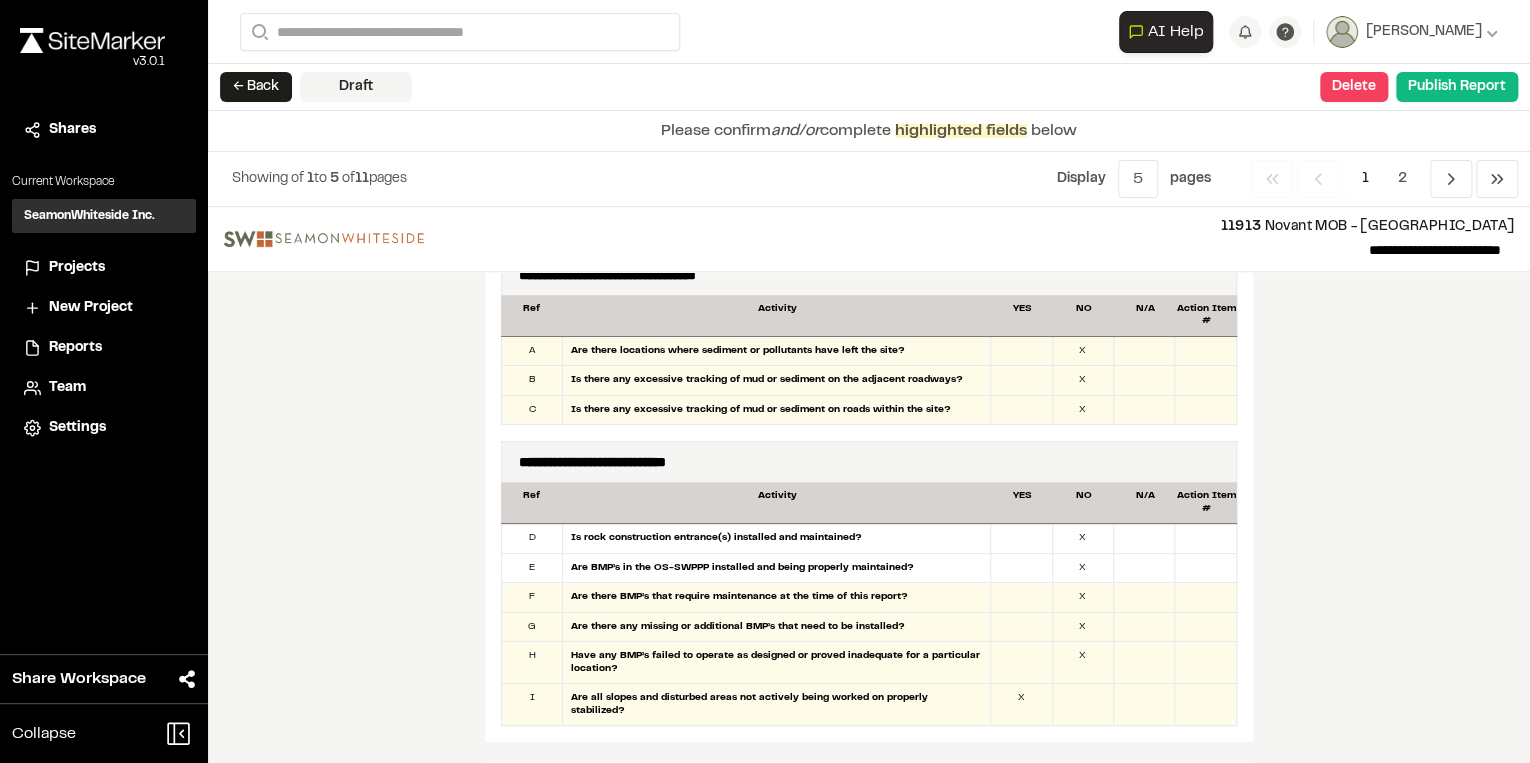 scroll, scrollTop: 1120, scrollLeft: 0, axis: vertical 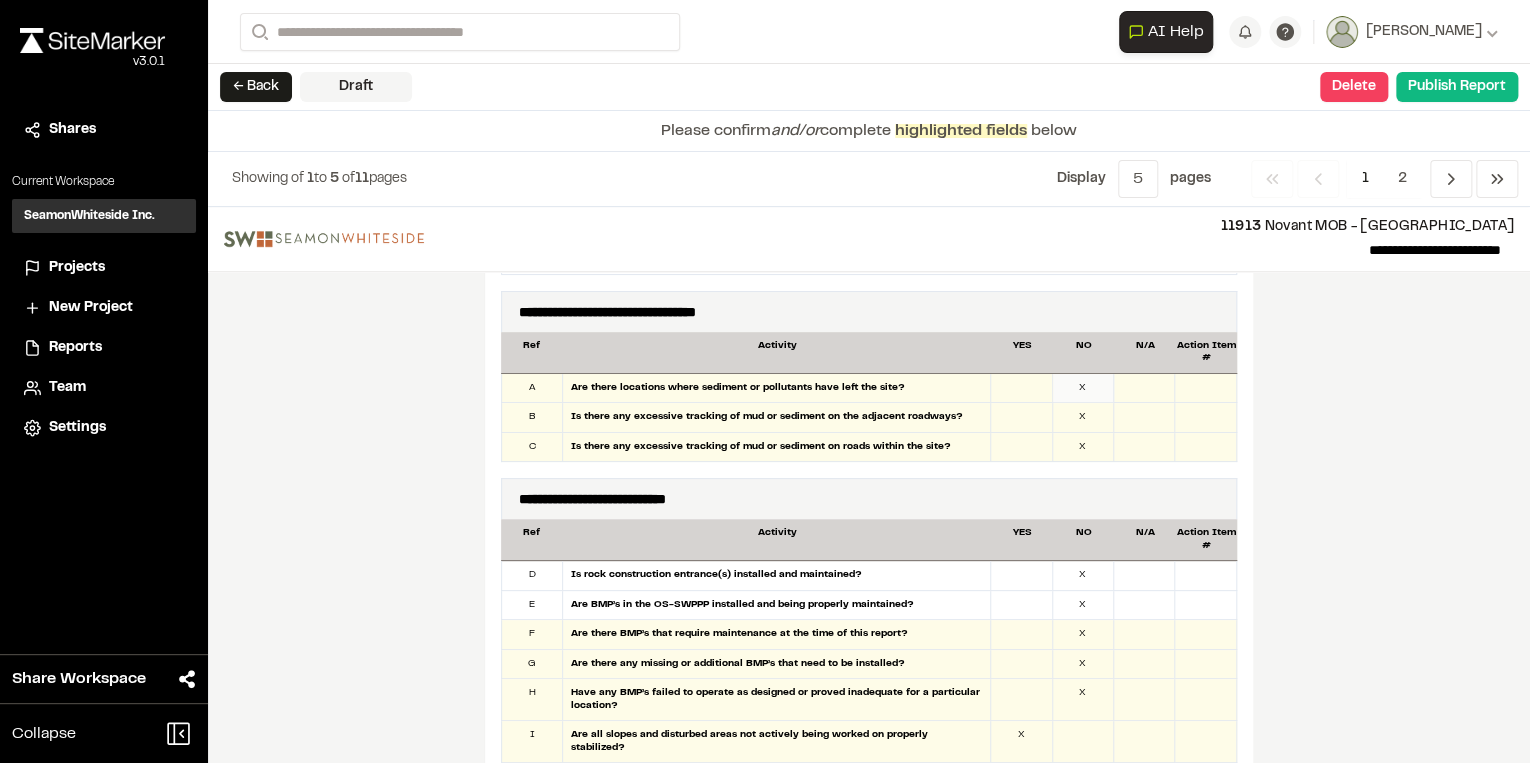 click on "X" at bounding box center [1083, 388] 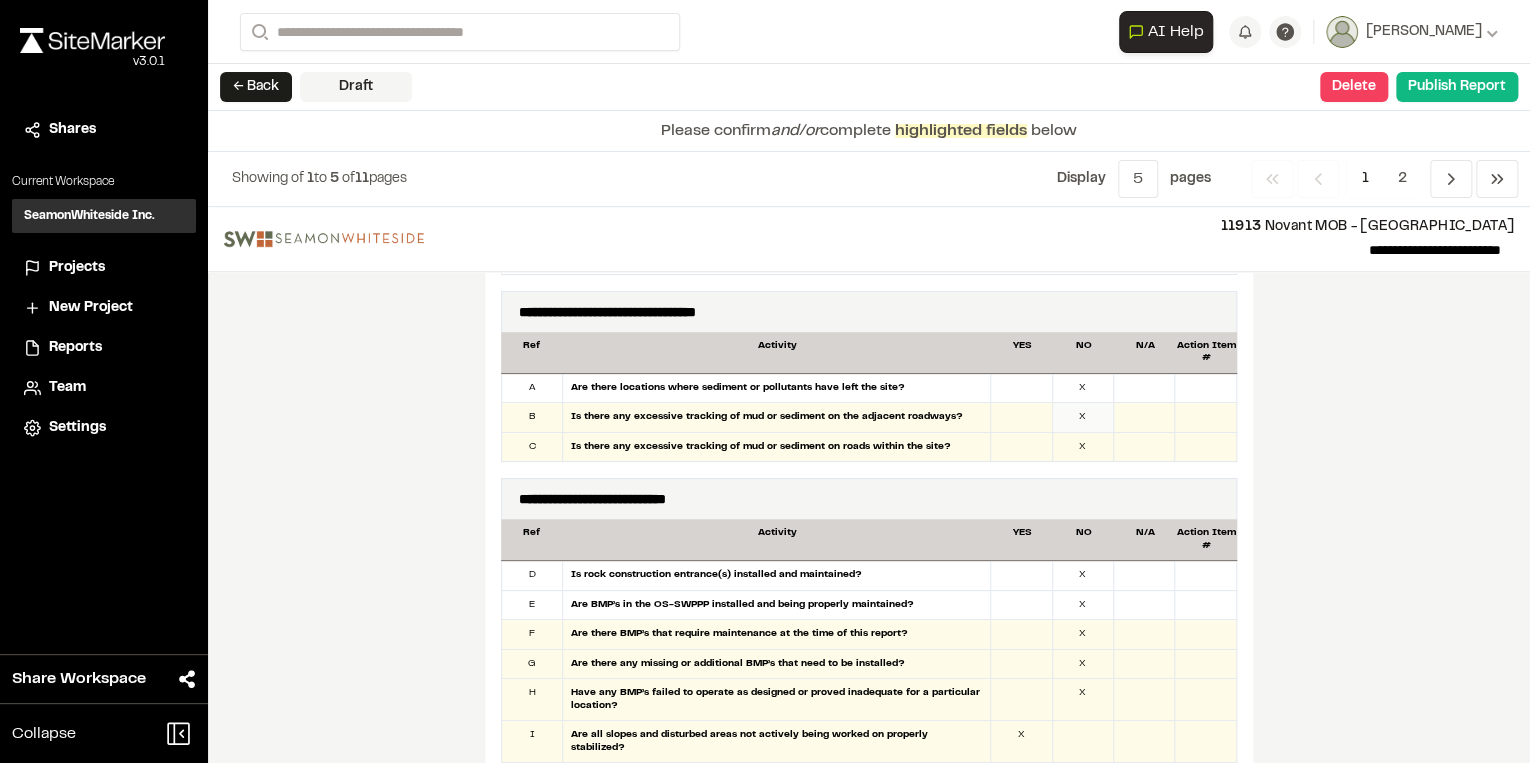 click on "X" at bounding box center [1083, 417] 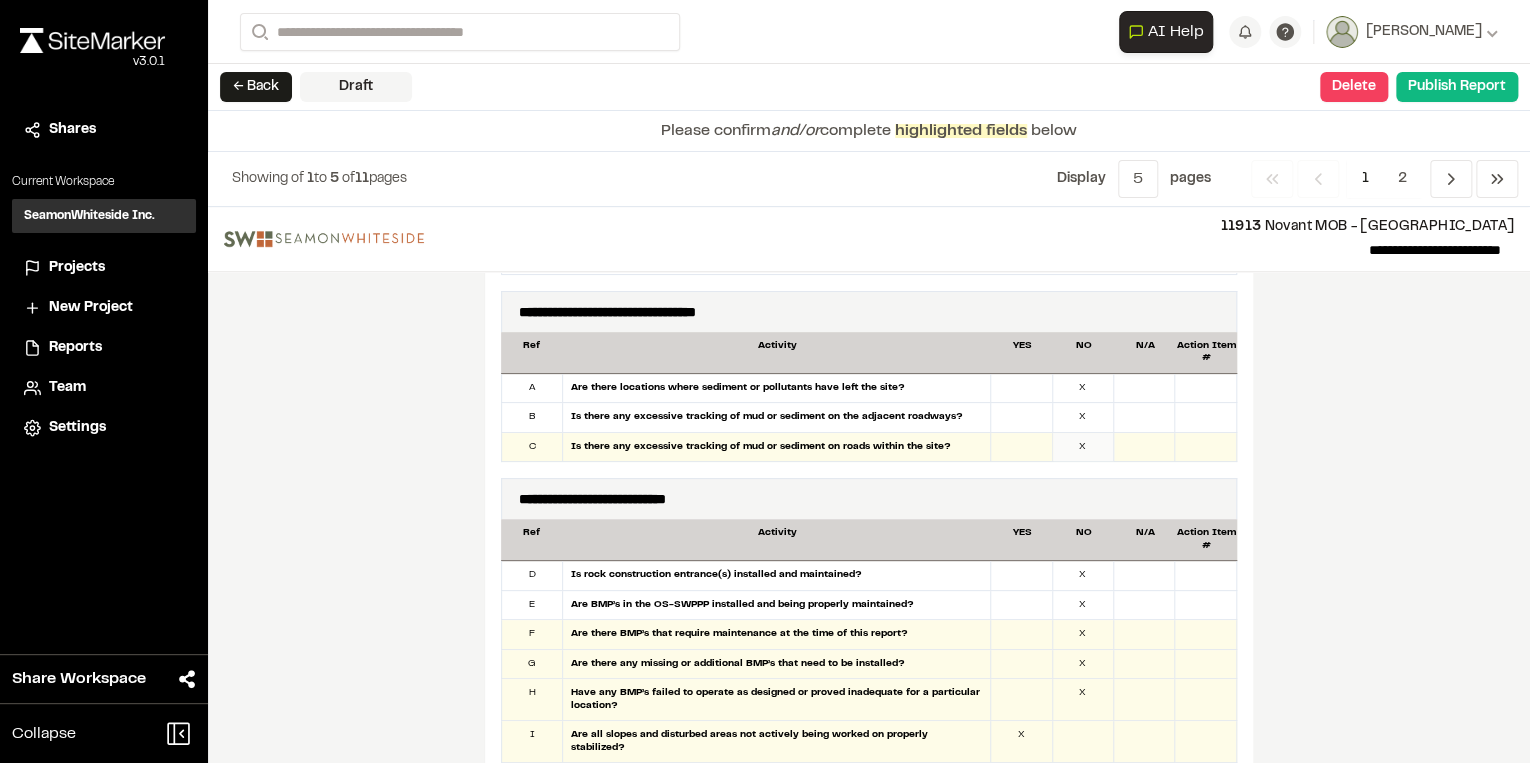 click on "X" at bounding box center [1083, 447] 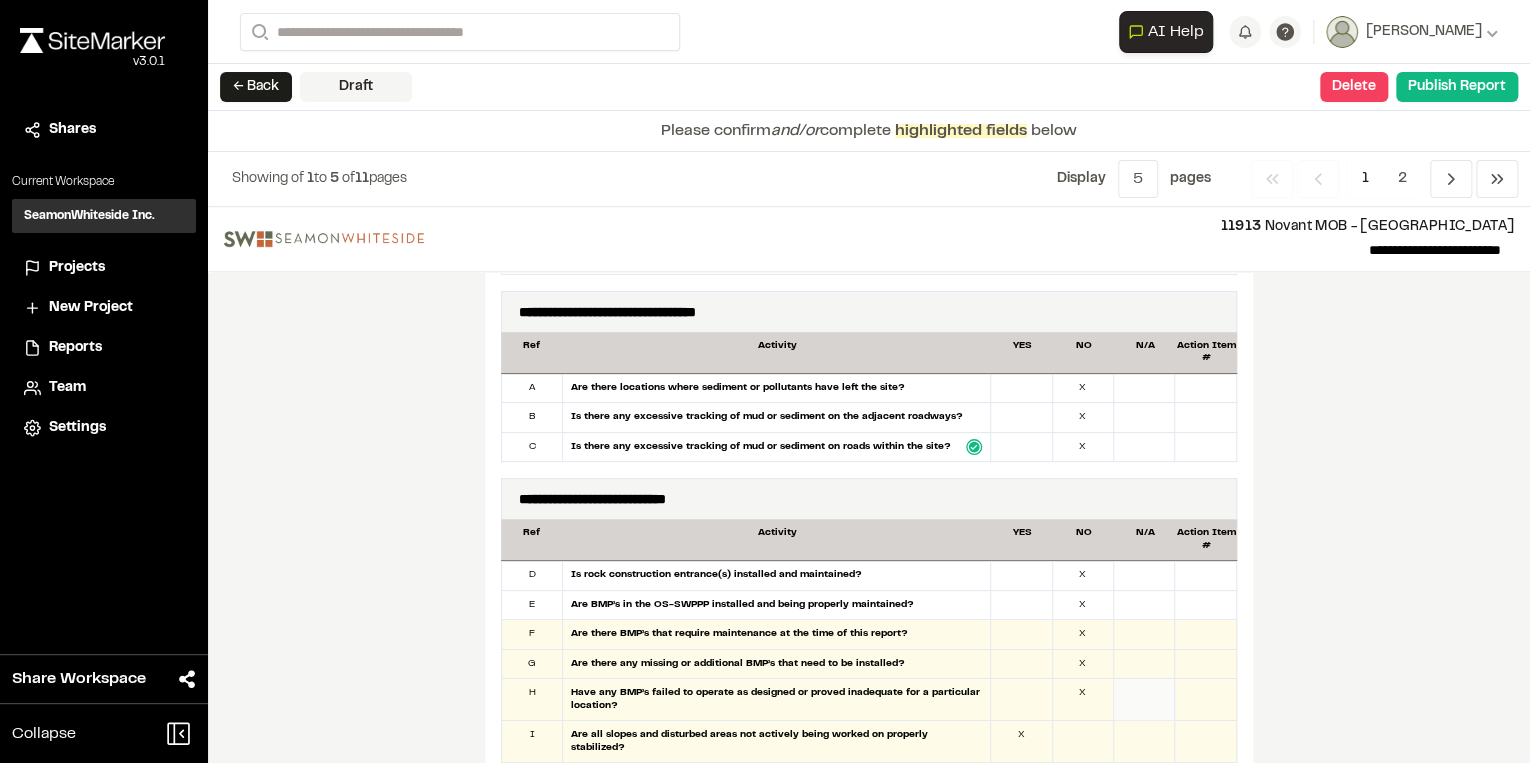 scroll, scrollTop: 1360, scrollLeft: 0, axis: vertical 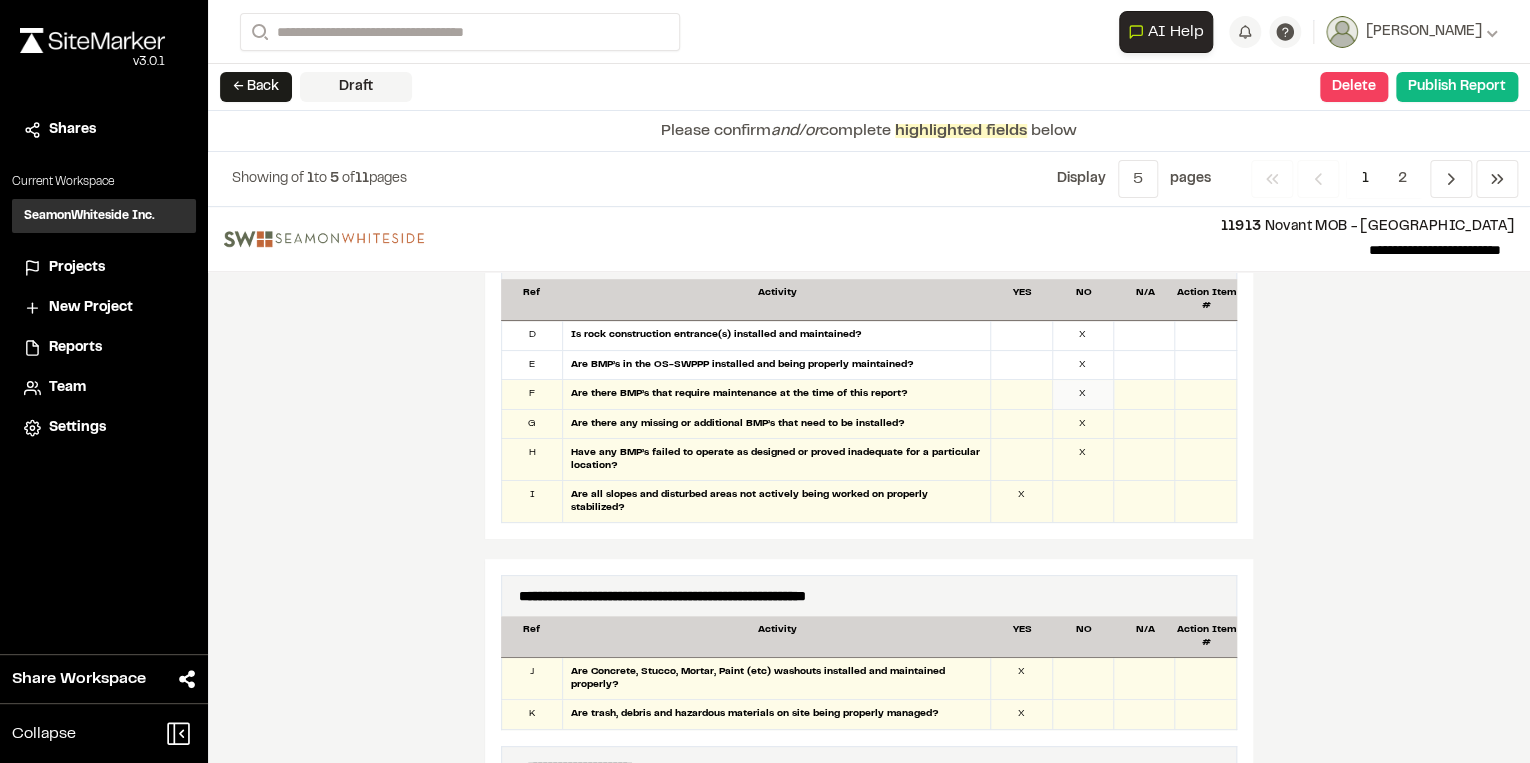 click on "X" at bounding box center [1083, 394] 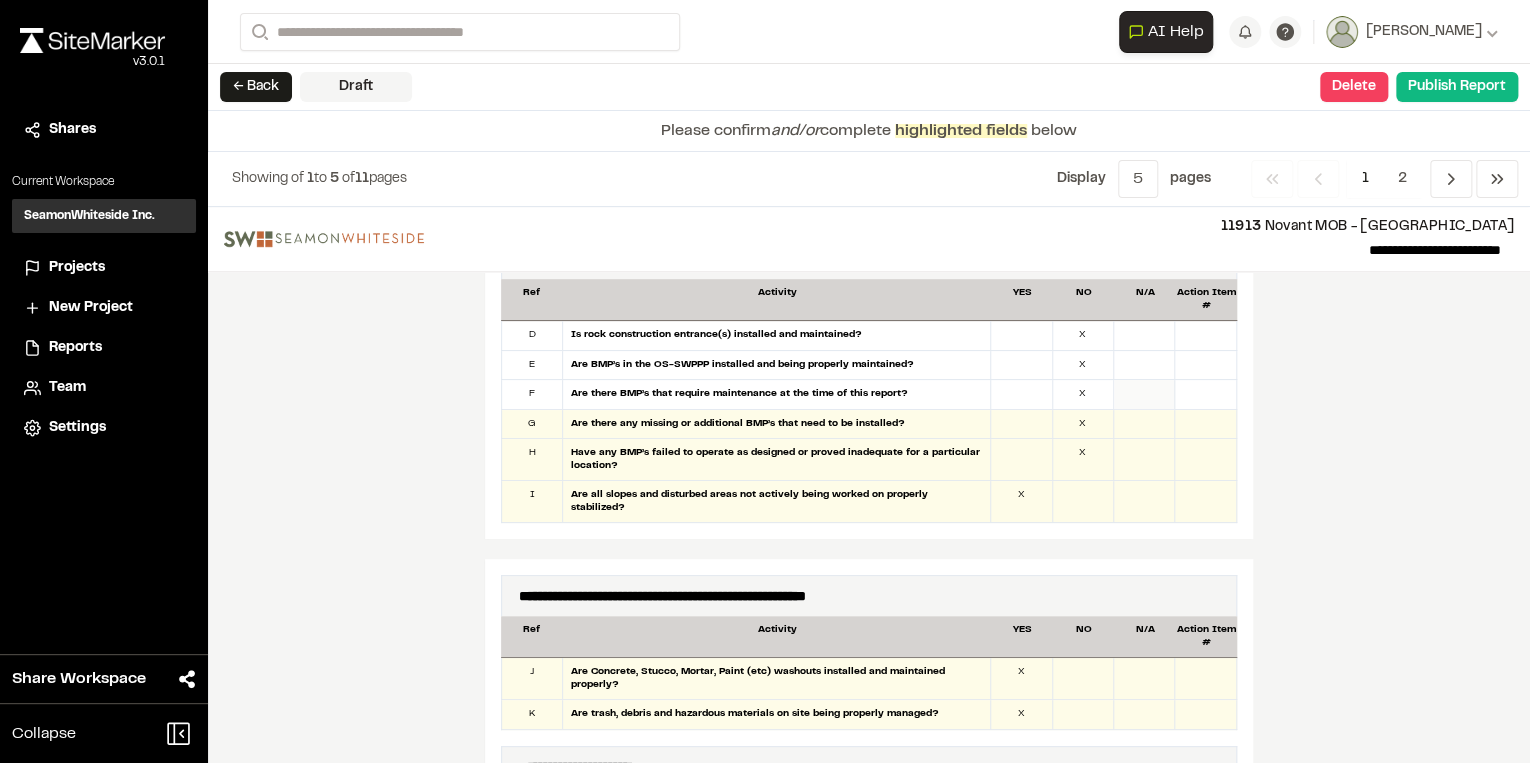 click at bounding box center (1144, 394) 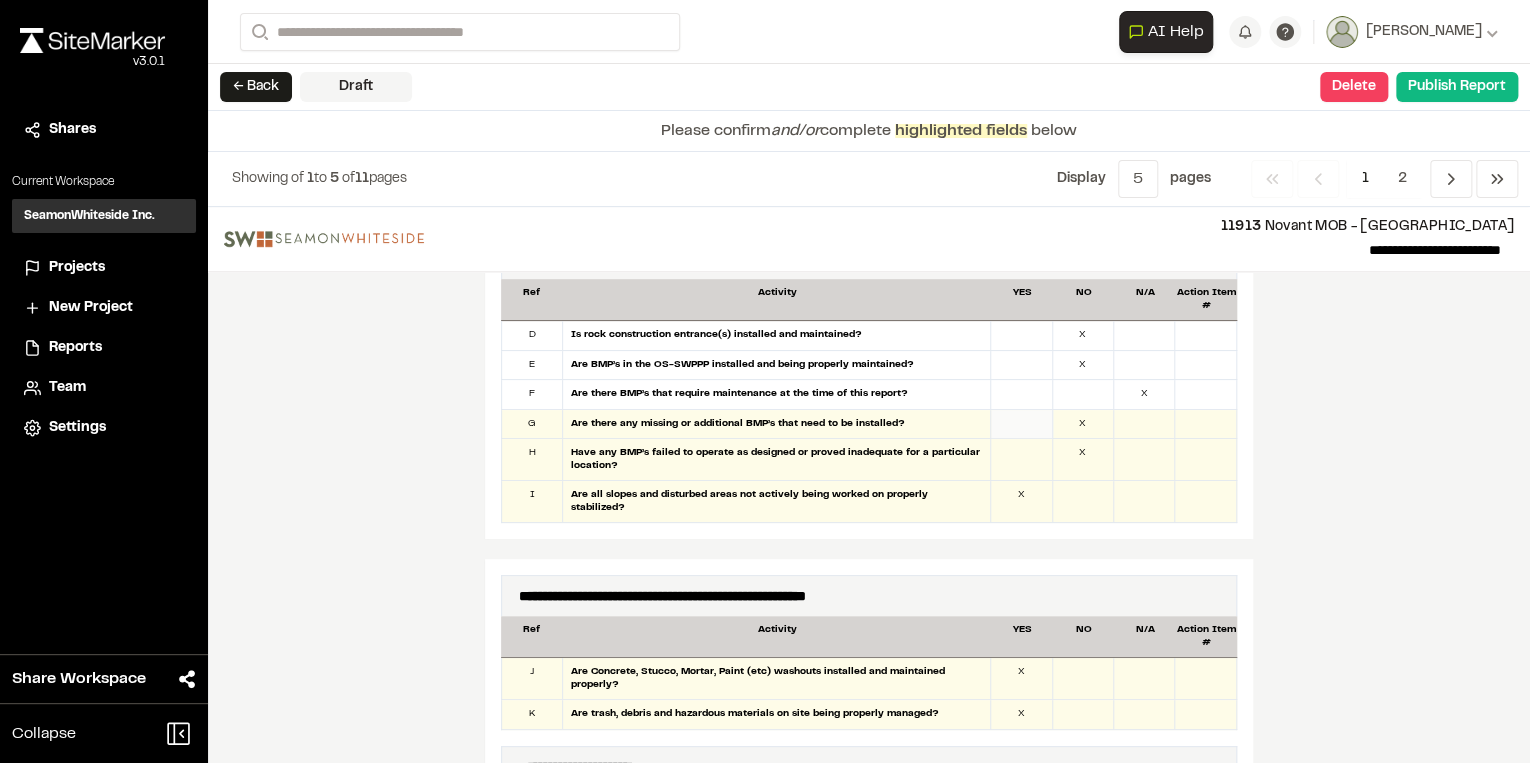 click at bounding box center (1021, 424) 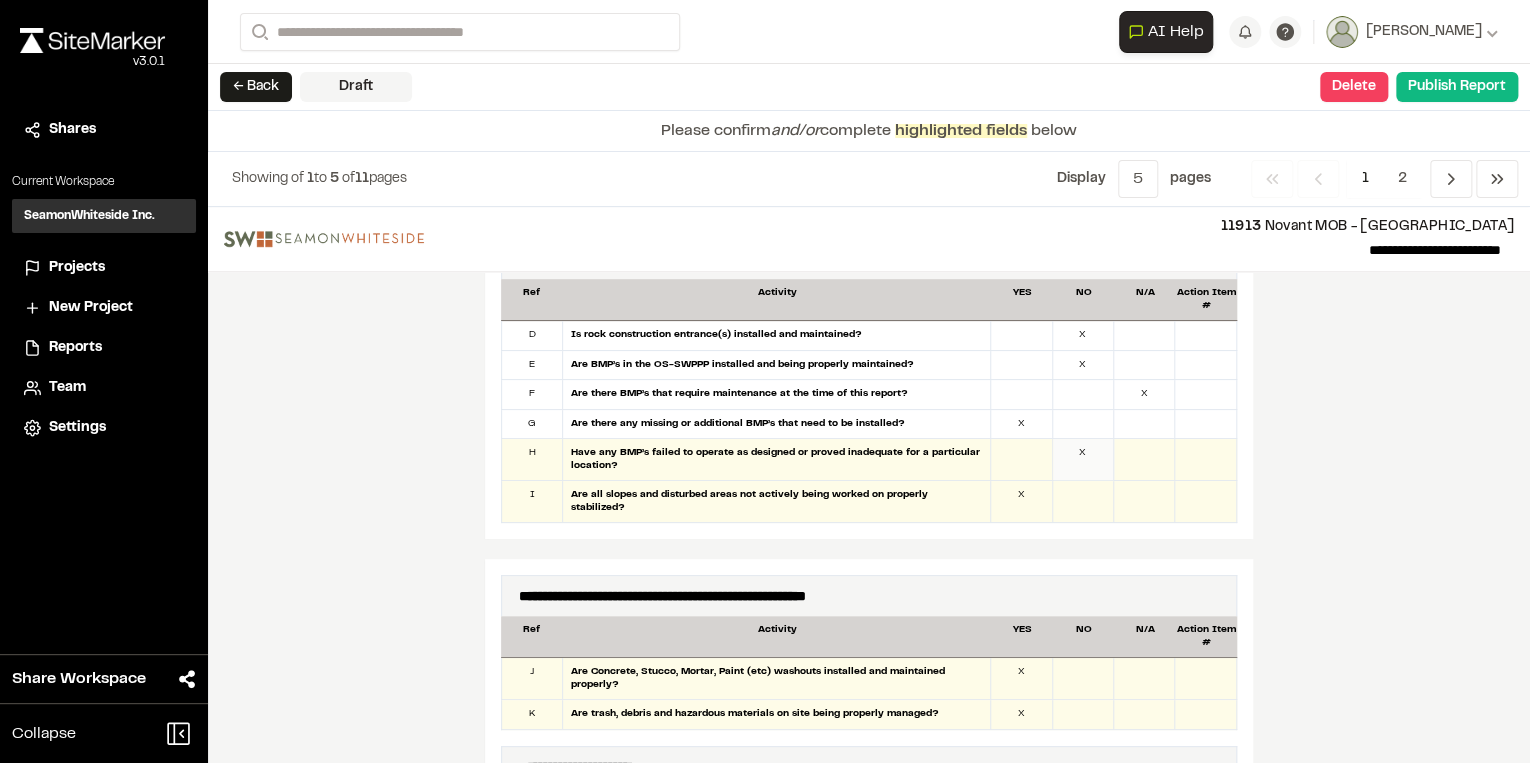 click on "X" at bounding box center [1083, 459] 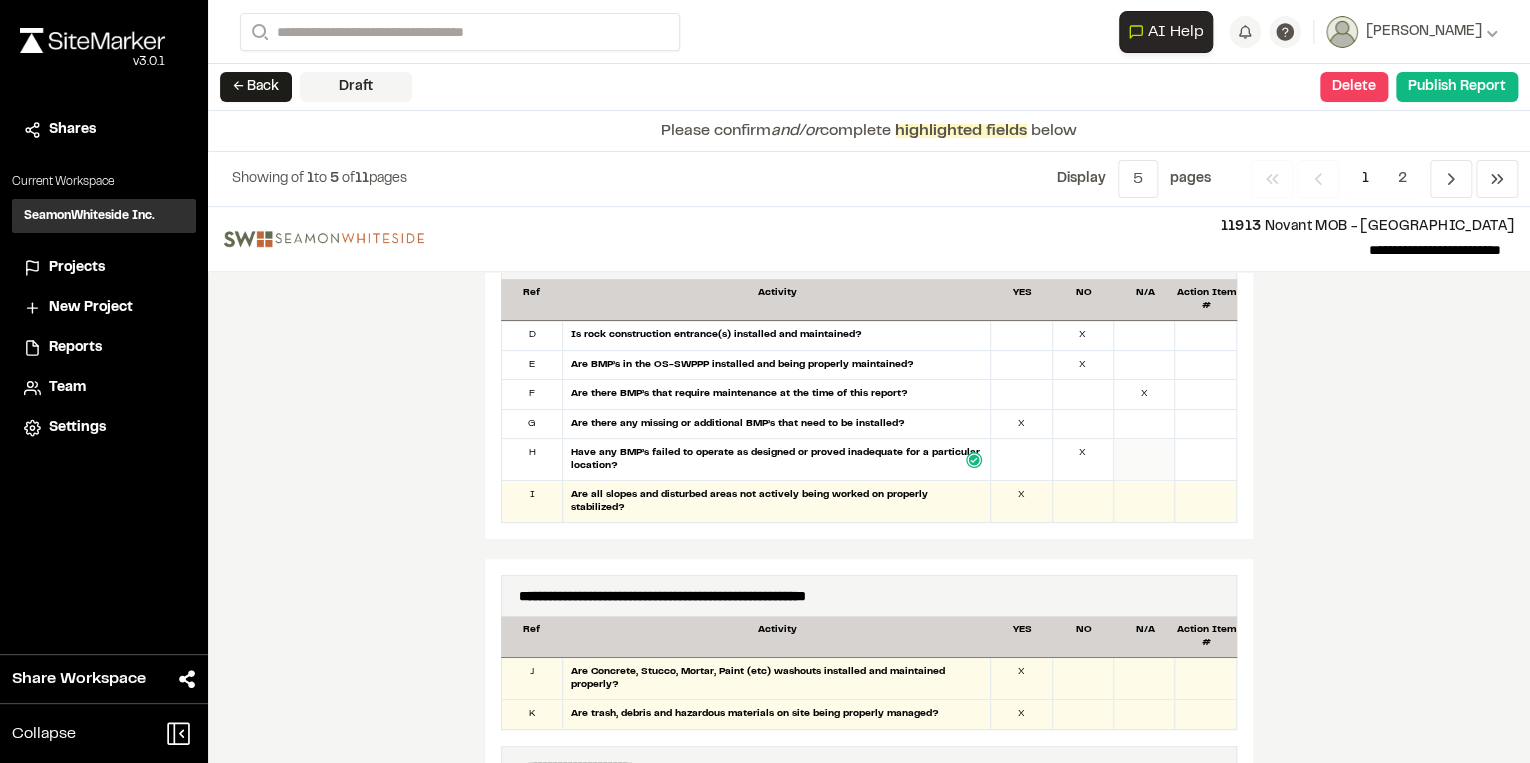 click at bounding box center (1144, 459) 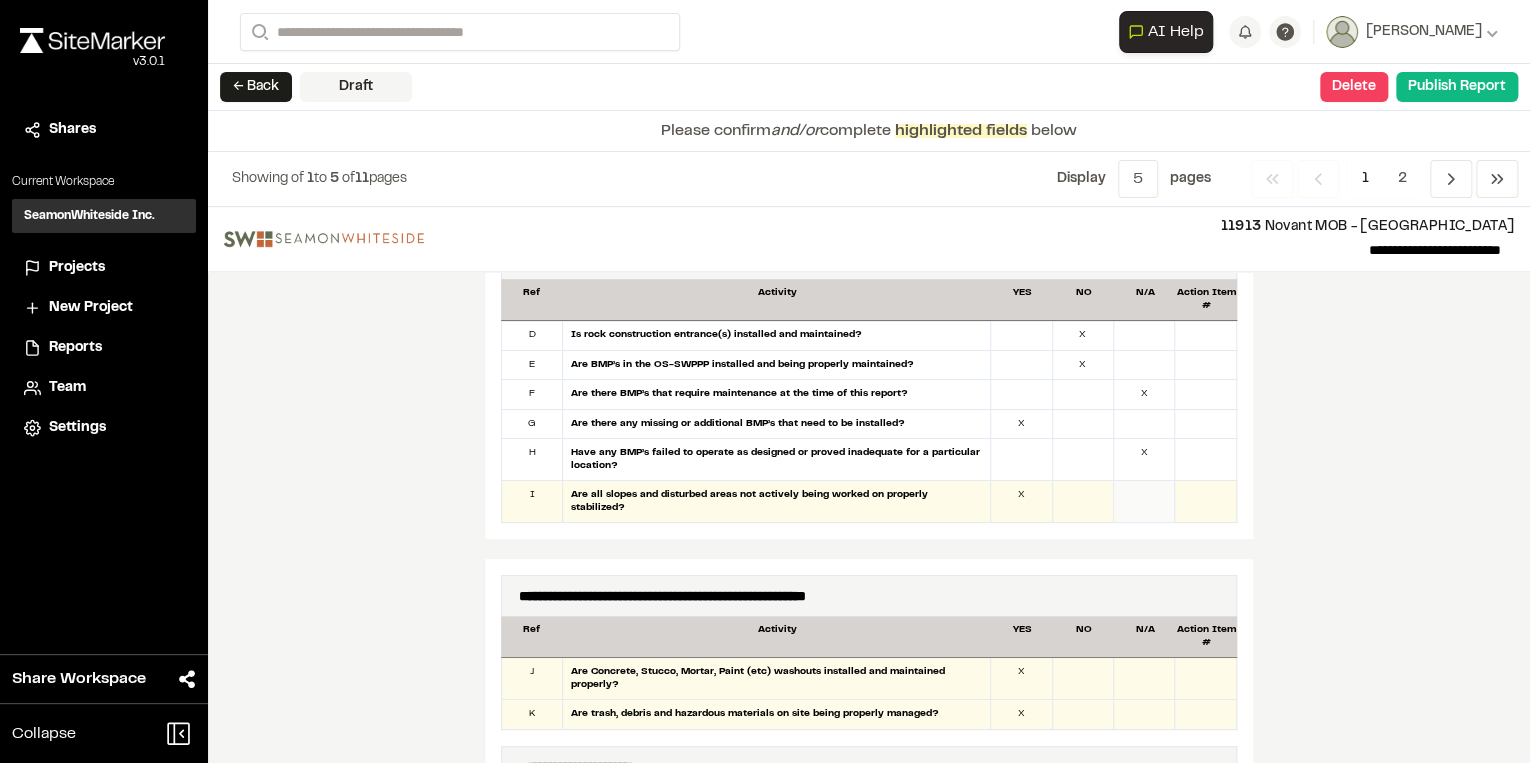 click at bounding box center (1144, 501) 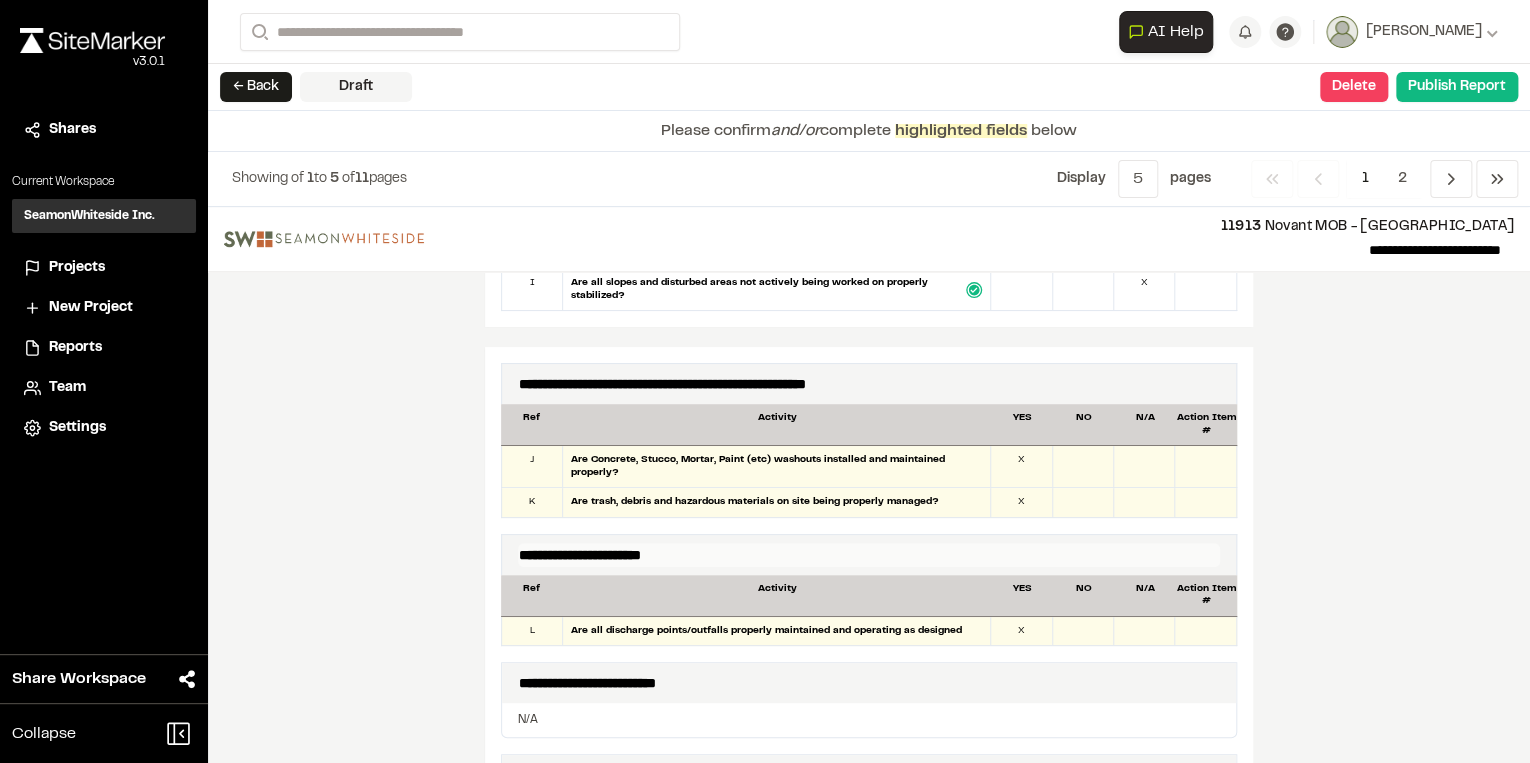 scroll, scrollTop: 1600, scrollLeft: 0, axis: vertical 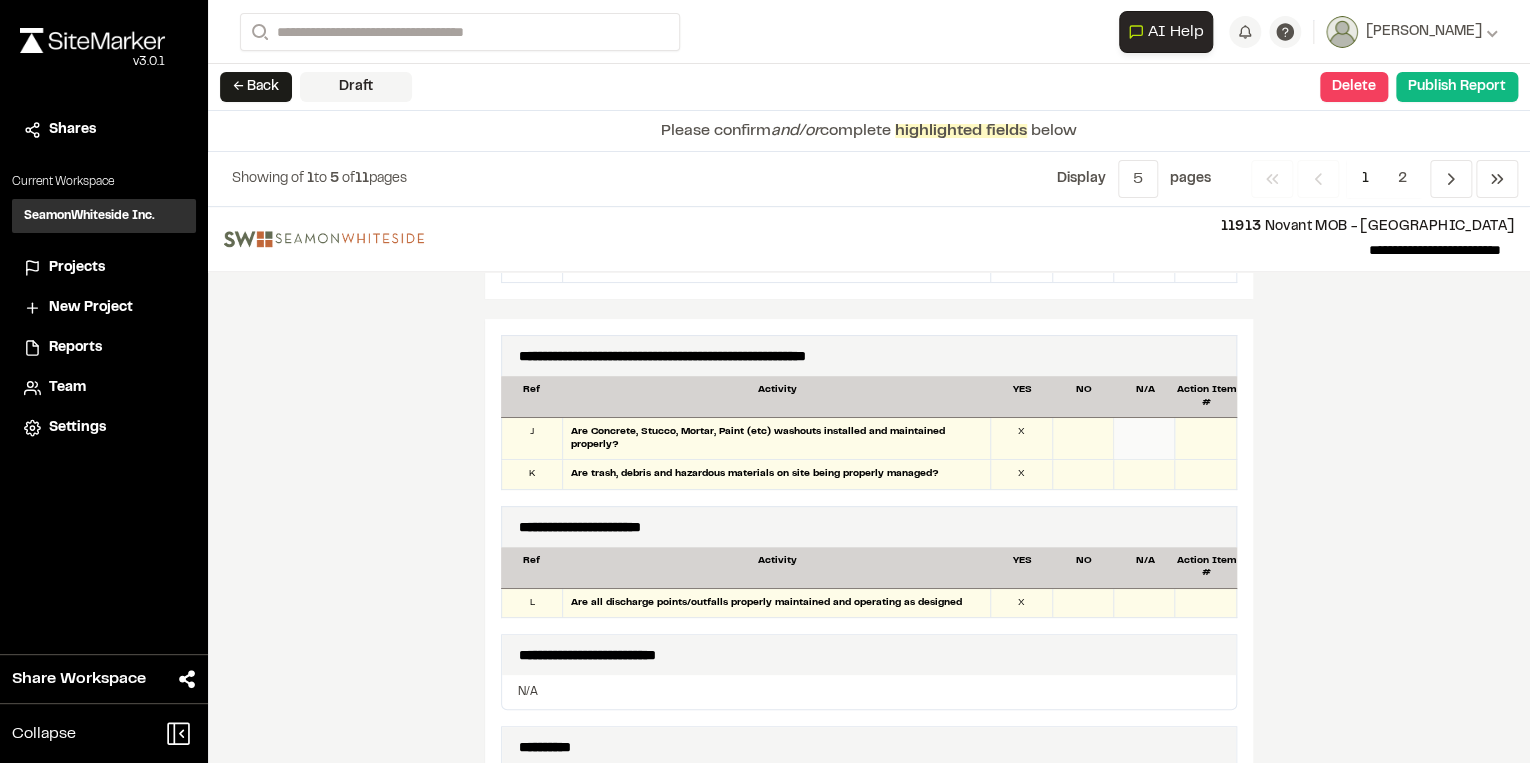 click at bounding box center [1144, 438] 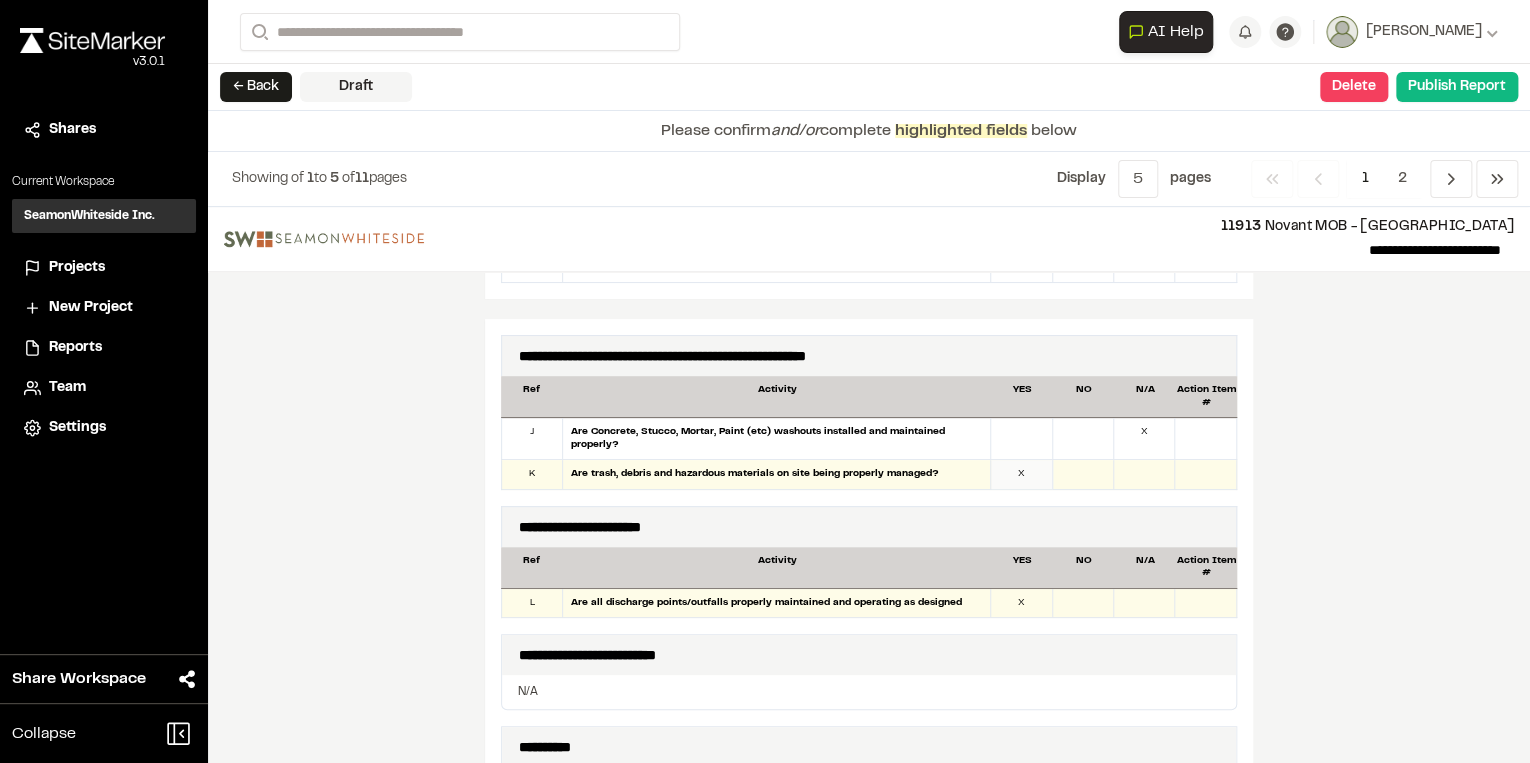 click on "X" at bounding box center (1021, 474) 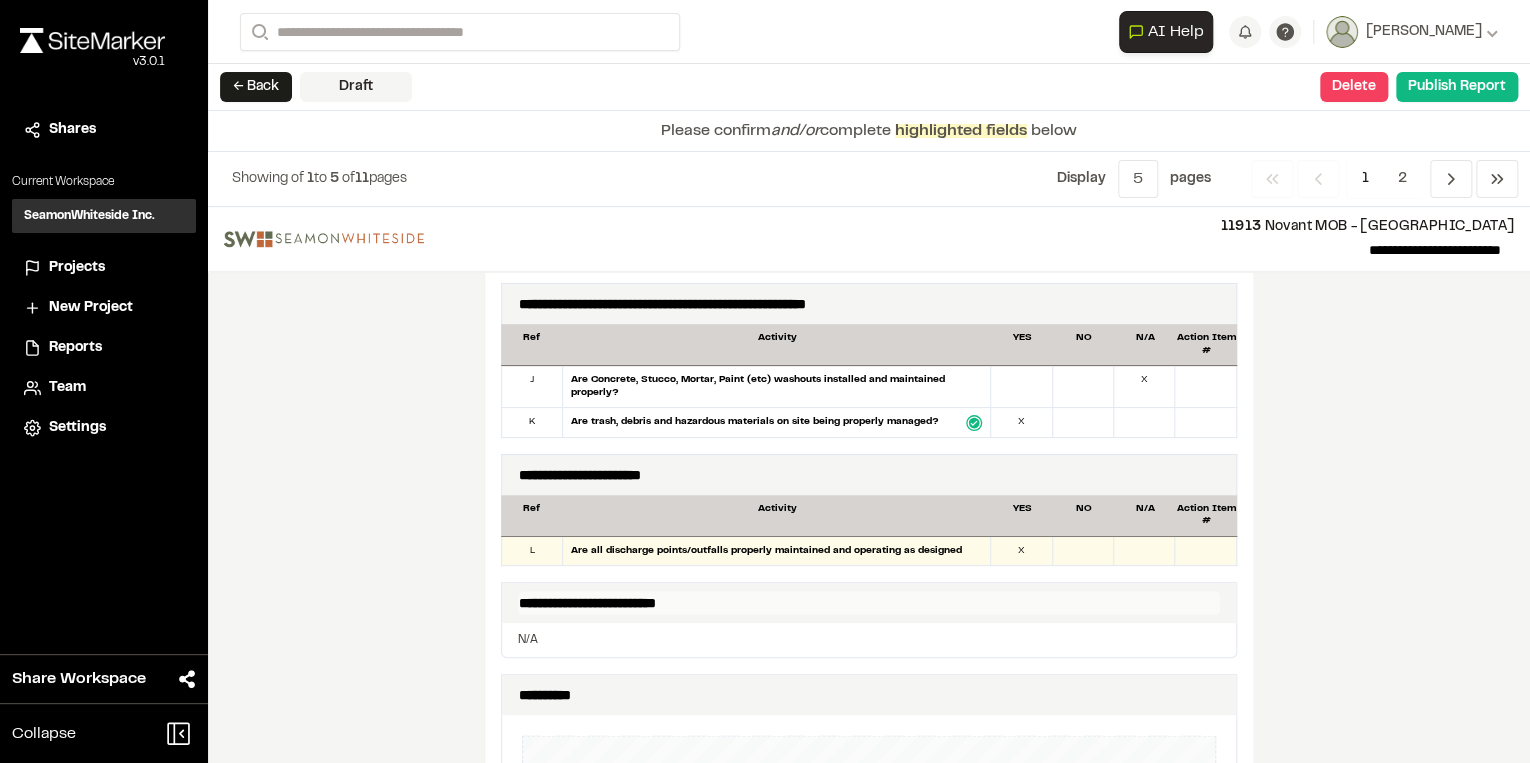 scroll, scrollTop: 1680, scrollLeft: 0, axis: vertical 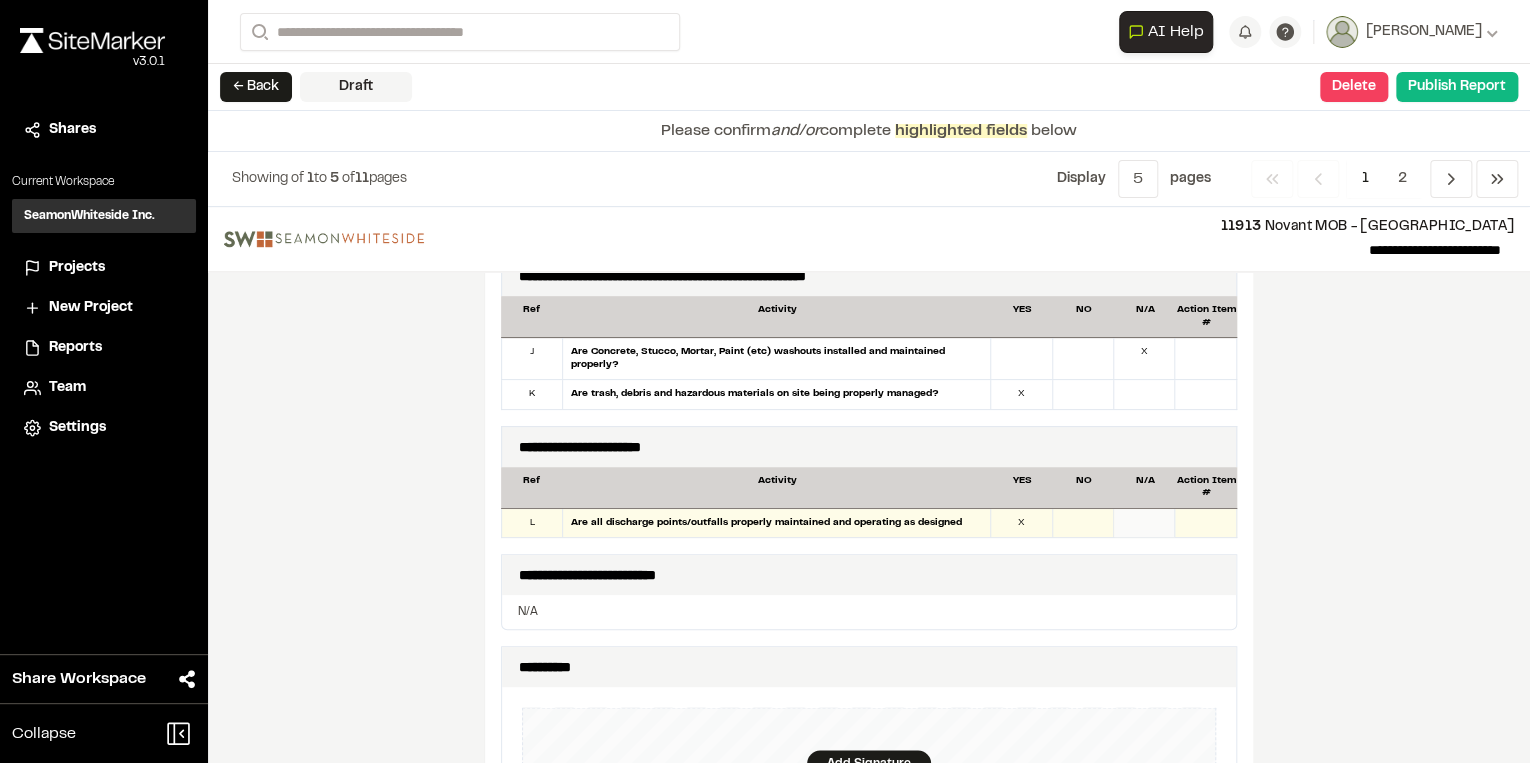 click at bounding box center (1144, 523) 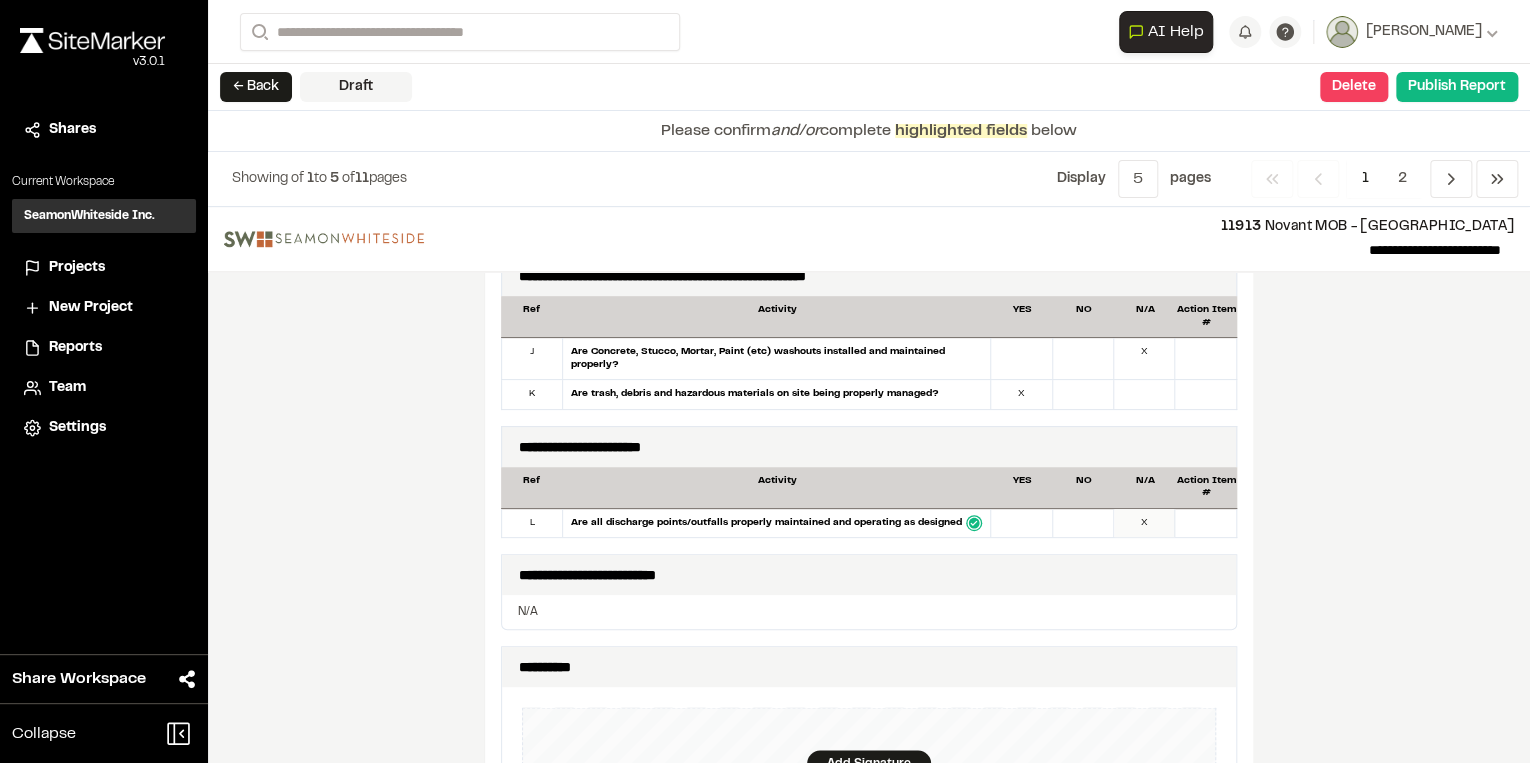 click on "X" at bounding box center (1144, 523) 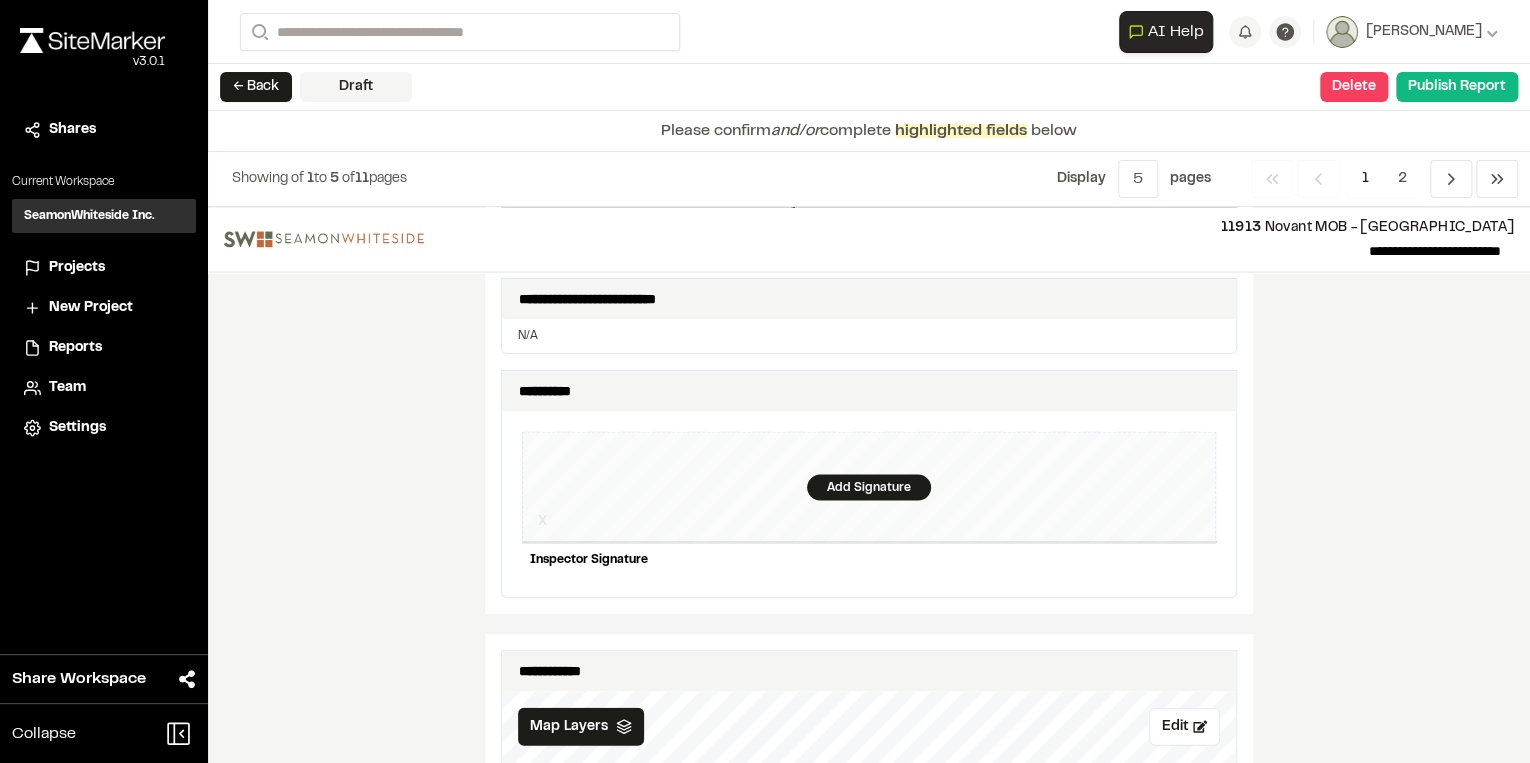 scroll, scrollTop: 2000, scrollLeft: 0, axis: vertical 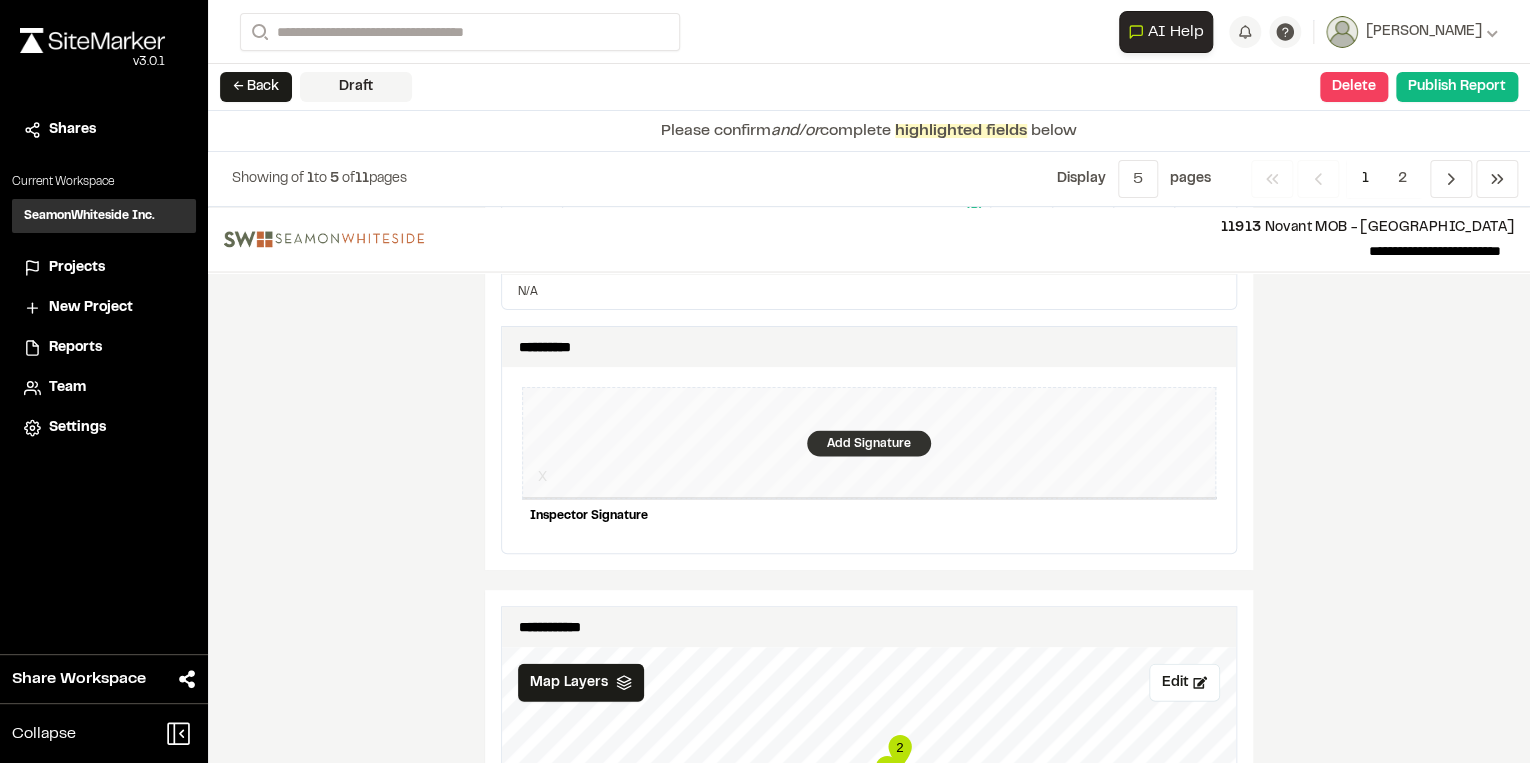click on "Add Signature" at bounding box center [869, 443] 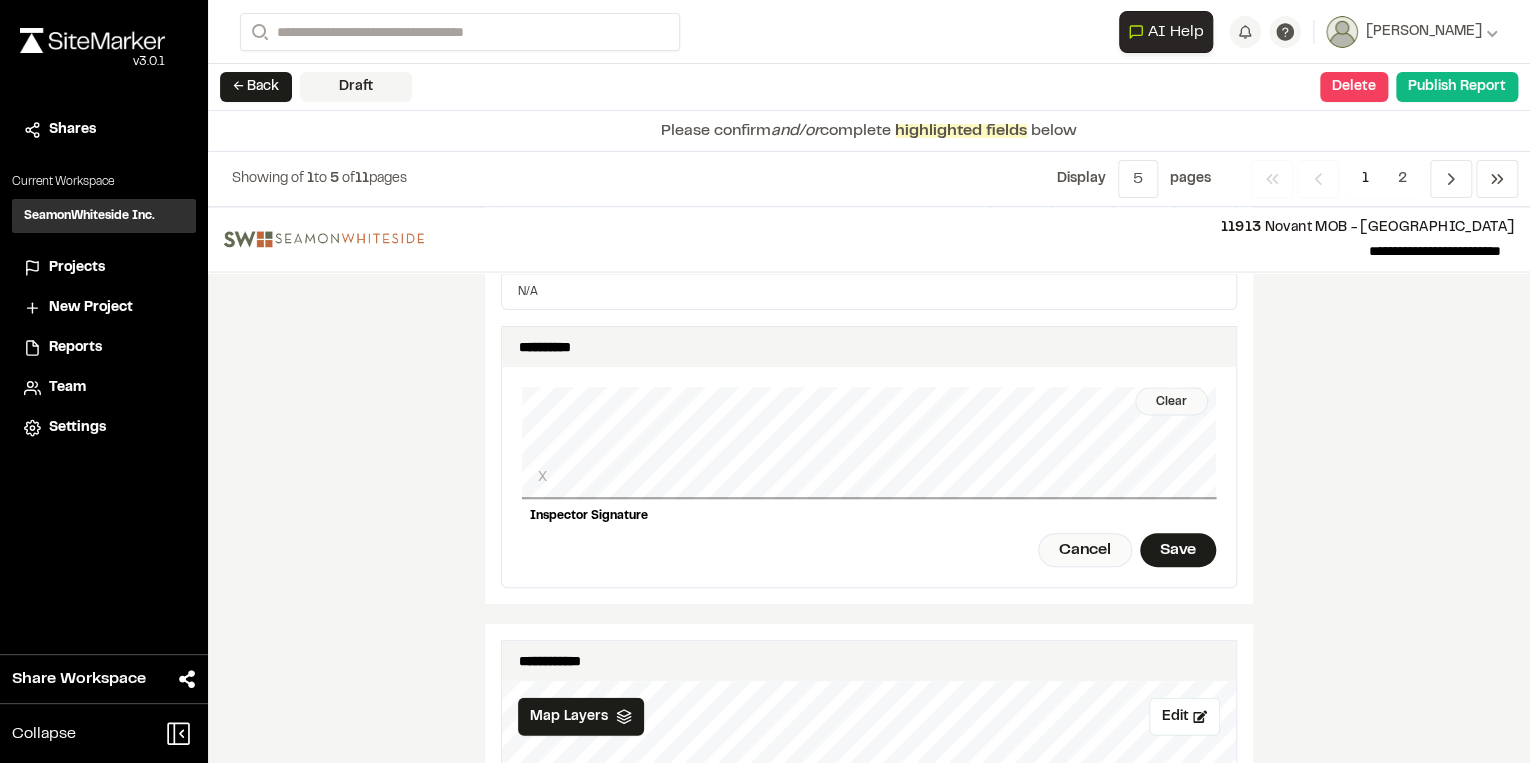 click on "Clear" at bounding box center [1171, 401] 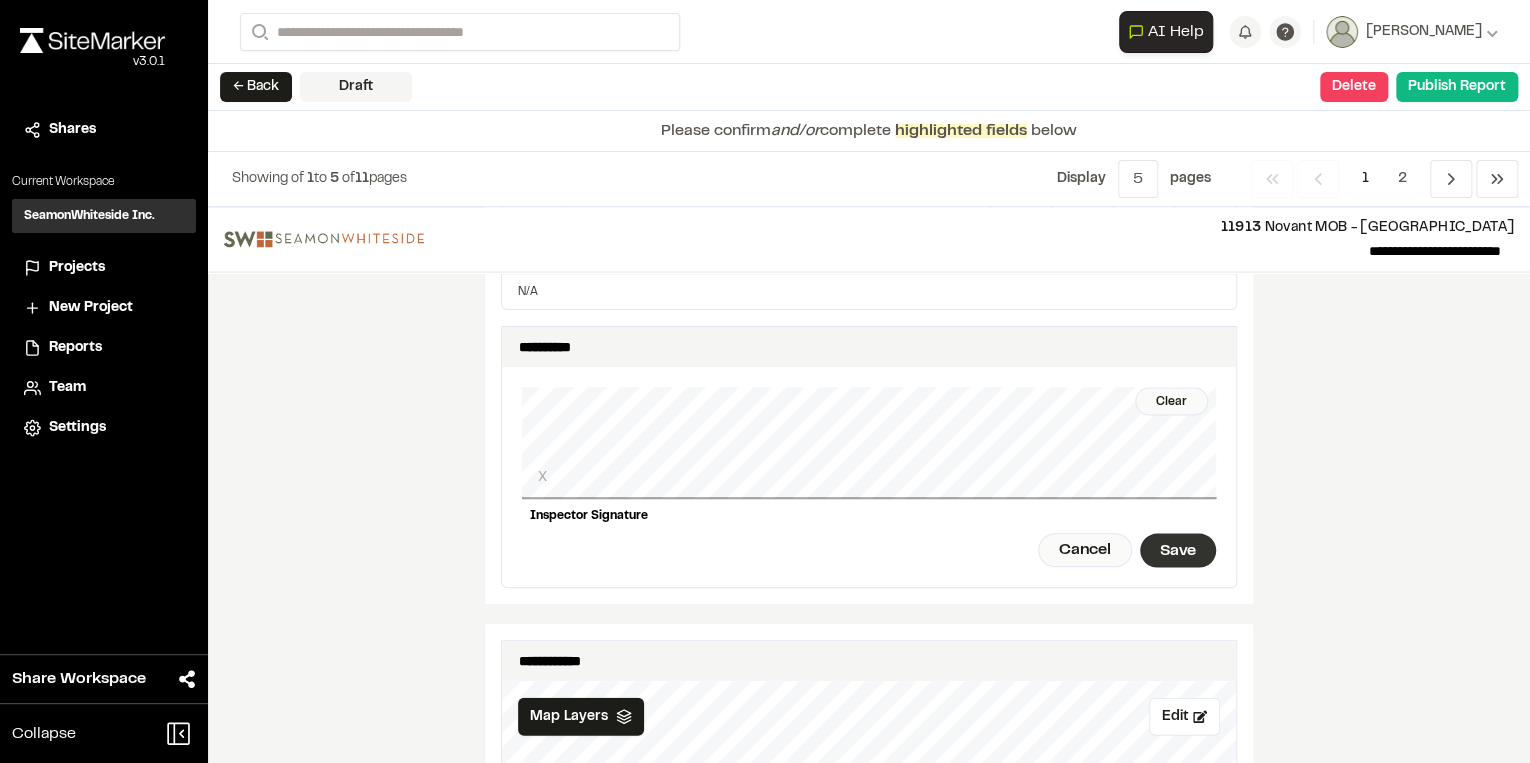 click on "Save" at bounding box center [1178, 550] 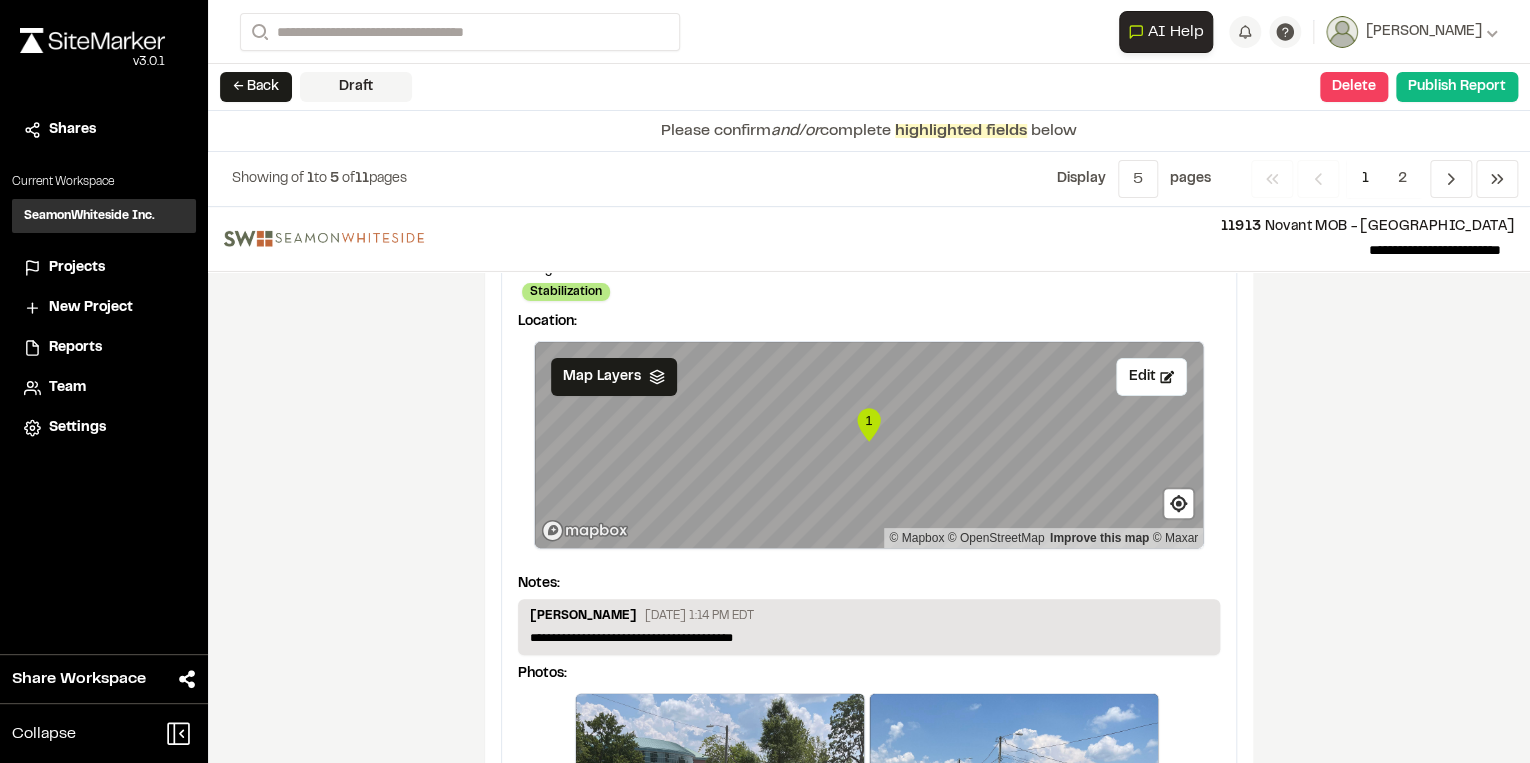 scroll, scrollTop: 3722, scrollLeft: 0, axis: vertical 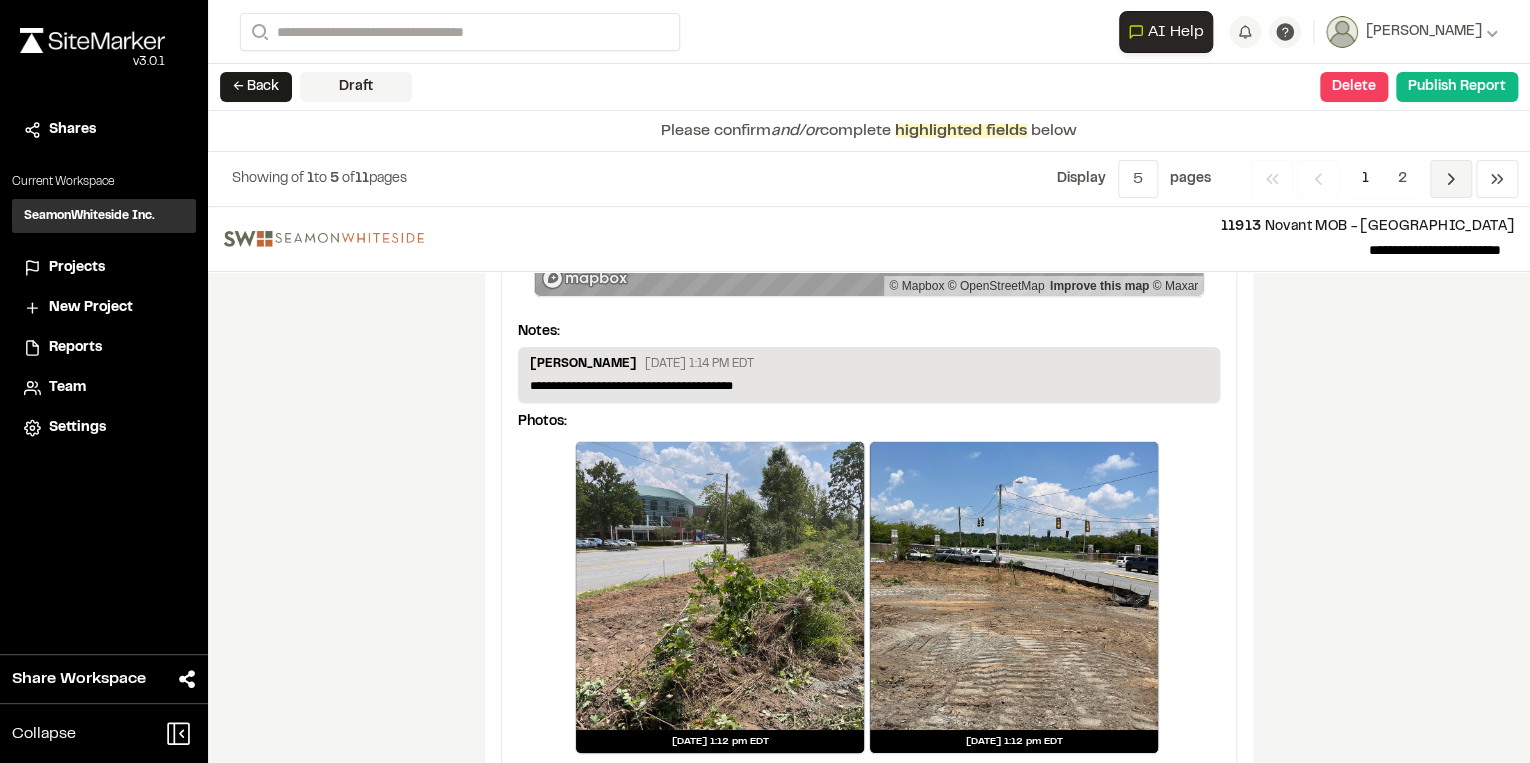 drag, startPoint x: 1444, startPoint y: 176, endPoint x: 1440, endPoint y: 165, distance: 11.7046995 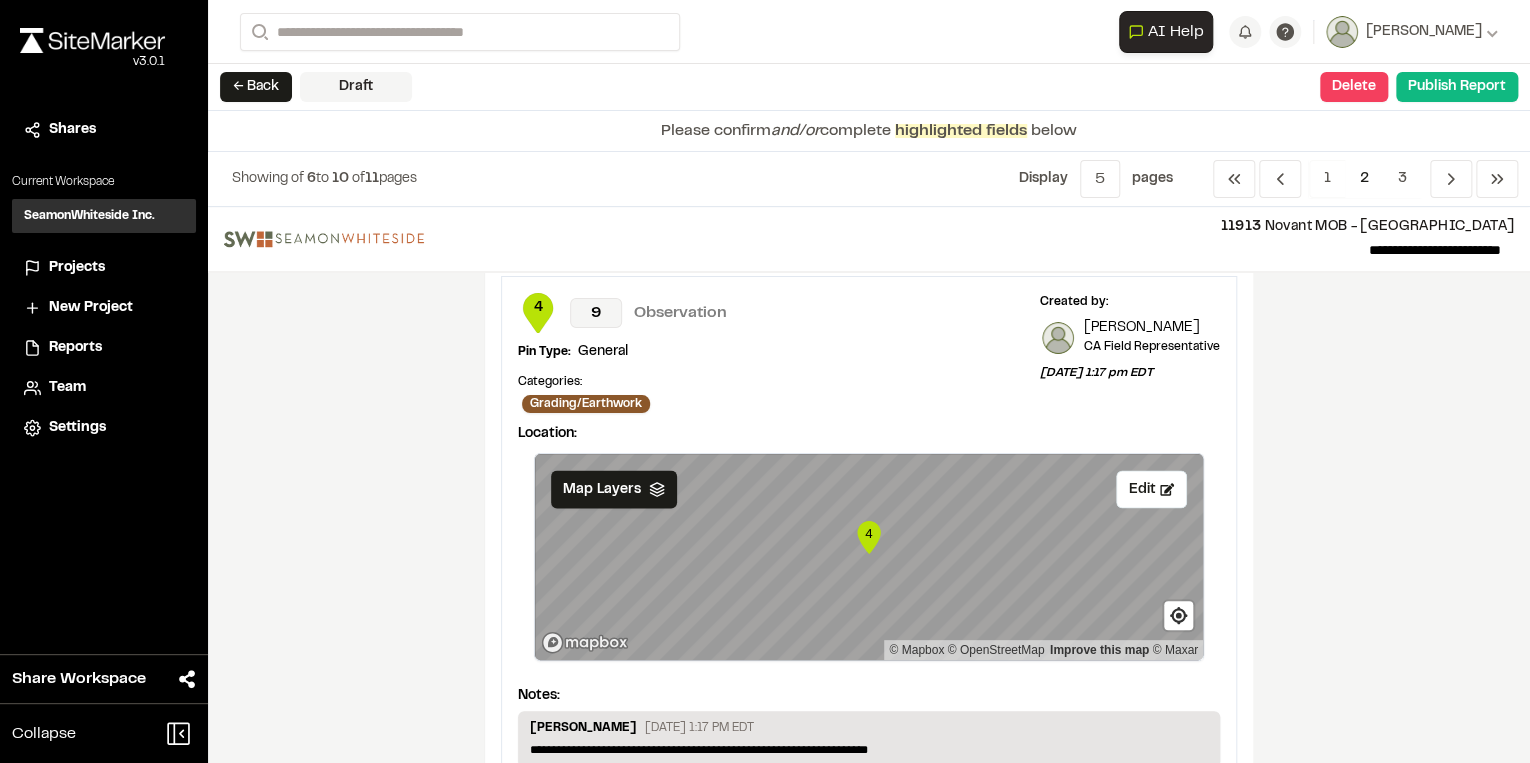 scroll, scrollTop: 2000, scrollLeft: 0, axis: vertical 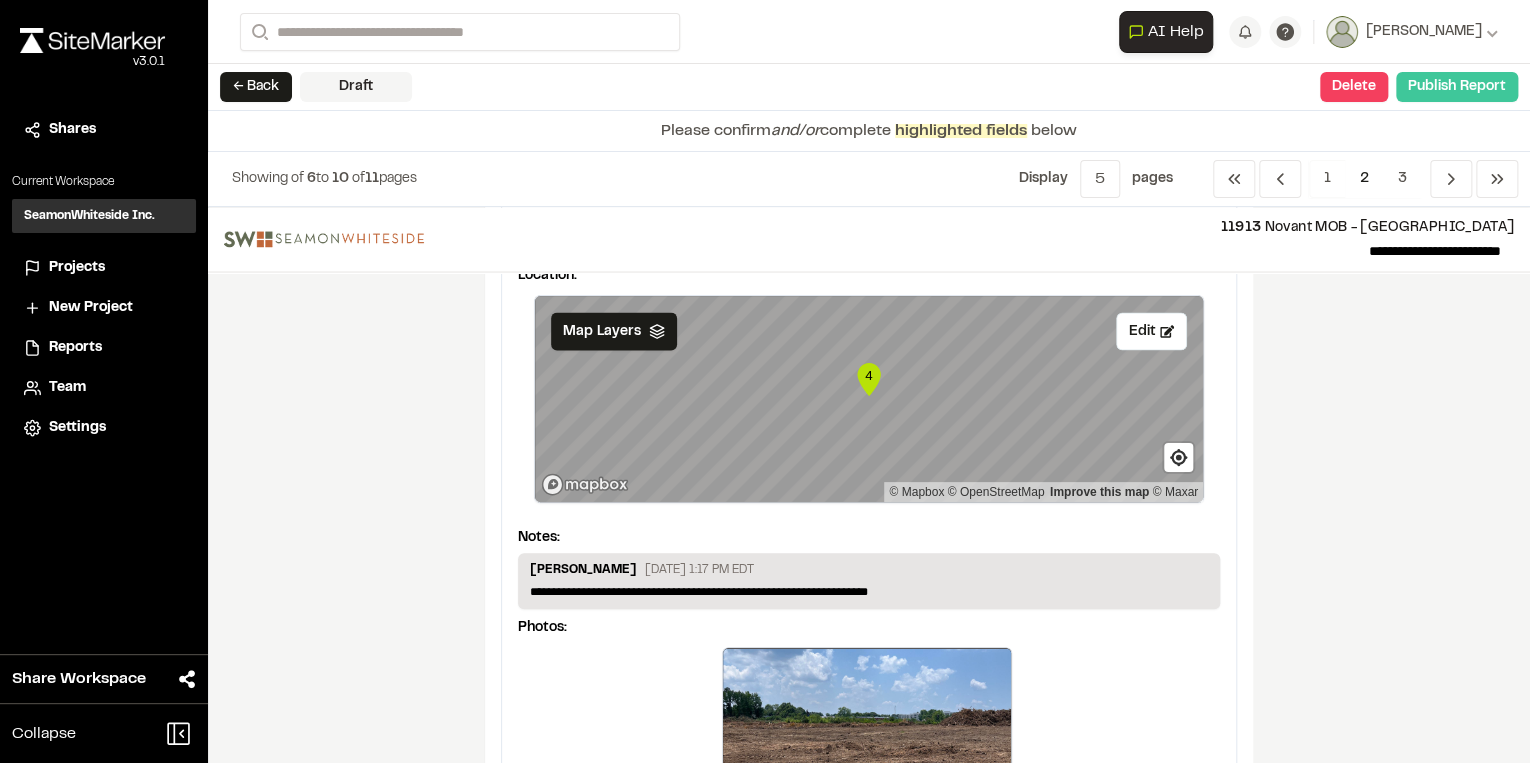click on "Publish Report" at bounding box center [1457, 87] 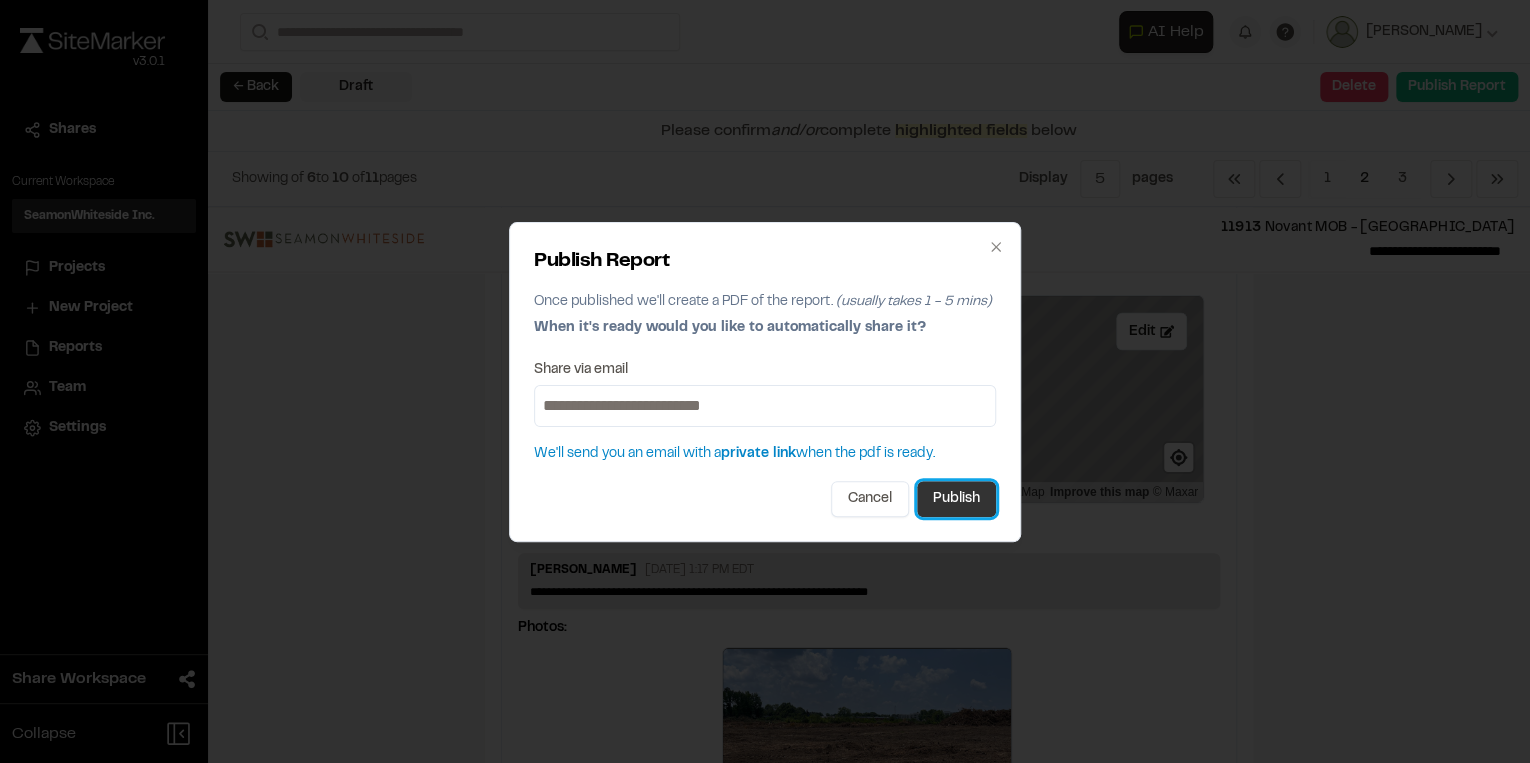 click on "Publish" at bounding box center (956, 499) 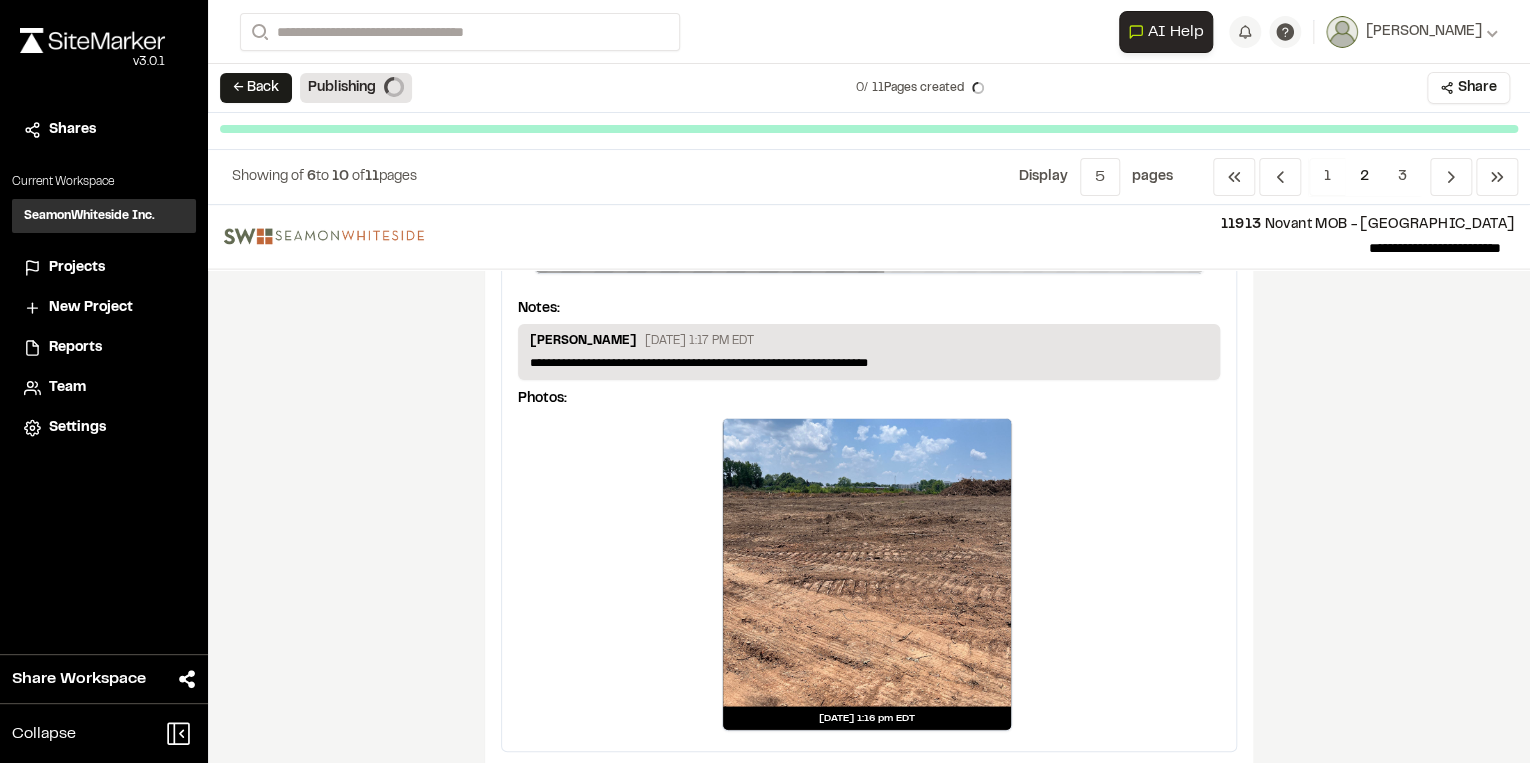 scroll, scrollTop: 2240, scrollLeft: 0, axis: vertical 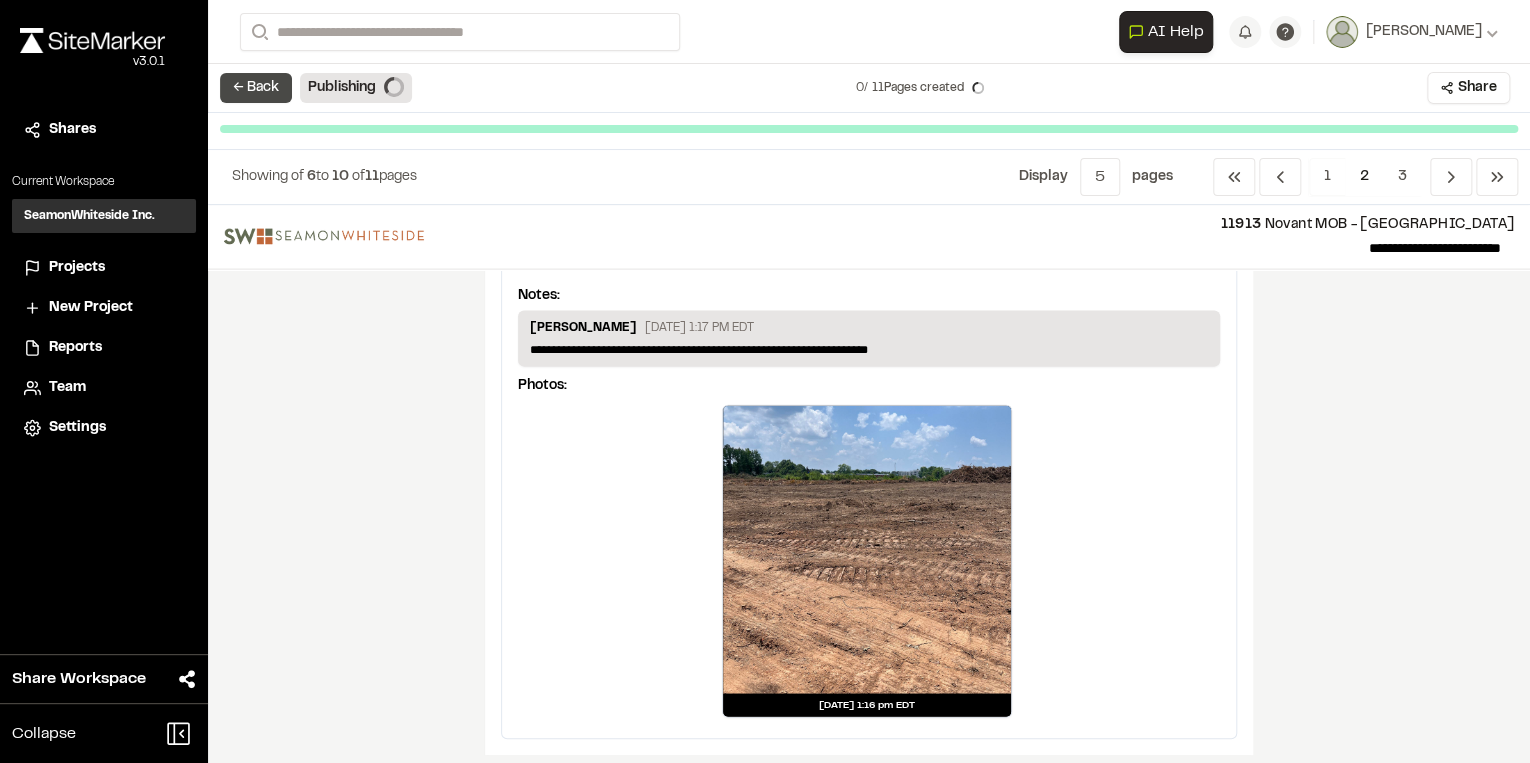 click on "← Back" at bounding box center (256, 88) 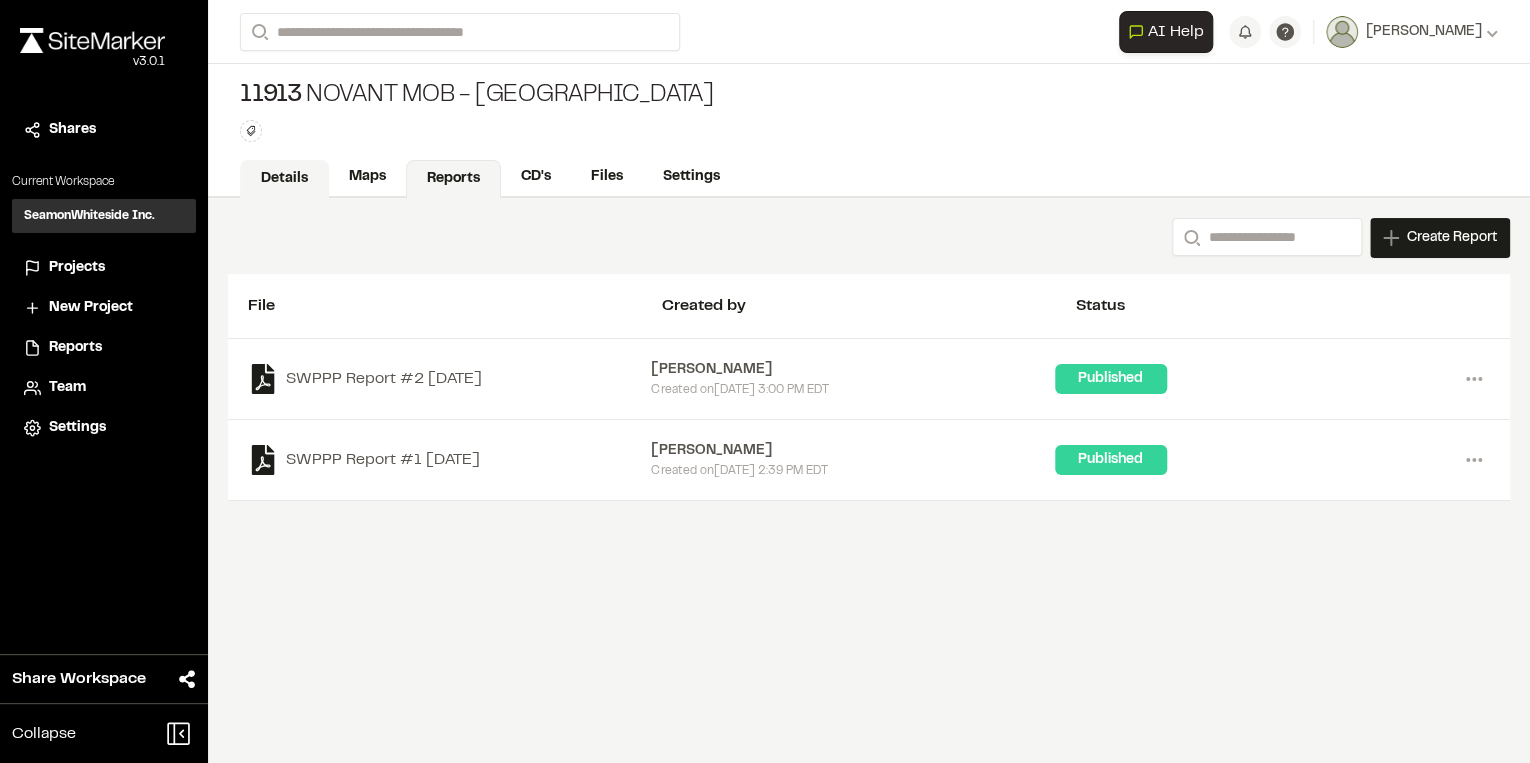 click on "Details" at bounding box center [284, 179] 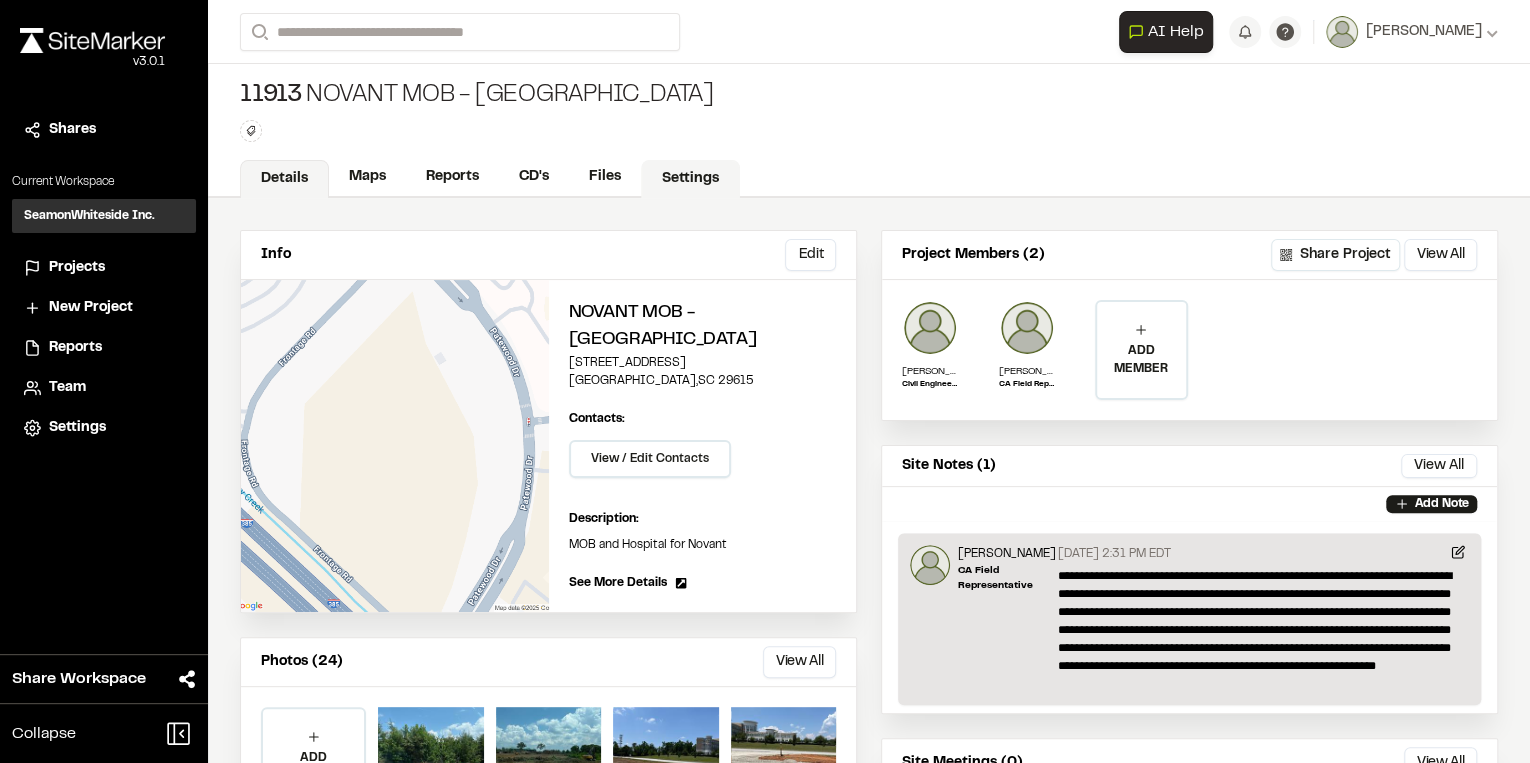 click on "Settings" at bounding box center (690, 179) 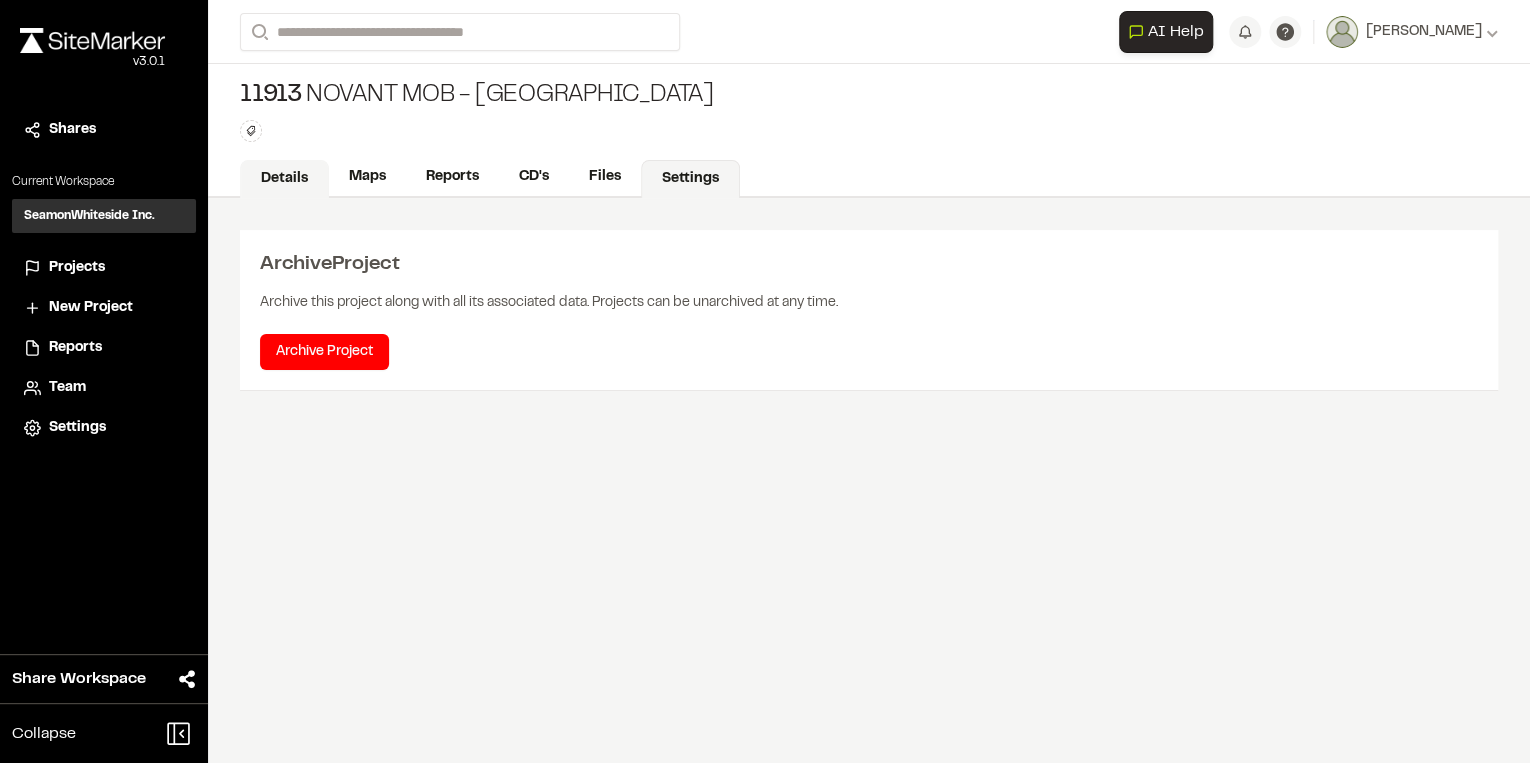 drag, startPoint x: 260, startPoint y: 157, endPoint x: 272, endPoint y: 161, distance: 12.649111 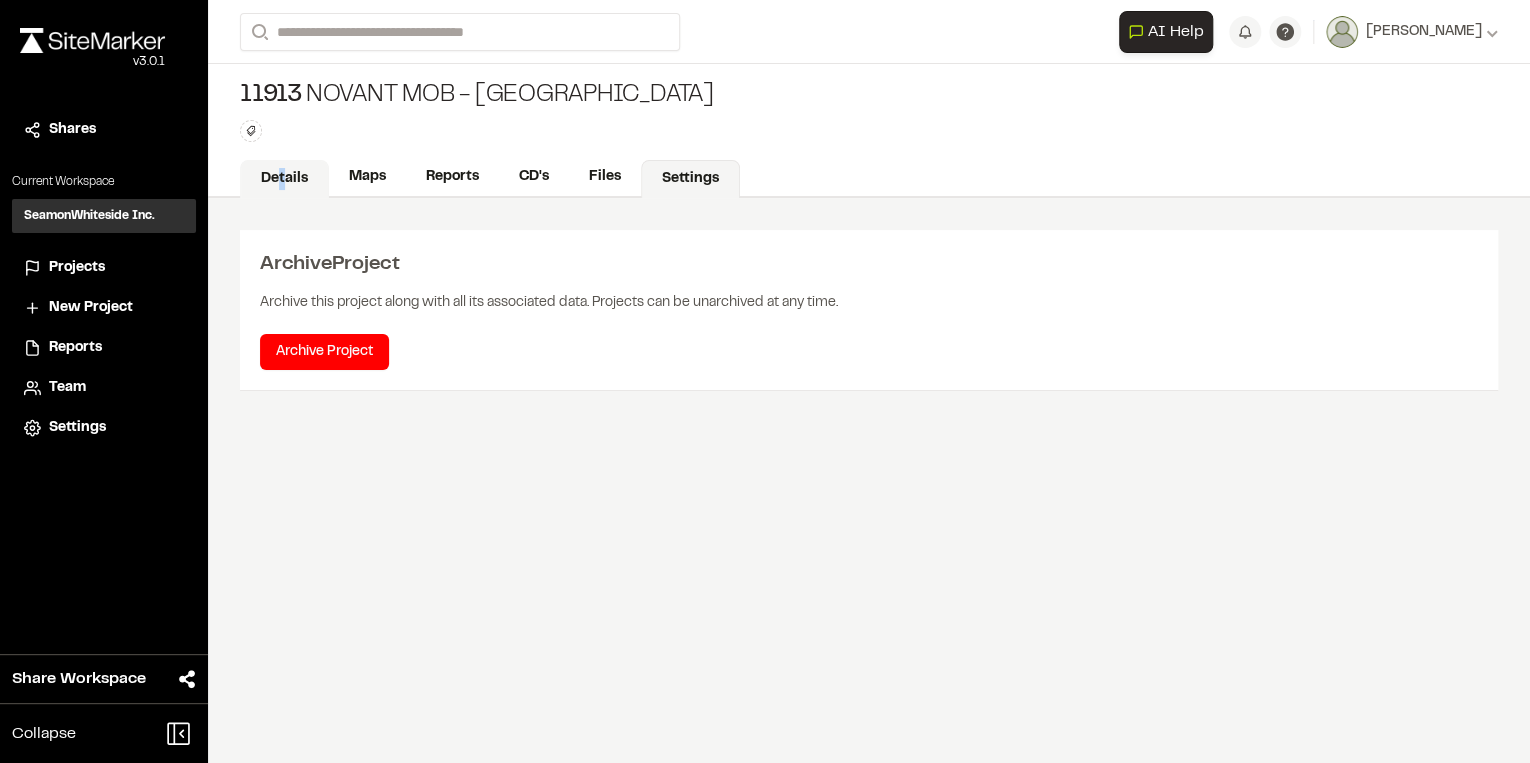 click on "Details" at bounding box center (284, 179) 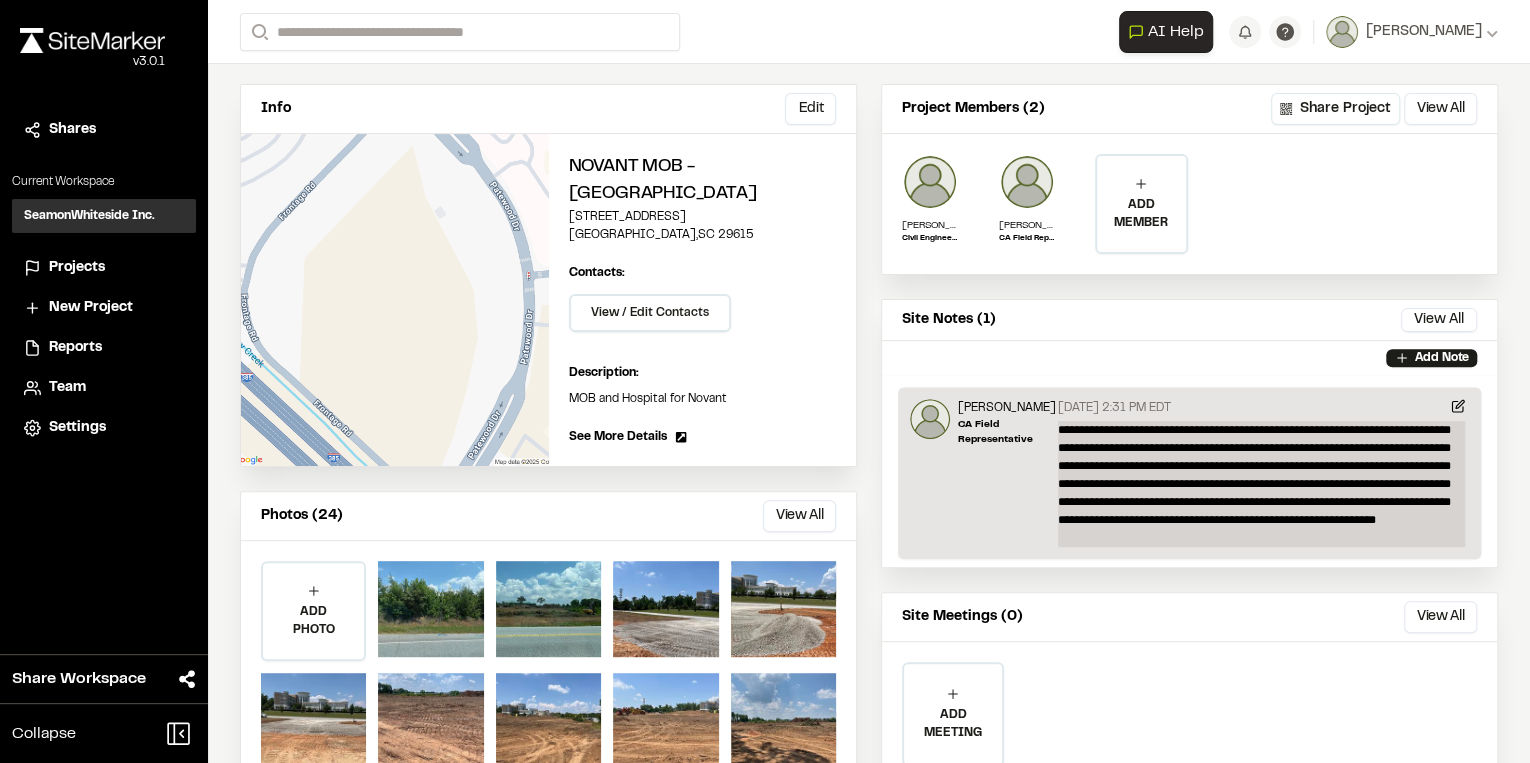 scroll, scrollTop: 160, scrollLeft: 0, axis: vertical 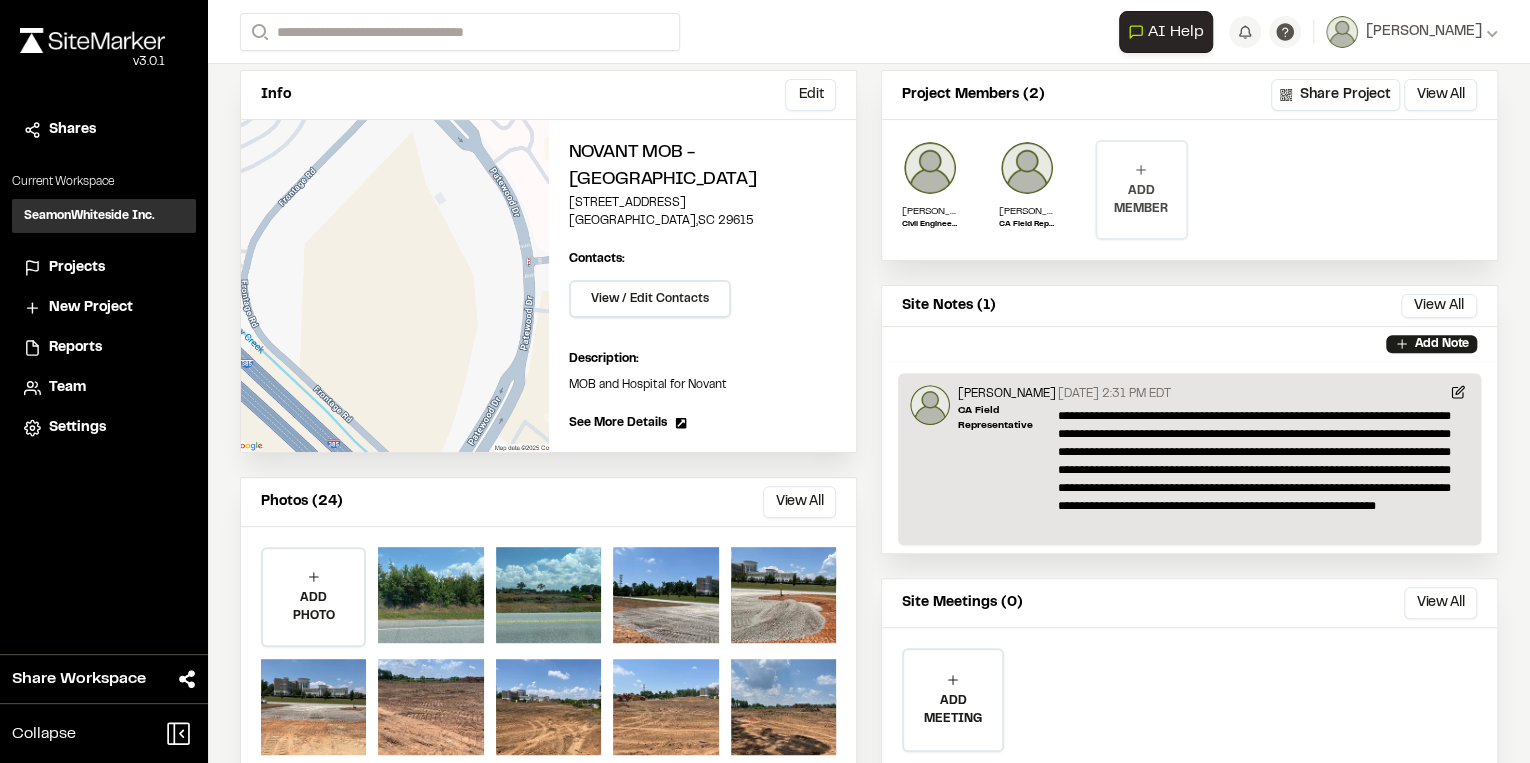 click on "ADD MEMBER" at bounding box center (1141, 190) 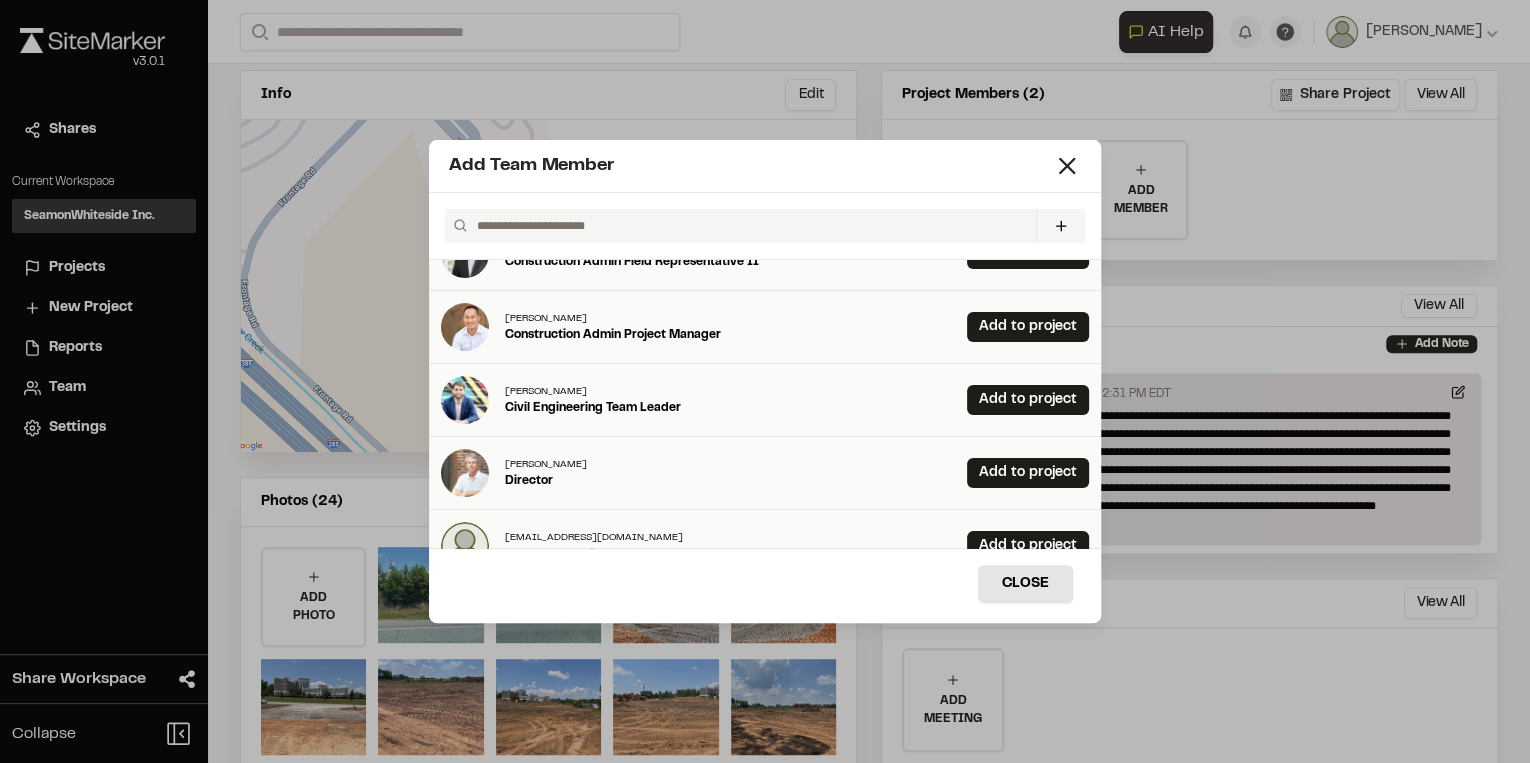 scroll, scrollTop: 0, scrollLeft: 0, axis: both 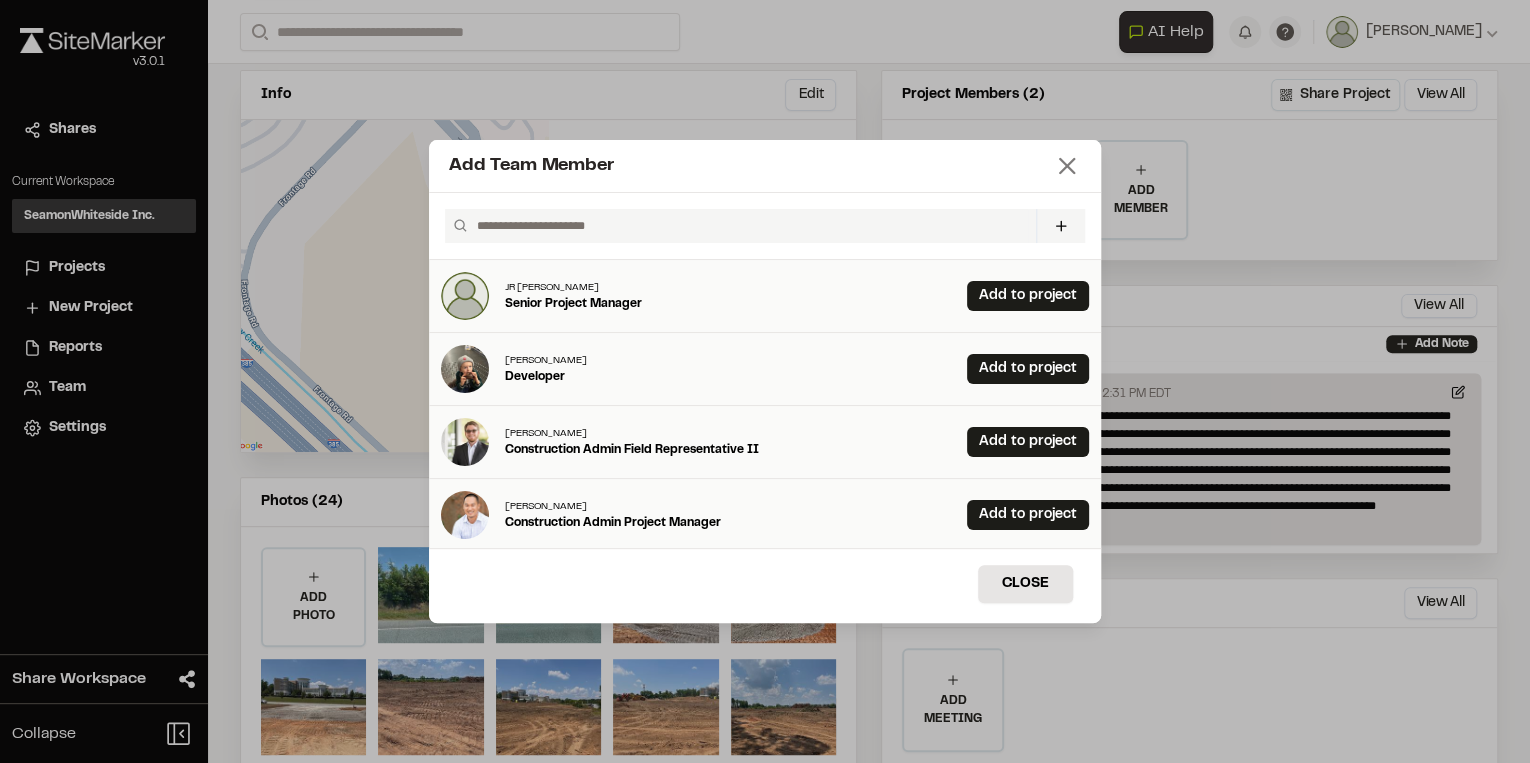 click 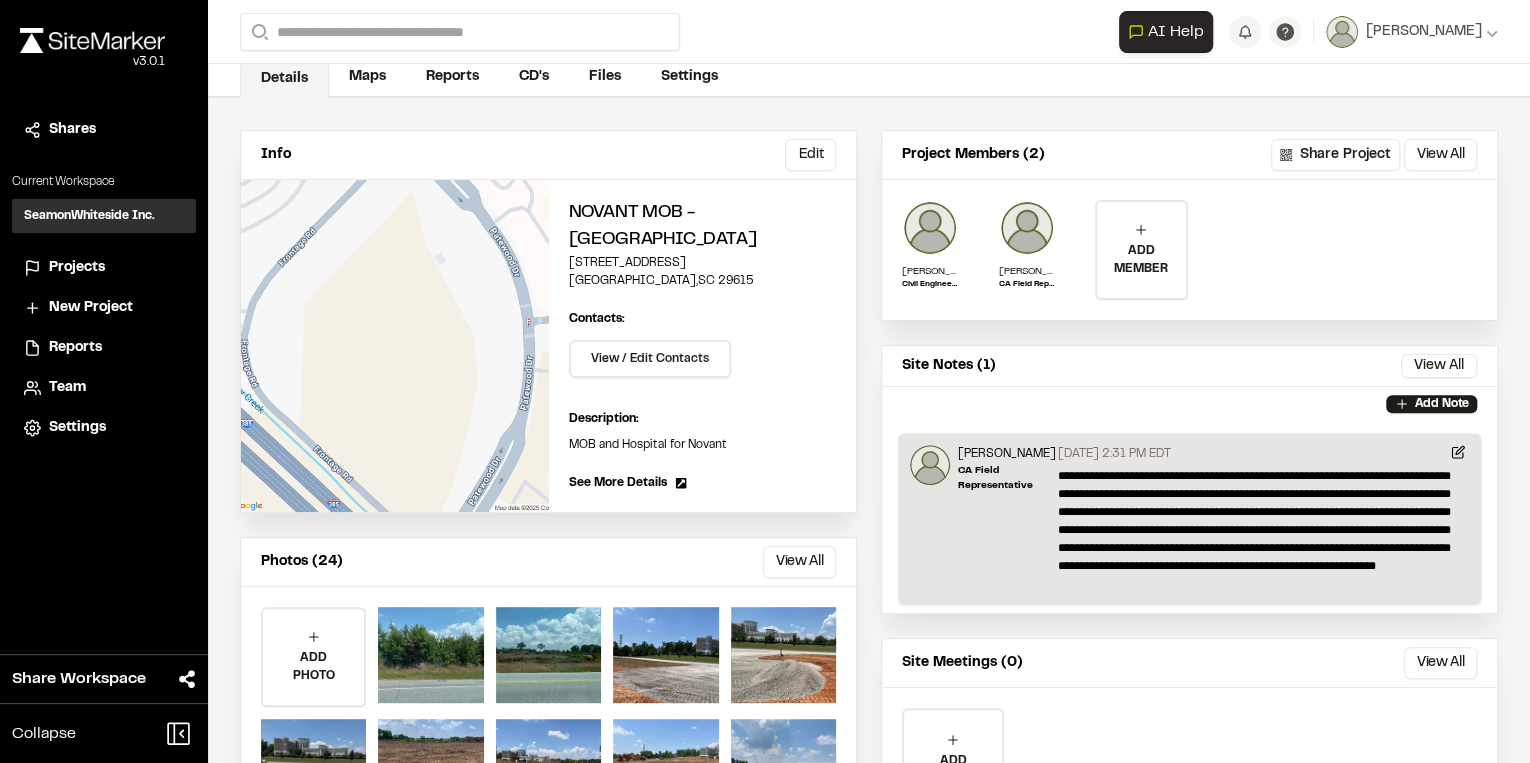 scroll, scrollTop: 0, scrollLeft: 0, axis: both 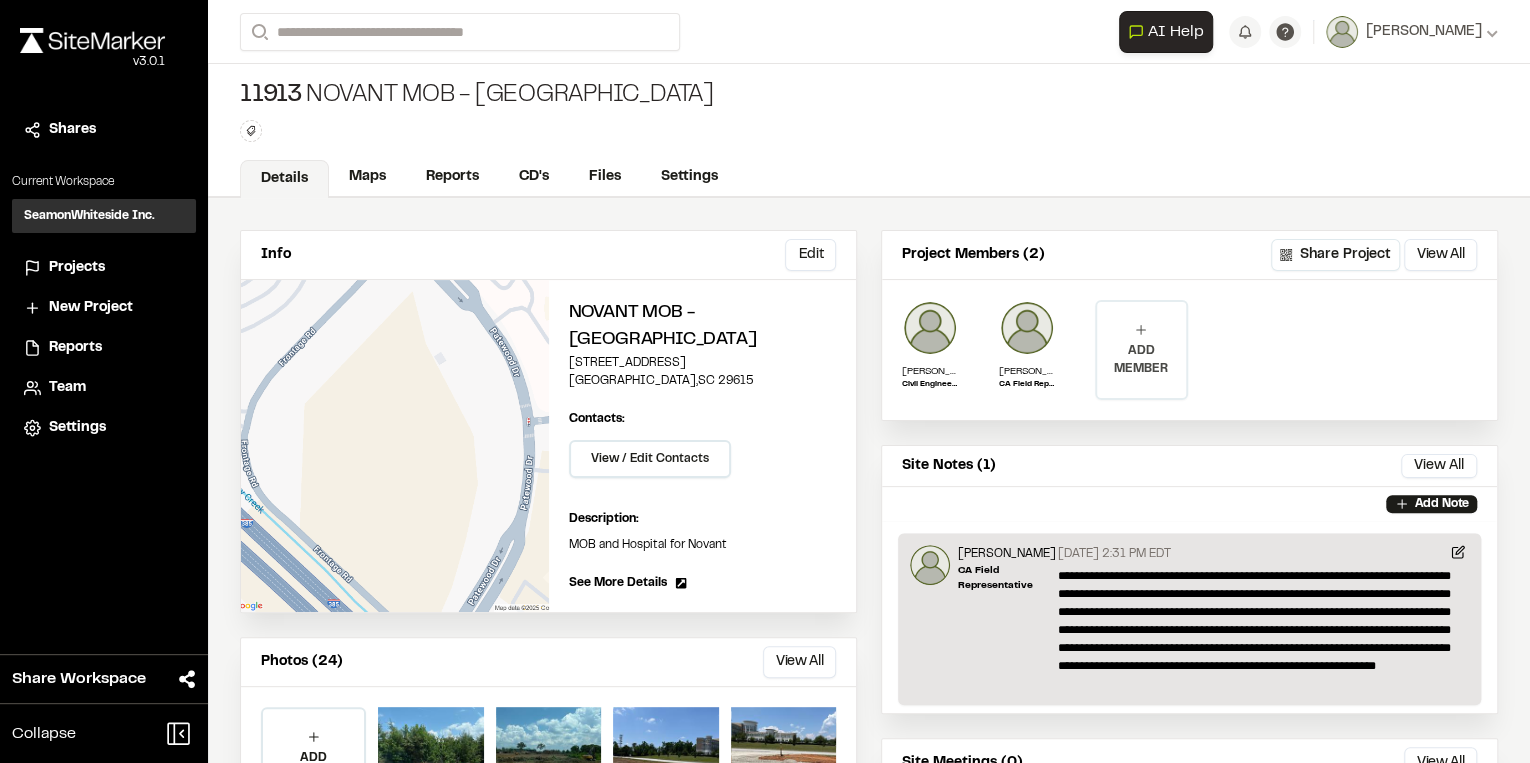 click on "ADD MEMBER" at bounding box center (1141, 360) 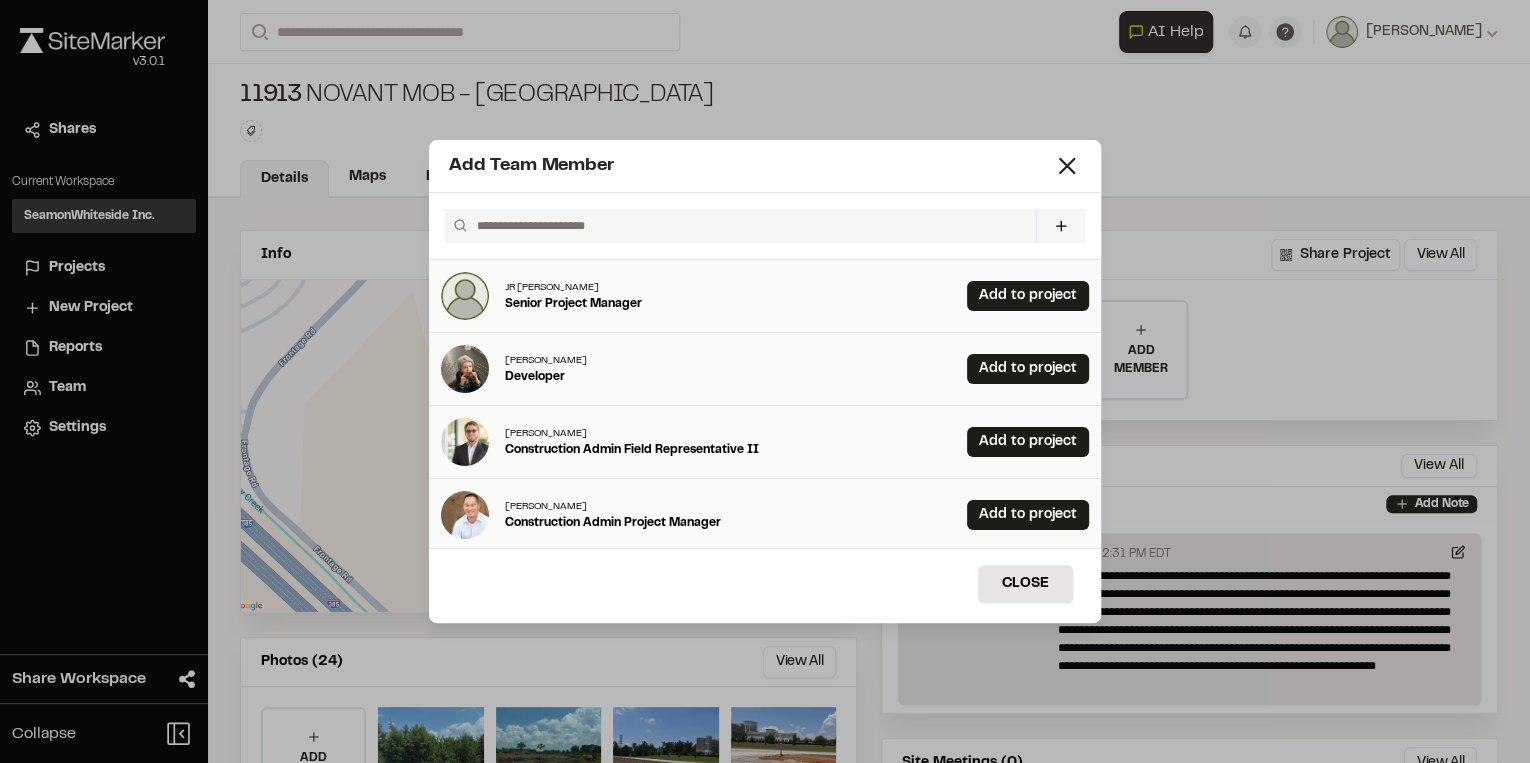 click on "Add Team Member" at bounding box center (765, 166) 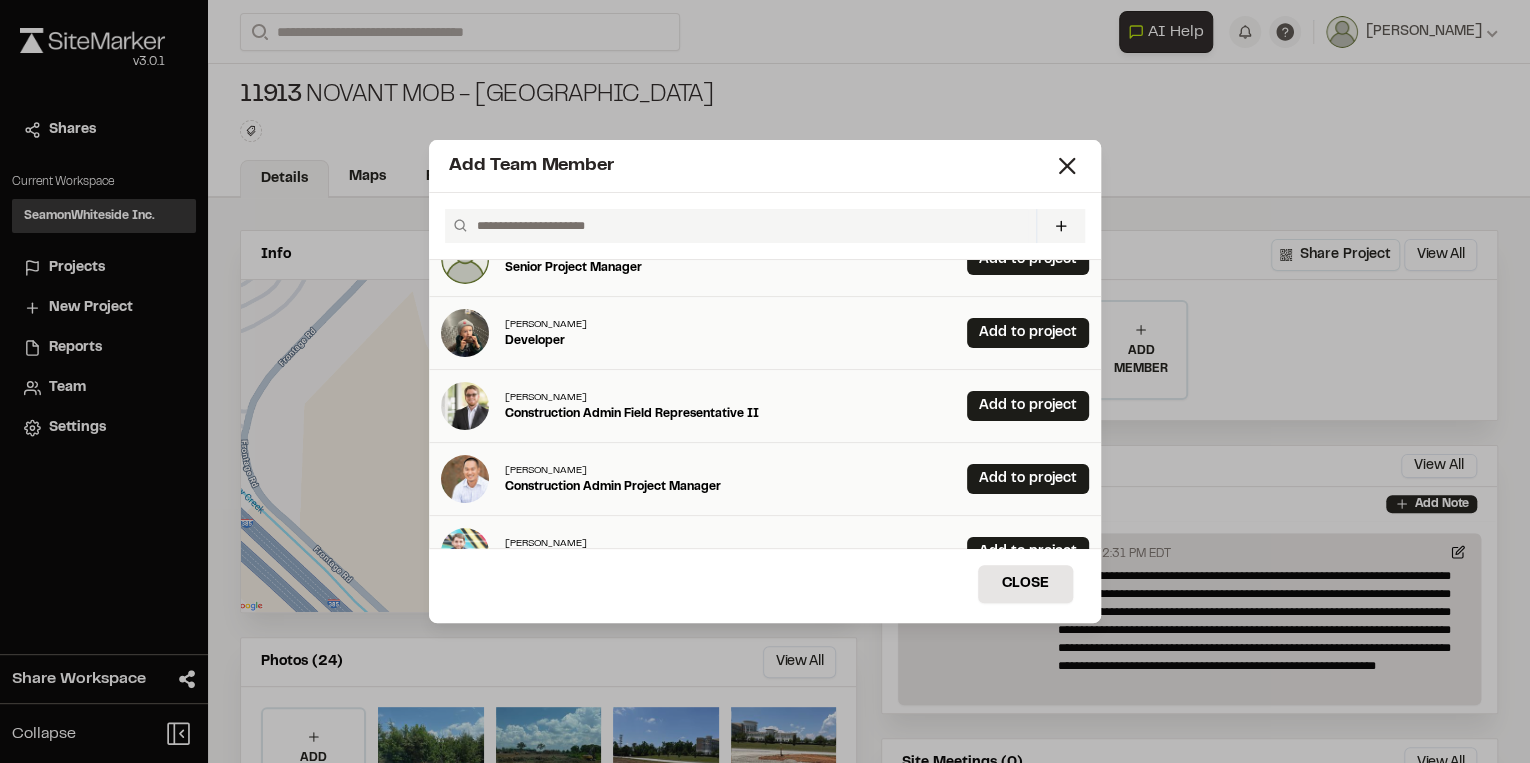 scroll, scrollTop: 0, scrollLeft: 0, axis: both 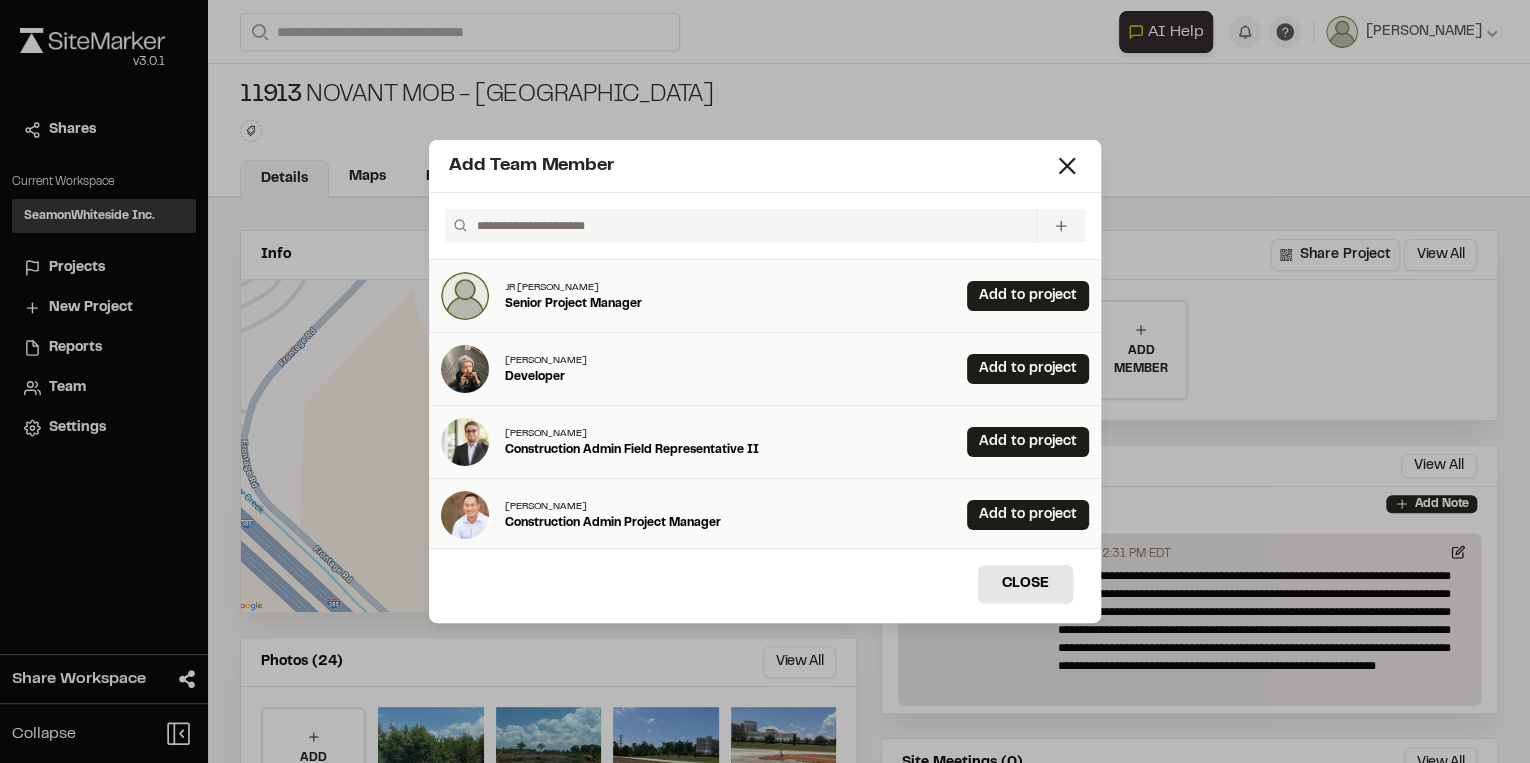 click 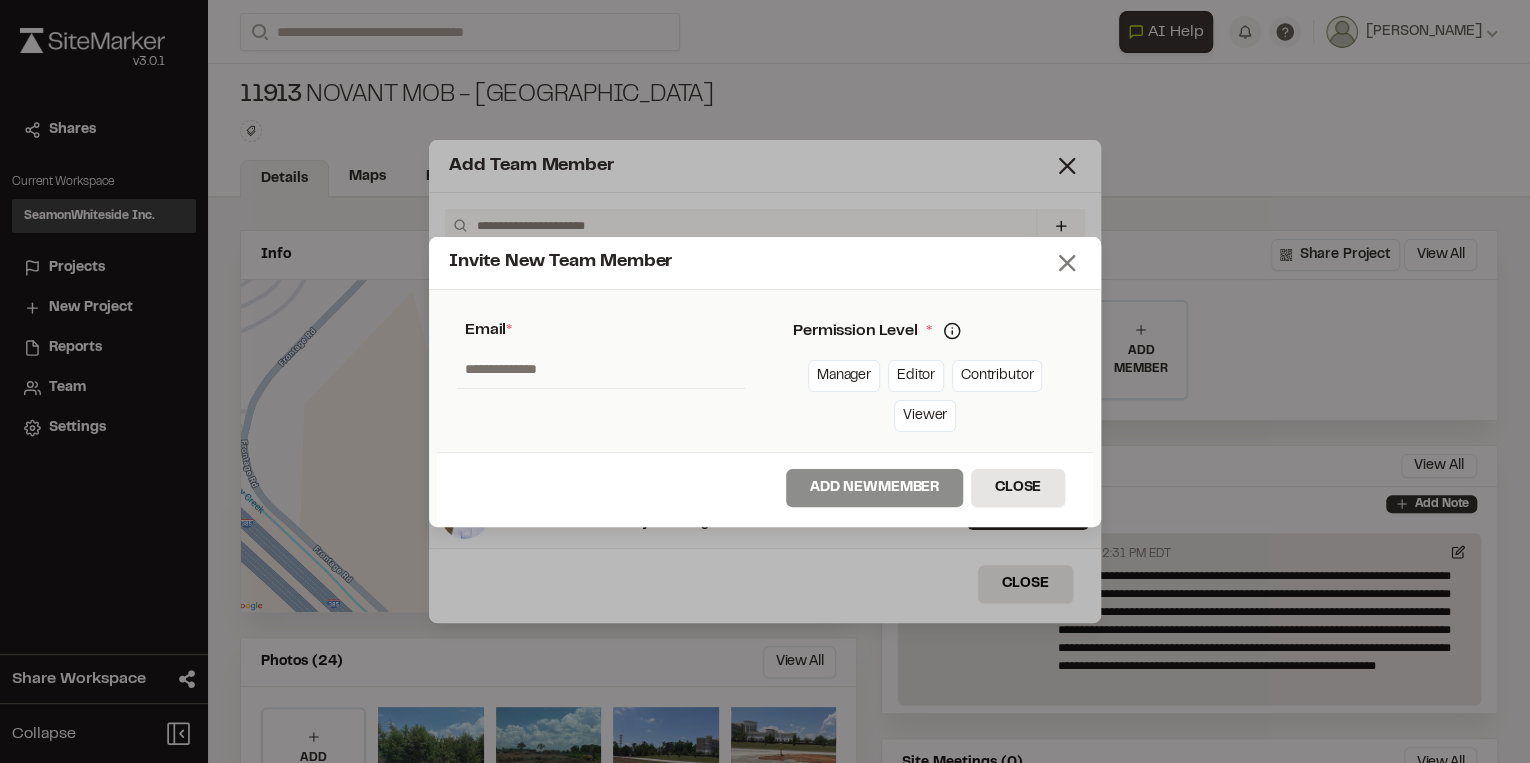click 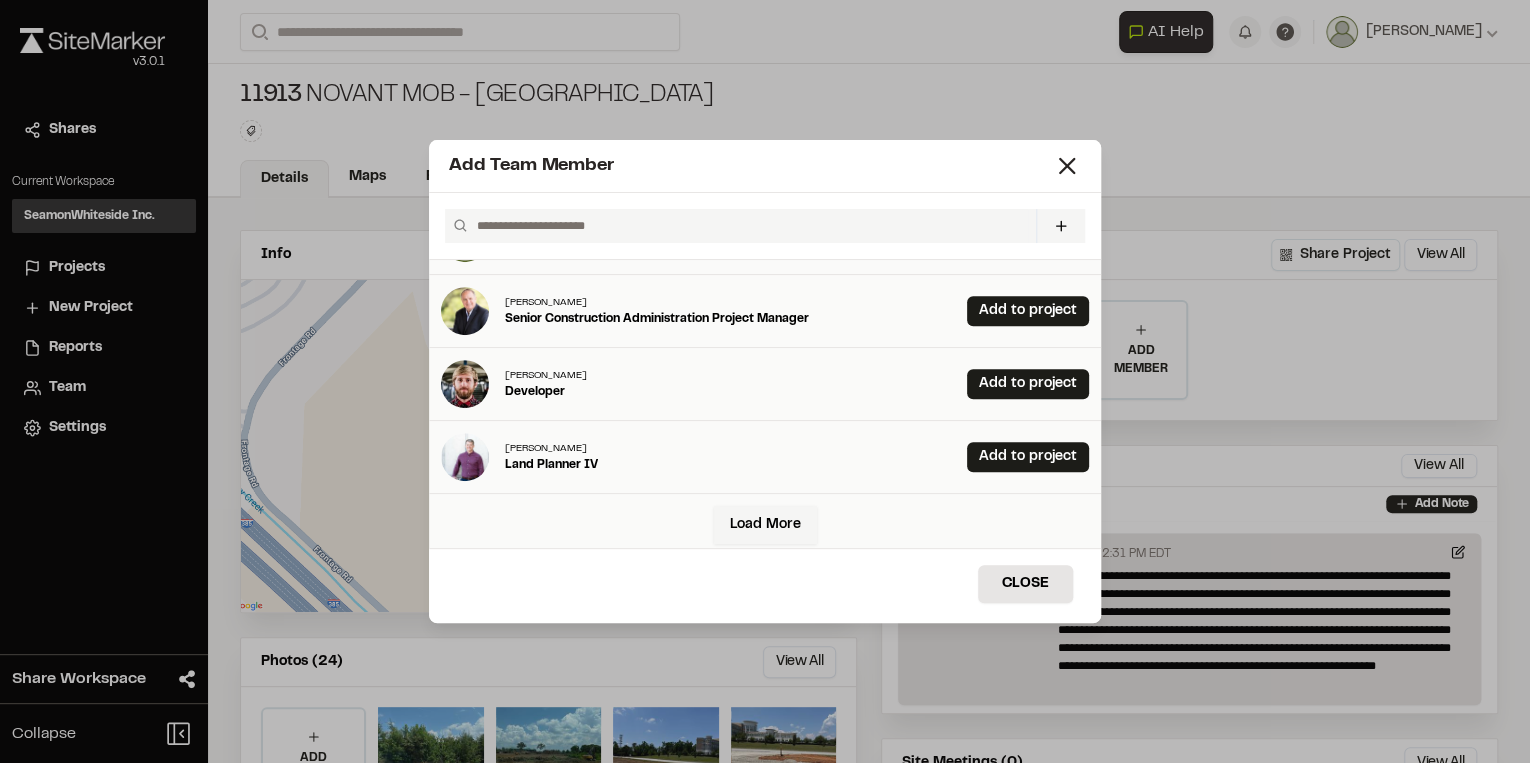 scroll, scrollTop: 503, scrollLeft: 0, axis: vertical 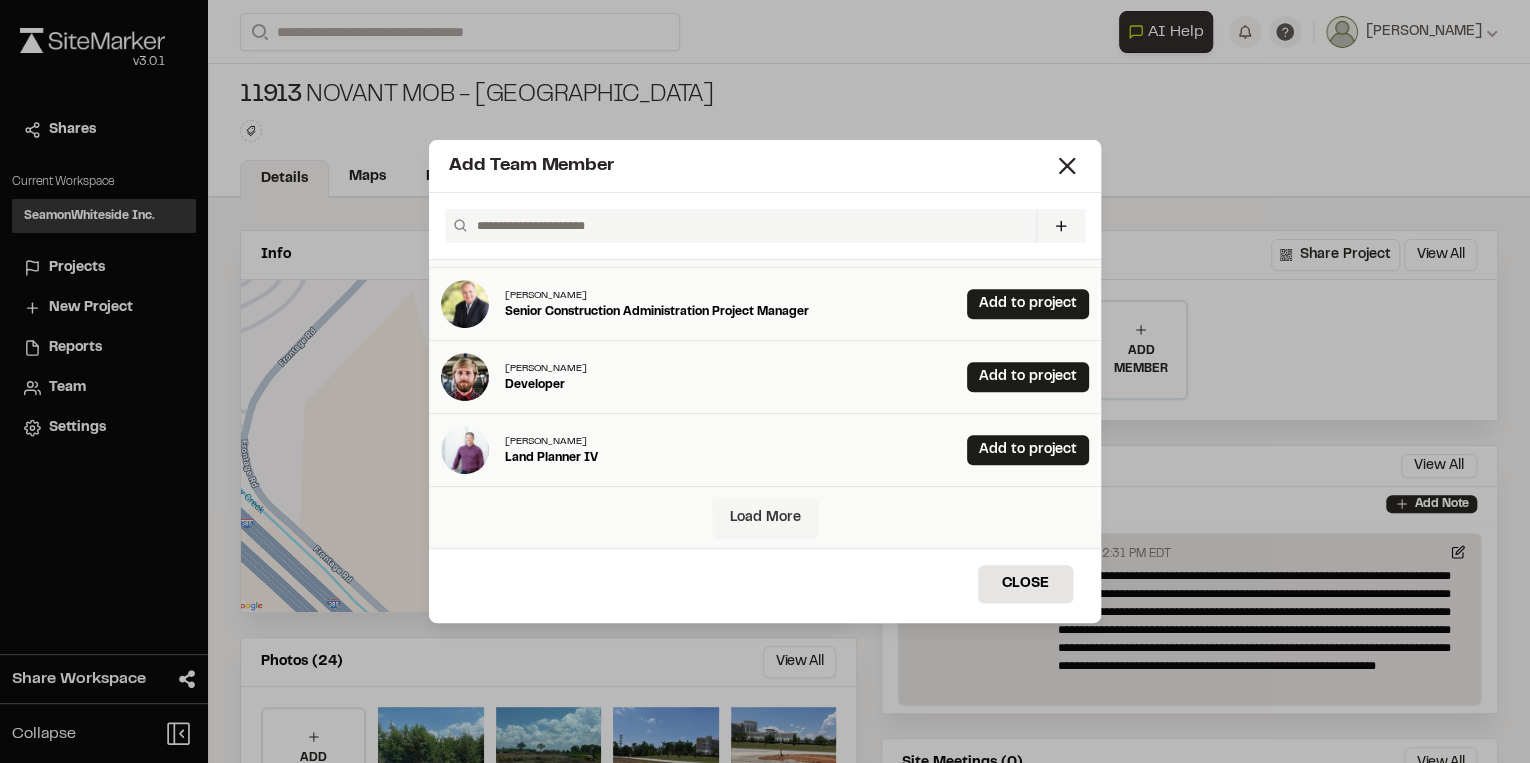 click on "Load More" at bounding box center [765, 518] 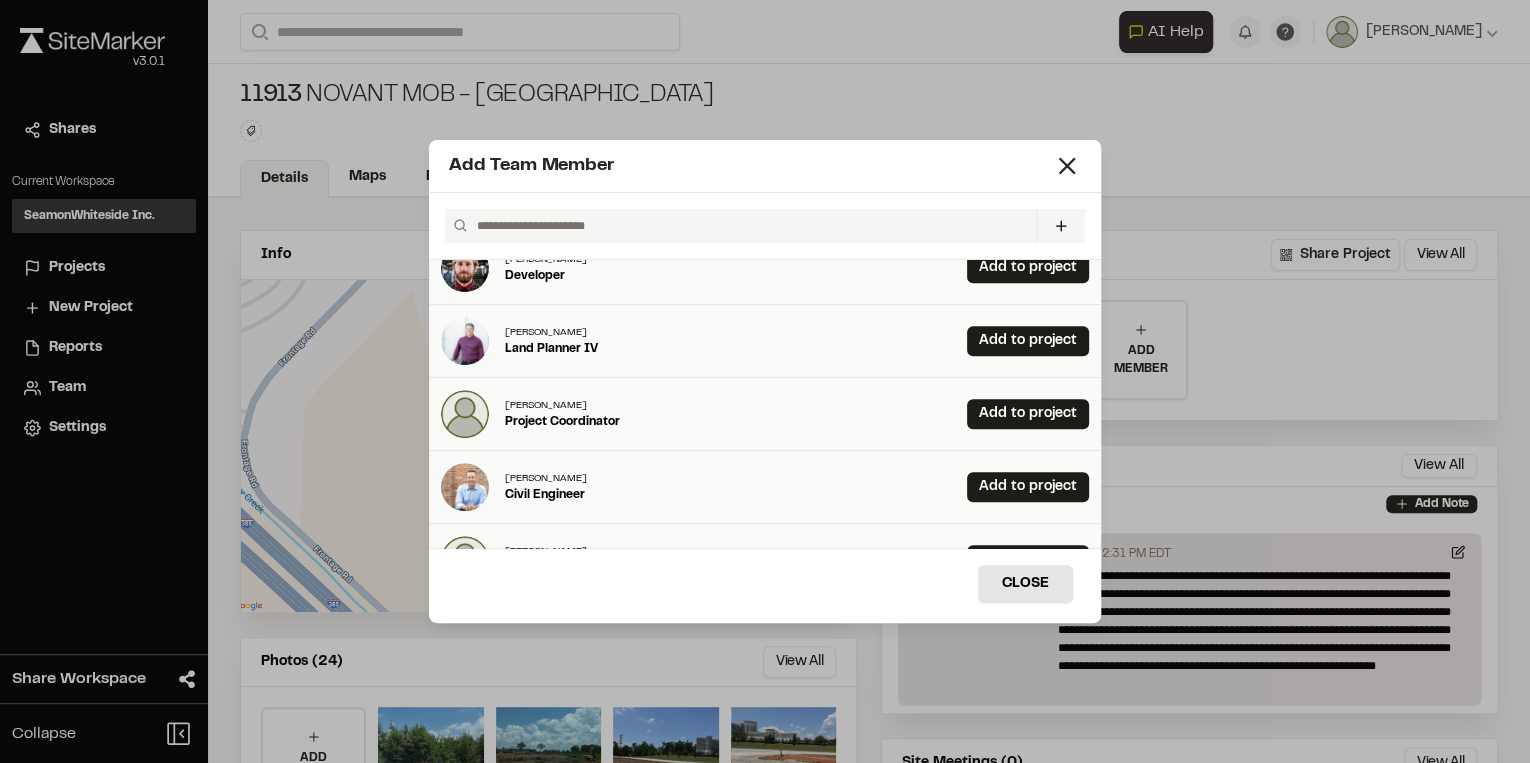 scroll, scrollTop: 743, scrollLeft: 0, axis: vertical 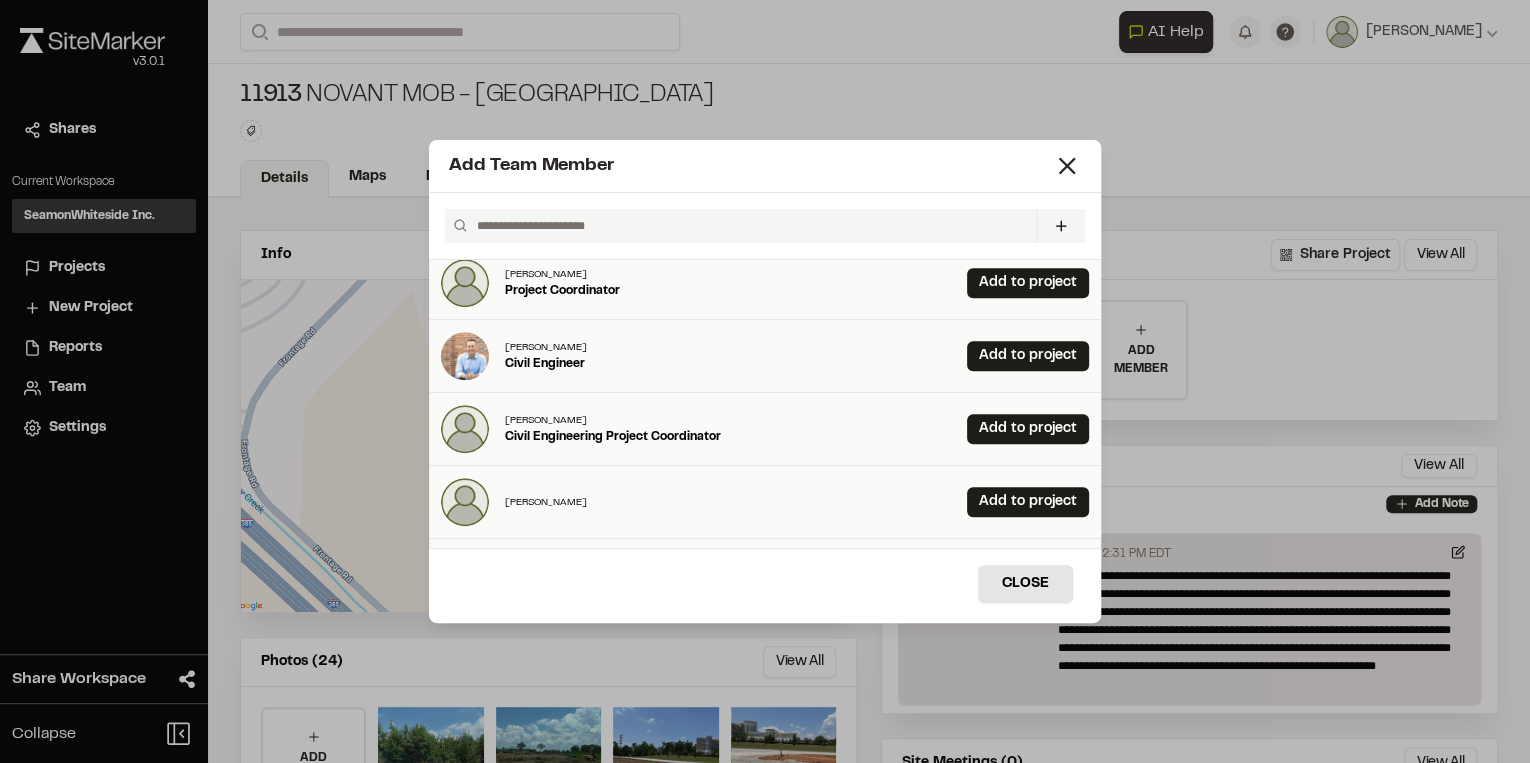 click at bounding box center [748, 226] 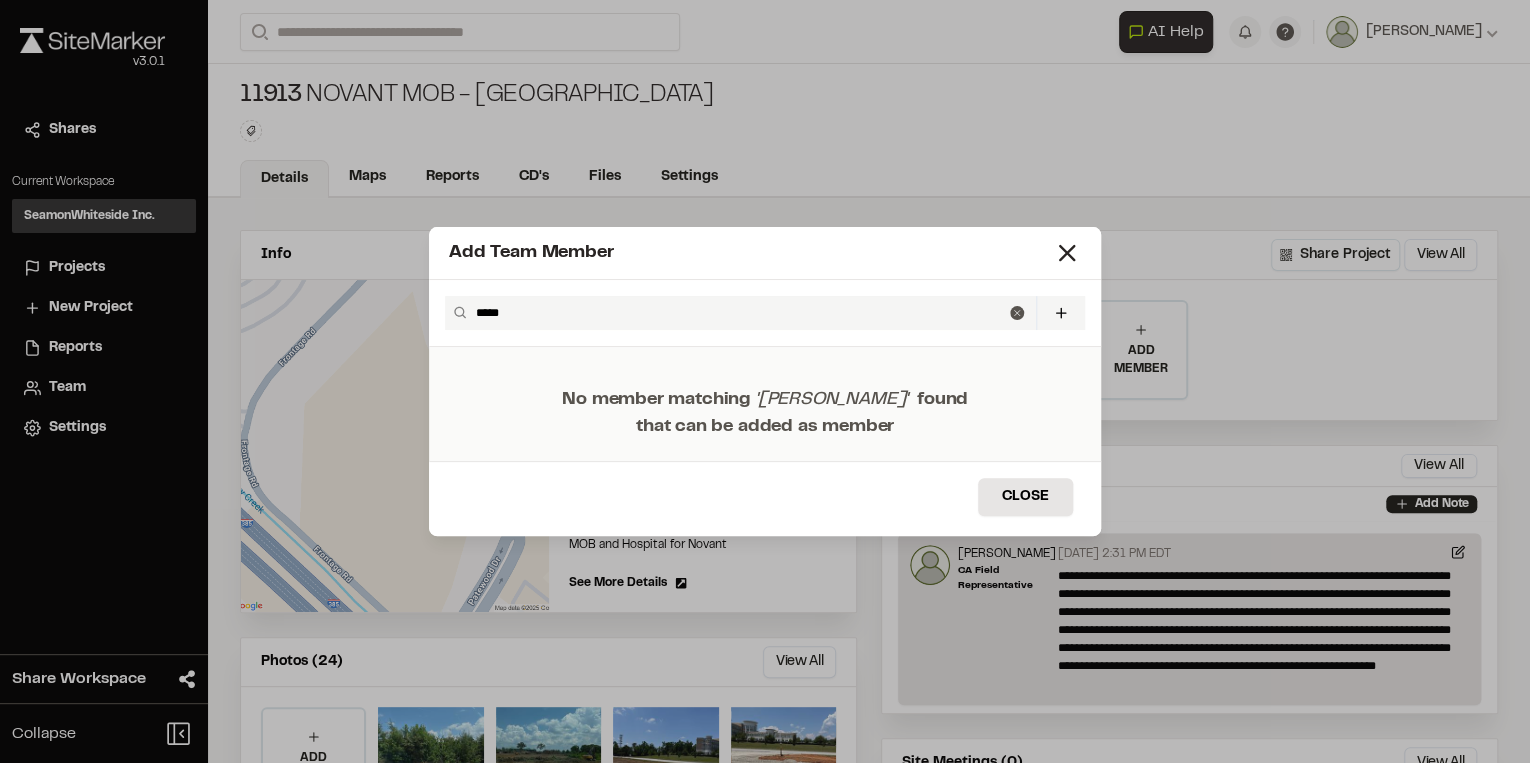 type on "*****" 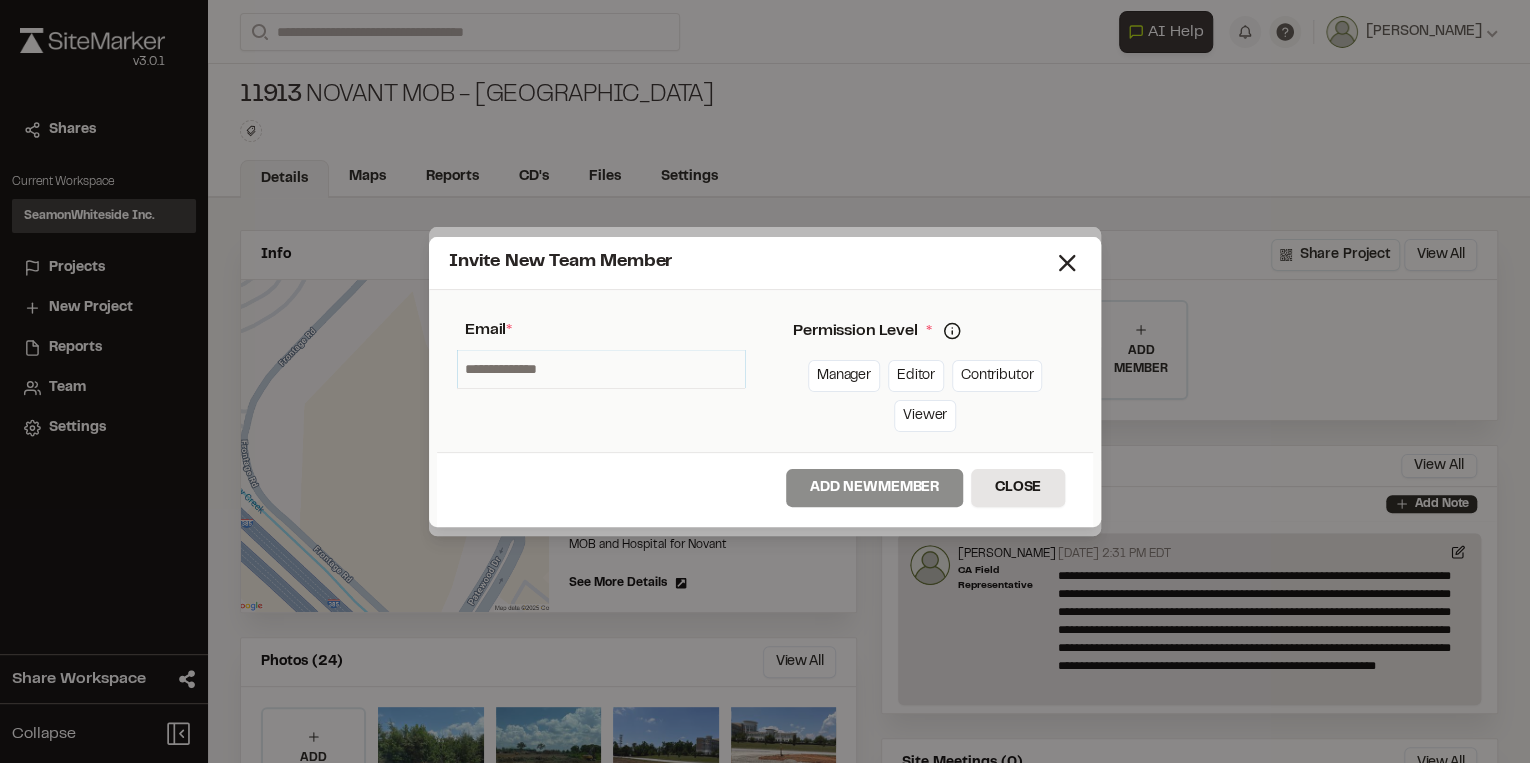 click at bounding box center [601, 369] 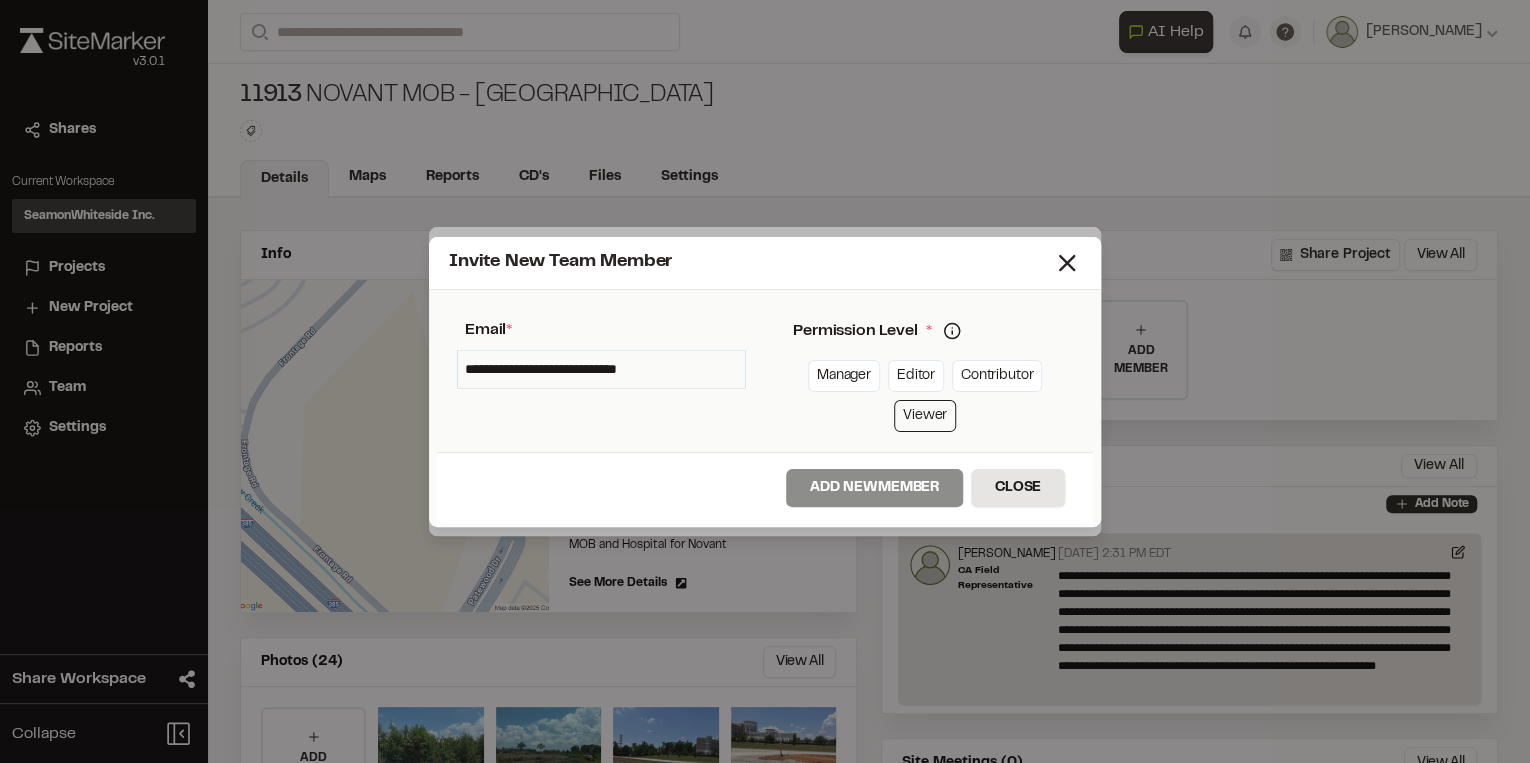 type on "**********" 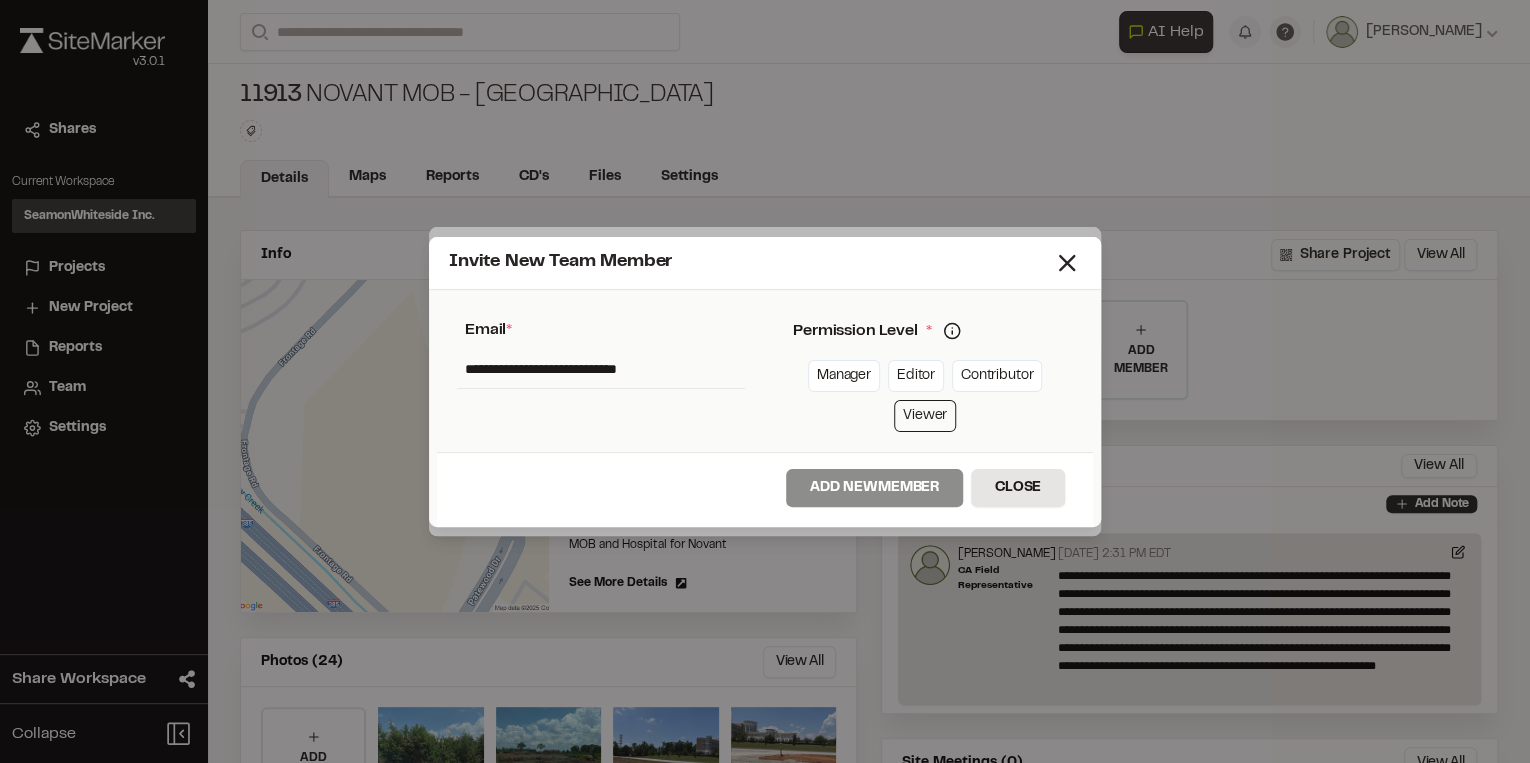 click on "Viewer" at bounding box center [925, 416] 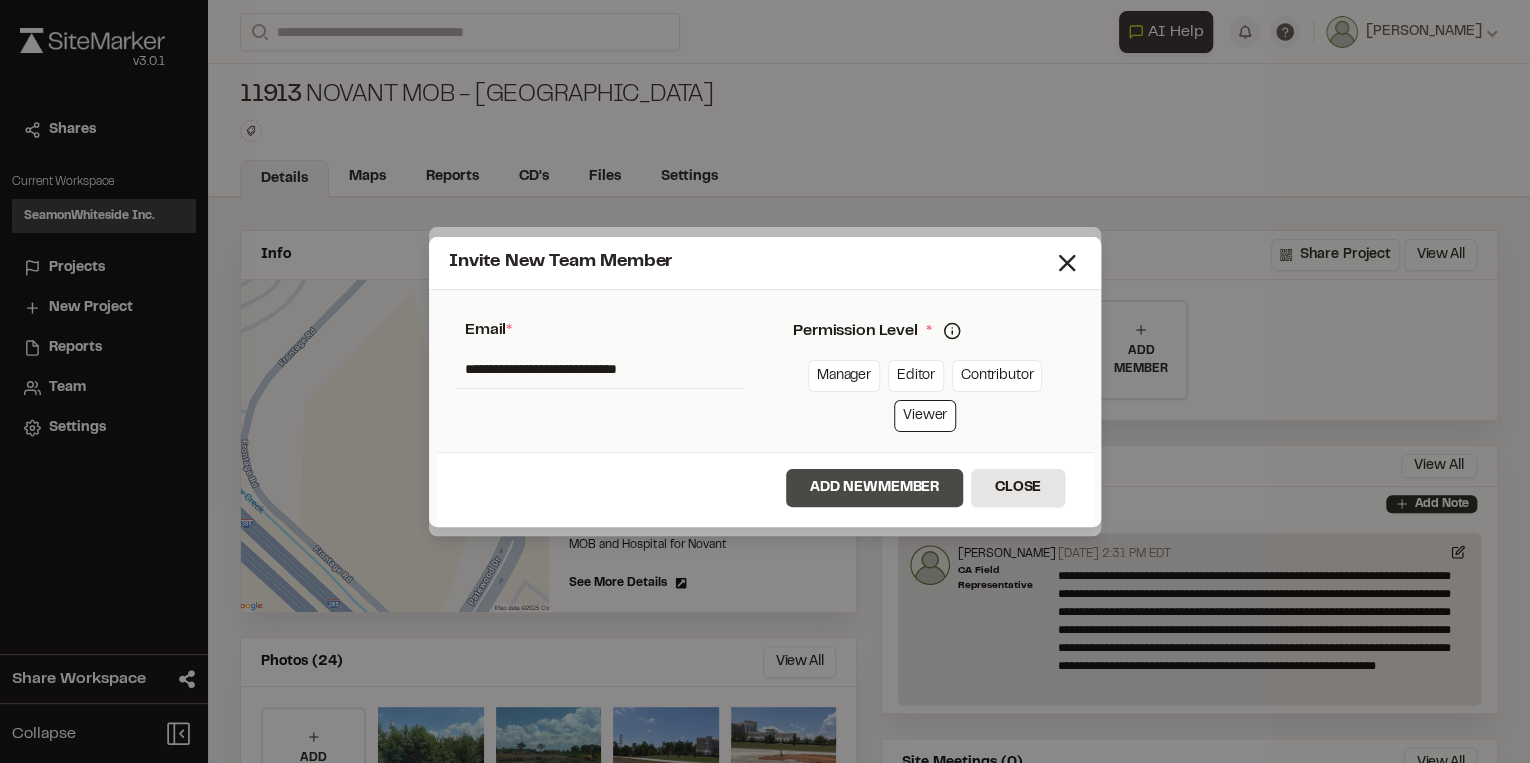 click on "Add New  Member" at bounding box center [874, 488] 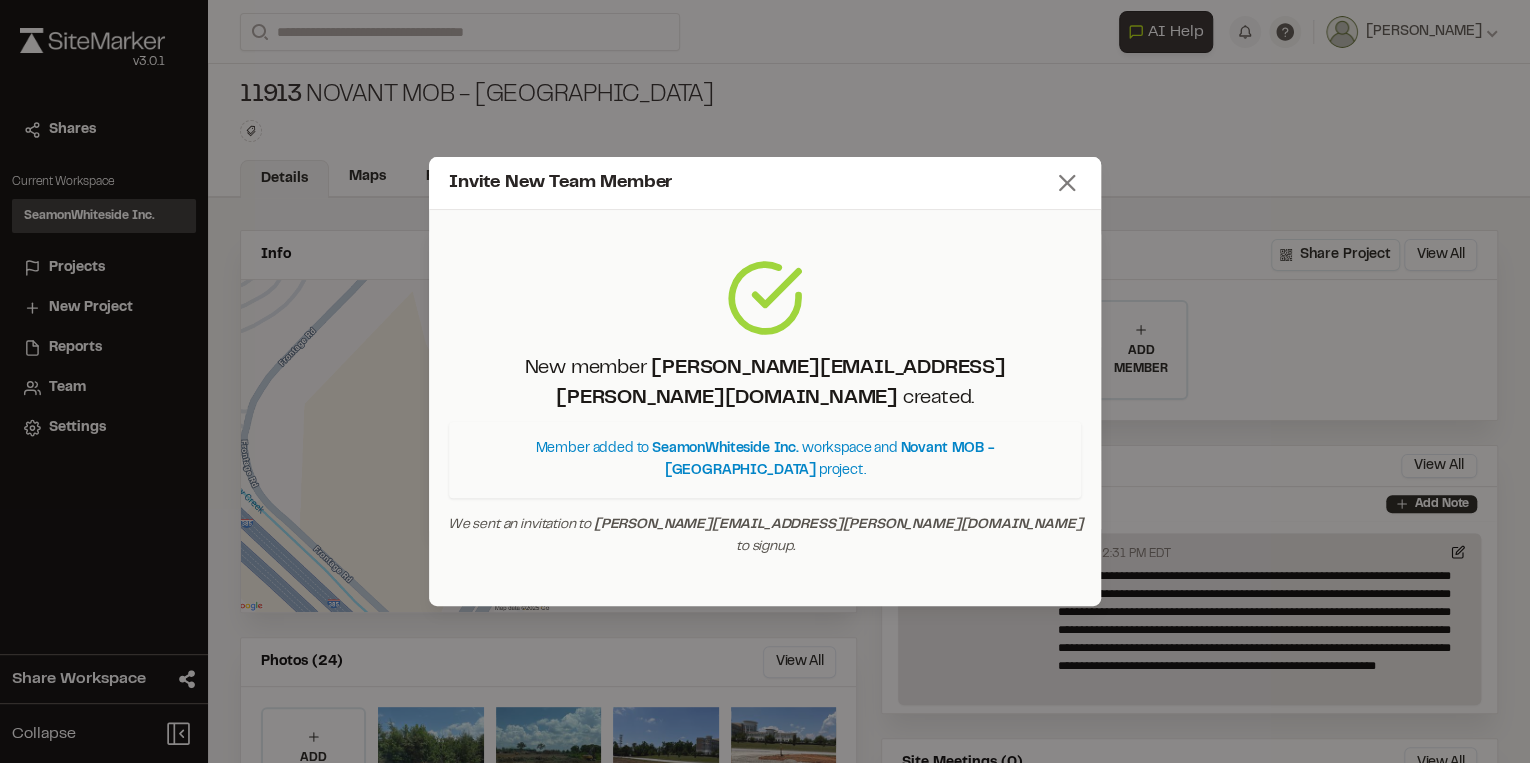click 